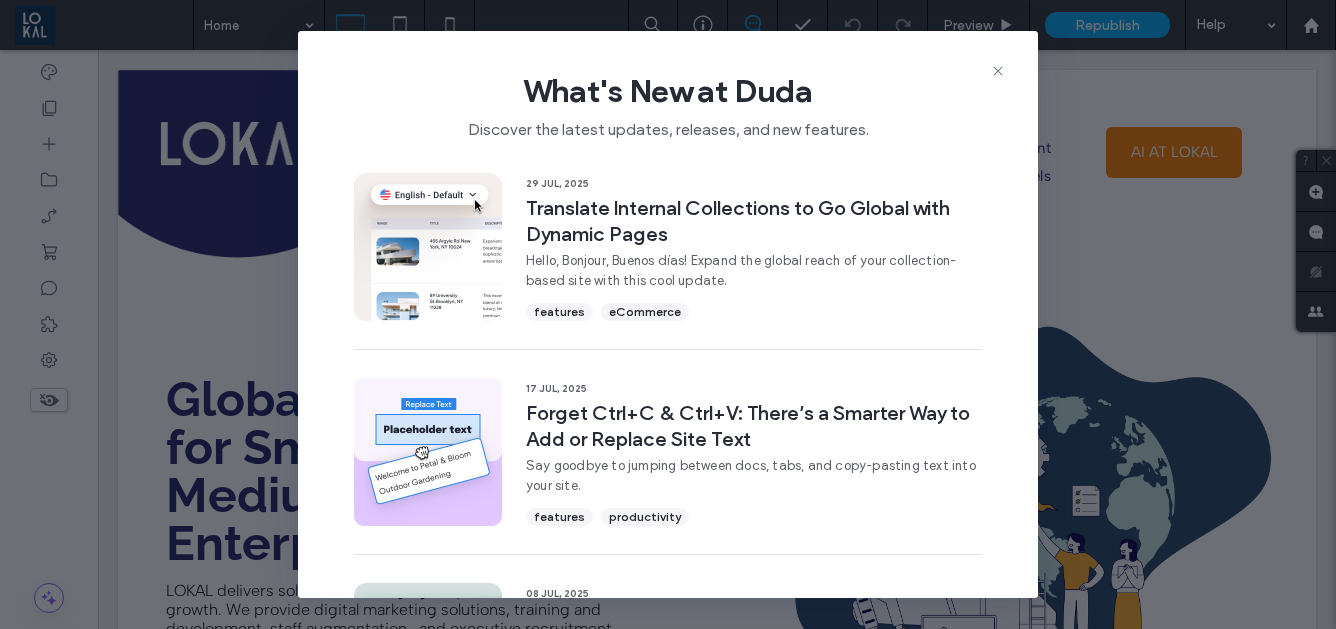 scroll, scrollTop: 0, scrollLeft: 0, axis: both 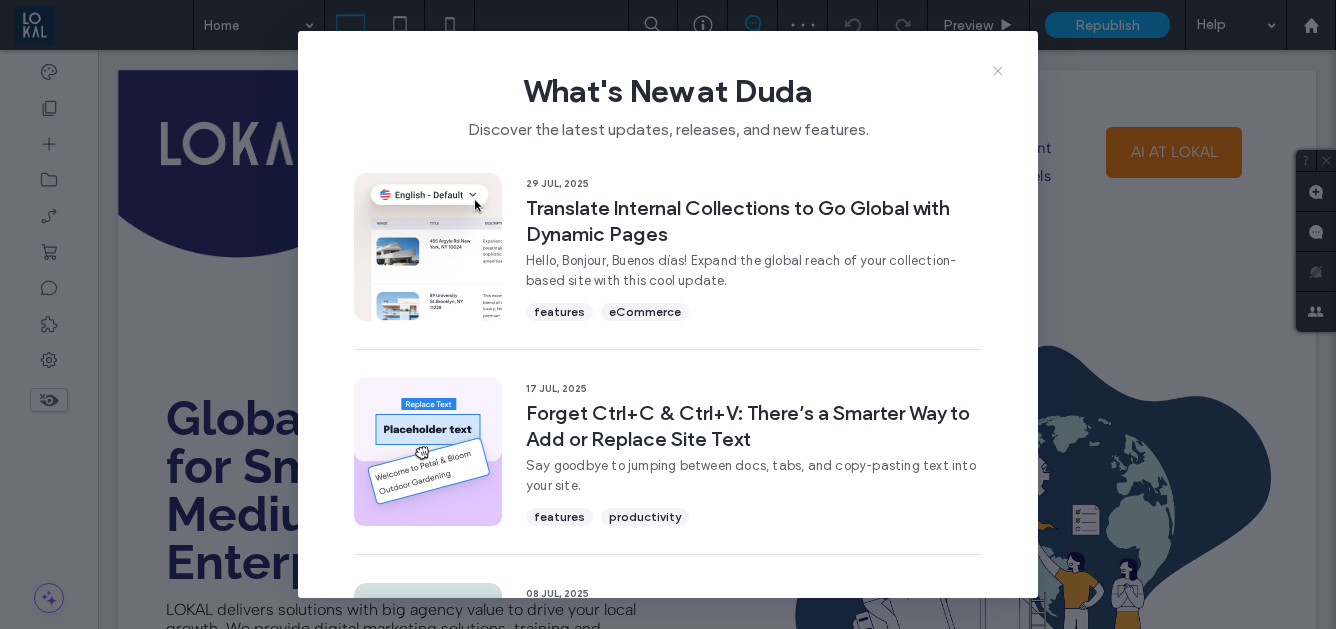 drag, startPoint x: 999, startPoint y: 75, endPoint x: 901, endPoint y: 29, distance: 108.25895 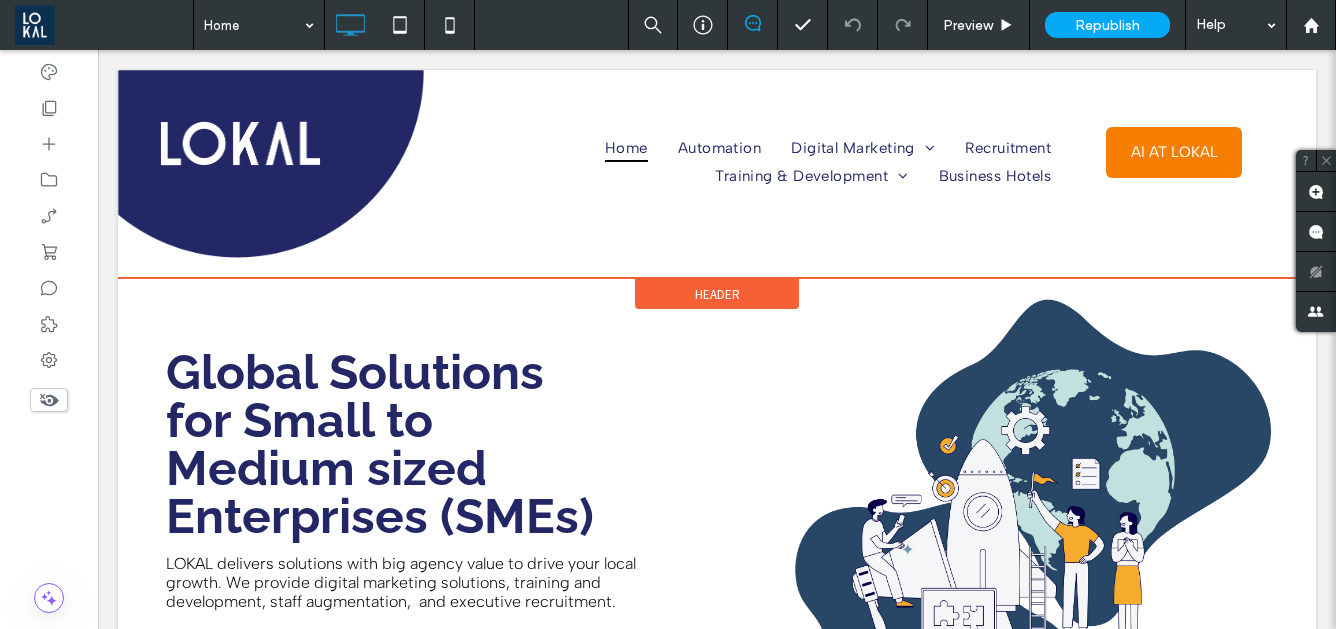 scroll, scrollTop: 0, scrollLeft: 0, axis: both 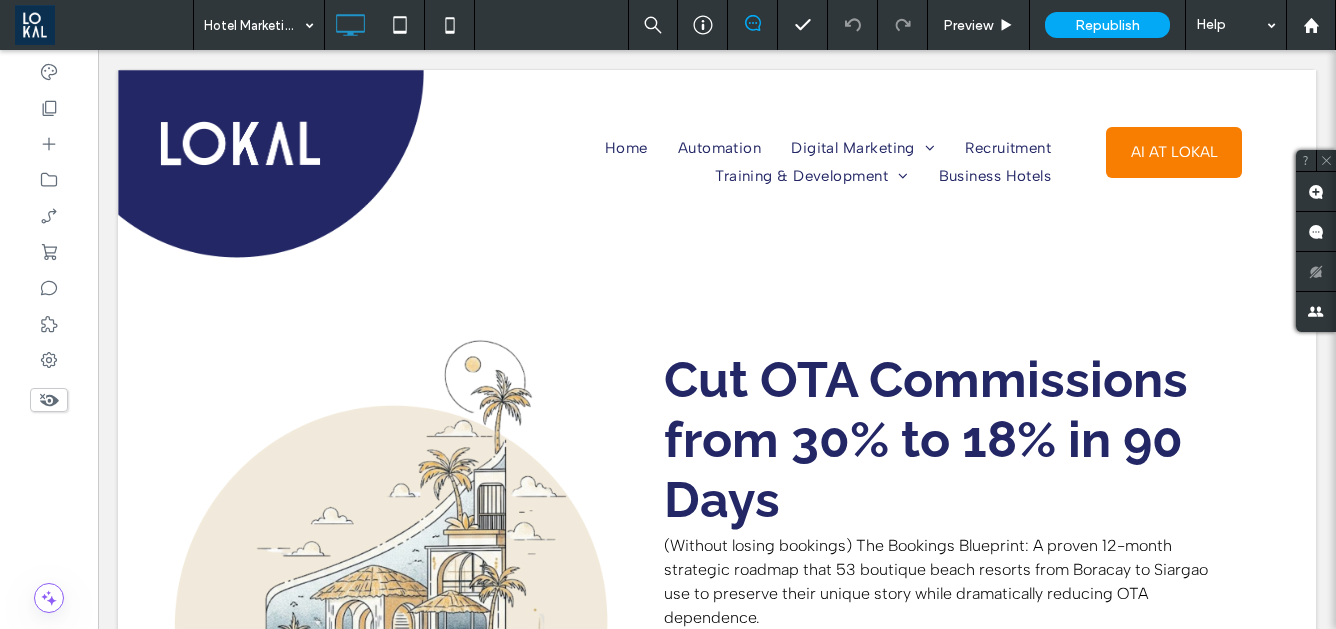 click on "Hotel Marketing - Resort Hotels" at bounding box center [259, 25] 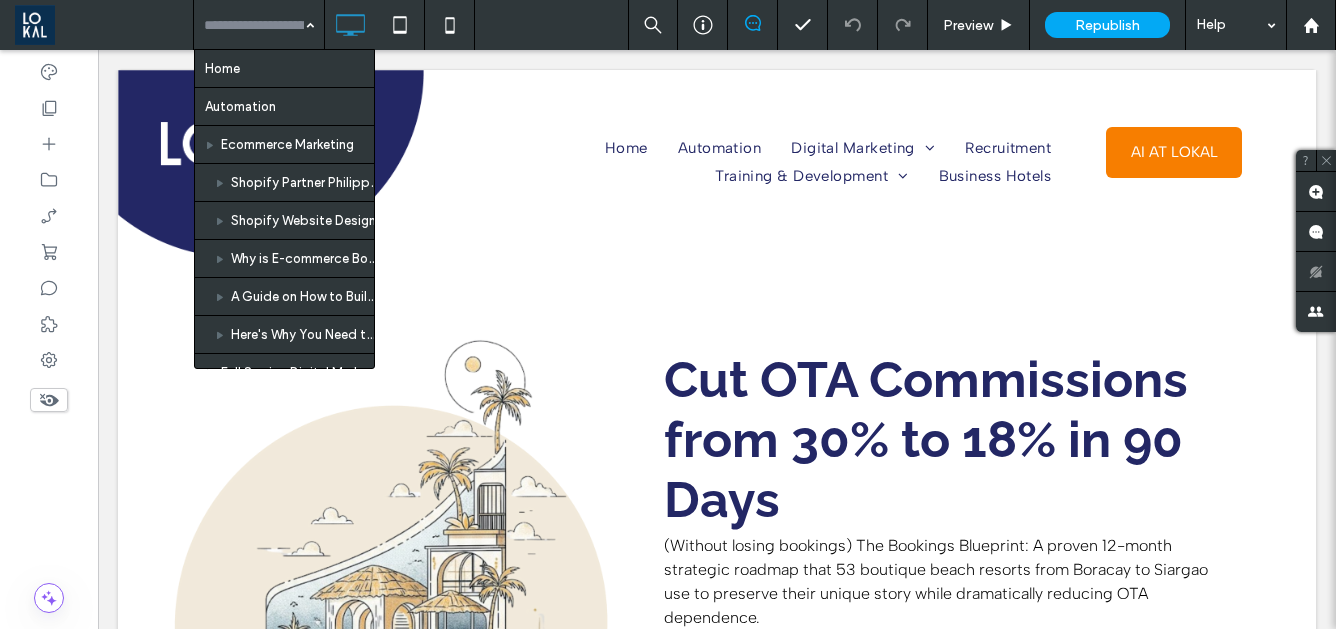 click on "Home Automation Ecommerce Marketing Shopify Partner Philippines Shopify Website Design Why is E-commerce Booming in the Philippines? A Guide on How to Build A Successful Online Store Here's Why You Need to Start Selling in Lazada and Shopee Full Service Digital Marketing Web Design Services Search Marketing Email Marketing Hotel Marketing Philippines Hotel SEO Philippines Hotel Web Design Services Real Estate Marketing Philippines Real Estate SEO Philippines Real Estate Web Design Services Law Firm Marketing Philippines Law Firm SEO Philippines Law Firm Web Design Services Travel Marketing Philippines Travel SEO Philippines Travel  Web Design Services Healthcare Firm Marketing Philippines Healthcare Firm SEO Philippines Healthcare Firm  Web Design Services Influencer Marketing Hubspot Partner Philippines Digital Public Relation Reputation Management Recruitment Training & Development LOKAL AI Training AI Training Digital Marketing Training Sales Training SEO for Hotels in the Philippines Offshore Staffing" at bounding box center (259, 25) 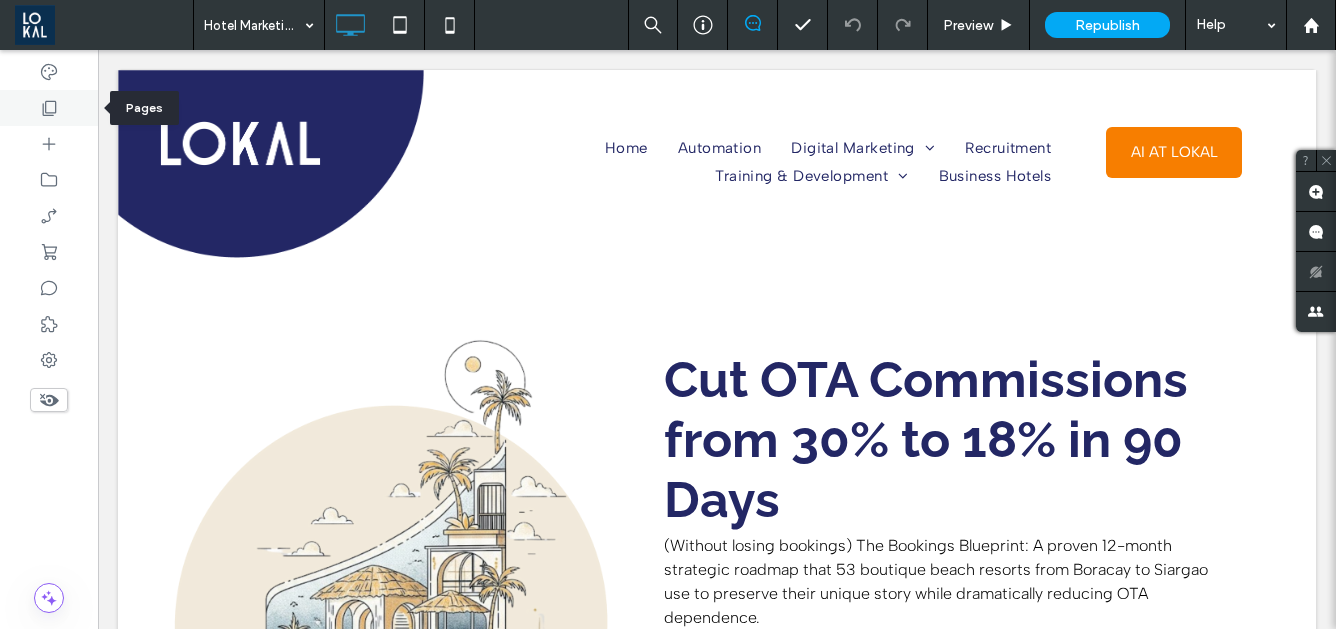 click 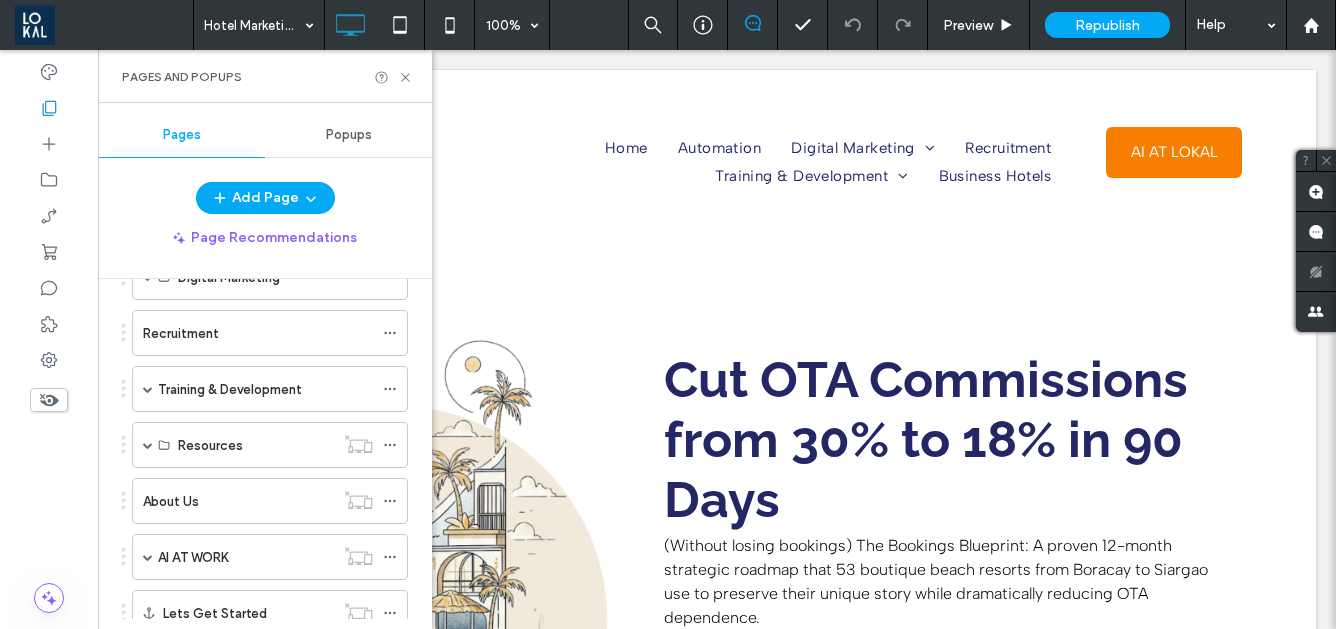 scroll, scrollTop: 470, scrollLeft: 0, axis: vertical 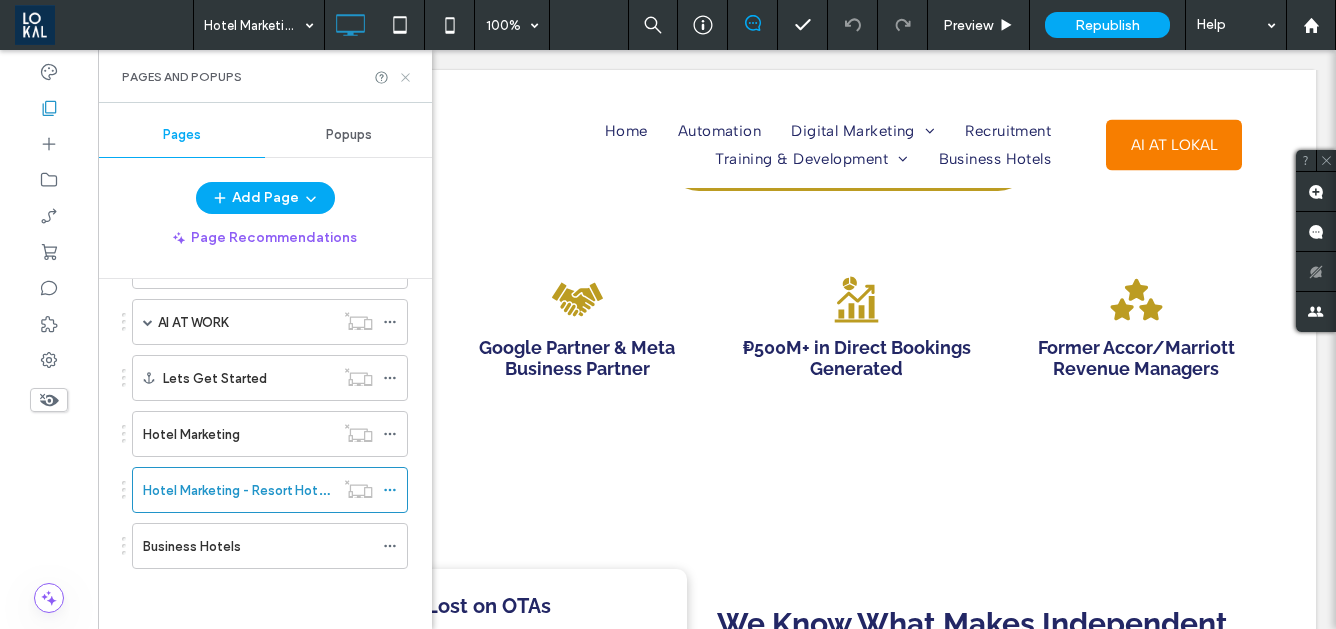 click 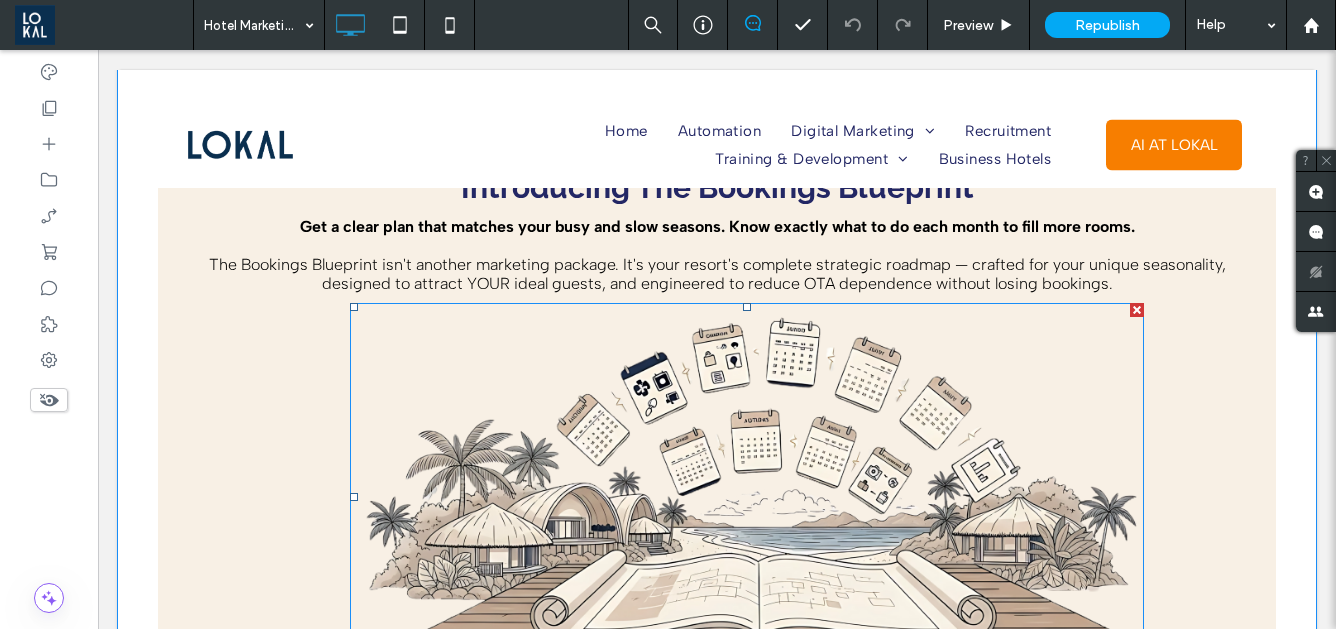 scroll, scrollTop: 2114, scrollLeft: 0, axis: vertical 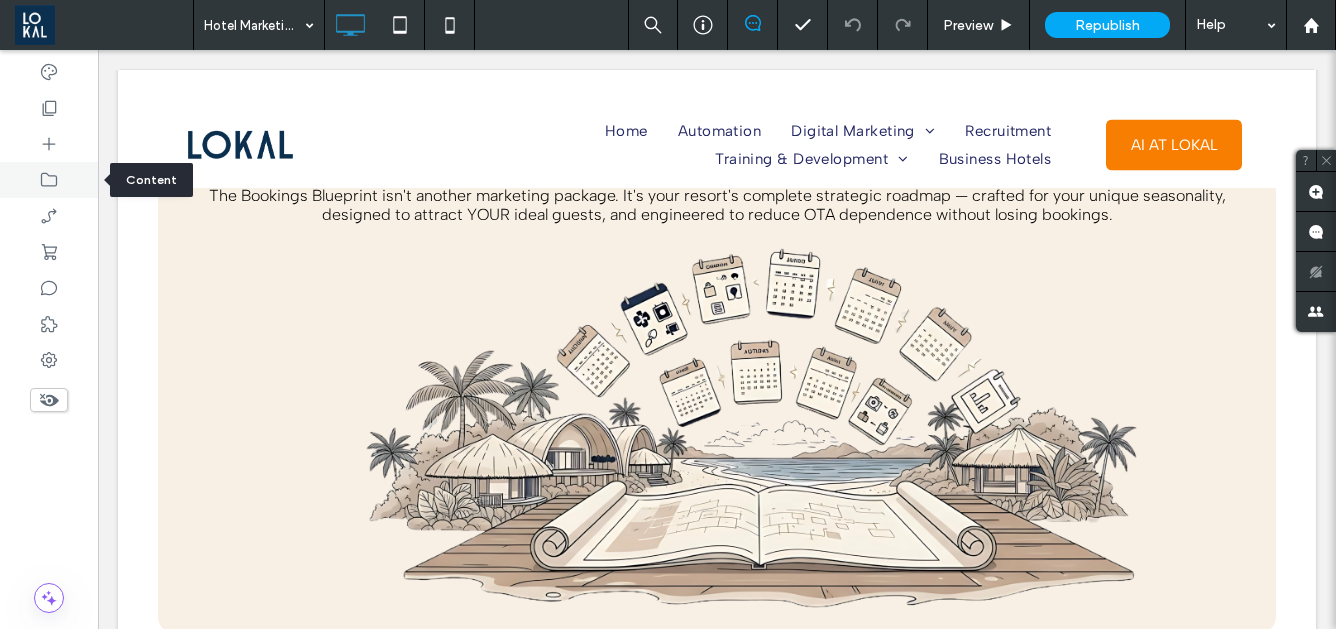 click 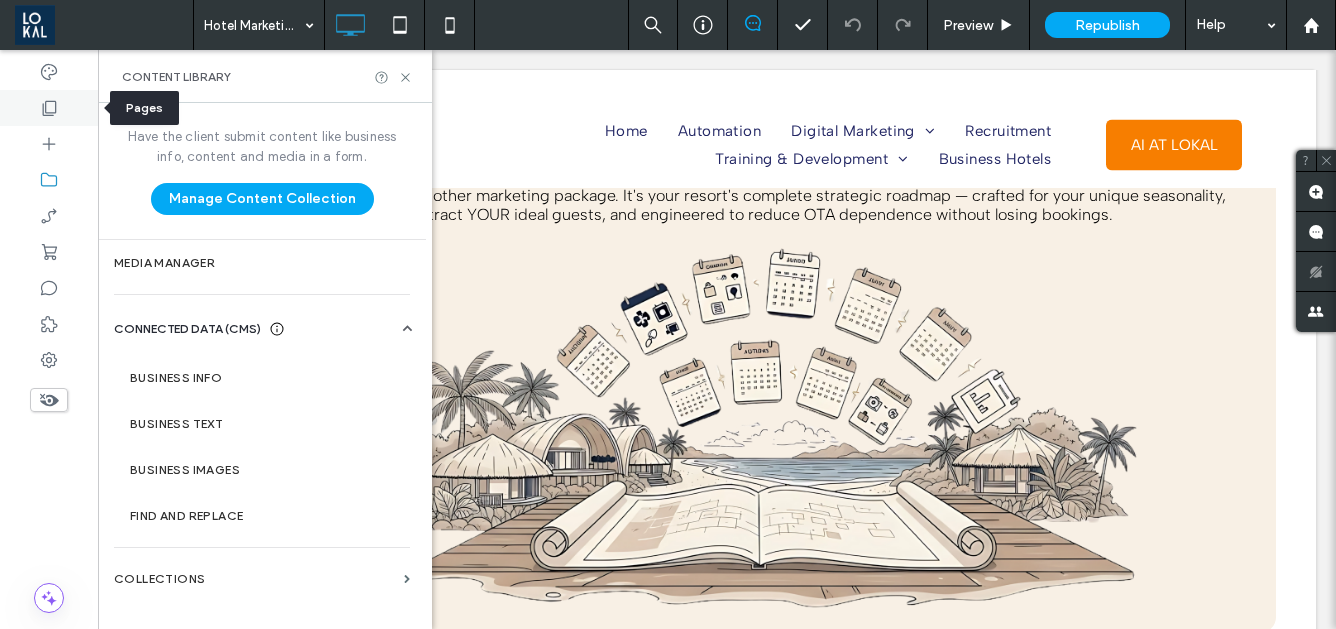 click 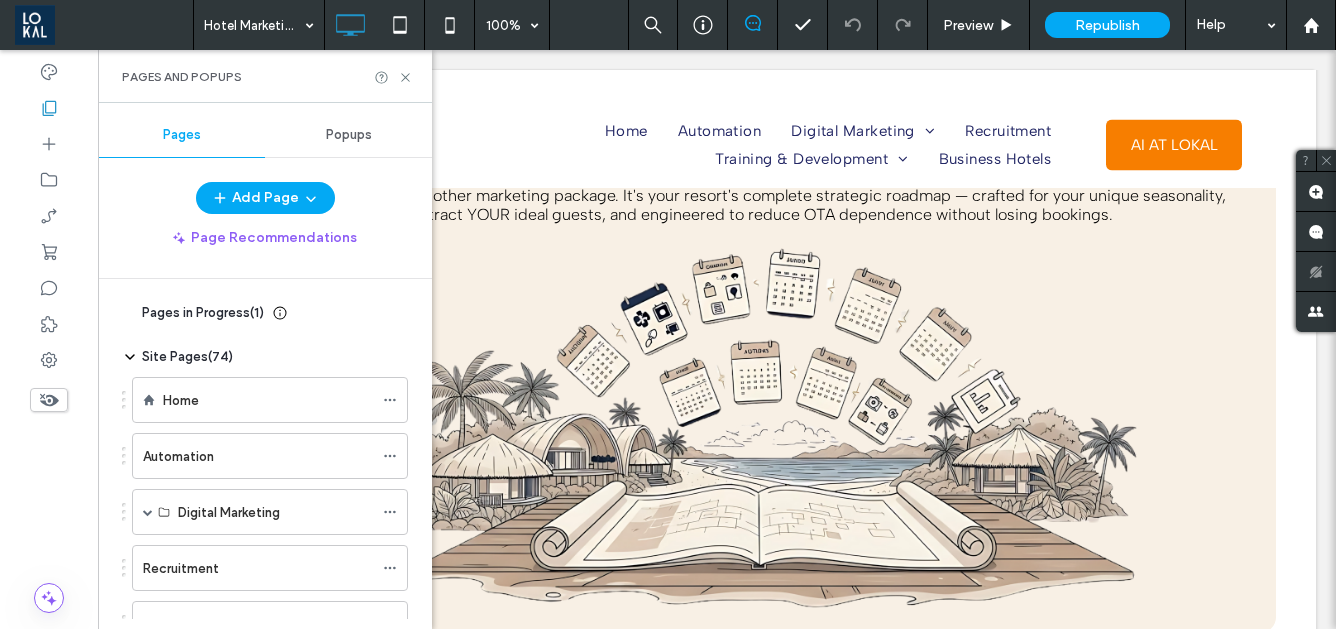 scroll, scrollTop: 470, scrollLeft: 0, axis: vertical 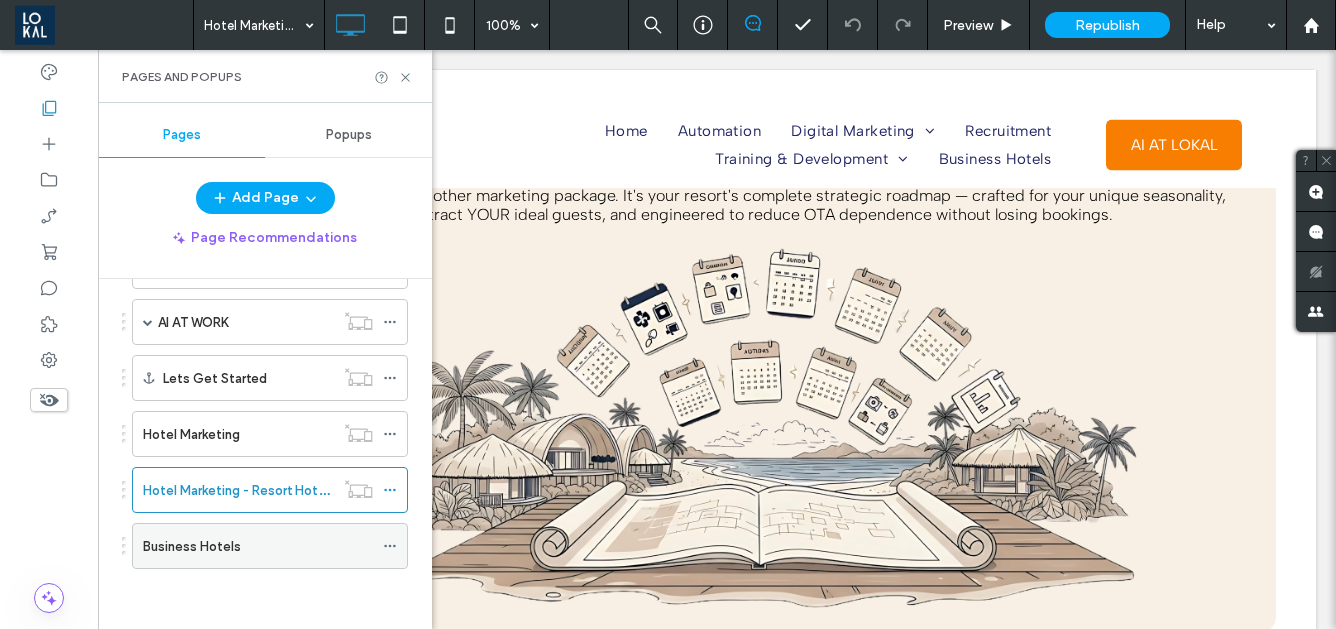 click on "Business  Hotels" at bounding box center [258, 546] 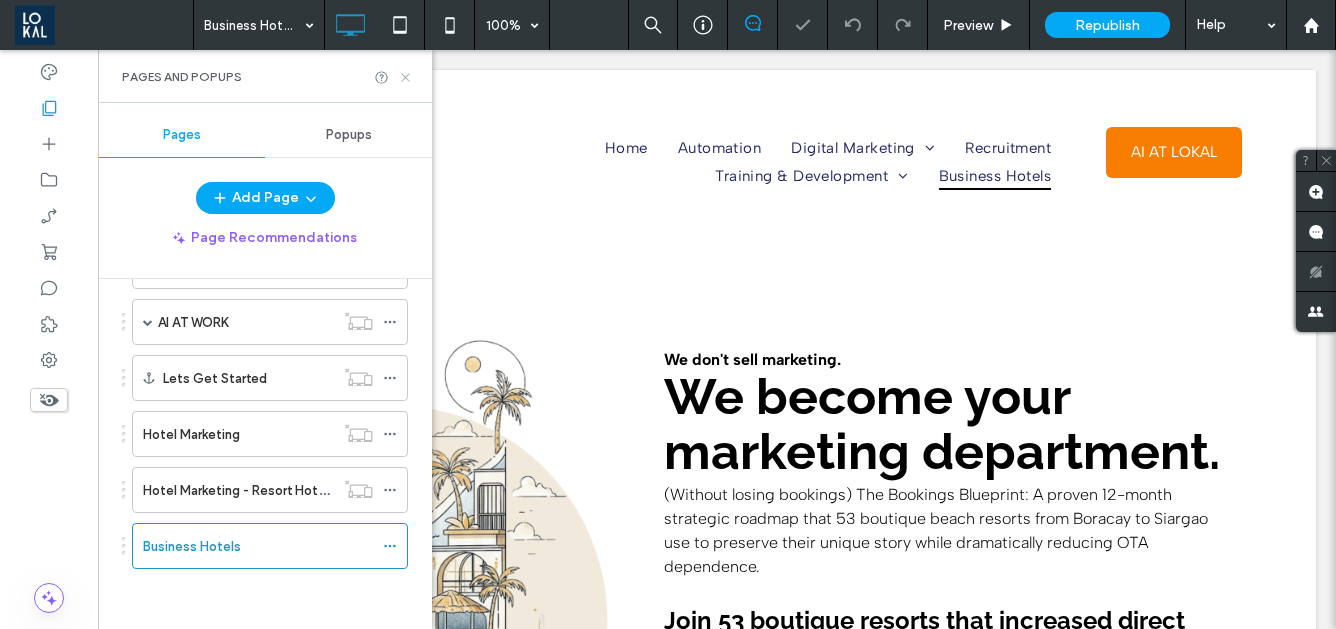 scroll, scrollTop: 0, scrollLeft: 0, axis: both 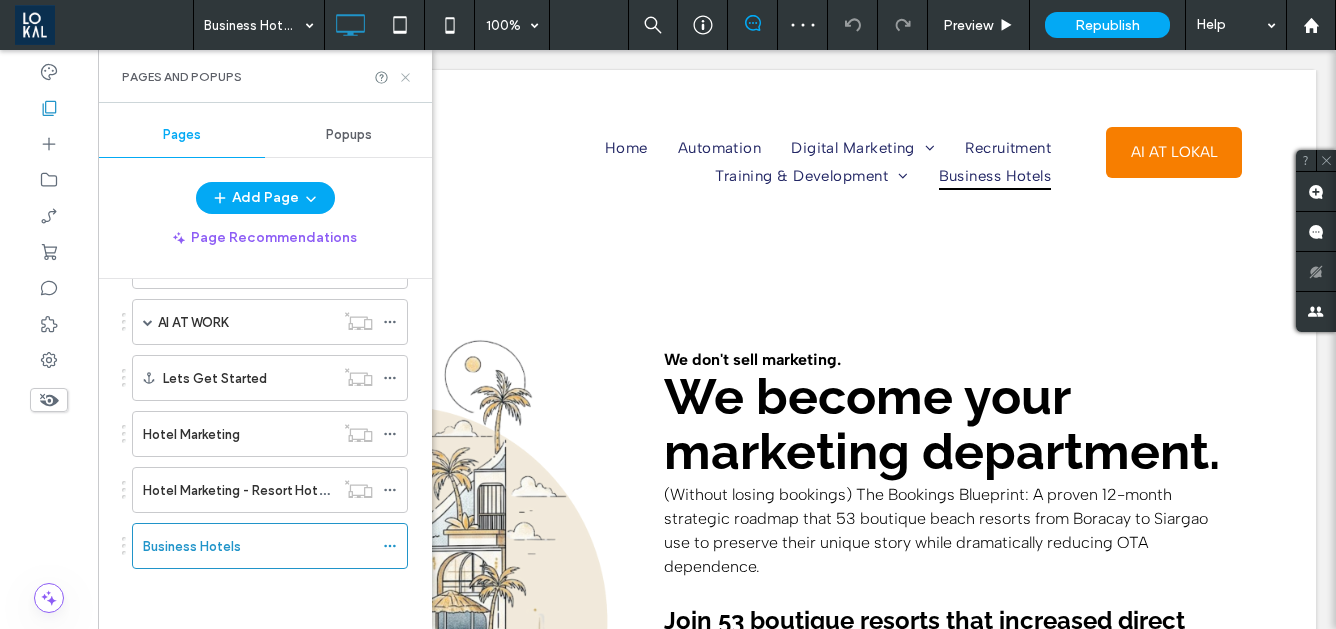 click 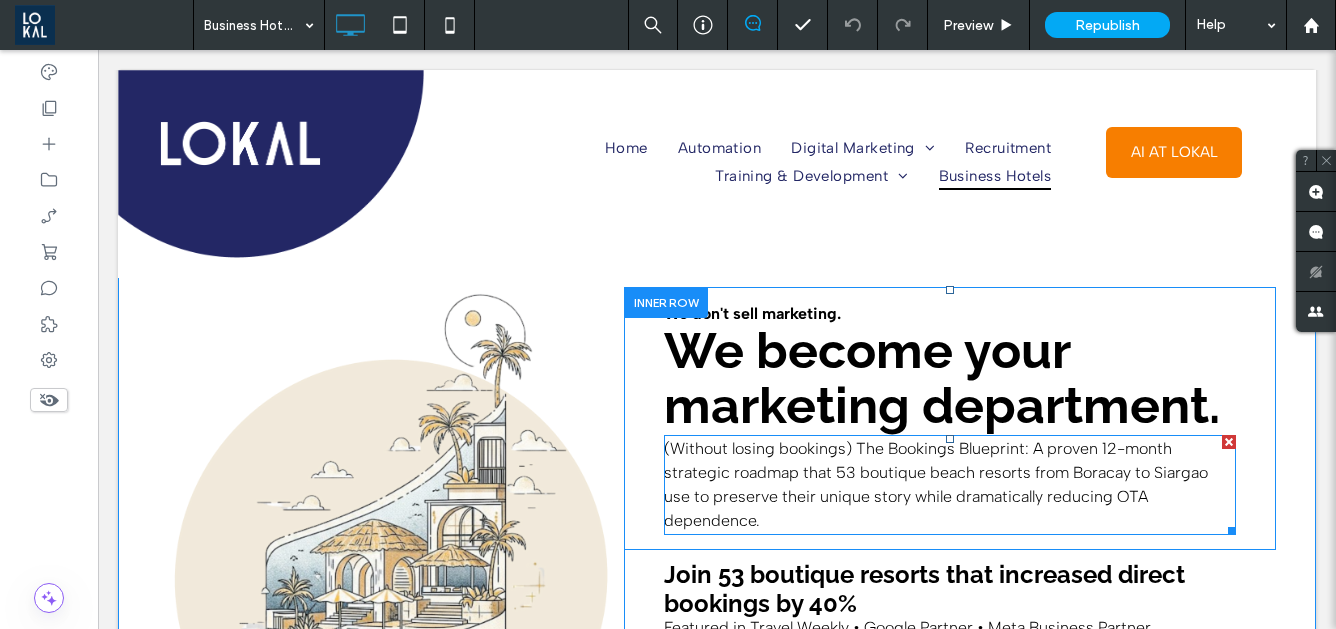 scroll, scrollTop: 40, scrollLeft: 0, axis: vertical 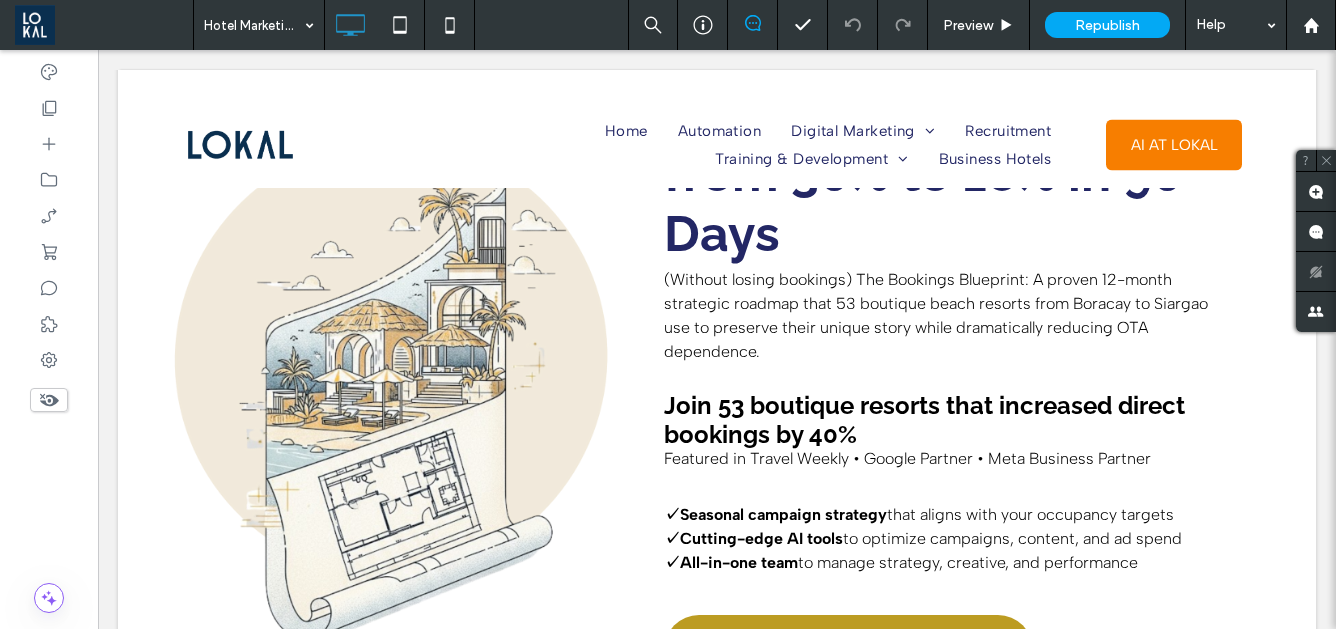 click on "Hotel Marketing - Resort Hotels" at bounding box center (259, 25) 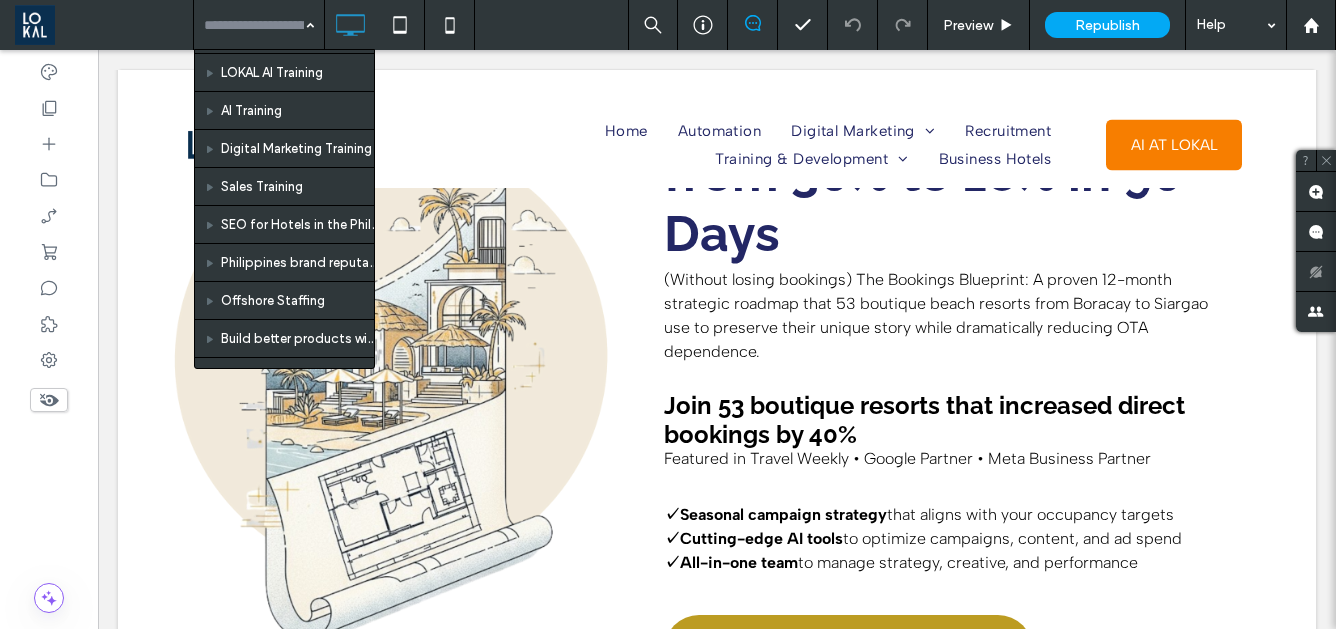 scroll, scrollTop: 2253, scrollLeft: 0, axis: vertical 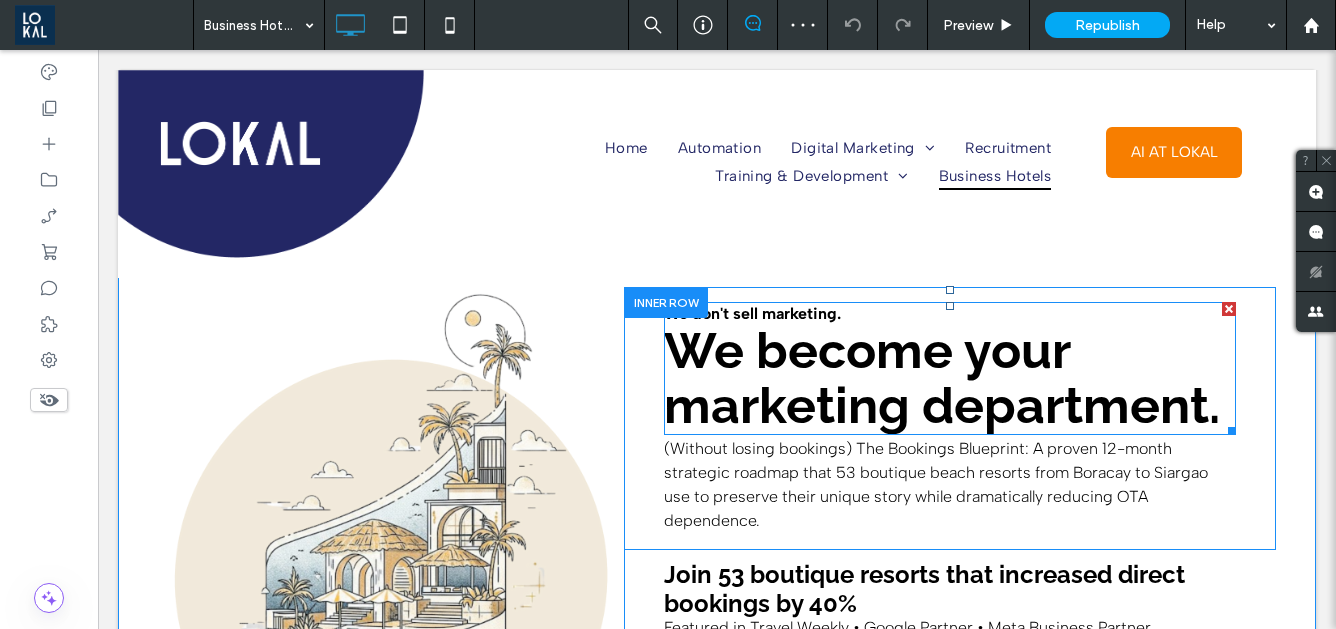 click on "We become your marketing department." at bounding box center (942, 378) 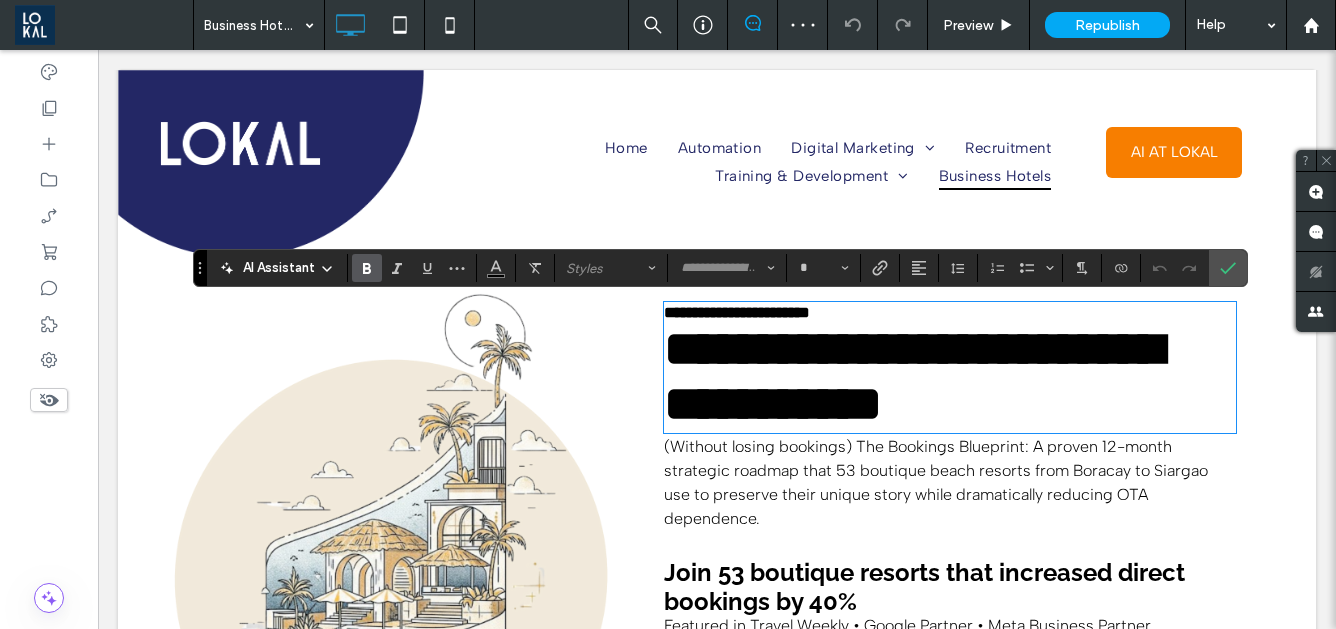 scroll, scrollTop: 1, scrollLeft: 0, axis: vertical 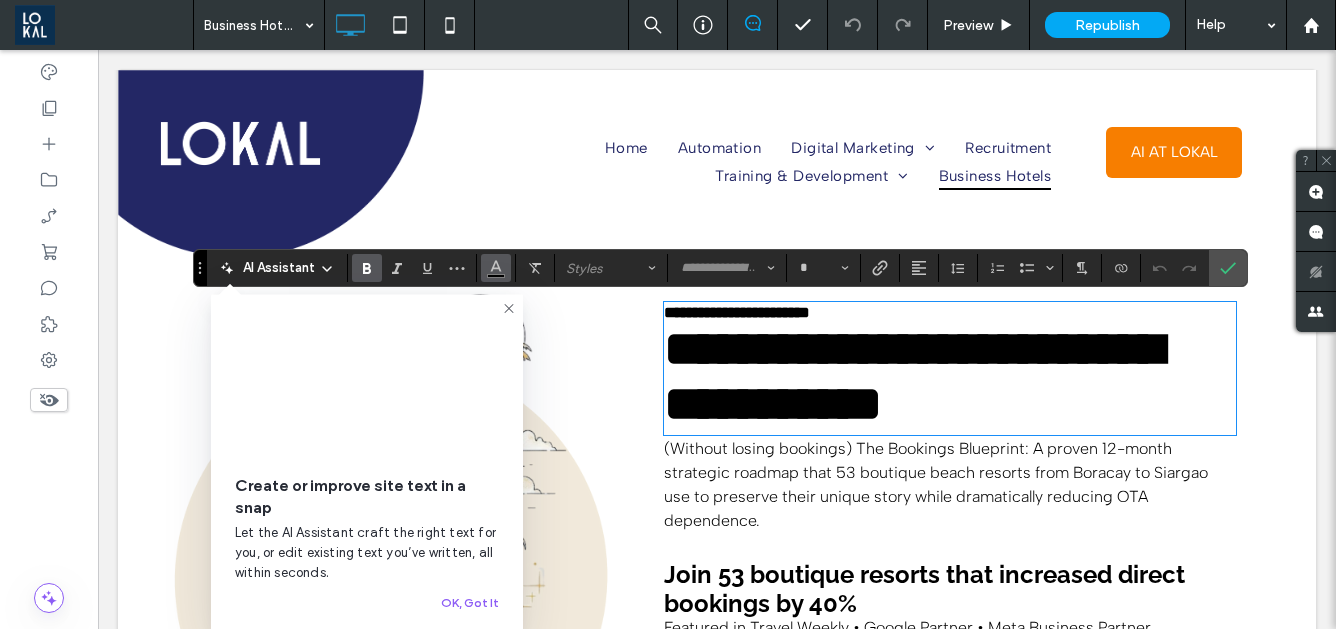 click at bounding box center (496, 266) 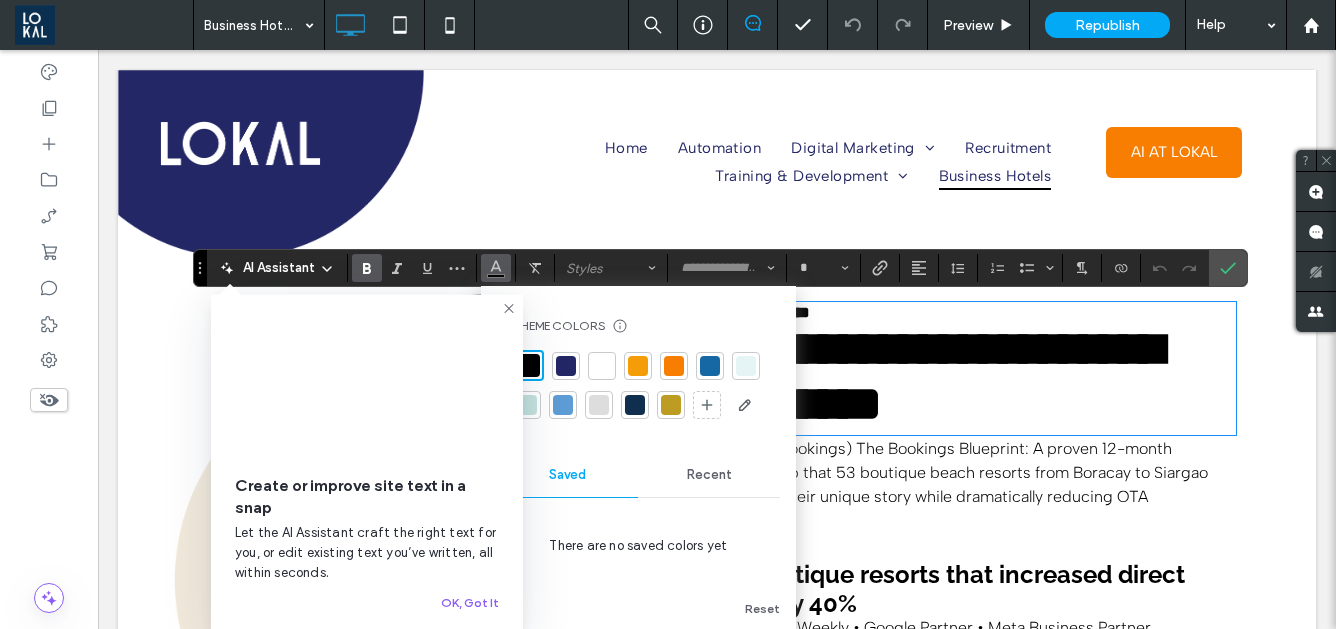 click at bounding box center [566, 366] 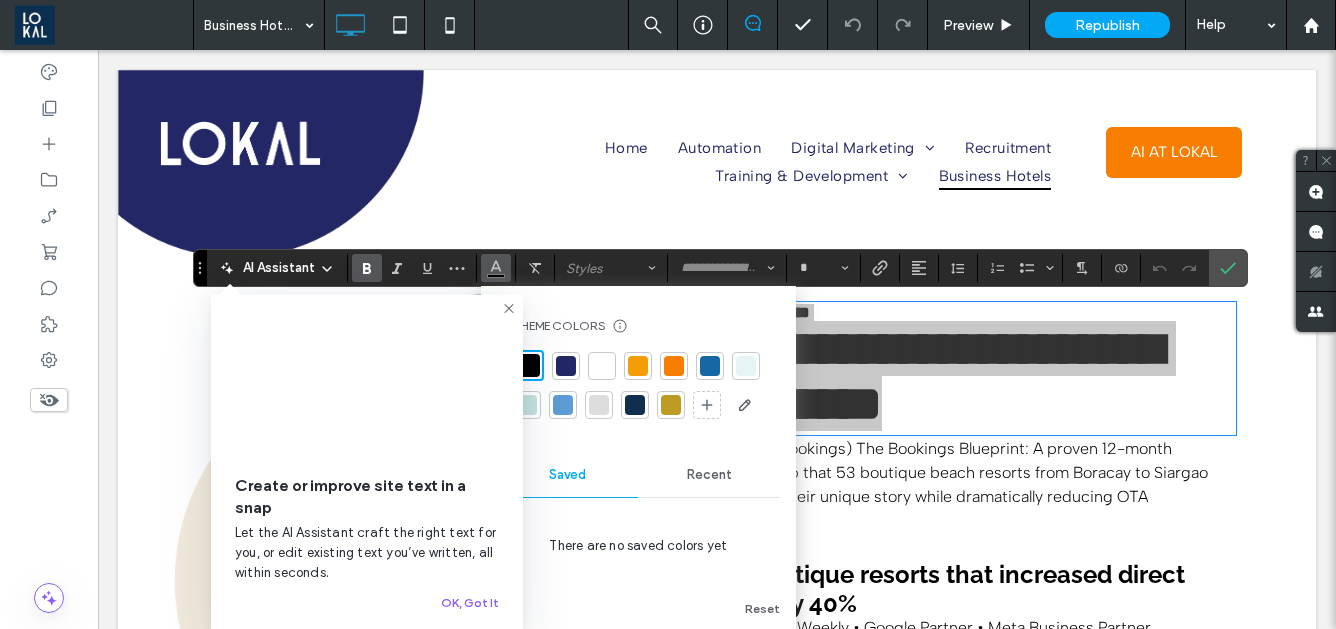 scroll, scrollTop: 0, scrollLeft: 0, axis: both 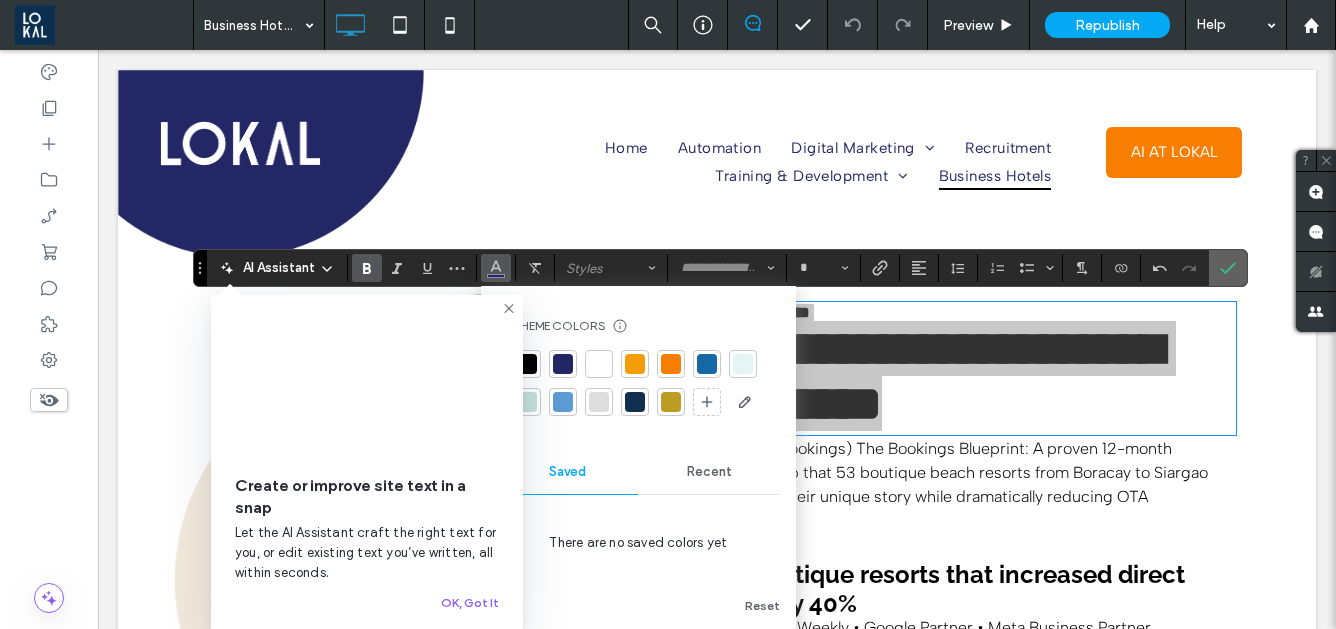 click 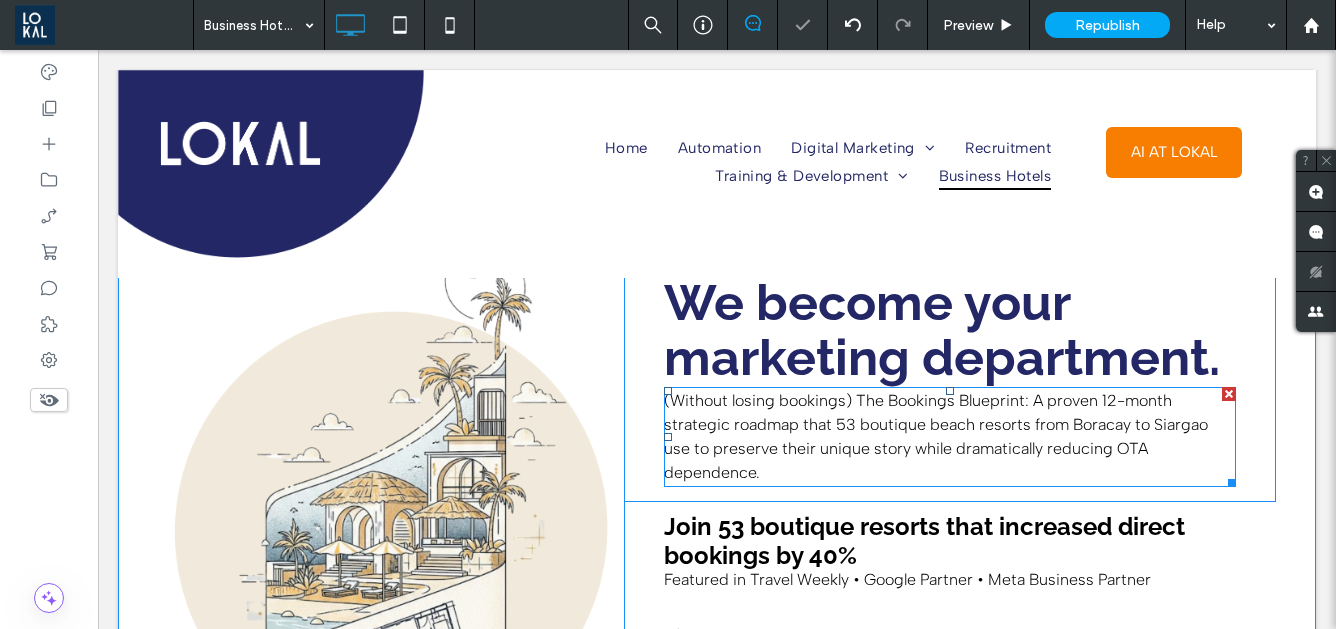 scroll, scrollTop: 88, scrollLeft: 0, axis: vertical 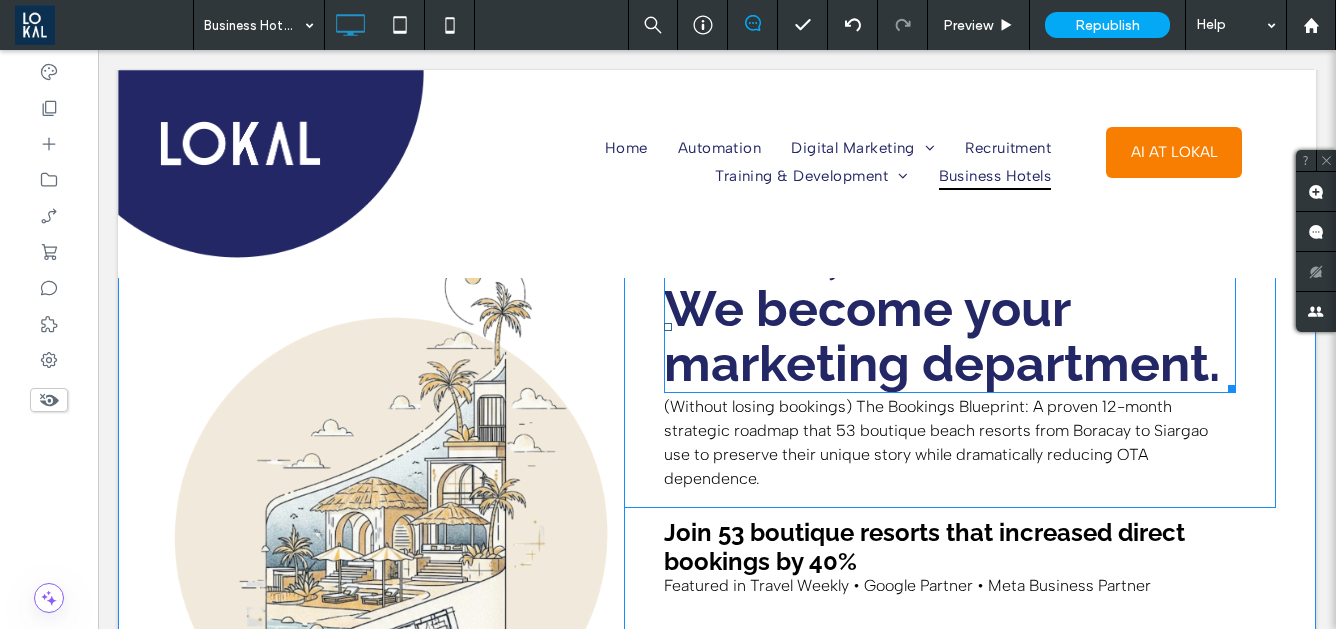click on "We become your marketing department." at bounding box center (942, 336) 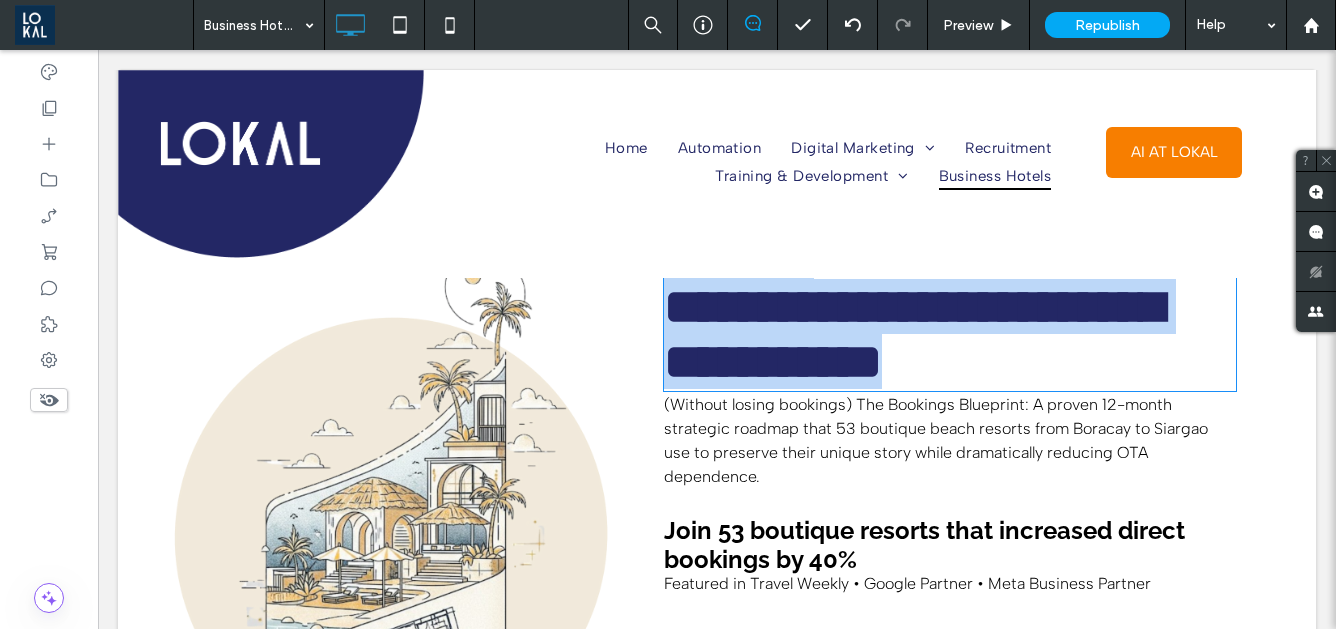 scroll, scrollTop: 1, scrollLeft: 0, axis: vertical 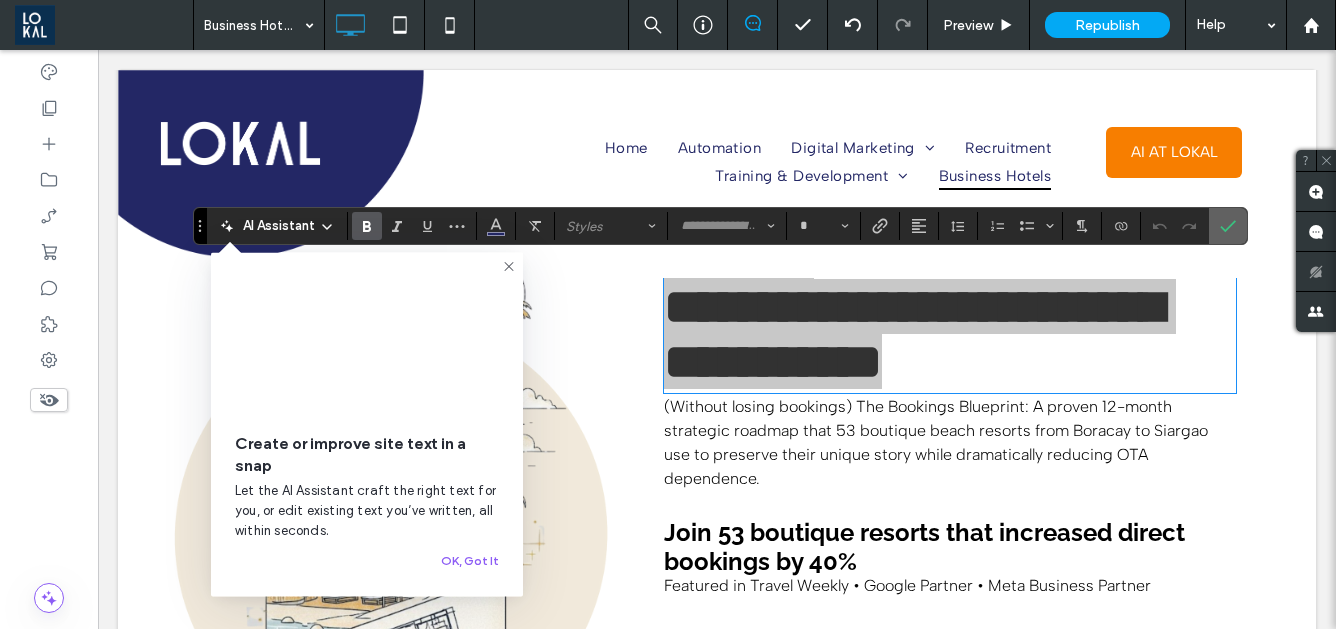 click 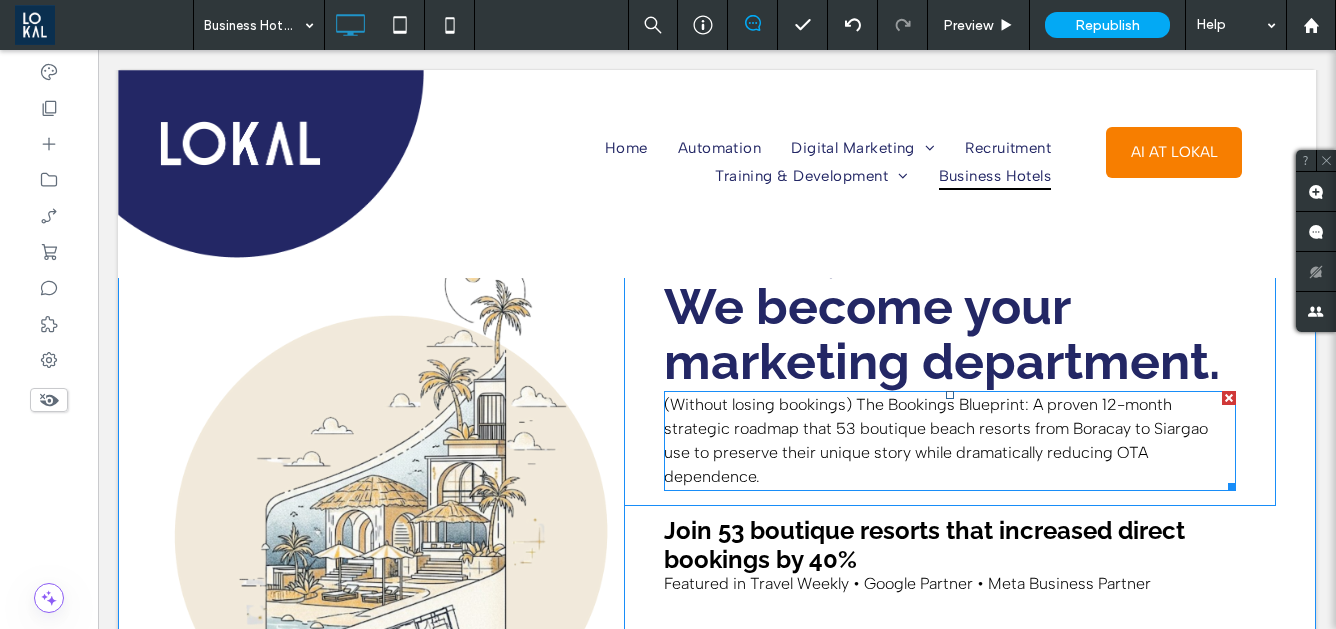 scroll, scrollTop: 69, scrollLeft: 0, axis: vertical 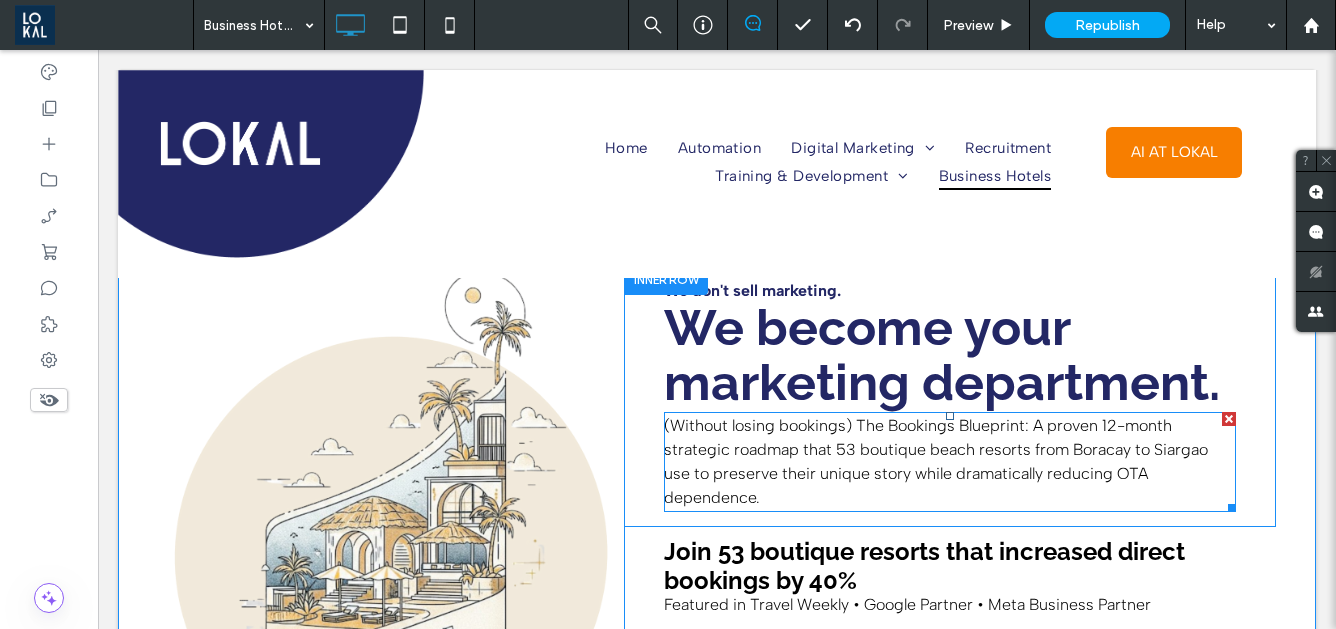 click on "(Without losing bookings) The Bookings Blueprint: A proven 12-month strategic roadmap that 53 boutique beach resorts from Boracay to Siargao use to preserve their unique story while dramatically reducing OTA dependence." at bounding box center (936, 461) 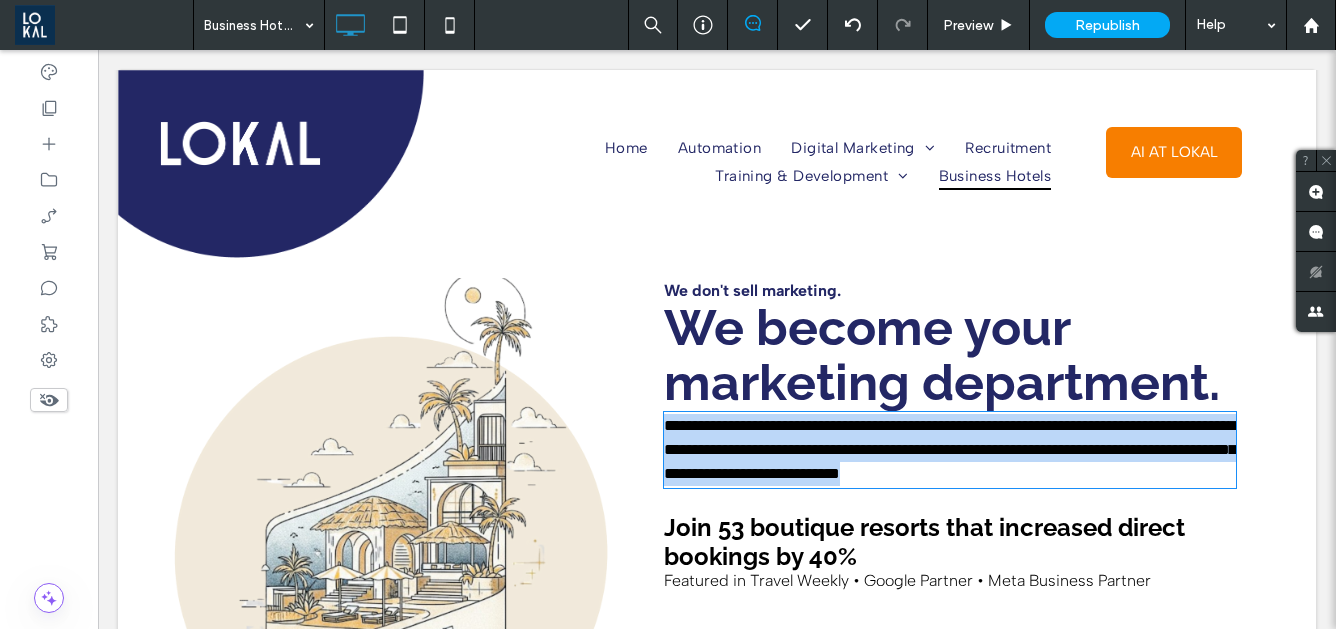 type on "**********" 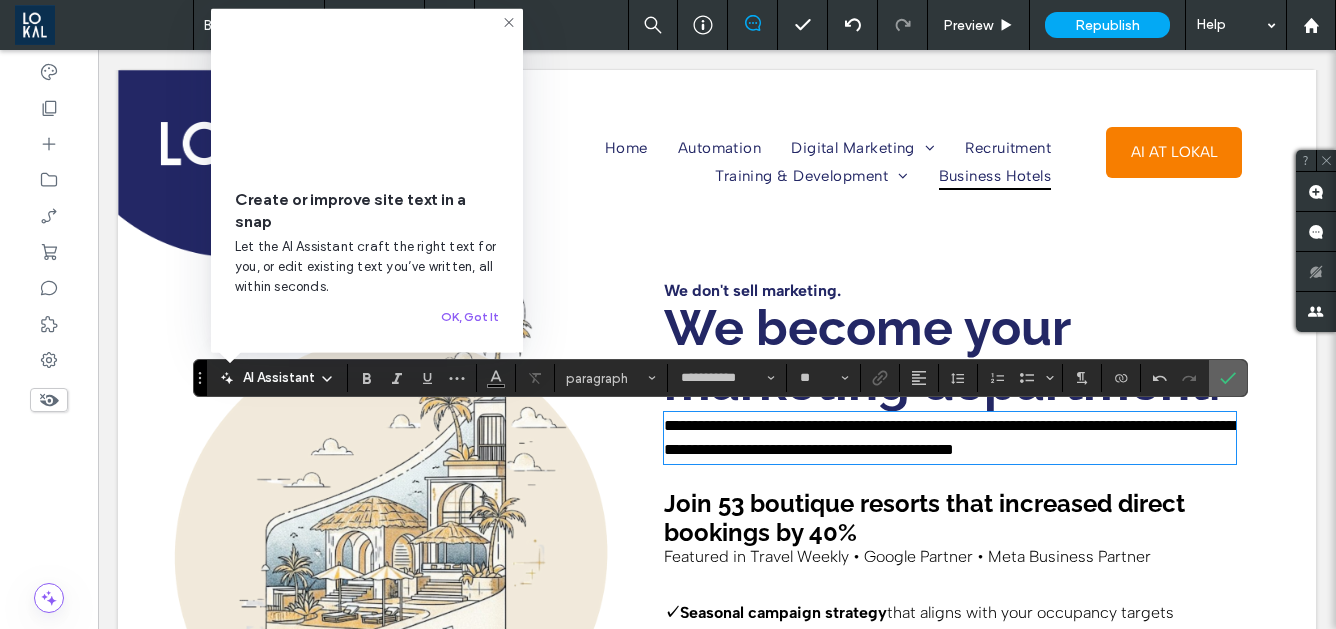 click at bounding box center (1228, 378) 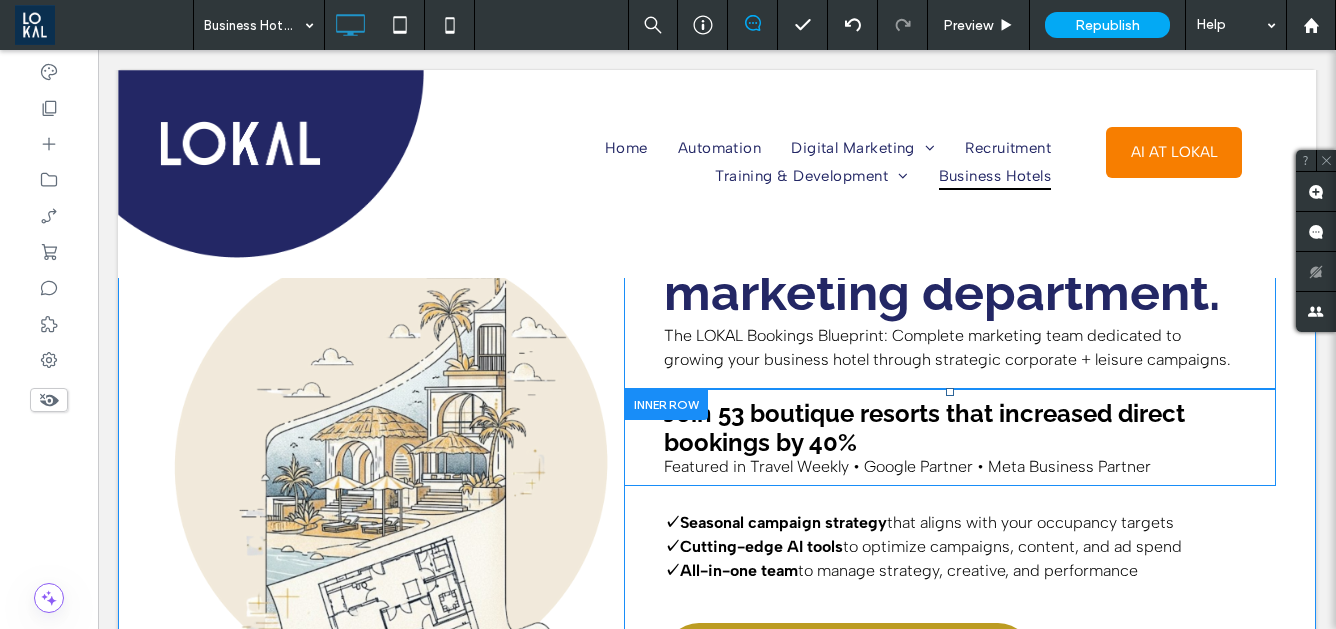 scroll, scrollTop: 166, scrollLeft: 0, axis: vertical 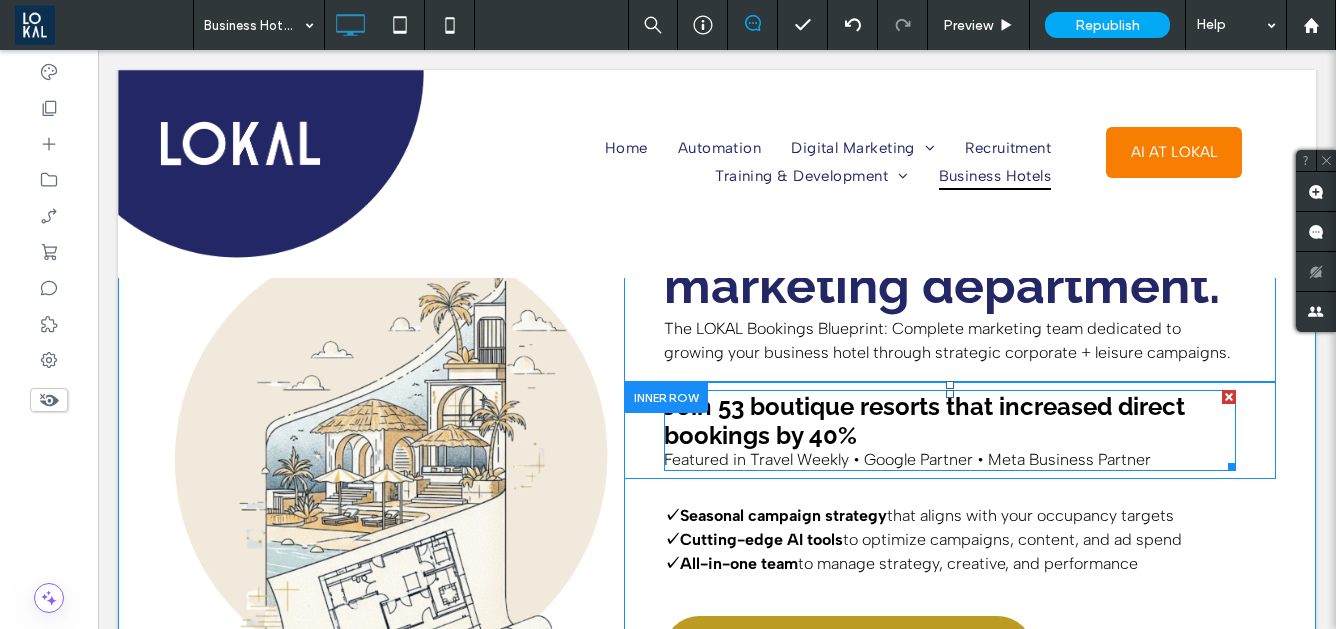click on "Join 53 boutique resorts that increased direct bookings by 40% ﻿" at bounding box center (924, 421) 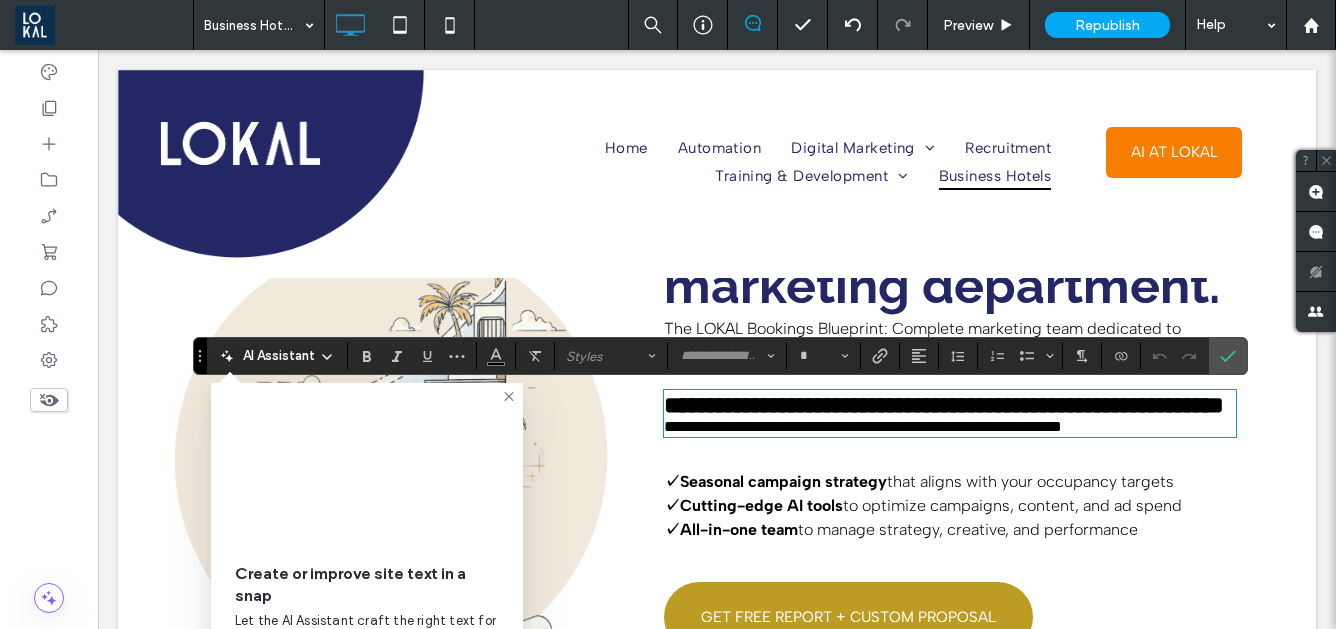 type on "**********" 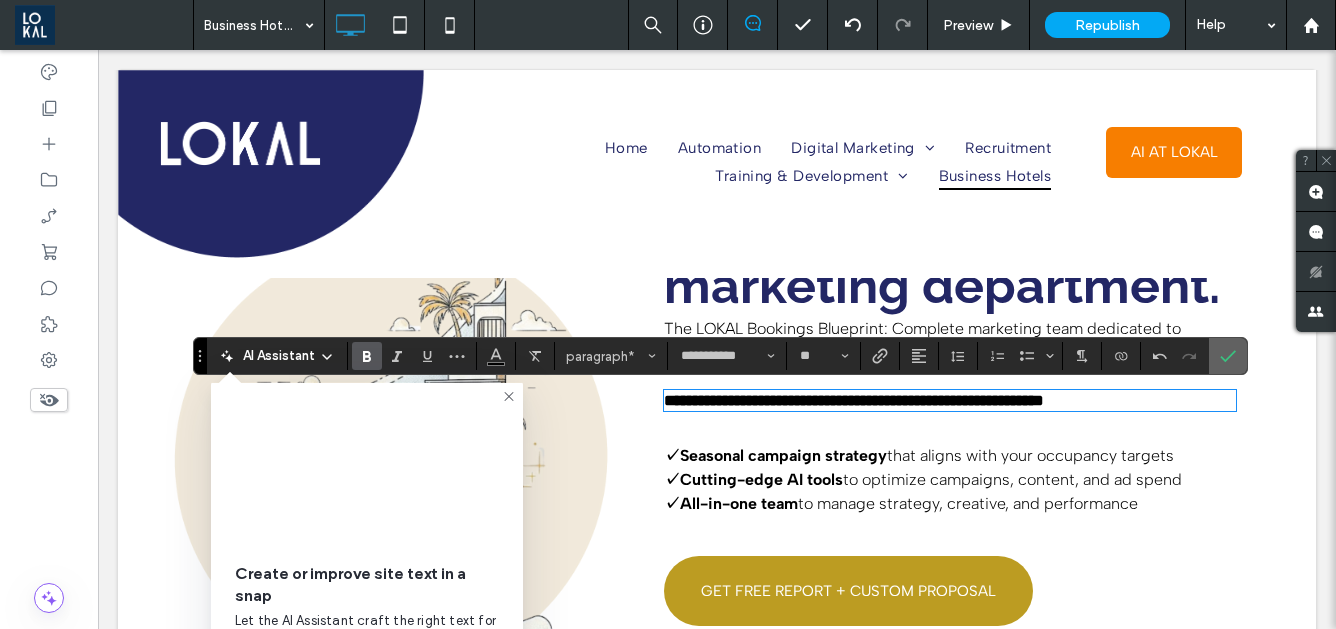 click 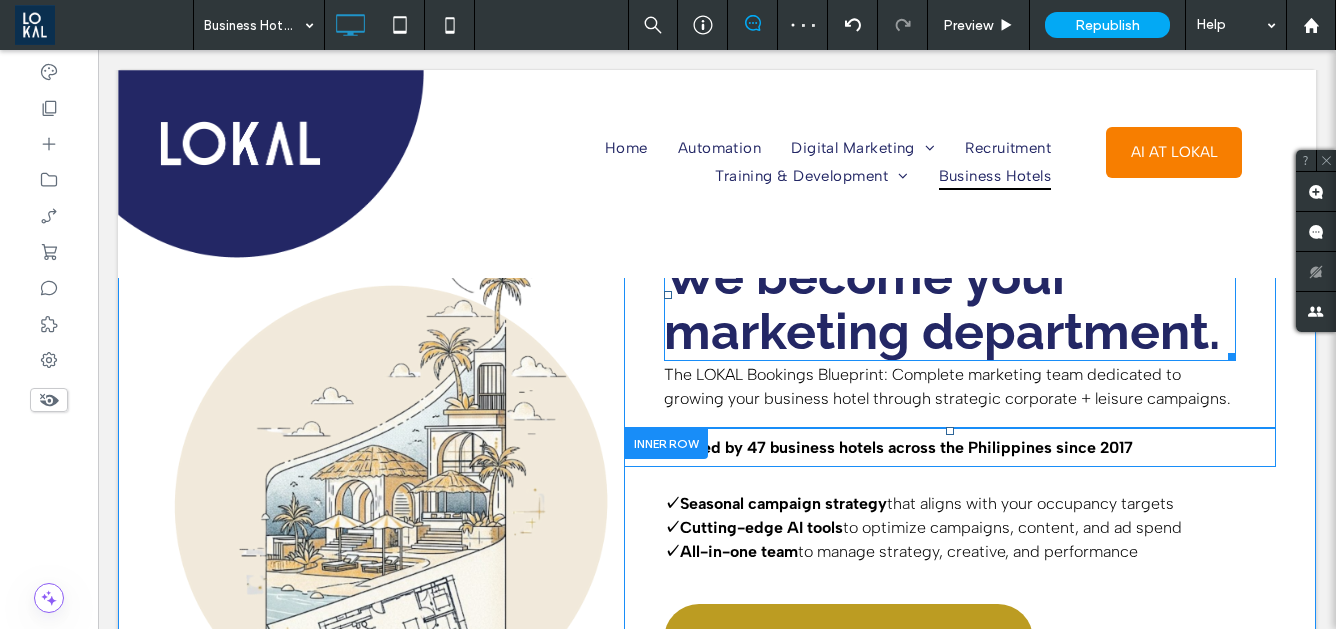 scroll, scrollTop: 125, scrollLeft: 0, axis: vertical 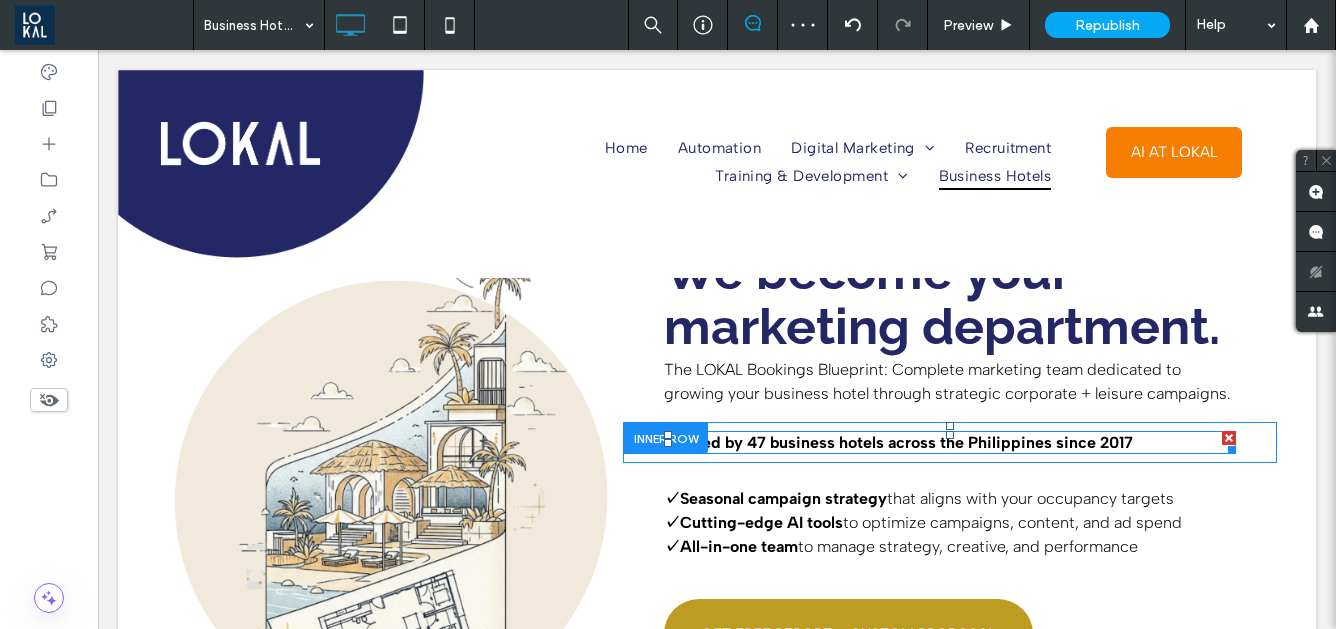 click on "Trusted by 47 business hotels across the Philippines since 2017" at bounding box center [898, 442] 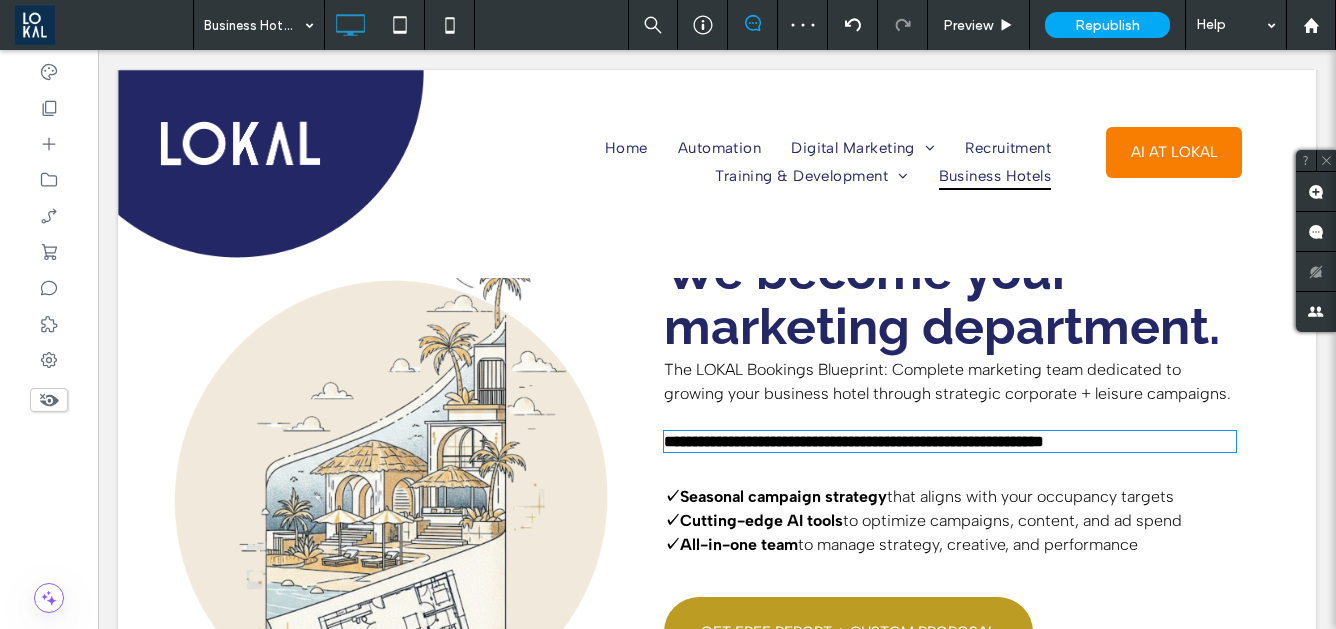 type on "**********" 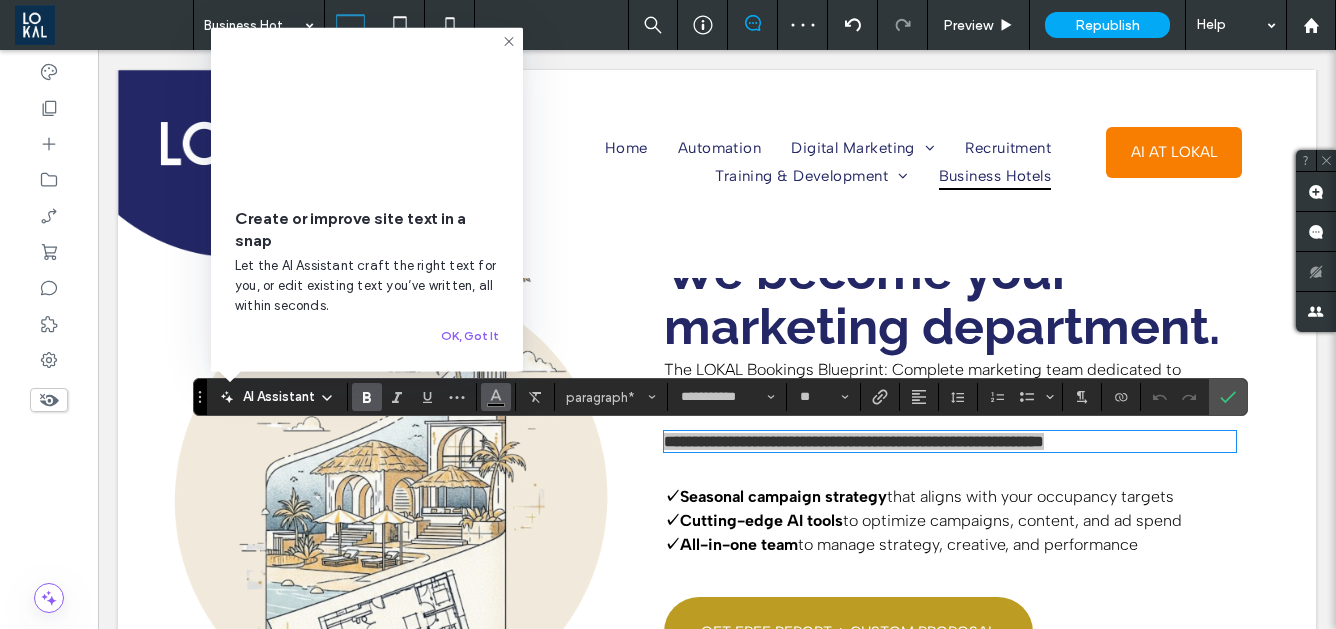 click 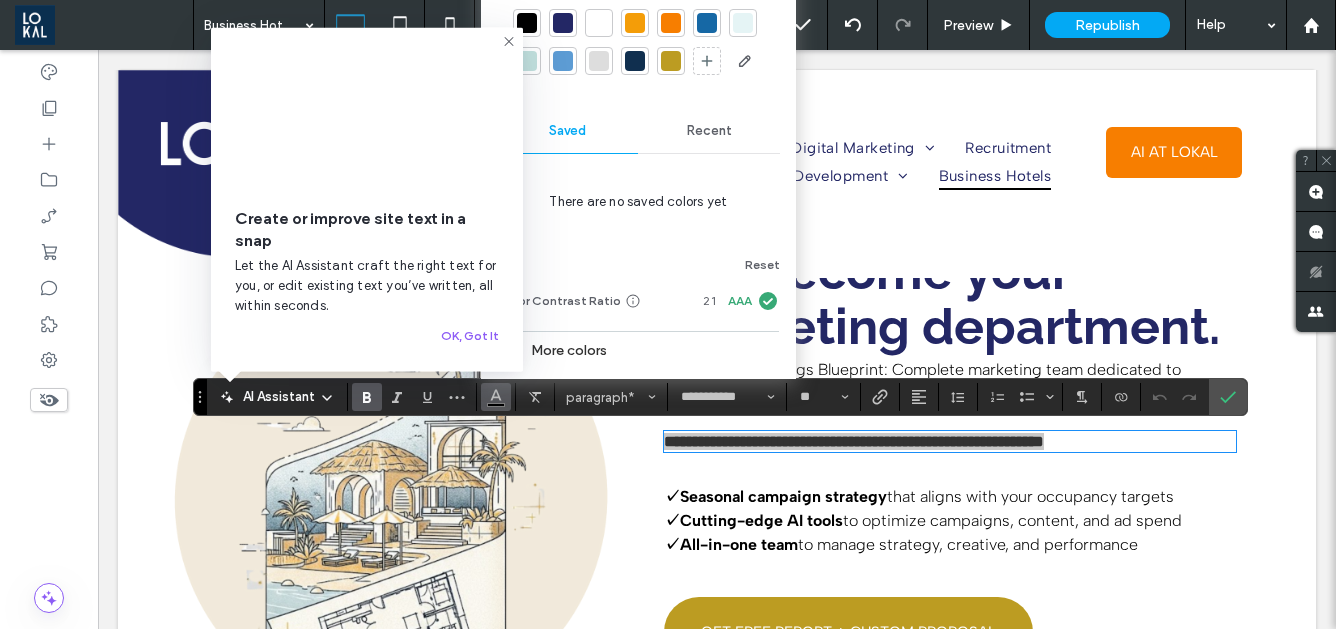 click at bounding box center (635, 23) 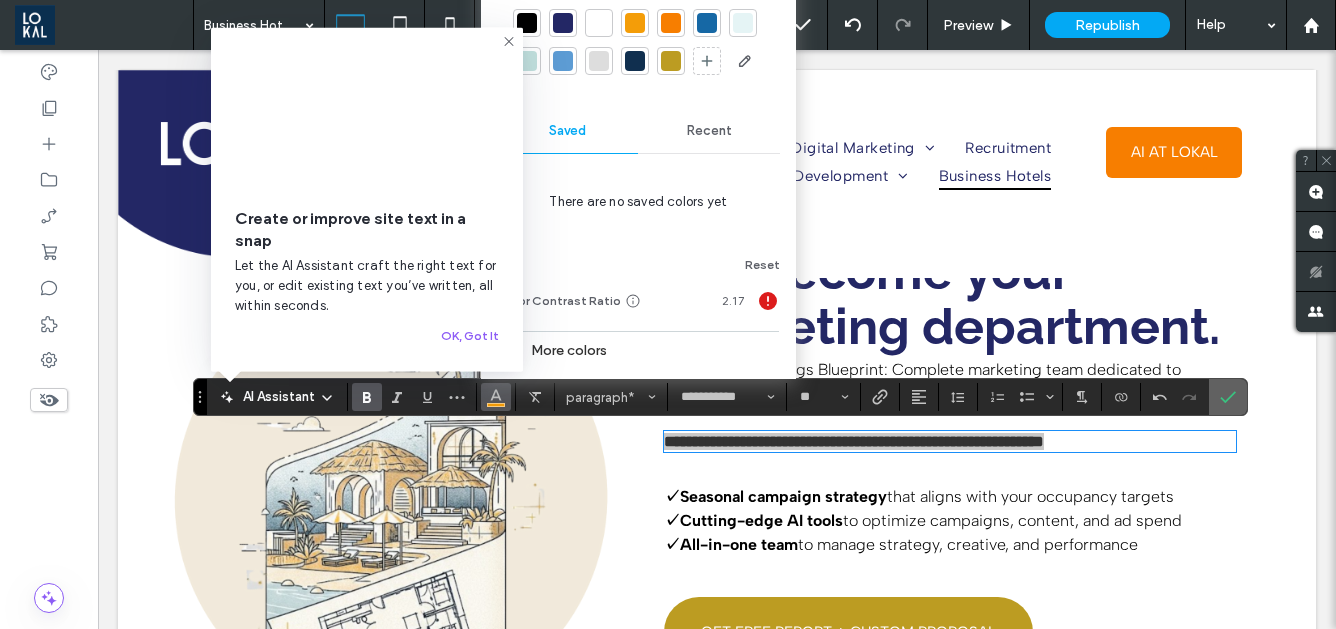 click 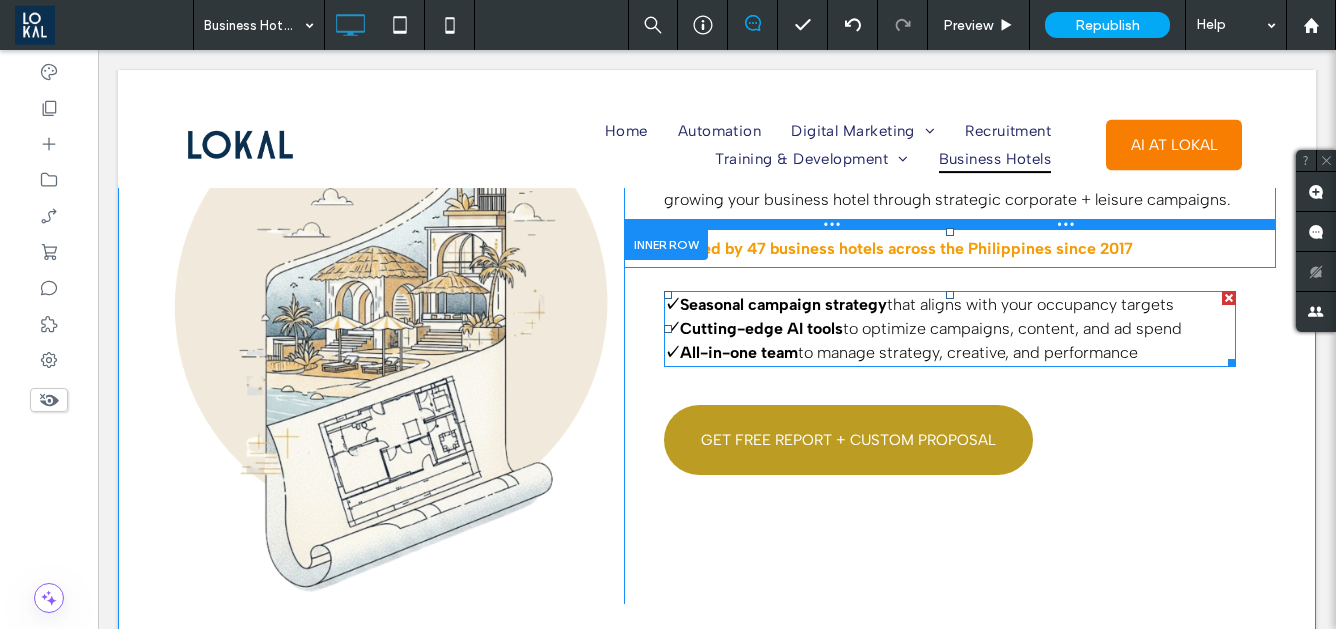 scroll, scrollTop: 321, scrollLeft: 0, axis: vertical 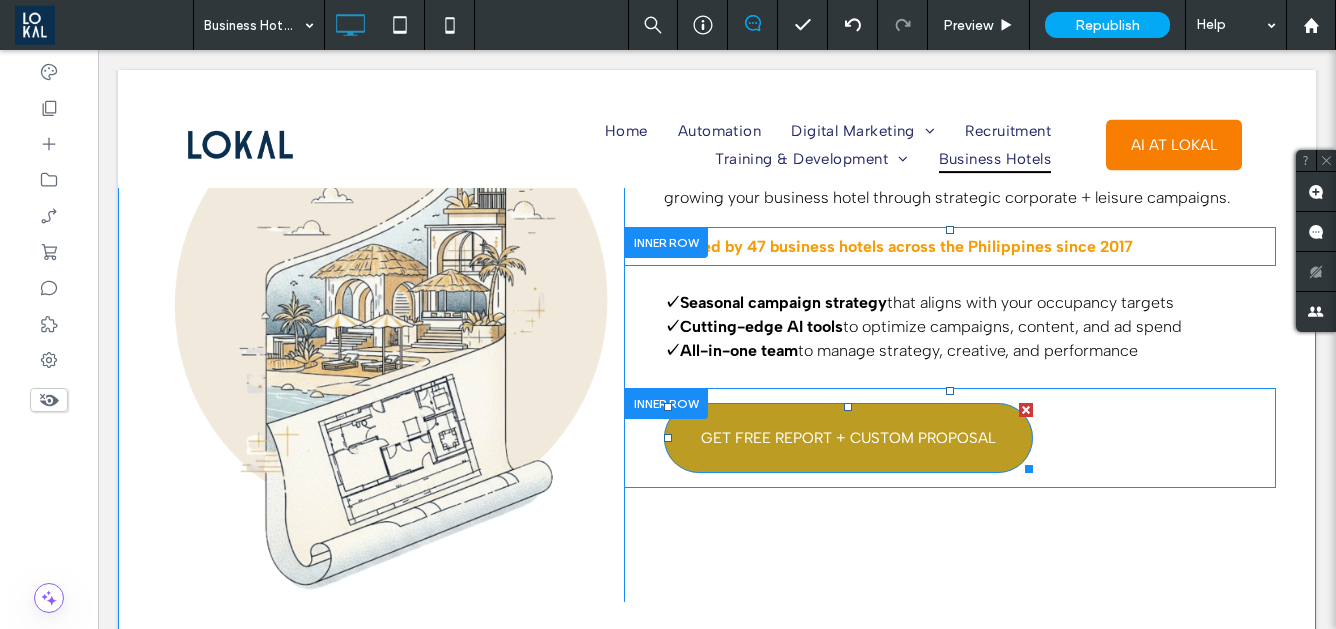 click on "GET FREE REPORT + CUSTOM PROPOSAL" at bounding box center [848, 438] 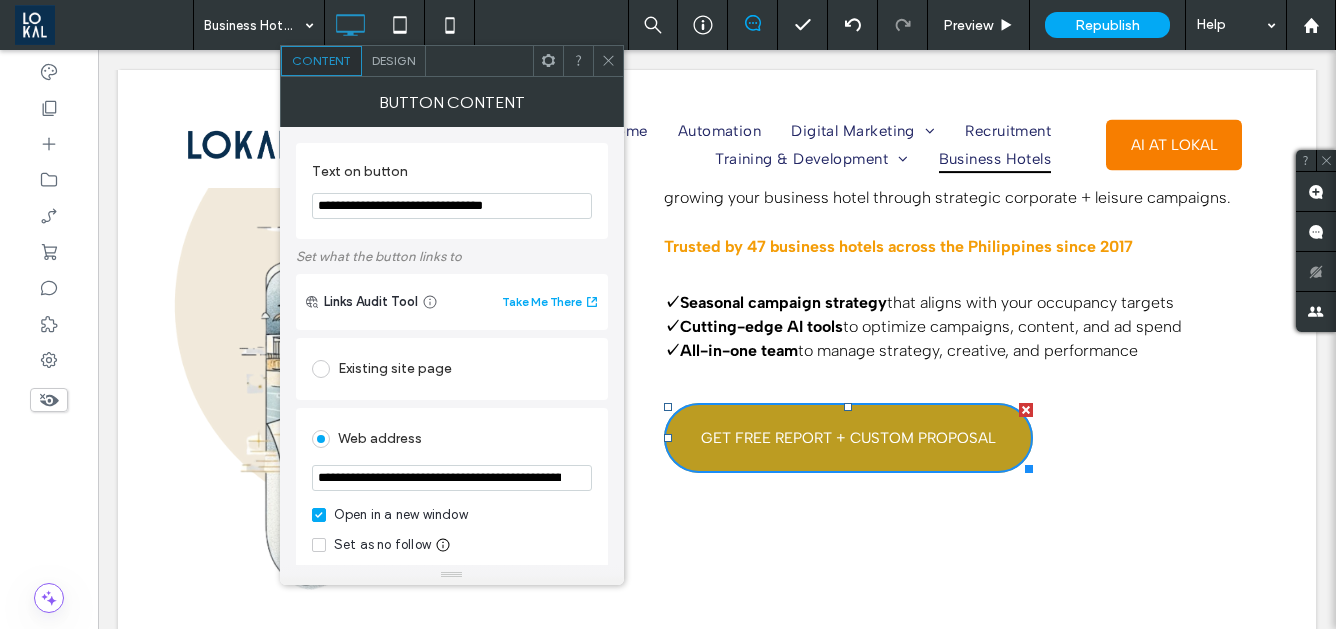 click on "**********" at bounding box center [452, 206] 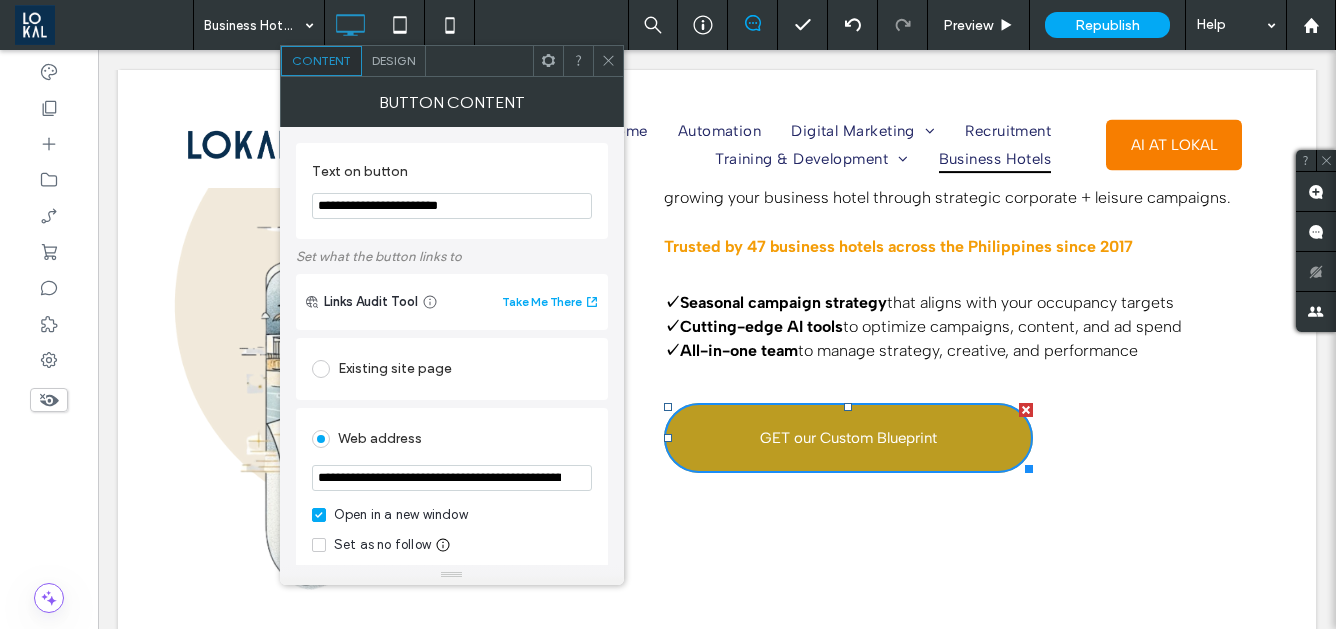 click on "**********" at bounding box center (452, 206) 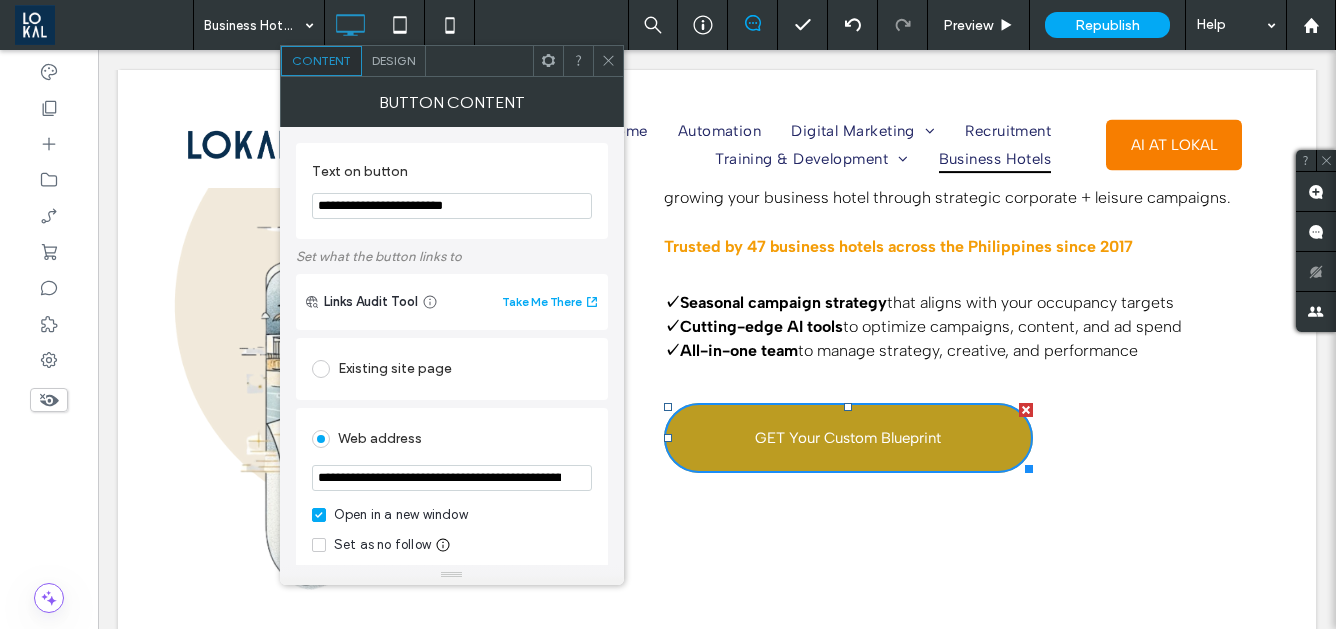 drag, startPoint x: 354, startPoint y: 211, endPoint x: 375, endPoint y: 208, distance: 21.213203 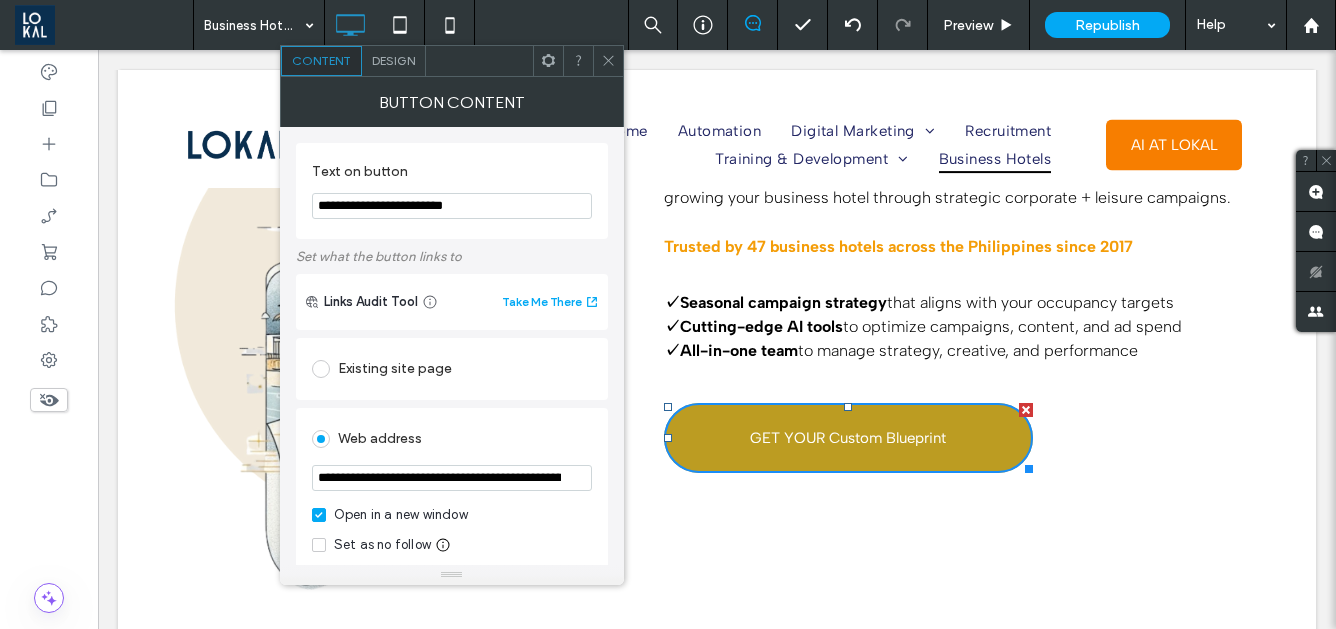 drag, startPoint x: 396, startPoint y: 206, endPoint x: 428, endPoint y: 208, distance: 32.06244 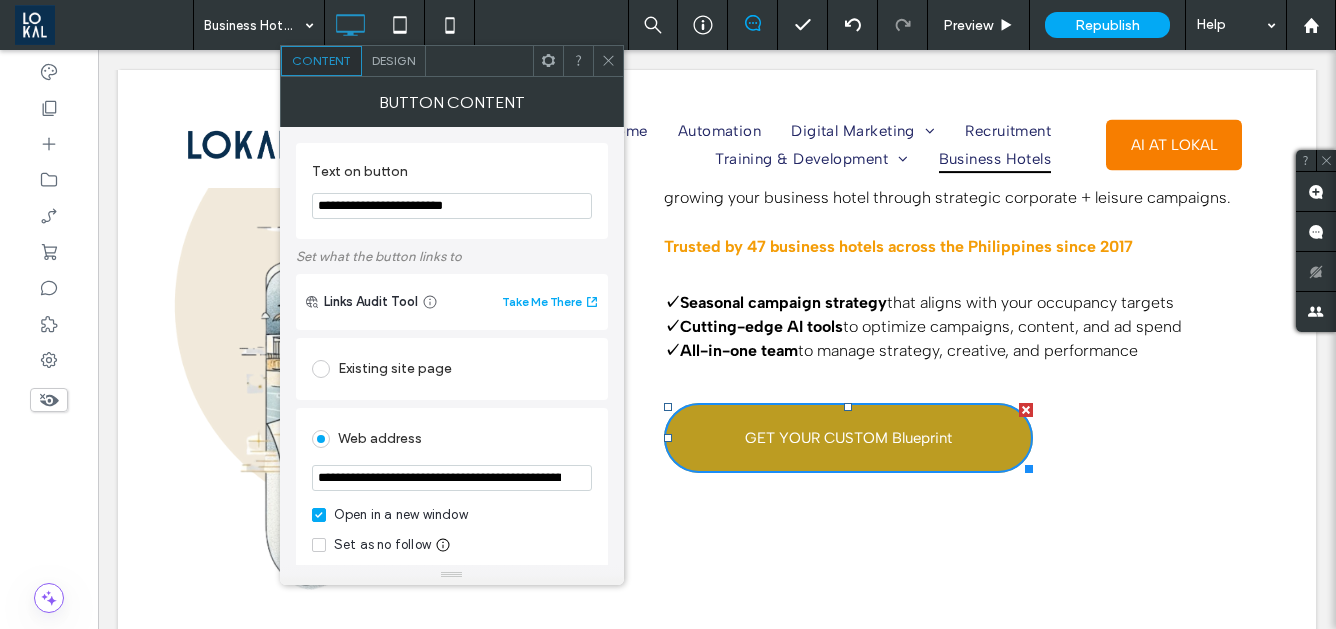 drag, startPoint x: 453, startPoint y: 203, endPoint x: 500, endPoint y: 207, distance: 47.169907 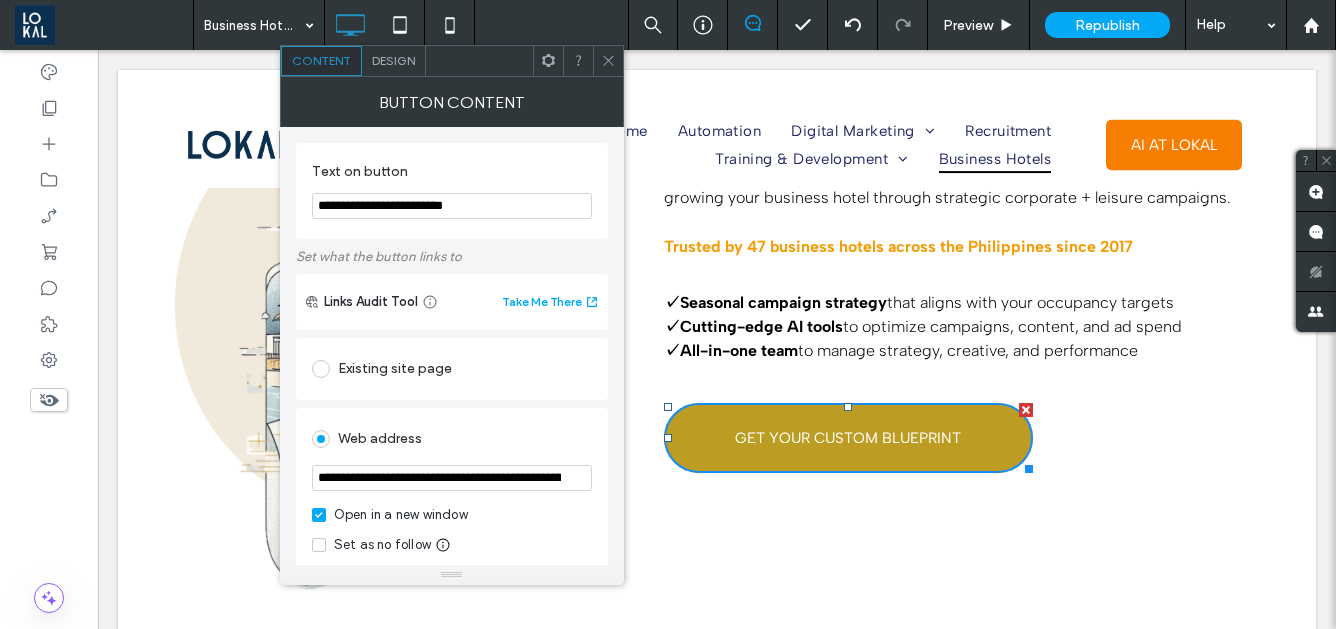 type on "**********" 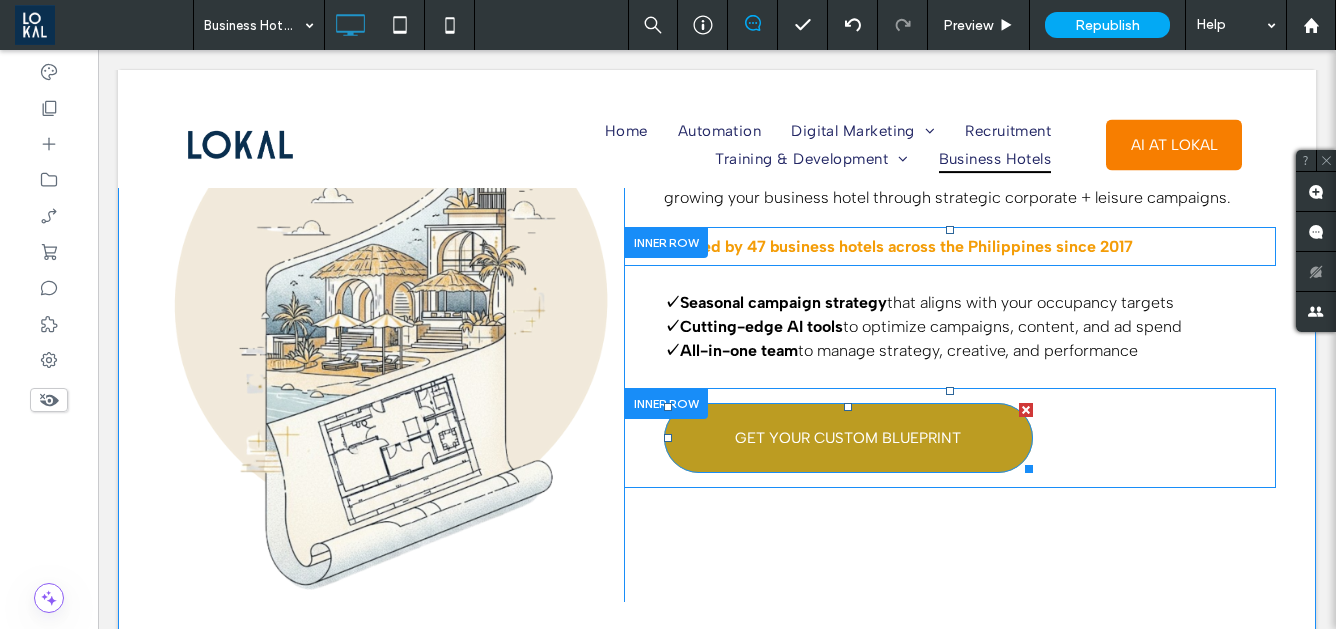 click on "GET YOUR CUSTOM BLUEPRINT" at bounding box center [848, 438] 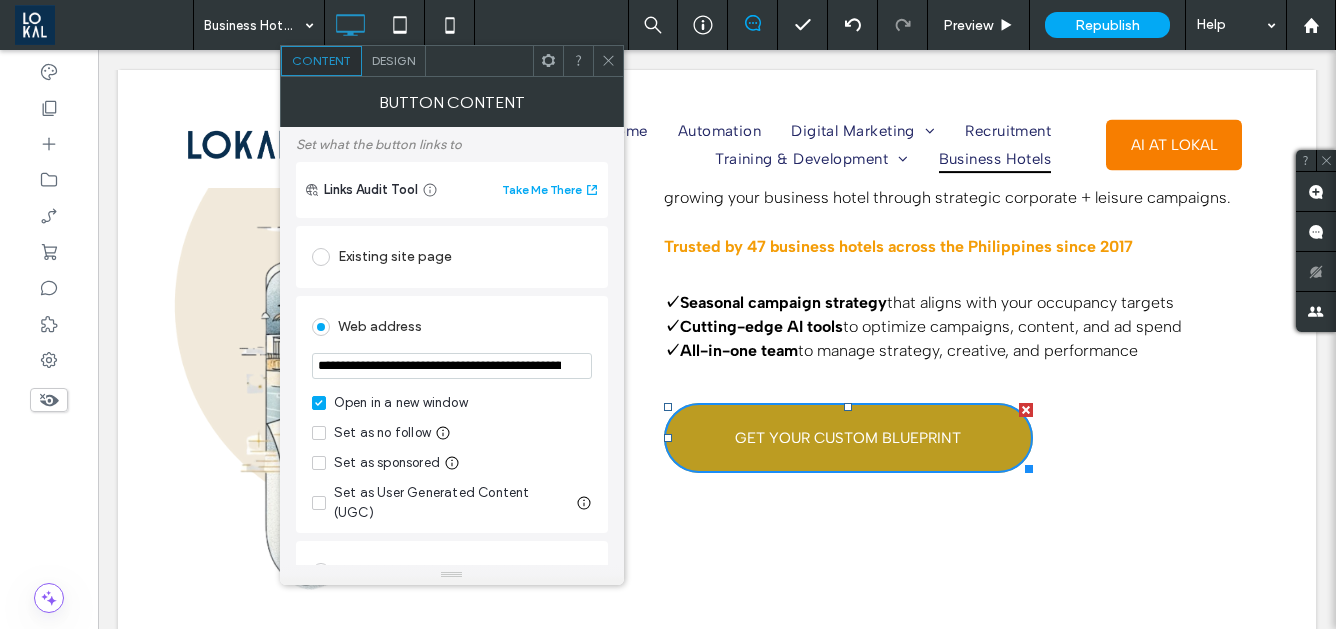 scroll, scrollTop: 113, scrollLeft: 0, axis: vertical 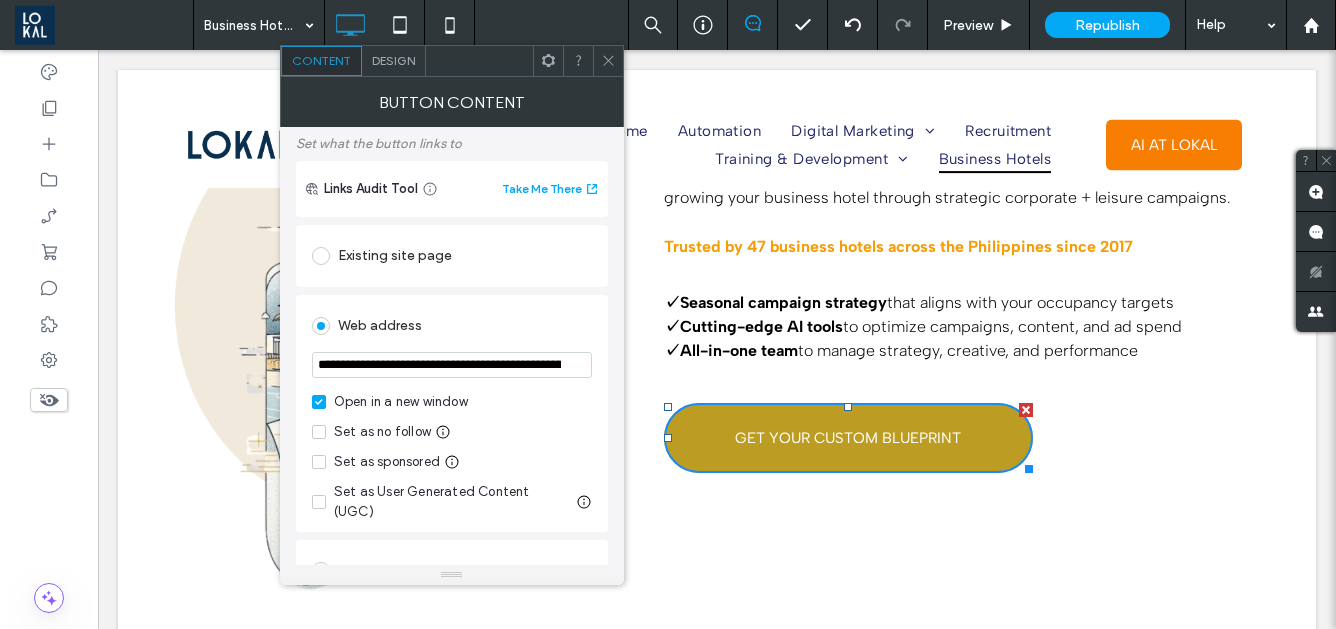 click on "**********" at bounding box center (452, 365) 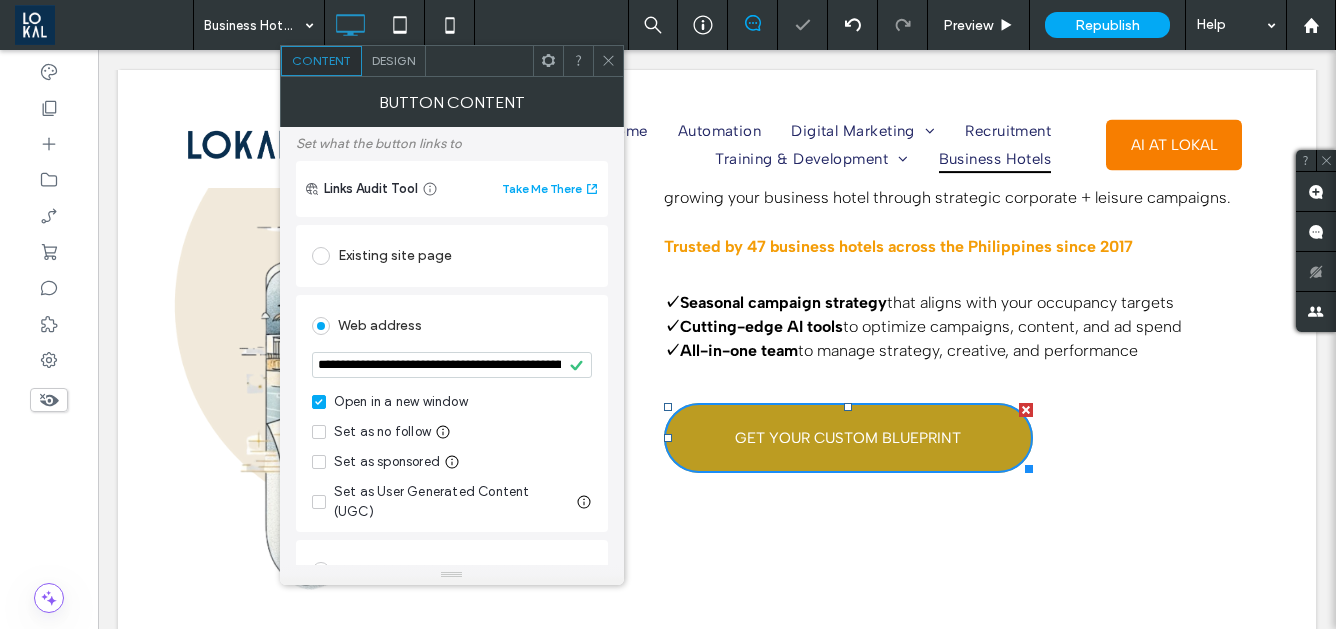 click 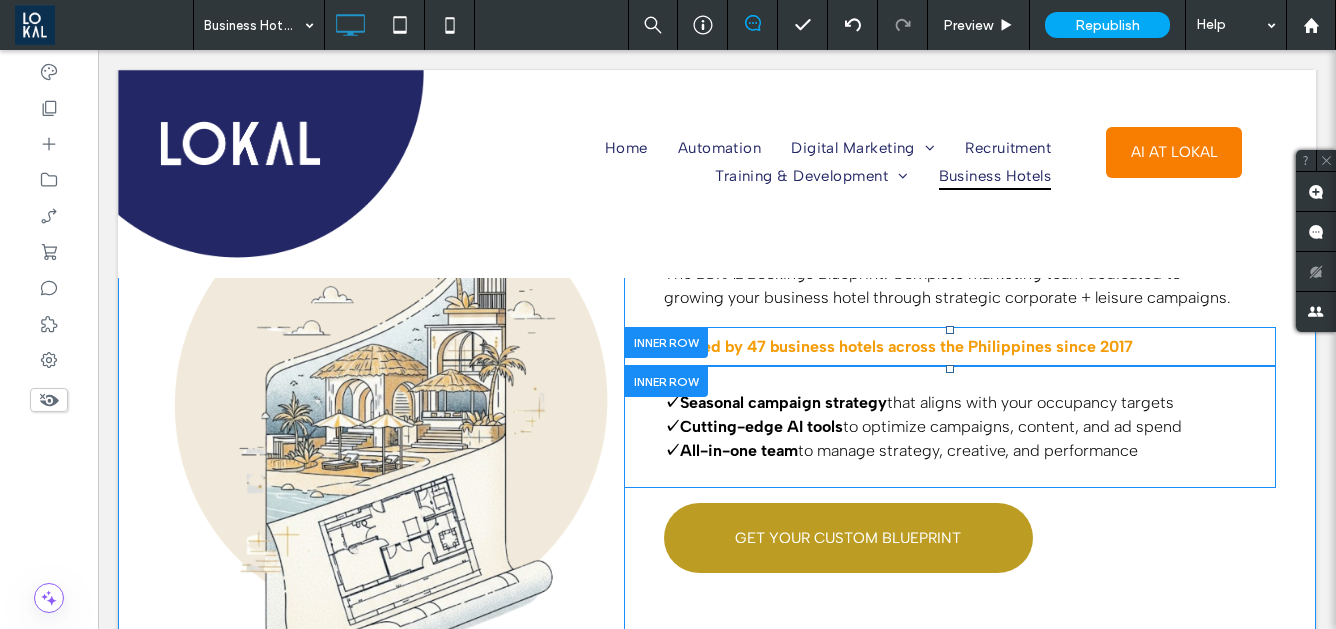 scroll, scrollTop: 223, scrollLeft: 0, axis: vertical 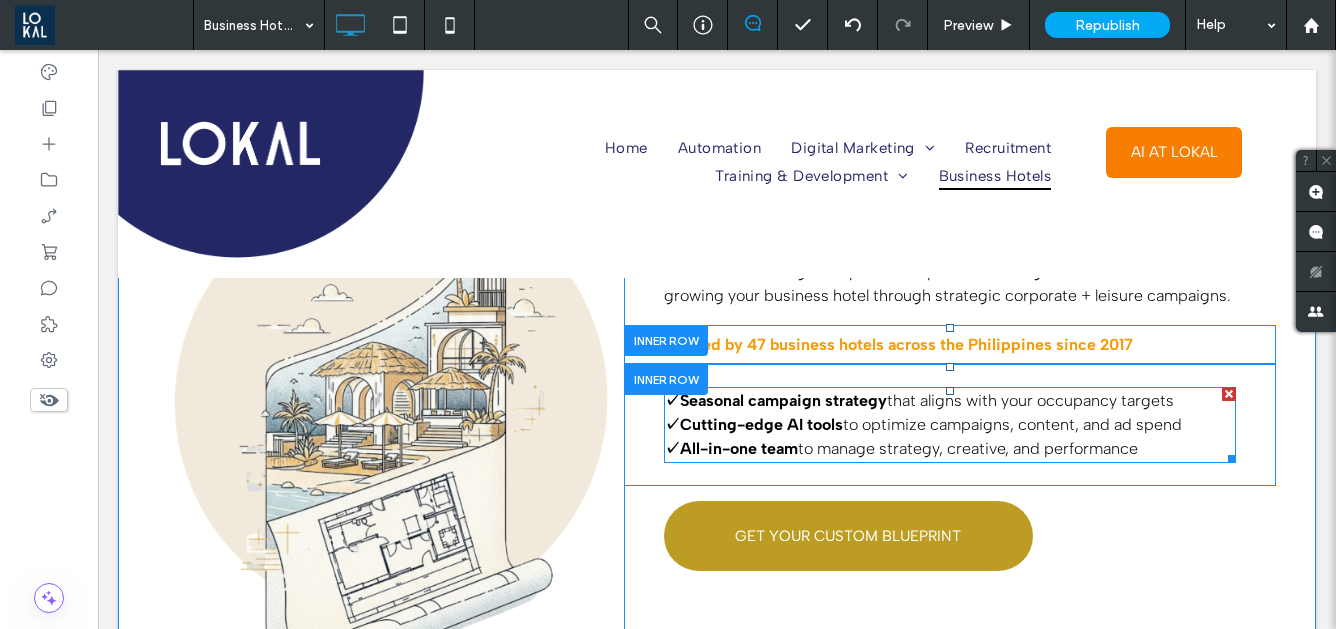 click at bounding box center (1229, 394) 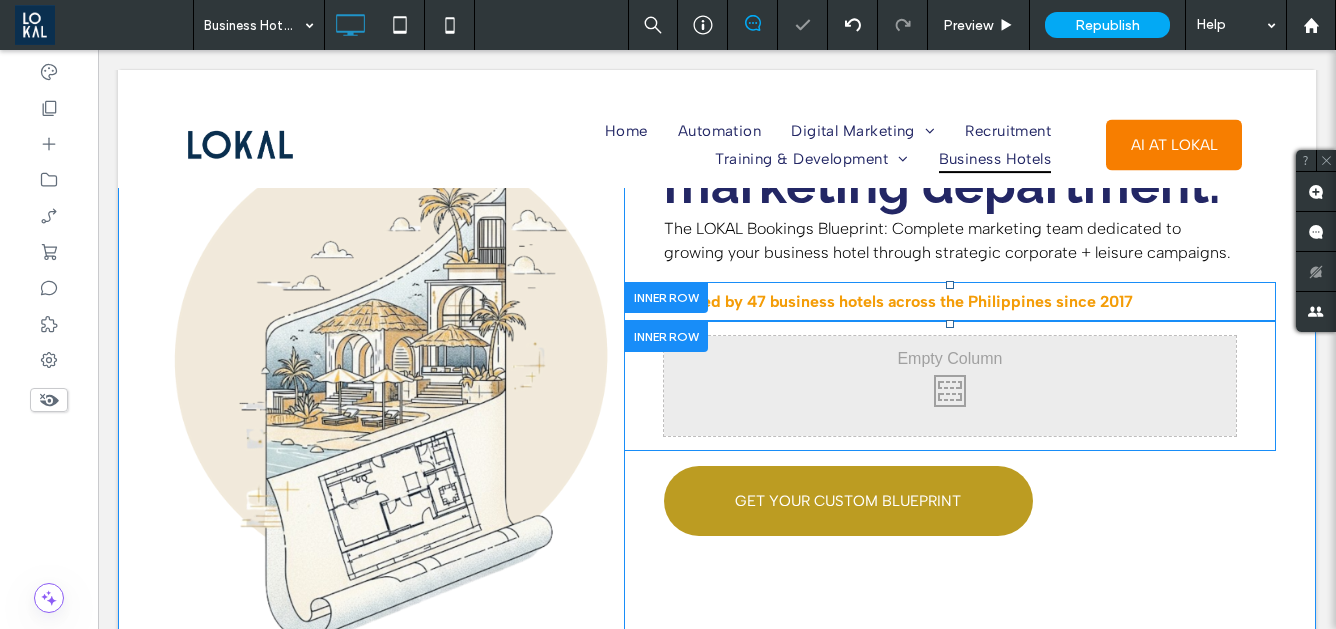 scroll, scrollTop: 267, scrollLeft: 0, axis: vertical 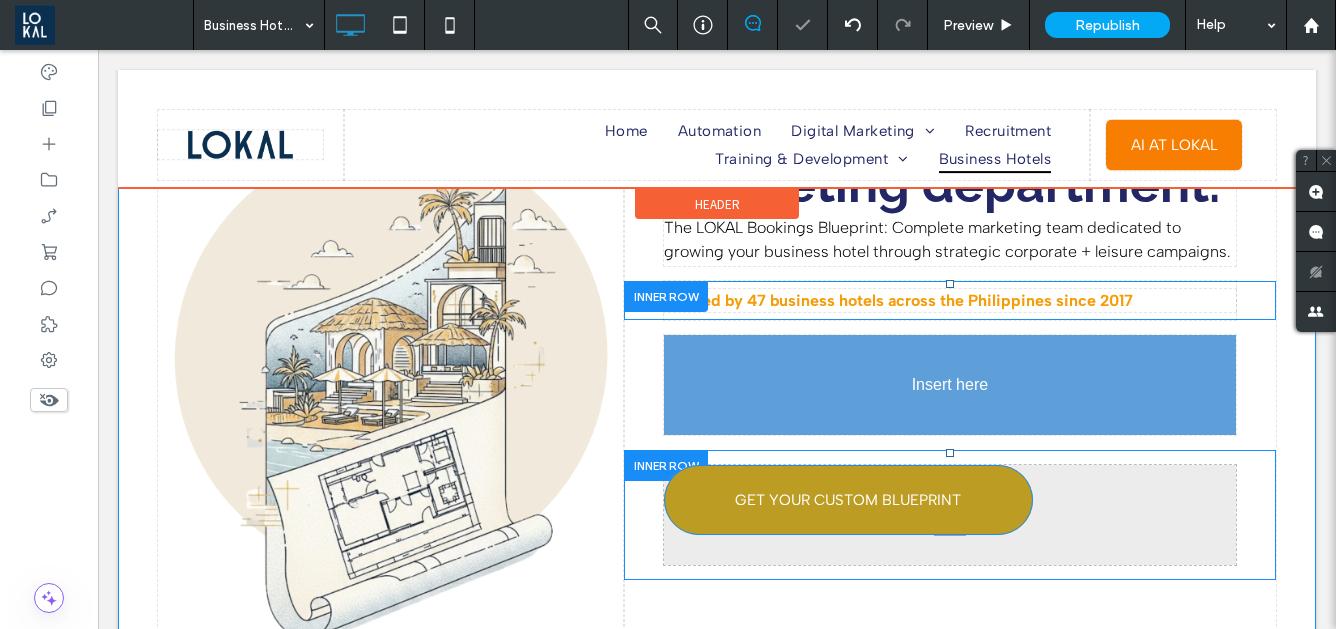 drag, startPoint x: 887, startPoint y: 497, endPoint x: 891, endPoint y: 381, distance: 116.06895 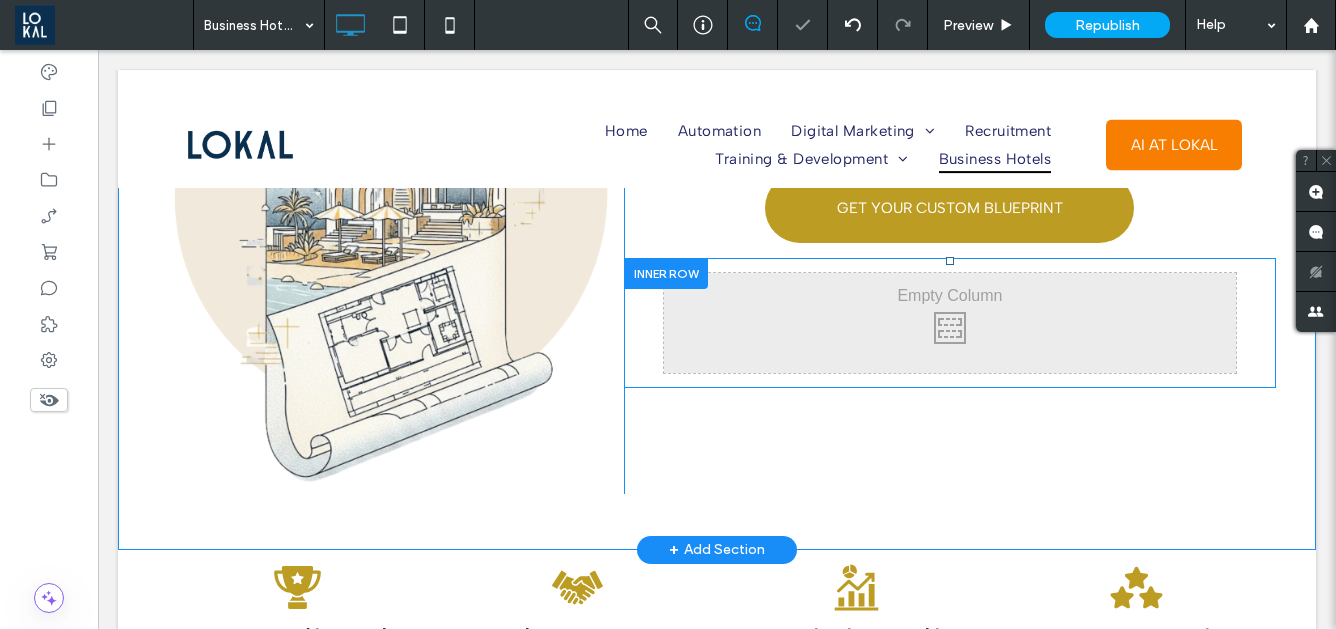 scroll, scrollTop: 416, scrollLeft: 0, axis: vertical 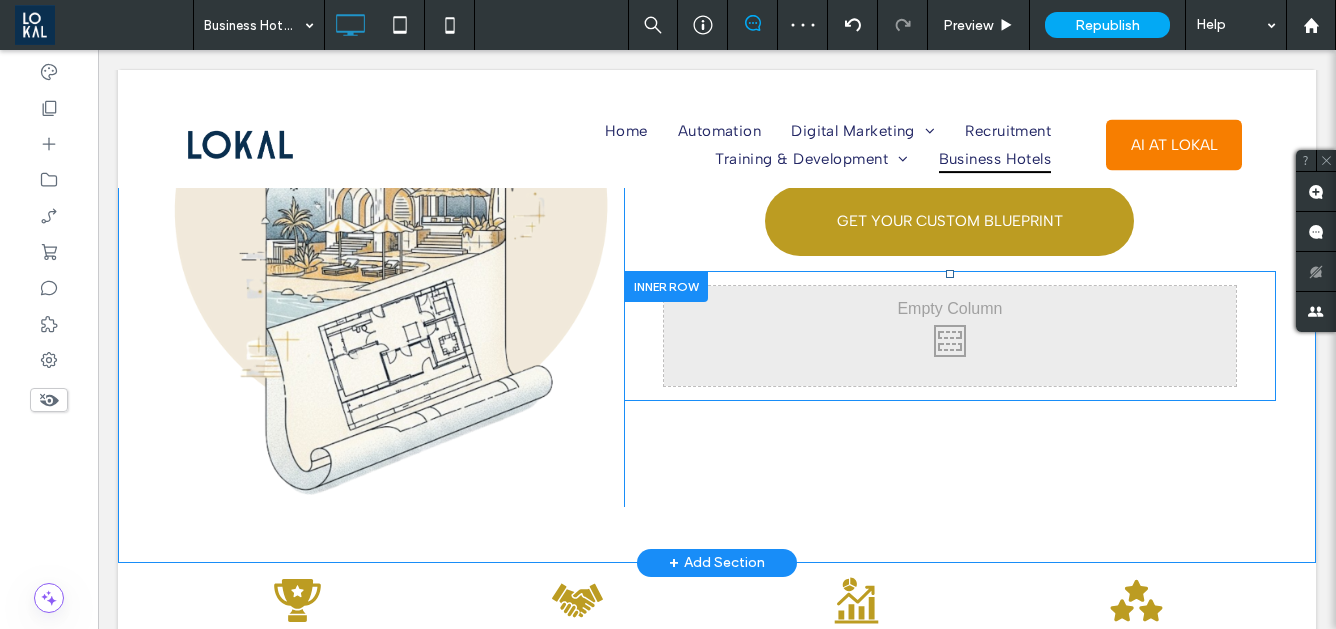 click at bounding box center (666, 286) 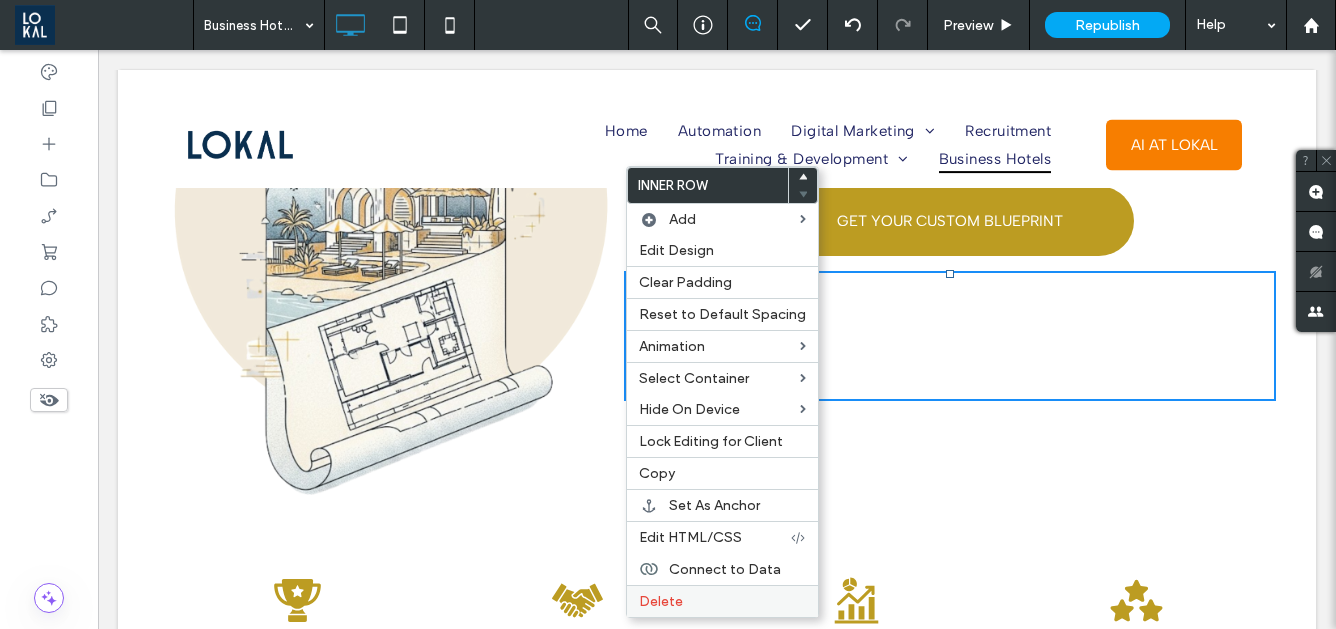 click on "Delete" at bounding box center (722, 601) 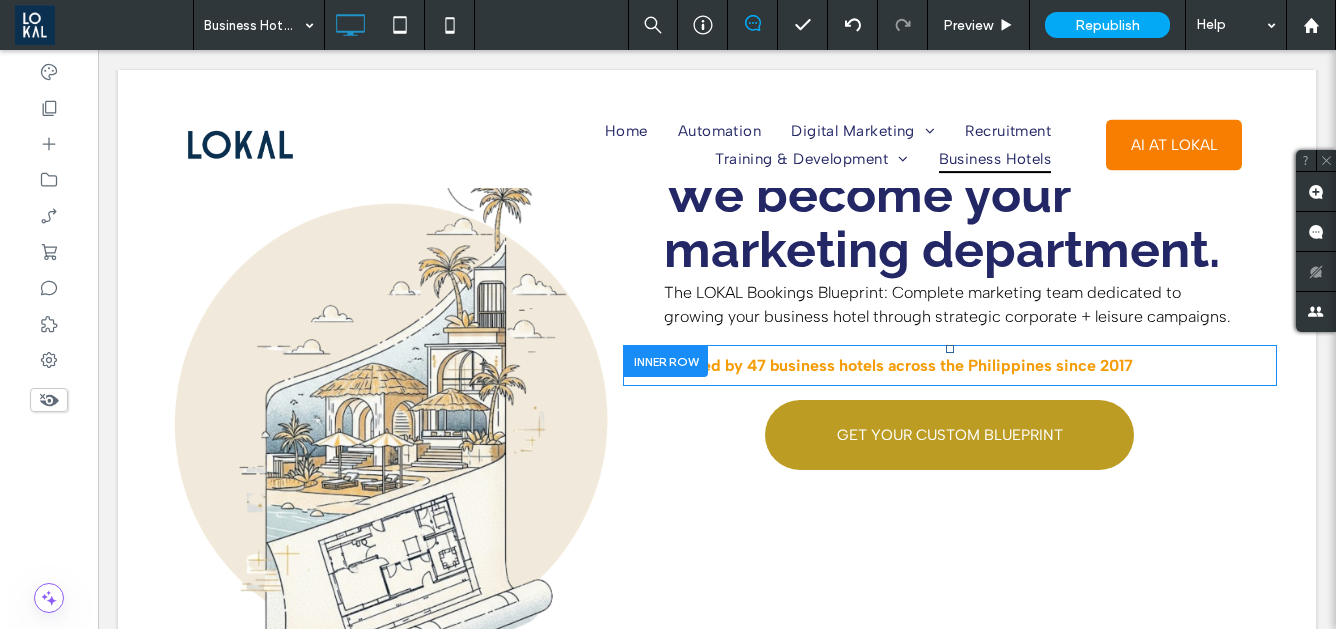 scroll, scrollTop: 177, scrollLeft: 0, axis: vertical 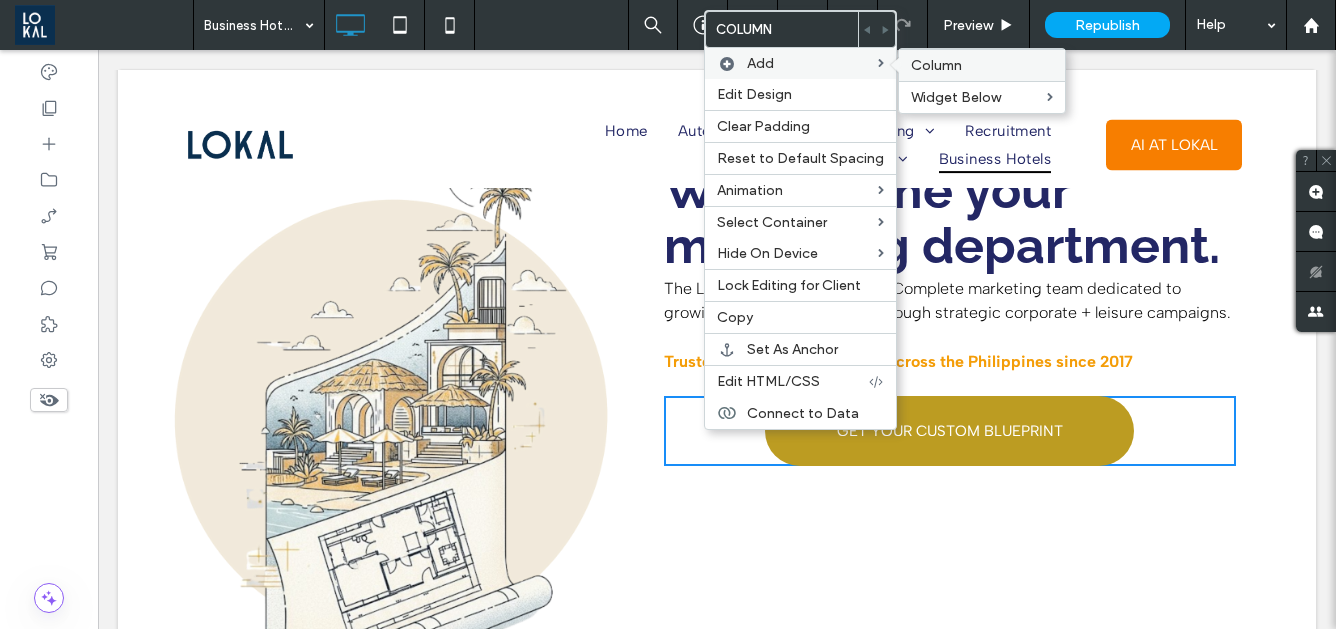 click on "Column" at bounding box center (936, 65) 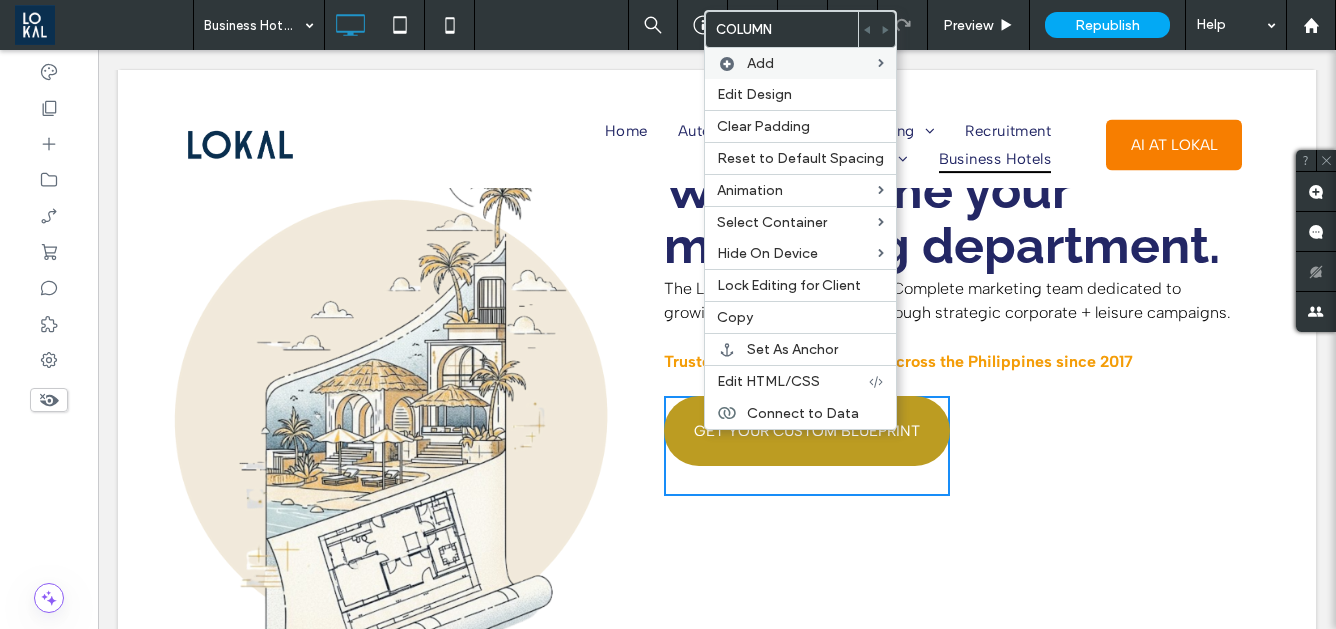 click on "Click To Paste     Click To Paste" at bounding box center [1093, 446] 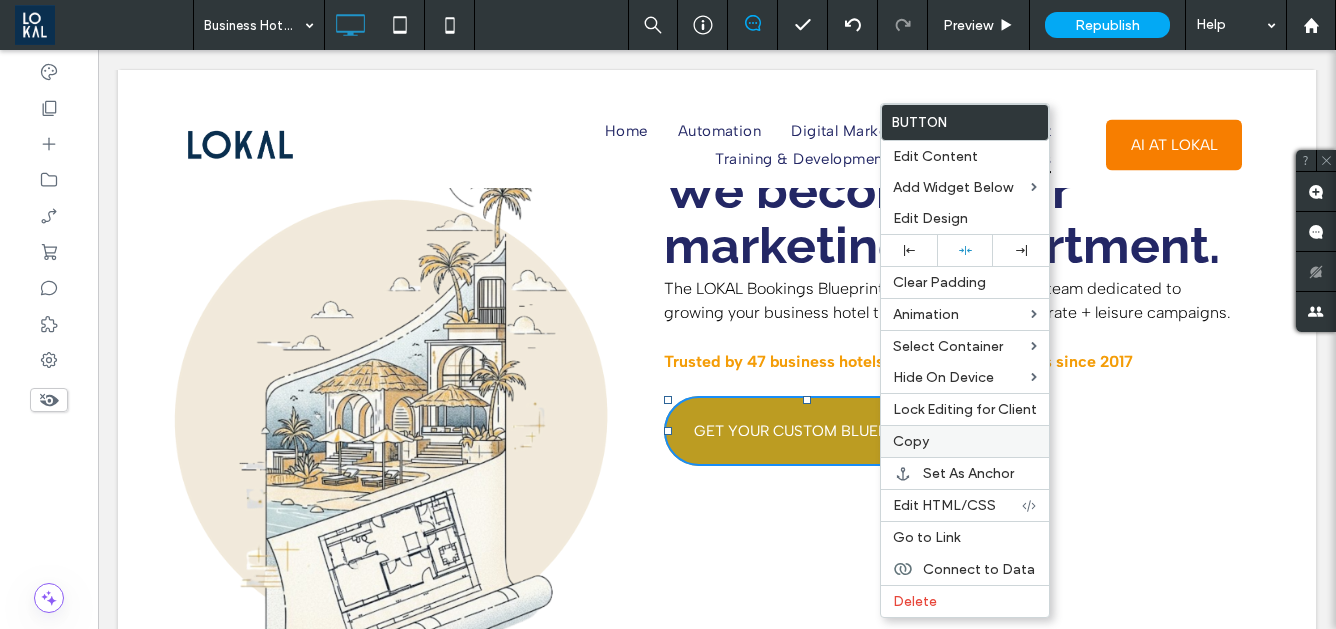 click on "Copy" at bounding box center [911, 441] 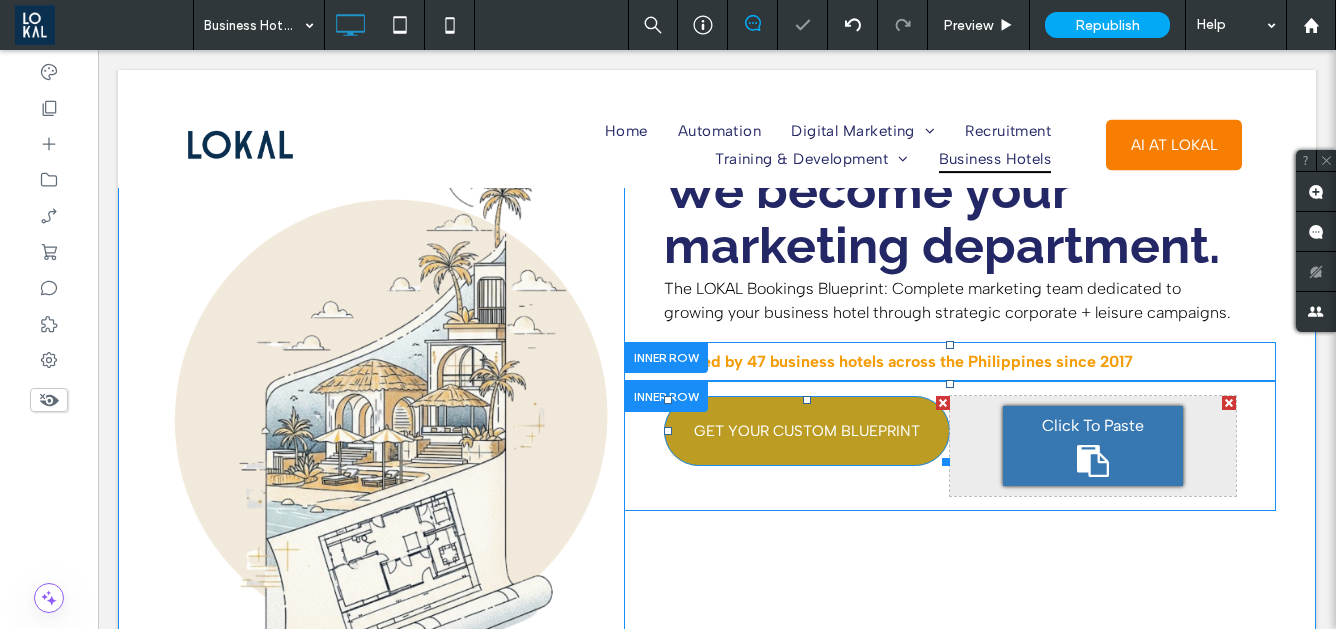 click 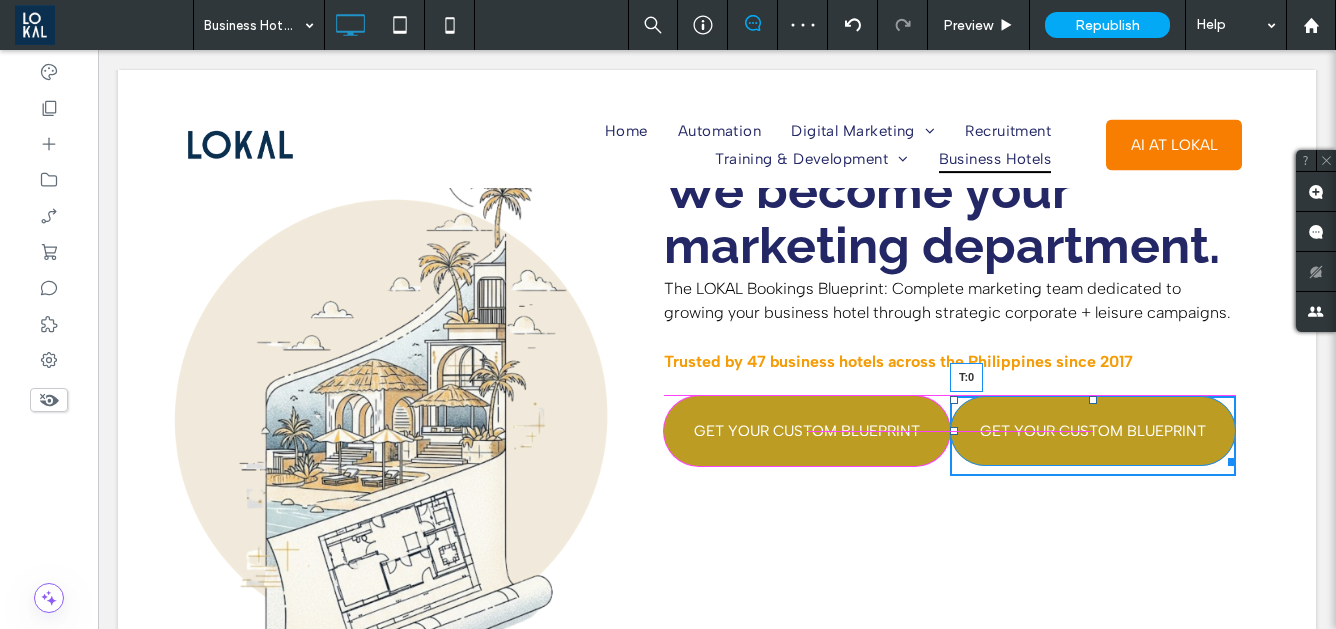 drag, startPoint x: 1095, startPoint y: 411, endPoint x: 1094, endPoint y: 396, distance: 15.033297 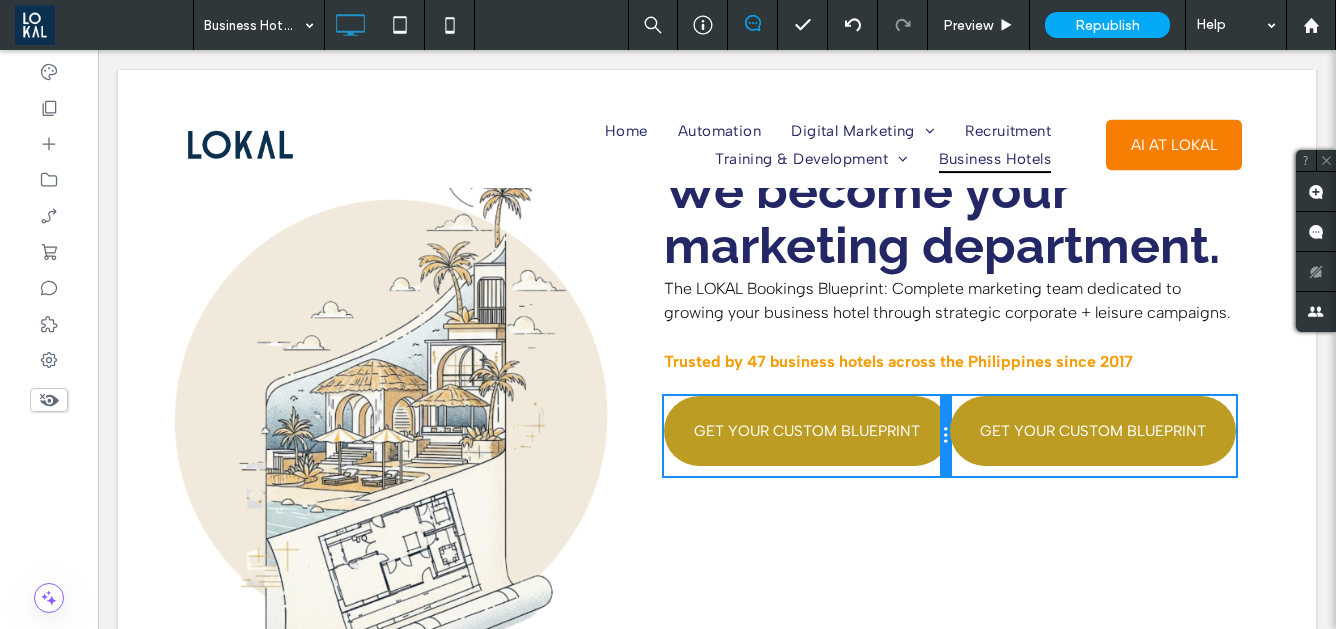 drag, startPoint x: 944, startPoint y: 436, endPoint x: 922, endPoint y: 436, distance: 22 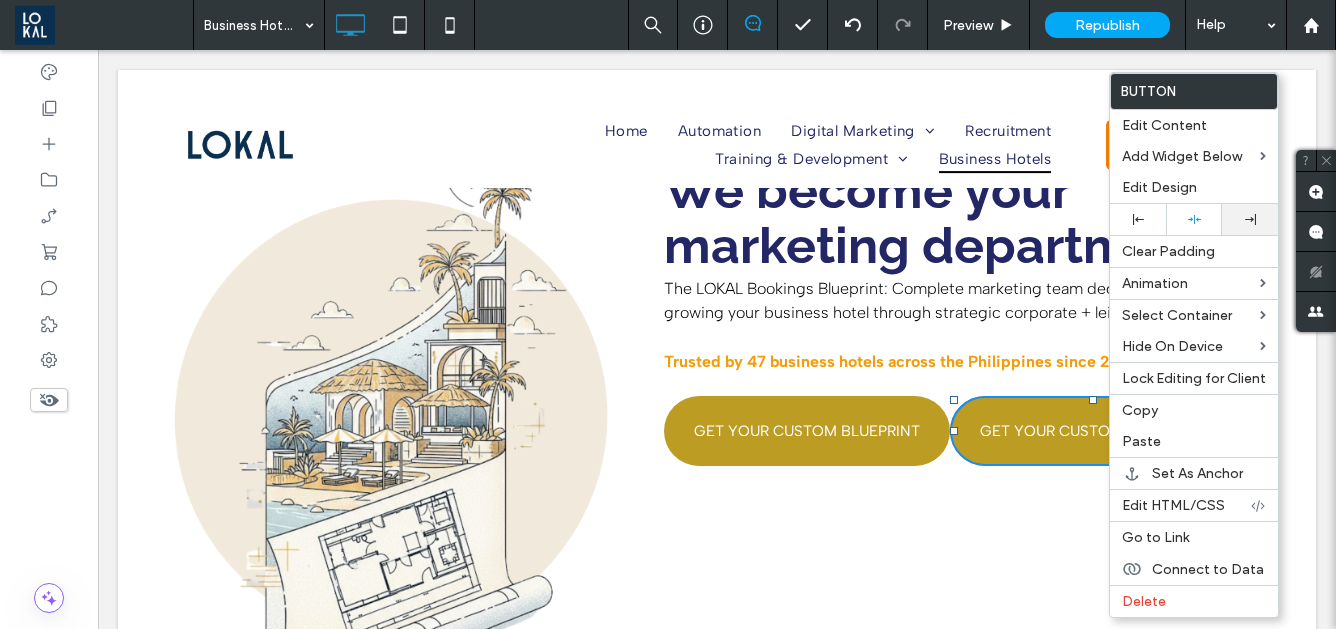 click at bounding box center (1250, 219) 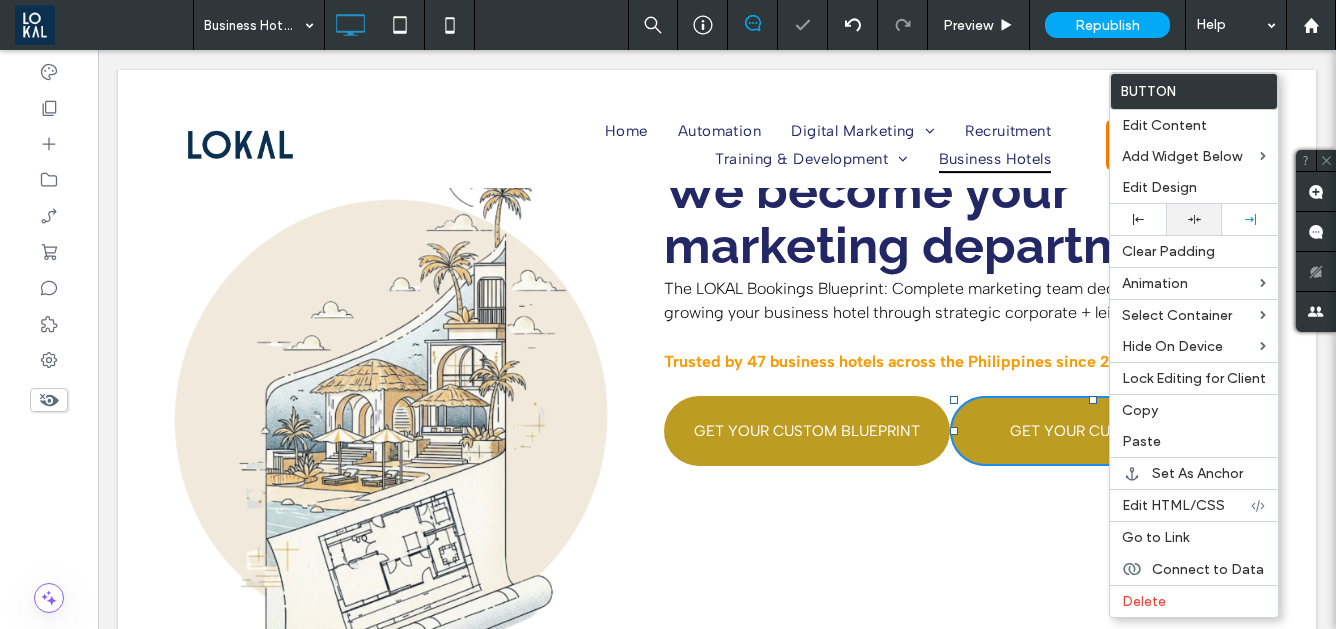 click at bounding box center (1194, 219) 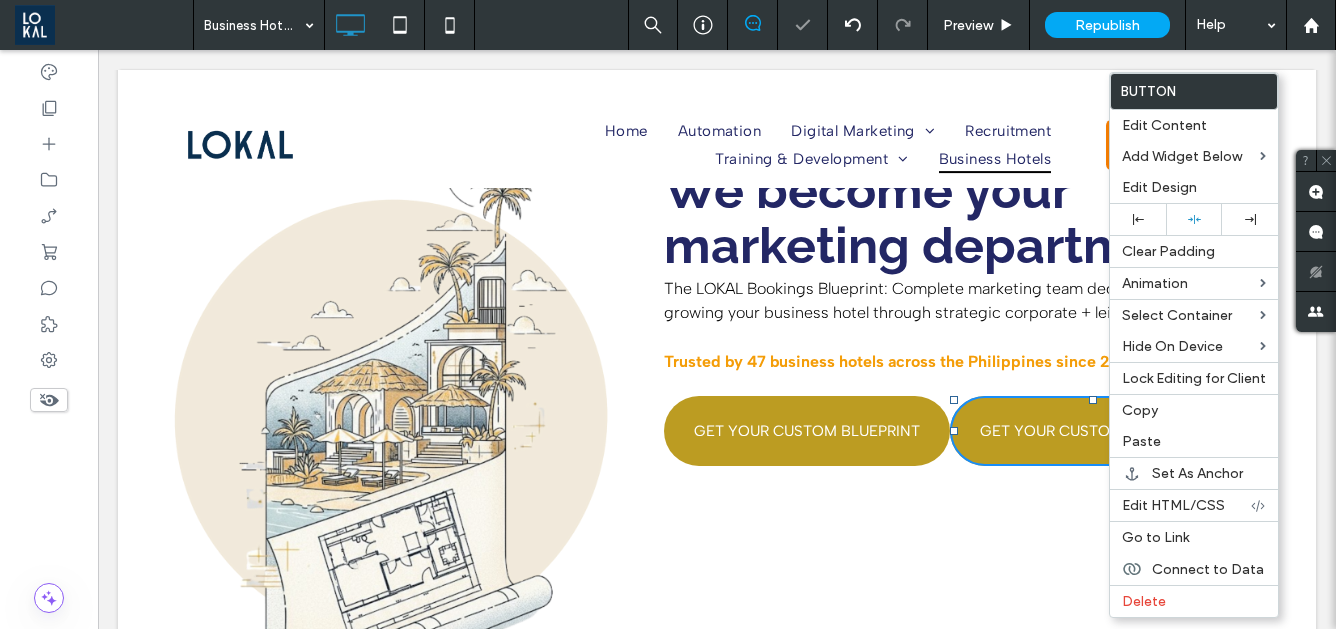 click on "We don't sell marketing. We become your marketing department.
The LOKAL Bookings Blueprint: Complete marketing team dedicated to growing your business hotel through strategic corporate + leisure campaigns.
Click To Paste
Trusted by 47 business hotels across the Philippines since 2017
Click To Paste
Click To Paste
GET YOUR CUSTOM BLUEPRINT
Click To Paste     Click To Paste
GET YOUR CUSTOM BLUEPRINT
Click To Paste" at bounding box center [950, 422] 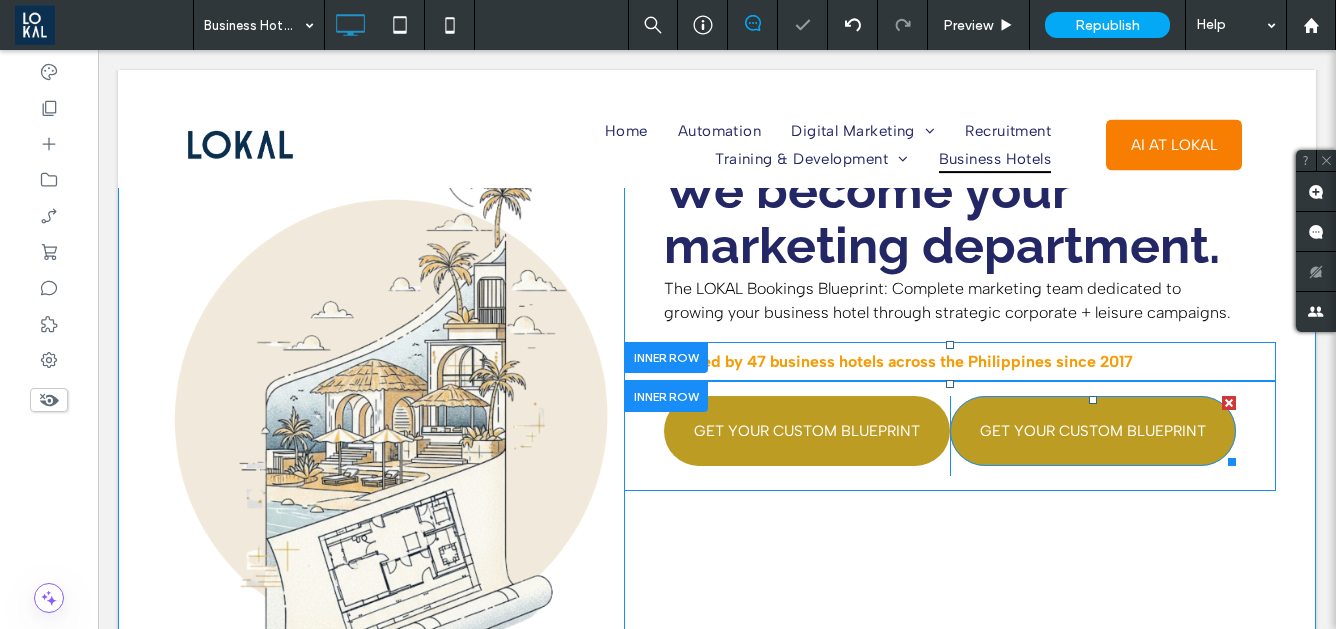 click on "GET YOUR CUSTOM BLUEPRINT" at bounding box center [1093, 431] 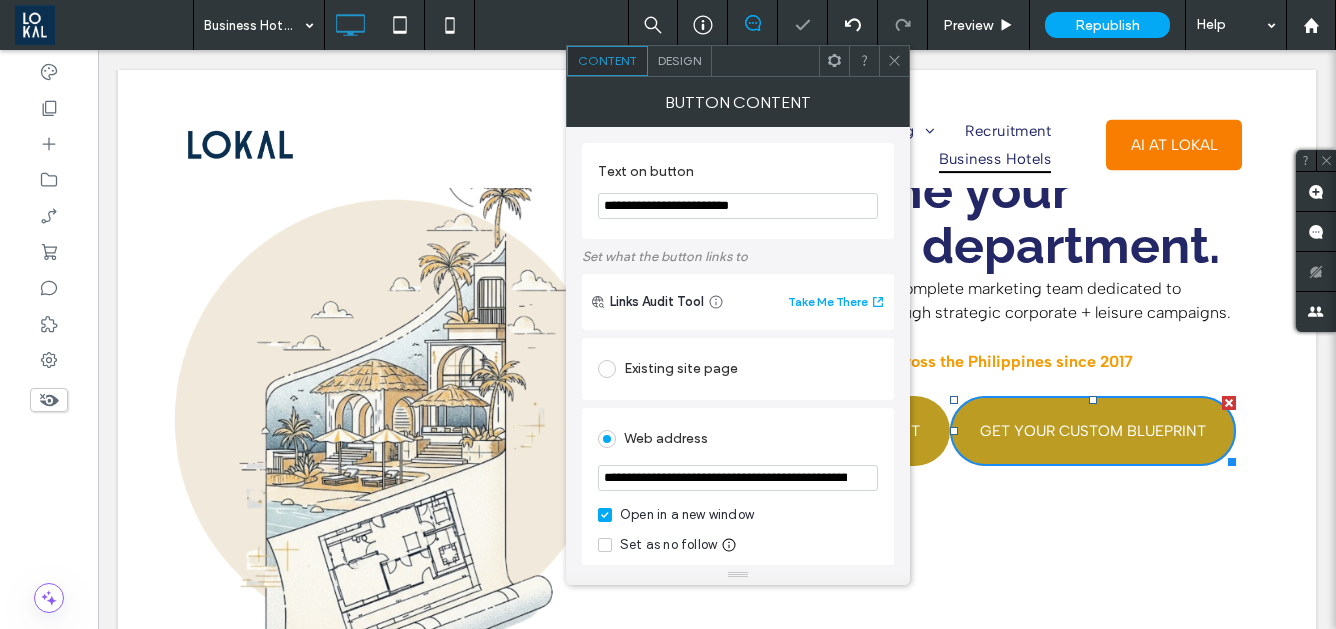 click on "GET YOUR CUSTOM BLUEPRINT" at bounding box center [1093, 431] 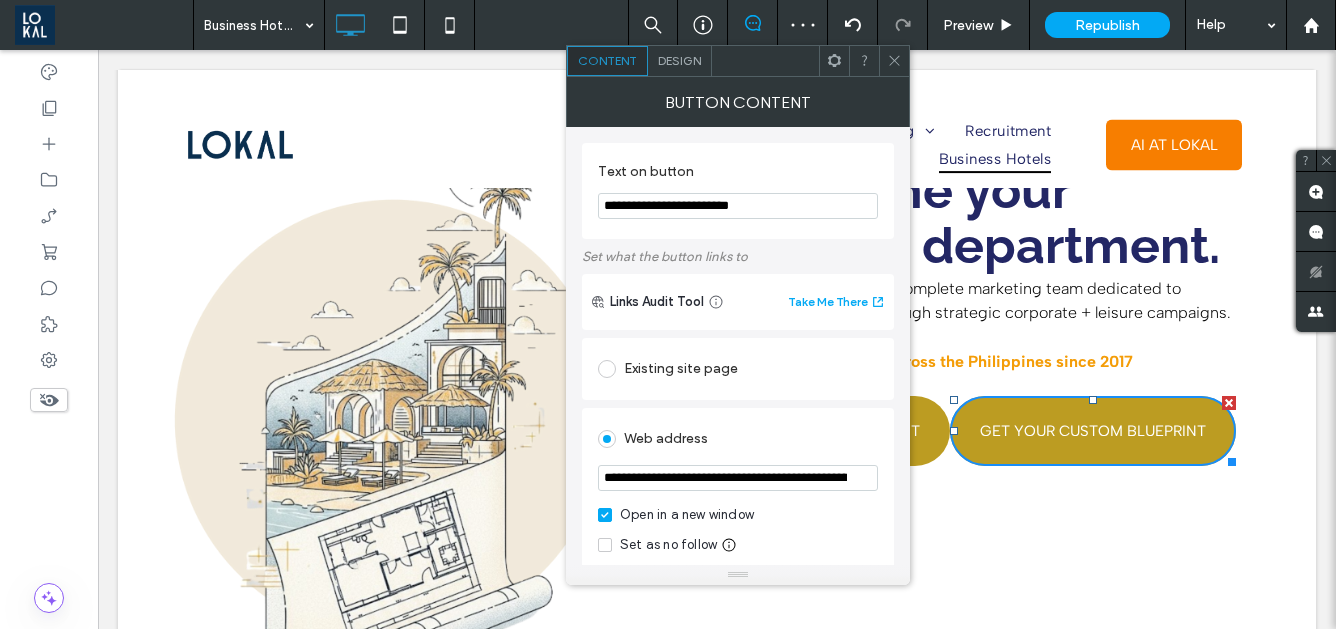 drag, startPoint x: 825, startPoint y: 205, endPoint x: 660, endPoint y: 207, distance: 165.01212 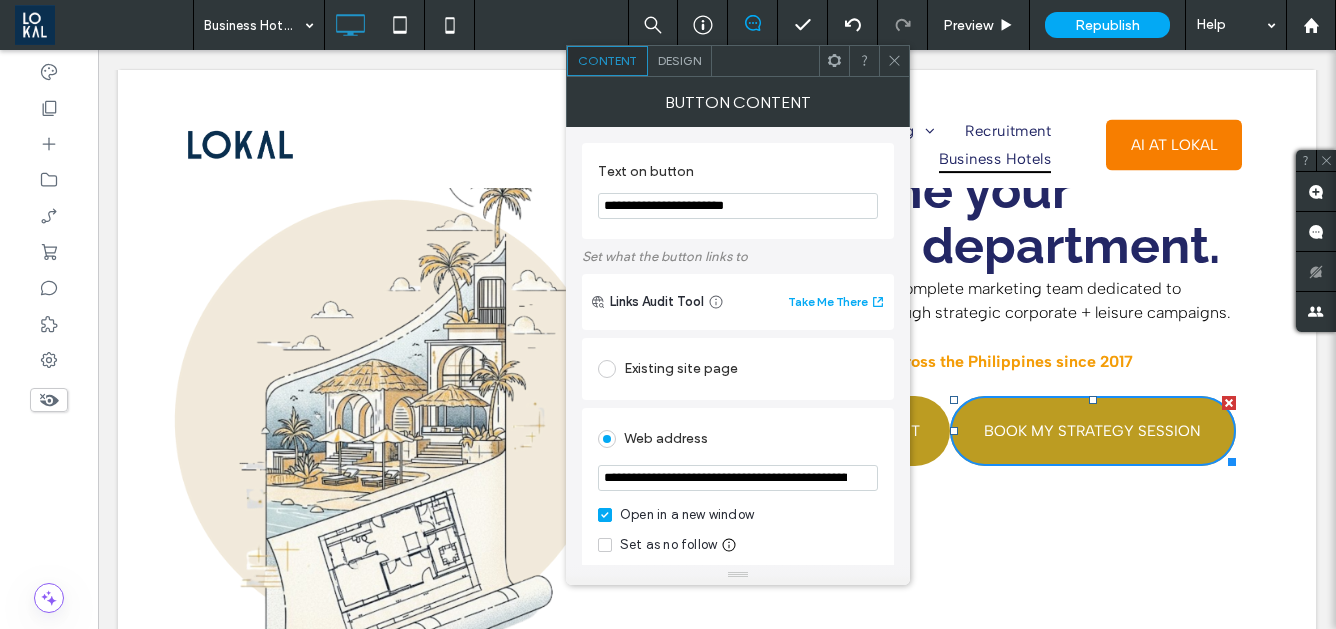 type on "**********" 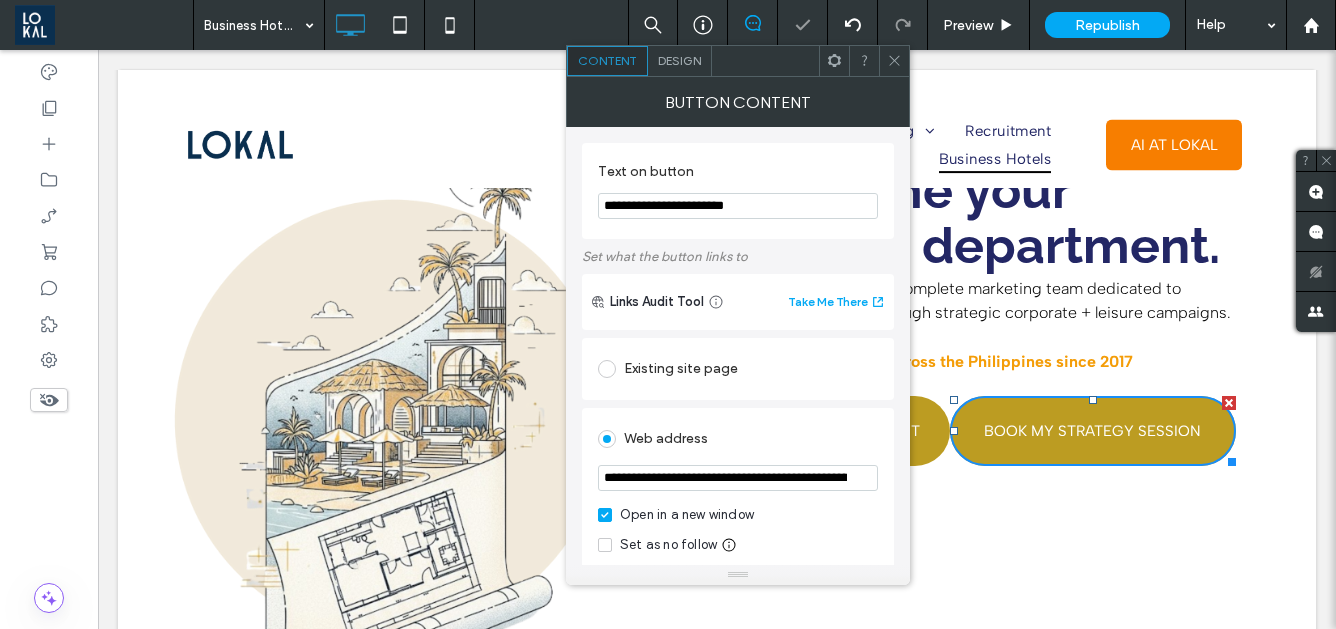 click 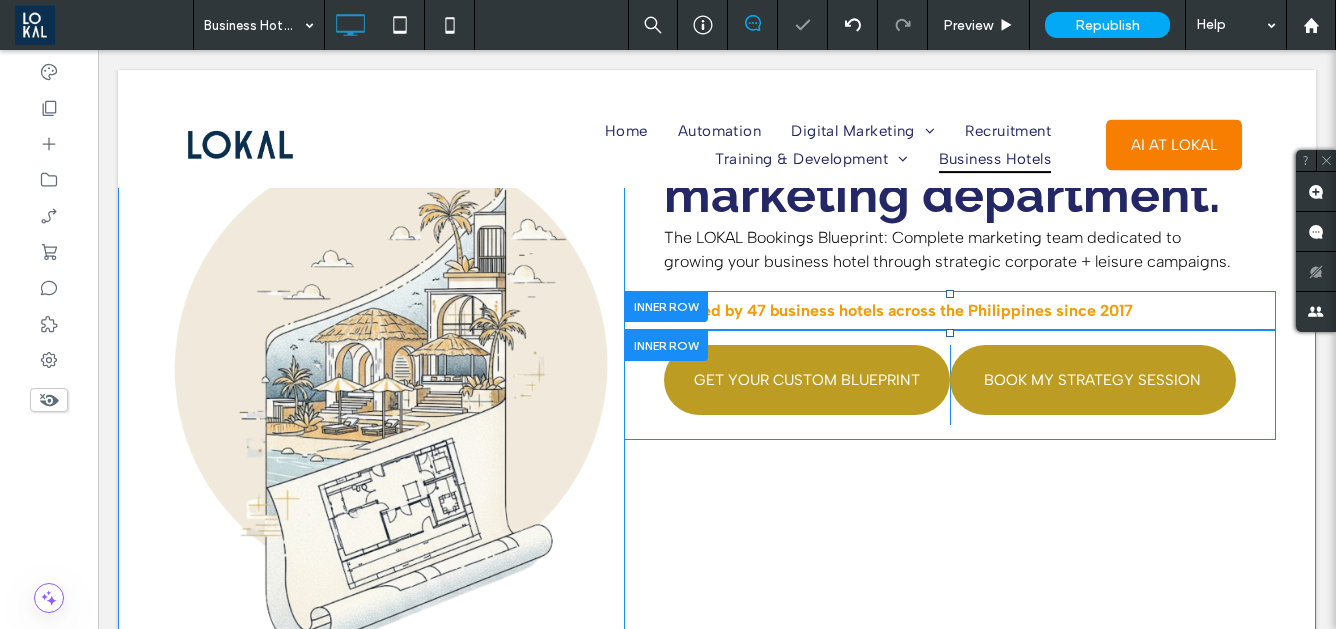 scroll, scrollTop: 232, scrollLeft: 0, axis: vertical 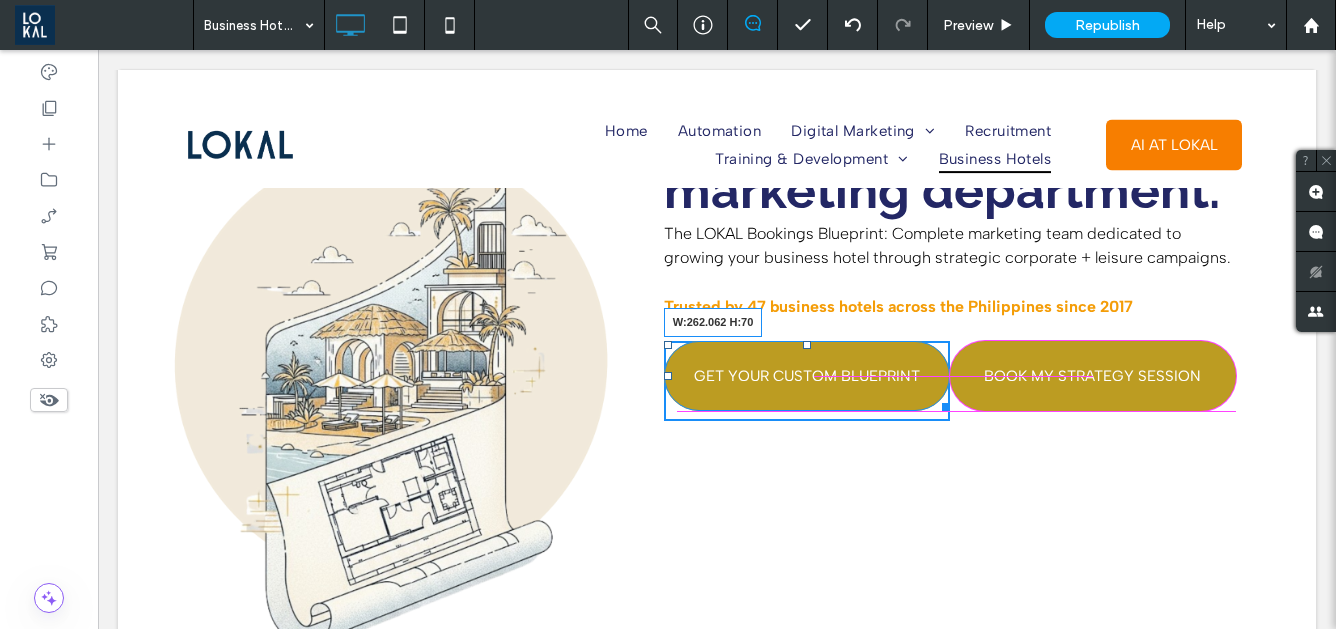 drag, startPoint x: 943, startPoint y: 405, endPoint x: 931, endPoint y: 402, distance: 12.369317 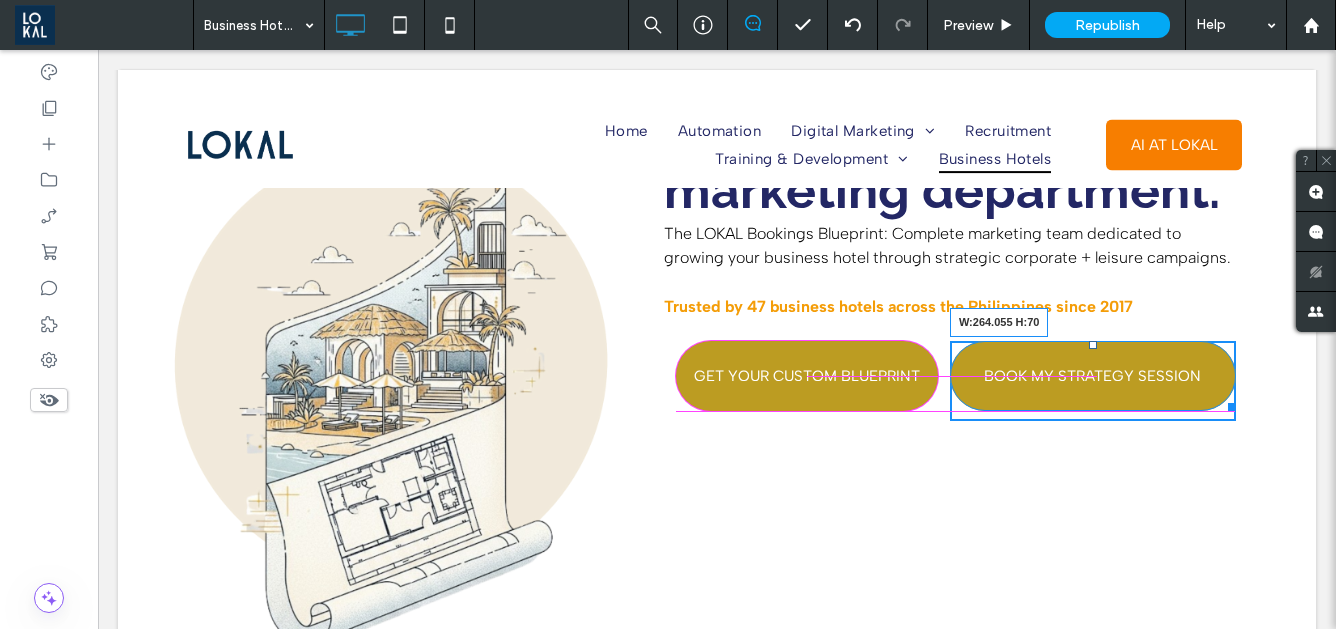 drag, startPoint x: 1232, startPoint y: 408, endPoint x: 1221, endPoint y: 408, distance: 11 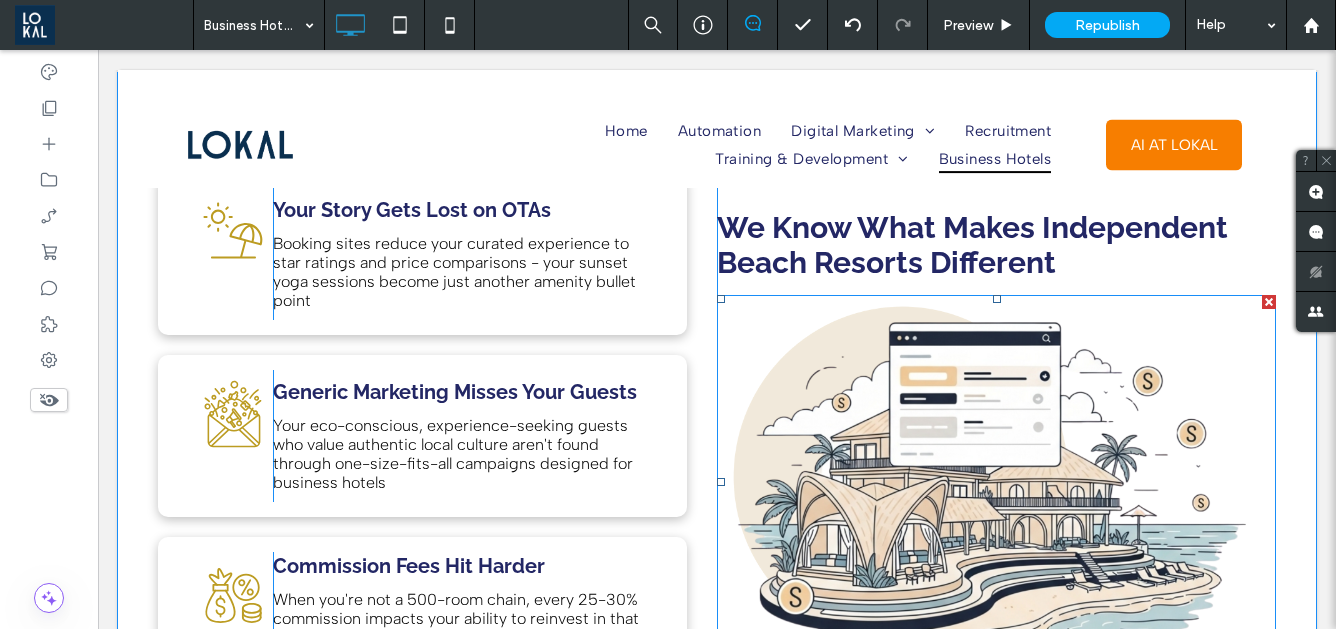 scroll, scrollTop: 1077, scrollLeft: 0, axis: vertical 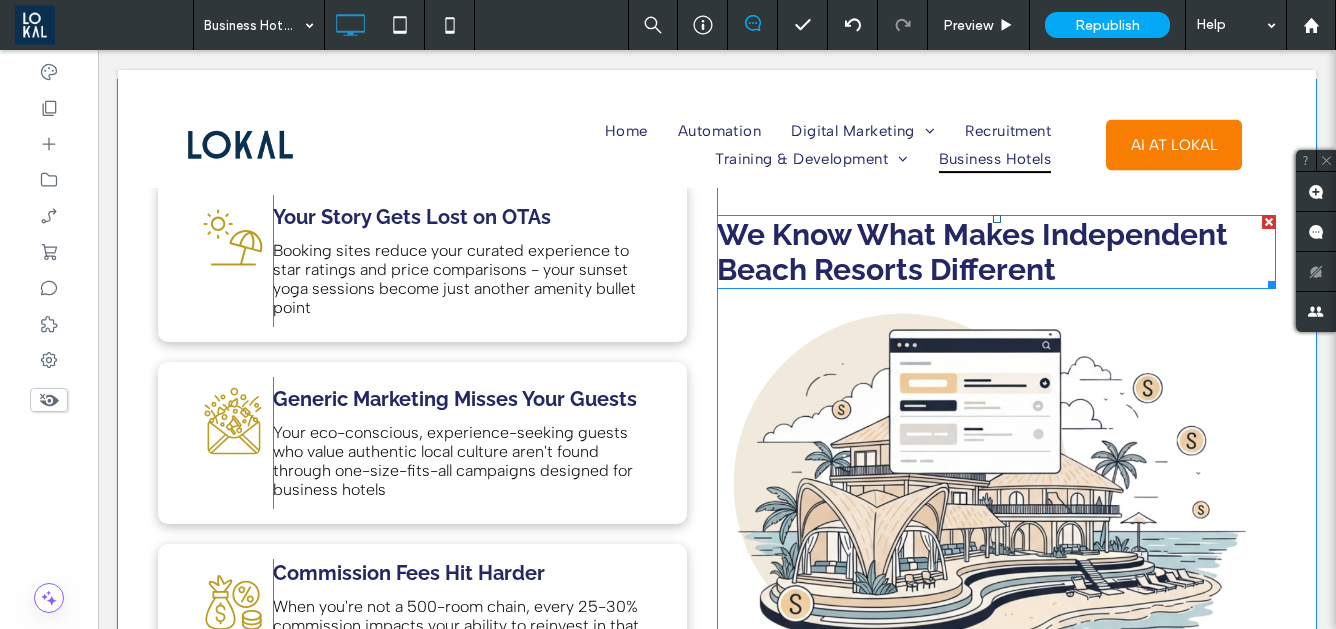 click on "We Know What Makes Independent Beach Resorts Different" at bounding box center [972, 252] 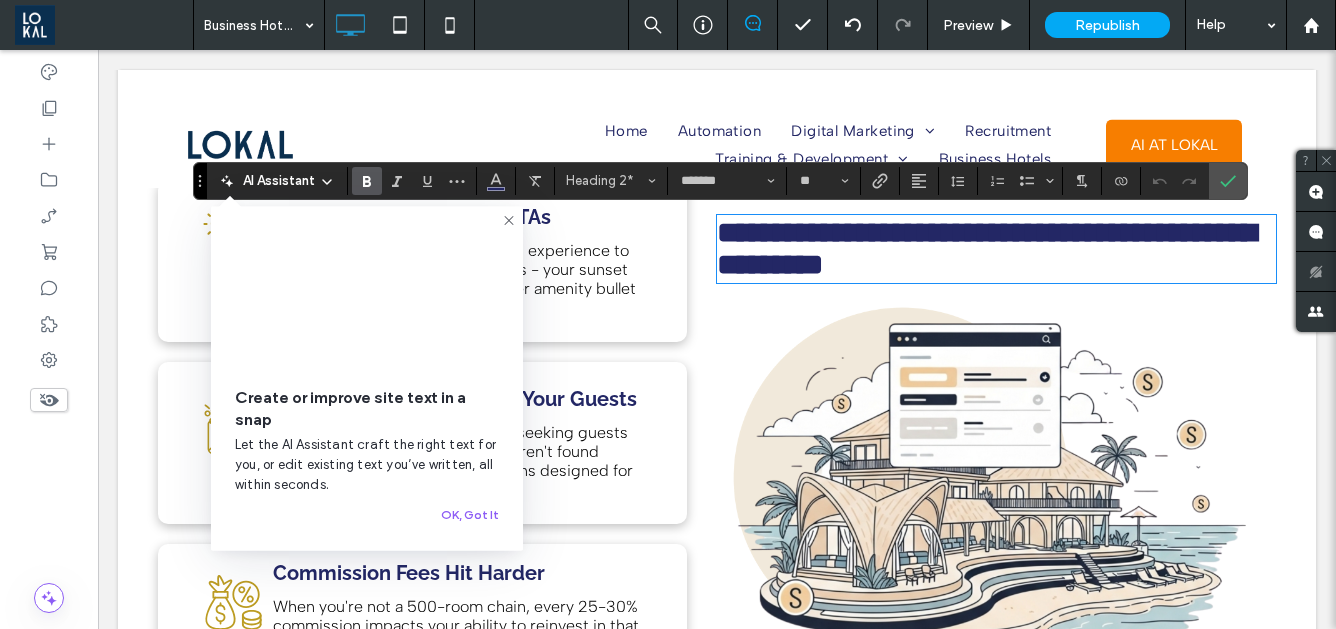 type on "**********" 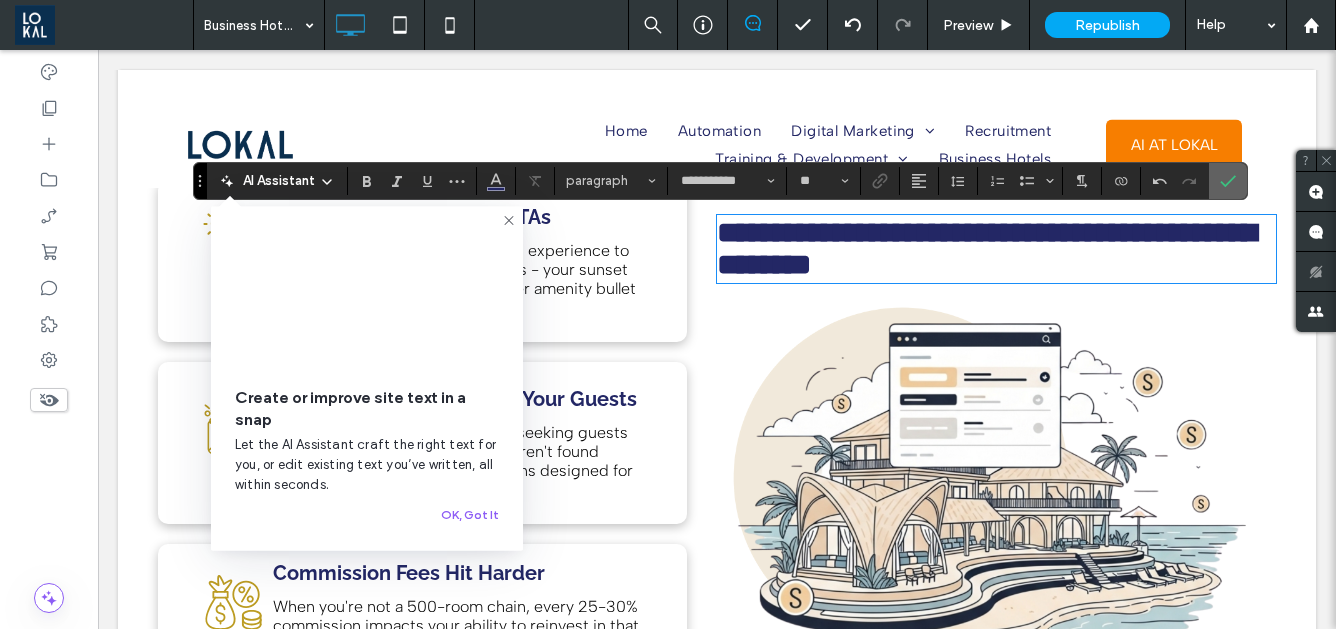 click at bounding box center [1228, 181] 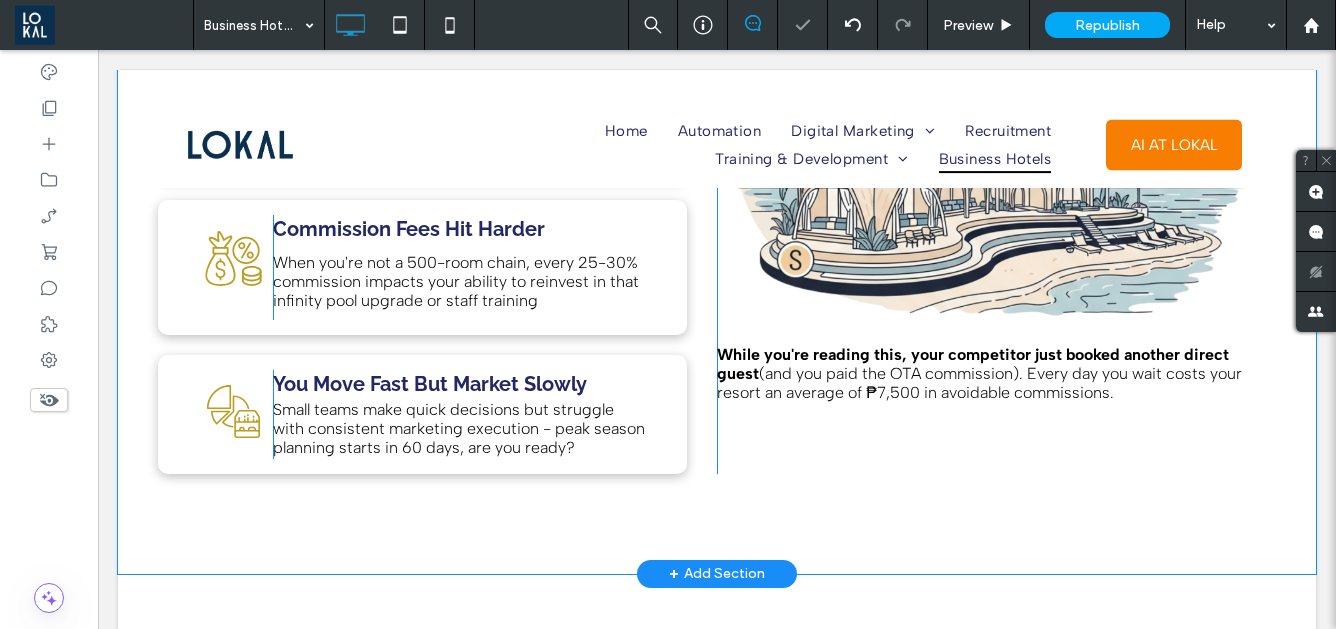 scroll, scrollTop: 1408, scrollLeft: 0, axis: vertical 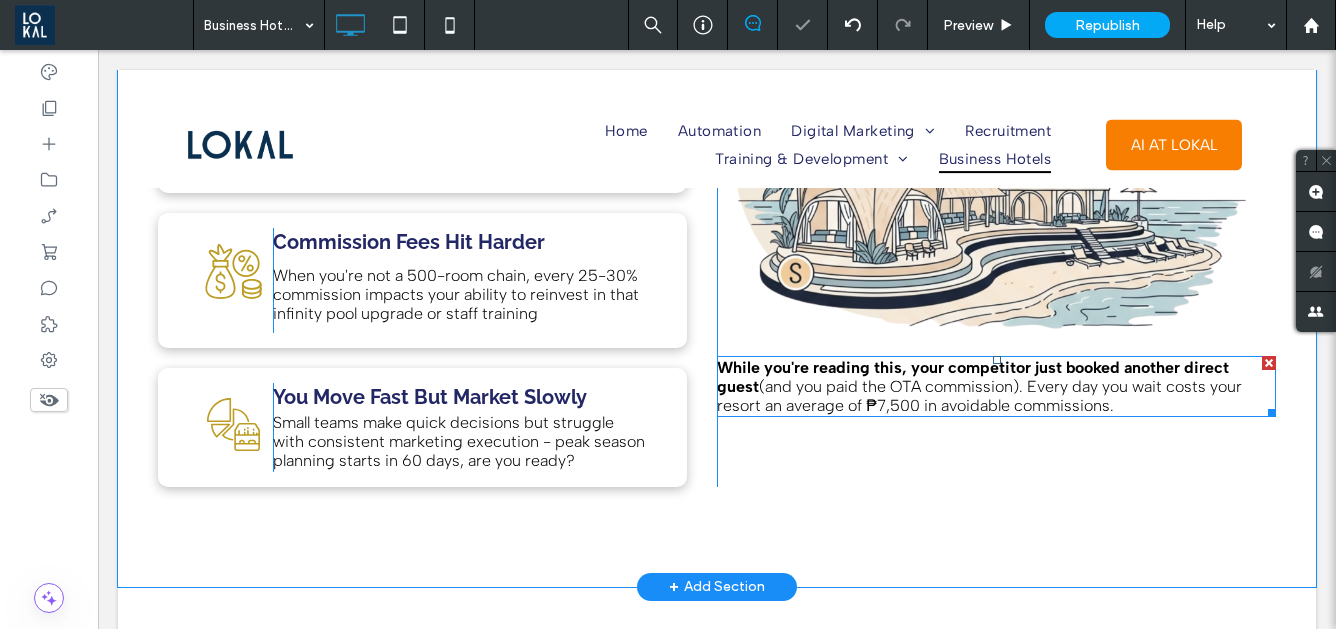 click on "(and you paid the OTA commission). Every day you wait costs your resort an average of ₱7,500 in avoidable commissions." at bounding box center (979, 396) 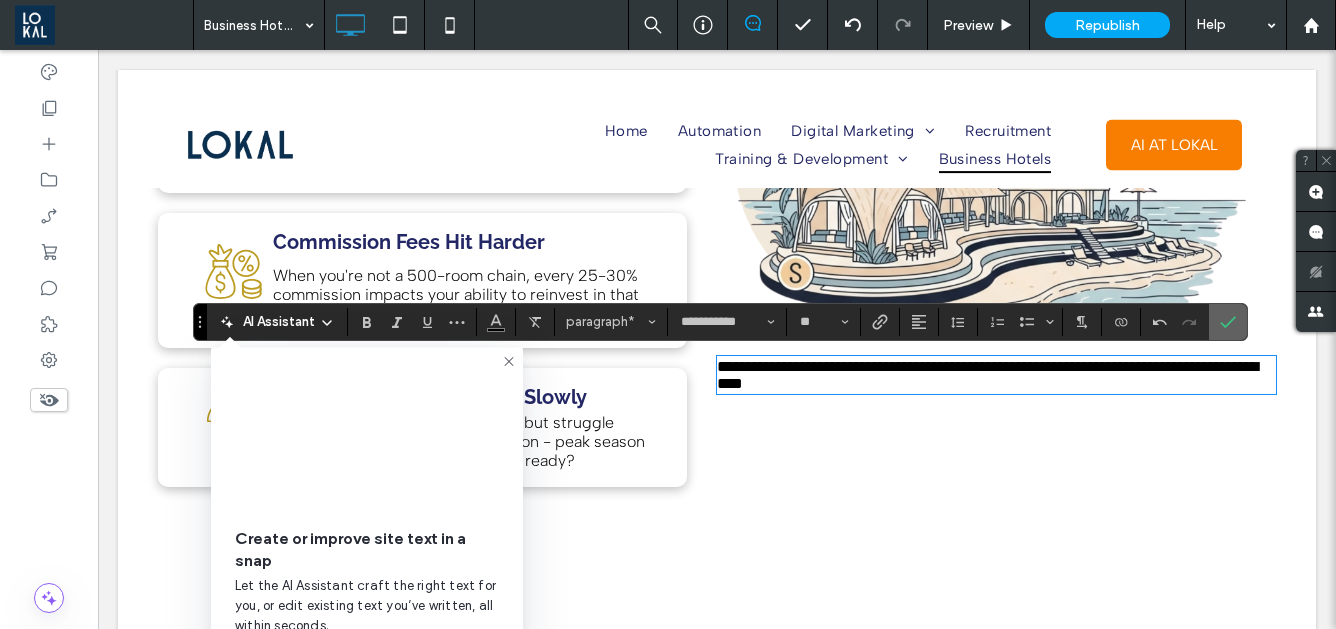 drag, startPoint x: 1235, startPoint y: 324, endPoint x: 1024, endPoint y: 400, distance: 224.26993 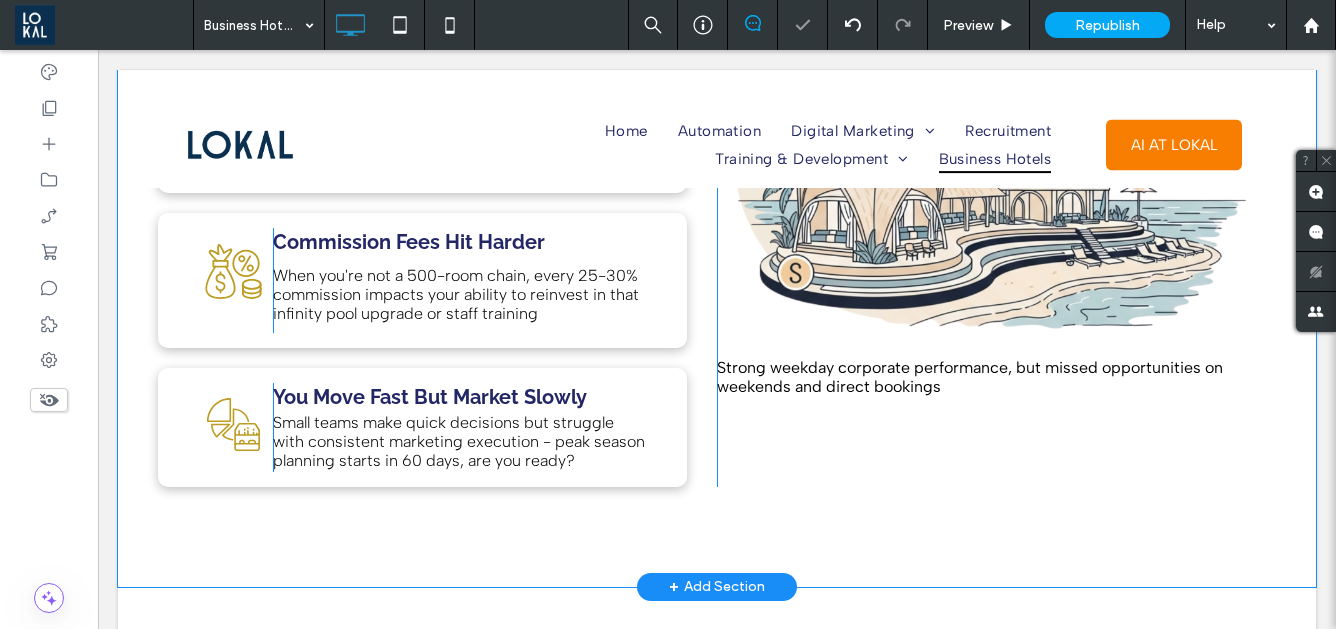 click on "Most Business Hotels Struggle With the Same Challenge
Strong weekday corporate performance, but missed opportunities on weekends and direct bookings Click To Paste" at bounding box center (996, 168) 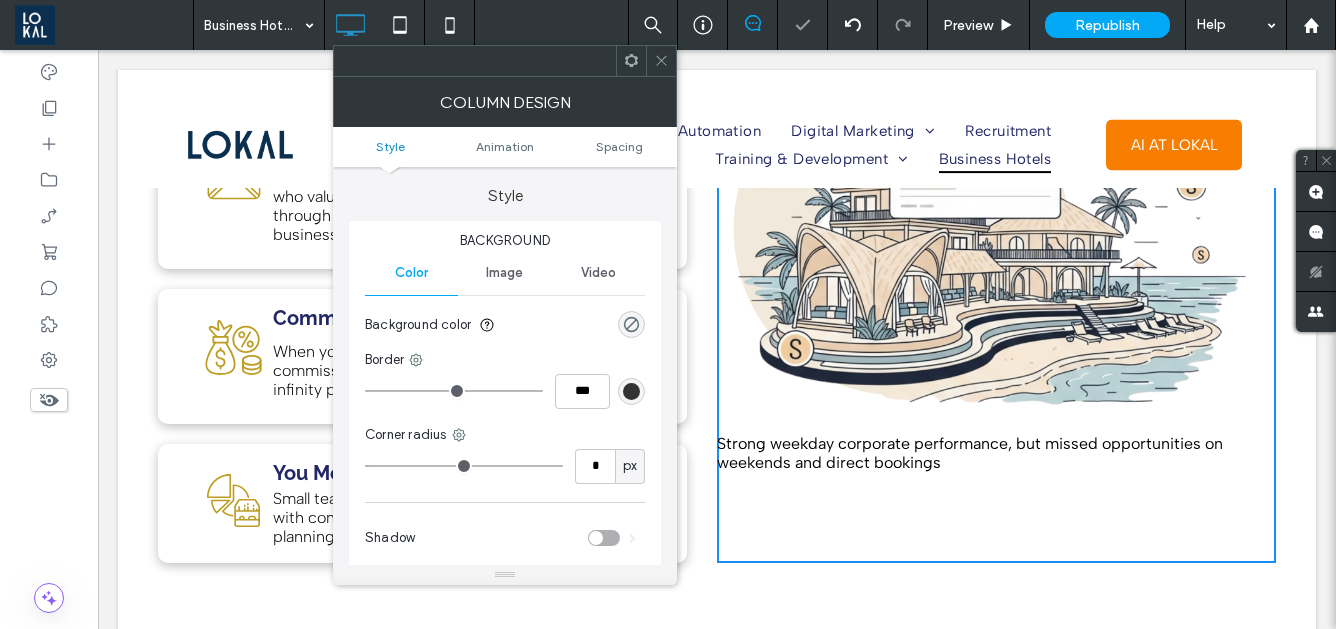 scroll, scrollTop: 1328, scrollLeft: 0, axis: vertical 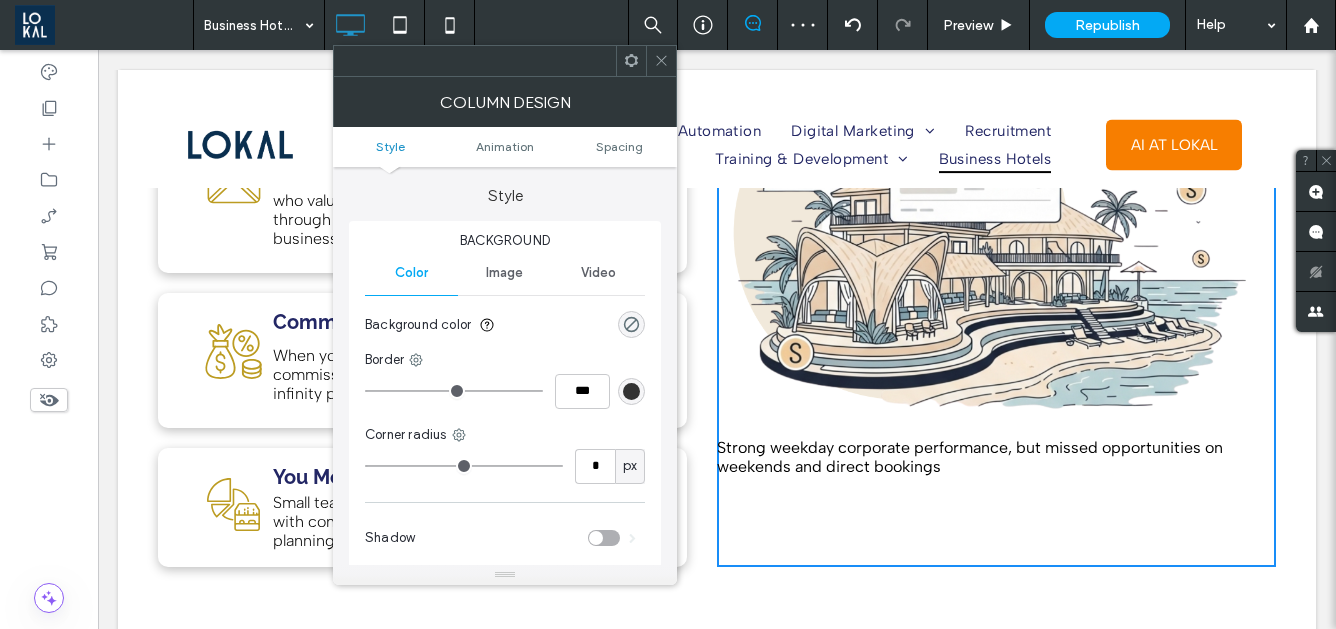 click 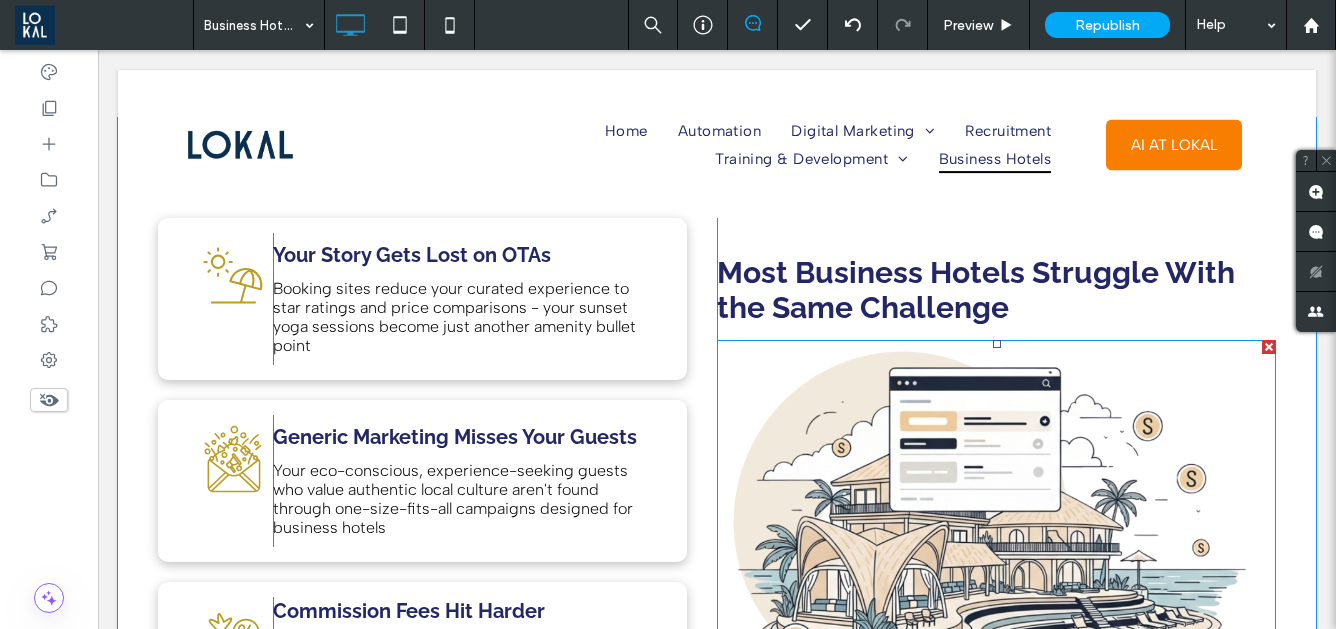 scroll, scrollTop: 1031, scrollLeft: 0, axis: vertical 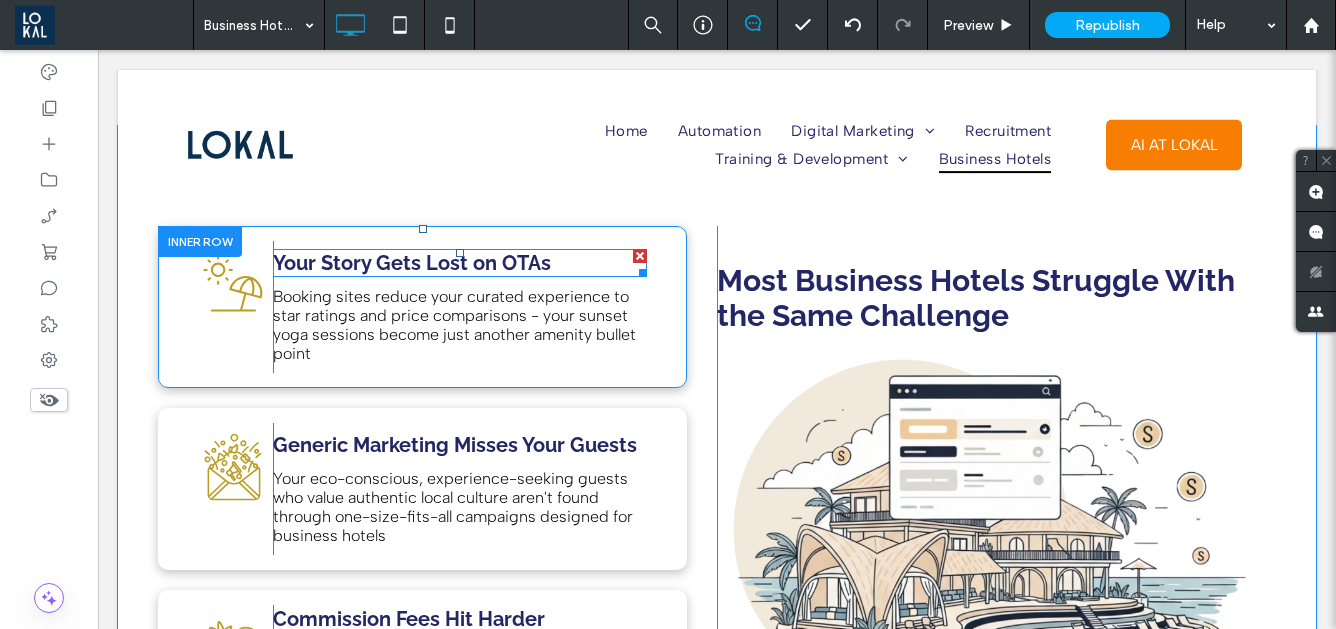 click on "Your Story Gets Lost on OTAs" at bounding box center [412, 263] 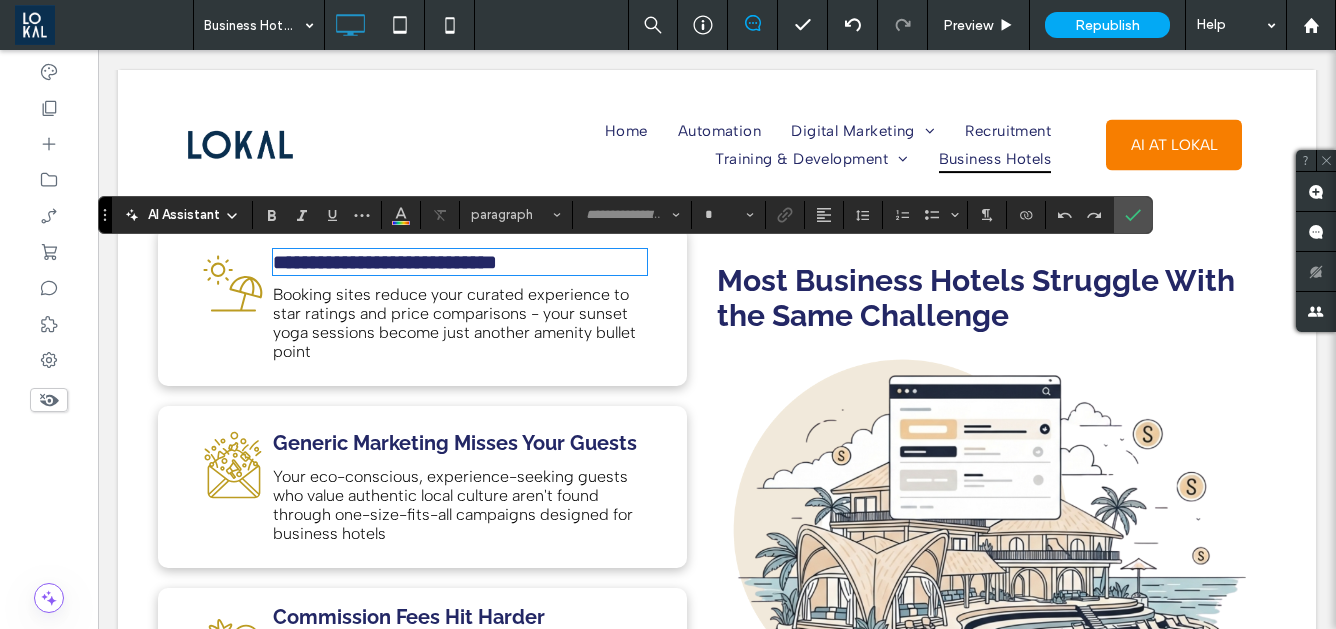 type on "*******" 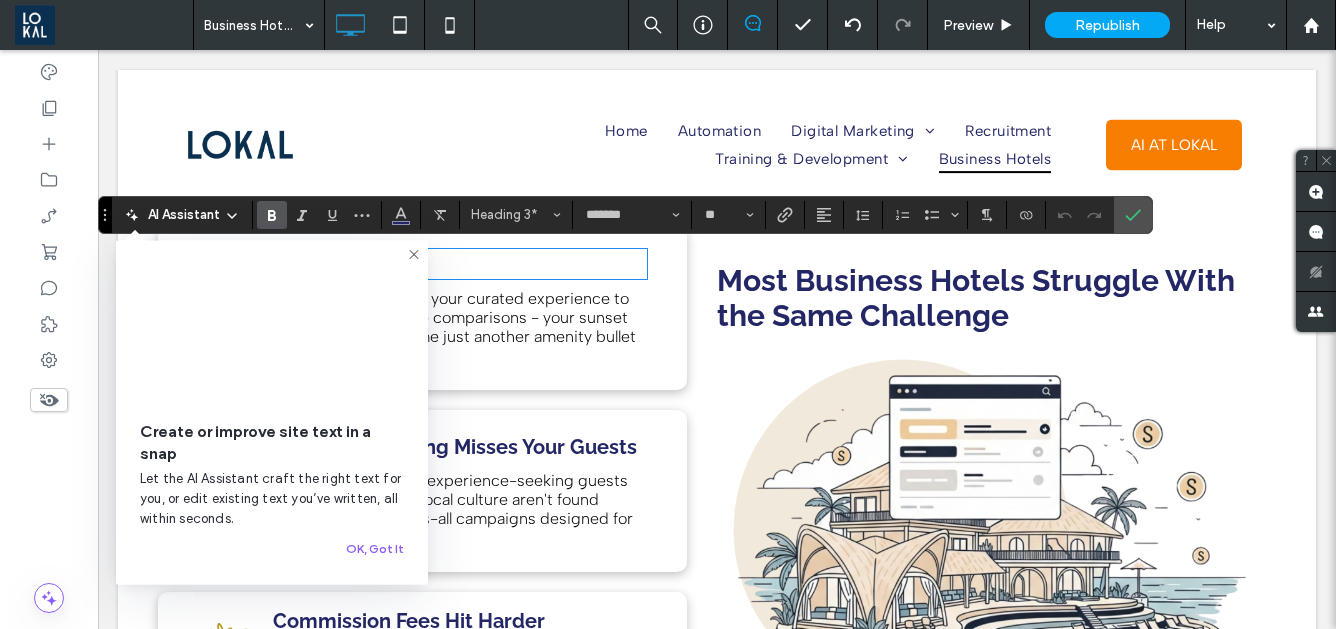 type on "**********" 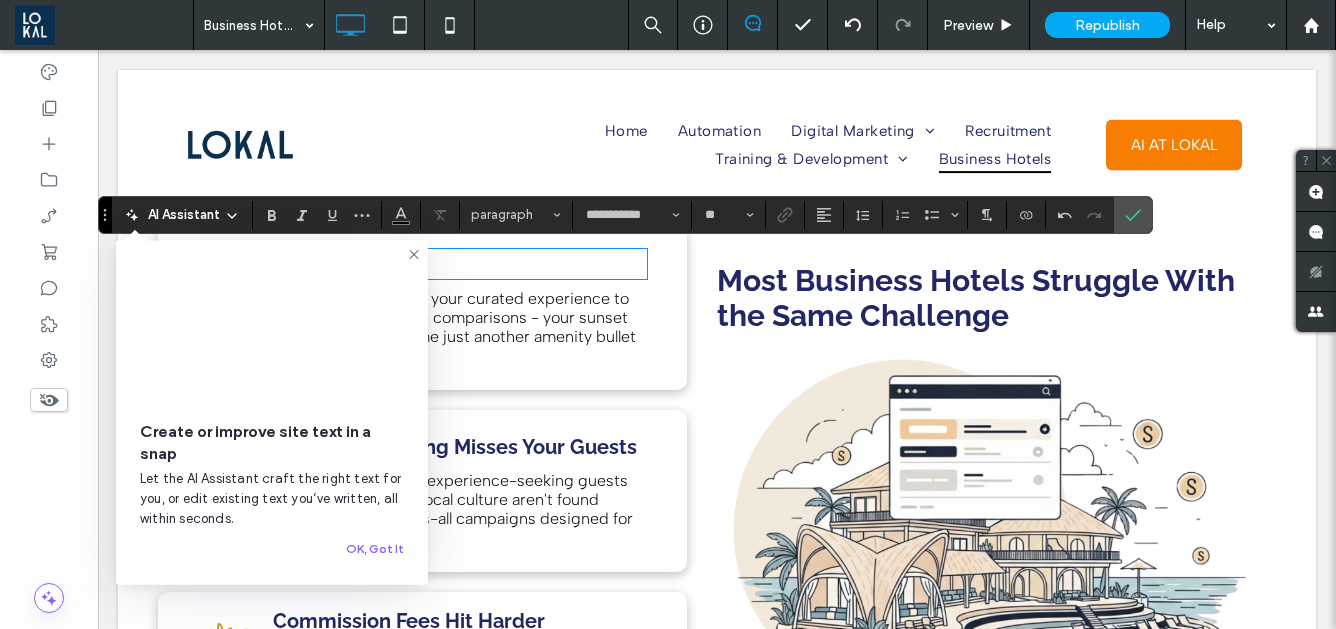 click 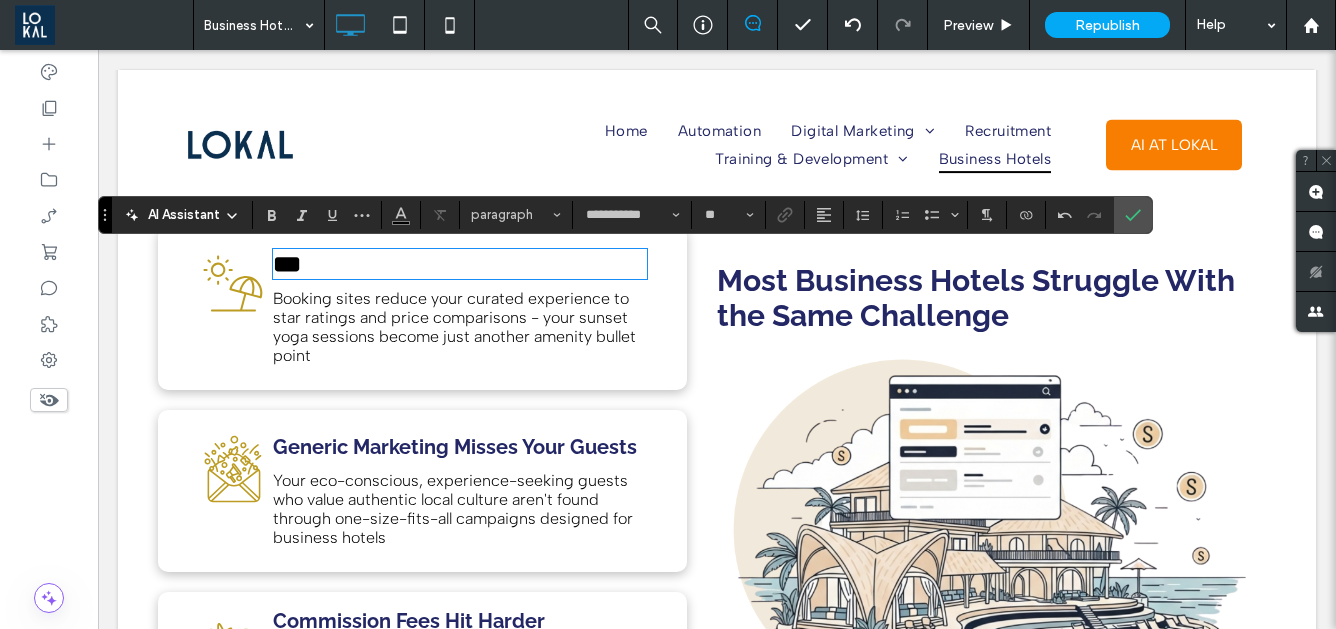 click on "***" at bounding box center [460, 264] 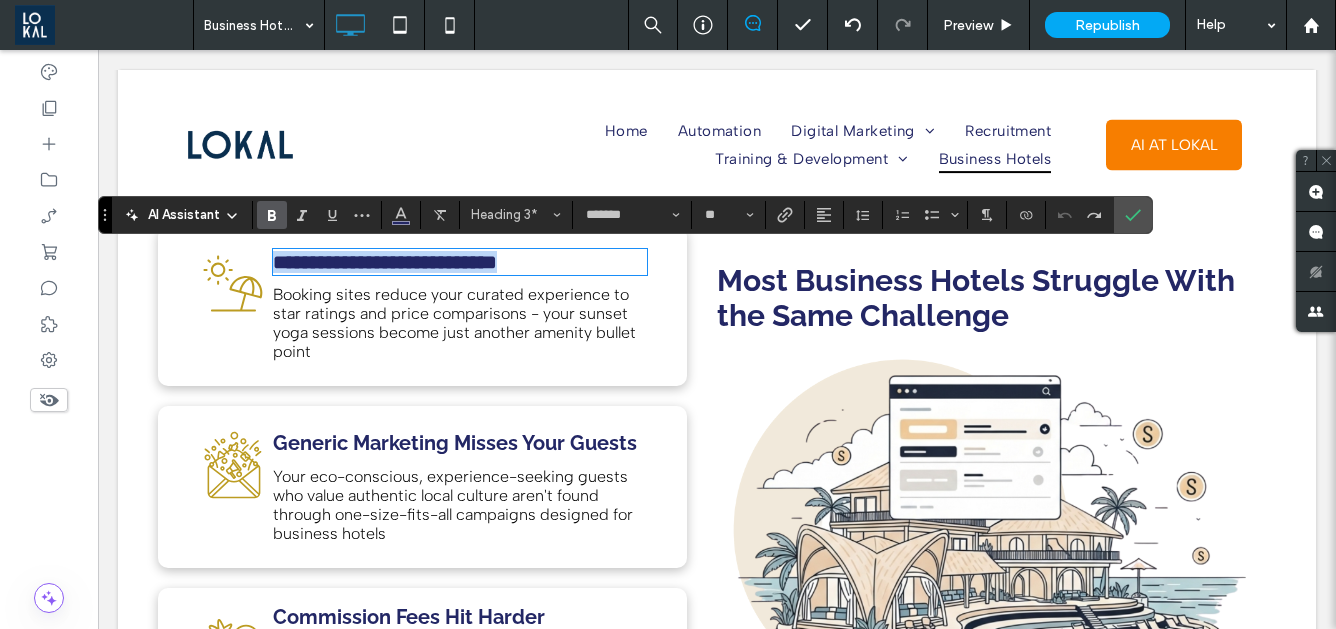type on "**********" 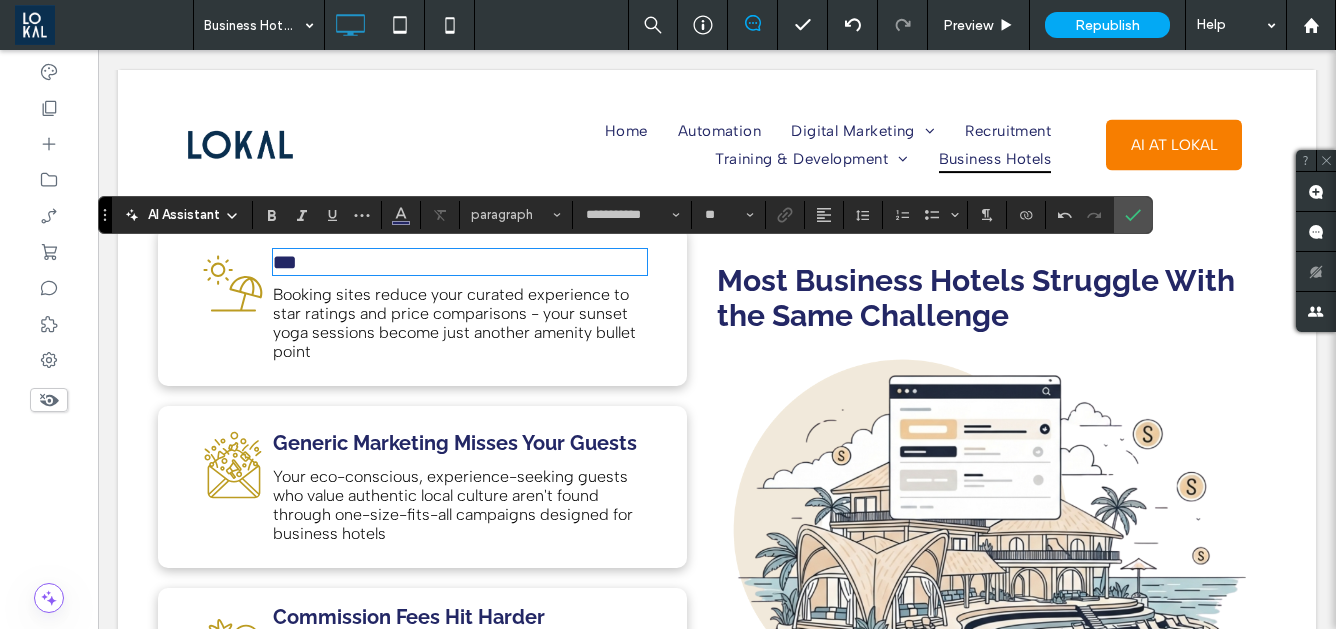 type 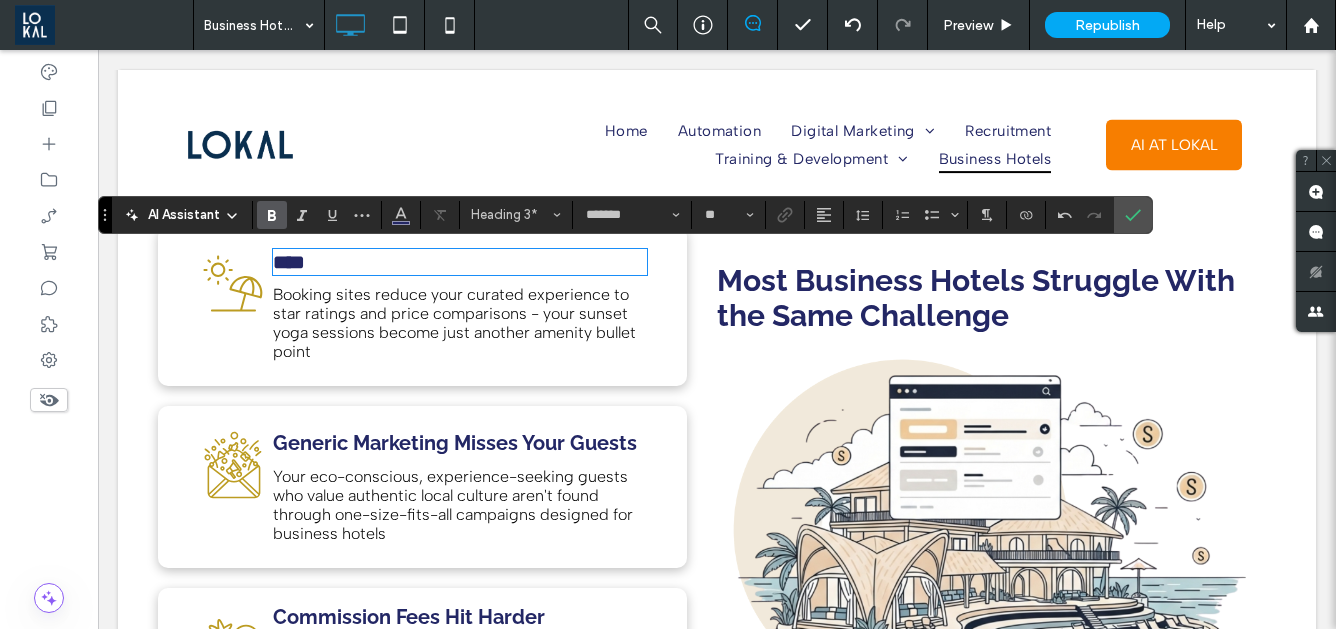 type on "**********" 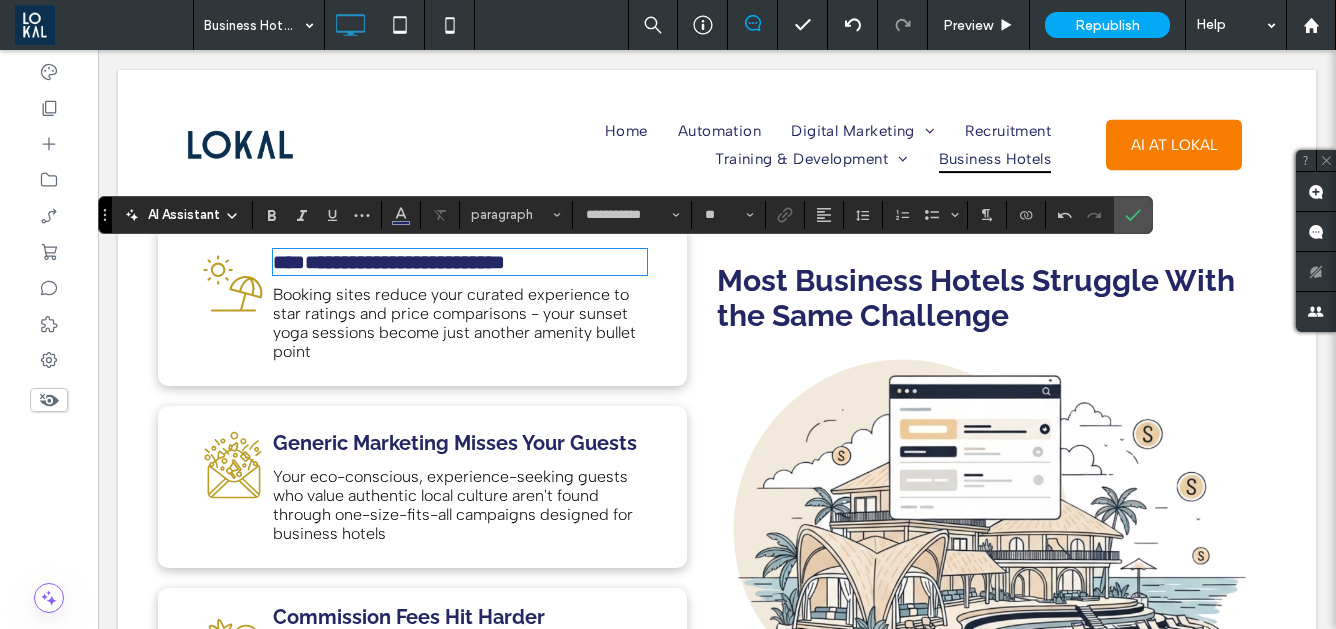 type on "*******" 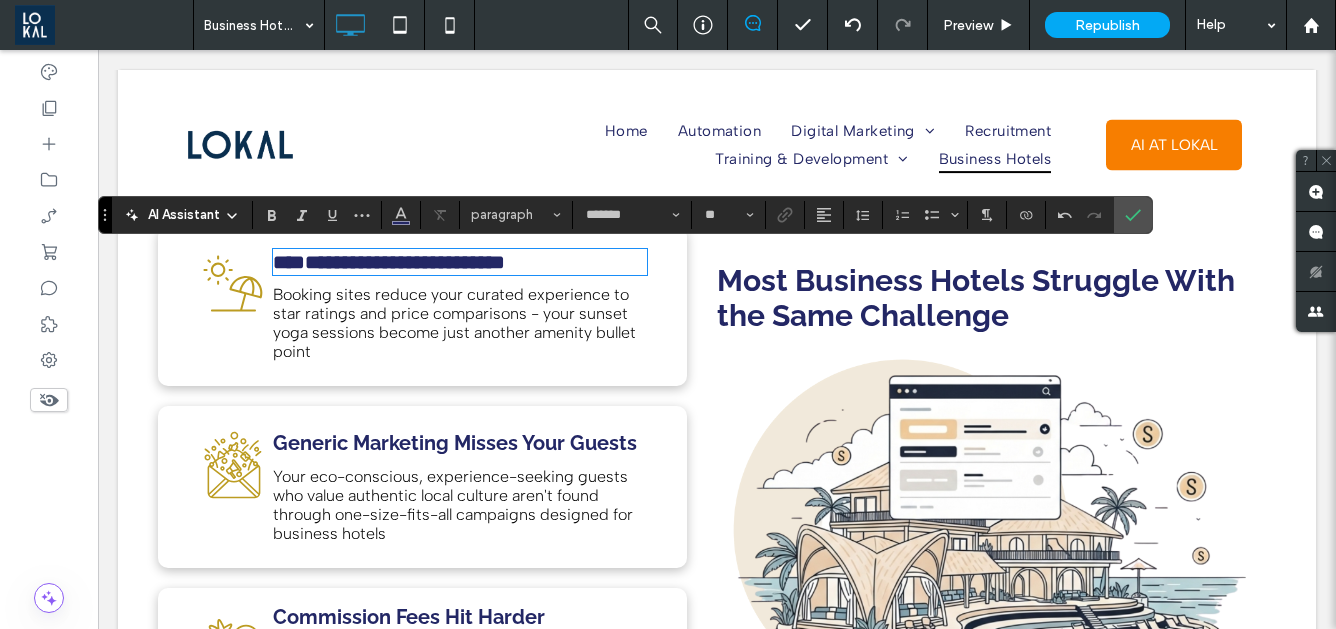 click on "**********" at bounding box center [405, 262] 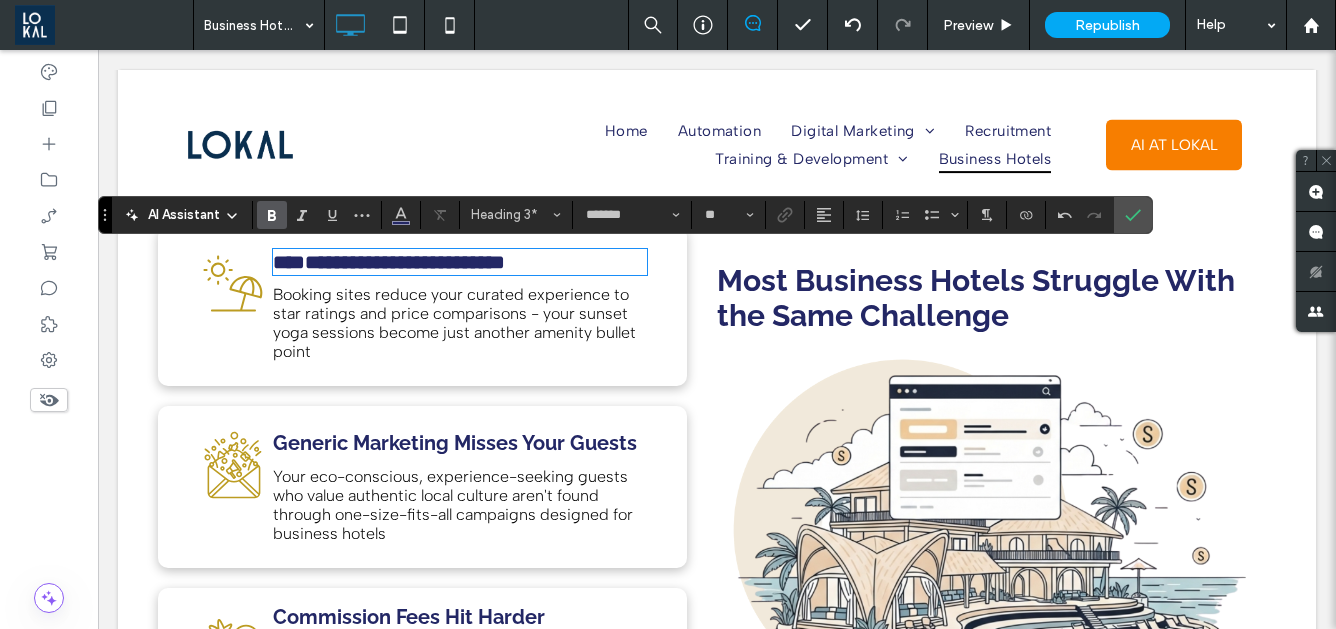 click on "**********" at bounding box center (405, 262) 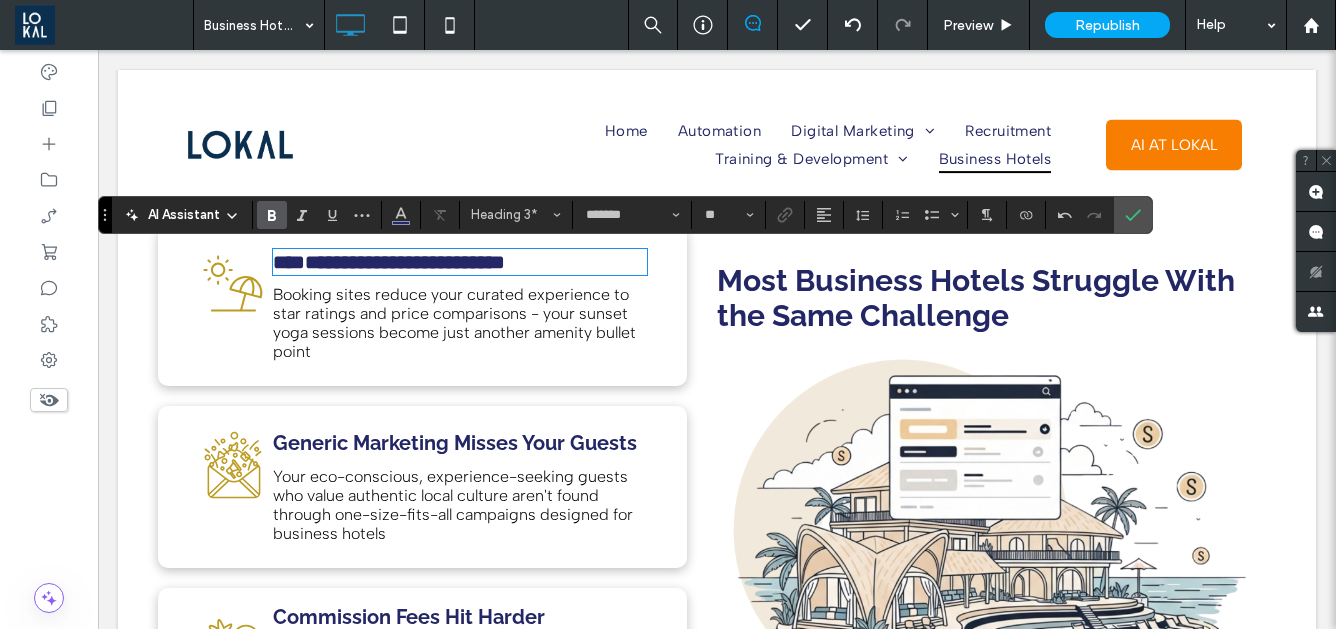 click on "***" at bounding box center [289, 262] 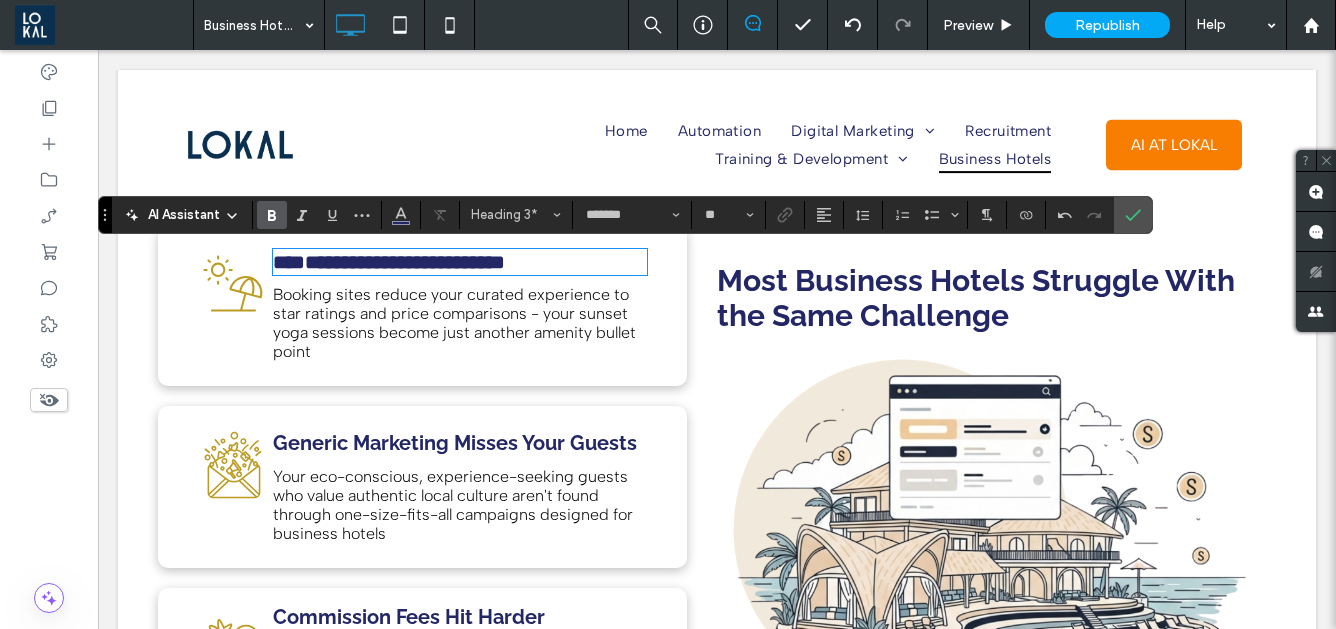 click on "***" at bounding box center [289, 262] 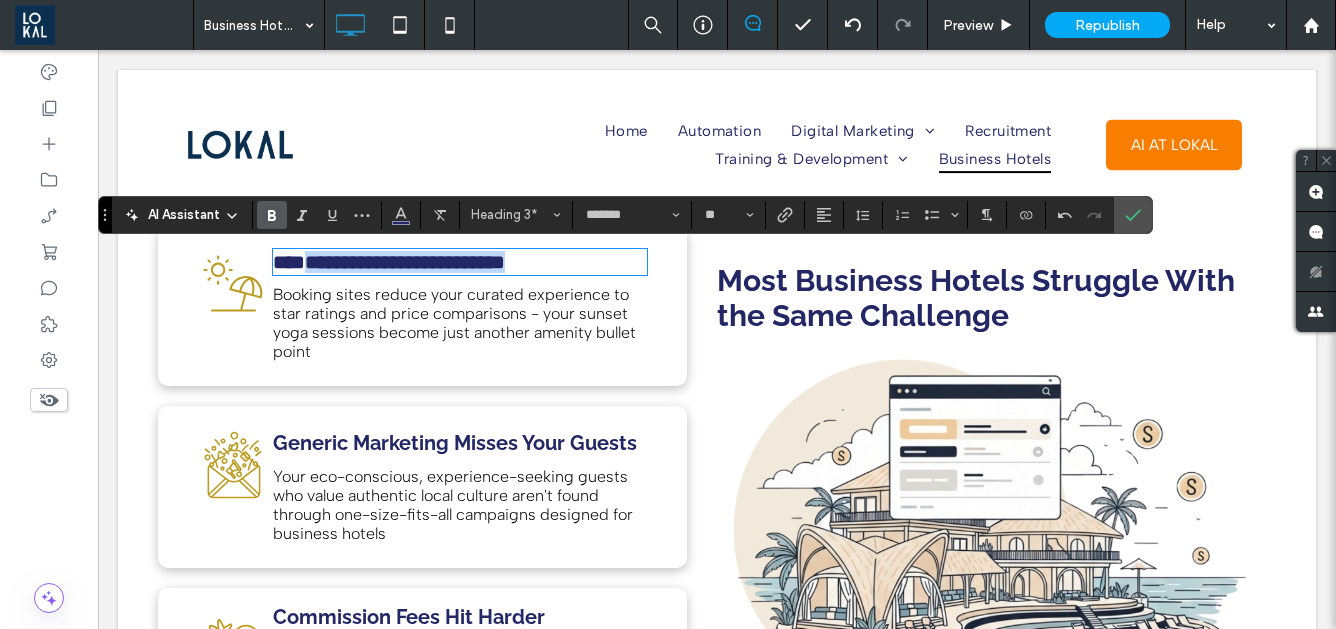 drag, startPoint x: 314, startPoint y: 267, endPoint x: 594, endPoint y: 263, distance: 280.02856 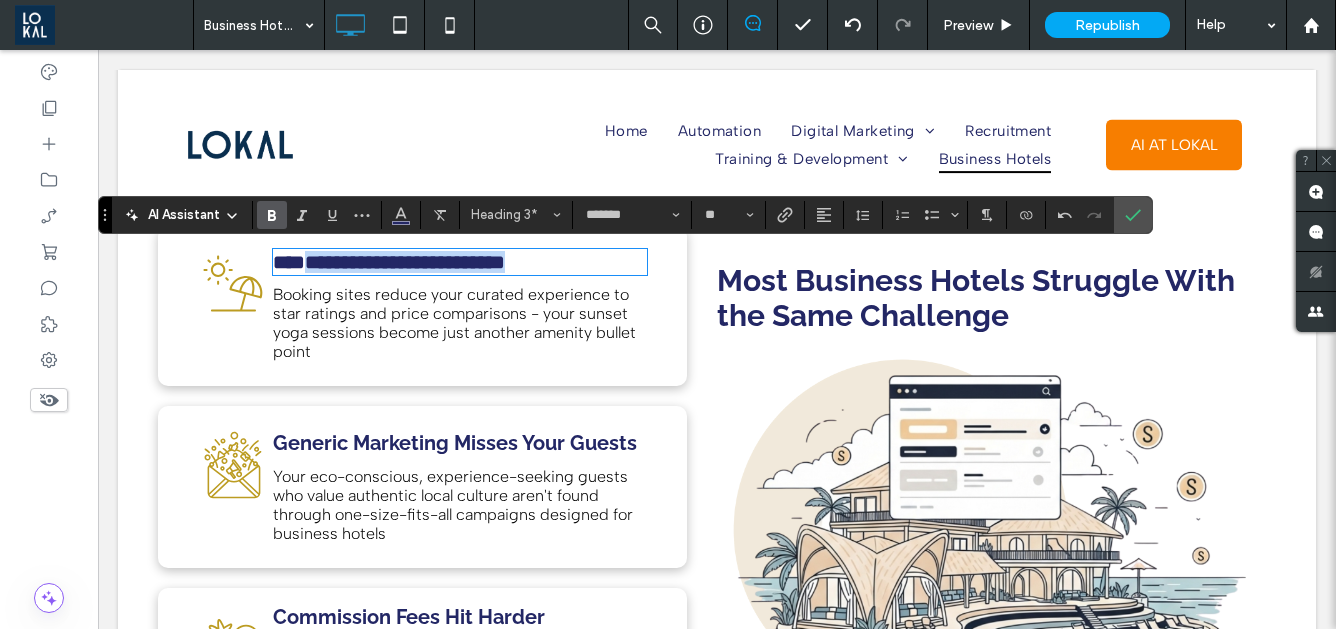 click on "**********" at bounding box center (460, 262) 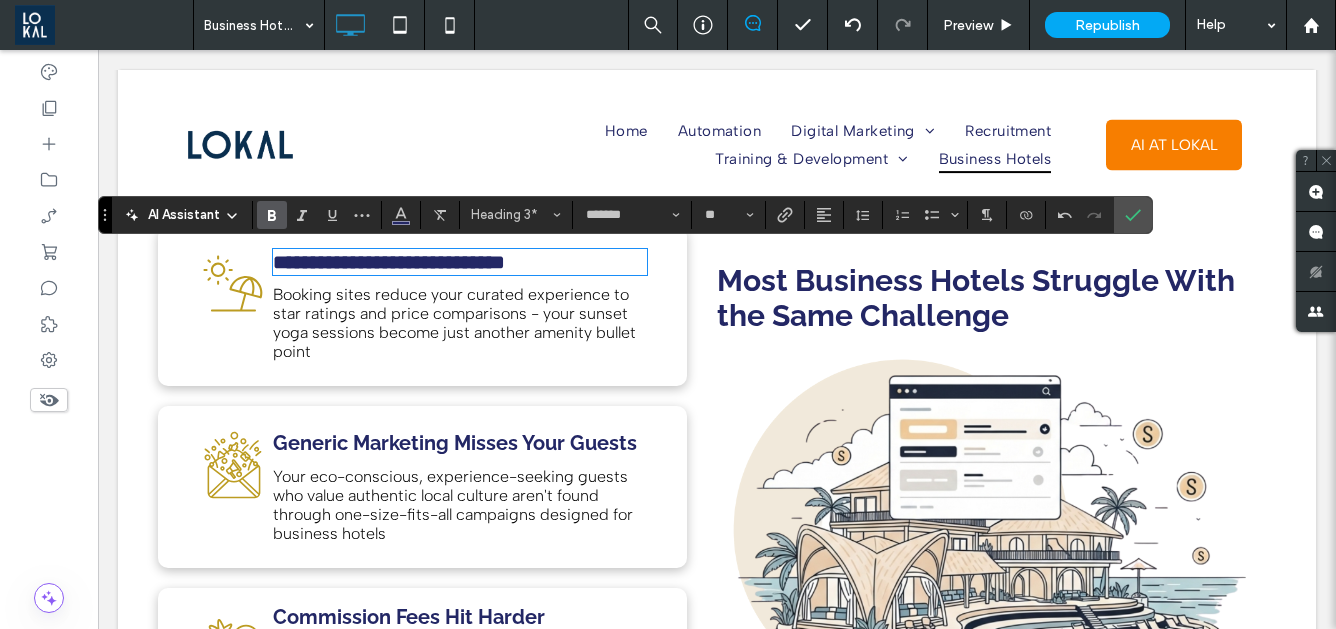 click on "Booking sites reduce your curated experience to star ratings and price comparisons - your sunset yoga sessions become just another amenity bullet point" at bounding box center [454, 323] 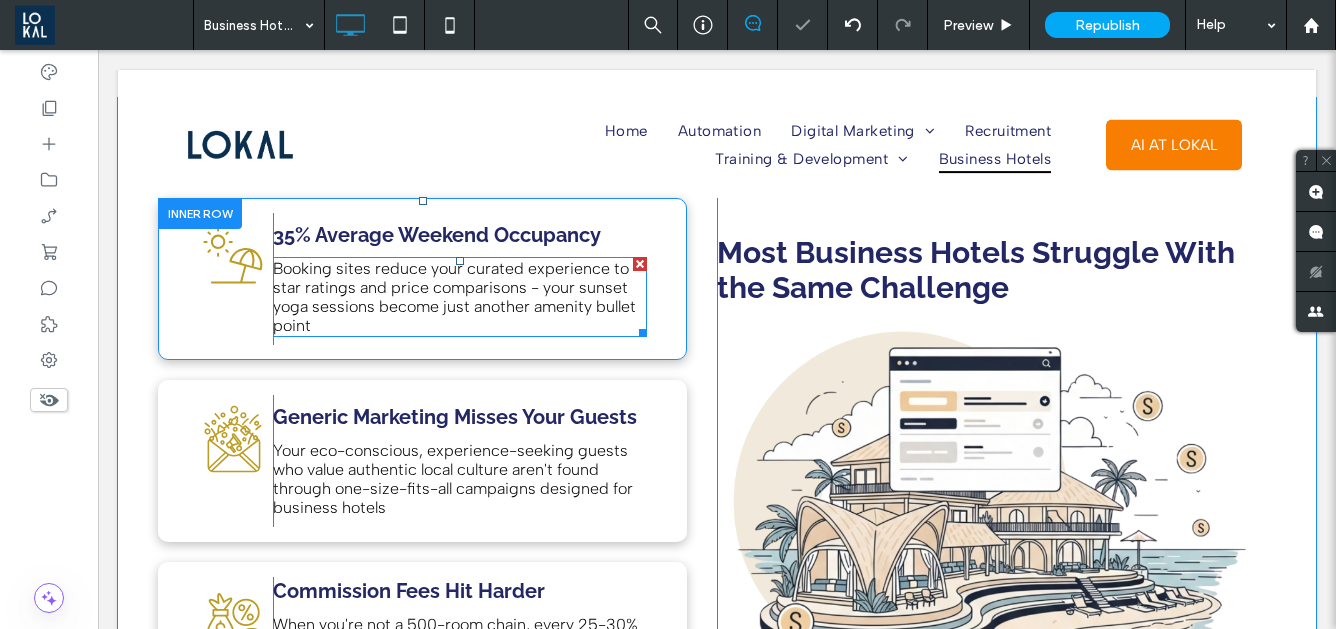 scroll, scrollTop: 1063, scrollLeft: 0, axis: vertical 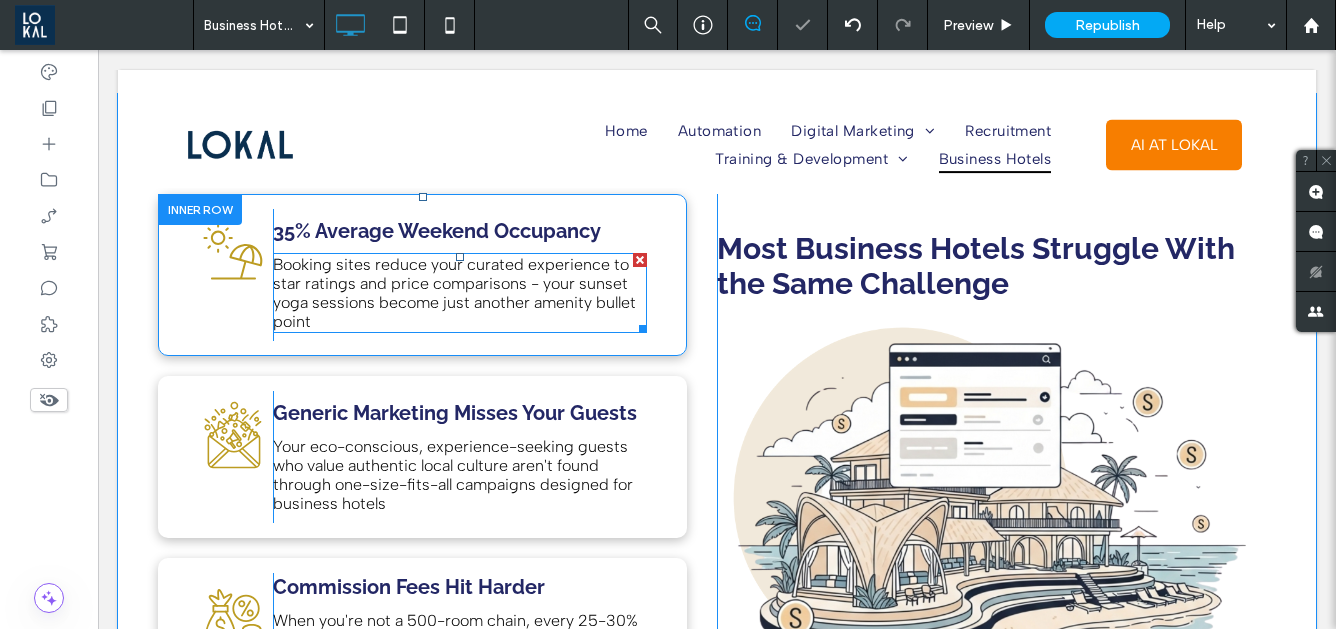click on "Booking sites reduce your curated experience to star ratings and price comparisons - your sunset yoga sessions become just another amenity bullet point" at bounding box center (454, 293) 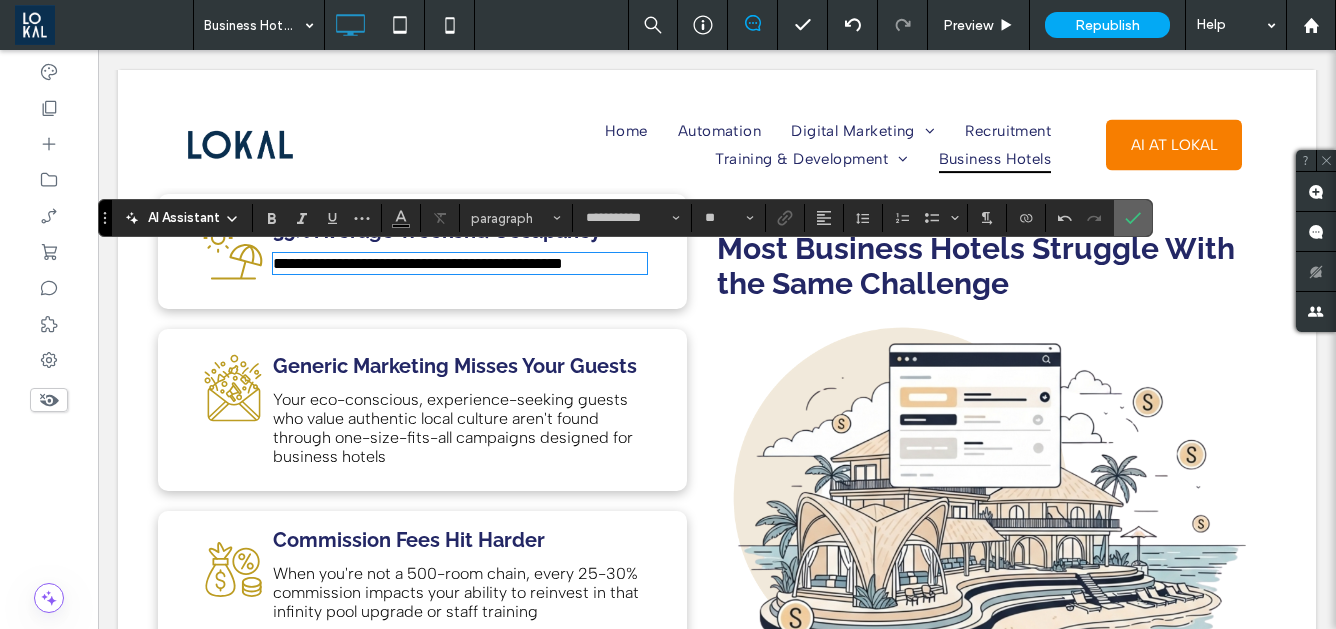 click at bounding box center [1133, 218] 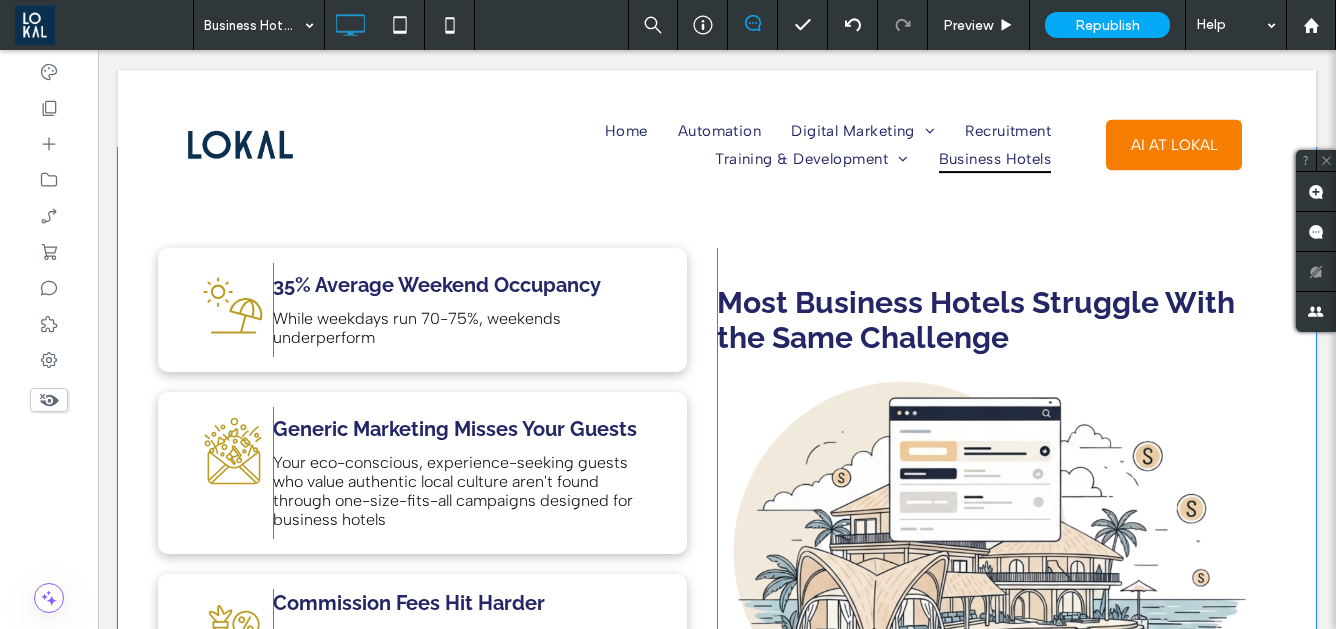 scroll, scrollTop: 993, scrollLeft: 0, axis: vertical 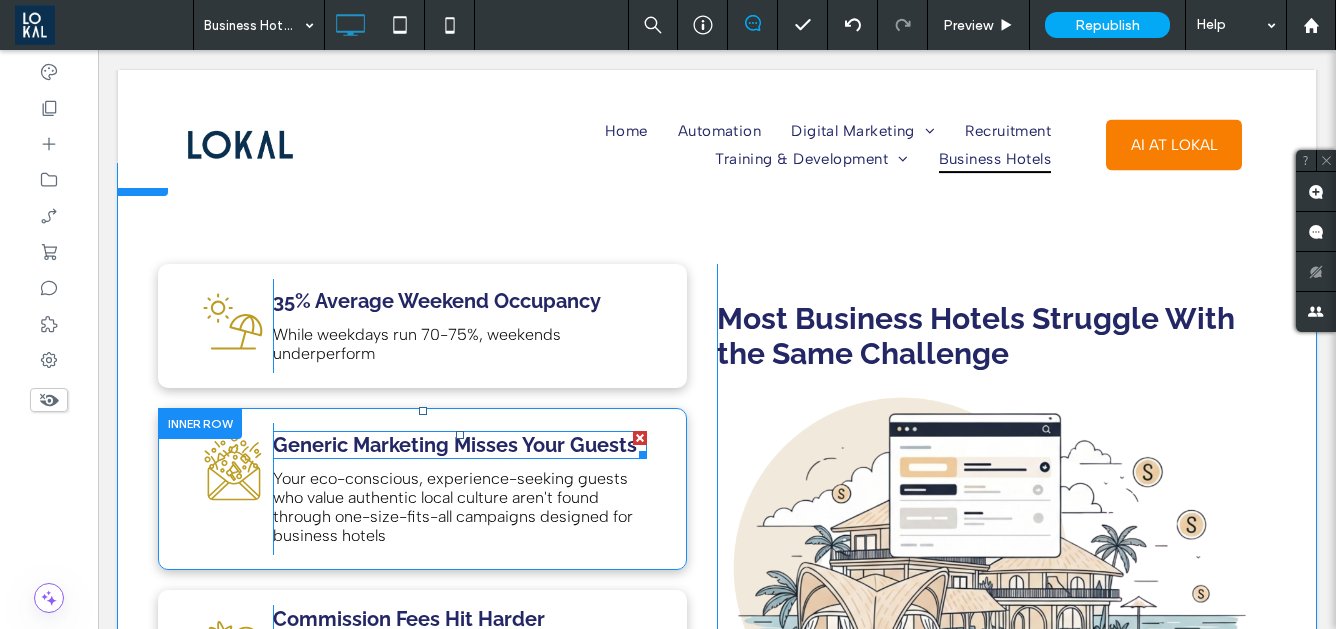 click on "Generic Marketing Misses Your Guests" at bounding box center (455, 445) 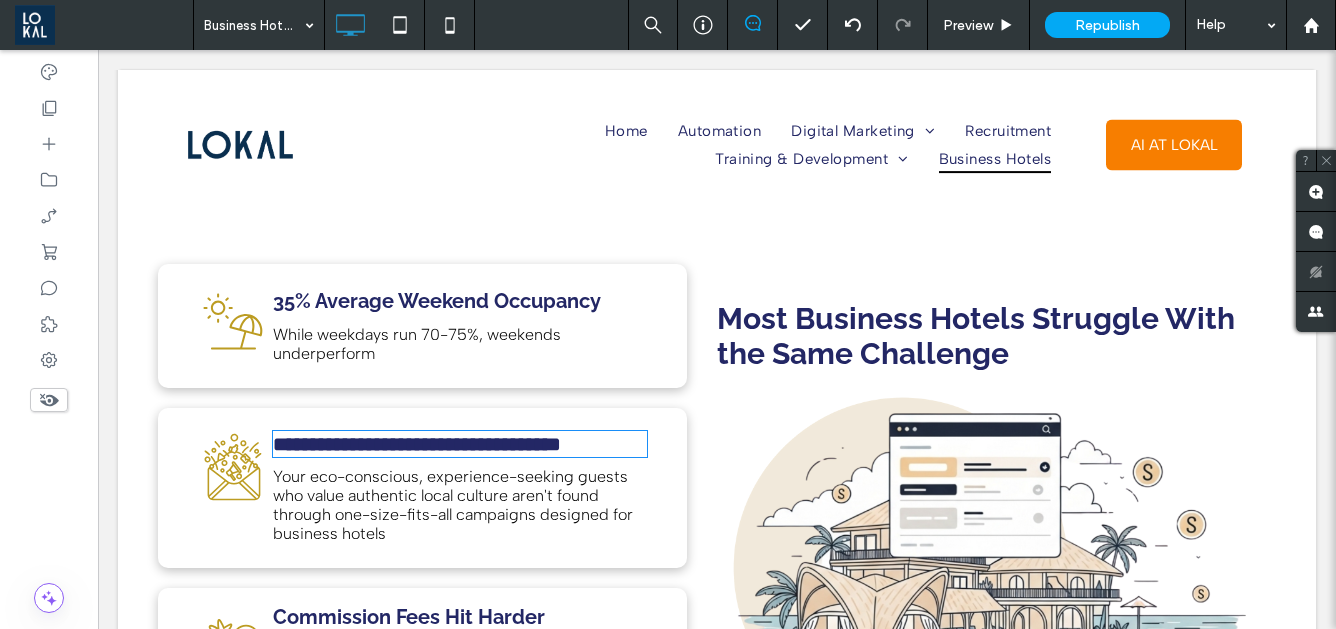 type on "*******" 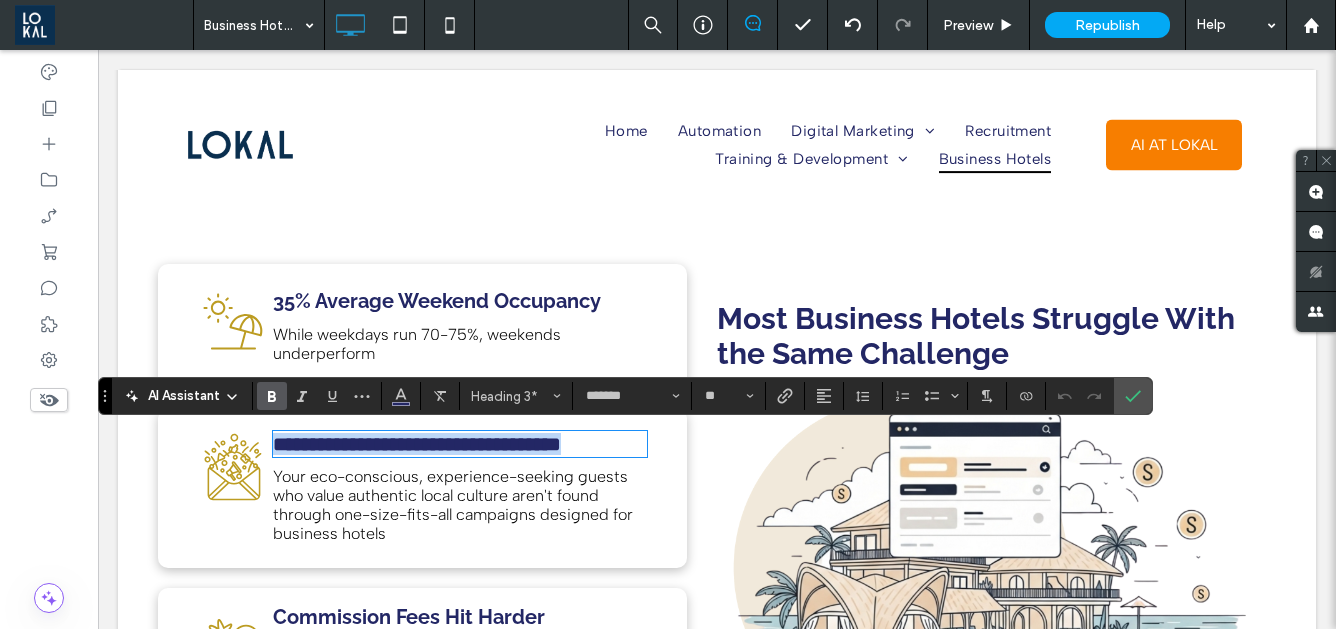 type on "**********" 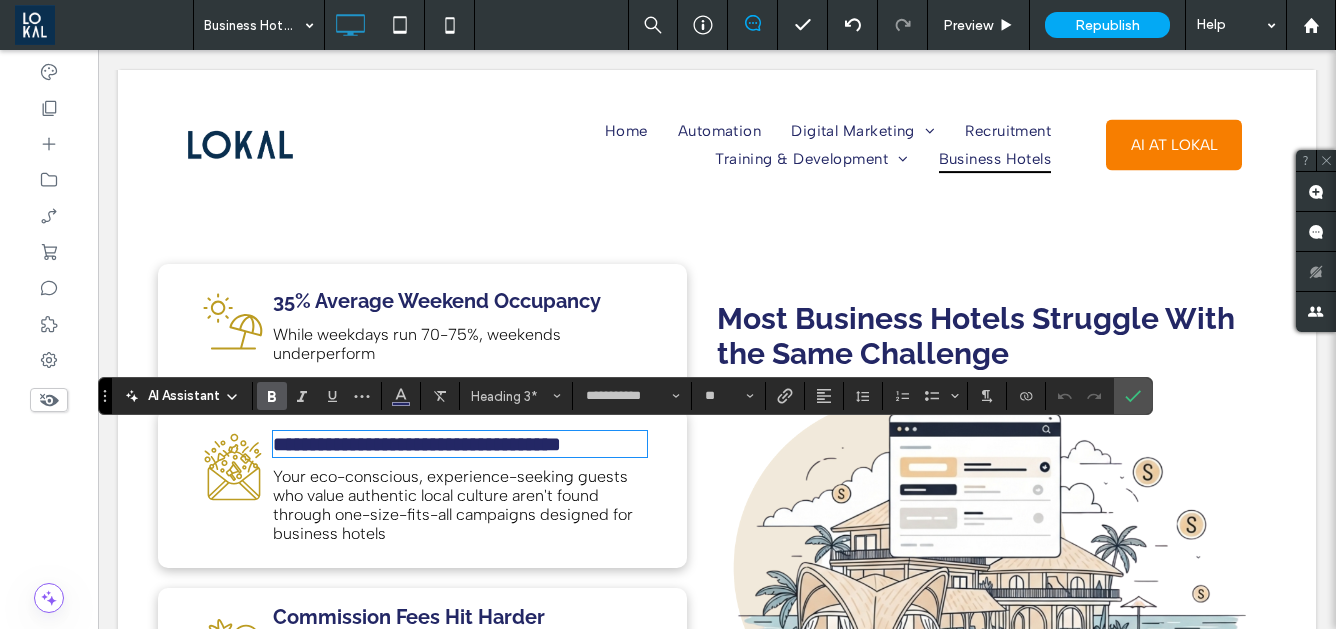 scroll, scrollTop: 0, scrollLeft: 0, axis: both 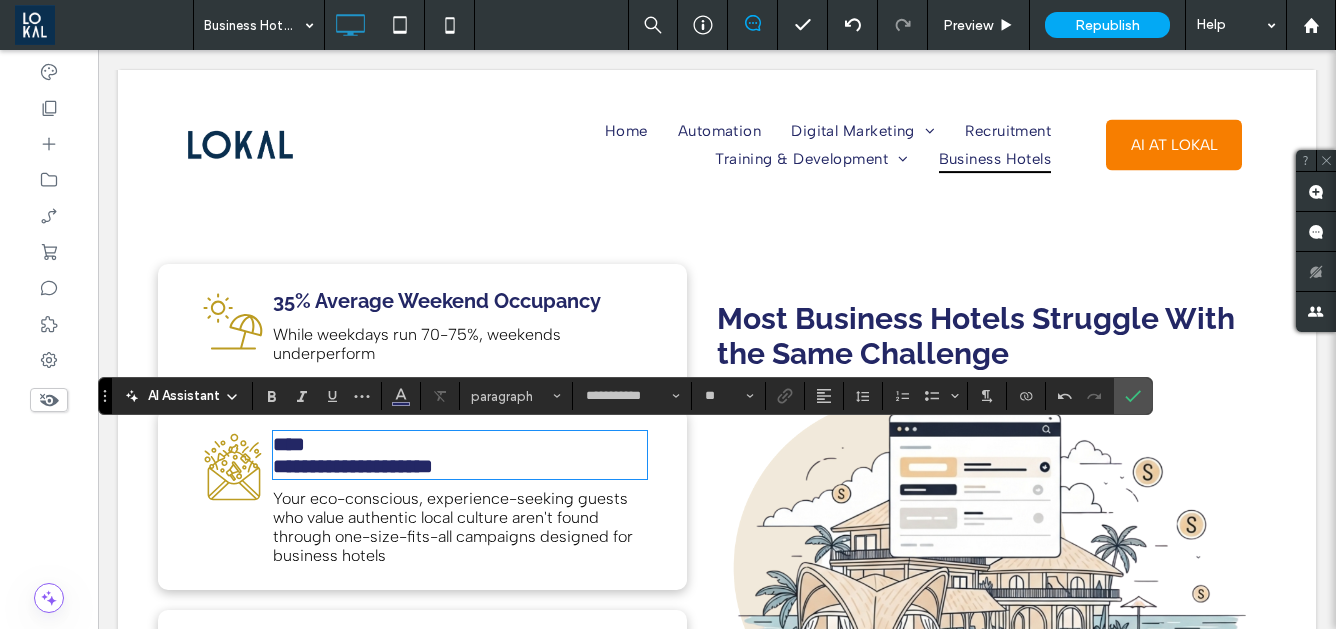 type on "*******" 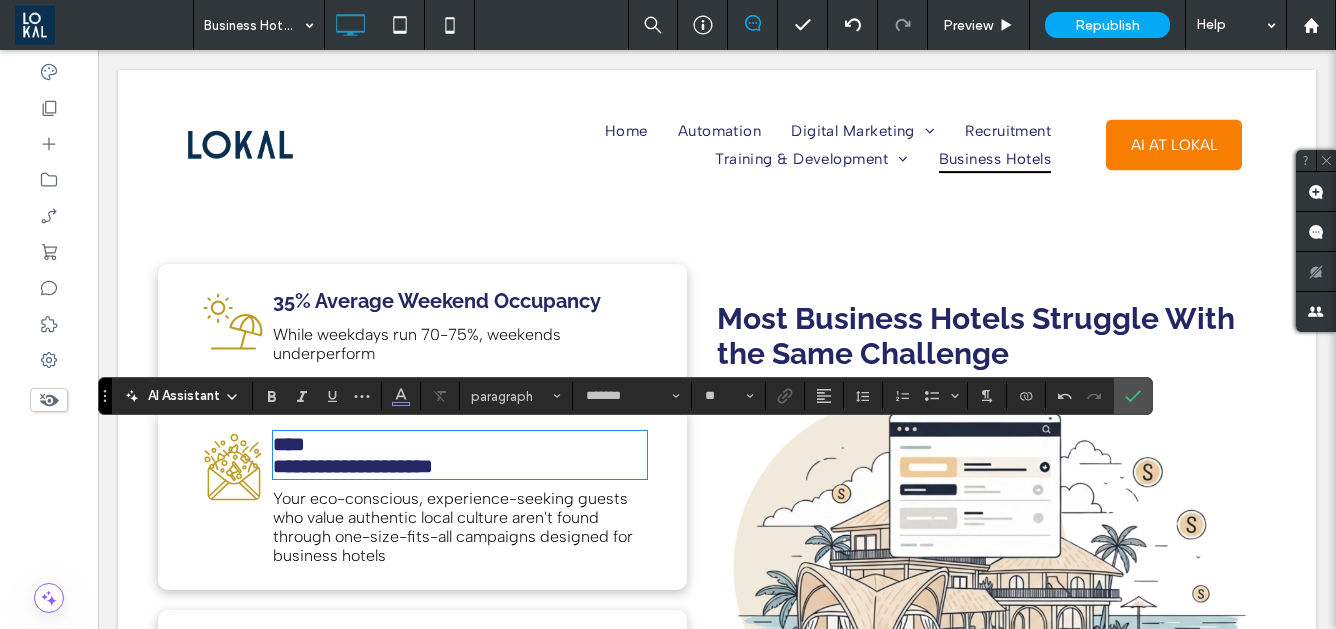 click on "**********" at bounding box center (353, 466) 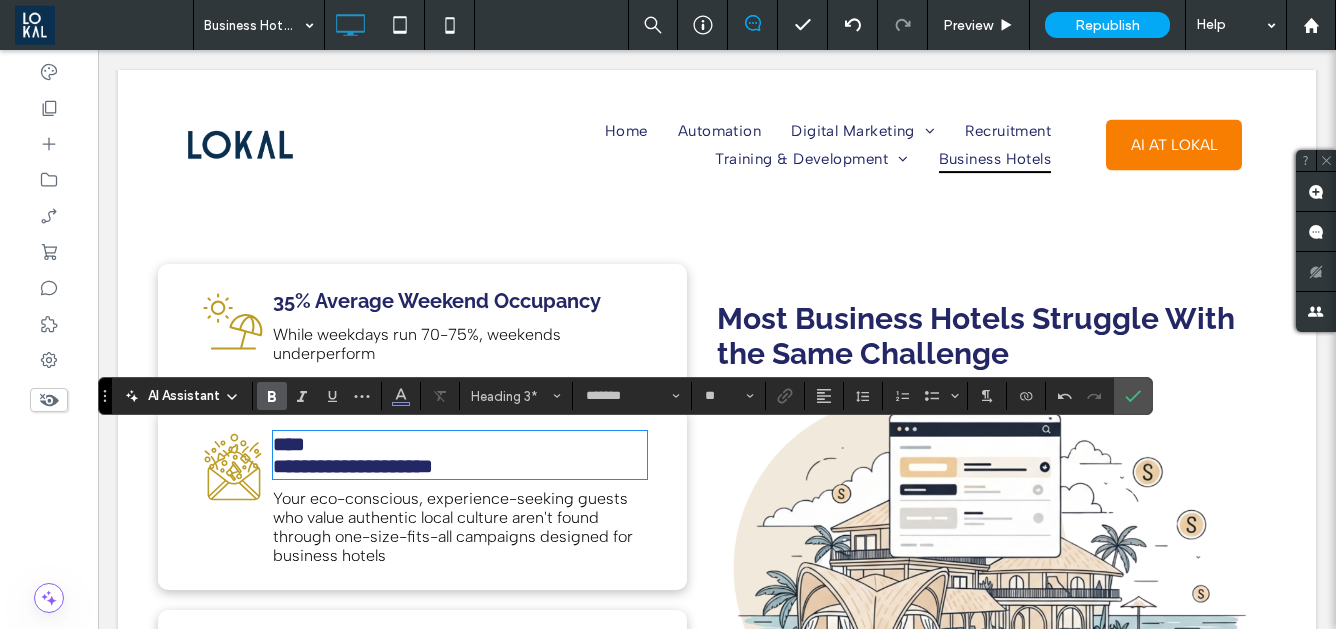 type on "**********" 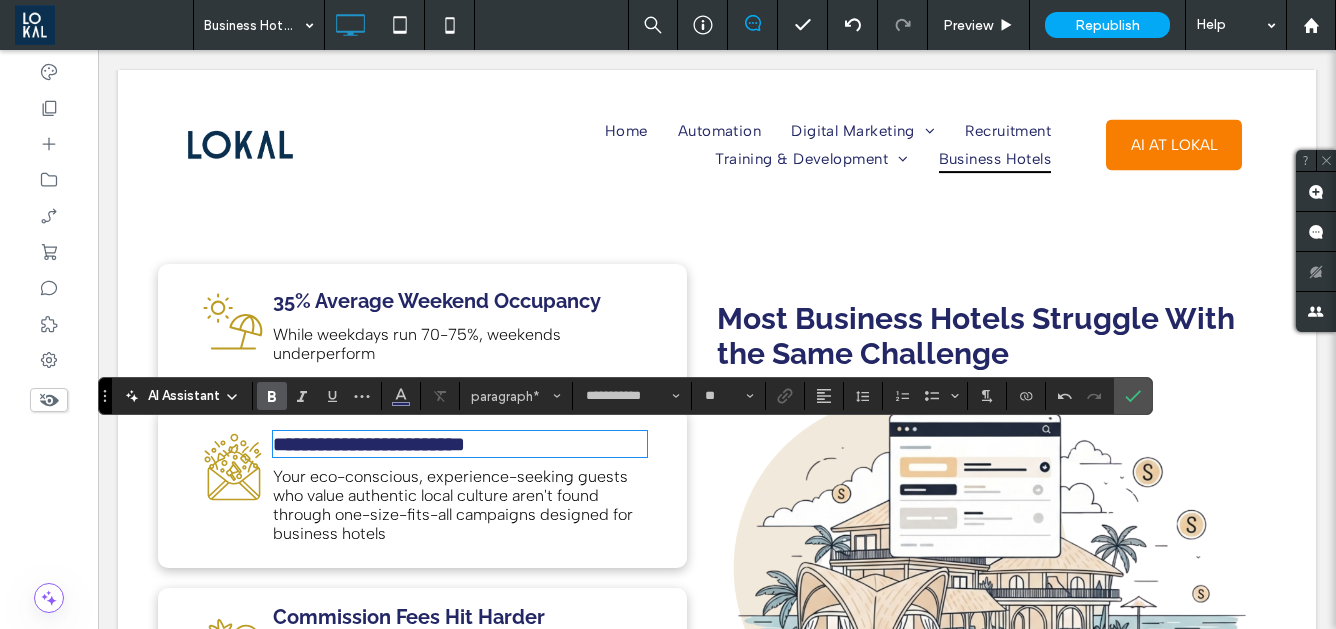 type 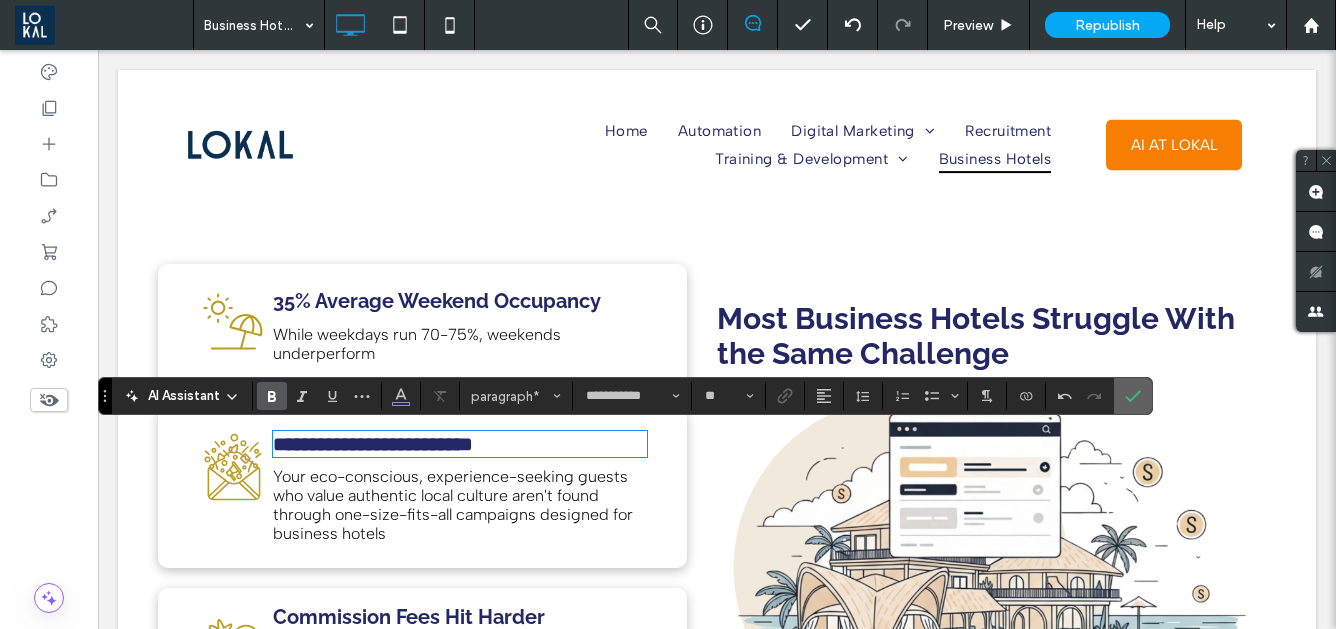 click 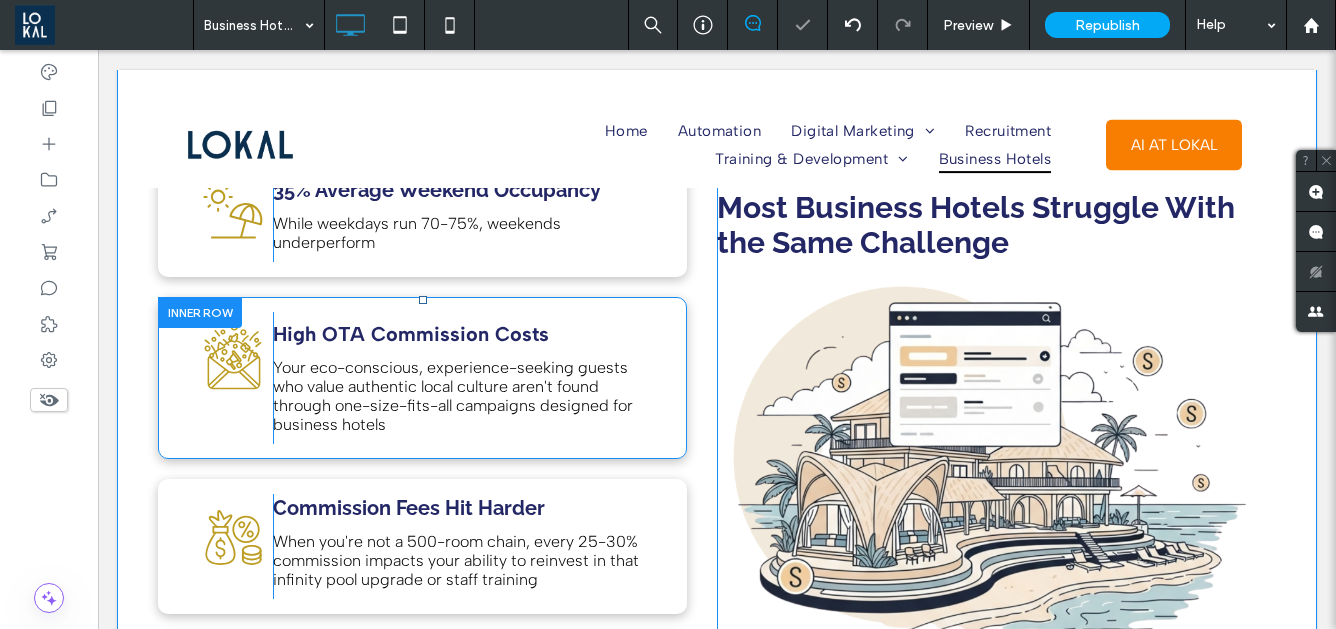 scroll, scrollTop: 1107, scrollLeft: 0, axis: vertical 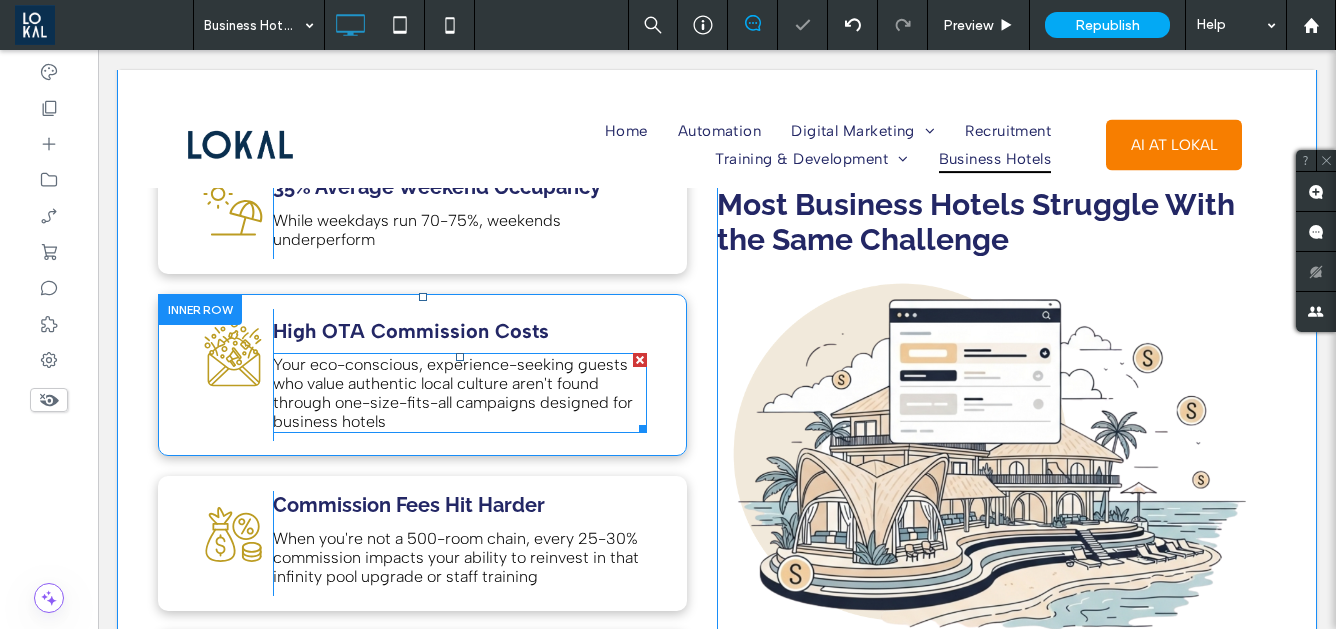 click on "Your eco-conscious, experience-seeking guests who value authentic local culture aren't found through one-size-fits-all campaigns designed for business hotels" at bounding box center [453, 393] 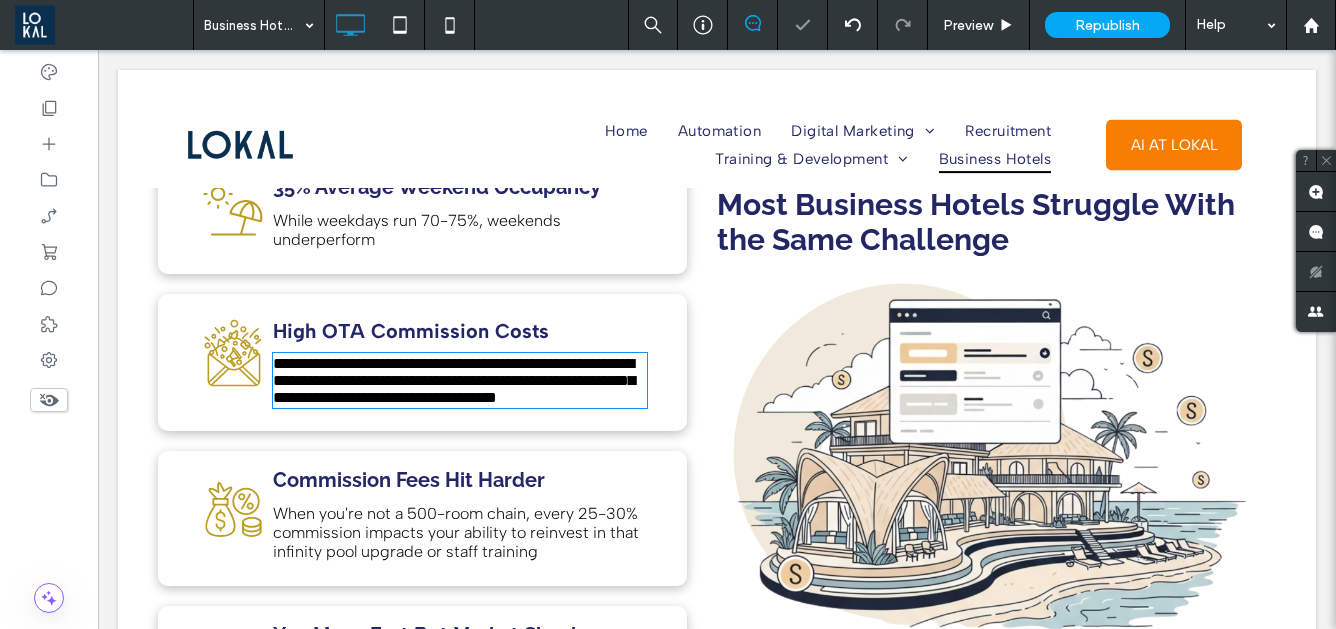 type on "**********" 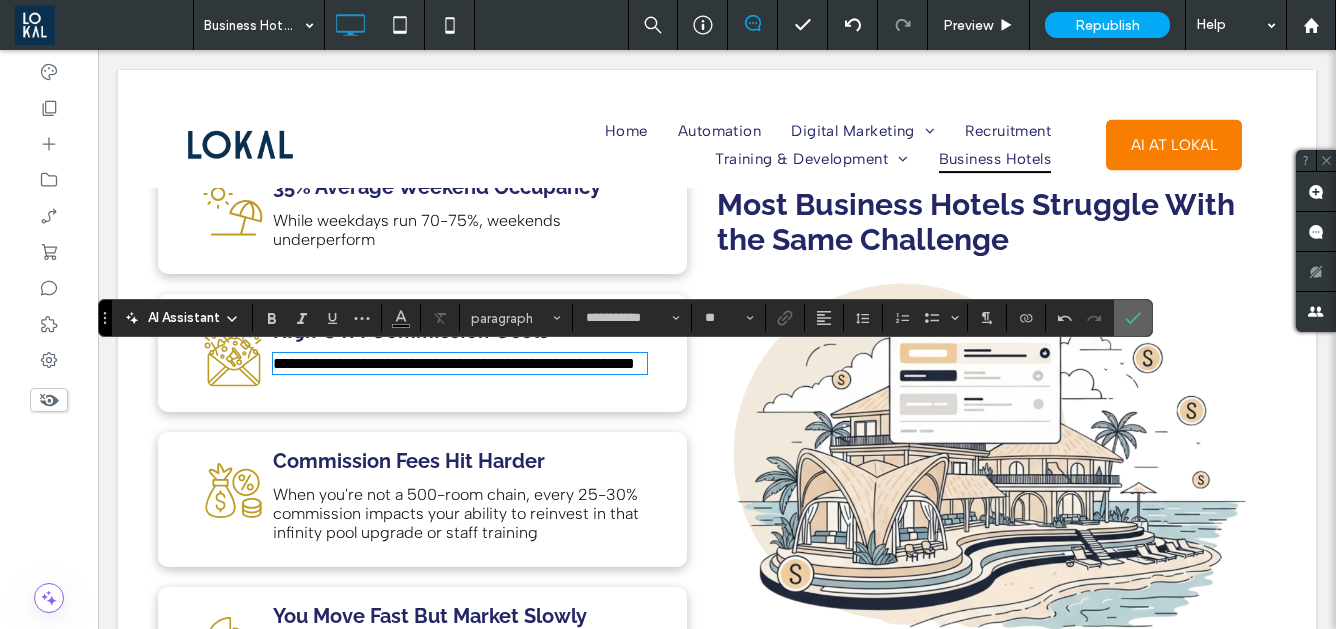 click 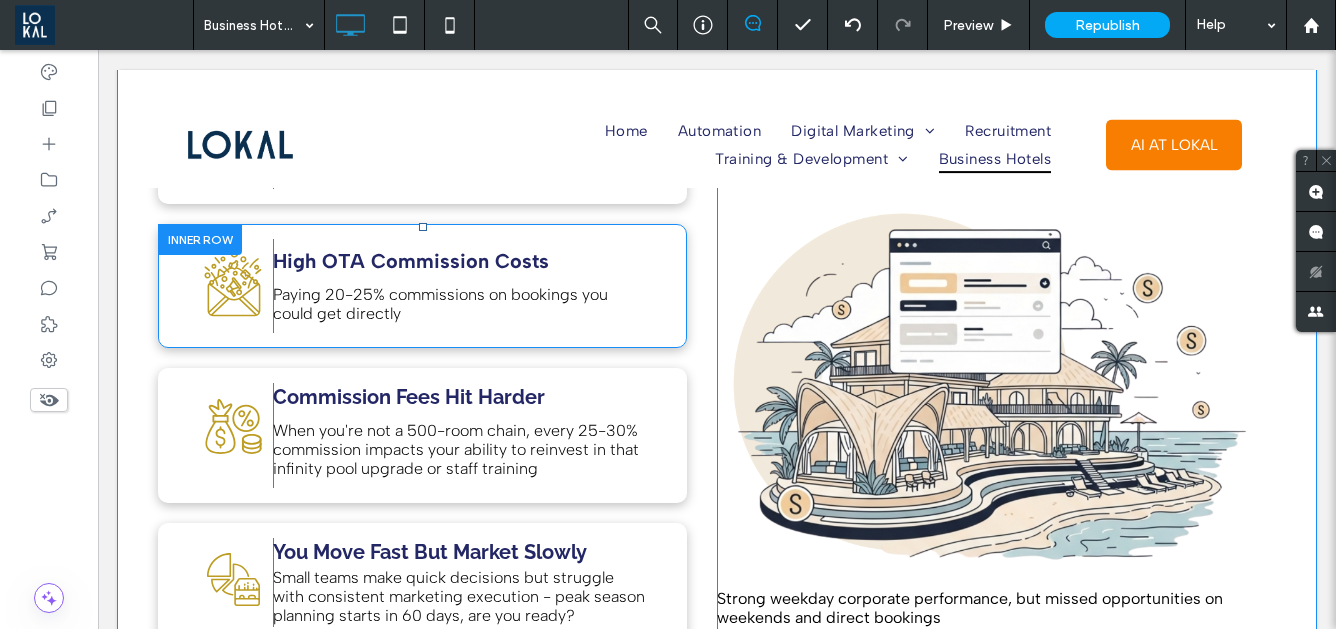 scroll, scrollTop: 1179, scrollLeft: 0, axis: vertical 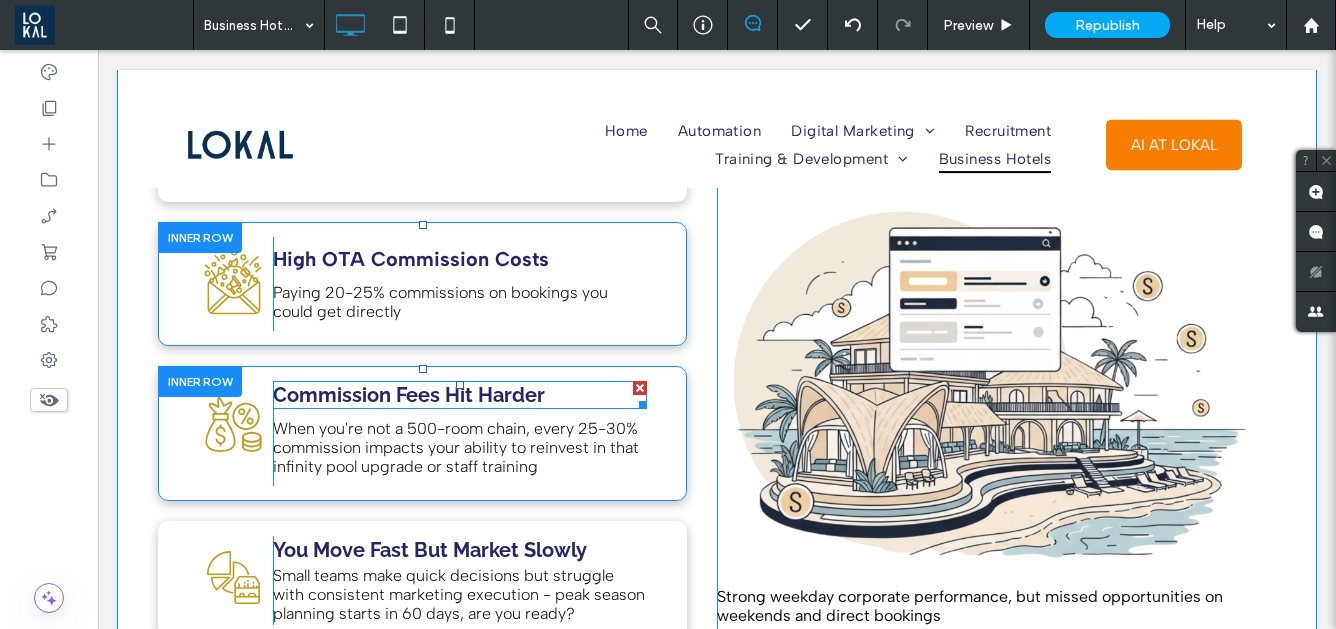 click on "Commission Fees Hit Harder" at bounding box center [409, 395] 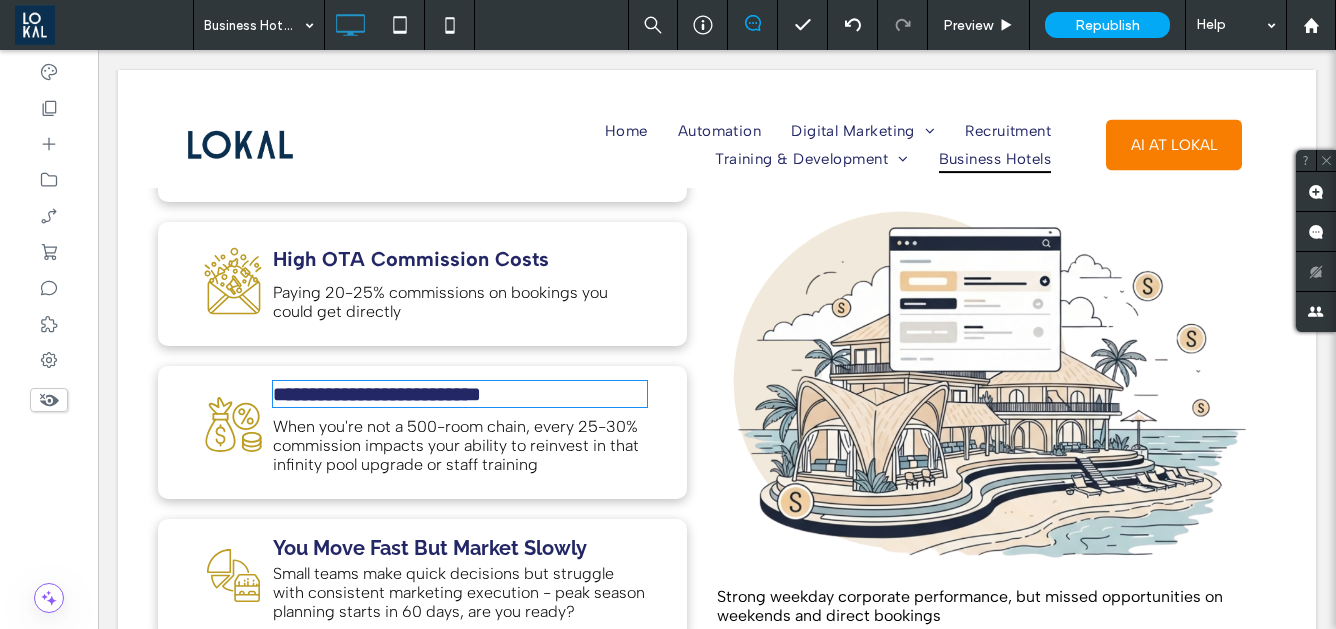 type on "*******" 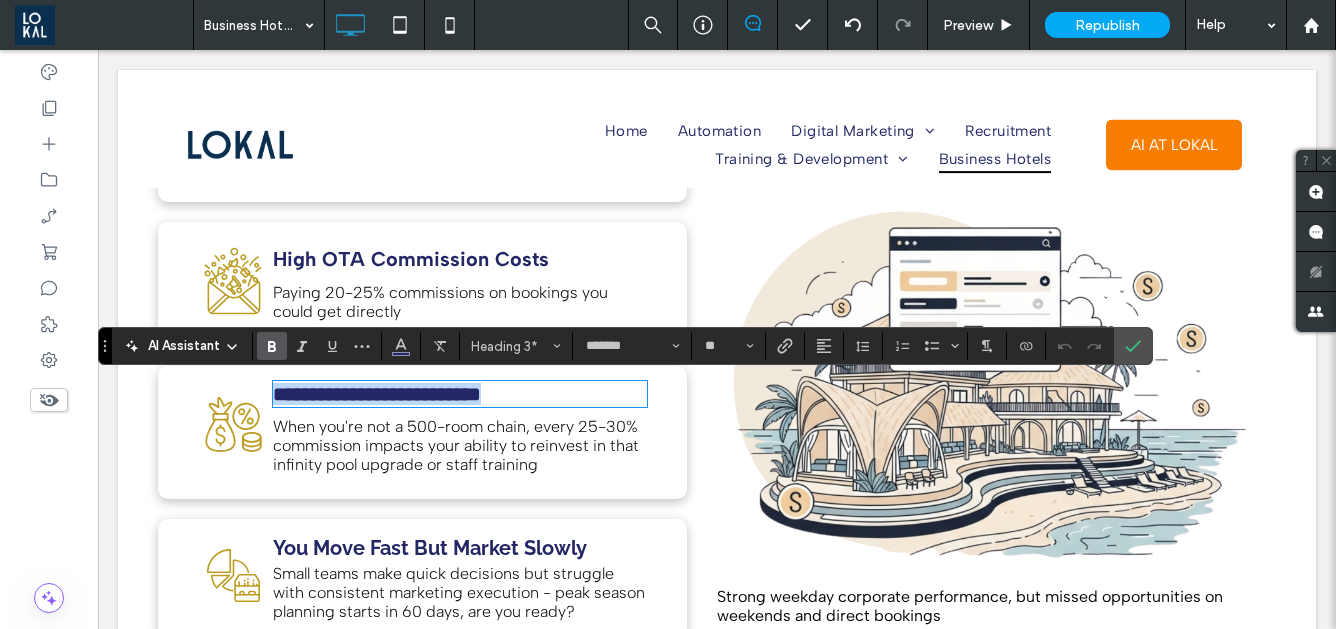 type on "**" 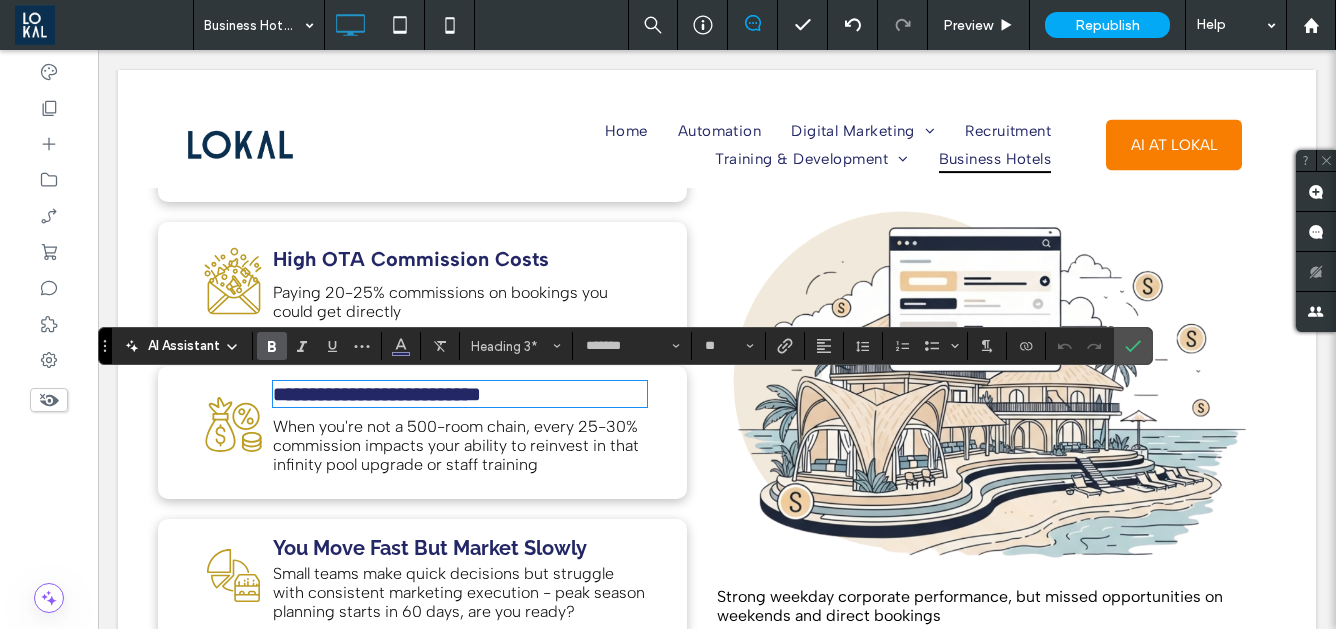 scroll, scrollTop: 0, scrollLeft: 0, axis: both 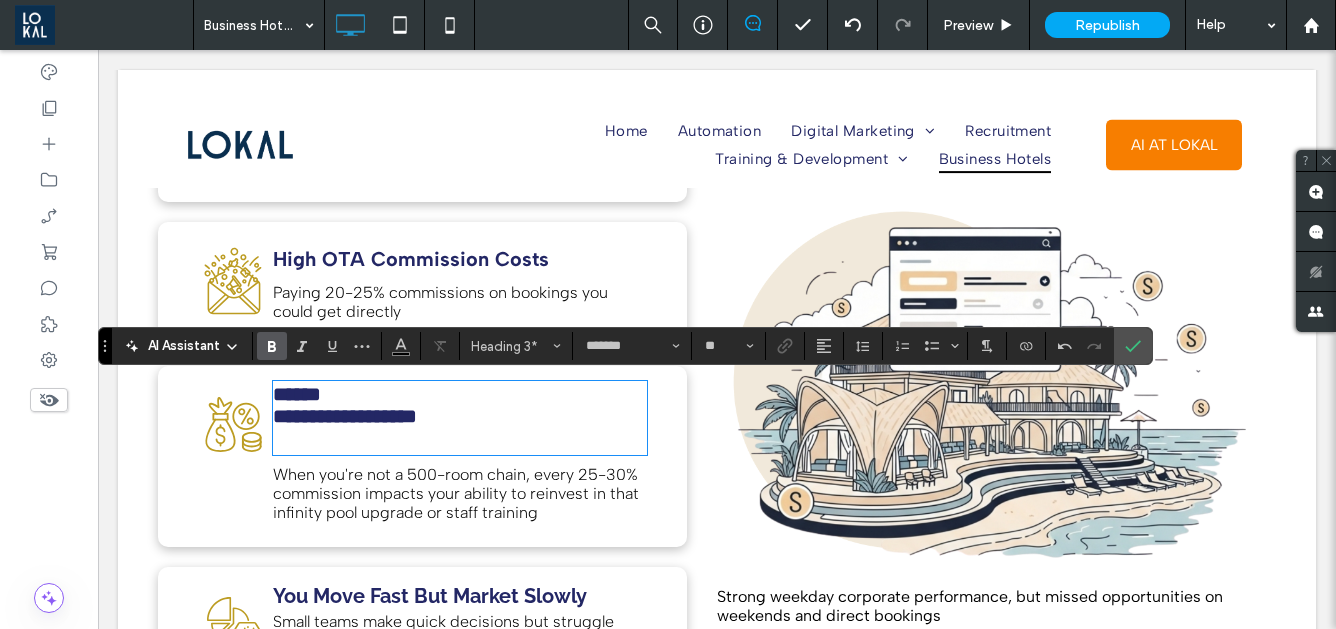 type on "**********" 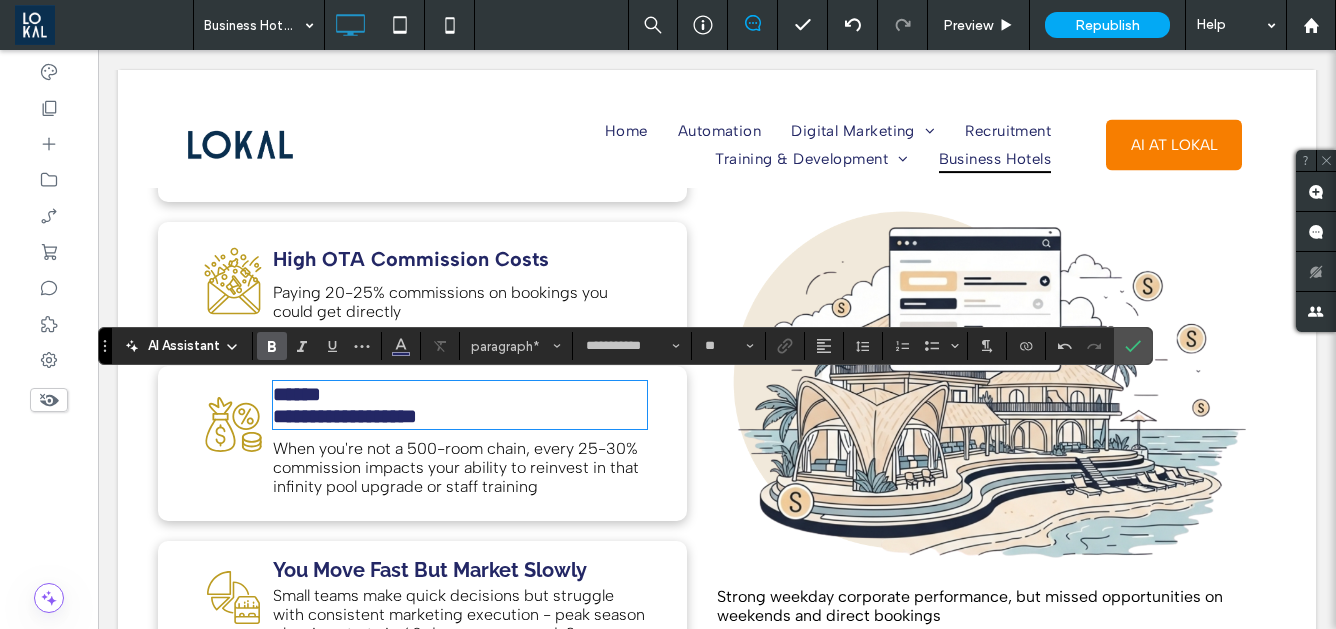 click on "**********" at bounding box center (345, 416) 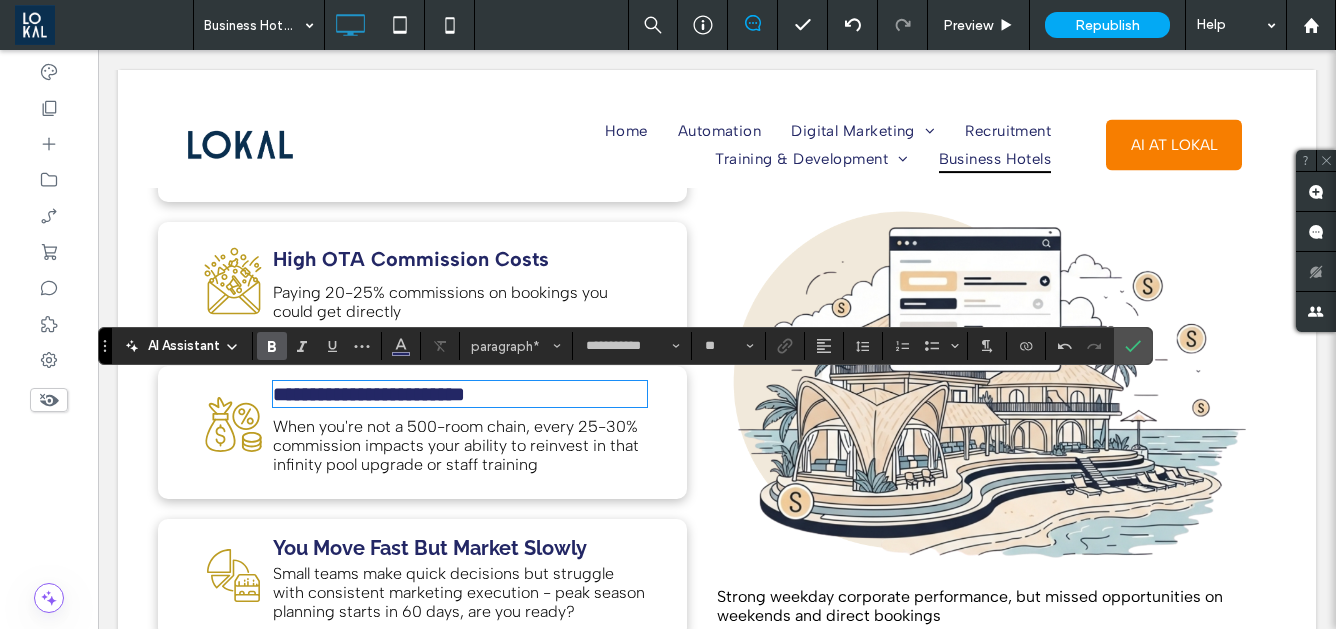 type 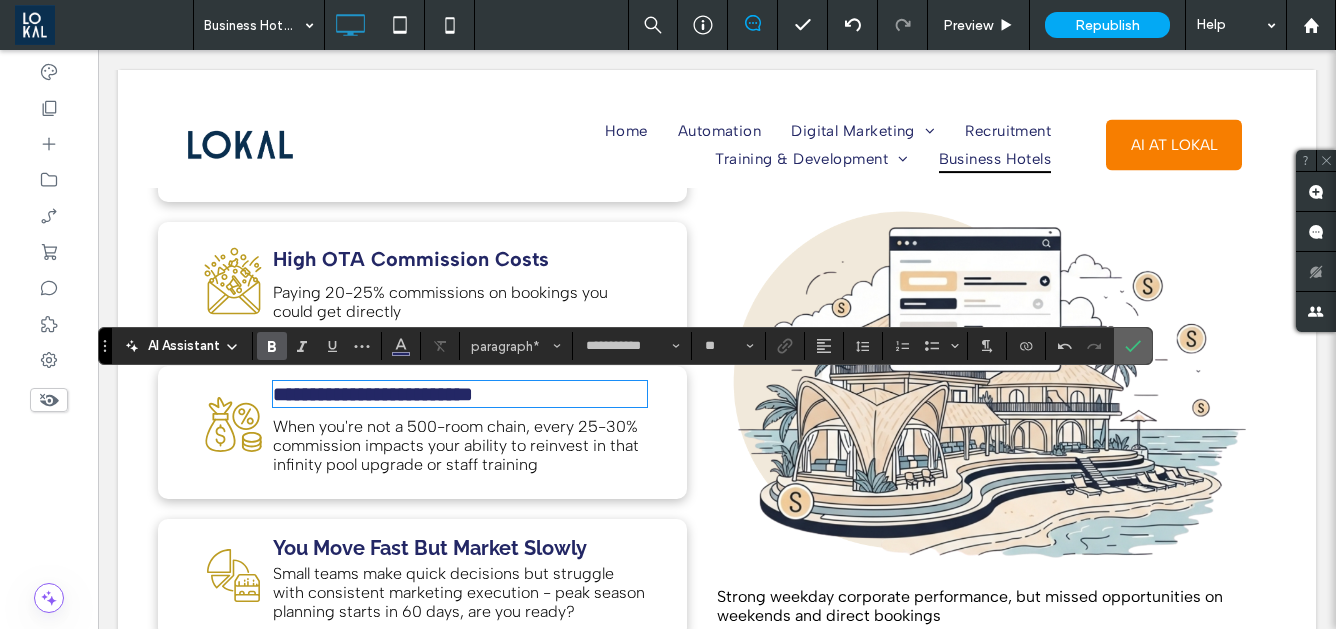 click at bounding box center (1133, 346) 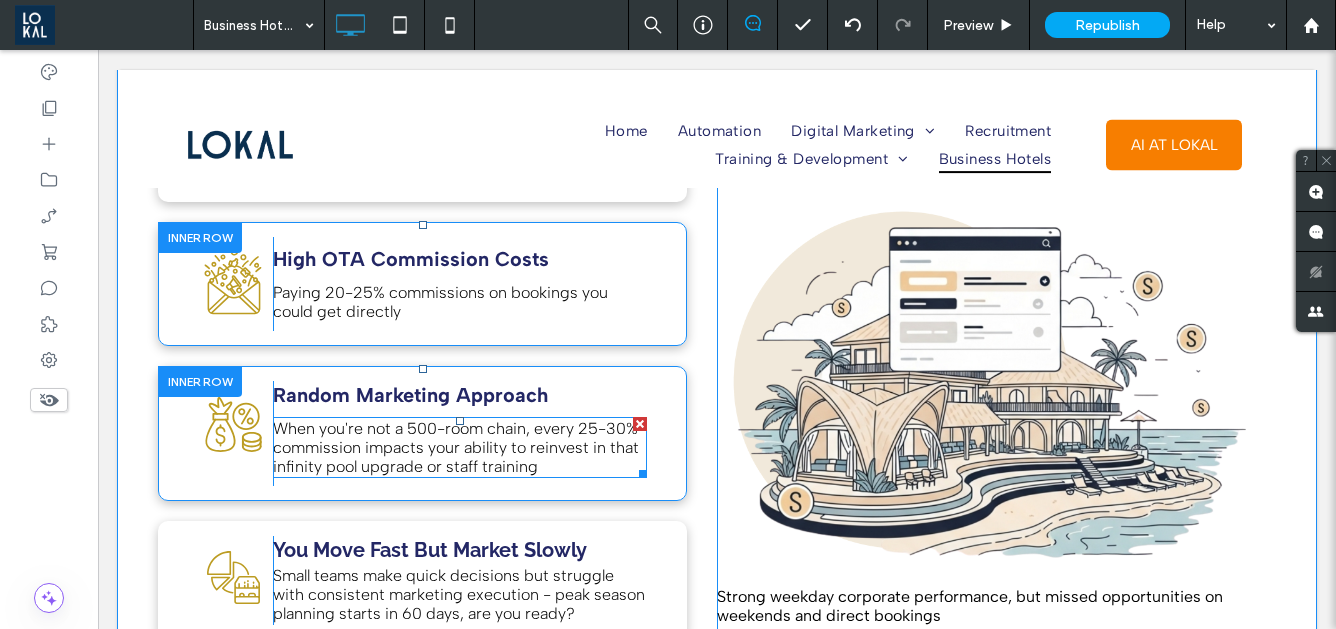 click on "When you're not a 500-room chain, every 25-30% commission impacts your ability to reinvest in that infinity pool upgrade or staff training" at bounding box center [456, 447] 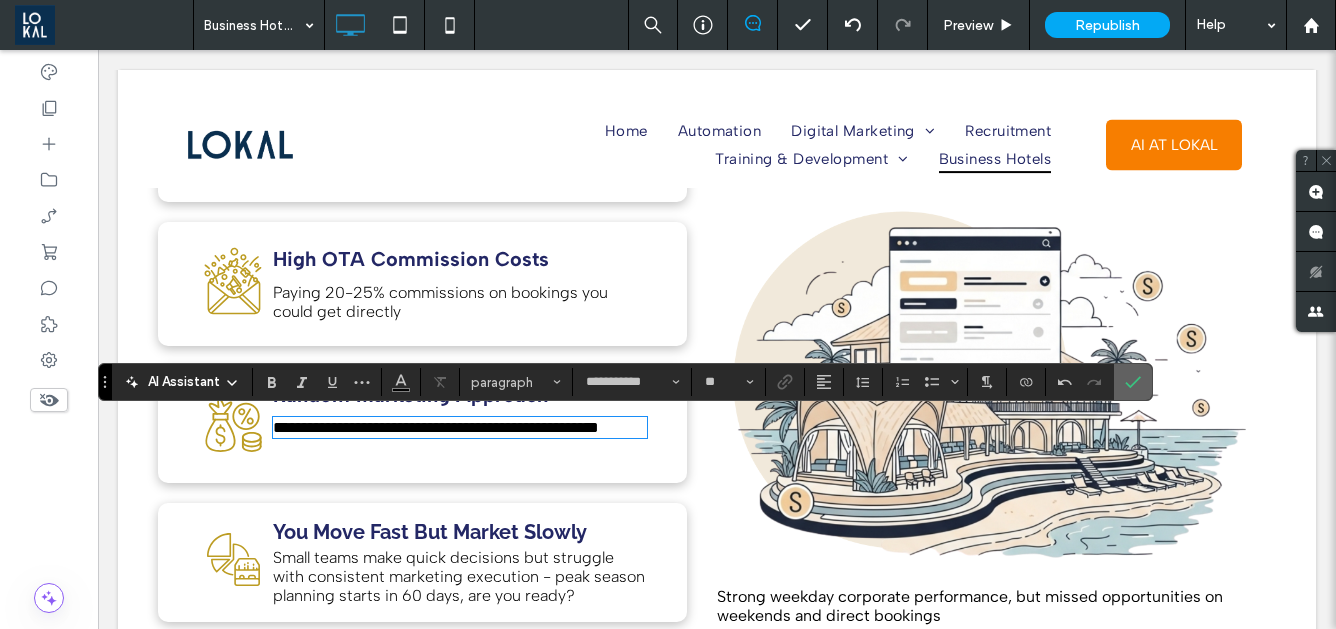 click 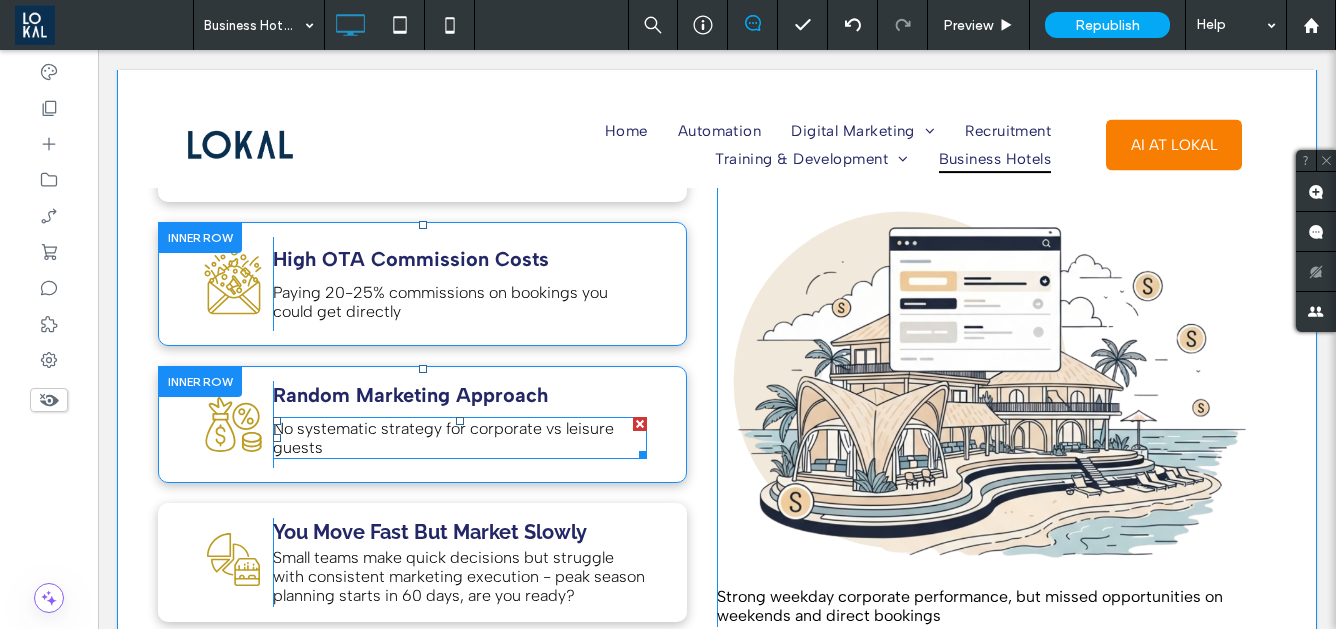 click on "No systematic strategy for corporate vs leisure guests" at bounding box center [443, 438] 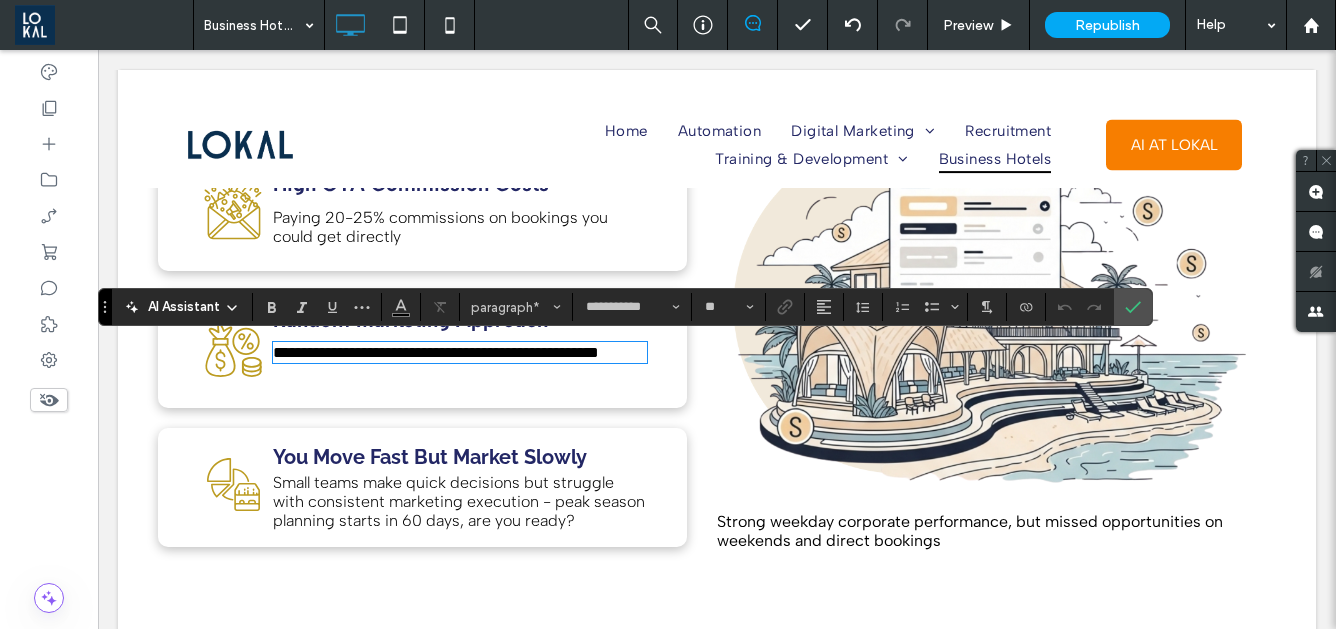 scroll, scrollTop: 1255, scrollLeft: 0, axis: vertical 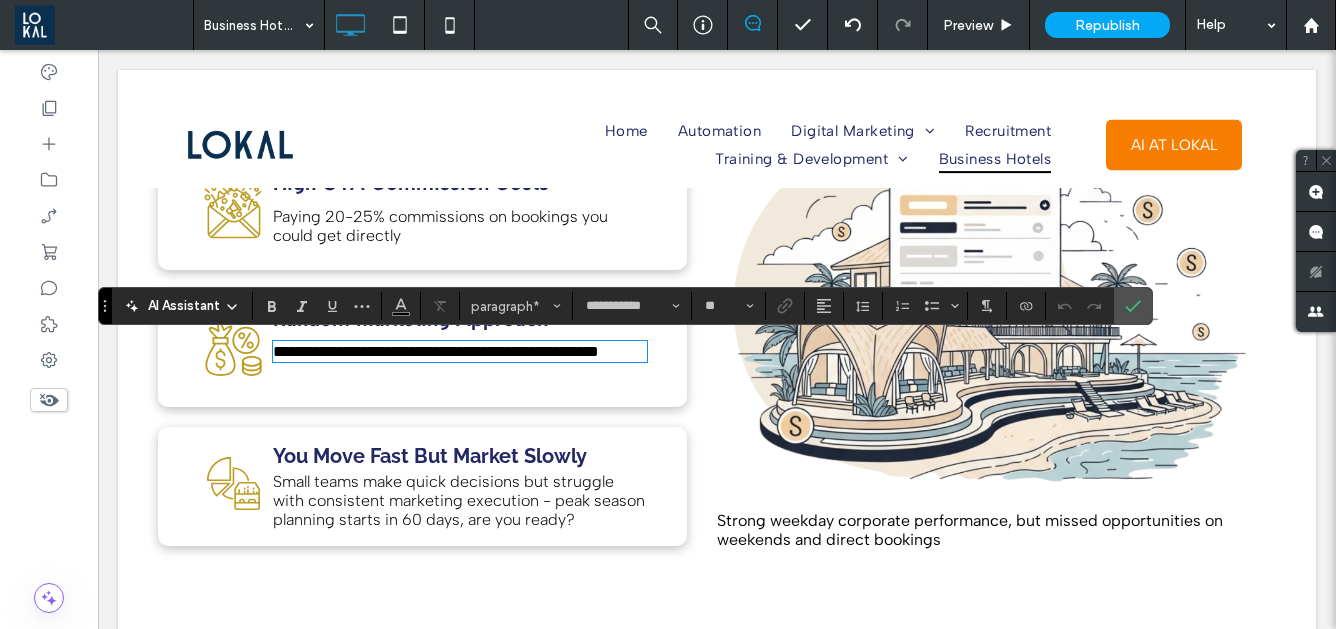 click on "You Move Fast But Market Slowly" at bounding box center [430, 456] 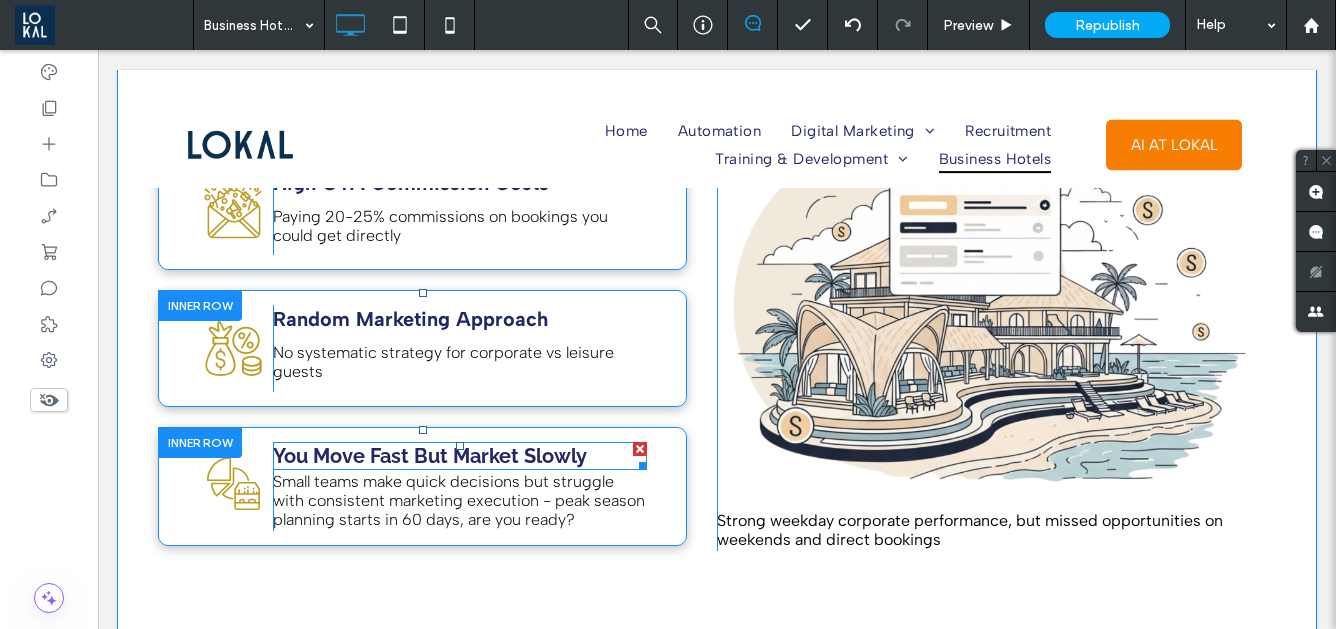 click on "You Move Fast But Market Slowly" at bounding box center (430, 456) 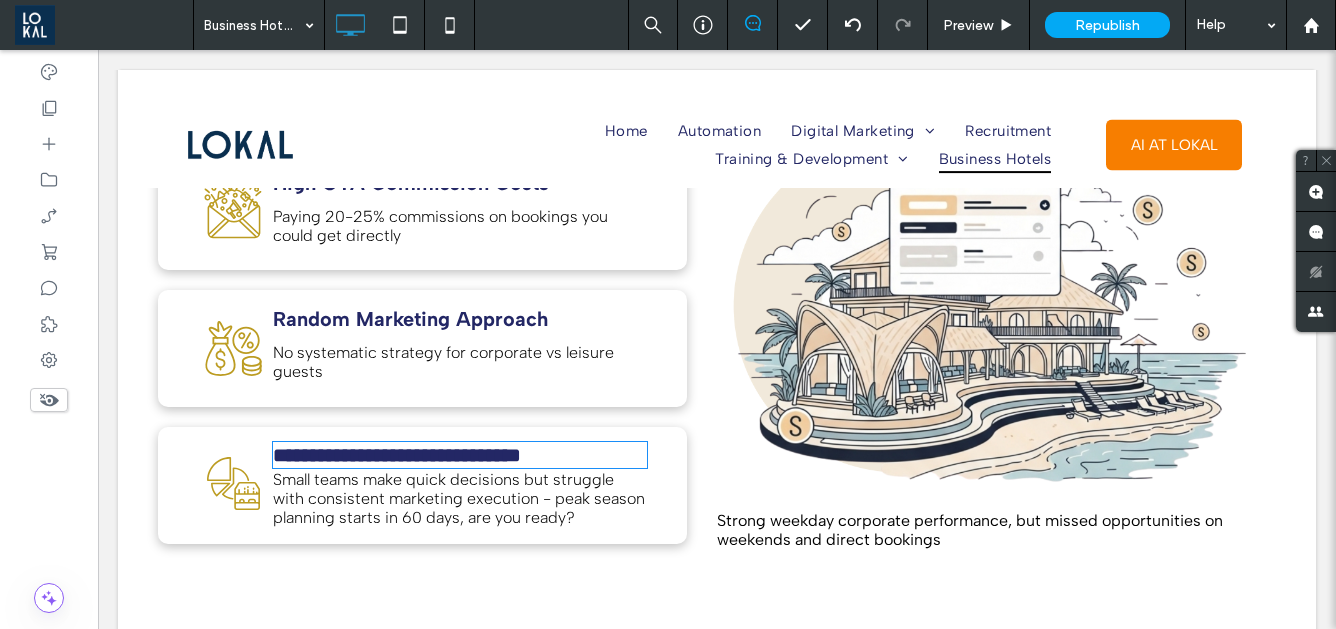 type on "*******" 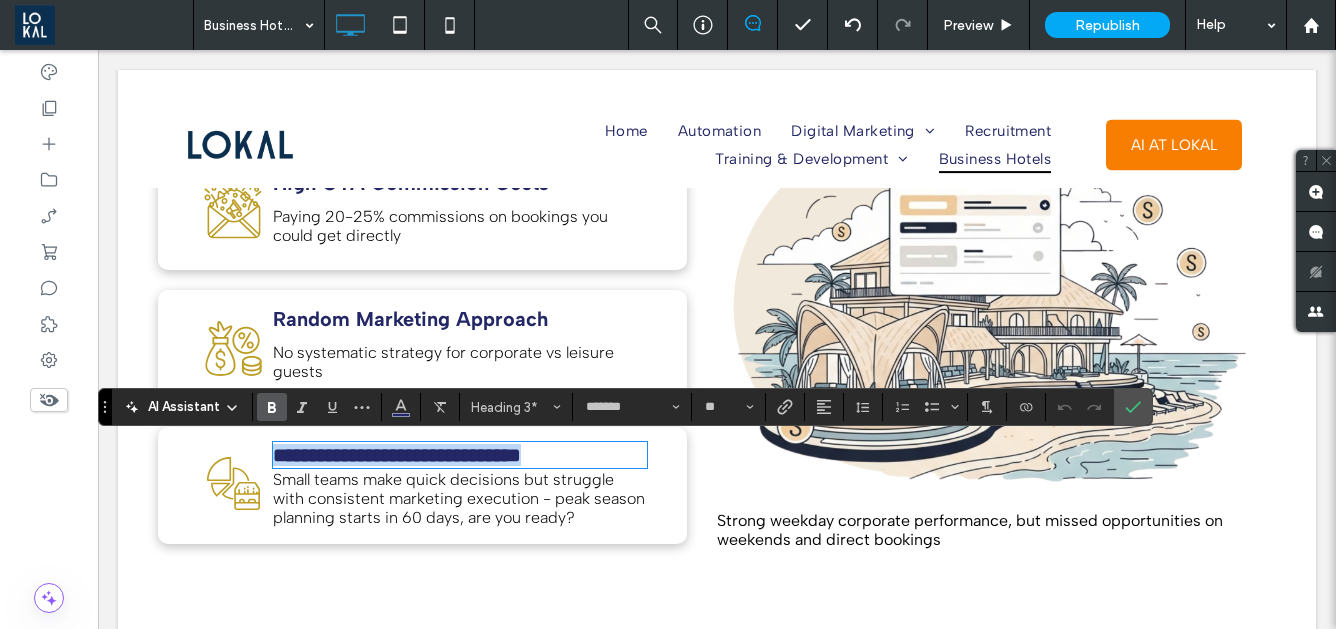 type on "**********" 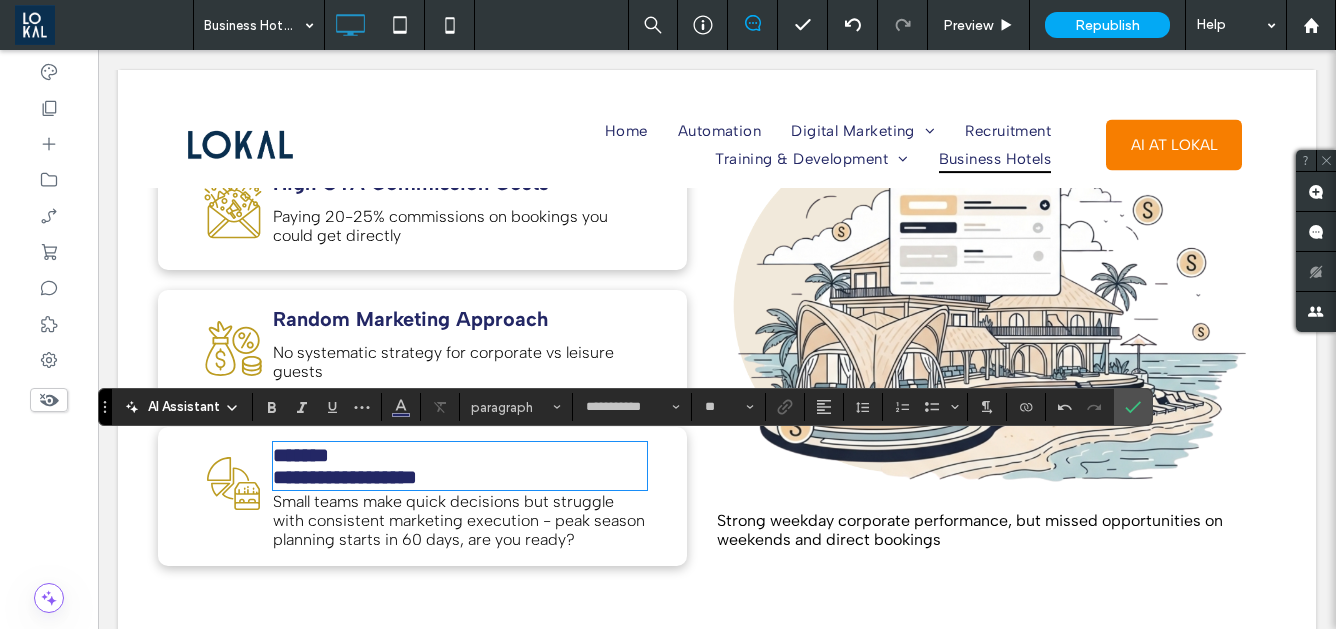 scroll, scrollTop: 0, scrollLeft: 0, axis: both 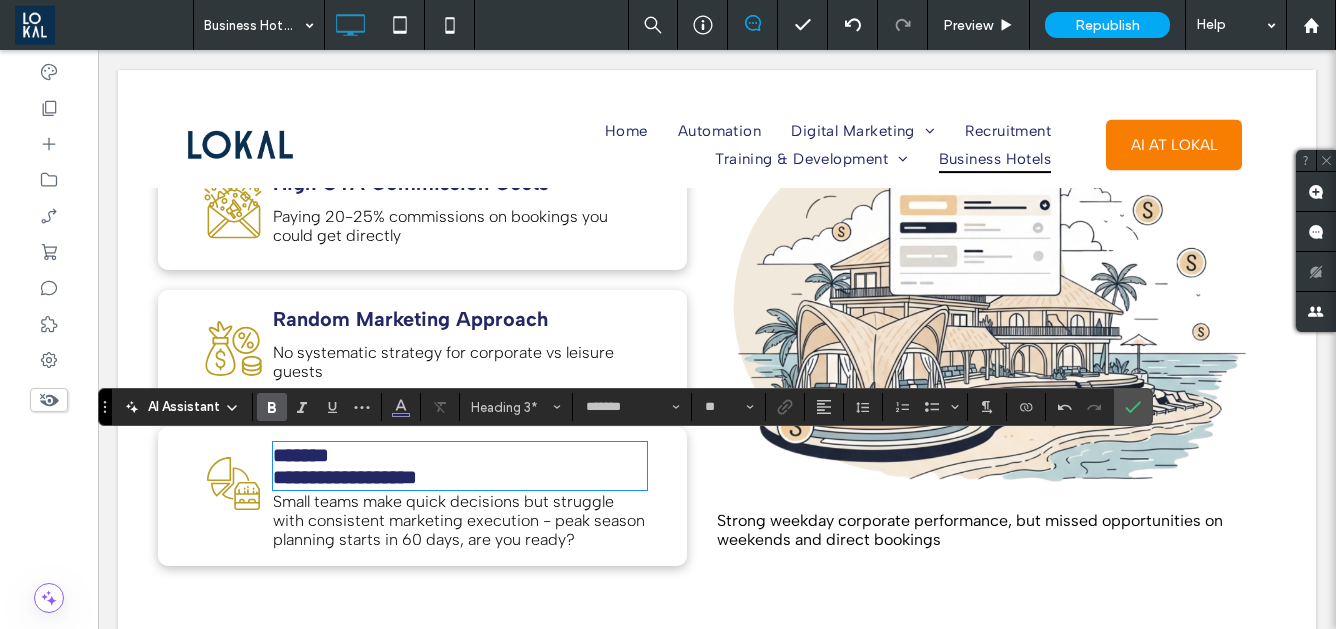 click on "**********" at bounding box center [345, 477] 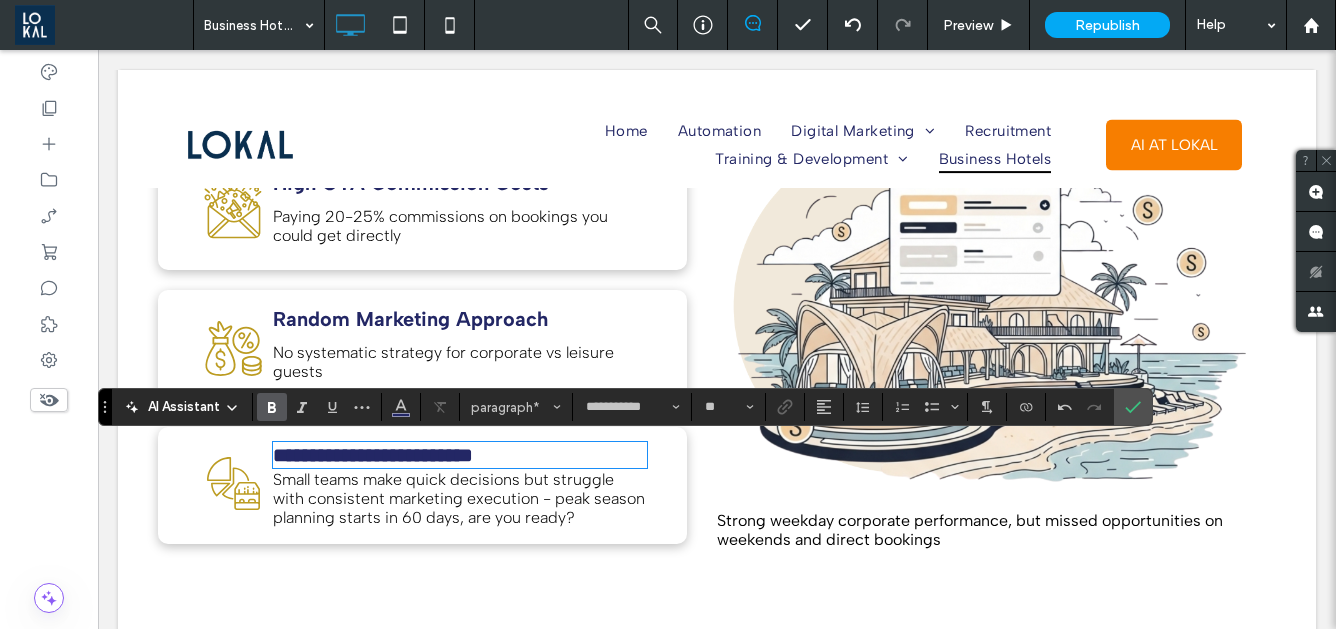 type 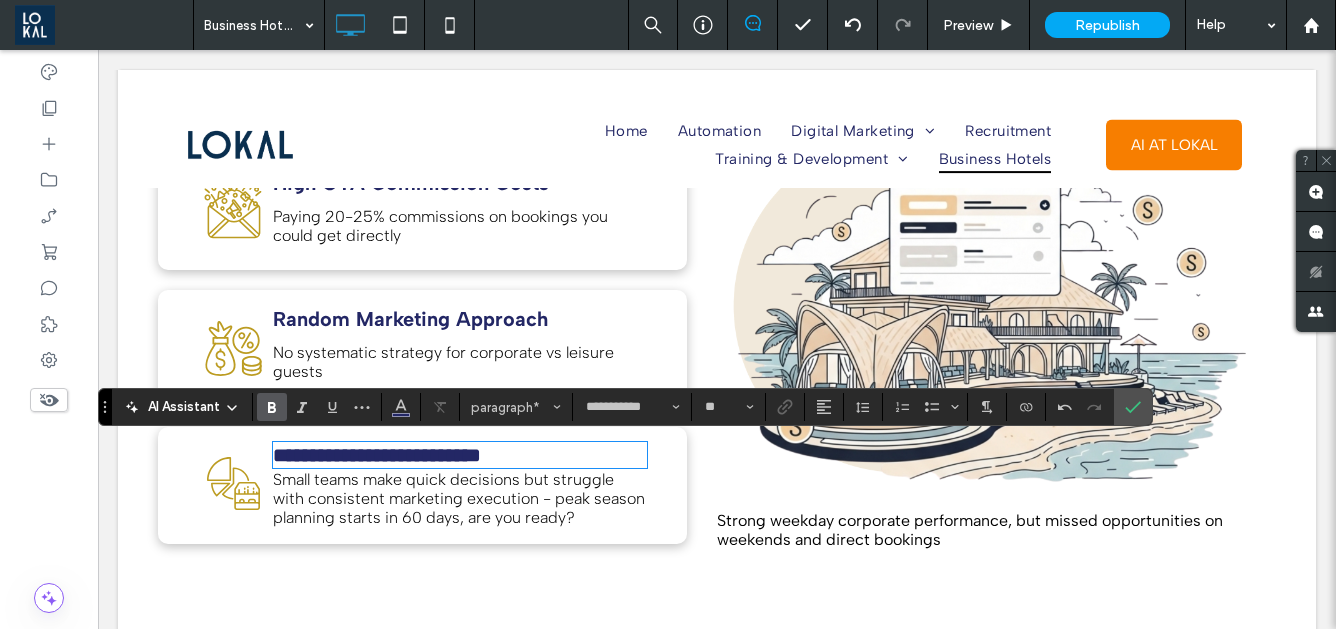 click on "Small teams make quick decisions but struggle with consistent marketing execution - peak season planning starts in 60 days, are you ready?" at bounding box center [459, 498] 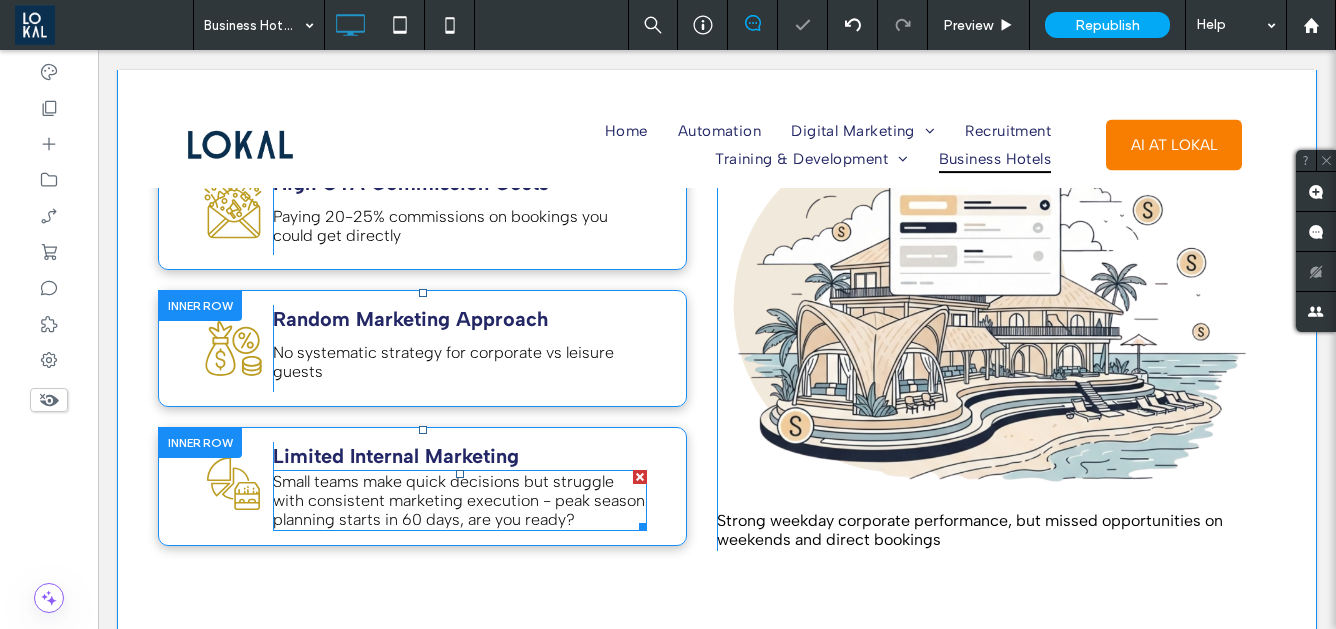 click on "Small teams make quick decisions but struggle with consistent marketing execution - peak season planning starts in 60 days, are you ready?" at bounding box center (459, 500) 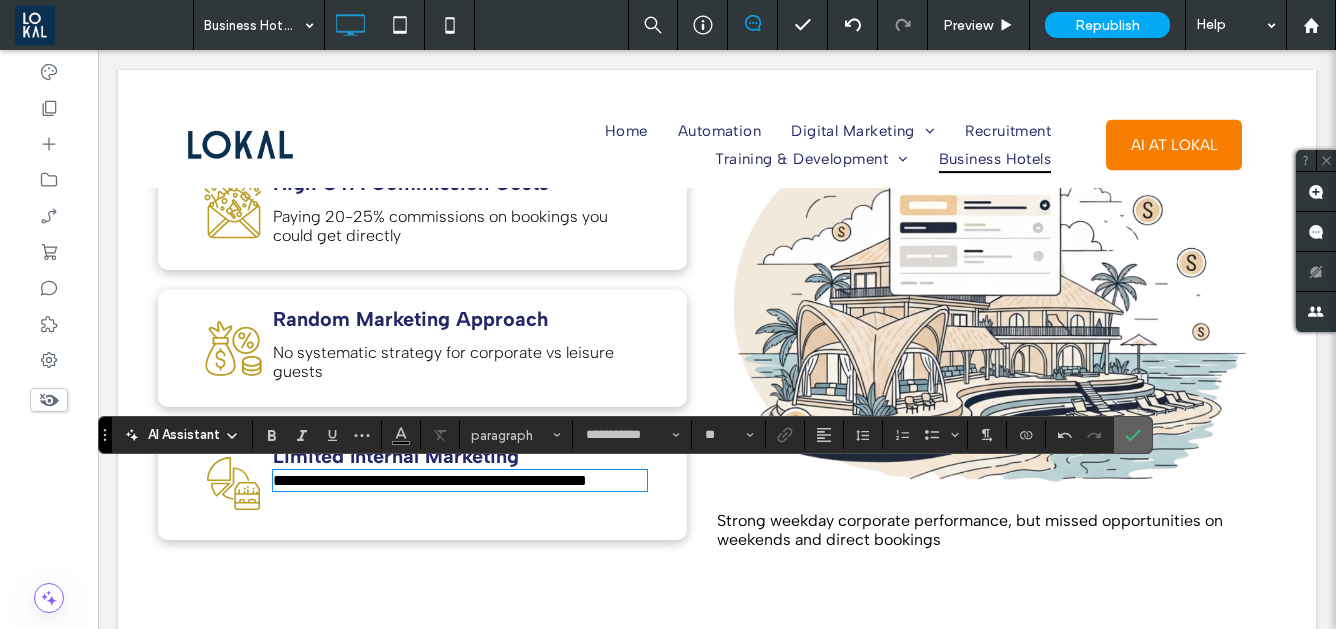 click at bounding box center (1133, 435) 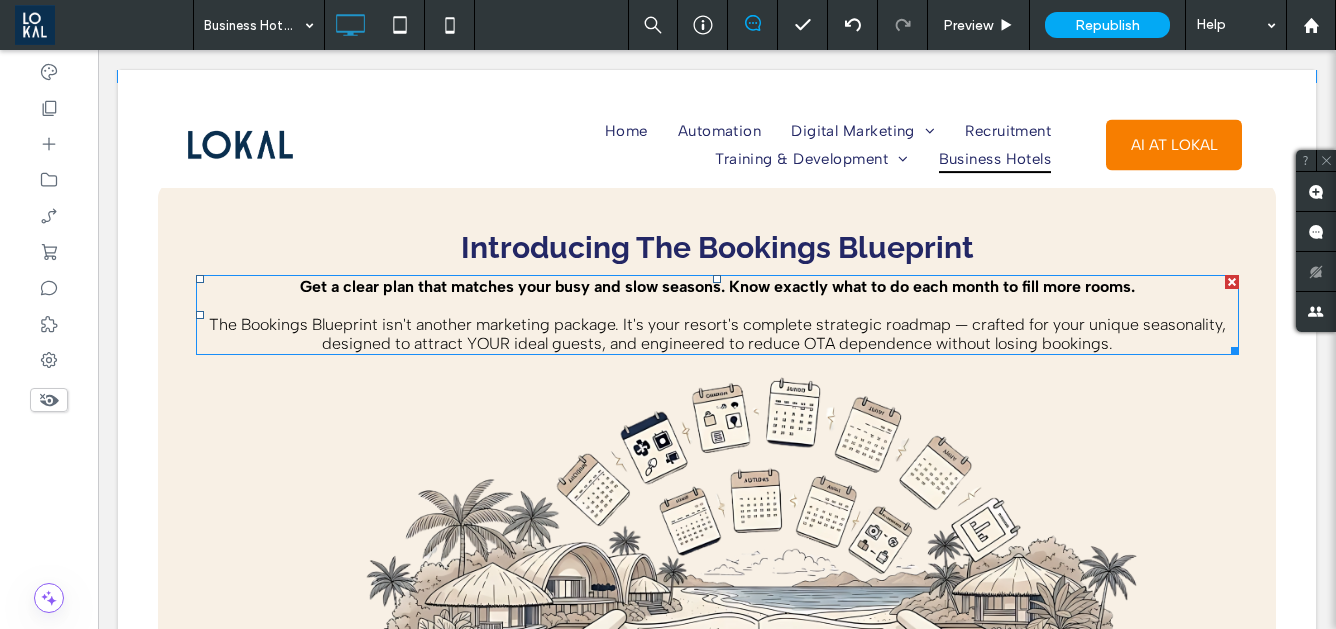 scroll, scrollTop: 1829, scrollLeft: 0, axis: vertical 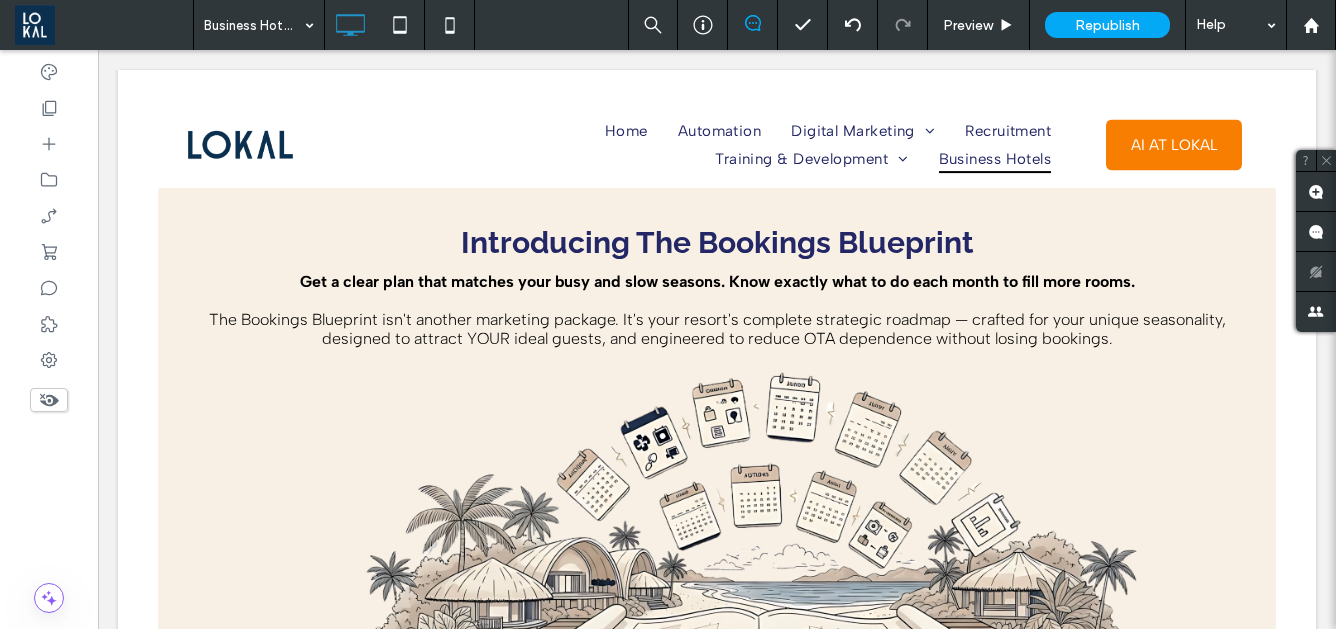 click on "Click To Paste
Home
Automation
Digital Marketing
Ecommerce Marketing
Shopify Partner Philippines
Shopify Website Design
Why is E-commerce Booming in the Philippines?
A Guide on How to Build A Successful Online Store
Here's Why You Need to Start Selling in Lazada and Shopee
Full Service Digital Marketing
Web Design Services
Search Marketing
Email Marketing
Hotel Marketing Philippines
Hotel SEO Philippines
Hotel Web Design Services
Real Estate Marketing Philippines
Real Estate SEO Philippines
Real Estate Web Design Services
Law Firm Marketing Philippines
Law Firm SEO Philippines" at bounding box center (717, 159) 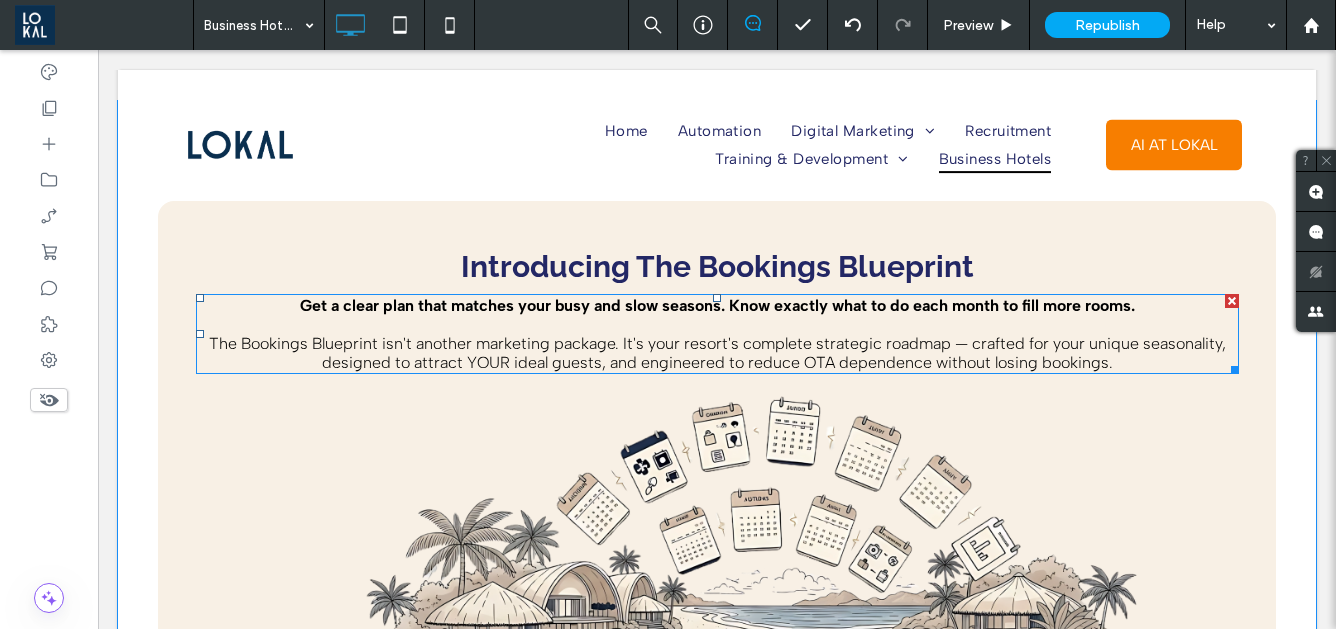 scroll, scrollTop: 1798, scrollLeft: 0, axis: vertical 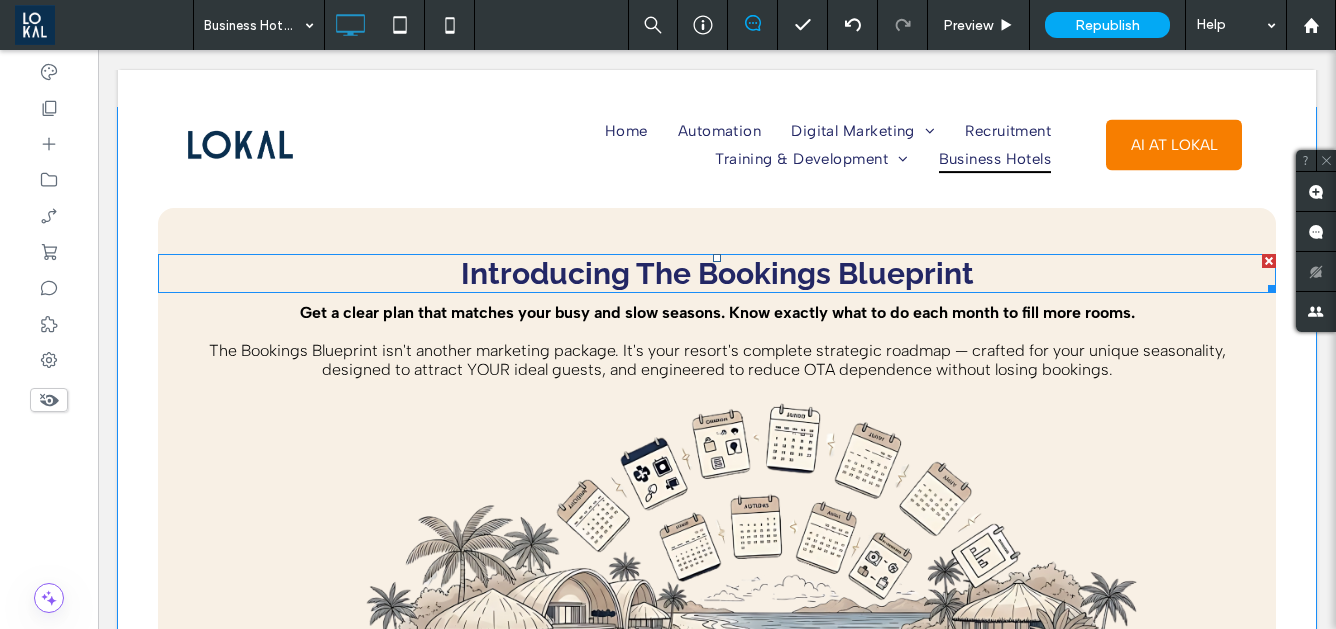 click on "Introducing The Bookings Blueprint" at bounding box center (717, 273) 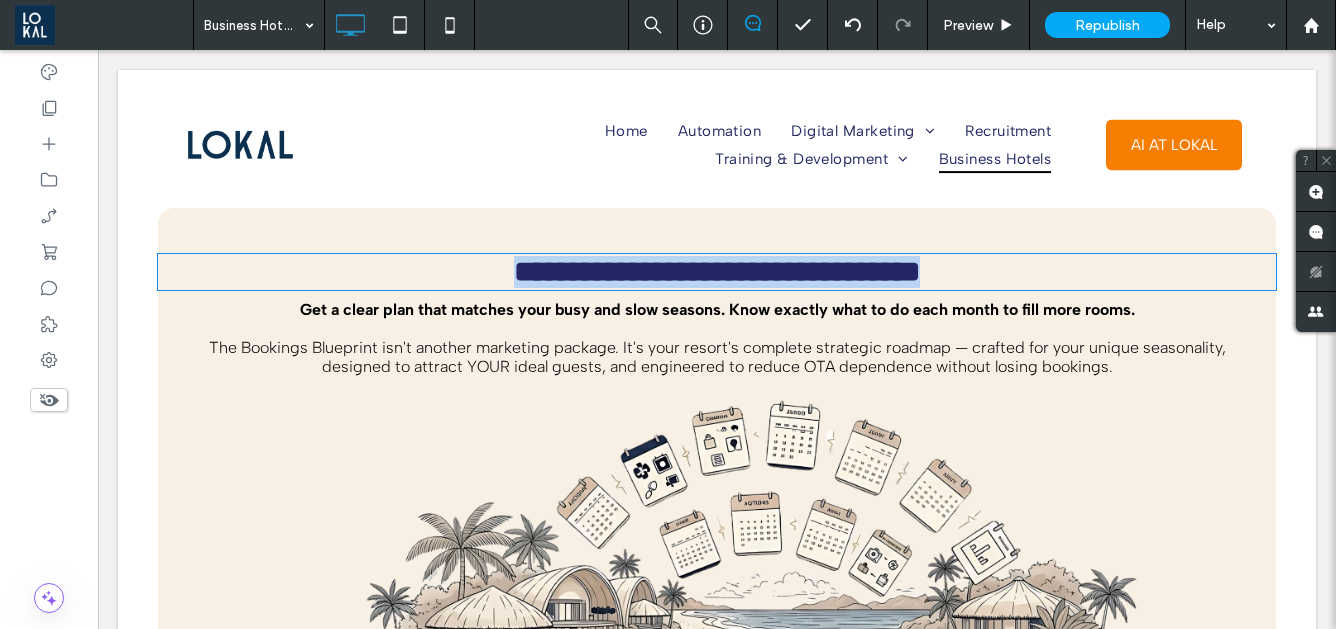 click on "**********" at bounding box center (717, 271) 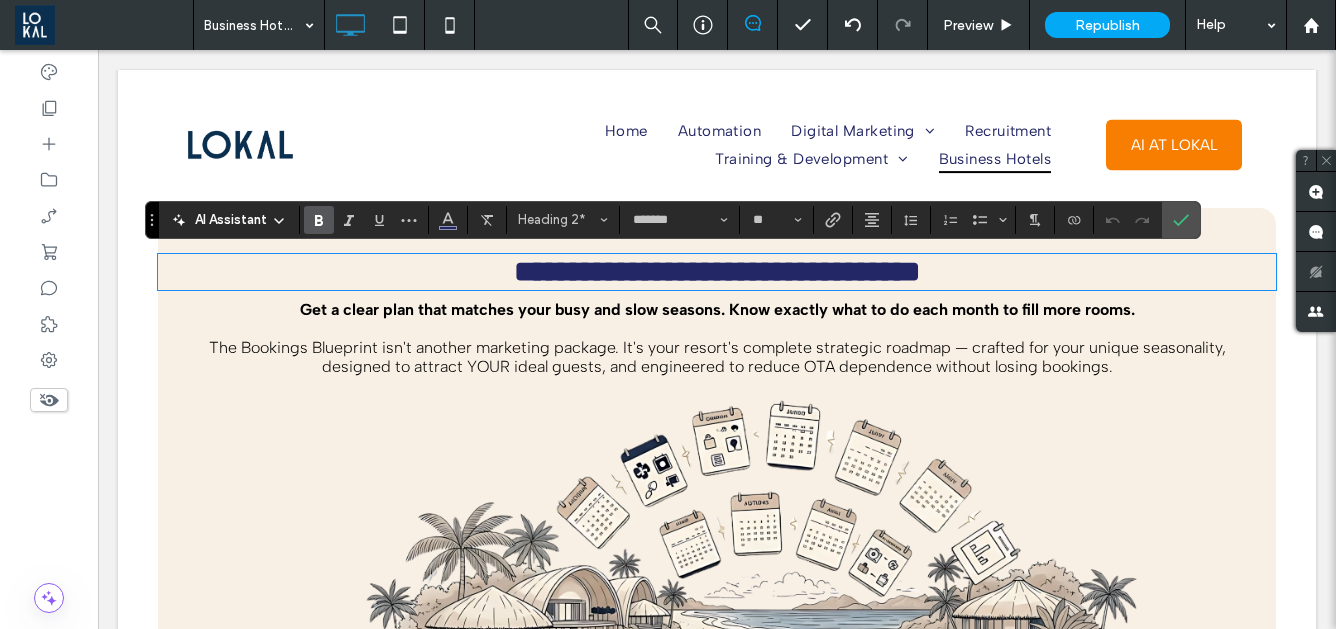 type on "**********" 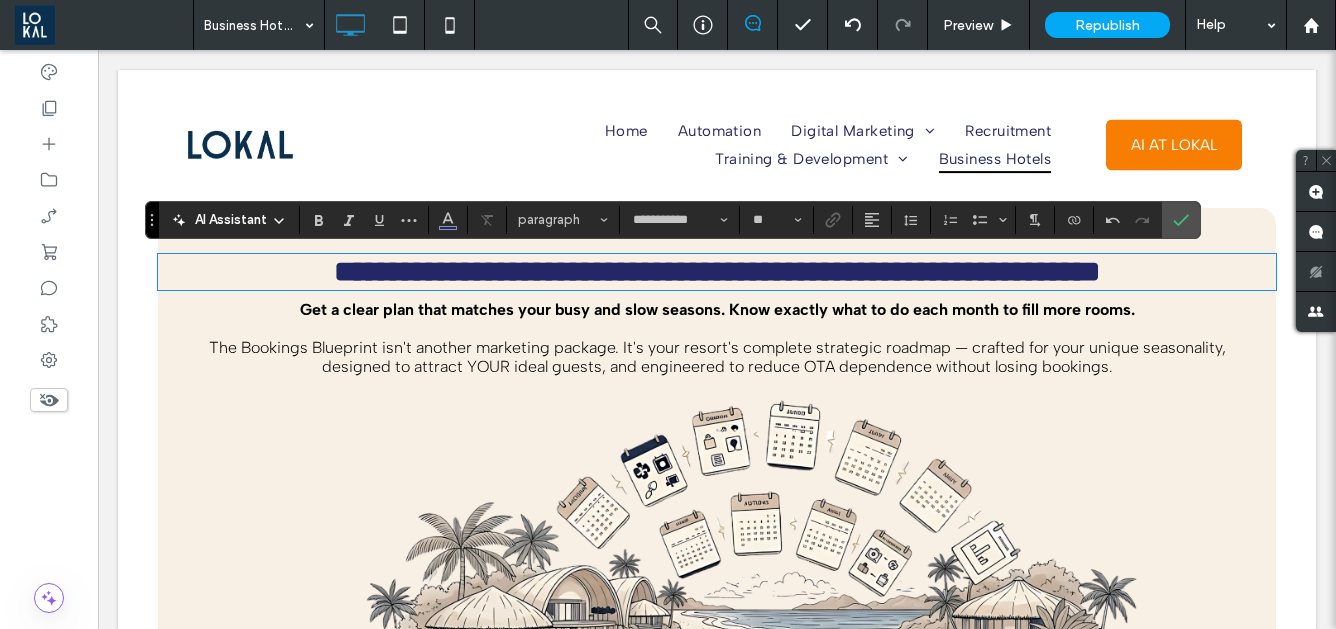 type on "*******" 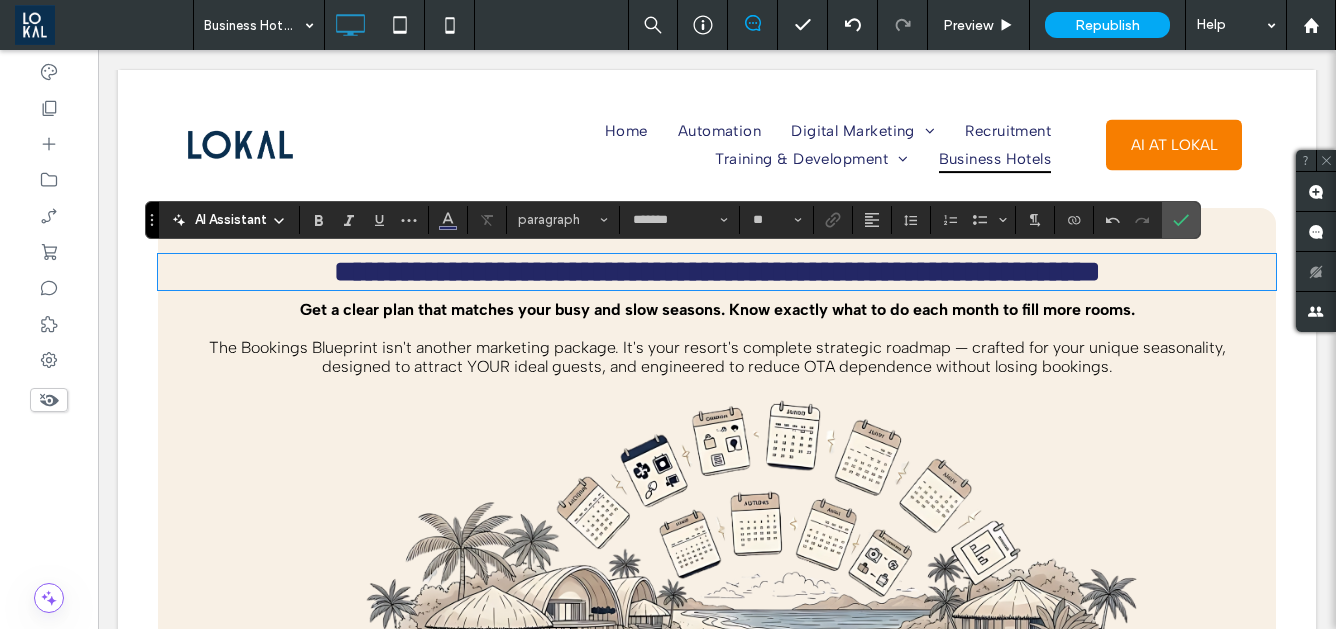 click on "**********" at bounding box center (717, 271) 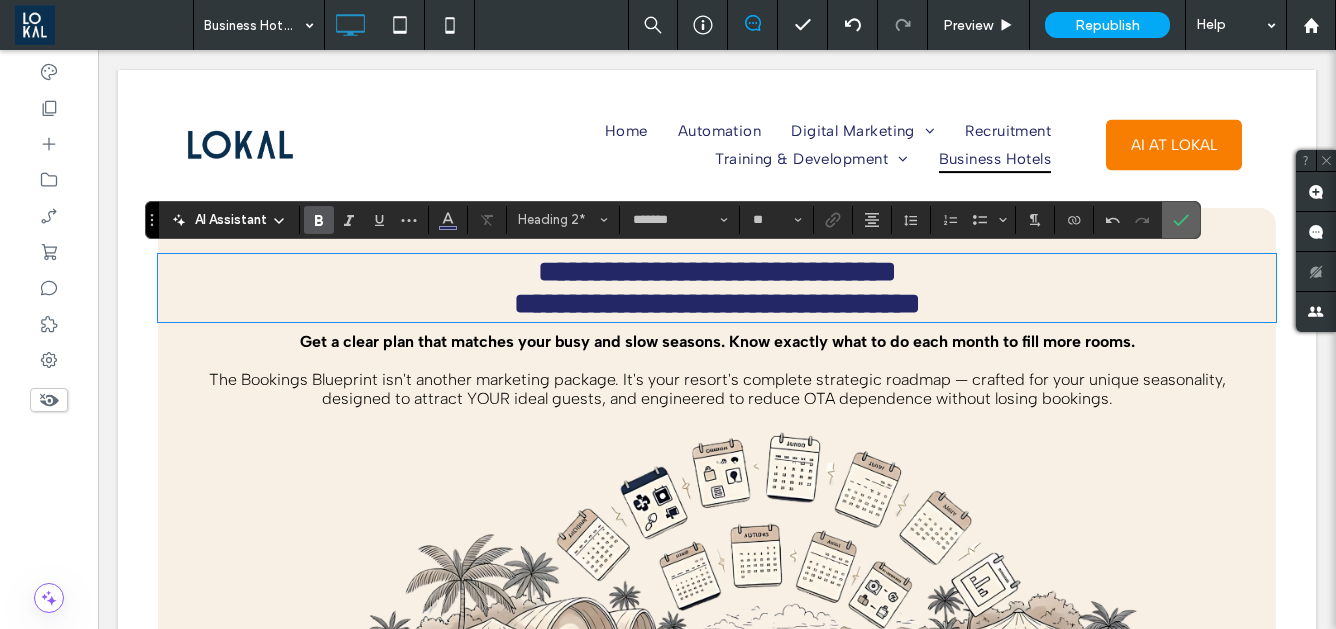 click 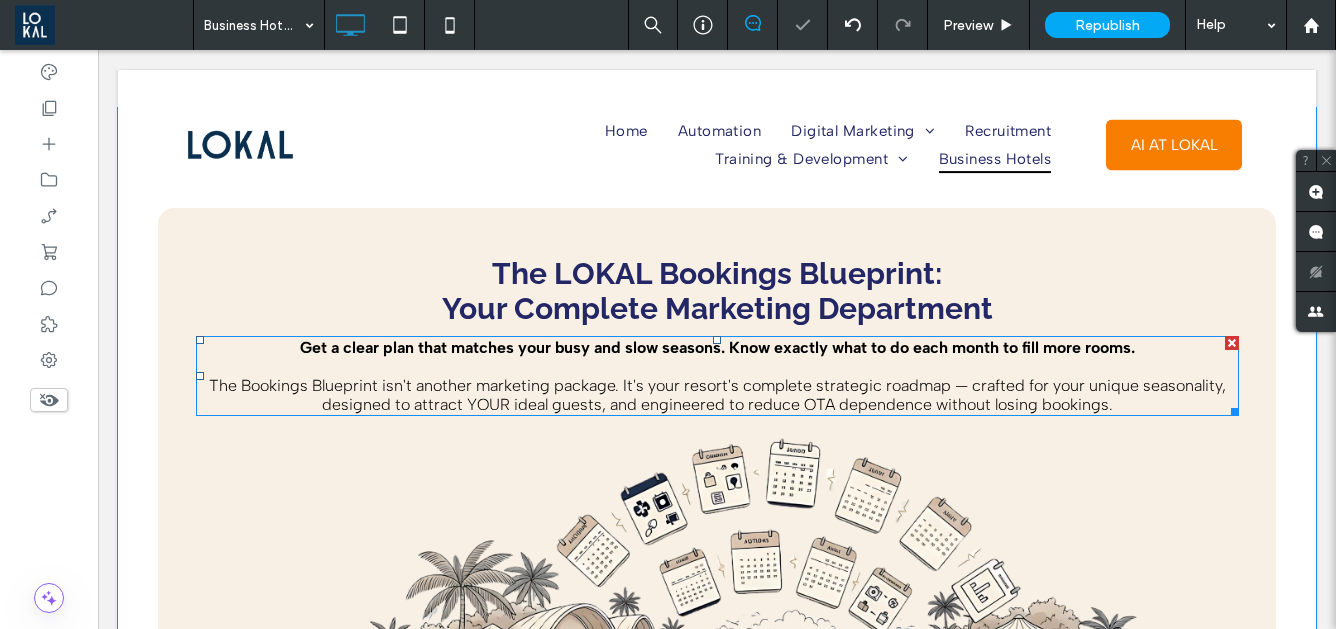 click on "The Bookings Blueprint isn't another marketing package. It's your resort's complete strategic roadmap — crafted for your unique seasonality, designed to attract YOUR ideal guests, and engineered to reduce OTA dependence without losing bookings." at bounding box center (717, 395) 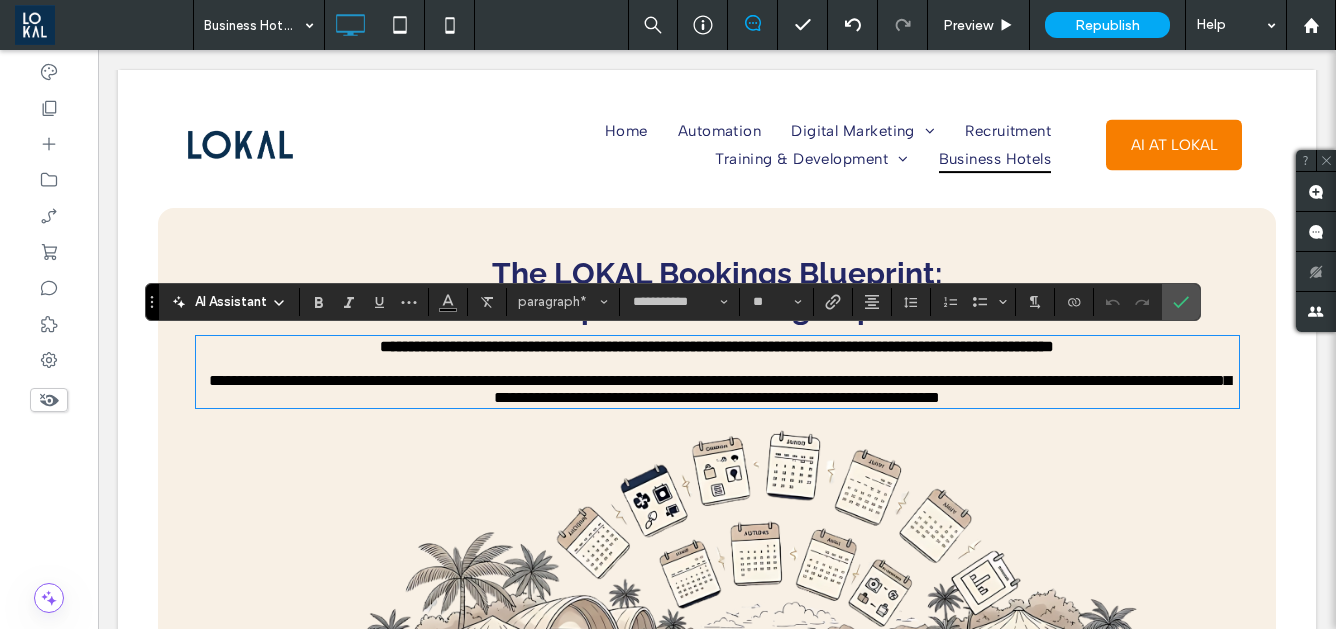 click at bounding box center (747, 610) 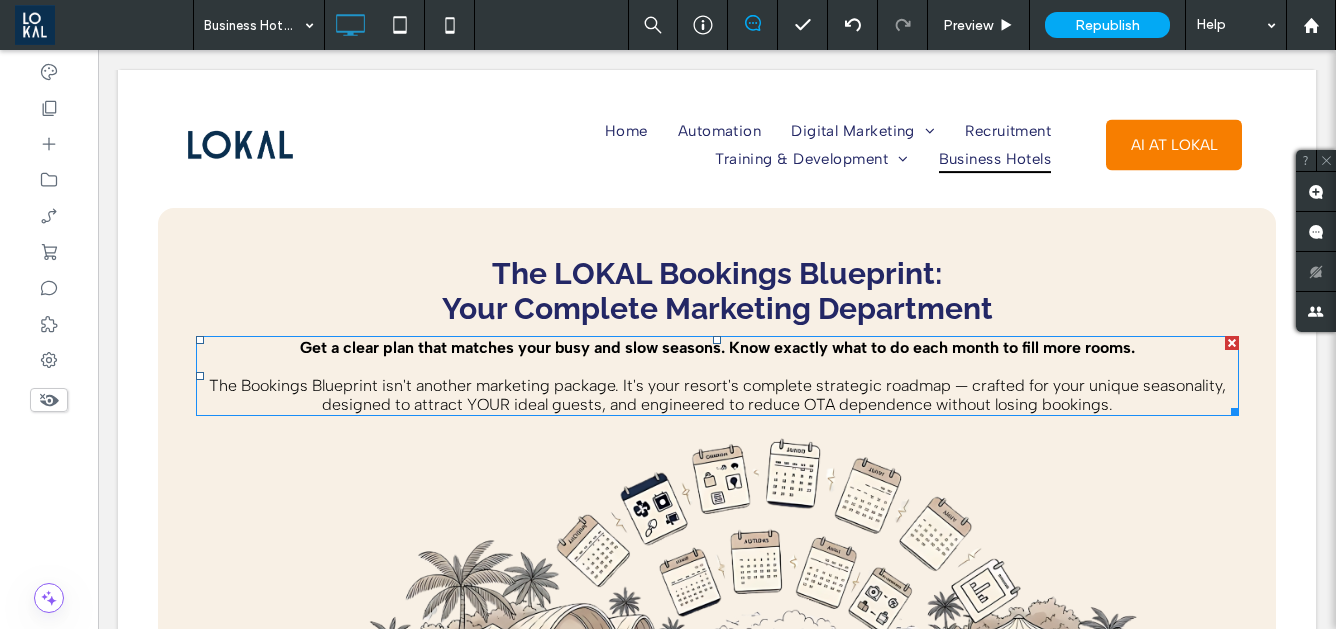 click on "Get a clear plan that matches your busy and slow seasons. Know exactly what to do each month to fill more rooms." at bounding box center [717, 347] 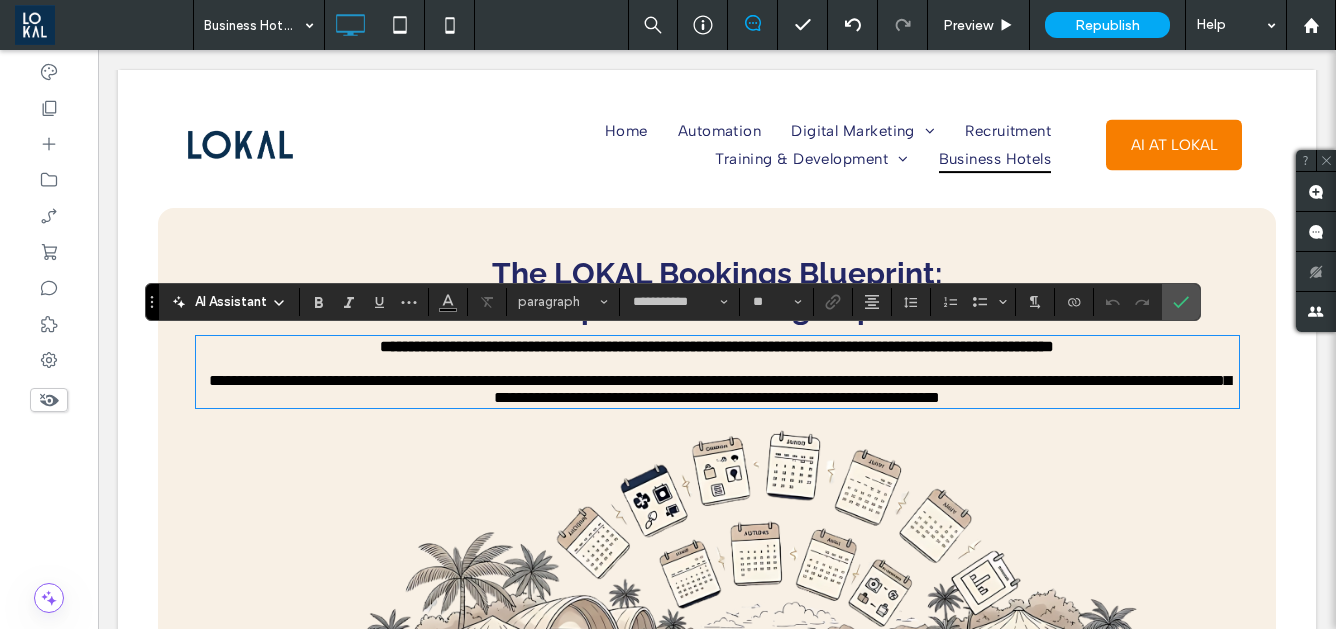 click at bounding box center [717, 363] 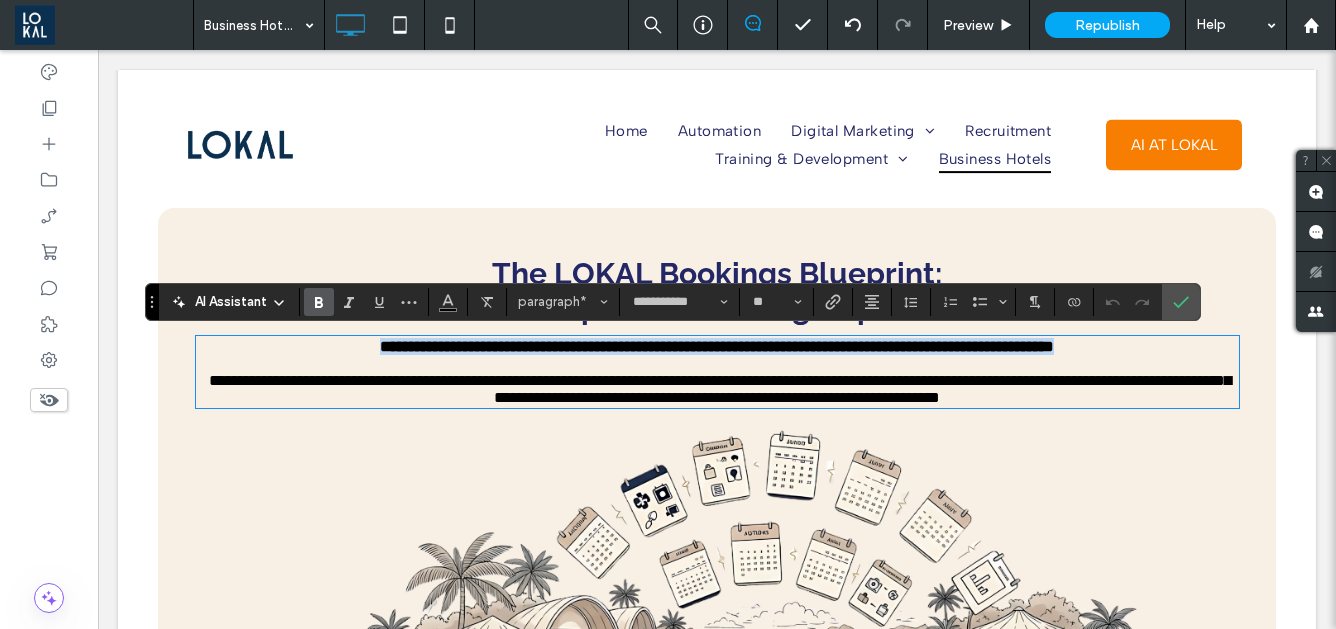 drag, startPoint x: 288, startPoint y: 352, endPoint x: 1158, endPoint y: 352, distance: 870 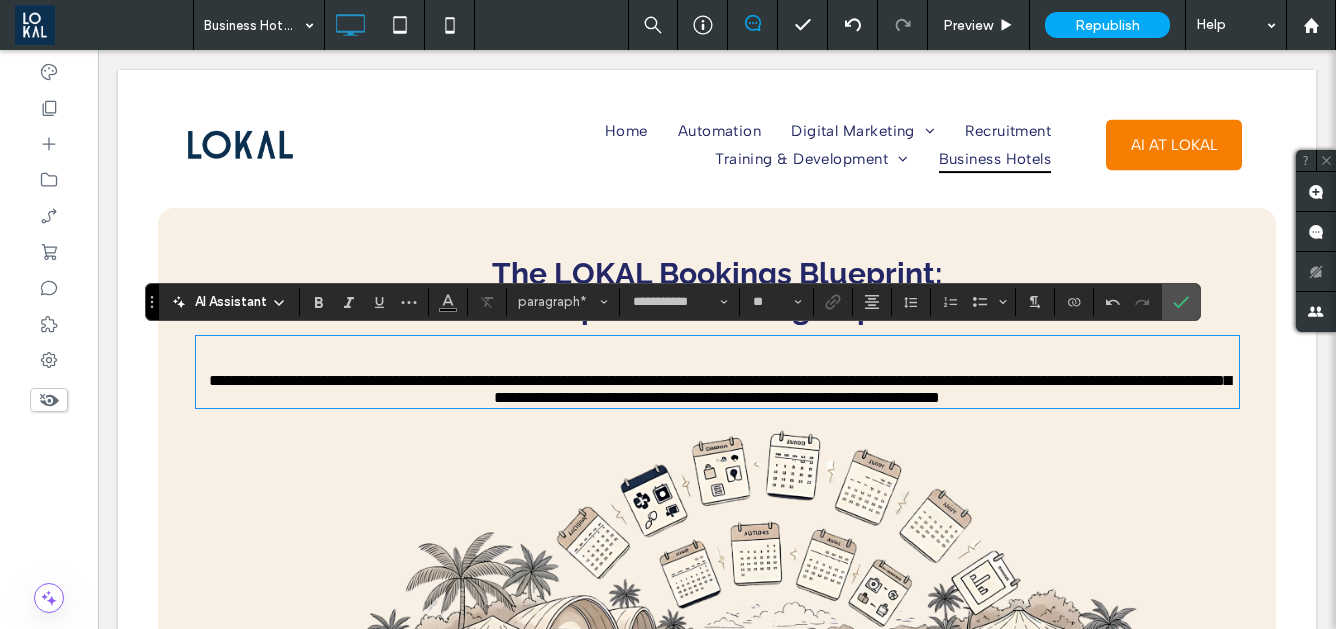 click on "**********" at bounding box center [720, 389] 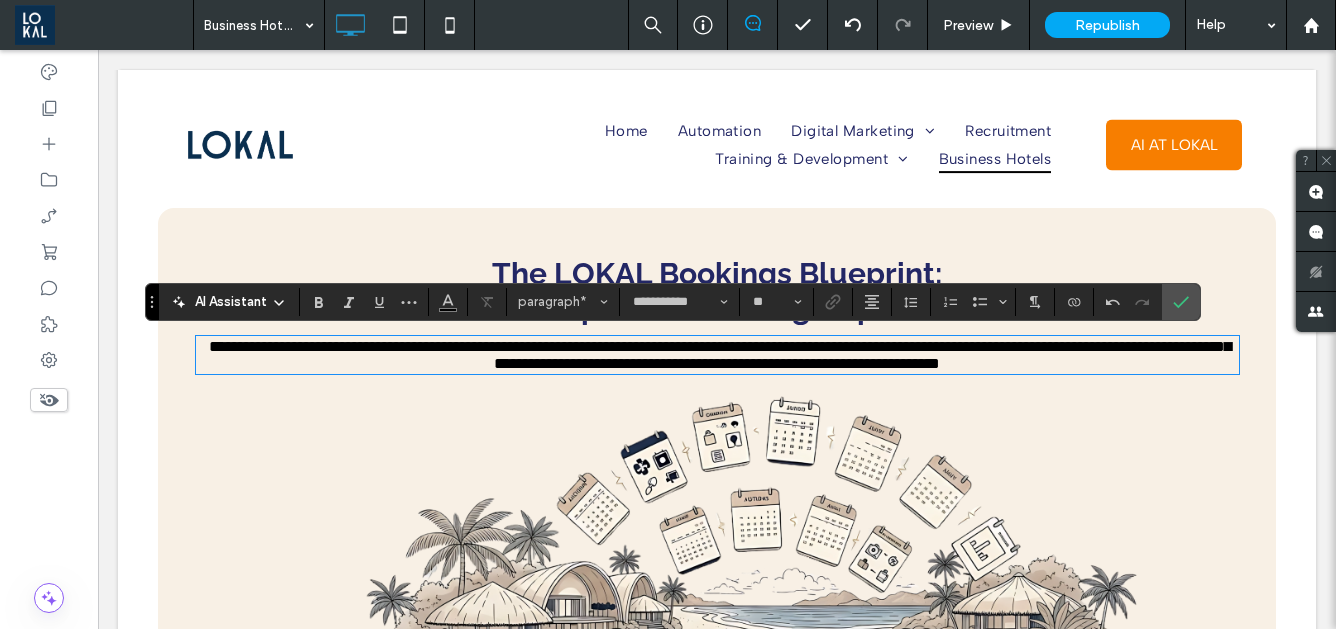 click on "**********" at bounding box center [720, 355] 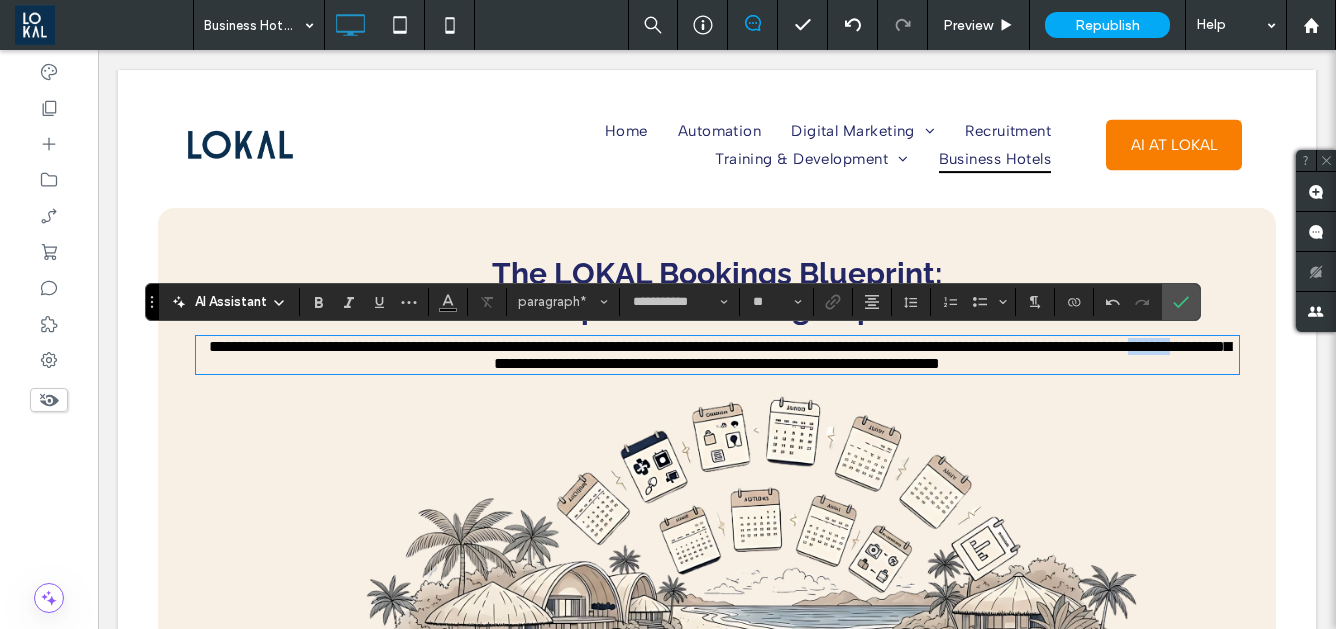 click on "**********" at bounding box center [720, 355] 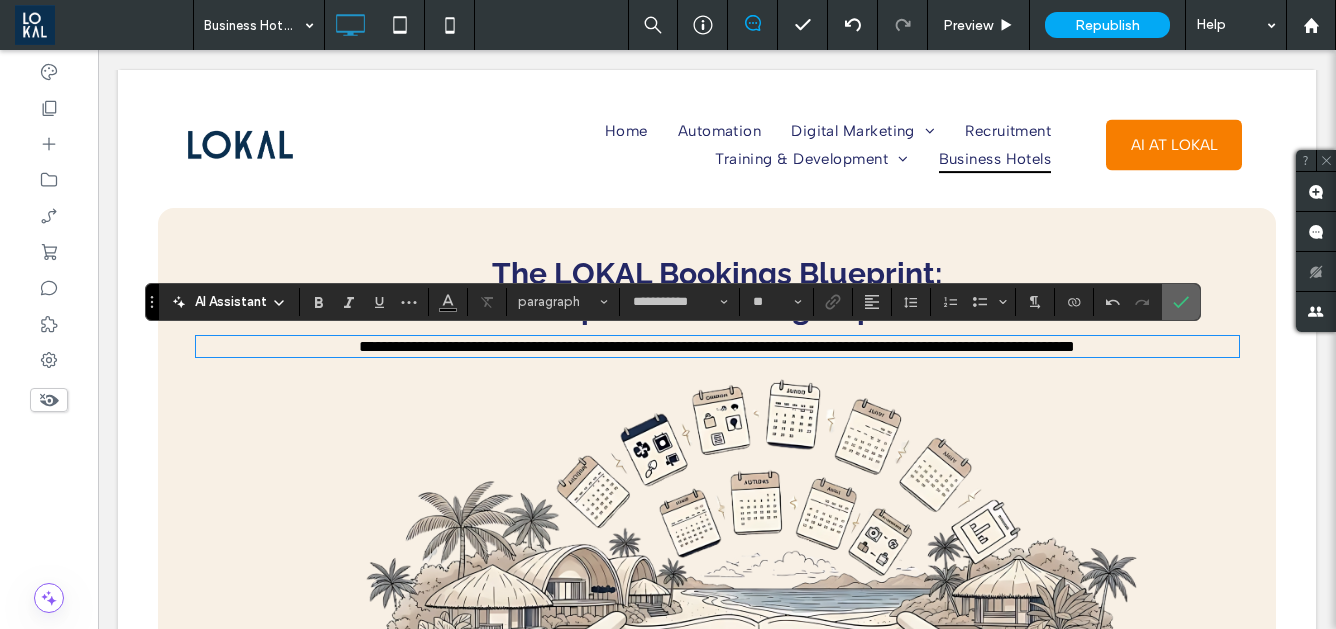 drag, startPoint x: 1182, startPoint y: 304, endPoint x: 812, endPoint y: 313, distance: 370.10944 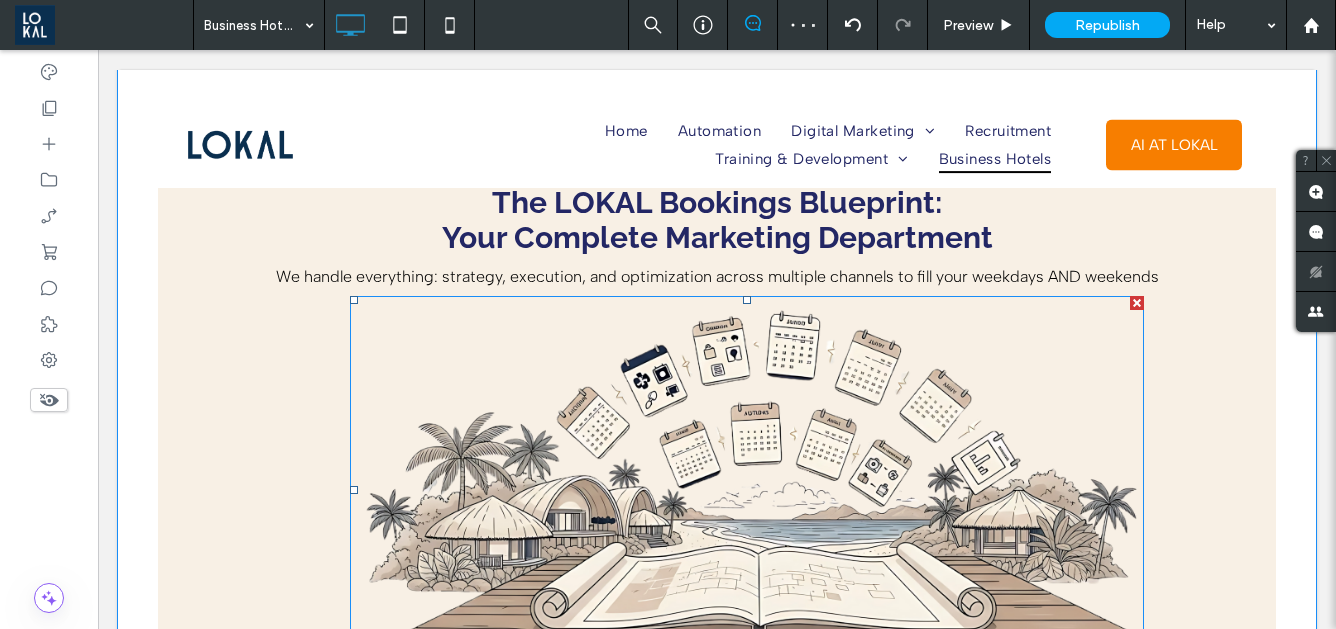 scroll, scrollTop: 1865, scrollLeft: 0, axis: vertical 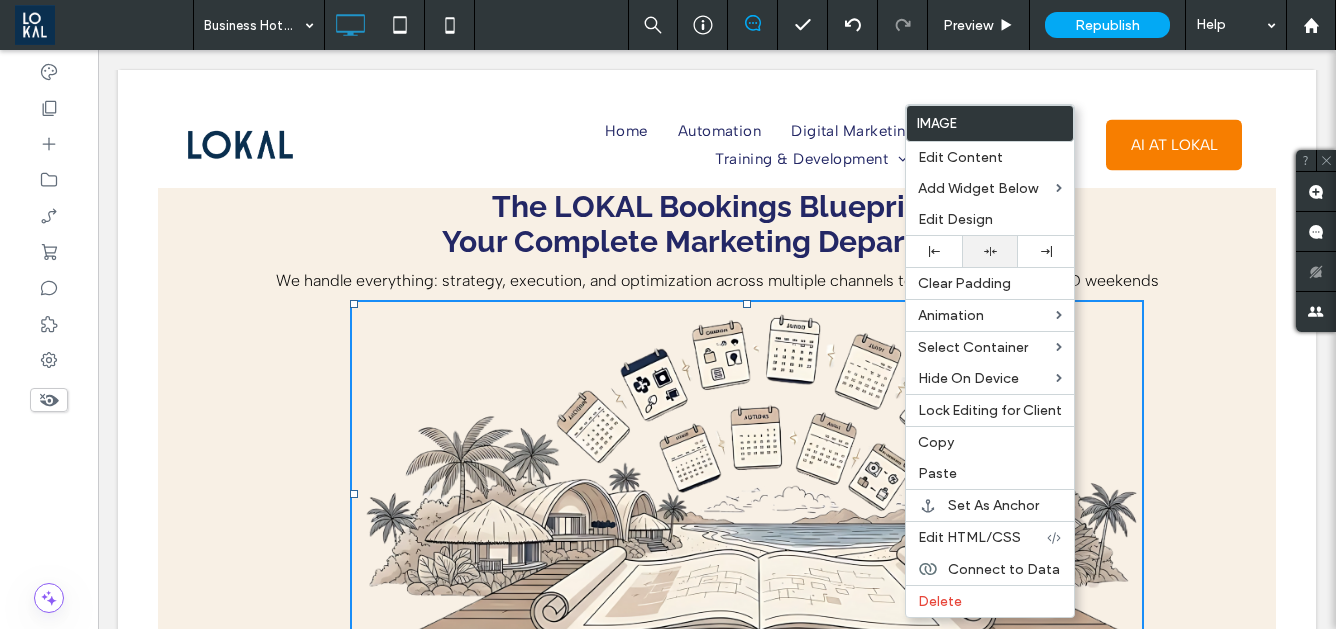 click 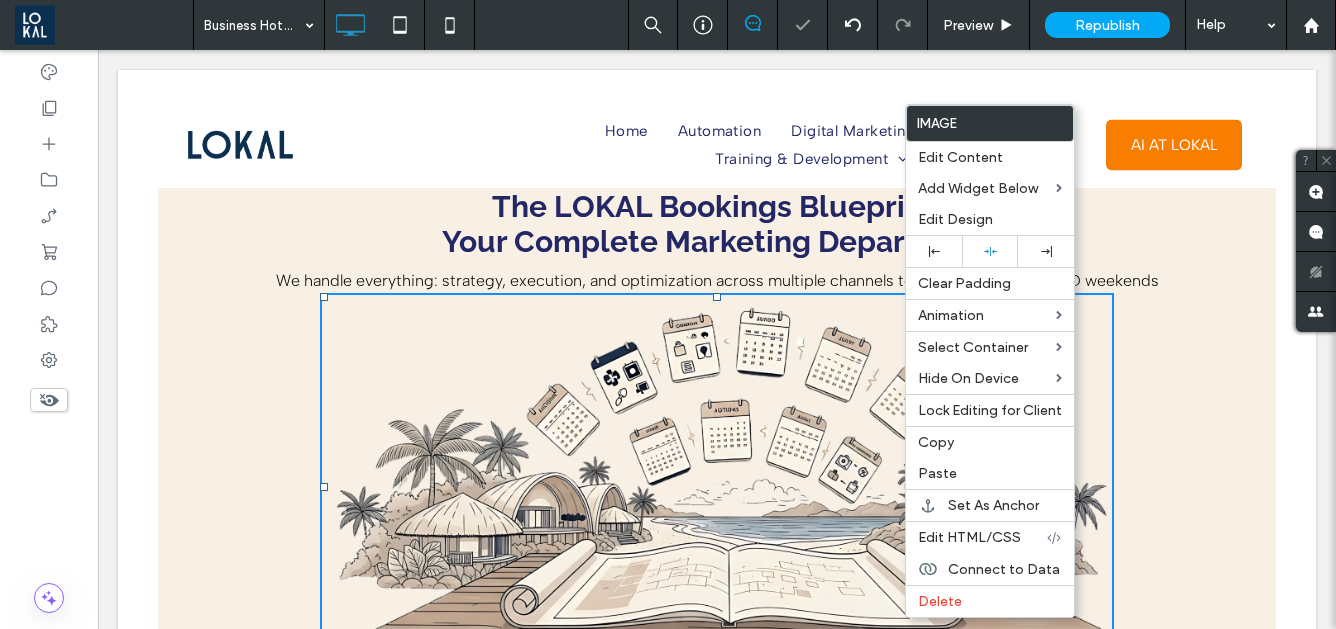 click at bounding box center (668, 314) 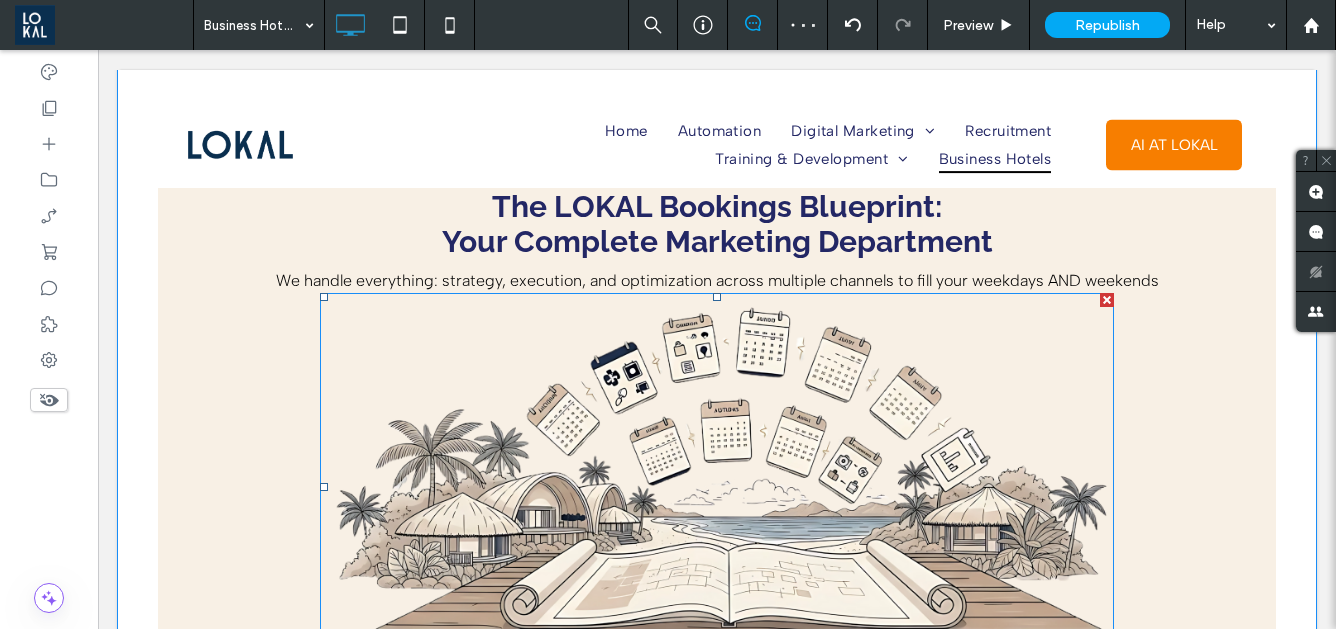 scroll, scrollTop: 1809, scrollLeft: 0, axis: vertical 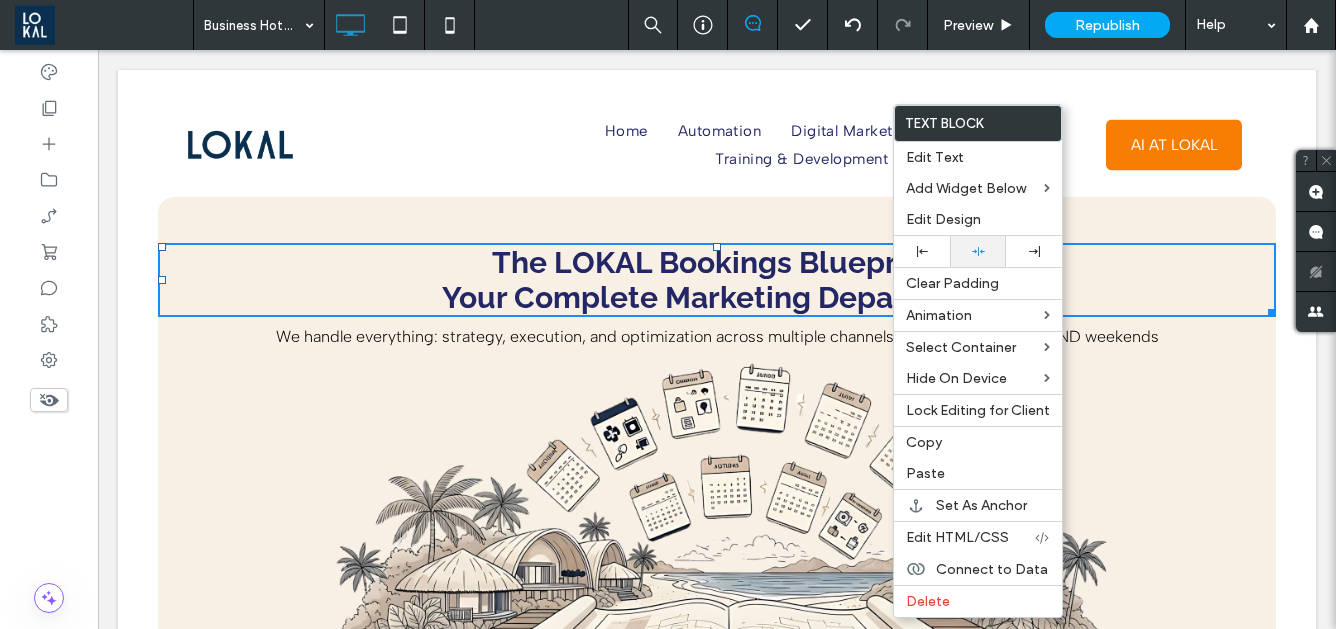 click at bounding box center [978, 251] 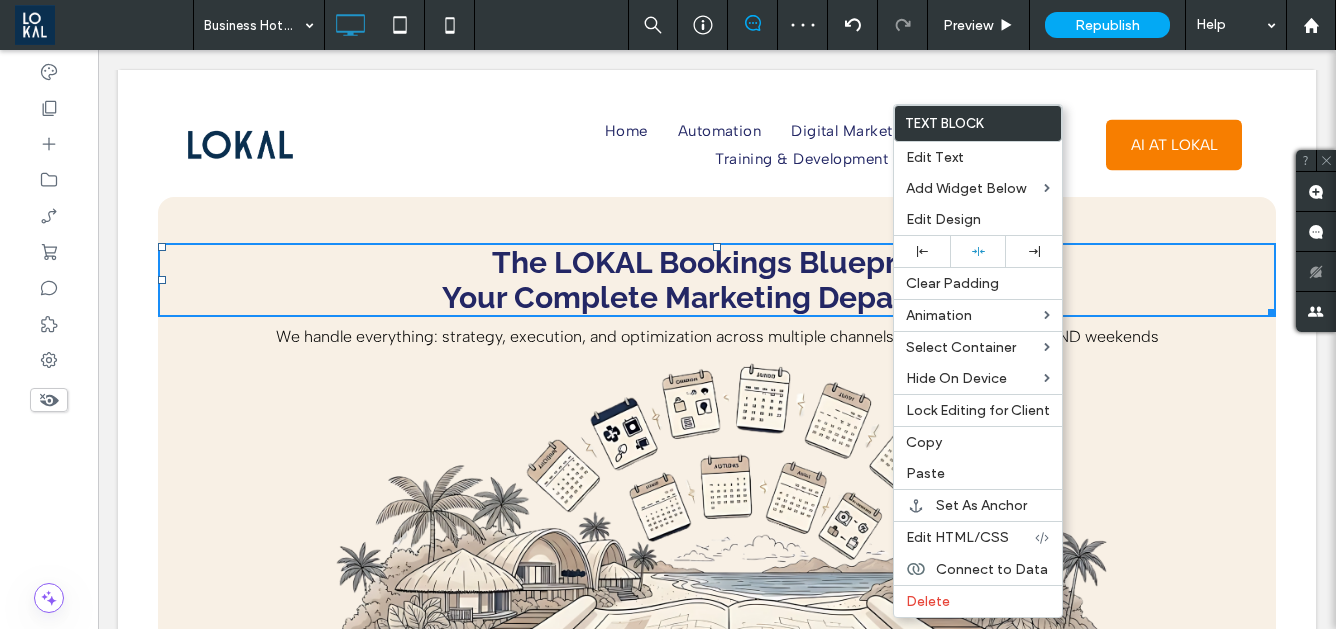 click on "We handle everything: strategy, execution, and optimization across multiple channels to fill your weekdays AND weekends" at bounding box center (717, 336) 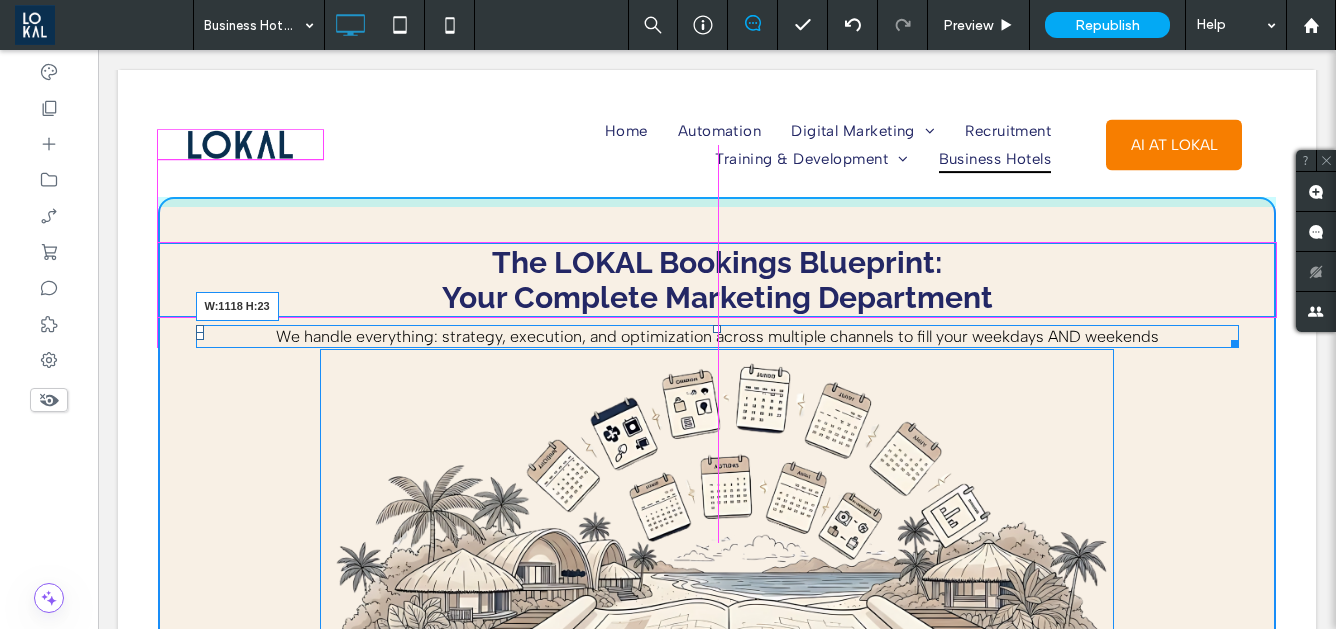drag, startPoint x: 1234, startPoint y: 342, endPoint x: 1270, endPoint y: 339, distance: 36.124783 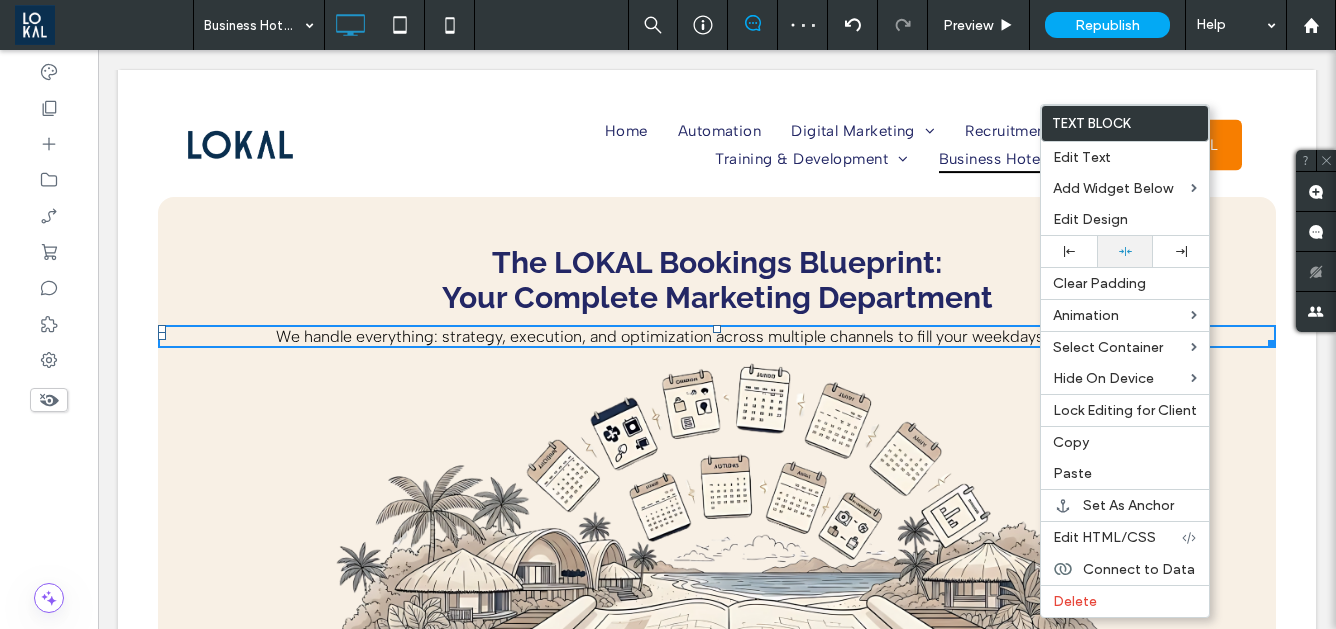 click at bounding box center [1125, 251] 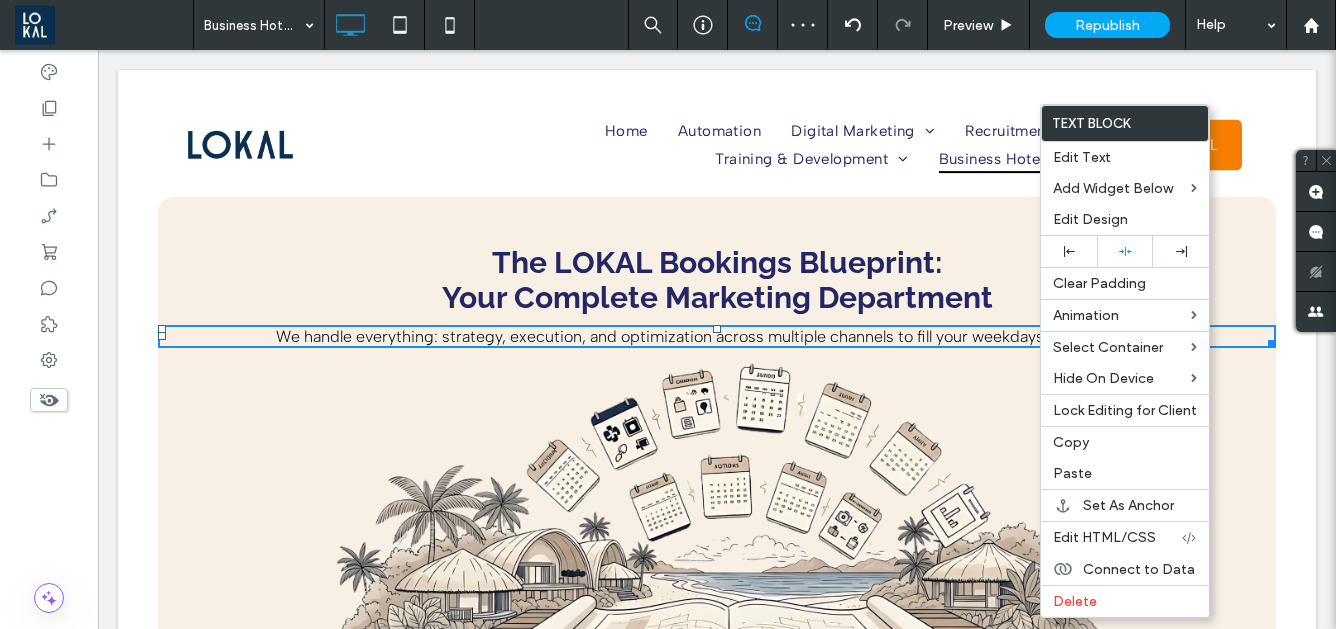 click at bounding box center [717, 543] 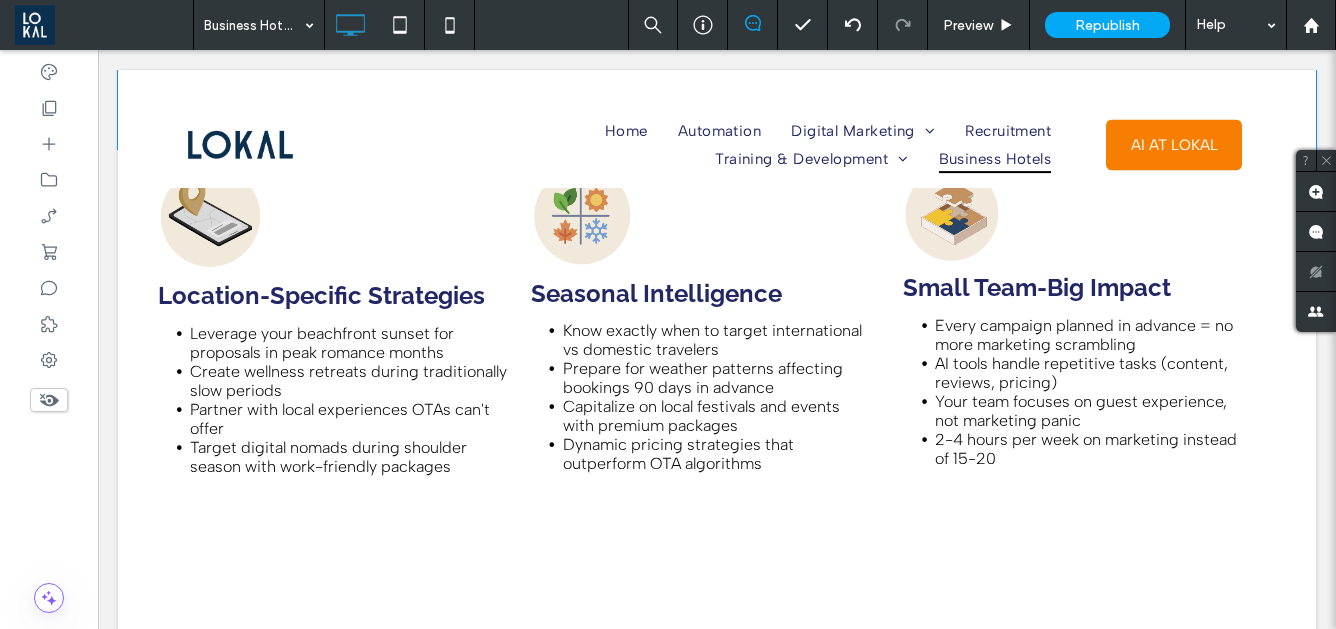 scroll, scrollTop: 2355, scrollLeft: 0, axis: vertical 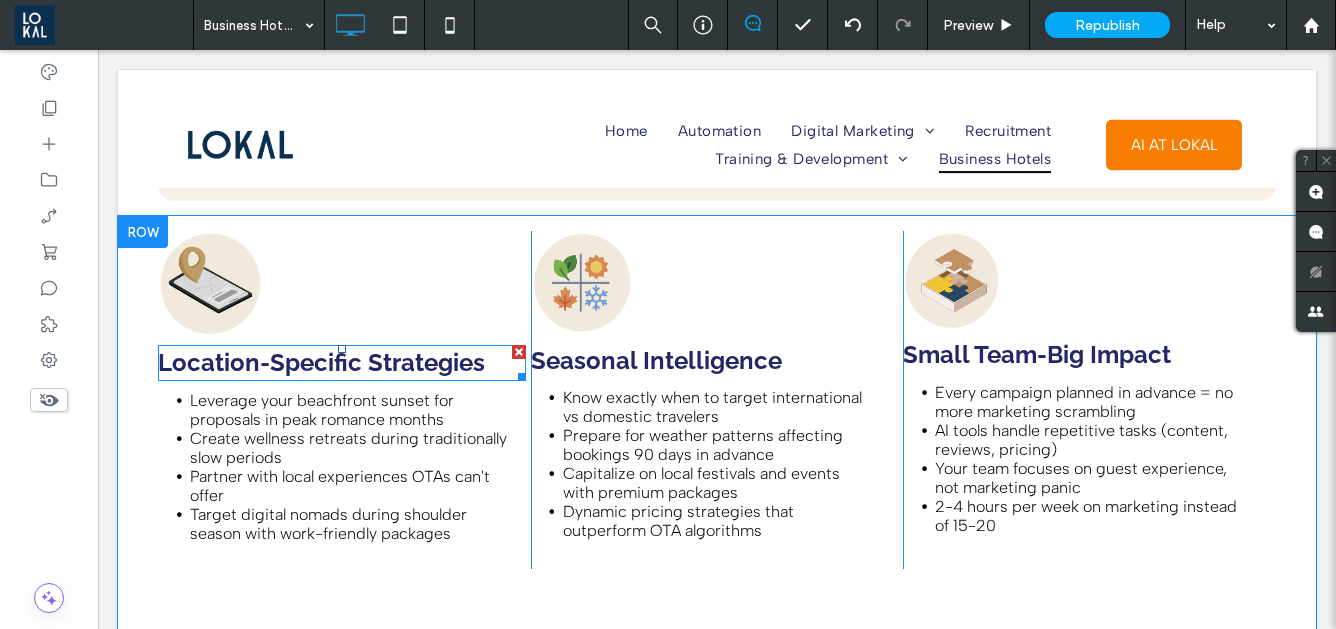 click on "Location-Specific Strategies" at bounding box center (321, 362) 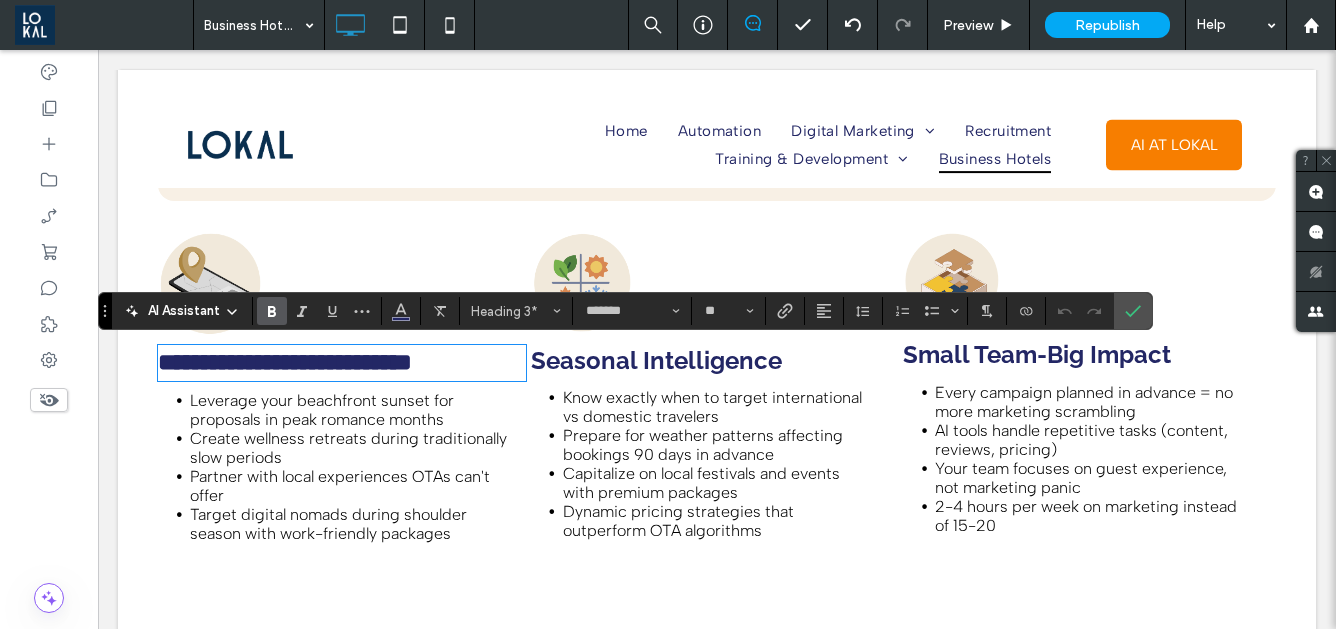 type on "**********" 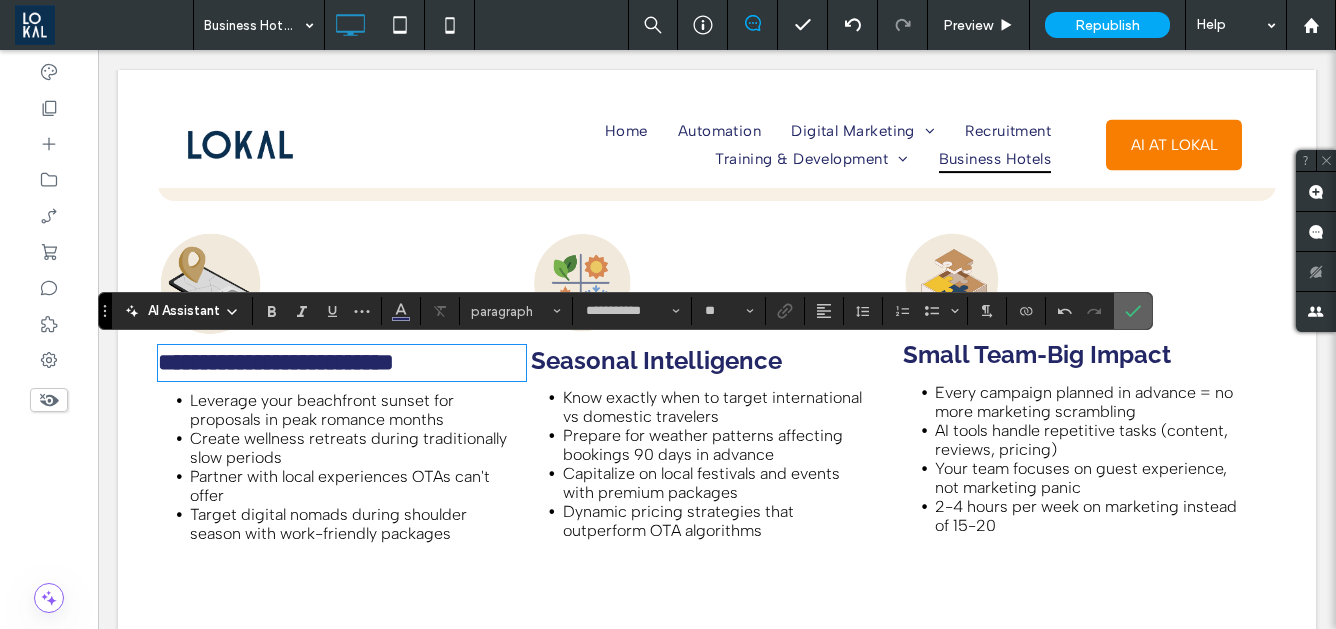 click at bounding box center (1133, 311) 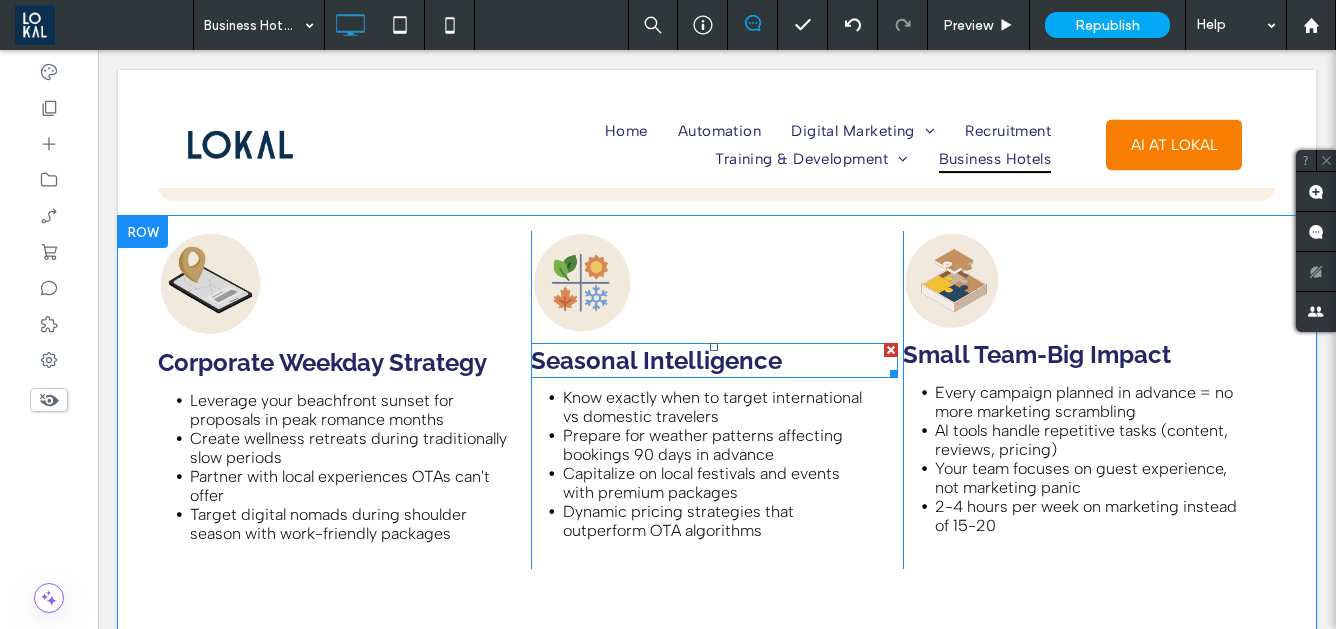click on "Seasonal Intelligence" at bounding box center [656, 360] 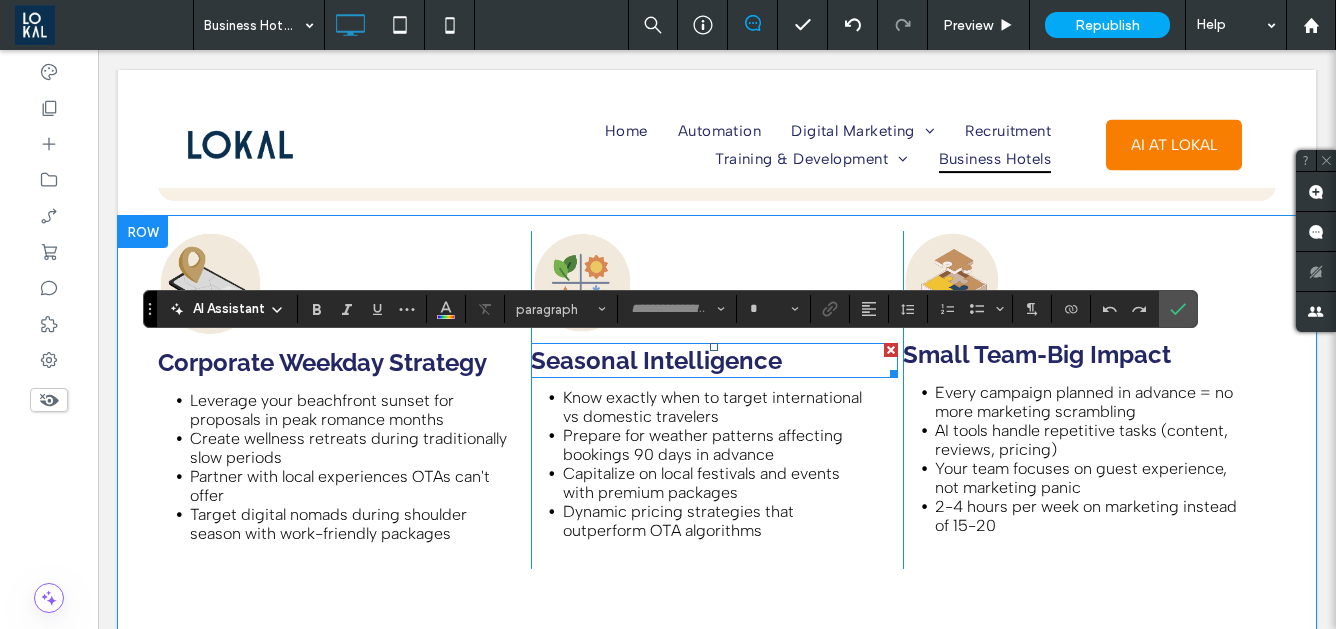 type on "*******" 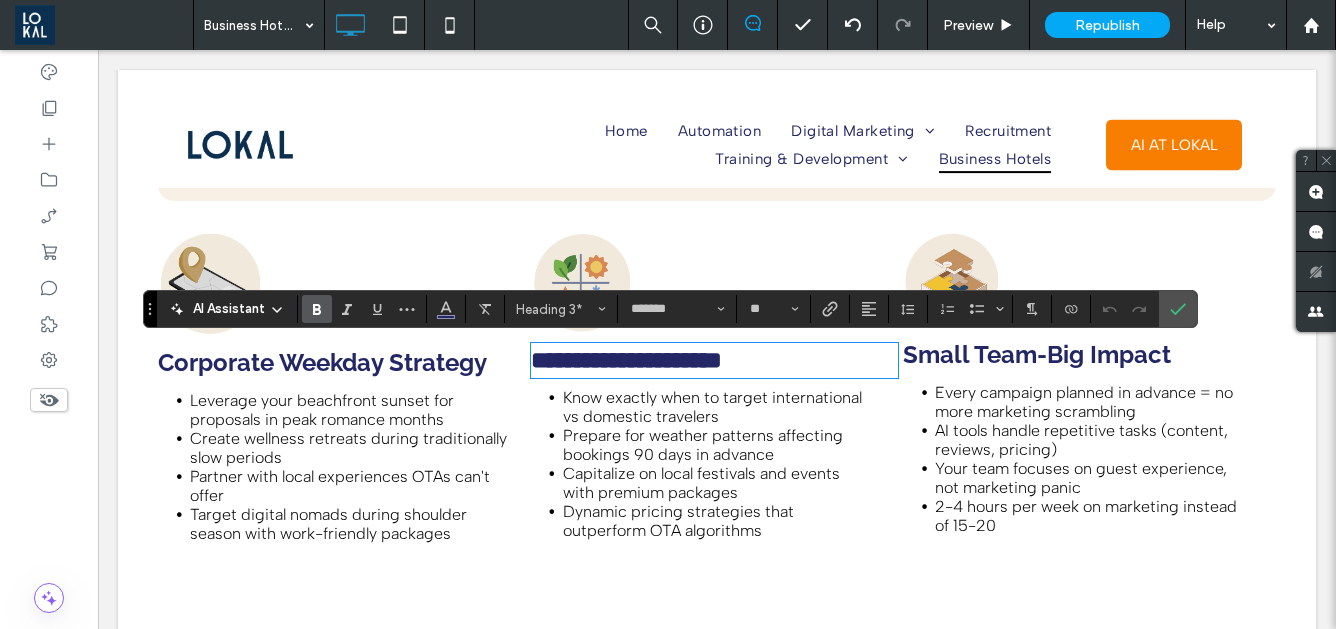type on "**********" 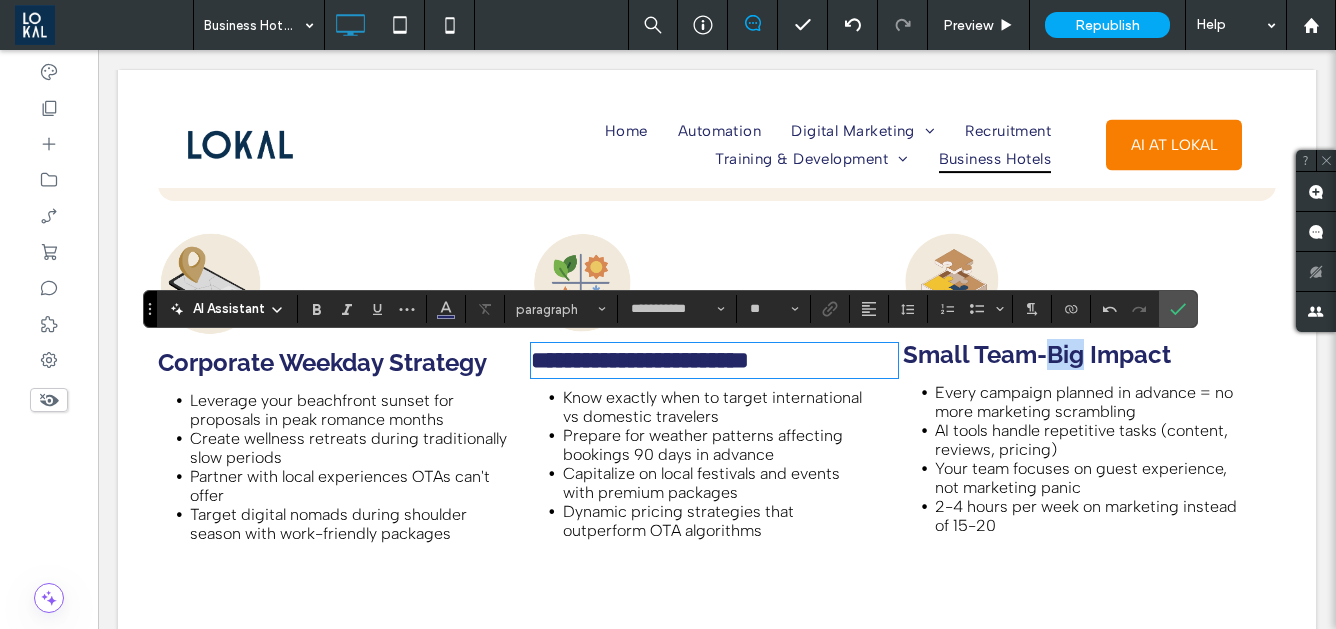 click on "Small Team-Big Impact" at bounding box center [1037, 354] 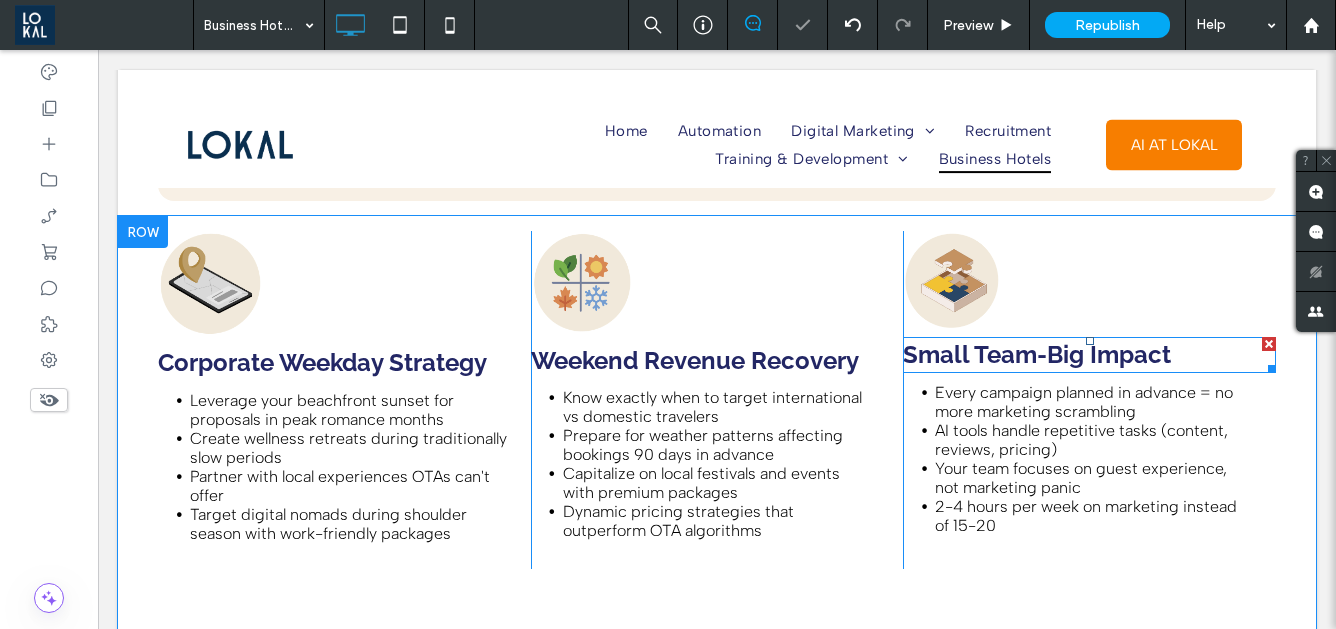 click on "Small Team-Big Impact" at bounding box center [1037, 354] 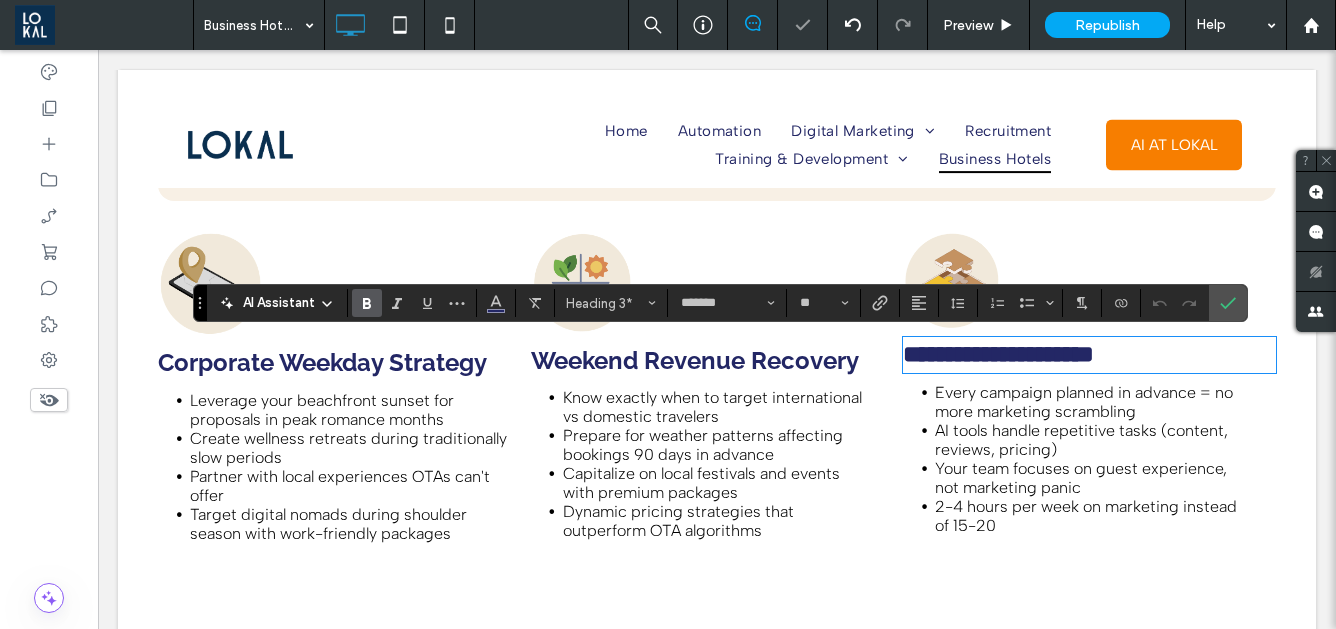type on "**********" 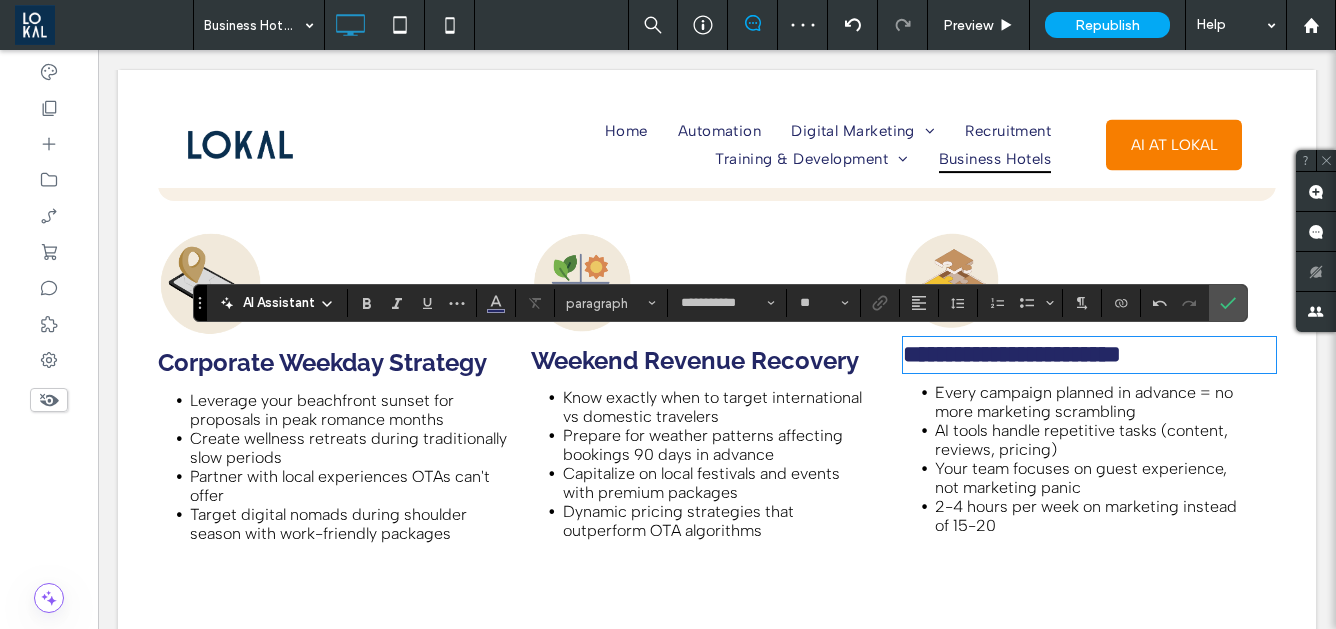 type on "*******" 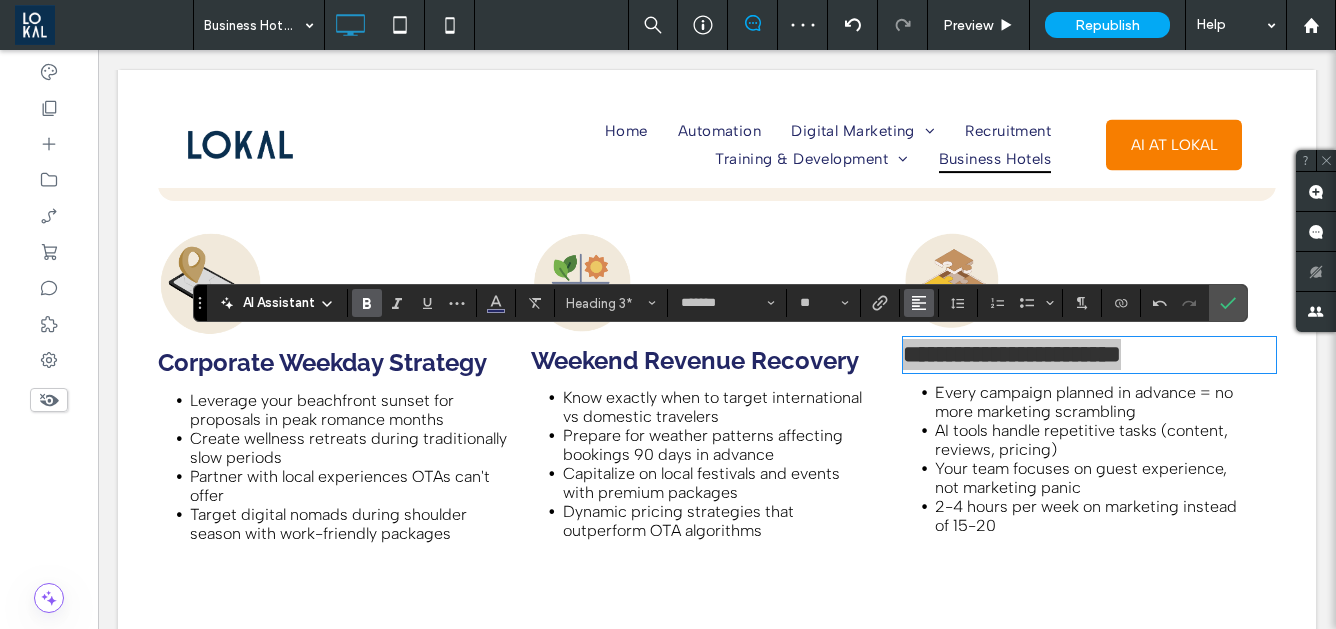click 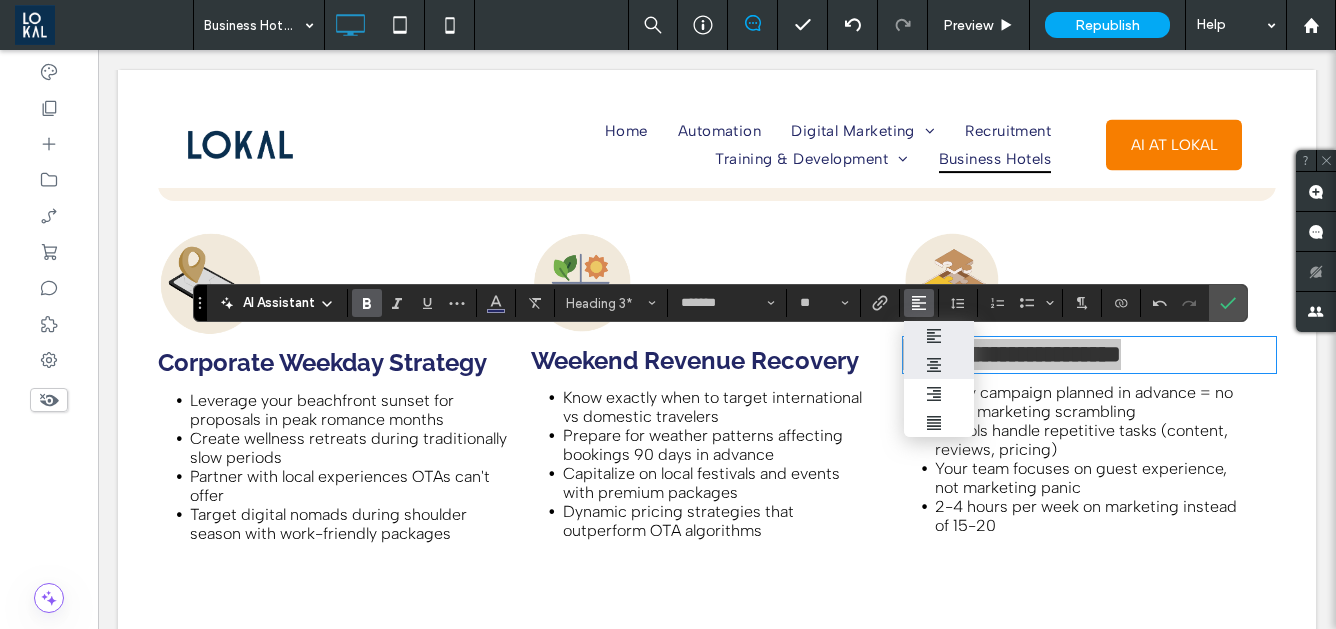 click at bounding box center [939, 365] 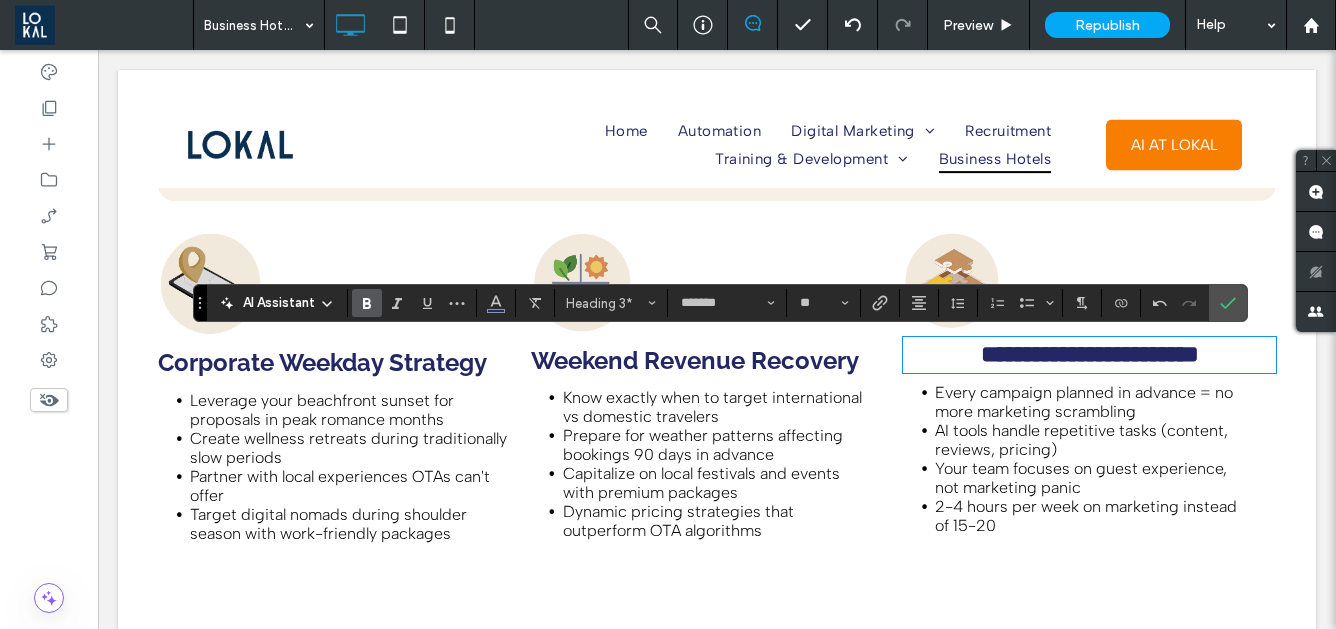 click on "Weekend Revenue Recovery" at bounding box center [695, 360] 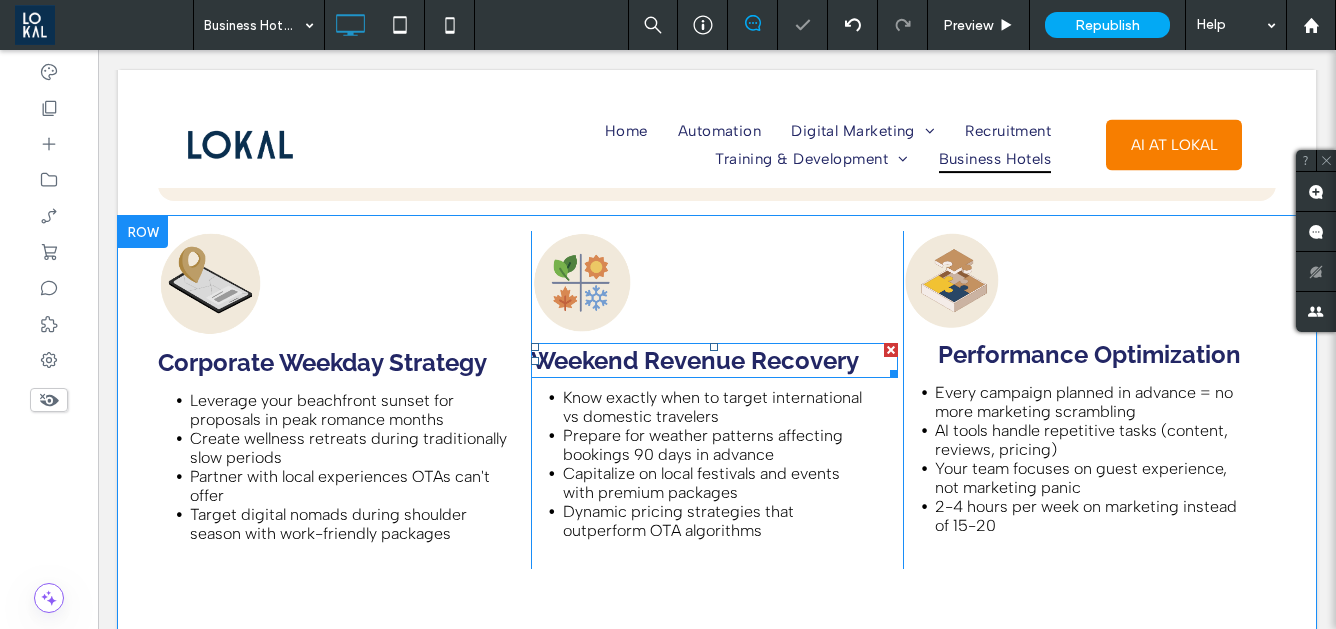click on "Weekend Revenue Recovery" at bounding box center [695, 360] 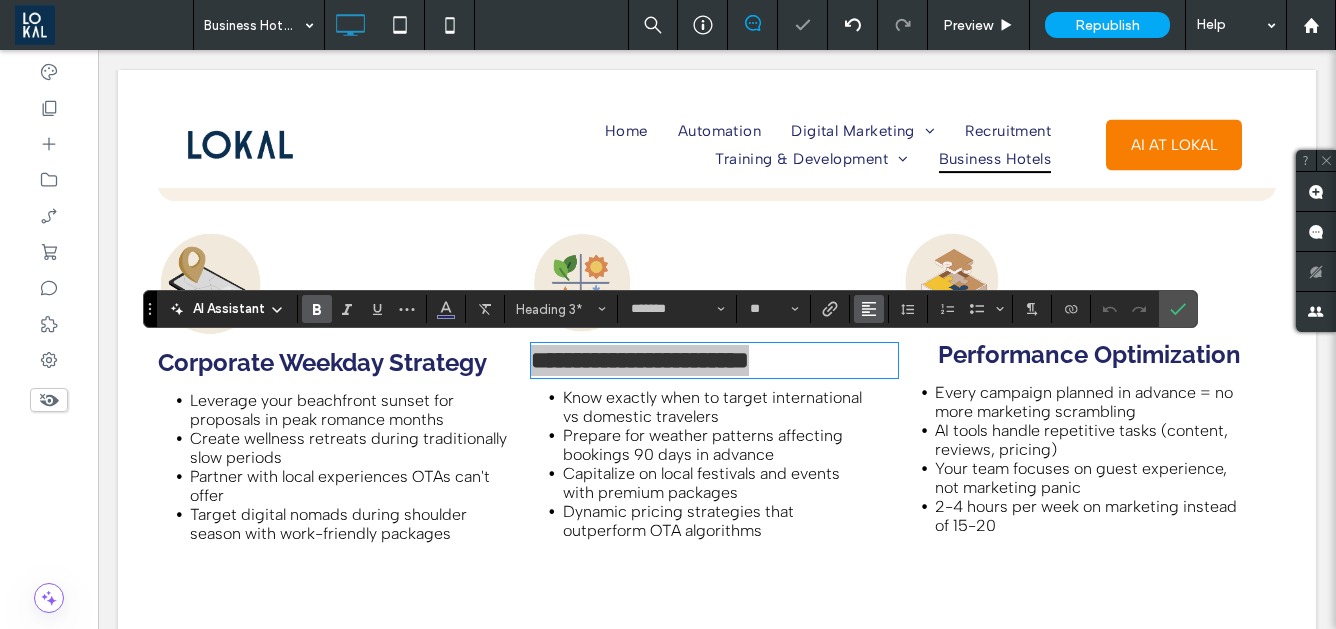 click 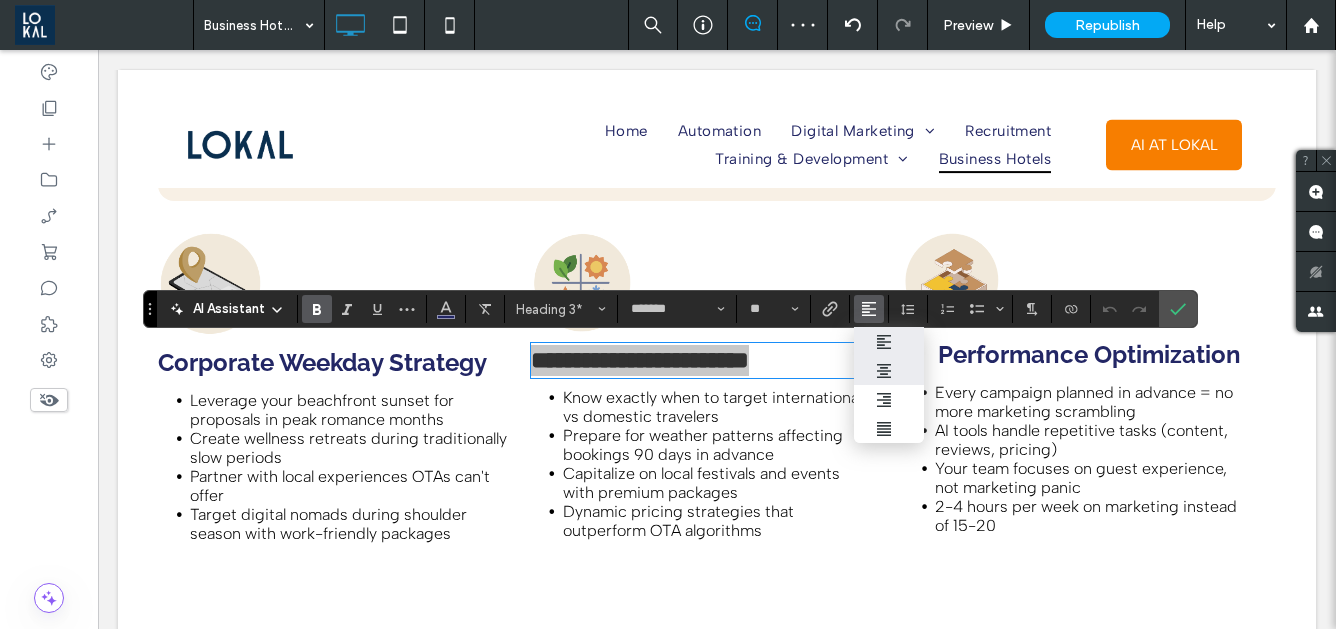 click 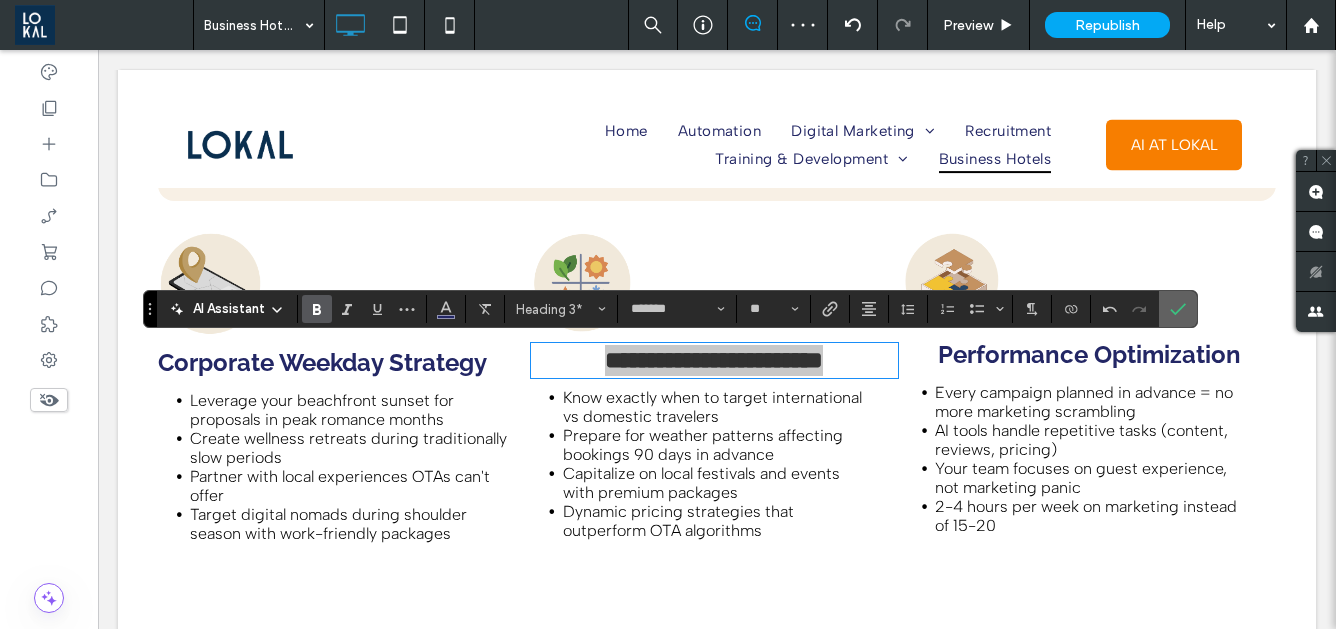 click 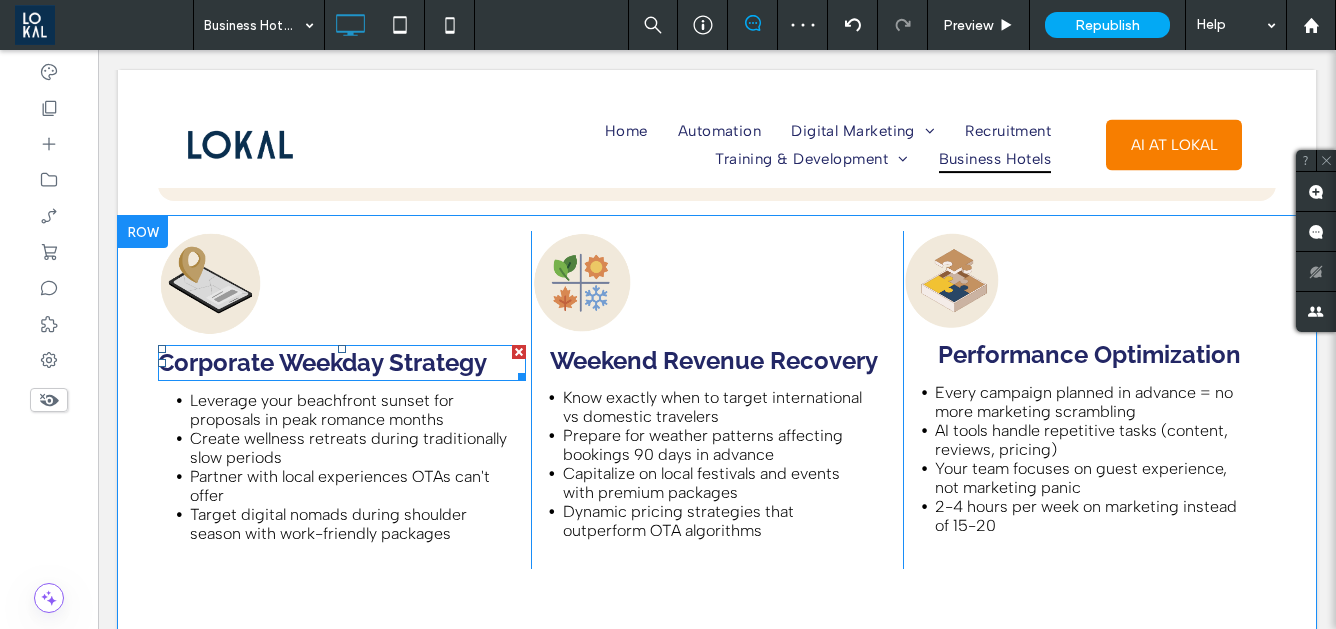 click on "Corporate Weekday Strategy" at bounding box center (322, 362) 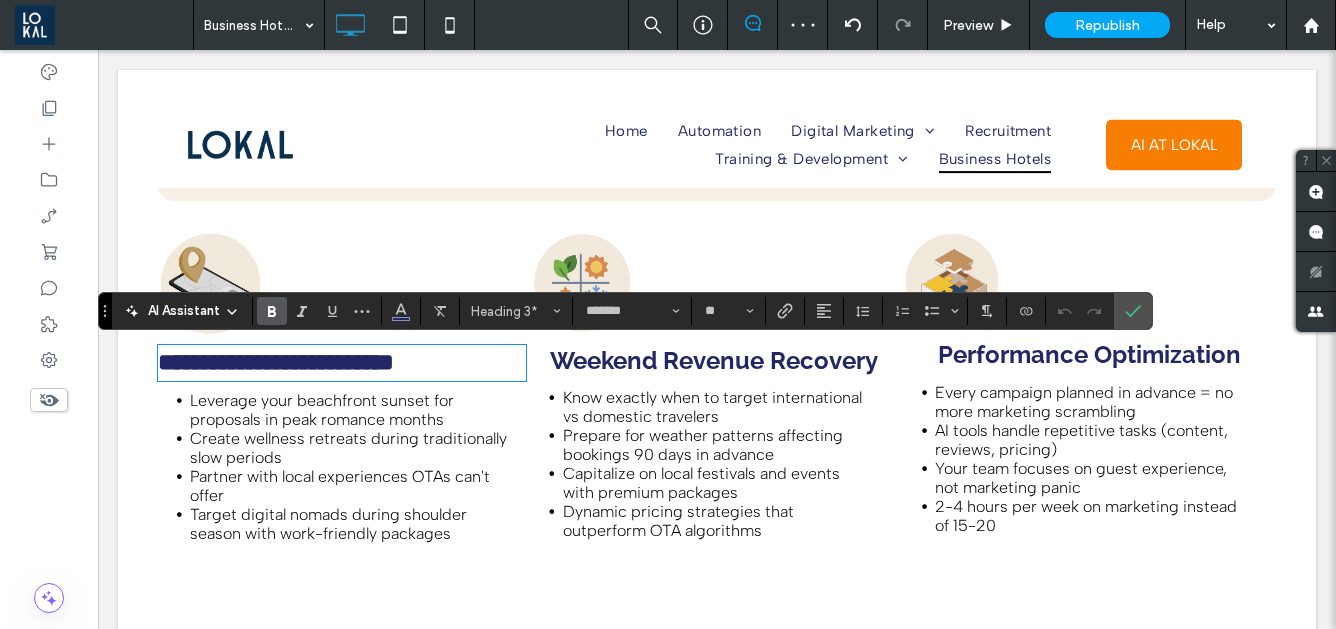 click on "**********" at bounding box center (276, 362) 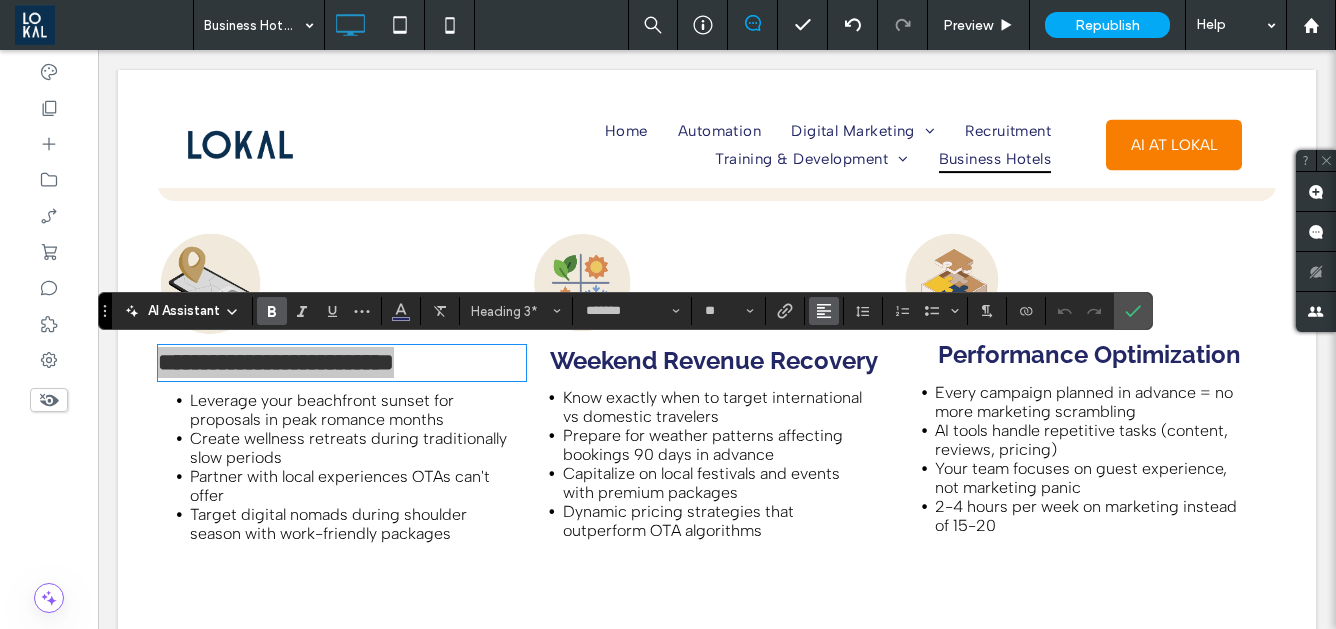 click 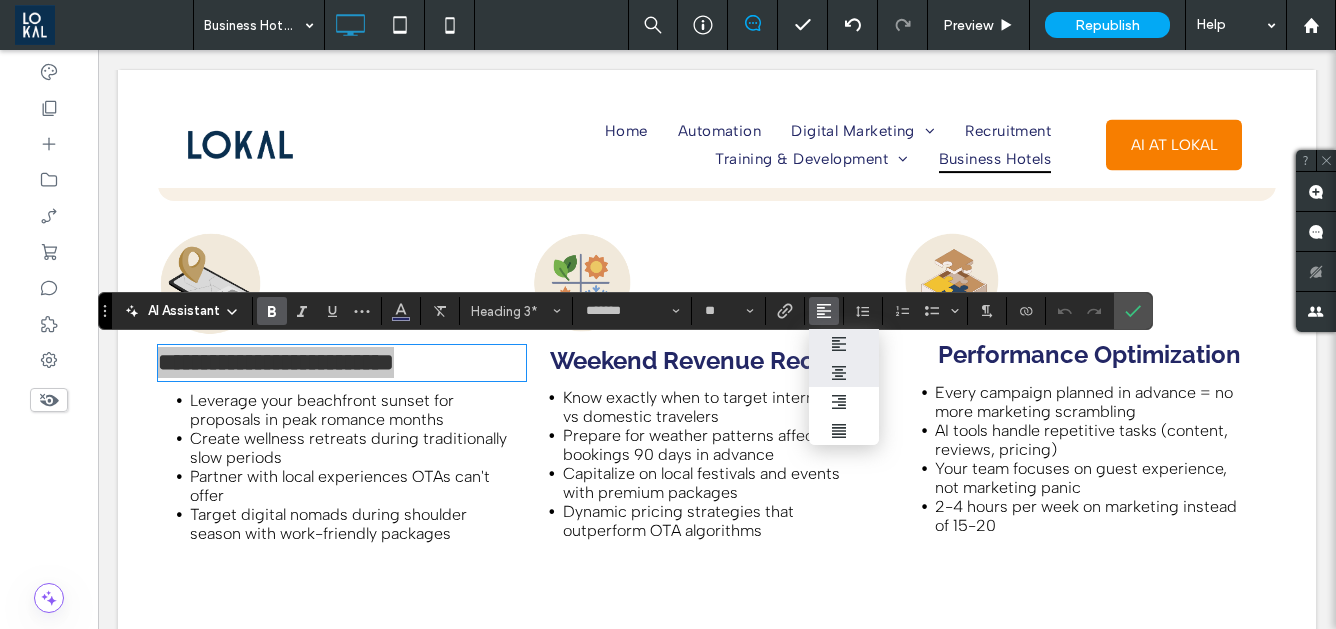 click at bounding box center [844, 373] 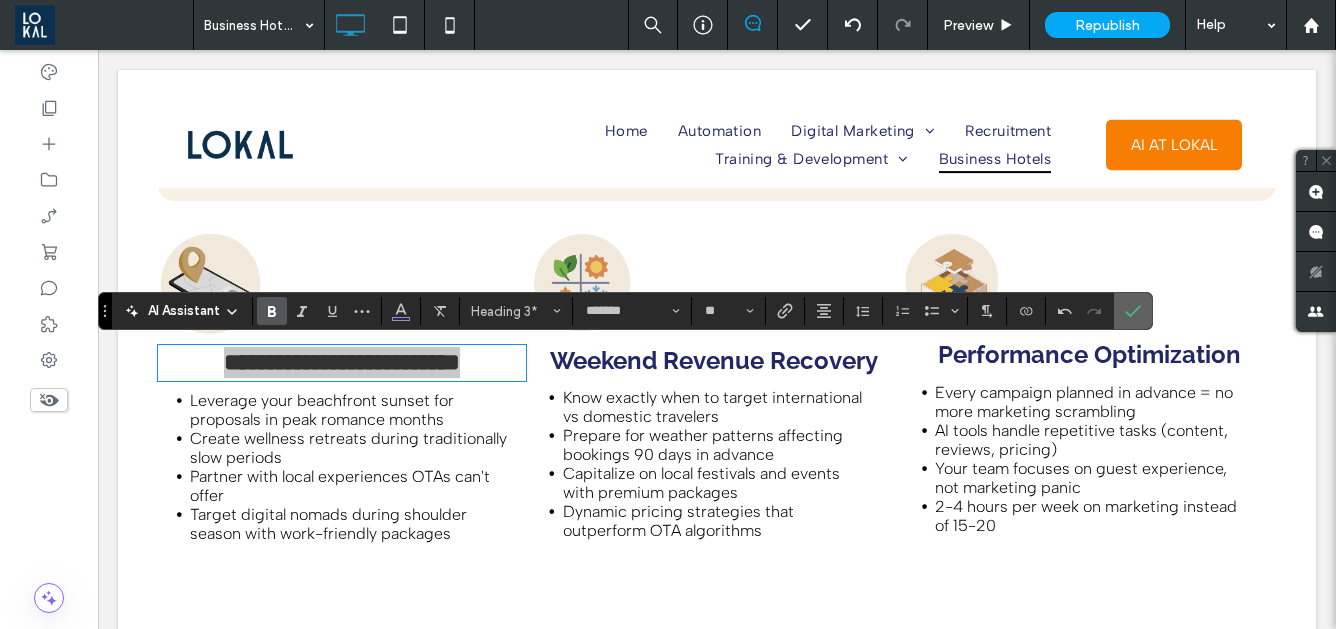 click 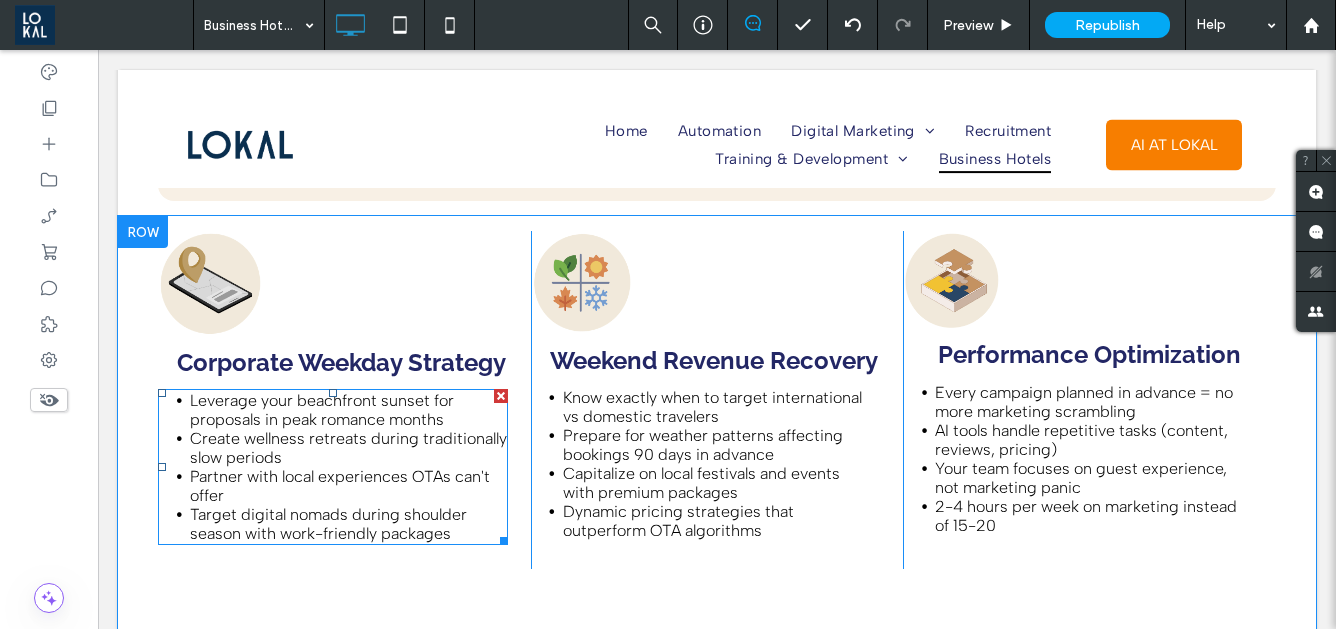 click on "Leverage your beachfront sunset for proposals in peak romance months" at bounding box center [322, 410] 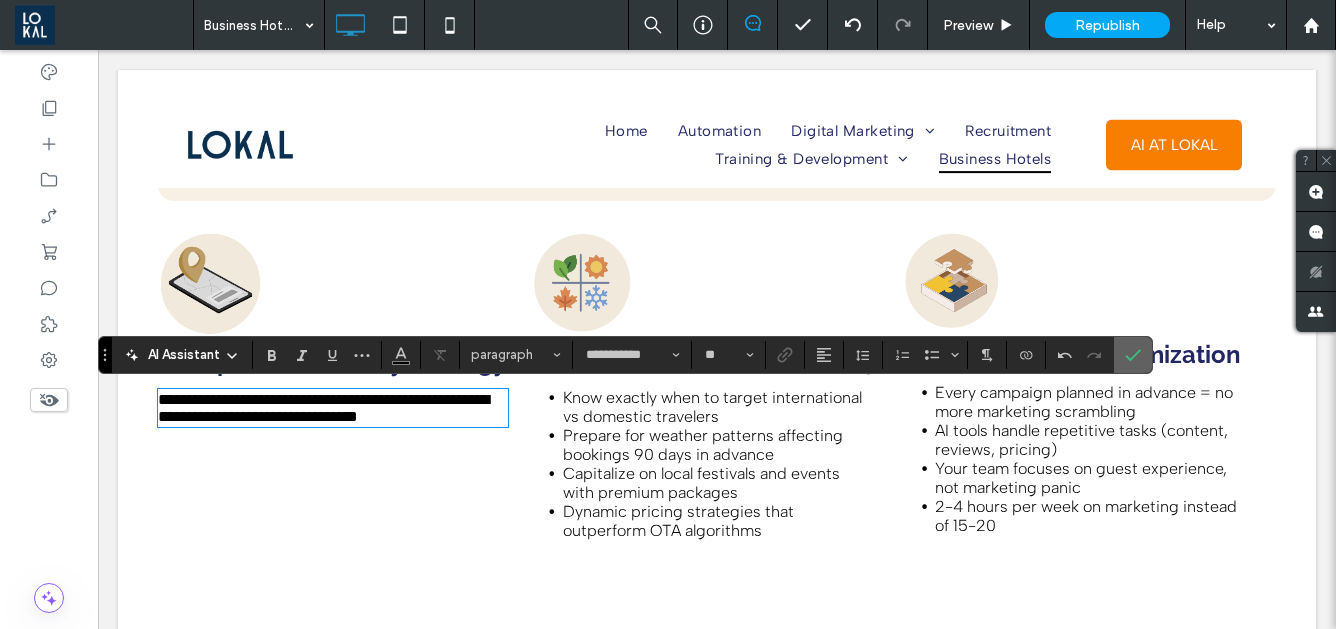 click 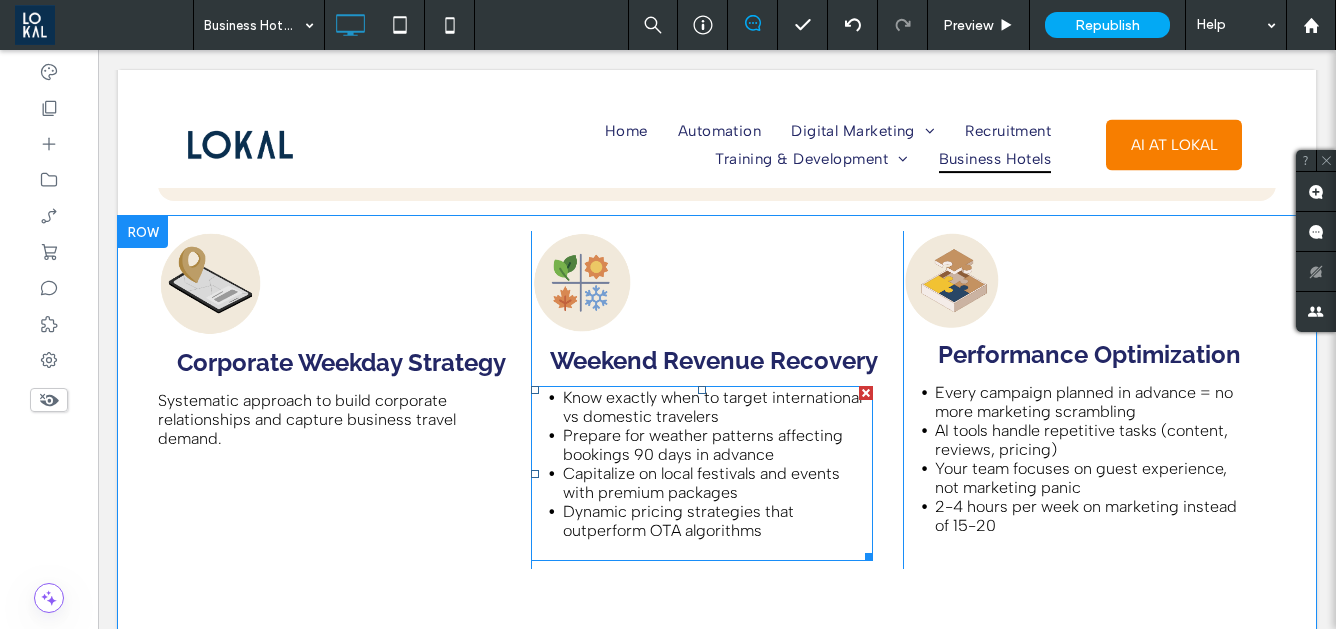click on "Know exactly when to target international vs domestic travelers" at bounding box center [712, 407] 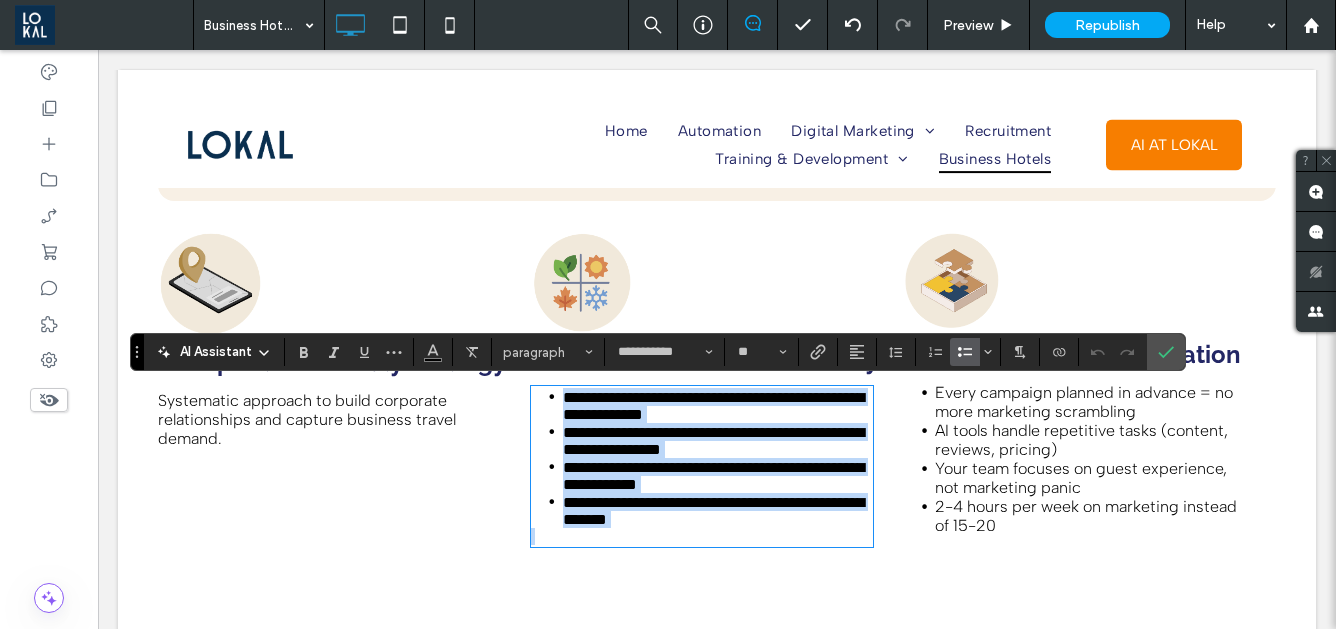 click on "**********" at bounding box center [713, 406] 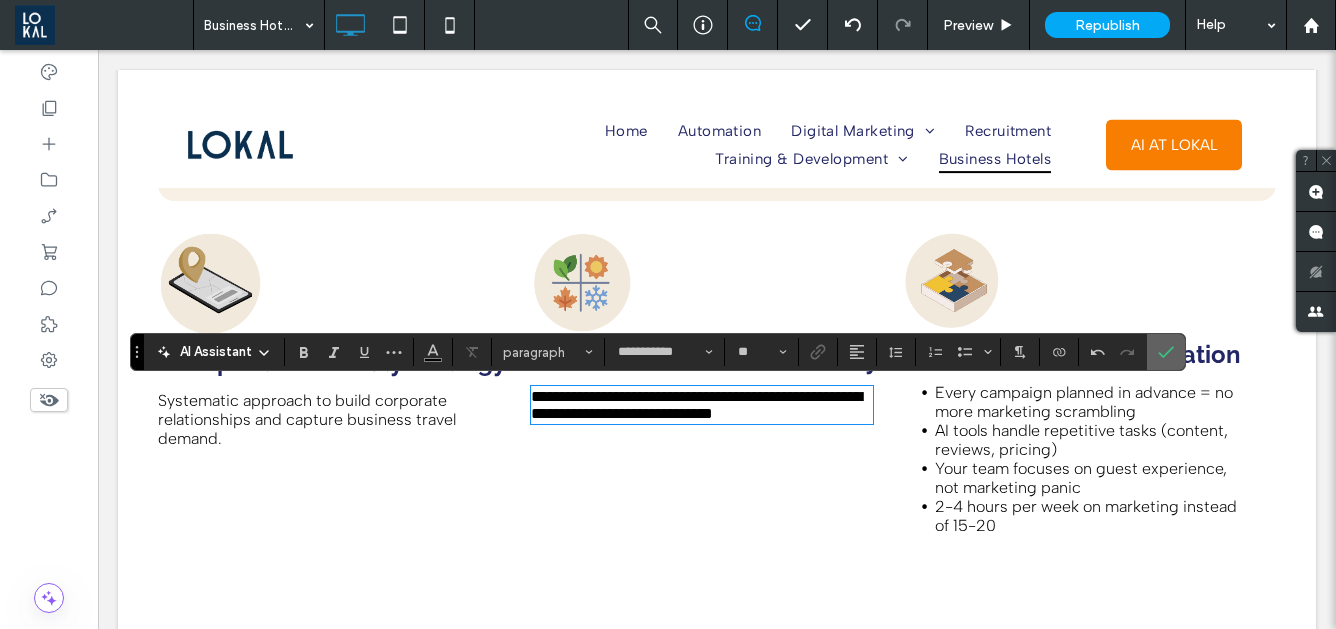 click 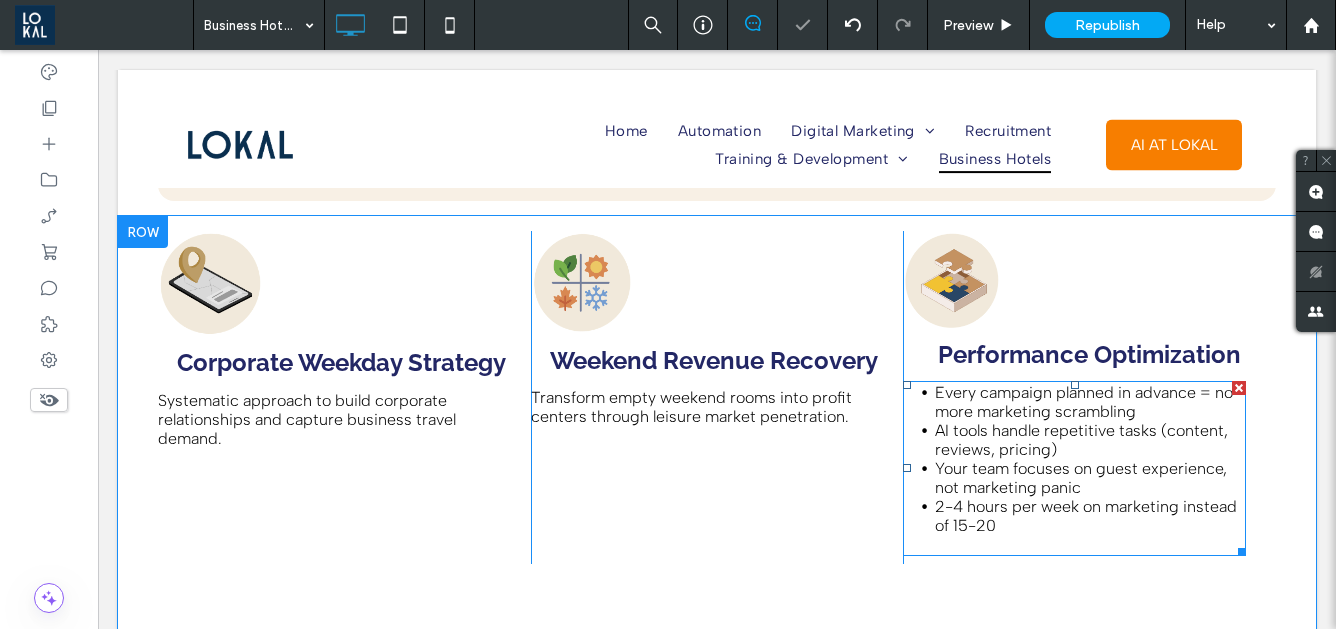 click on "AI tools handle repetitive tasks (content, reviews, pricing)" at bounding box center (1081, 440) 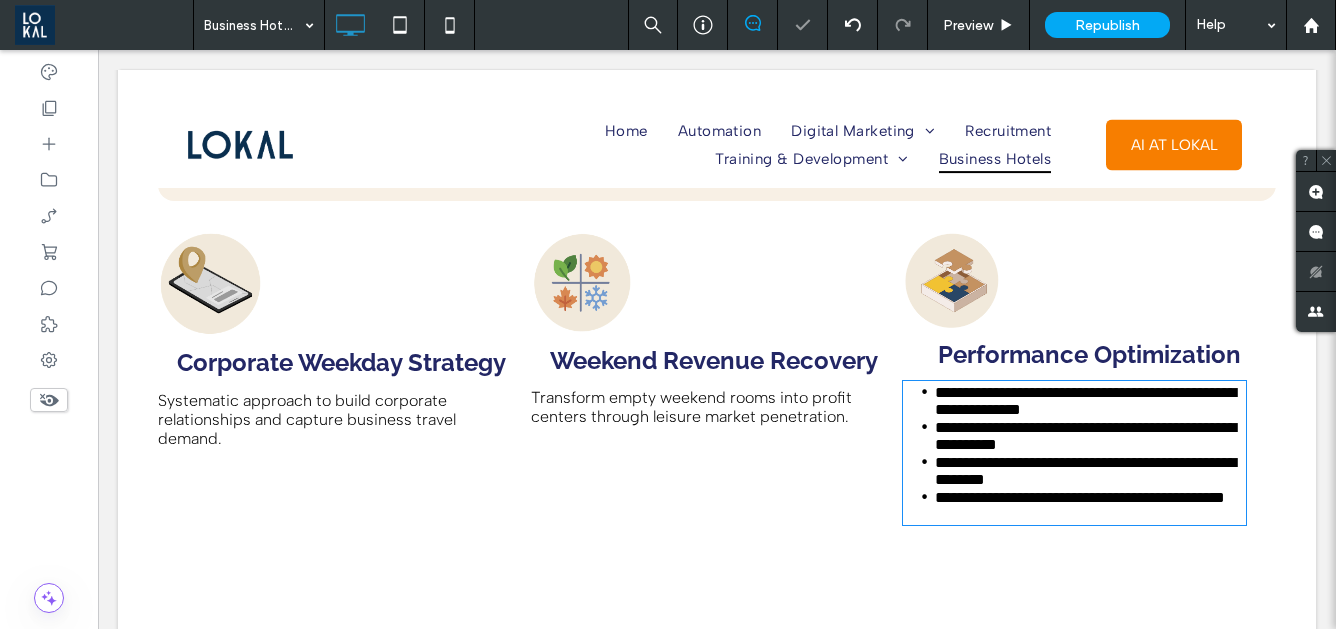 type on "**********" 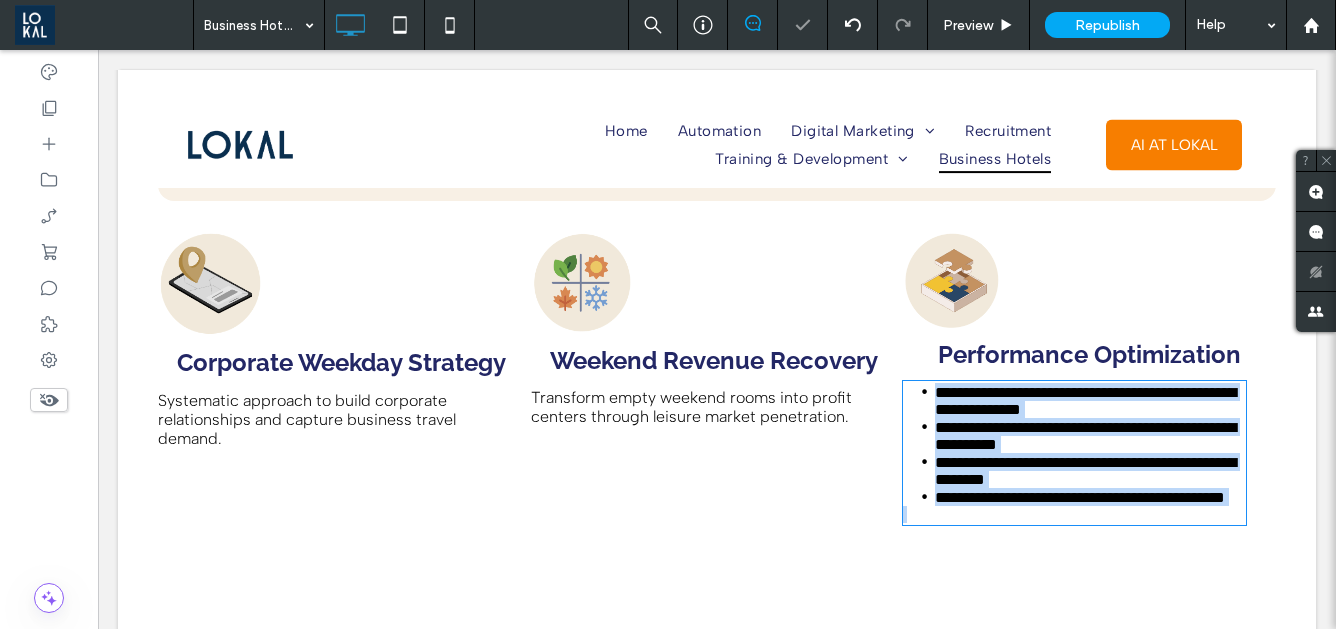 click on "**********" at bounding box center (1085, 436) 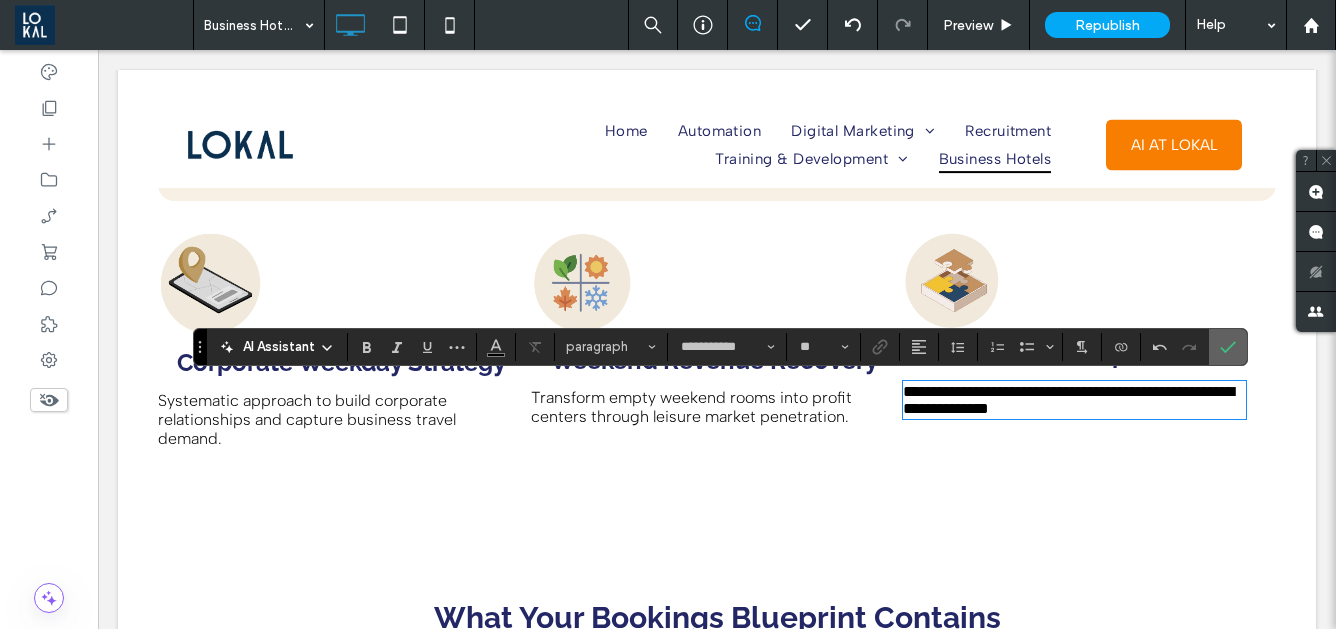 click at bounding box center [1228, 347] 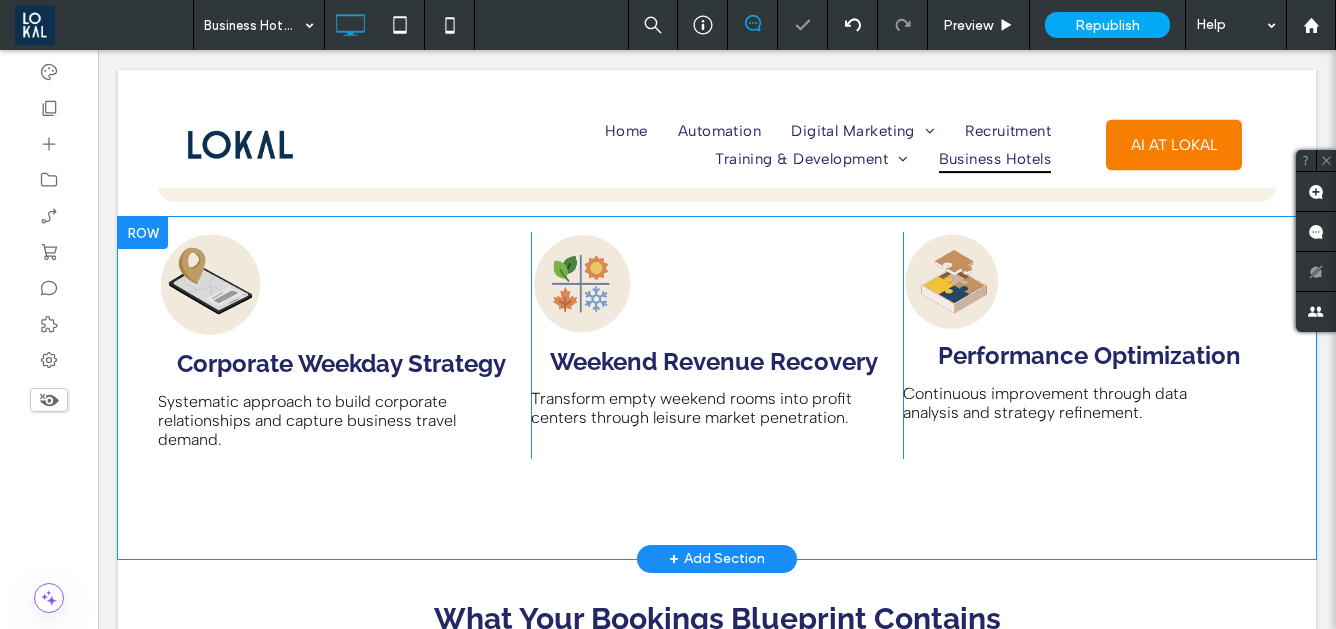 scroll, scrollTop: 2359, scrollLeft: 0, axis: vertical 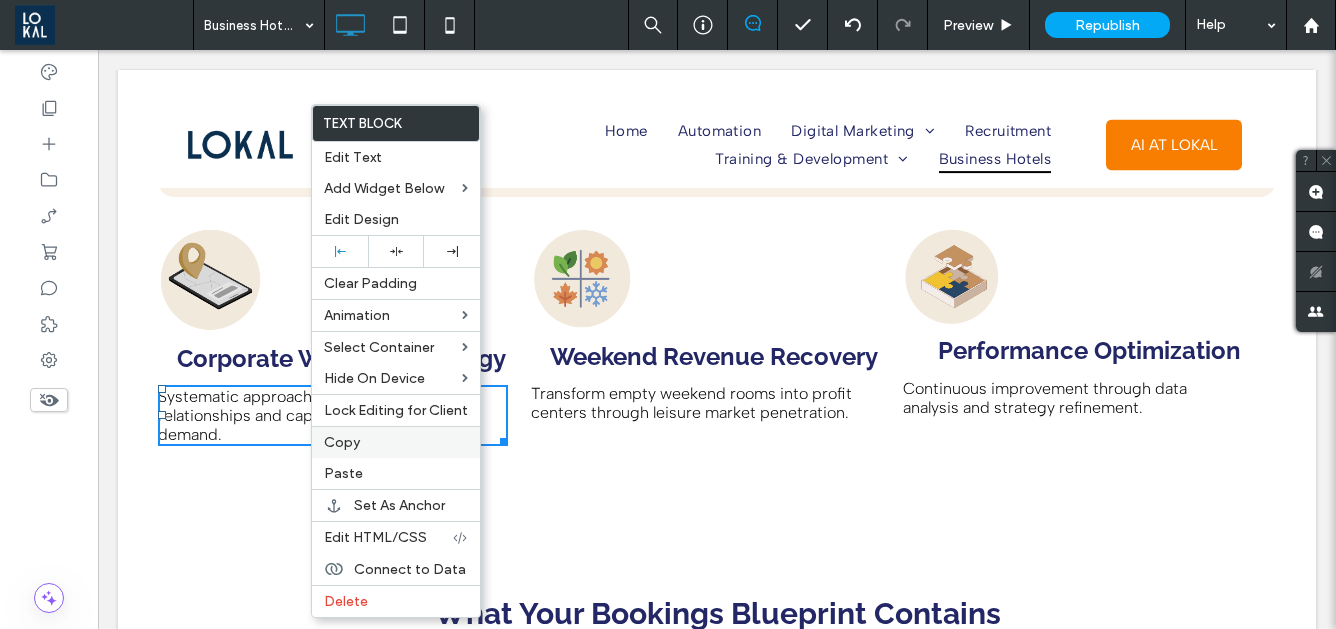 click on "Copy" at bounding box center [342, 442] 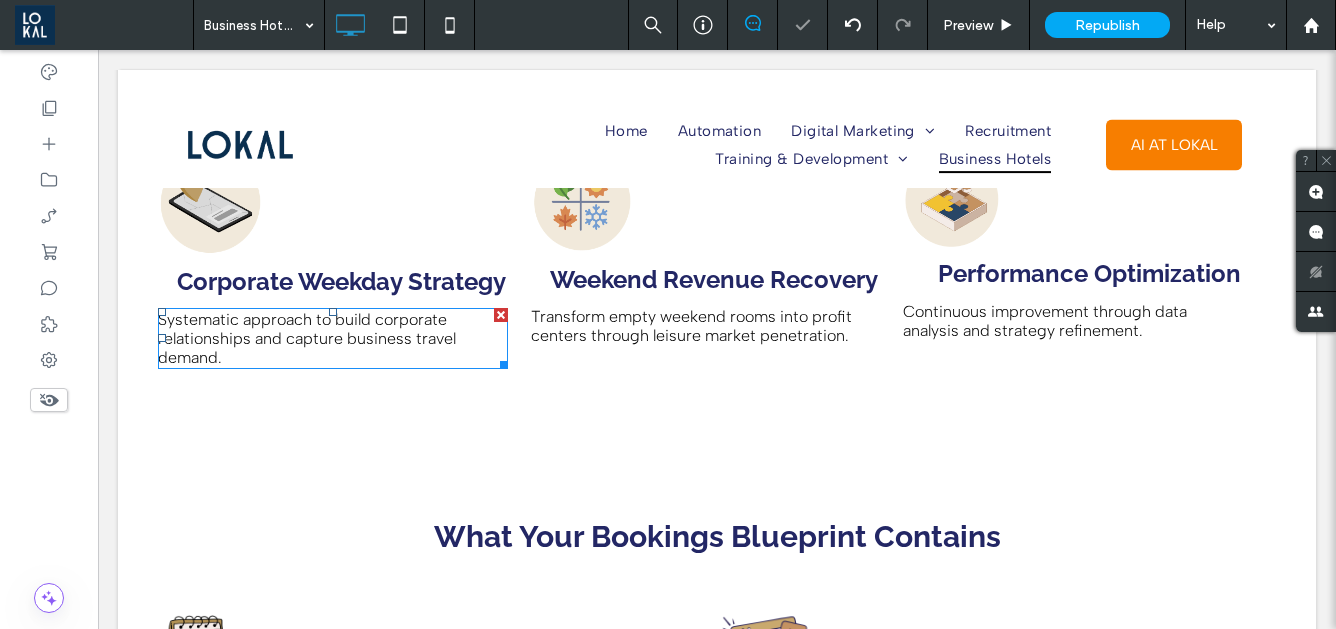 scroll, scrollTop: 2444, scrollLeft: 0, axis: vertical 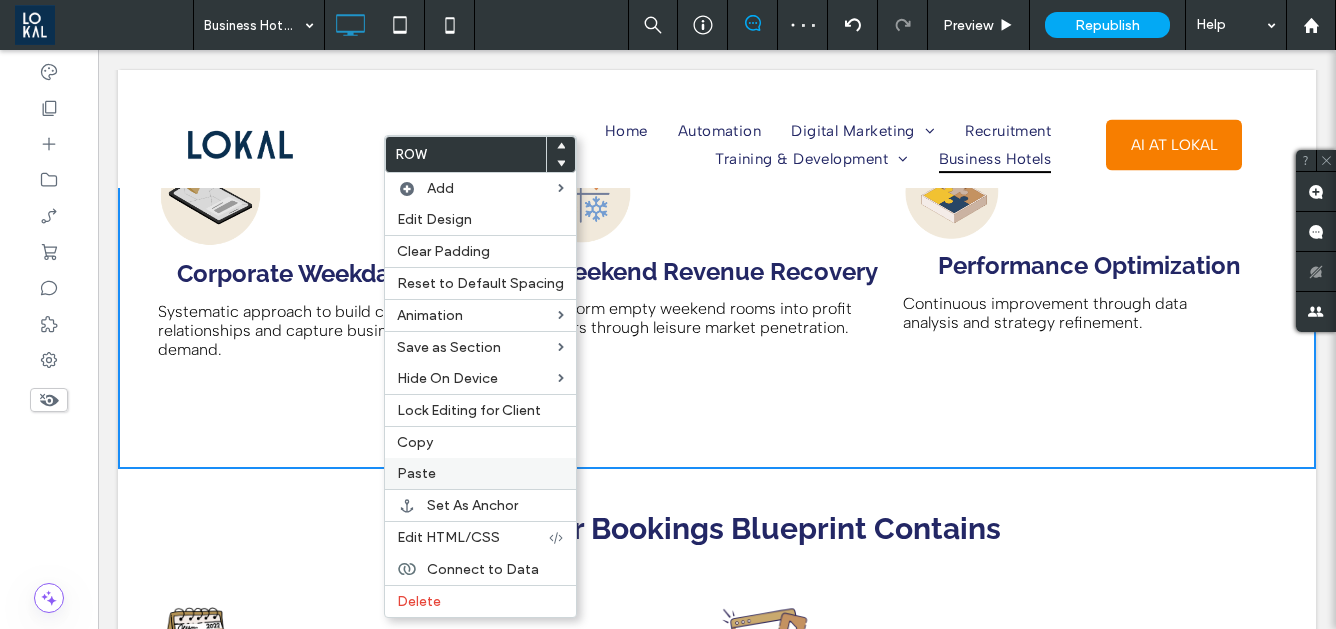 click on "Paste" at bounding box center [416, 473] 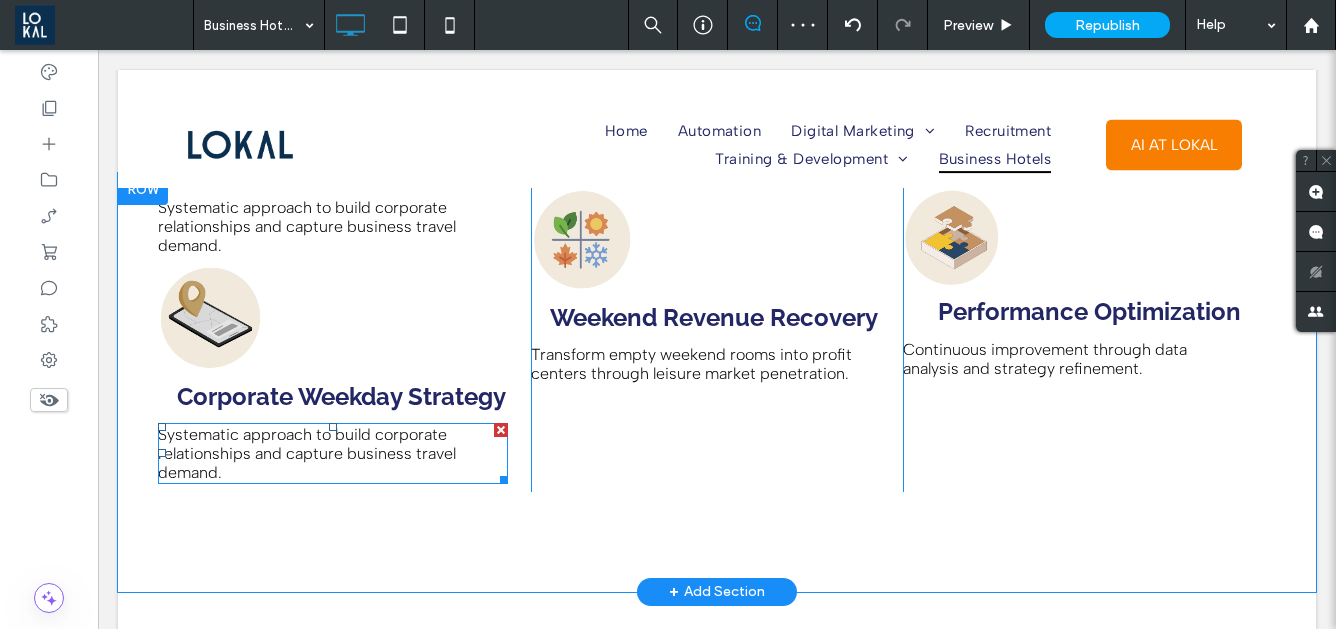 scroll, scrollTop: 2369, scrollLeft: 0, axis: vertical 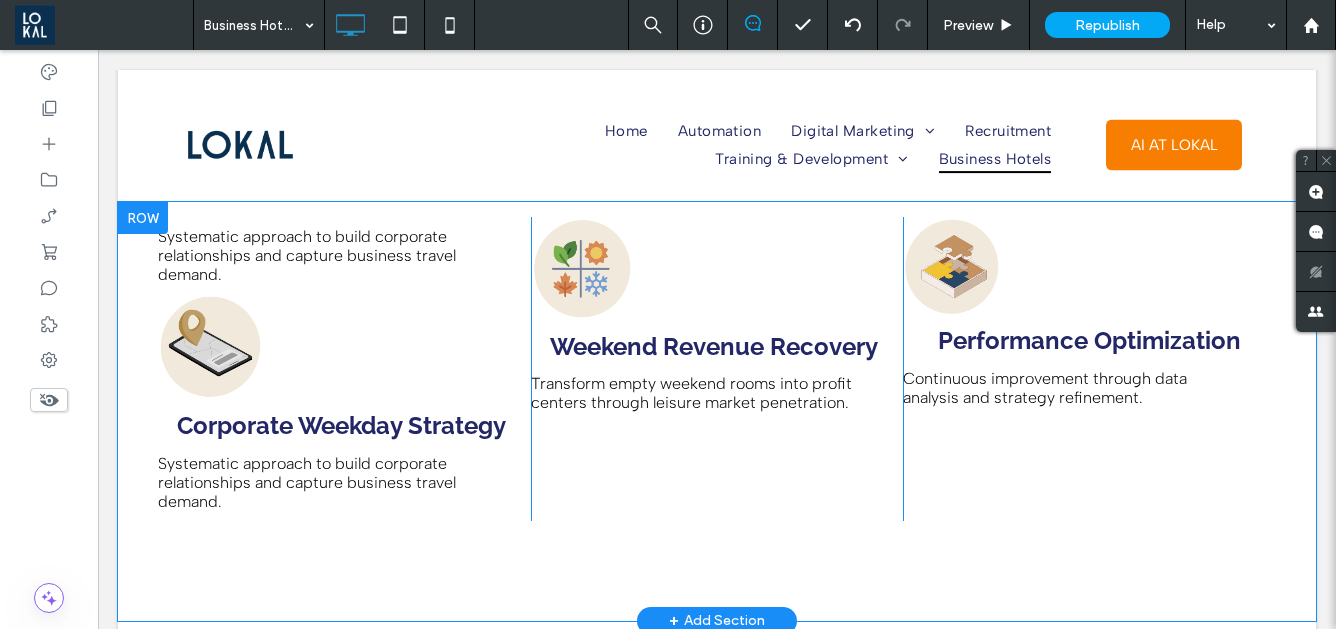 drag, startPoint x: 372, startPoint y: 248, endPoint x: 370, endPoint y: 374, distance: 126.01587 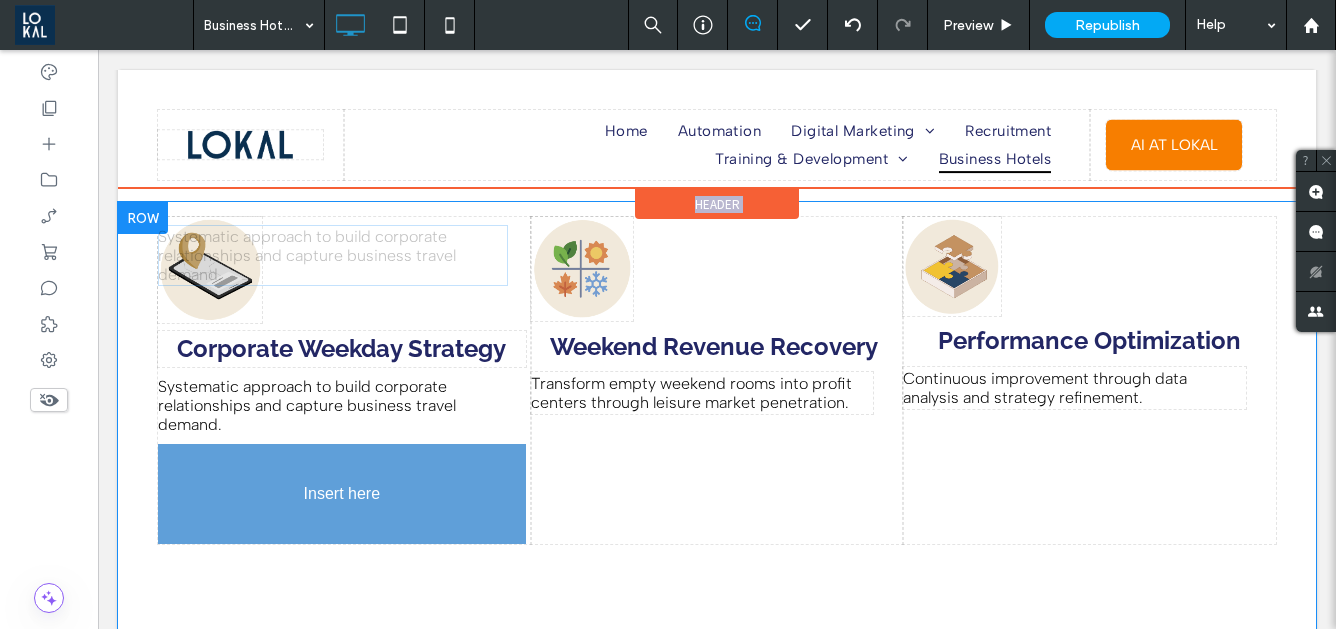 drag, startPoint x: 379, startPoint y: 252, endPoint x: 362, endPoint y: 515, distance: 263.54886 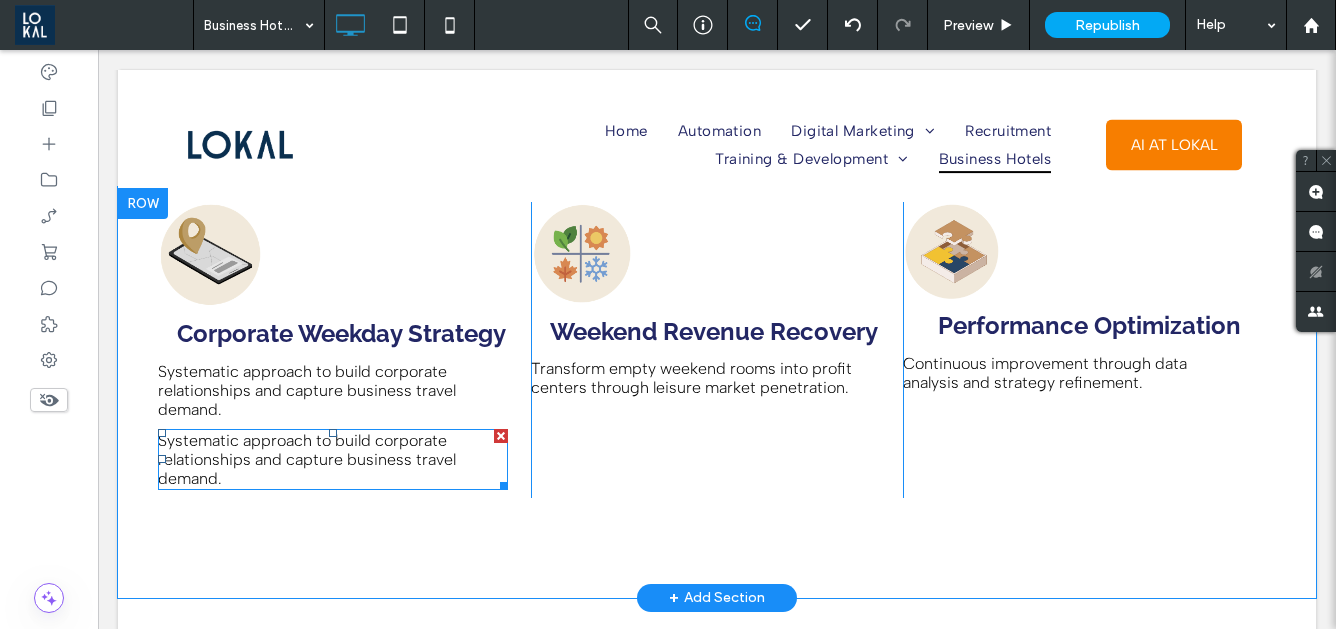 scroll, scrollTop: 2374, scrollLeft: 0, axis: vertical 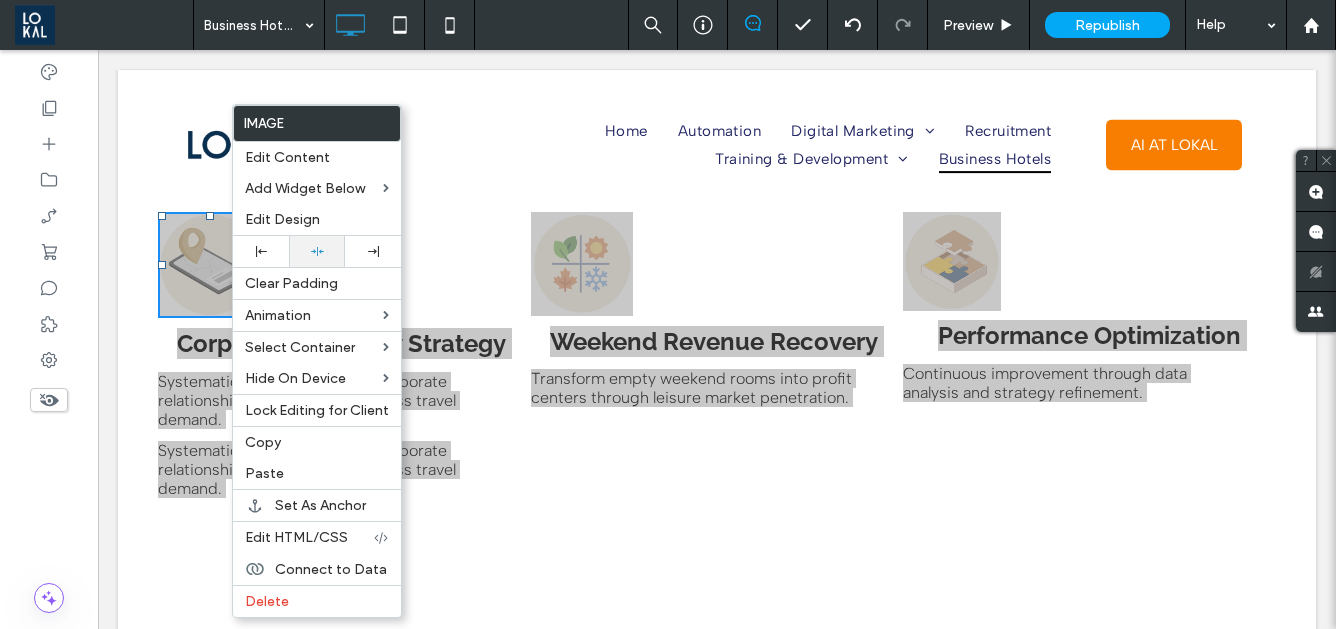 click at bounding box center (317, 251) 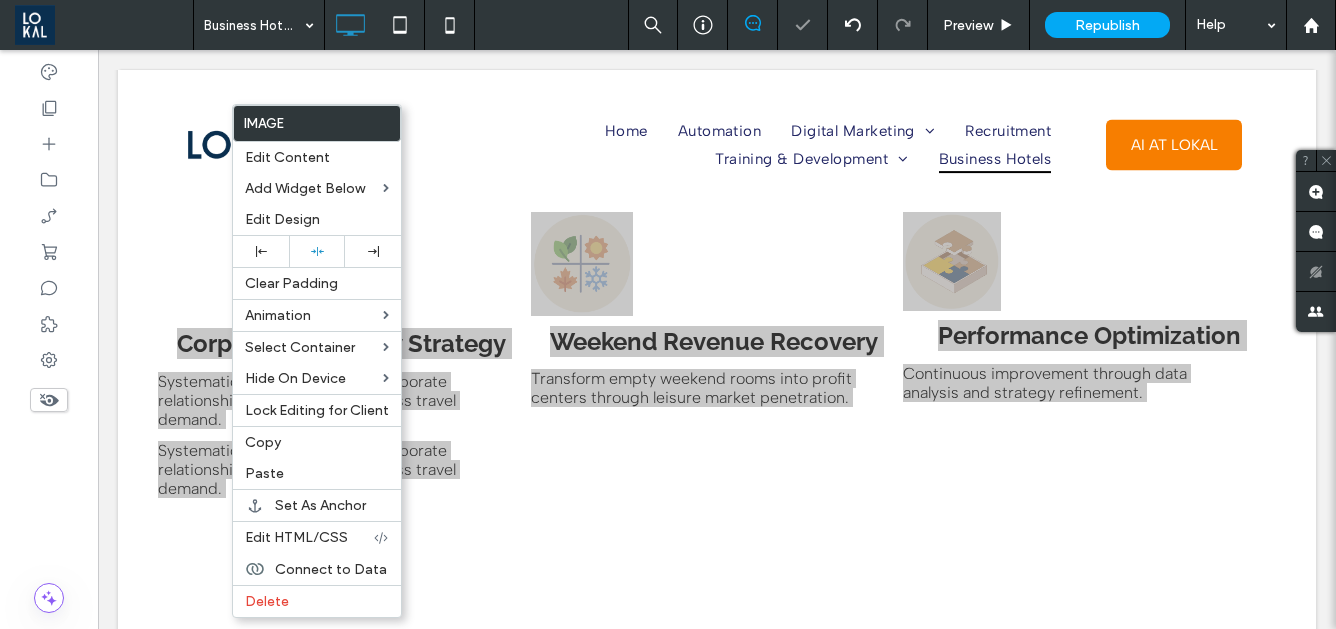 click at bounding box center (668, 314) 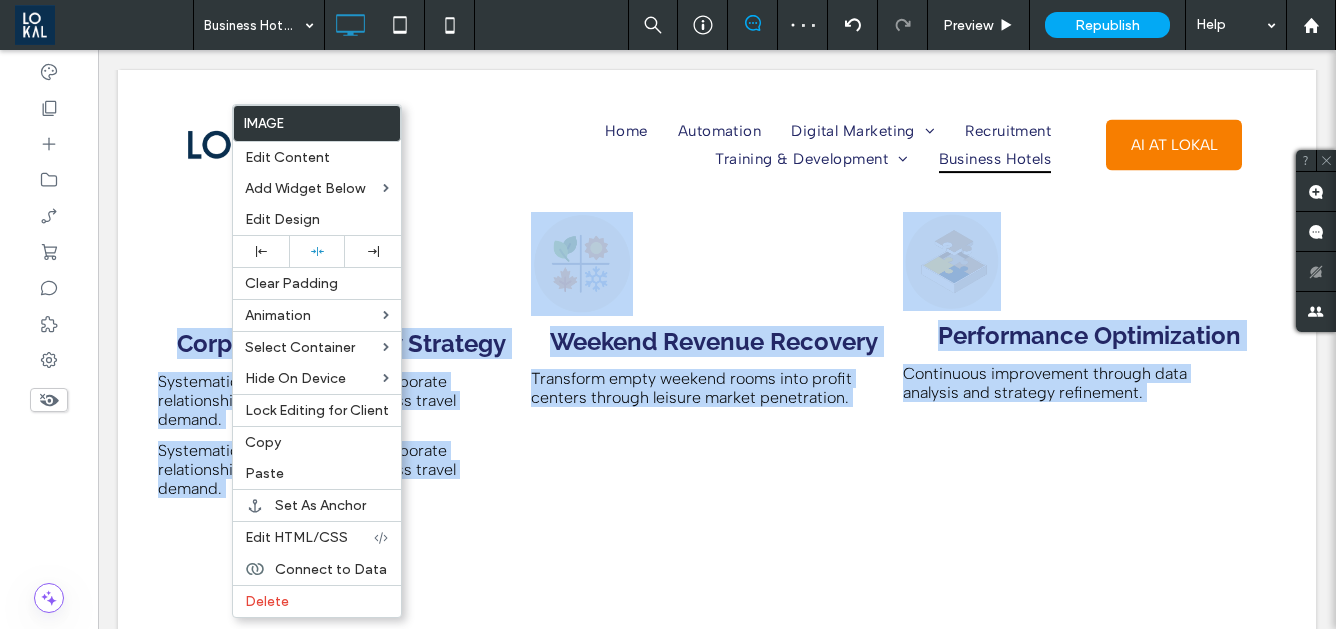 click at bounding box center [582, 264] 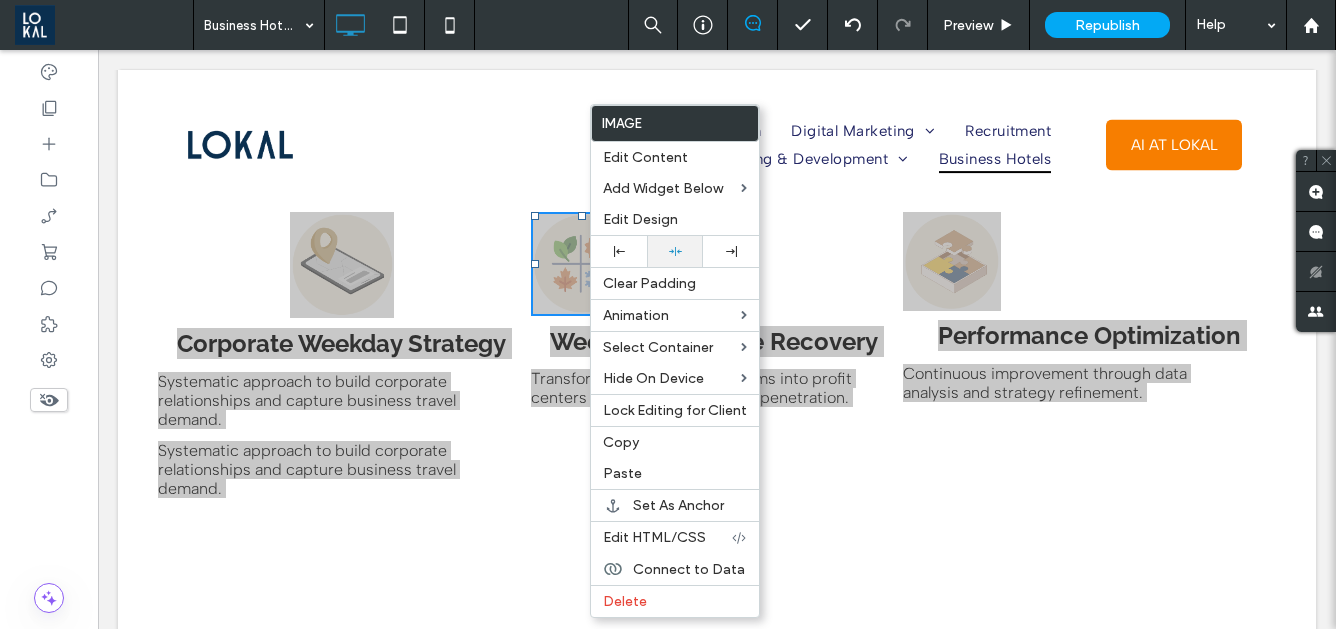 click at bounding box center [675, 251] 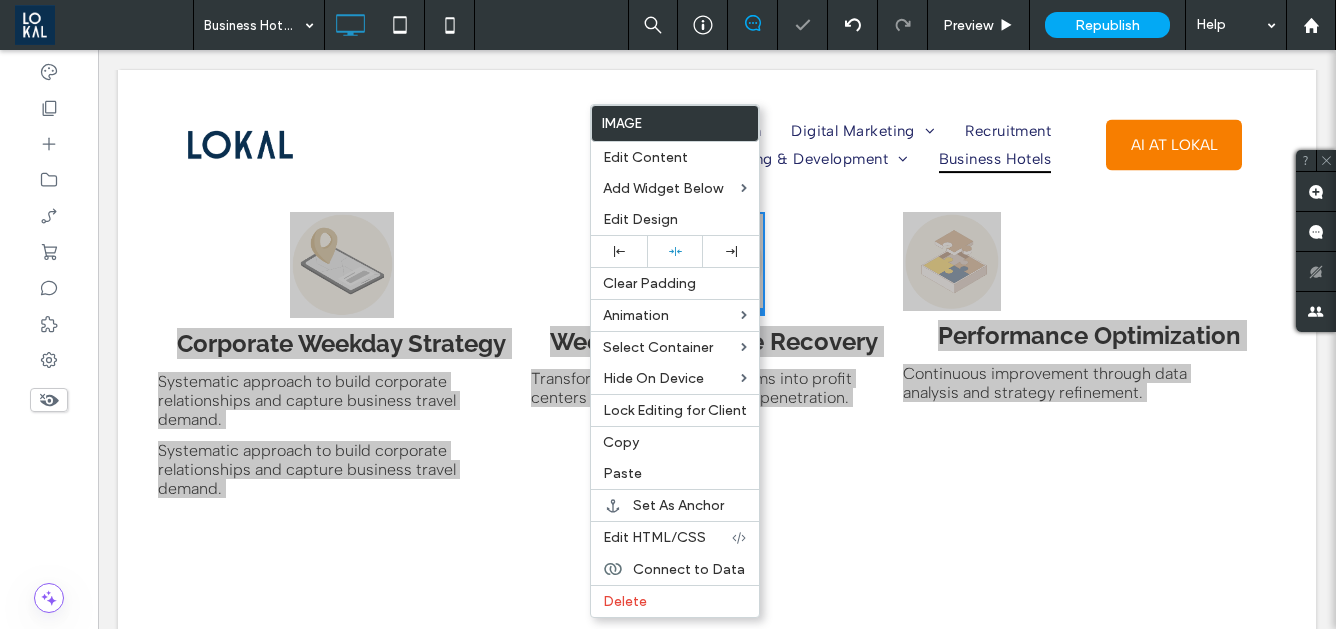 click at bounding box center [668, 314] 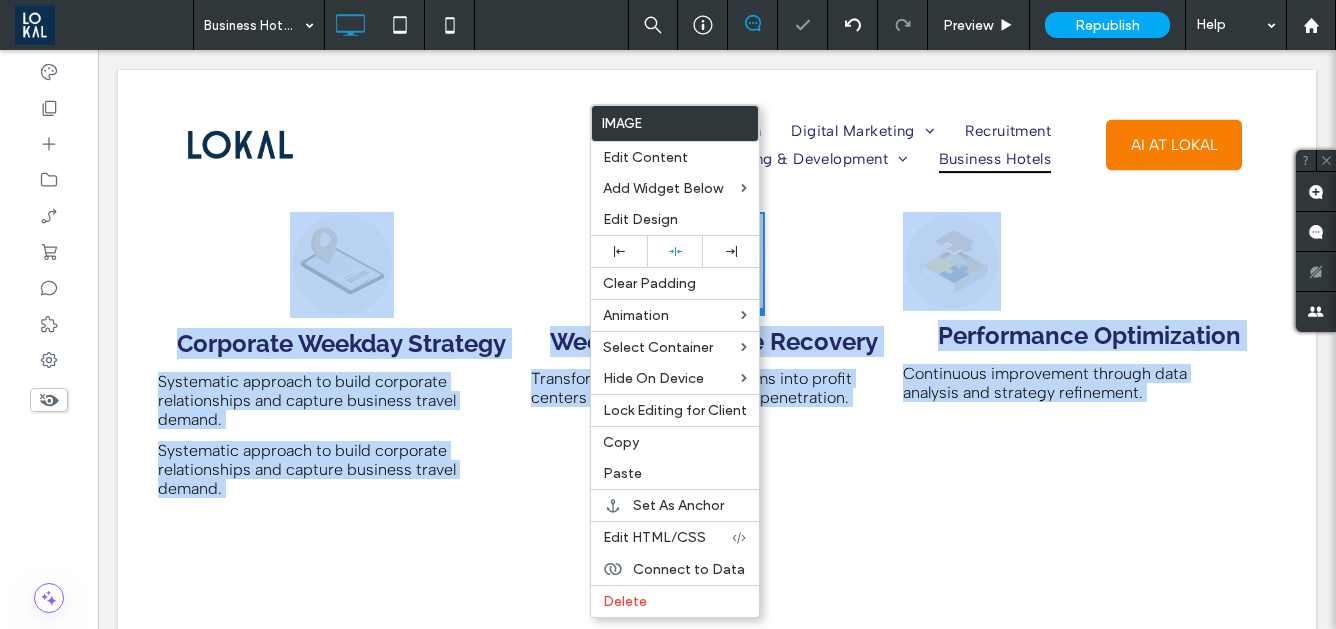 click at bounding box center (952, 261) 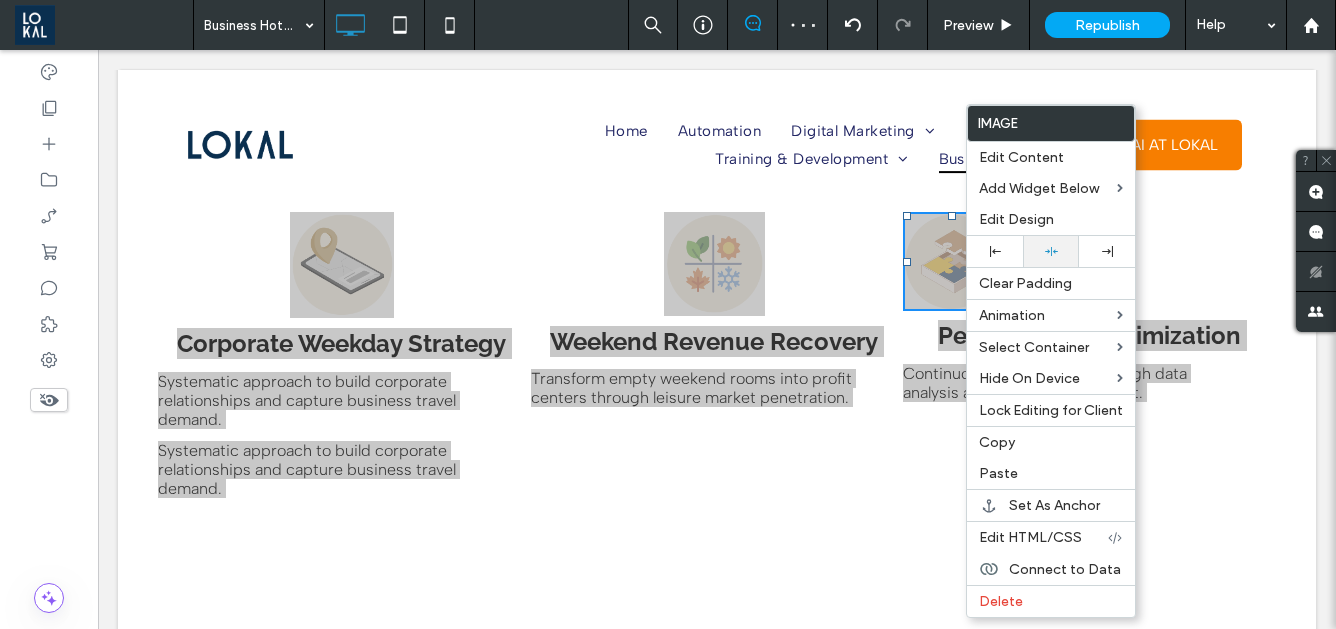 click at bounding box center [1051, 251] 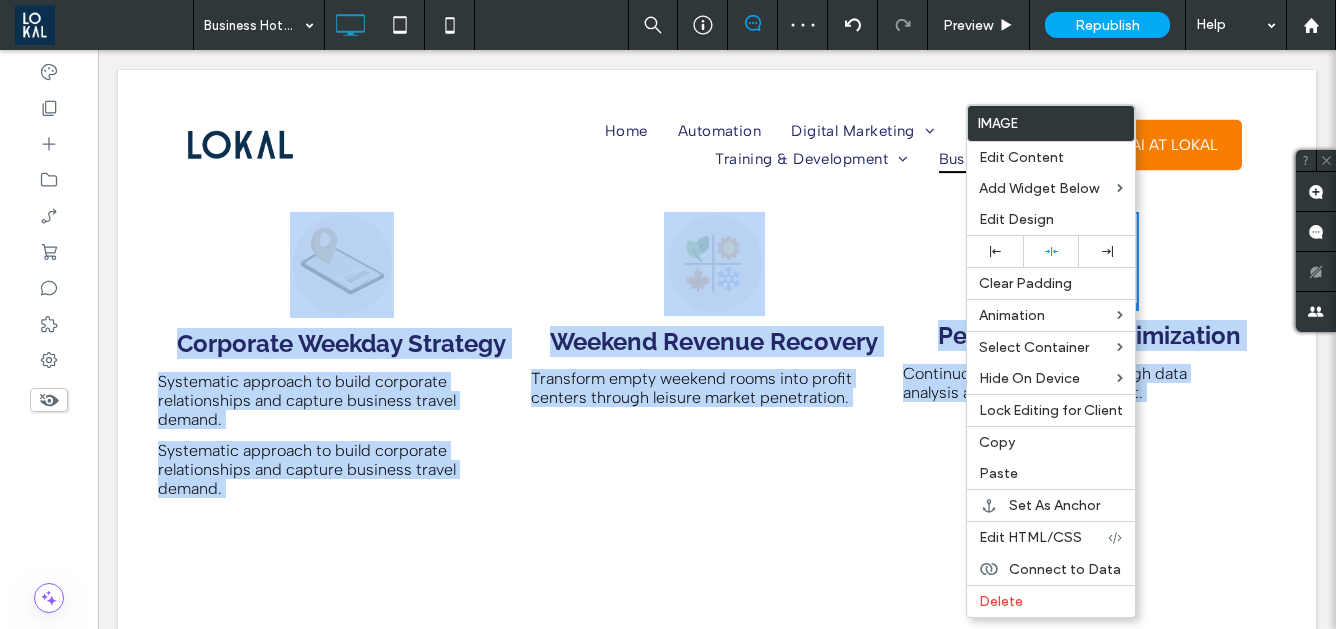 click on "Weekend Revenue Recovery   Transform empty weekend rooms into profit centers through leisure market penetration. Click To Paste" at bounding box center (717, 359) 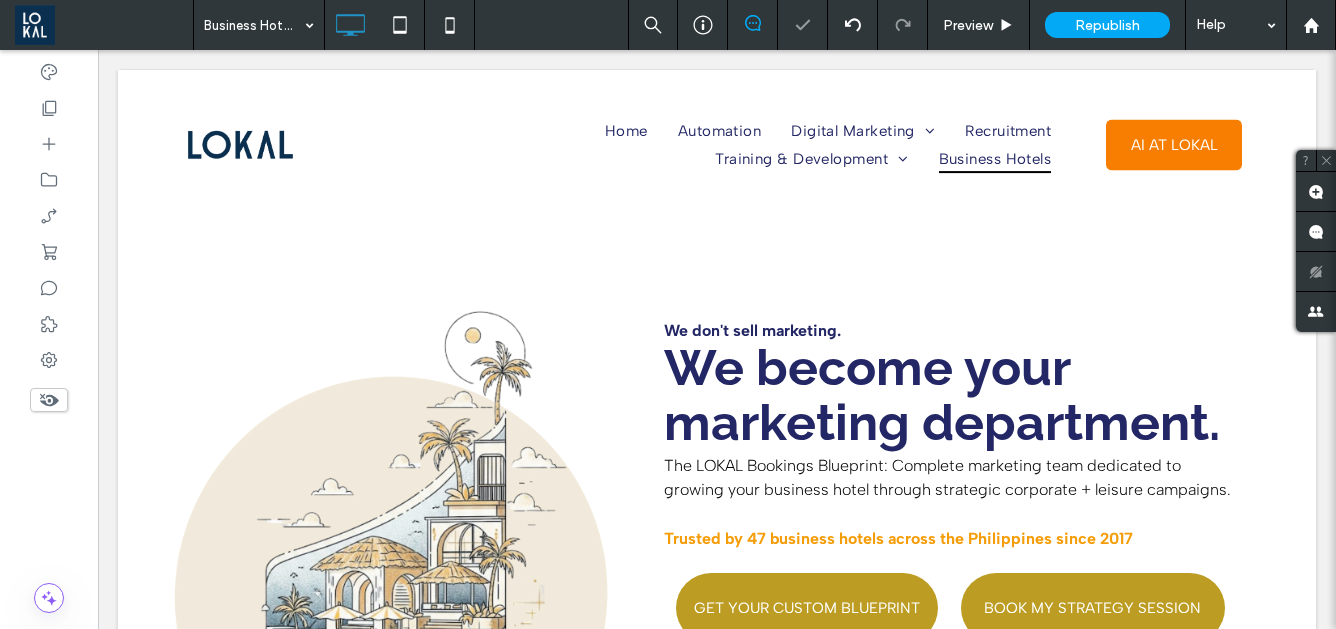 scroll, scrollTop: 2374, scrollLeft: 0, axis: vertical 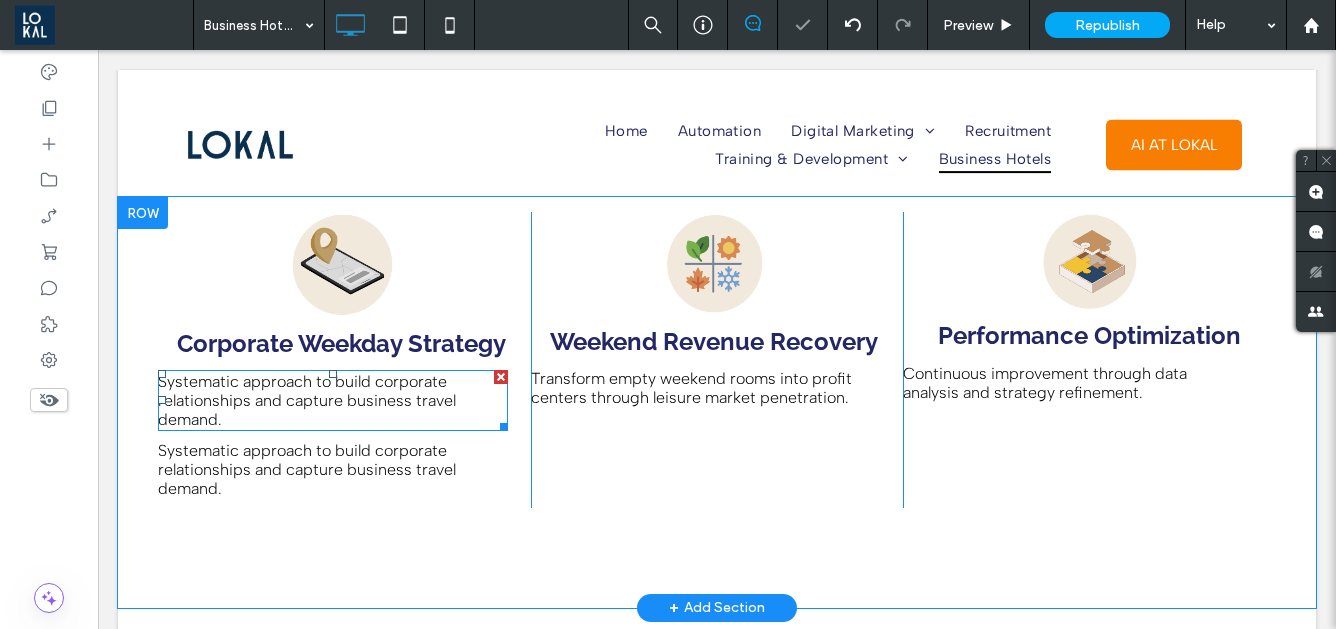 click on "Systematic approach to build corporate relationships and capture business travel demand." at bounding box center (307, 400) 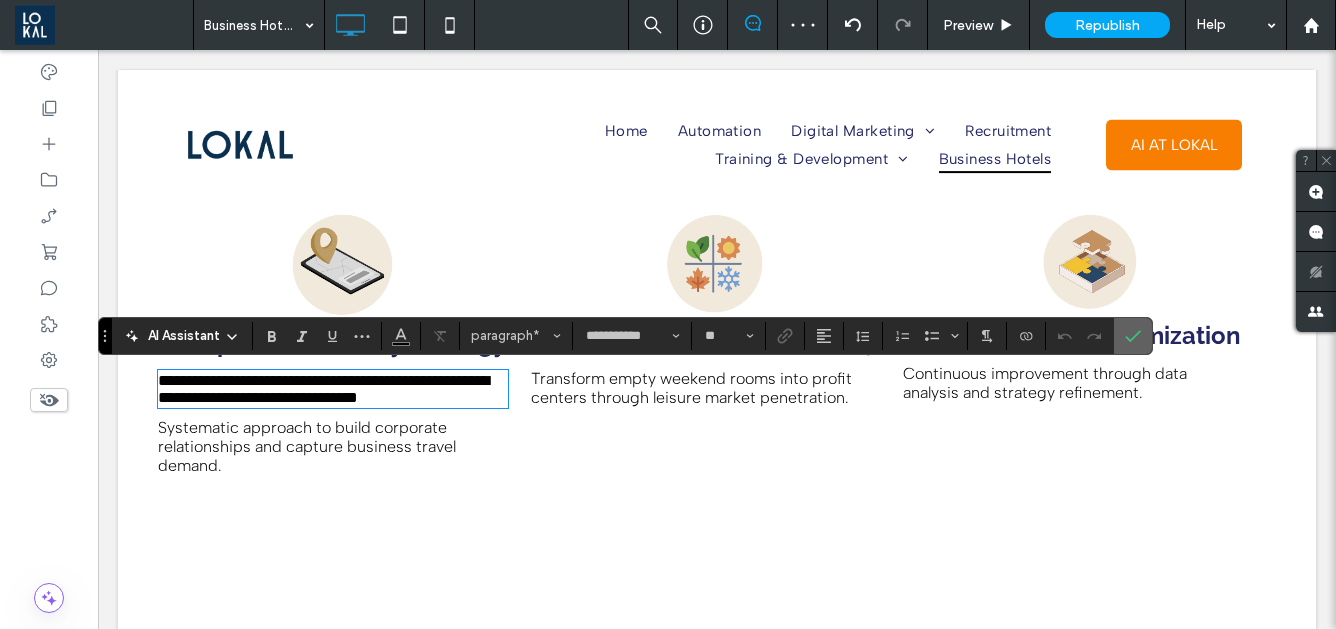 click at bounding box center (1133, 336) 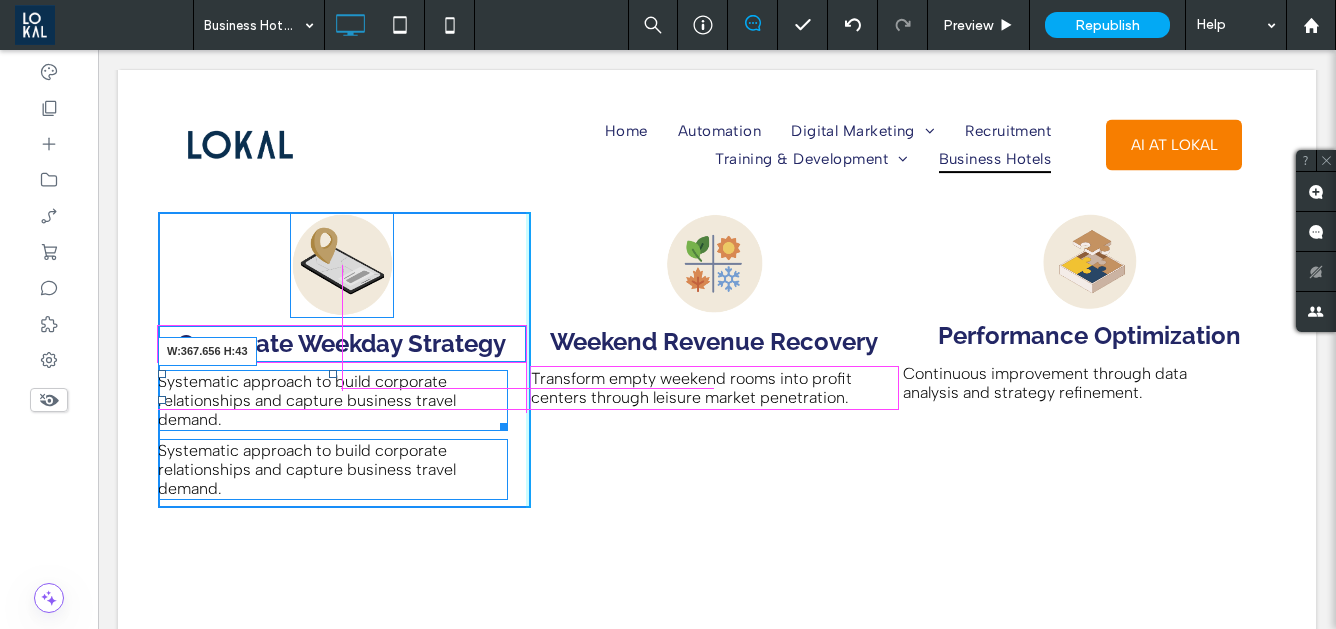 drag, startPoint x: 505, startPoint y: 428, endPoint x: 526, endPoint y: 428, distance: 21 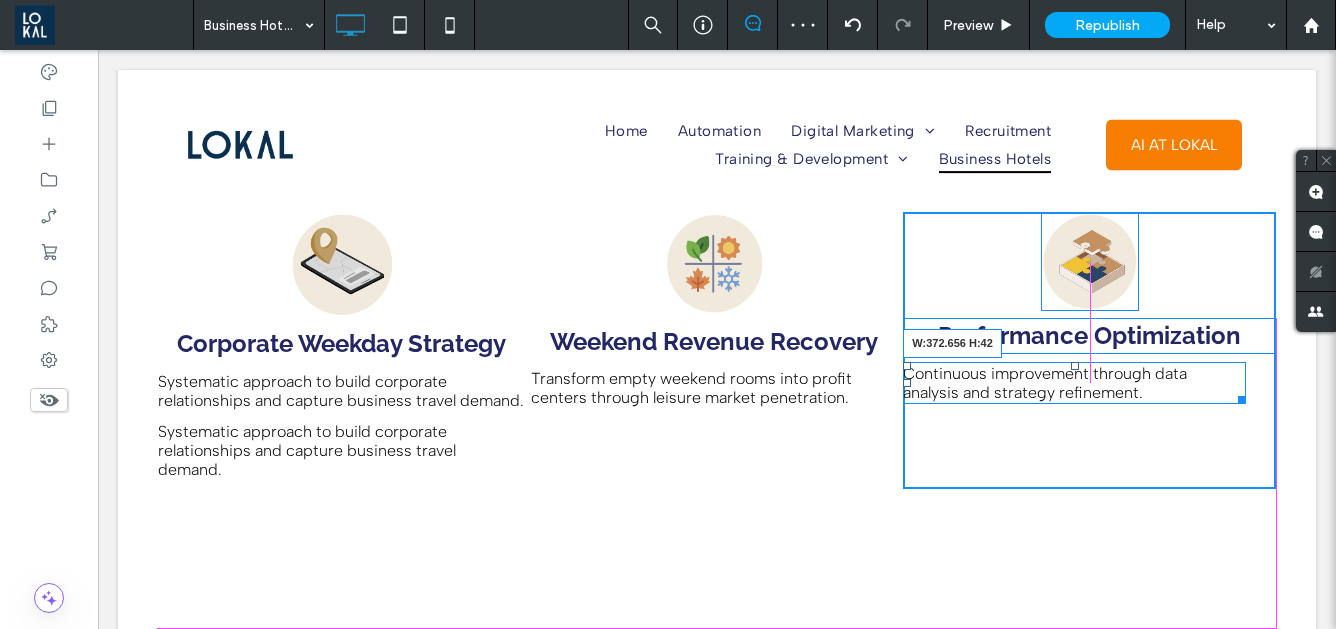 drag, startPoint x: 1243, startPoint y: 398, endPoint x: 1285, endPoint y: 396, distance: 42.047592 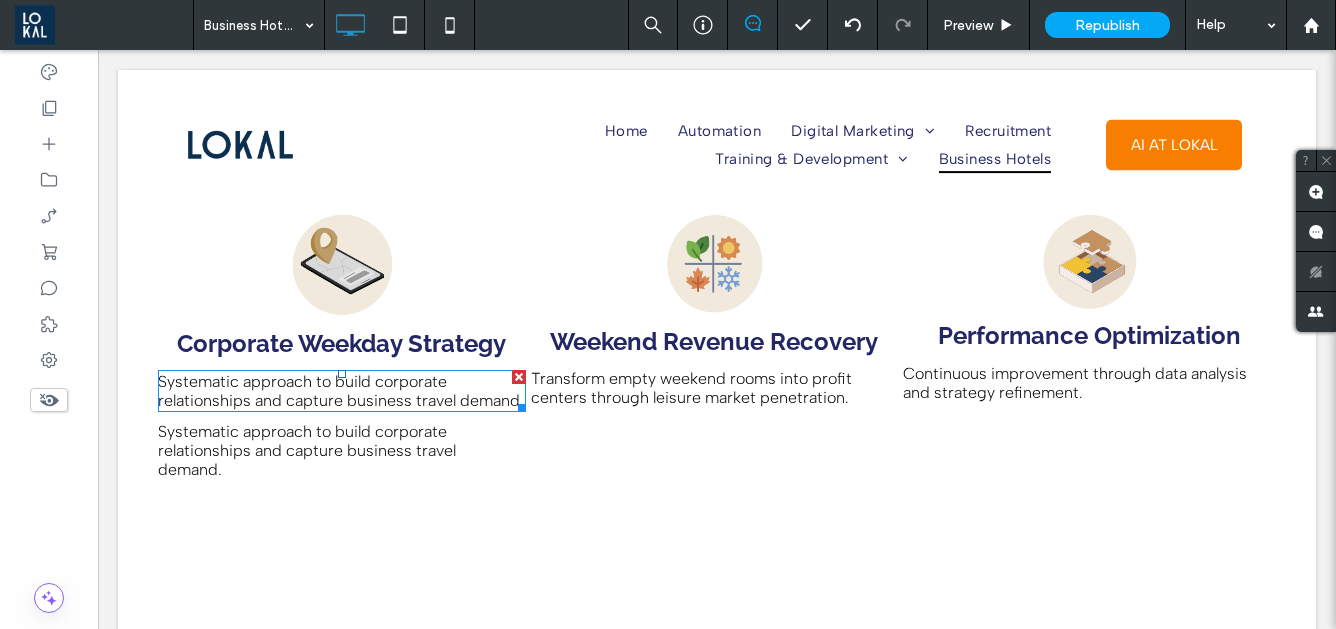 click on "Systematic approach to build corporate relationships and capture business travel demand." at bounding box center (341, 391) 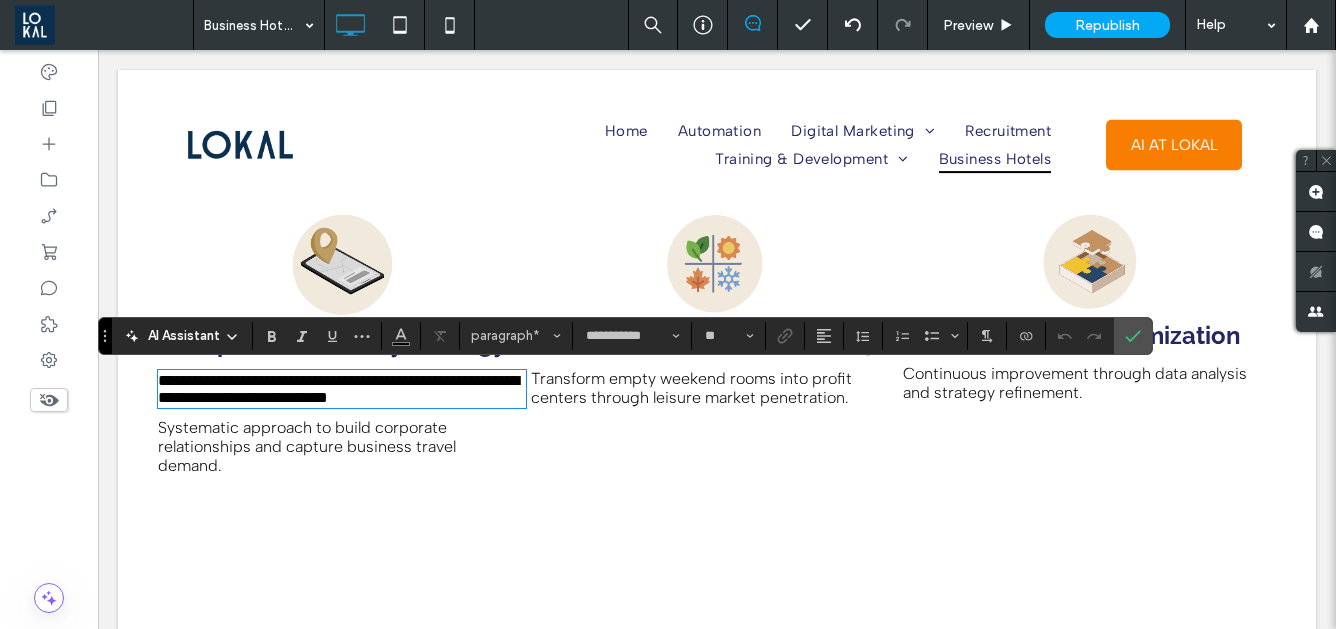 click on "Systematic approach to build corporate relationships and capture business travel demand." at bounding box center (307, 446) 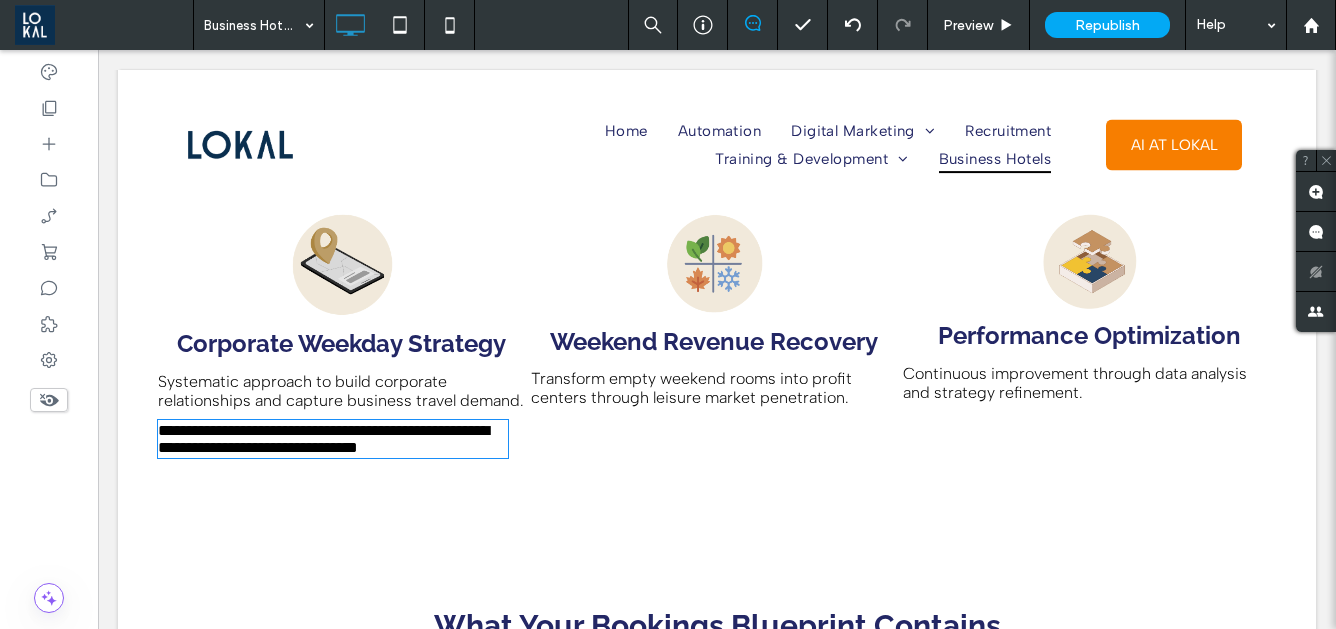 type on "**********" 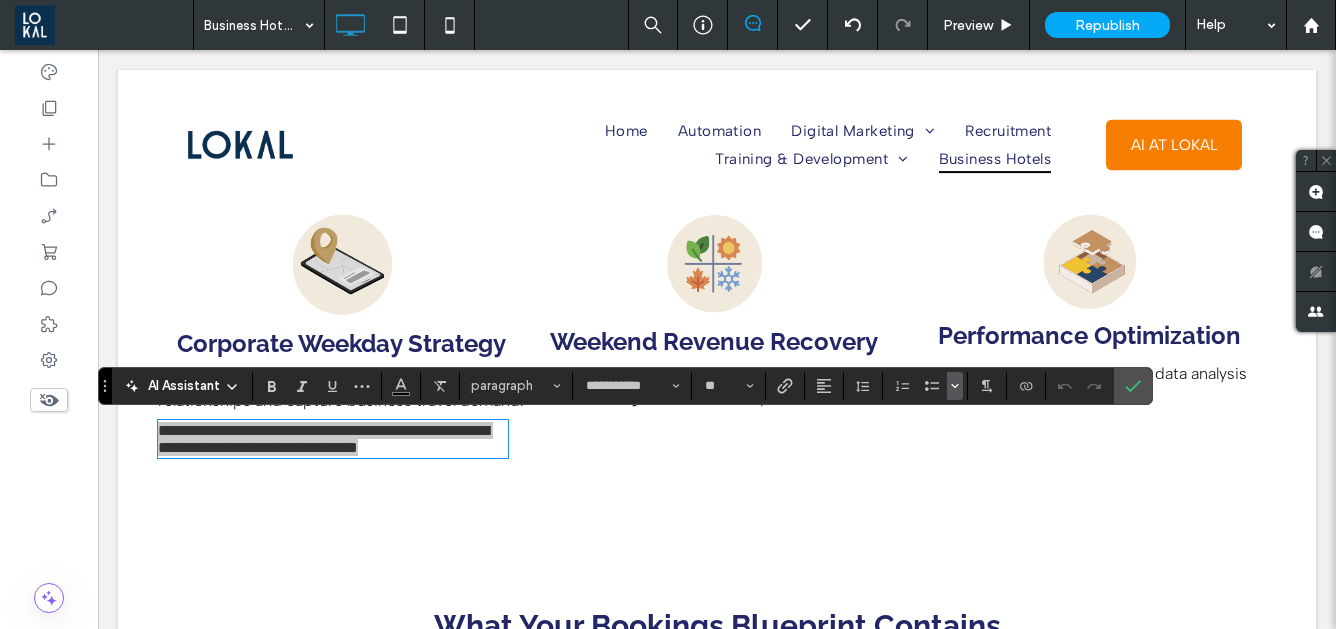 click 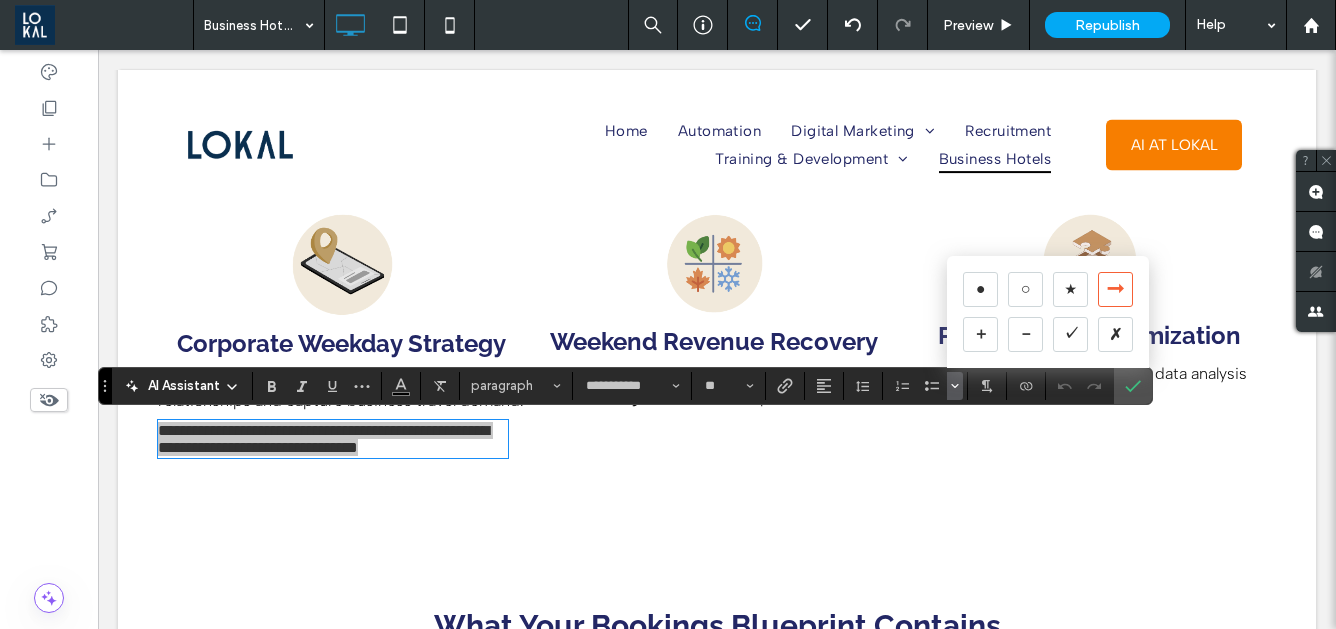 click on "➞" at bounding box center [1115, 289] 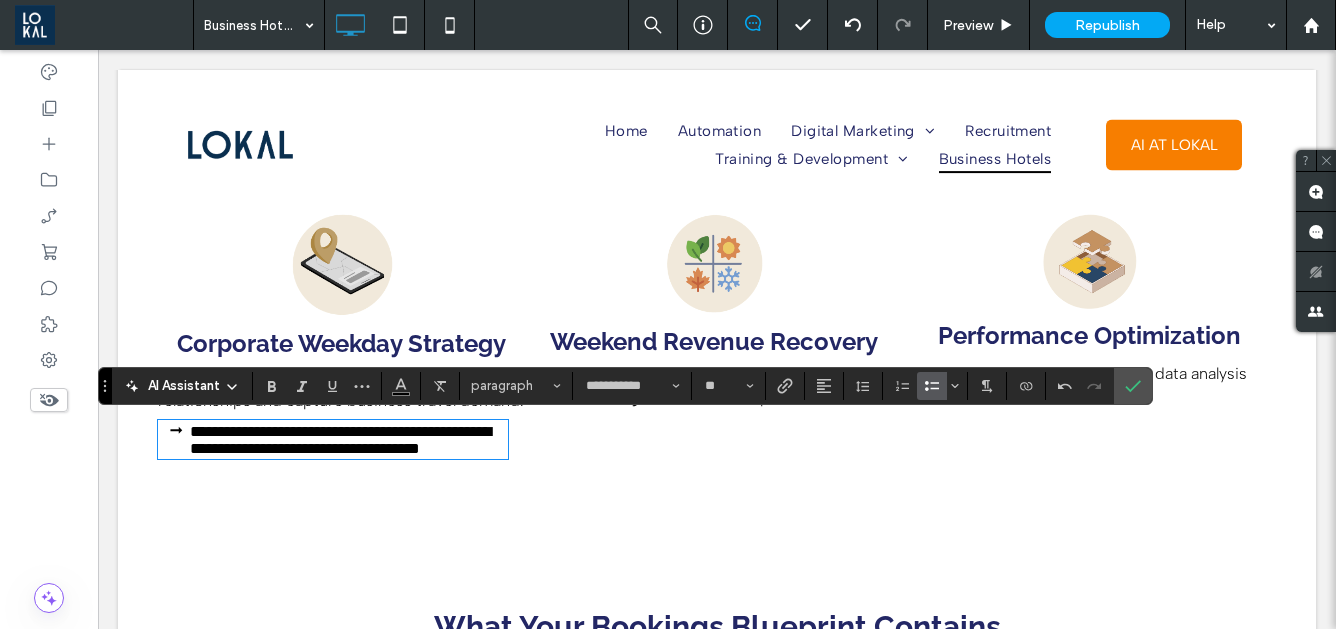 click on "**********" at bounding box center (340, 440) 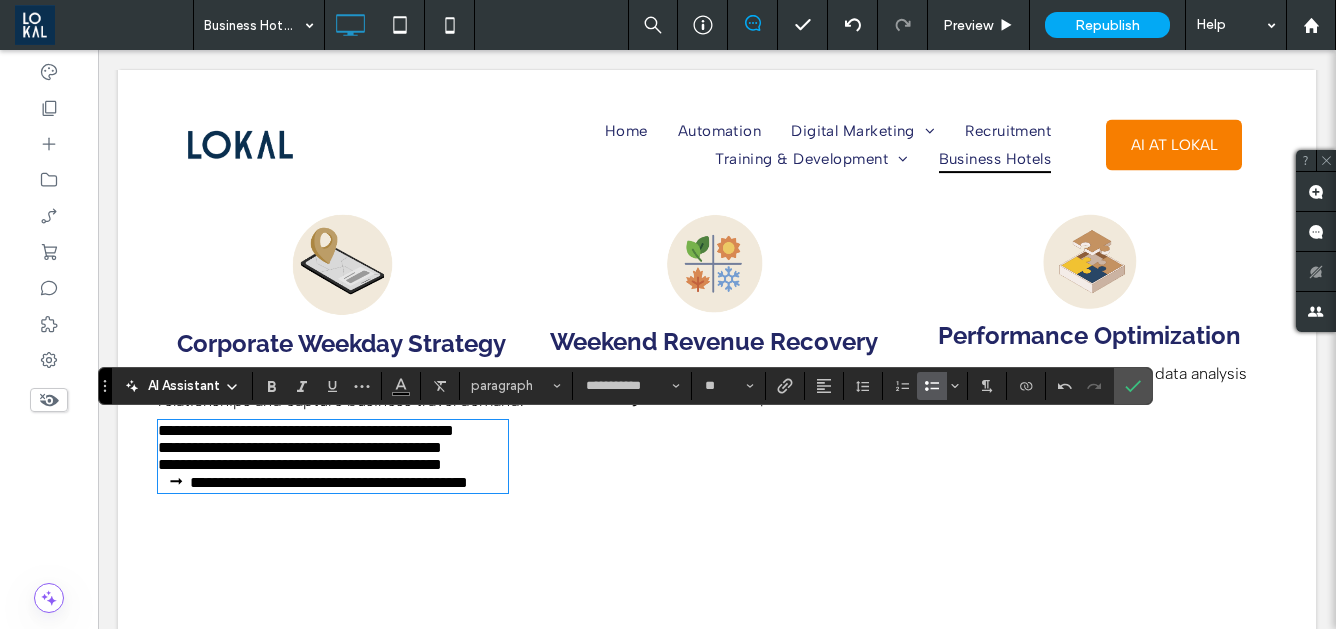 scroll, scrollTop: 0, scrollLeft: 0, axis: both 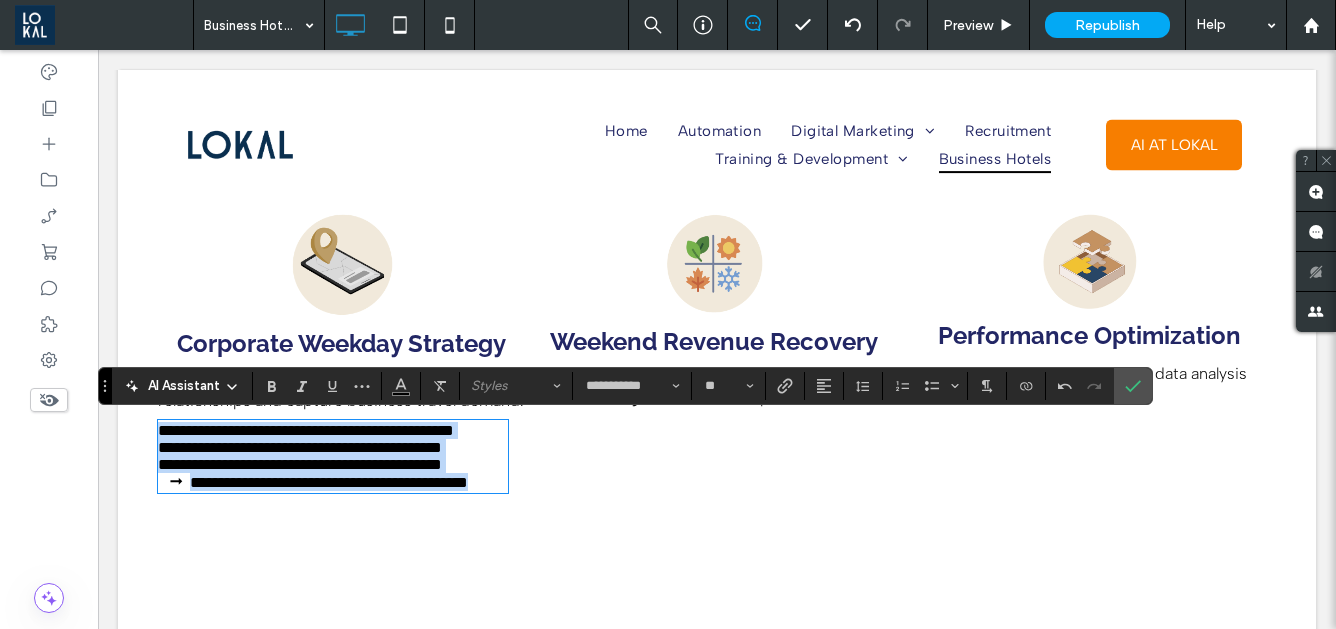 drag, startPoint x: 263, startPoint y: 564, endPoint x: 159, endPoint y: 426, distance: 172.80046 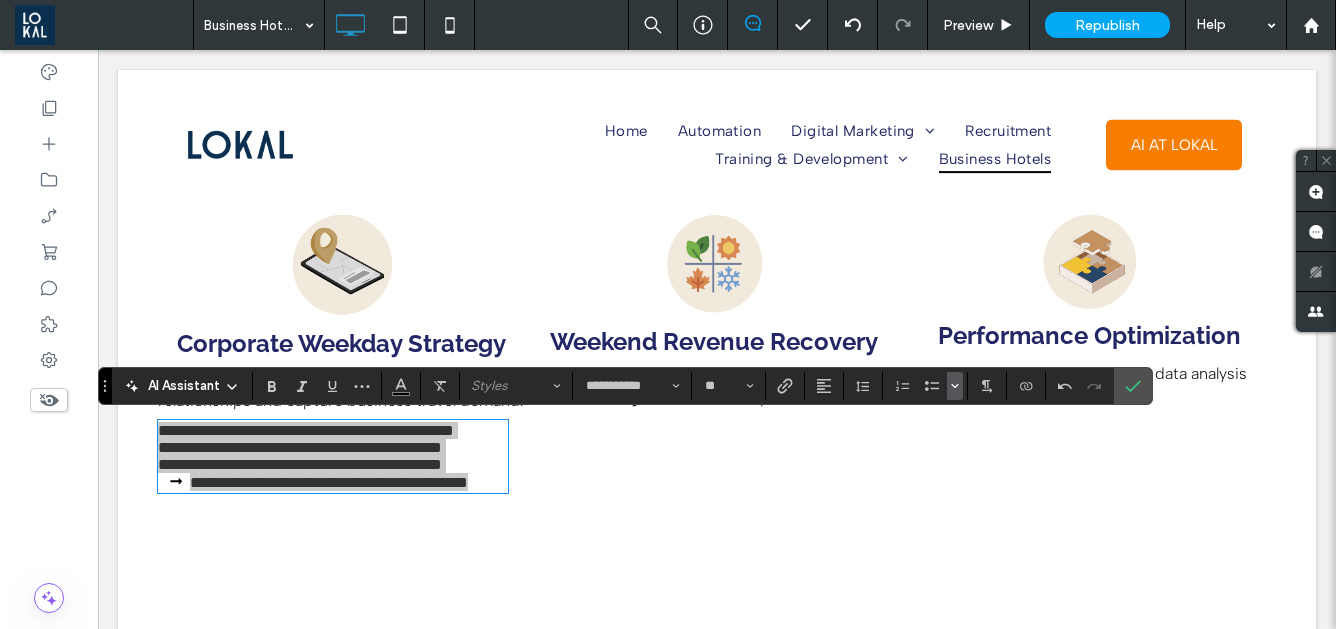click at bounding box center (955, 386) 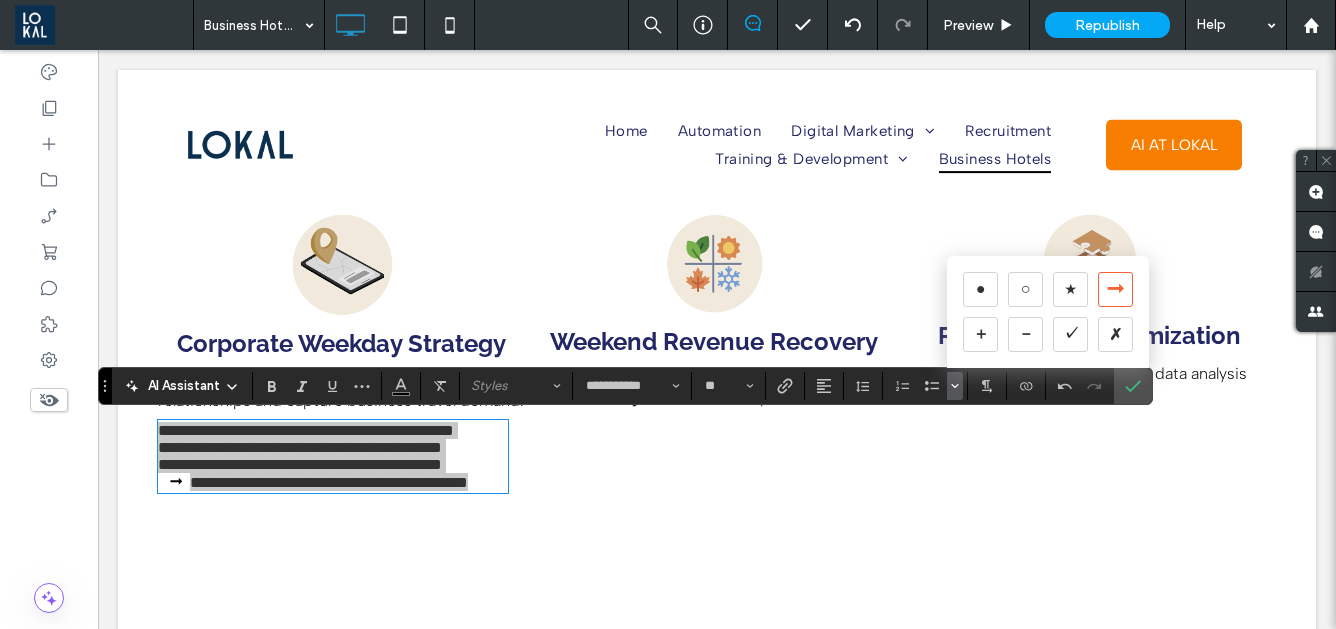 click on "➞" at bounding box center [1115, 289] 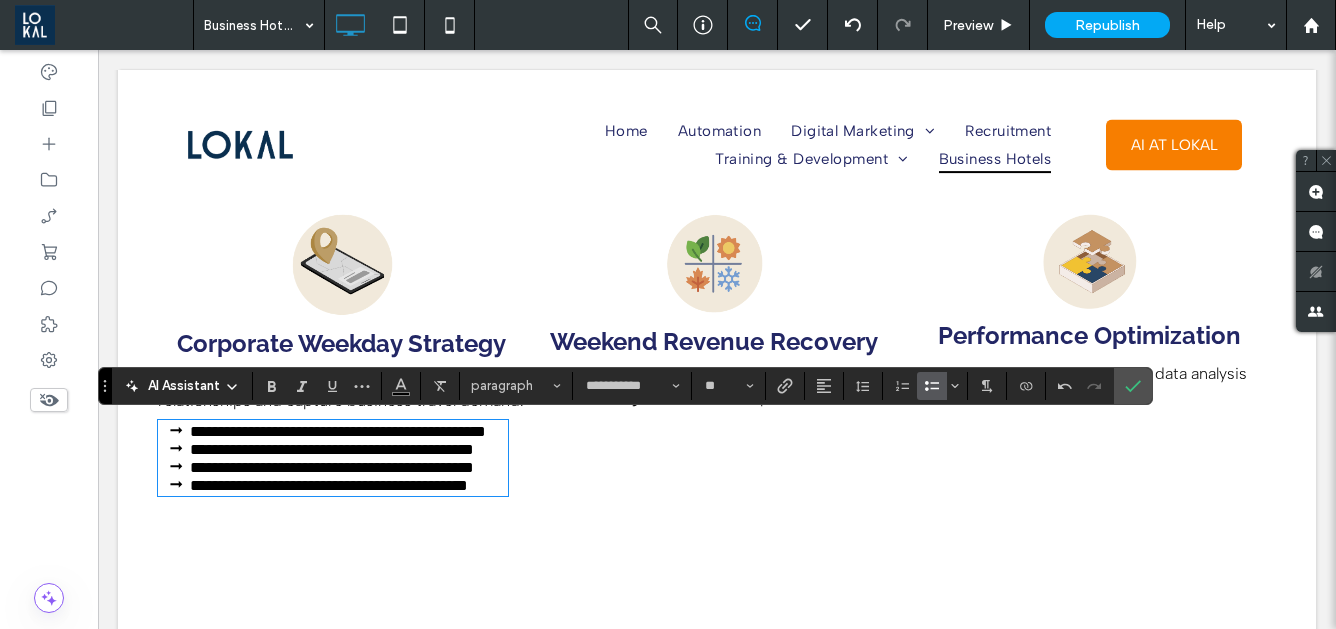 click on "Weekend Revenue Recovery   Transform empty weekend rooms into profit centers through leisure market penetration. Click To Paste" at bounding box center (717, 357) 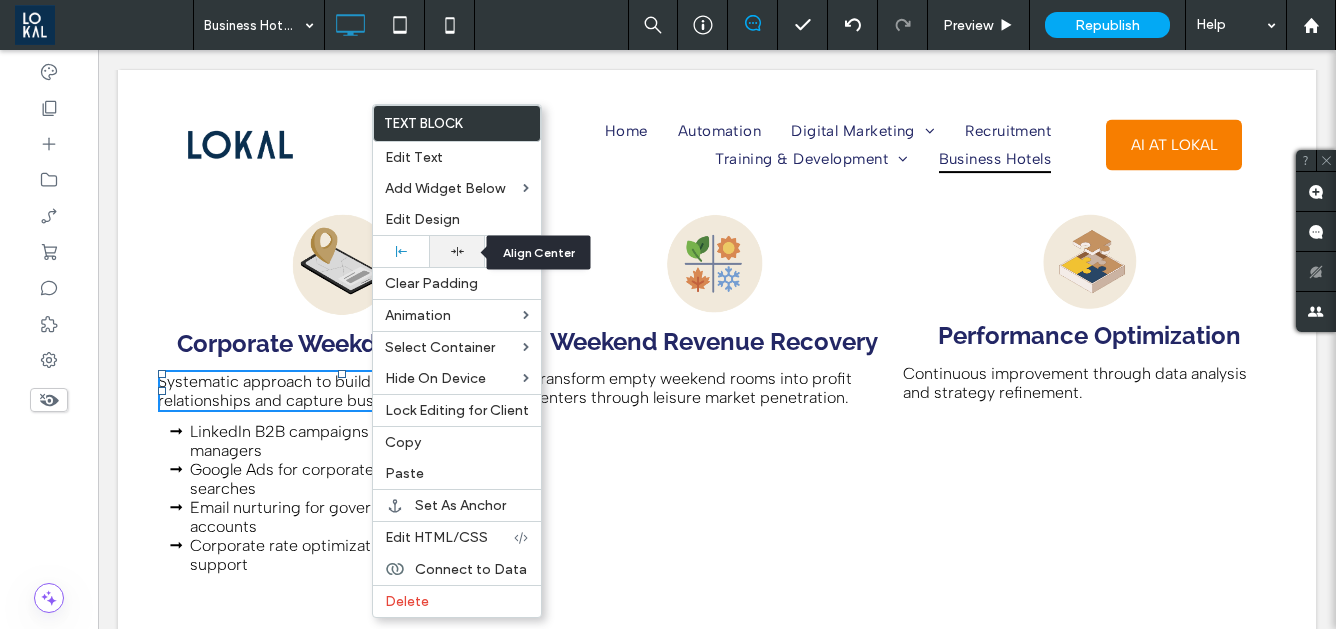 click 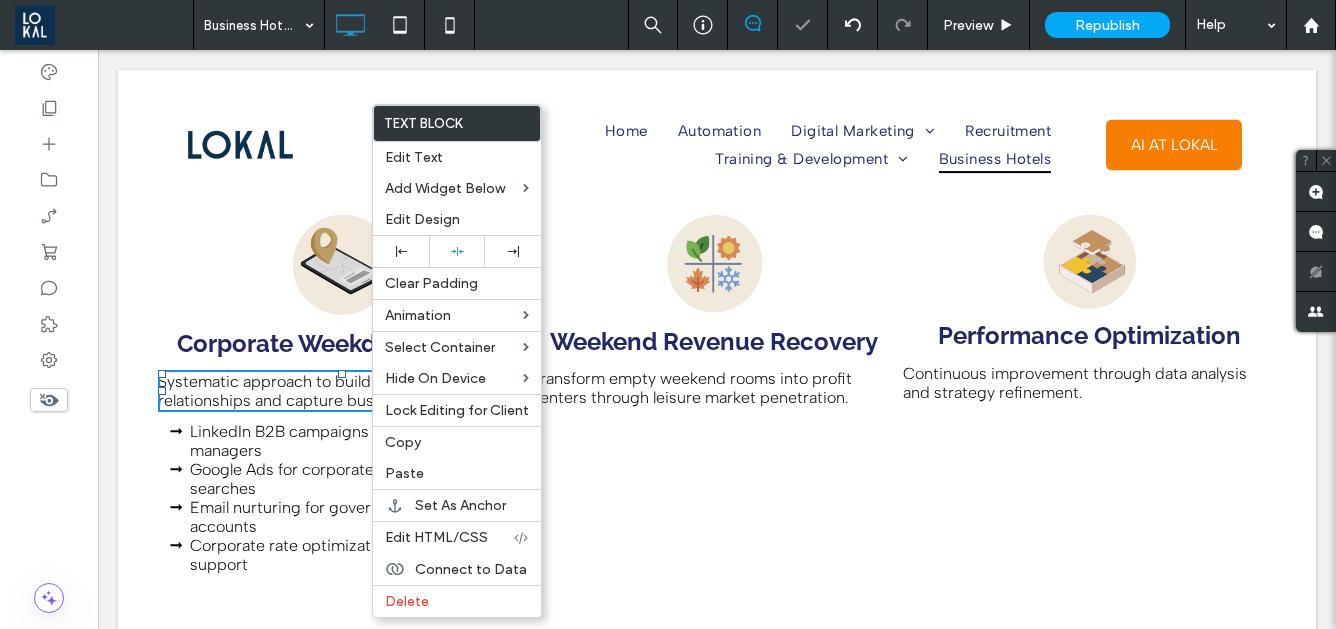 click on "Systematic approach to build corporate relationships and capture business travel demand." at bounding box center [341, 391] 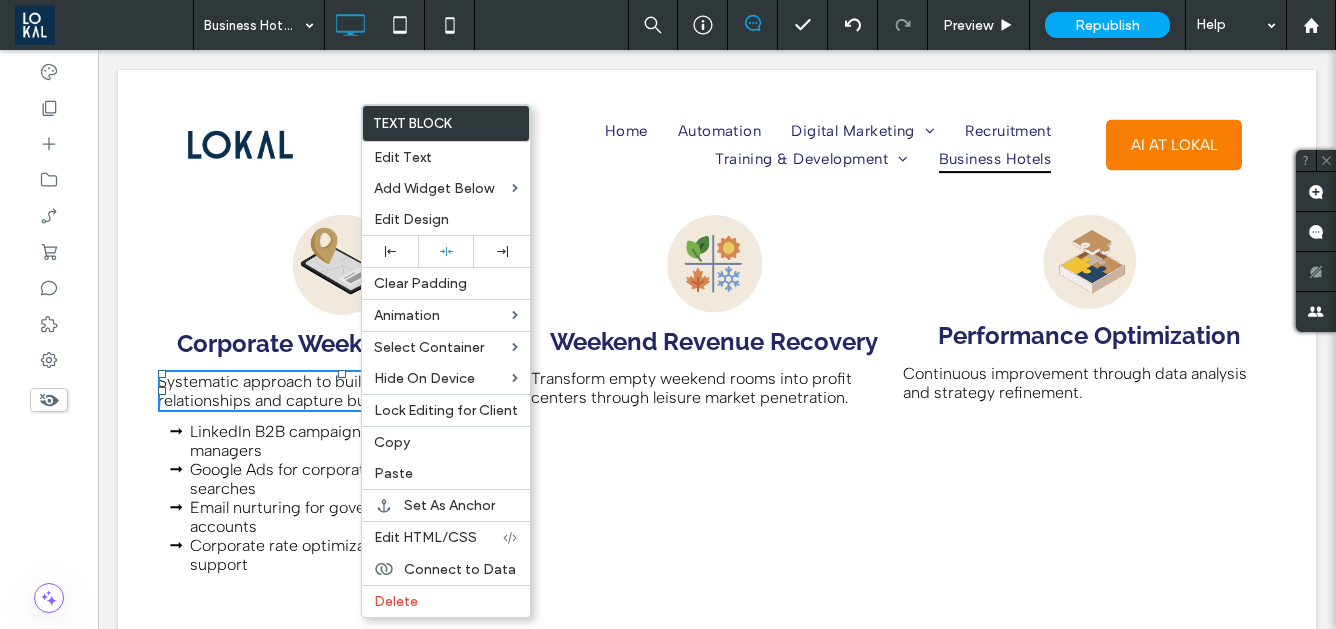 click on "Systematic approach to build corporate relationships and capture business travel demand." at bounding box center (341, 391) 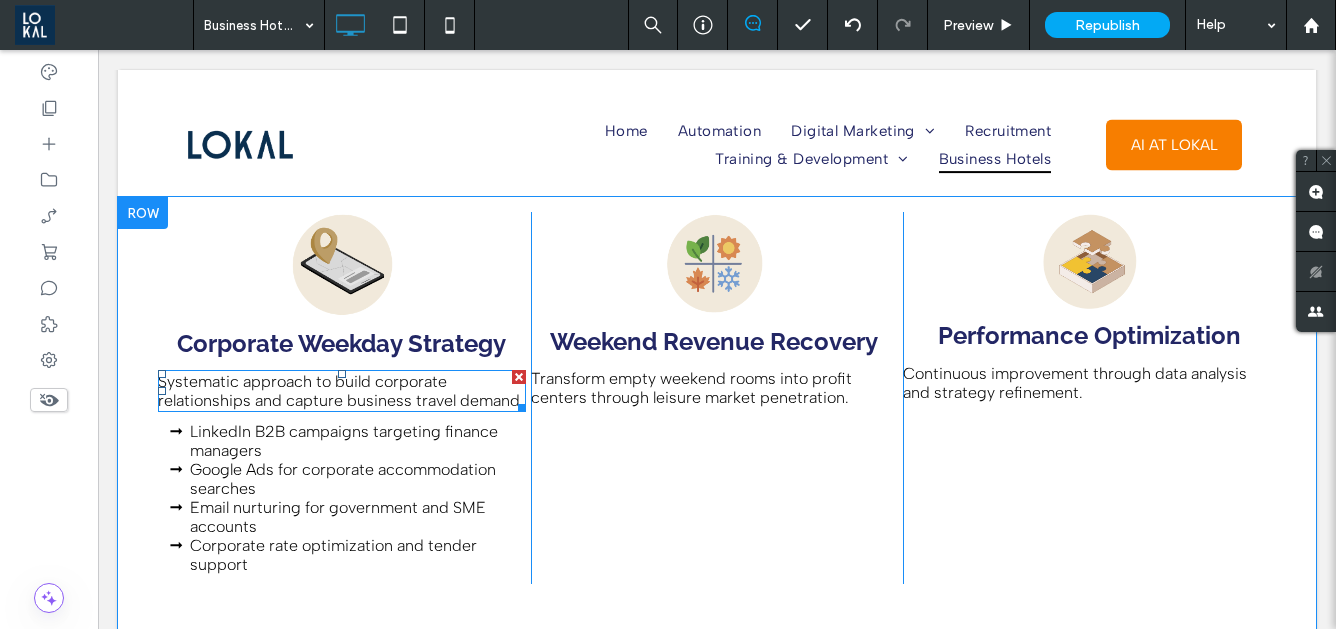 click on "Systematic approach to build corporate relationships and capture business travel demand." at bounding box center (341, 391) 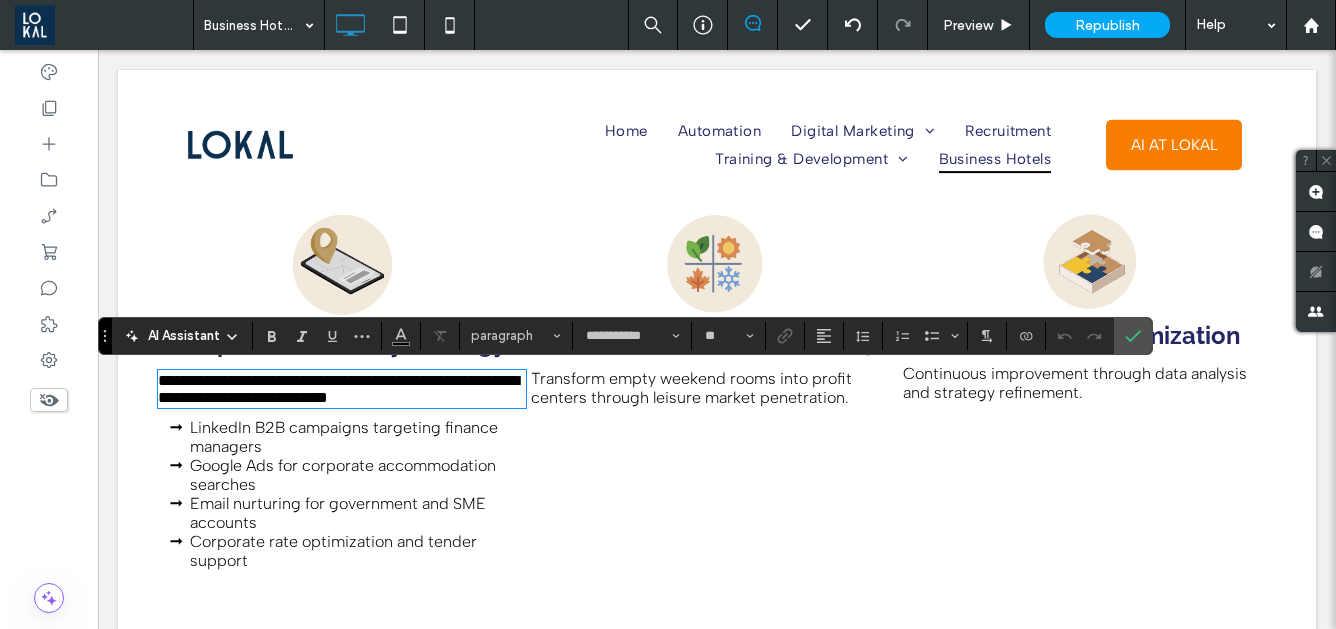 click on "**********" at bounding box center (338, 389) 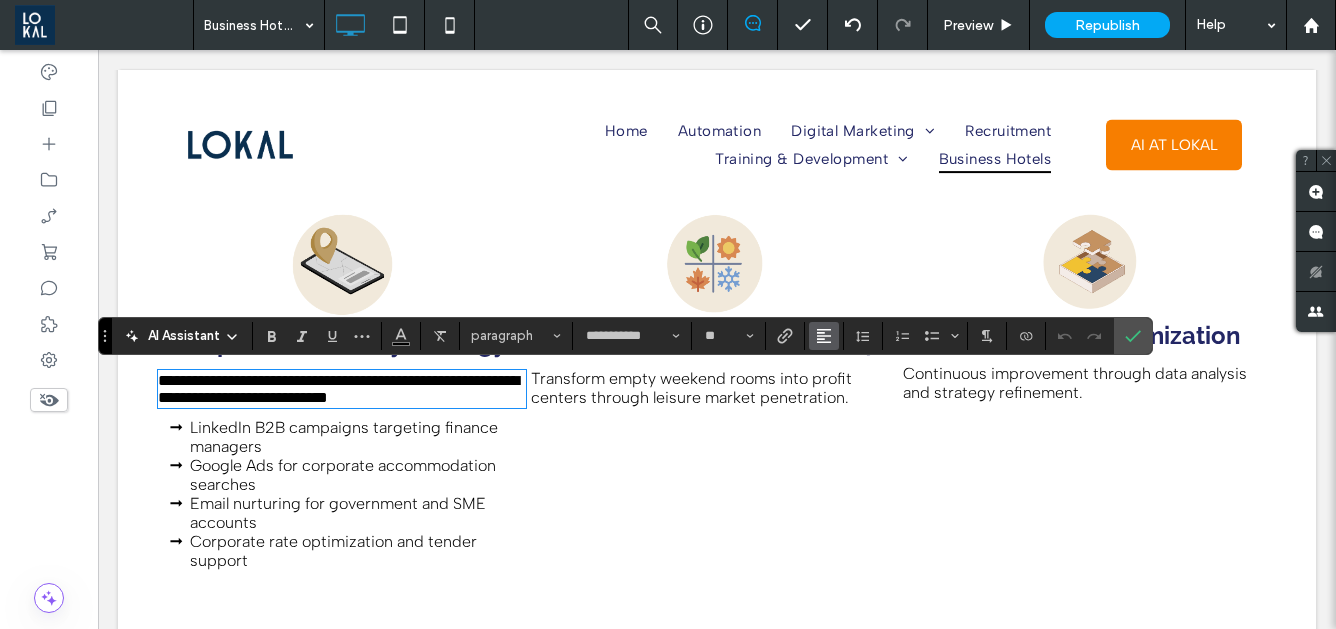 click 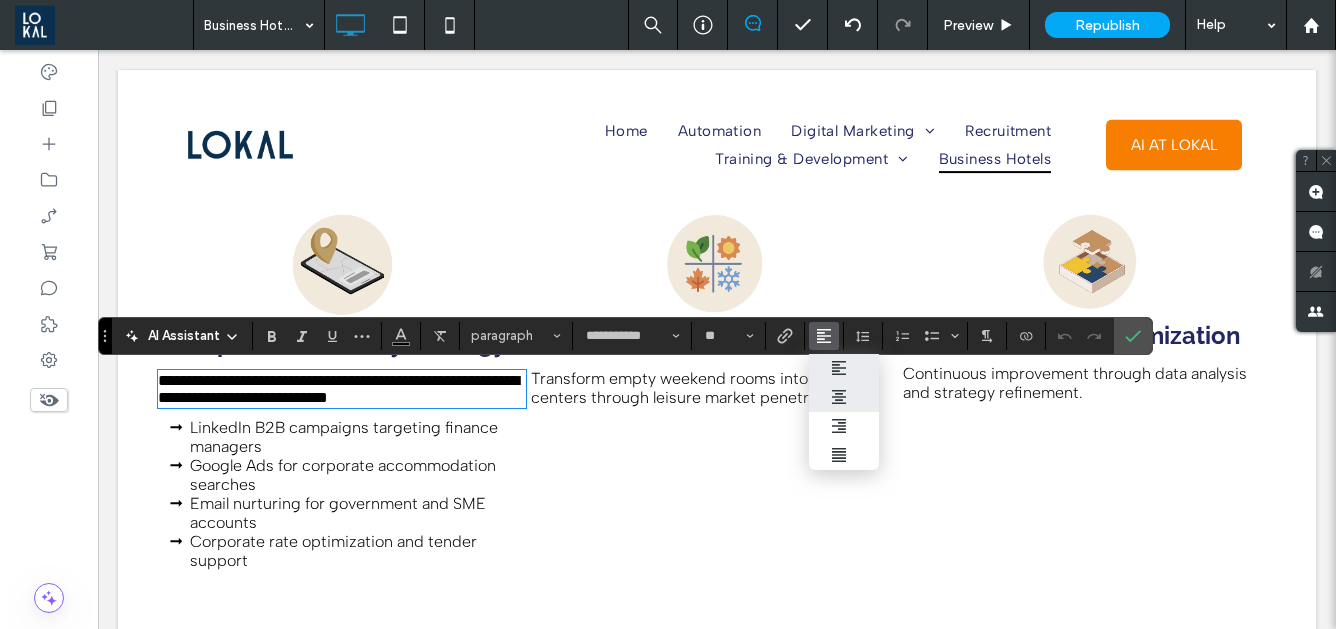 click 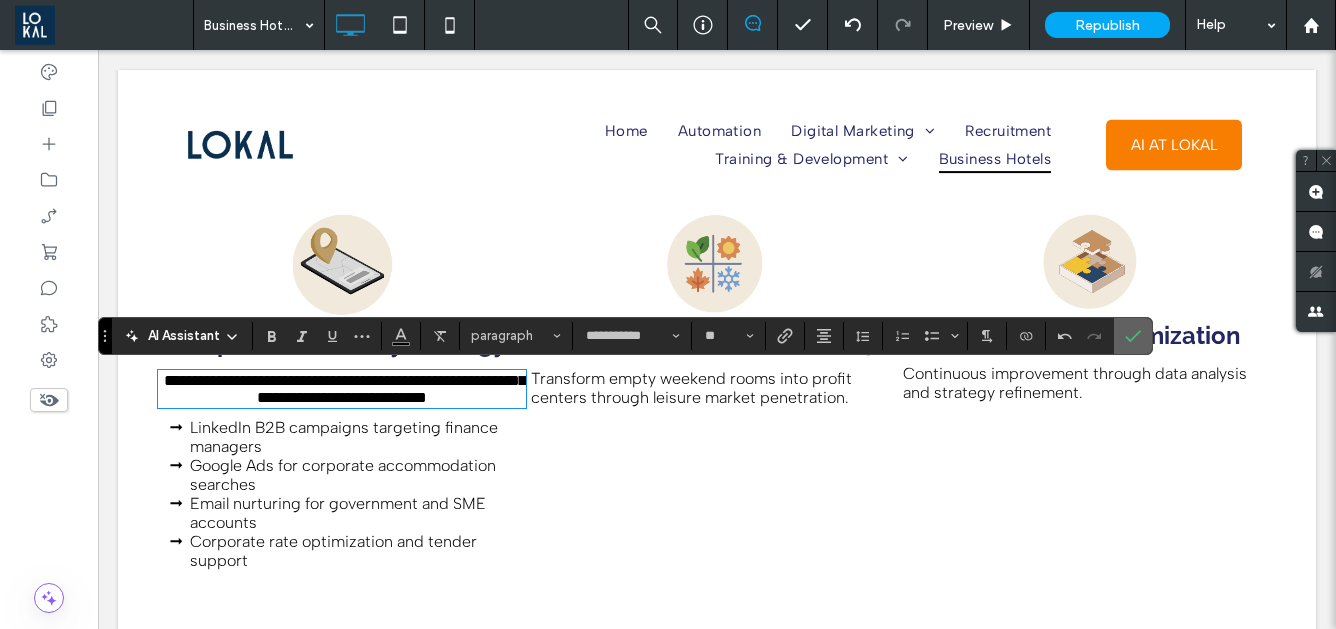 click at bounding box center (1133, 336) 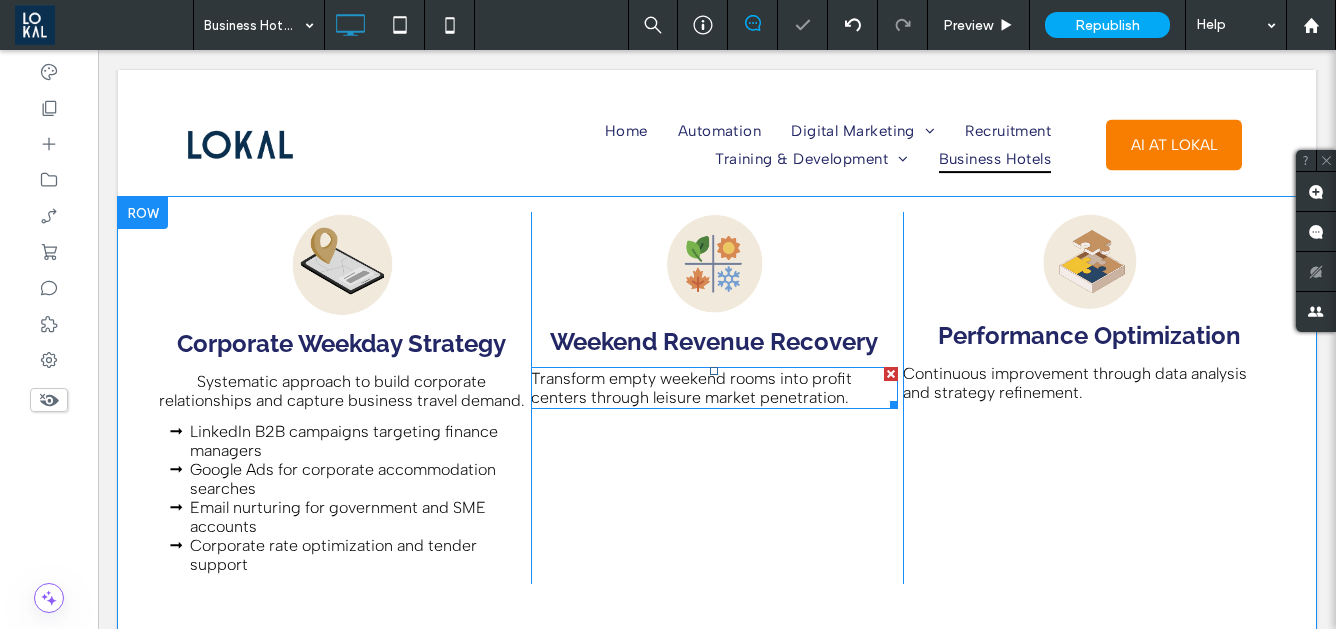 click on "Transform empty weekend rooms into profit centers through leisure market penetration." at bounding box center (691, 388) 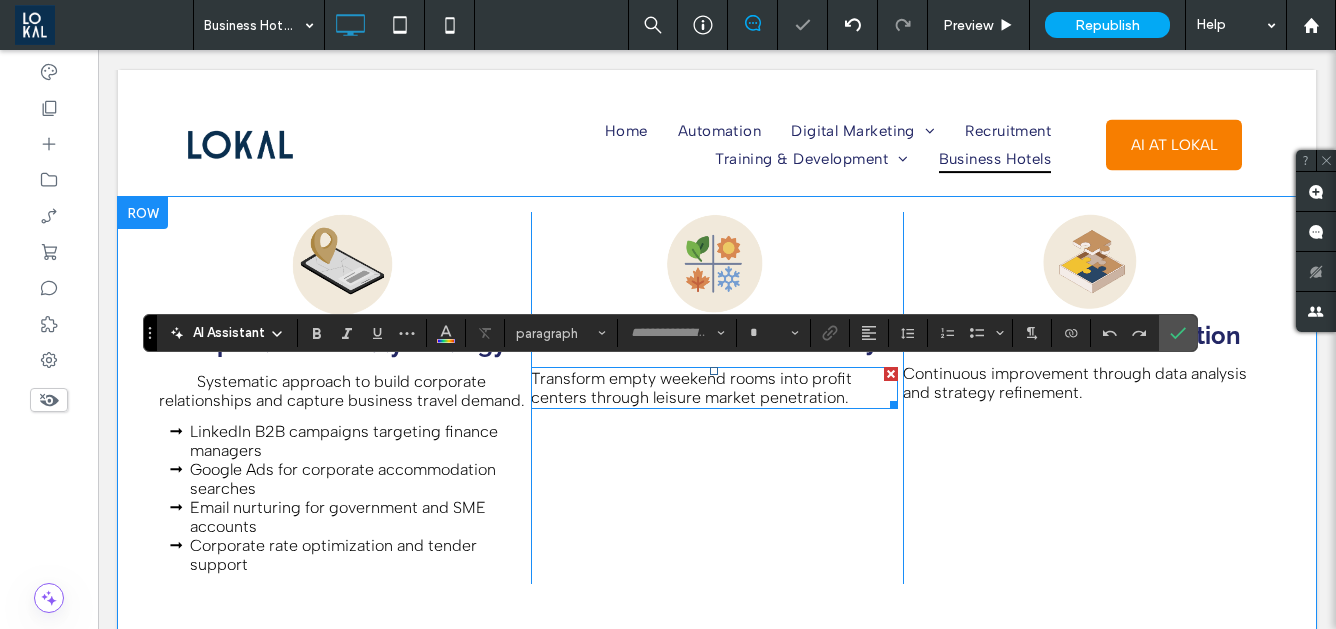 type on "**********" 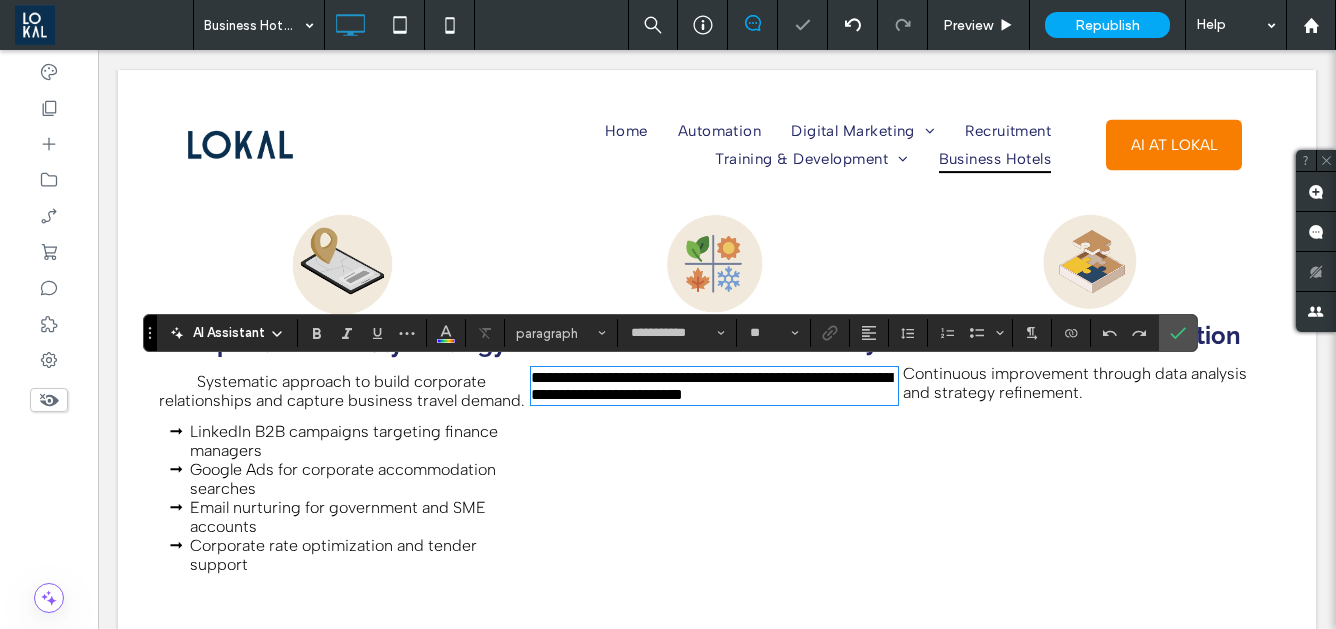 click on "**********" at bounding box center [711, 386] 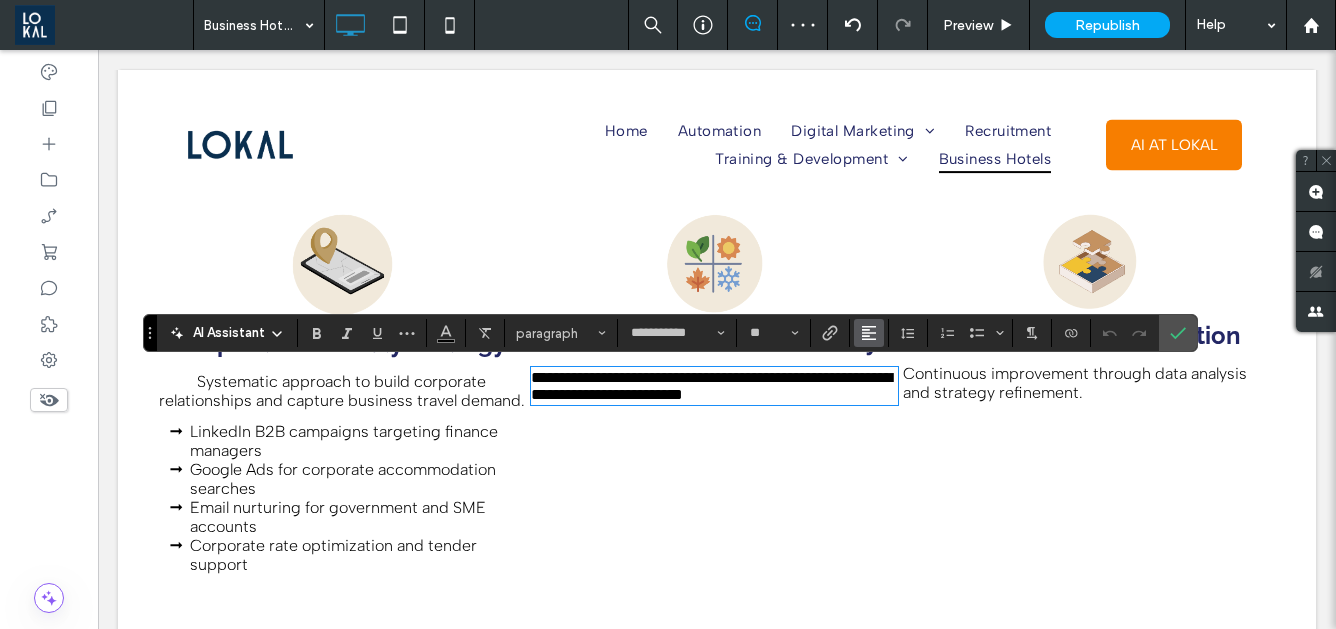 click 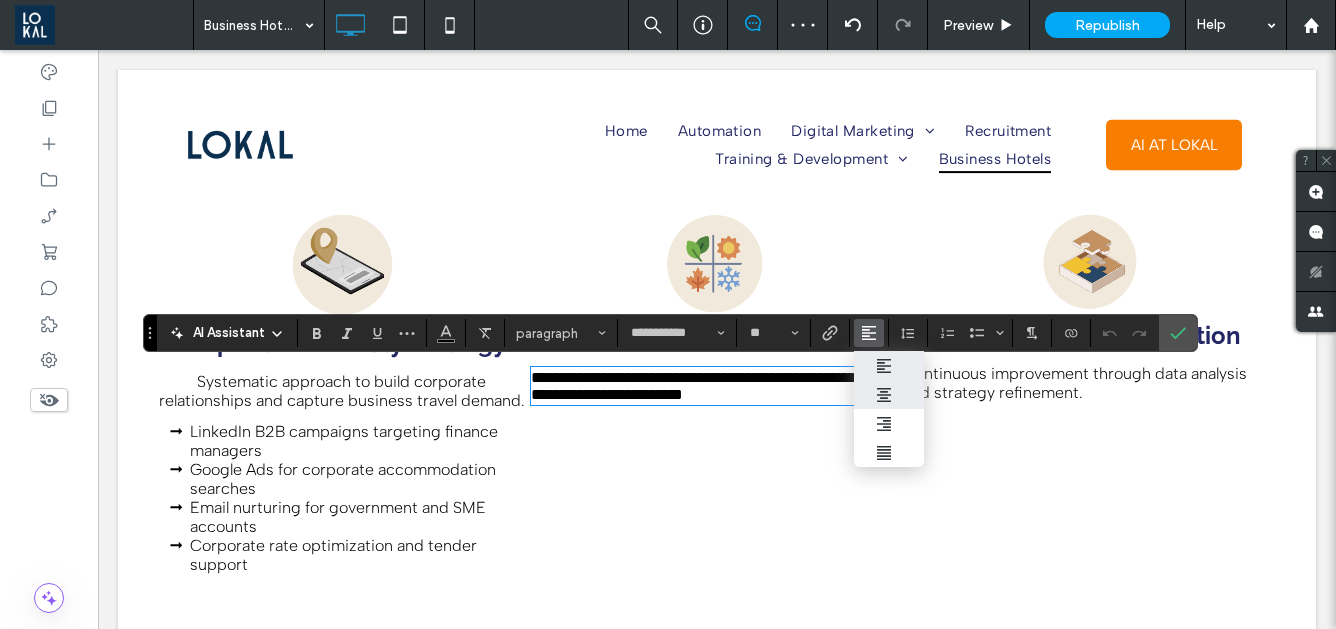 click 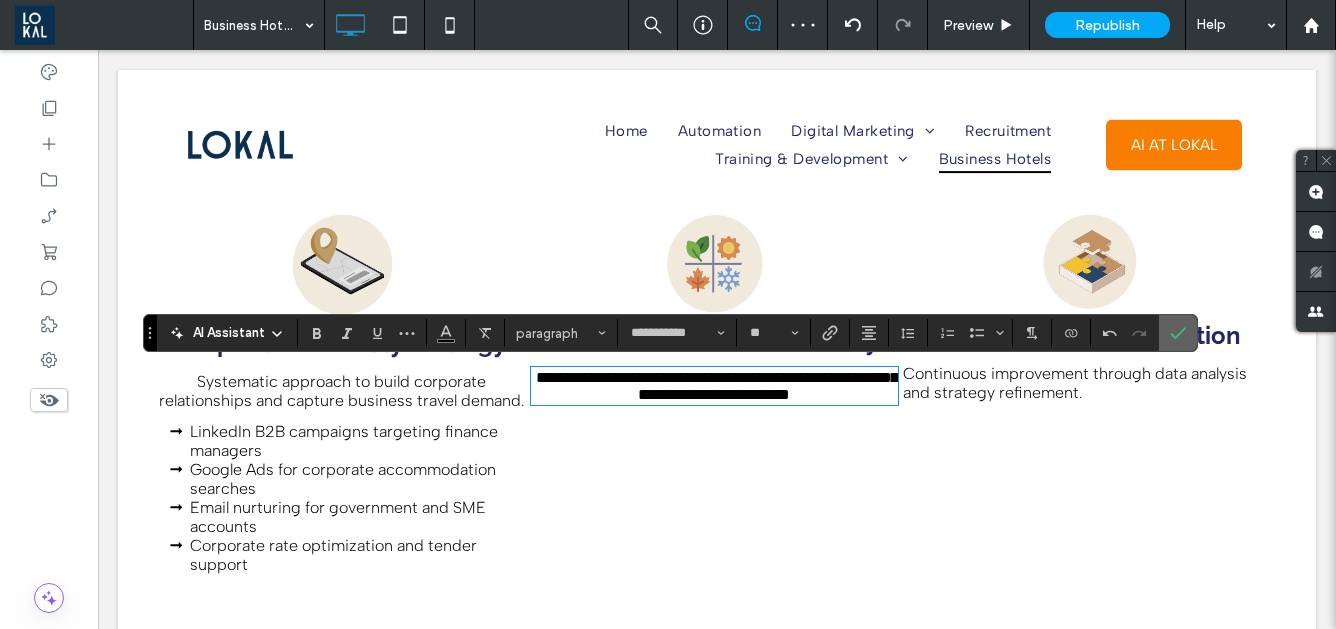 click 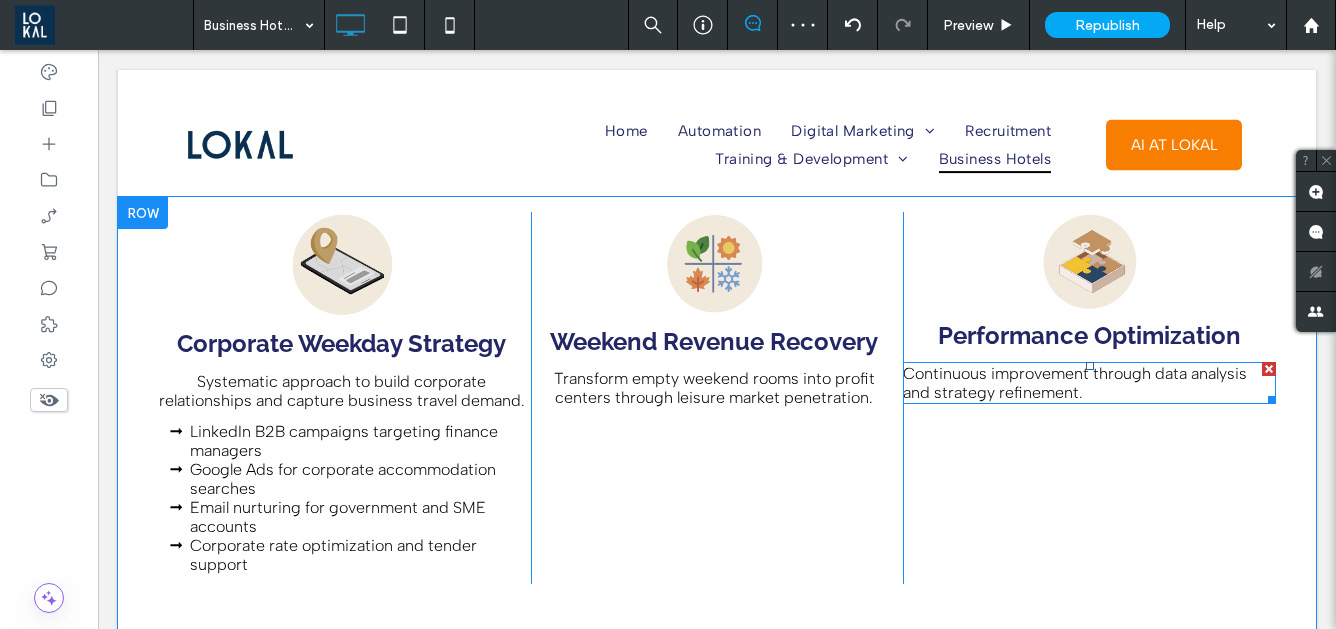 click at bounding box center (1090, 366) 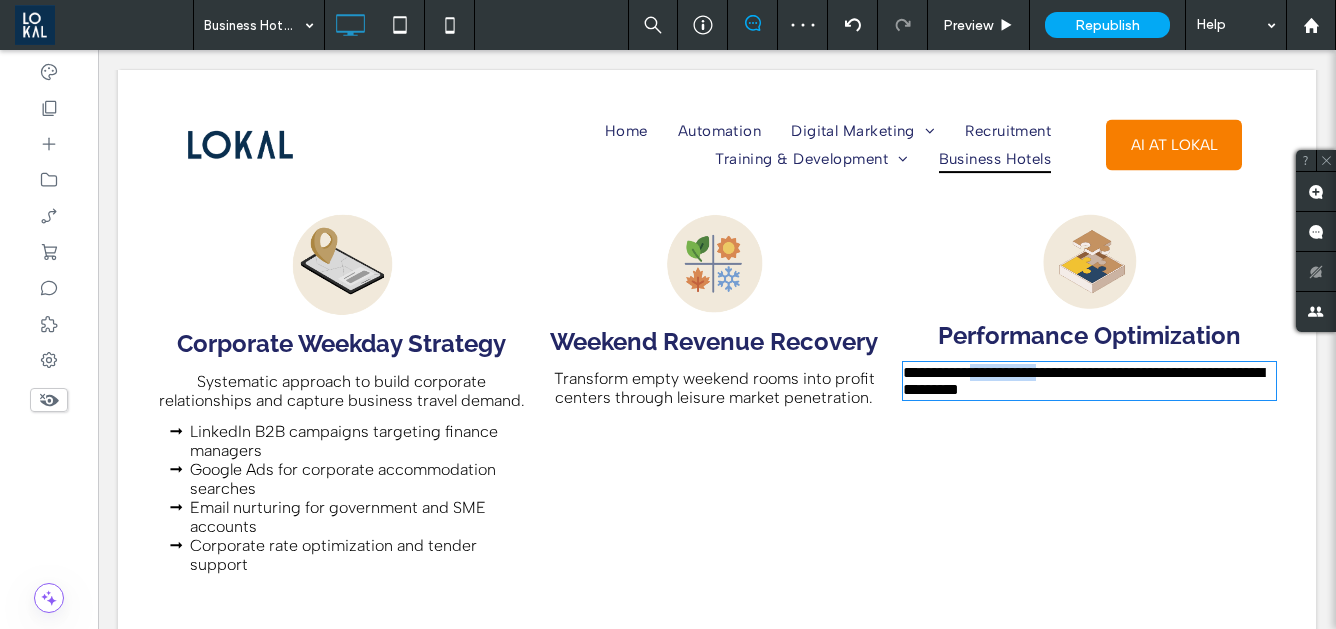 click on "**********" at bounding box center (1083, 381) 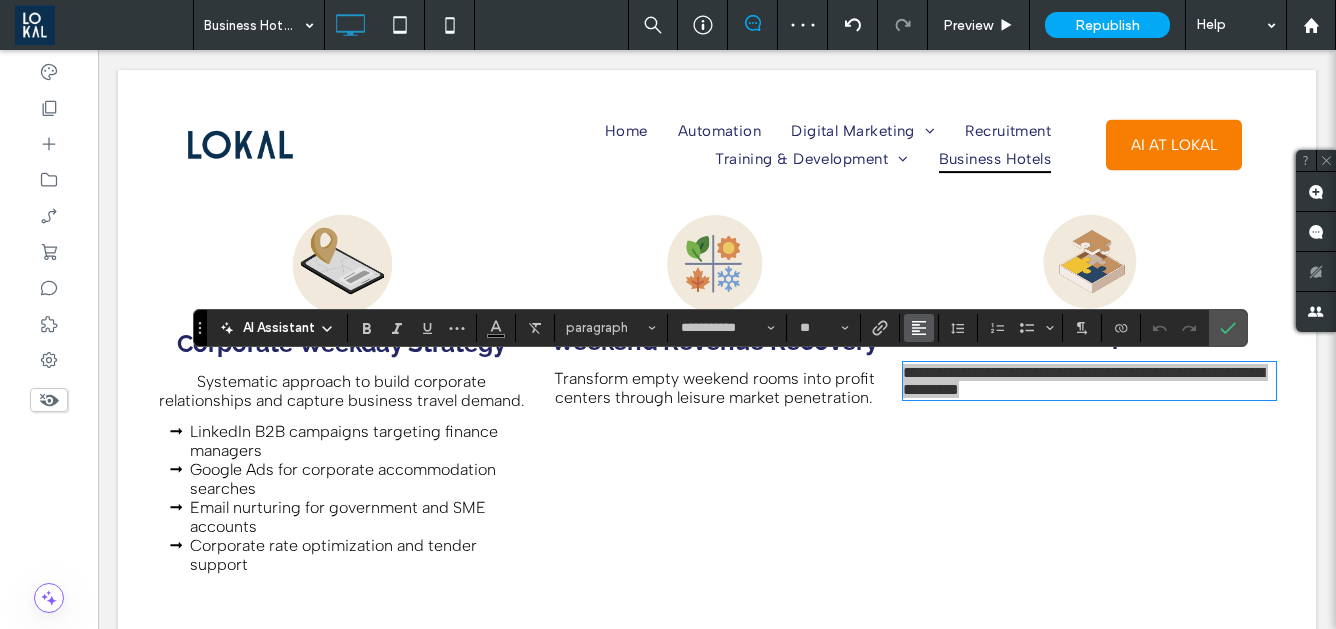 click at bounding box center (919, 328) 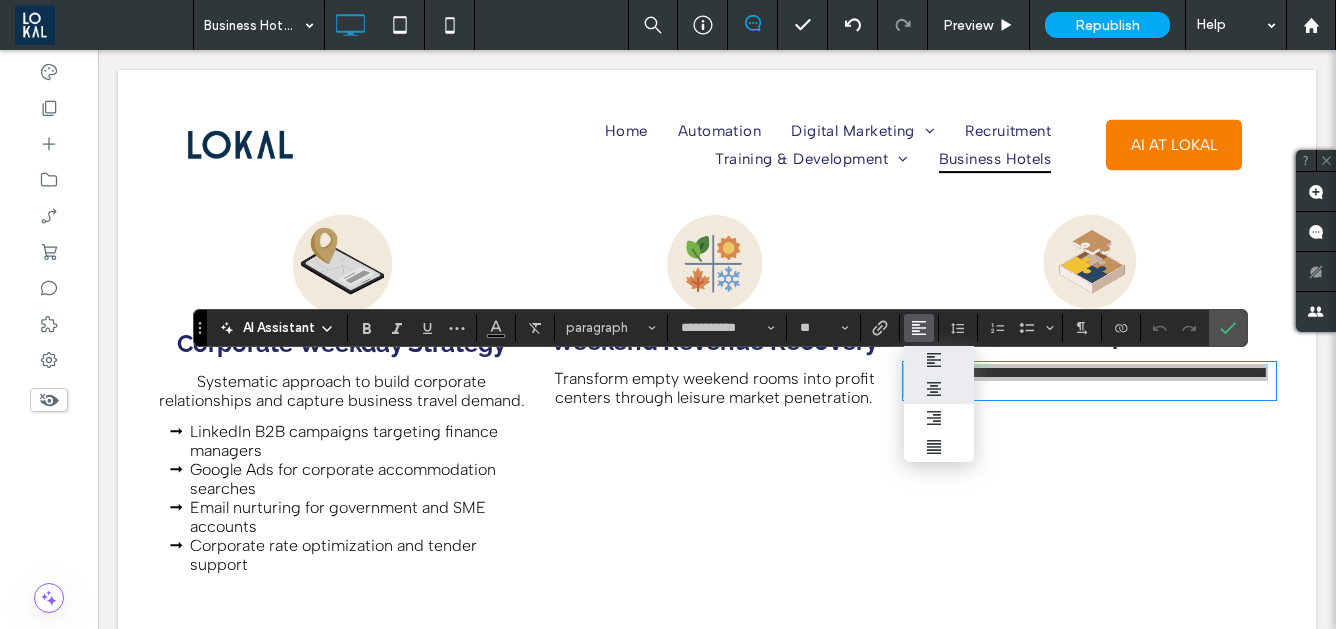 click at bounding box center (939, 389) 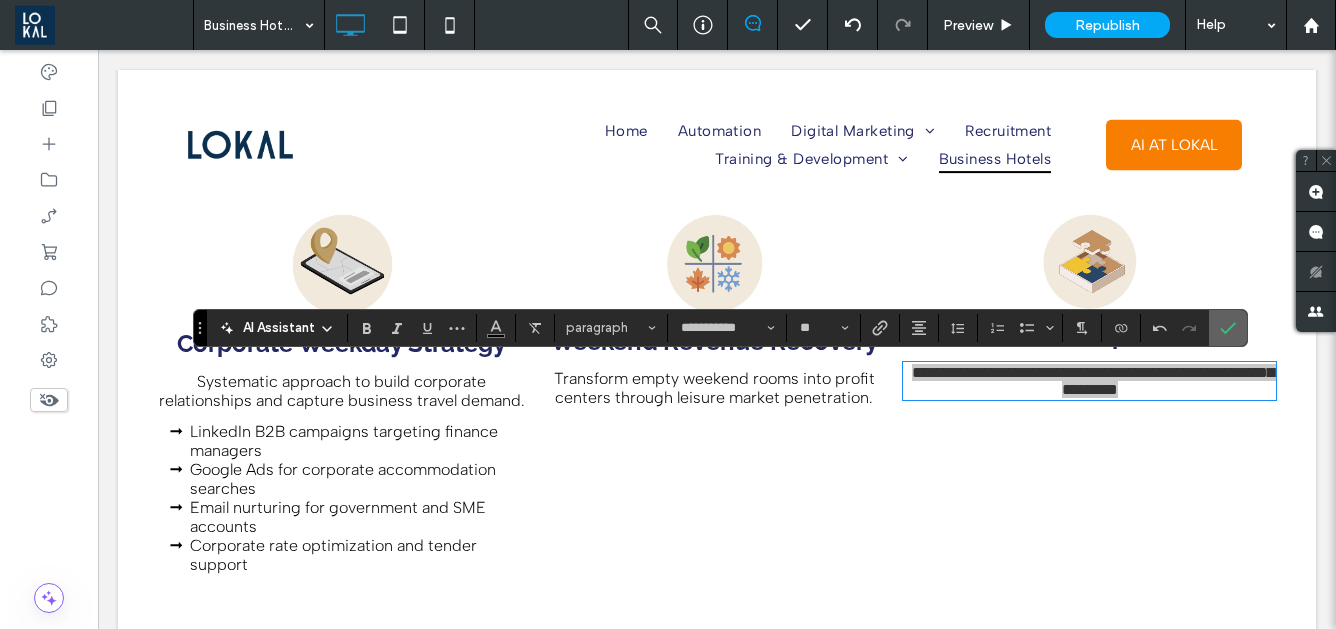 click 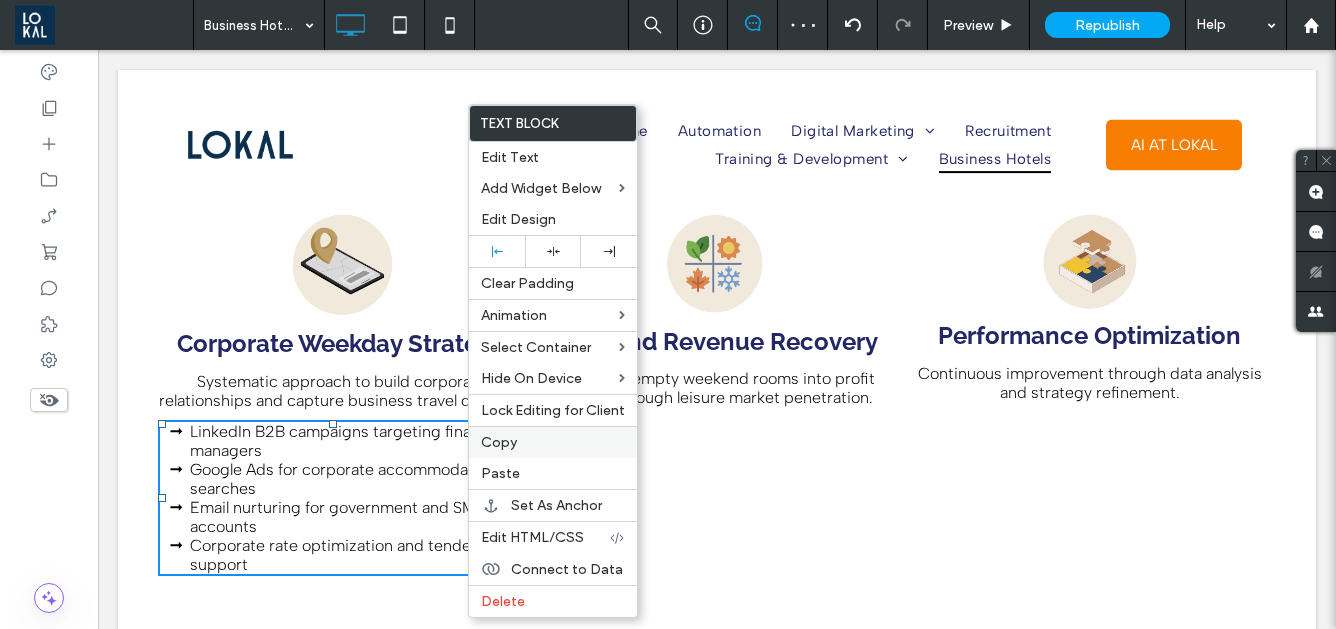 click on "Copy" at bounding box center (553, 442) 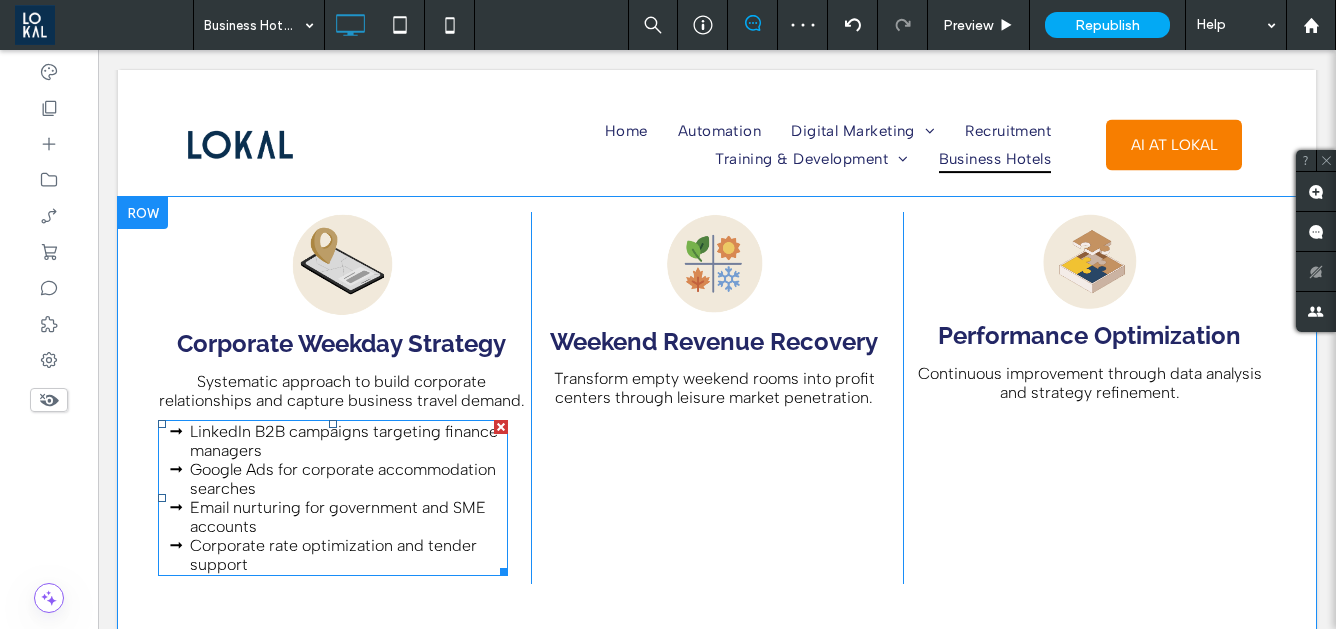 click on "Weekend Revenue Recovery   Transform empty weekend rooms into profit centers through leisure market penetration. Click To Paste" at bounding box center (717, 397) 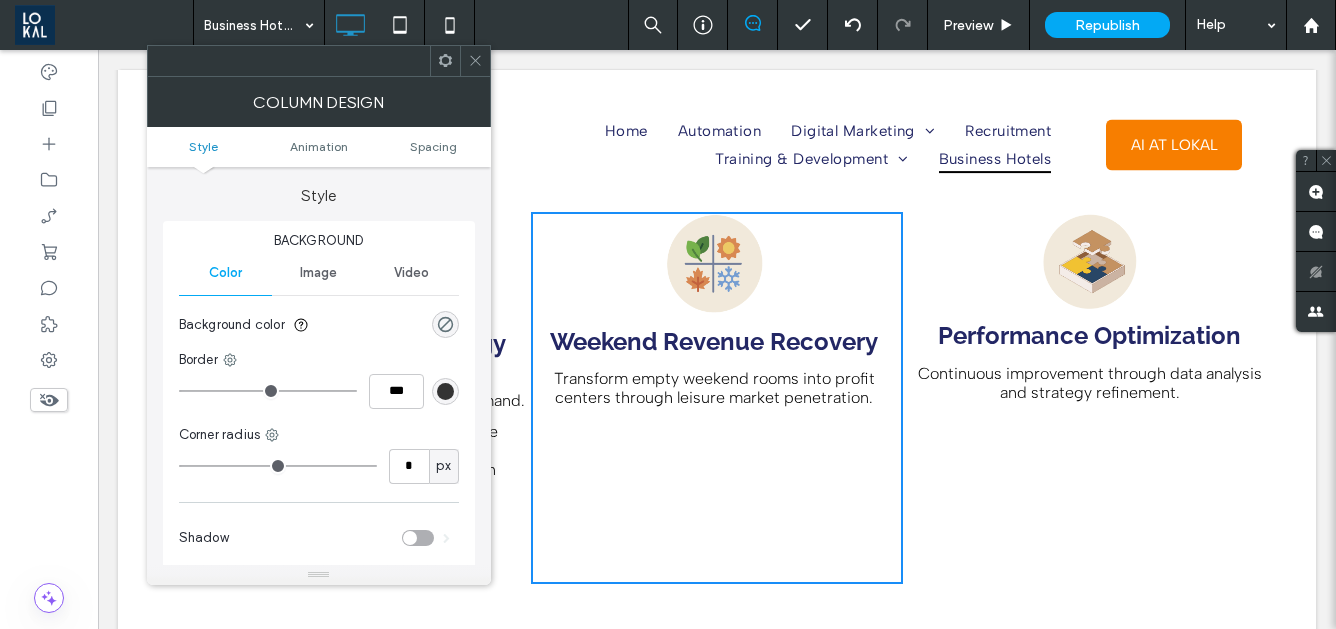 click 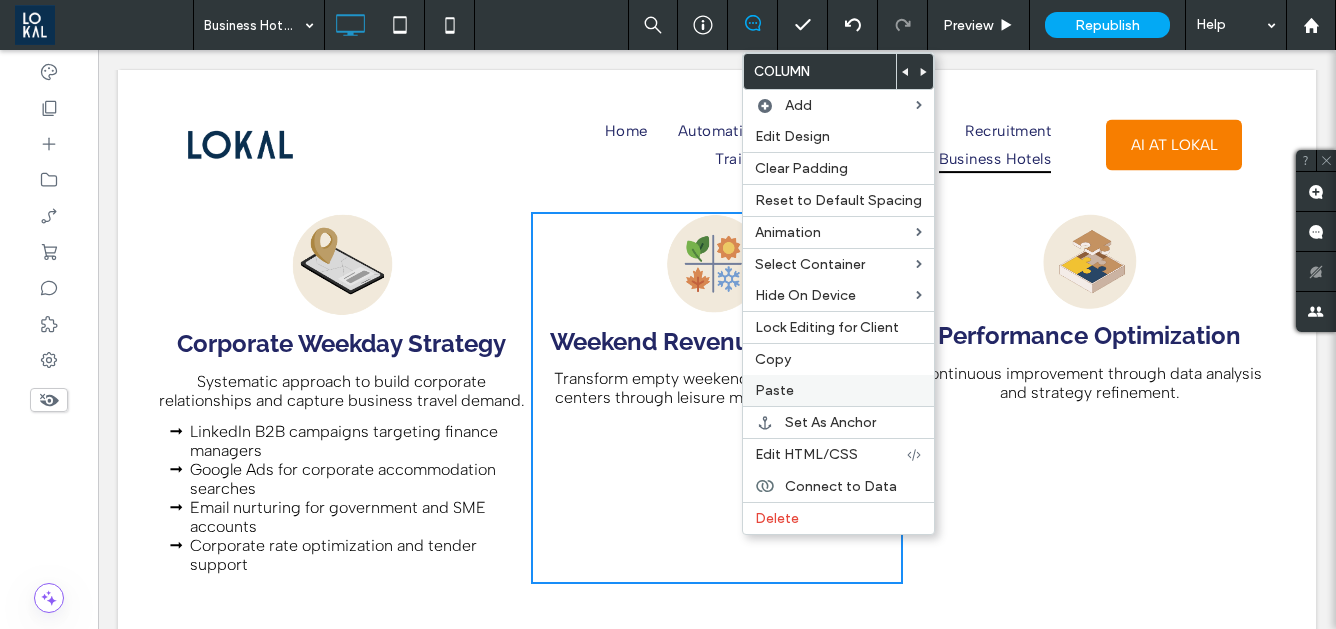click on "Paste" at bounding box center [774, 390] 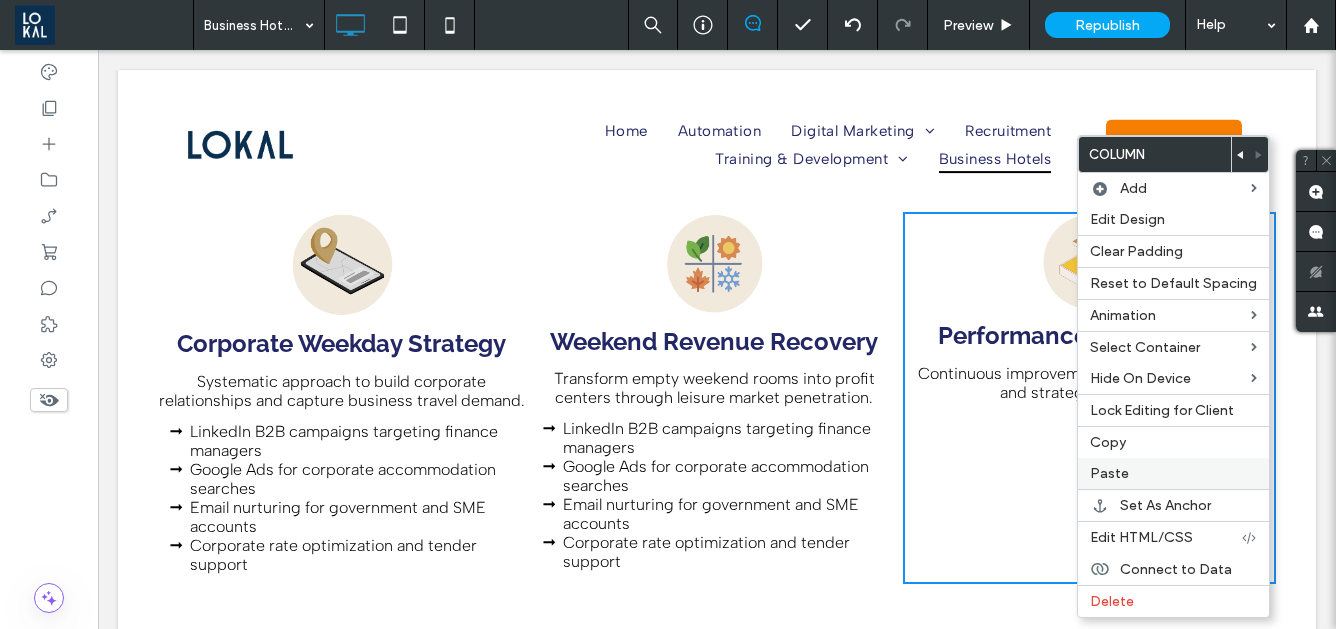 click on "Paste" at bounding box center (1109, 473) 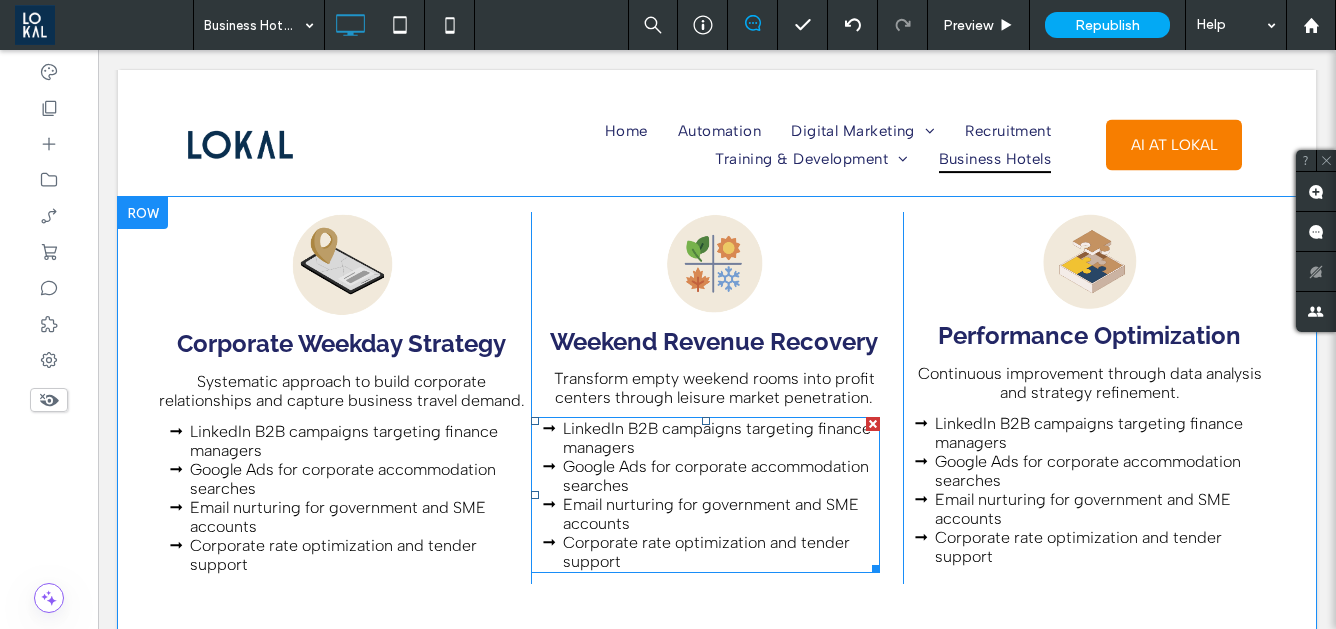click on "Google Ads for corporate accommodation searches" at bounding box center [716, 476] 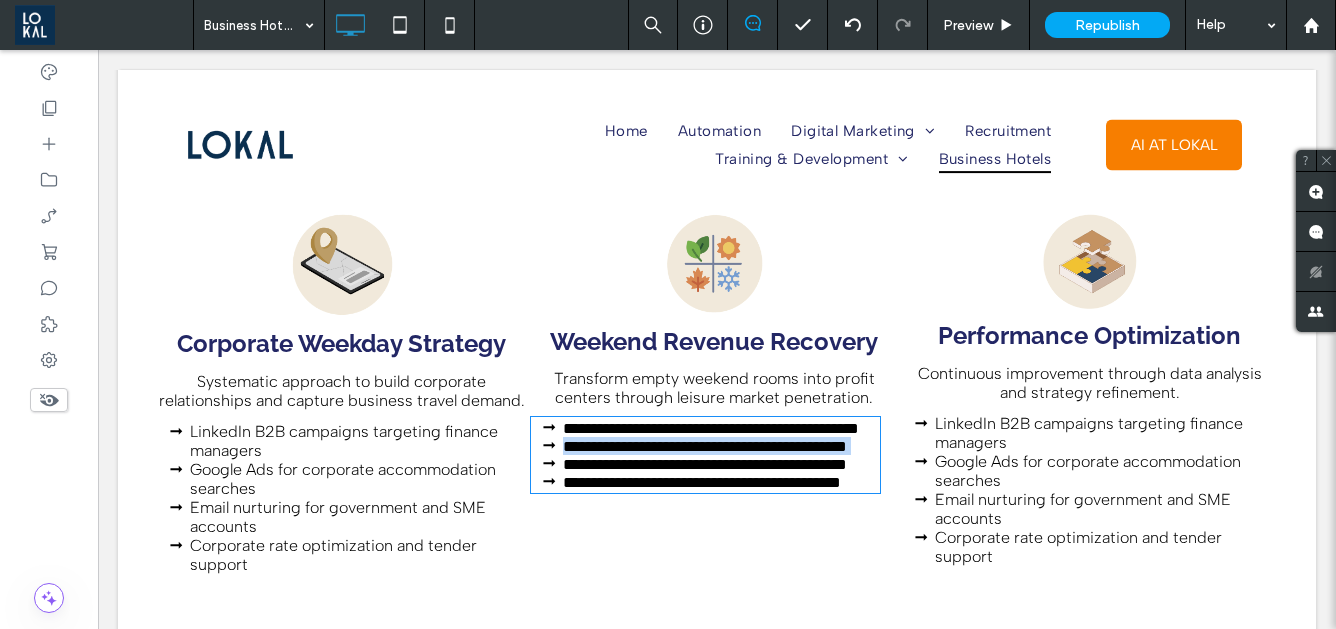 click on "**********" at bounding box center [705, 446] 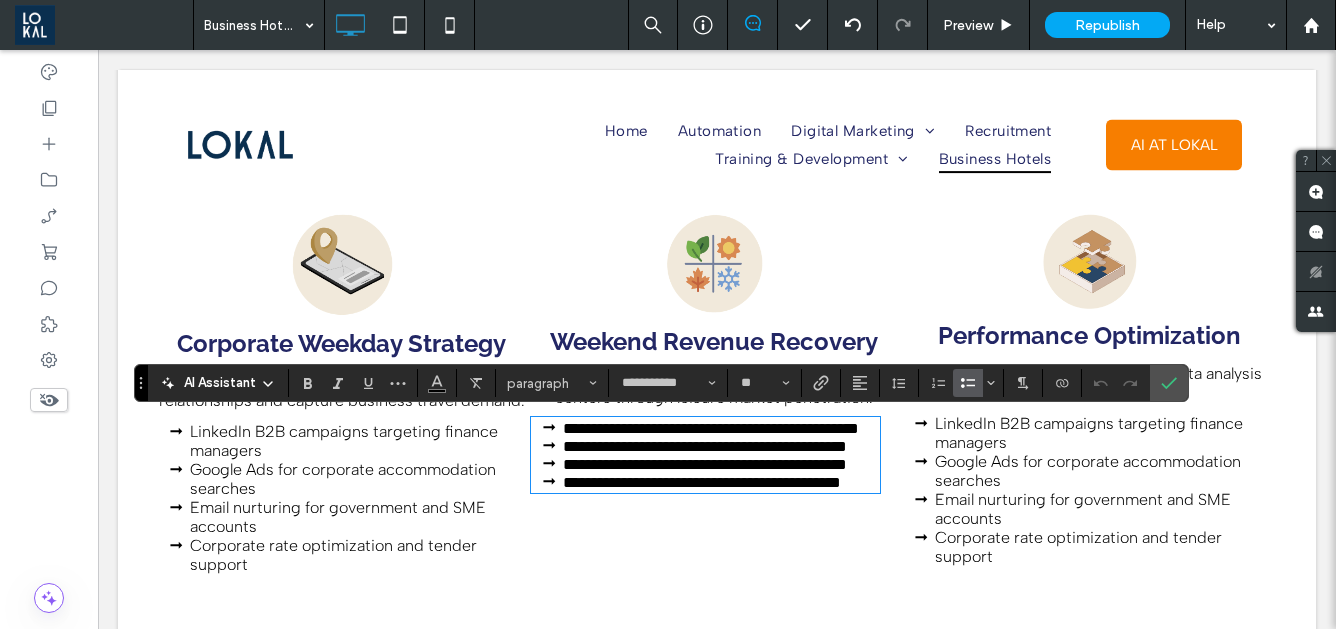 scroll, scrollTop: 0, scrollLeft: 0, axis: both 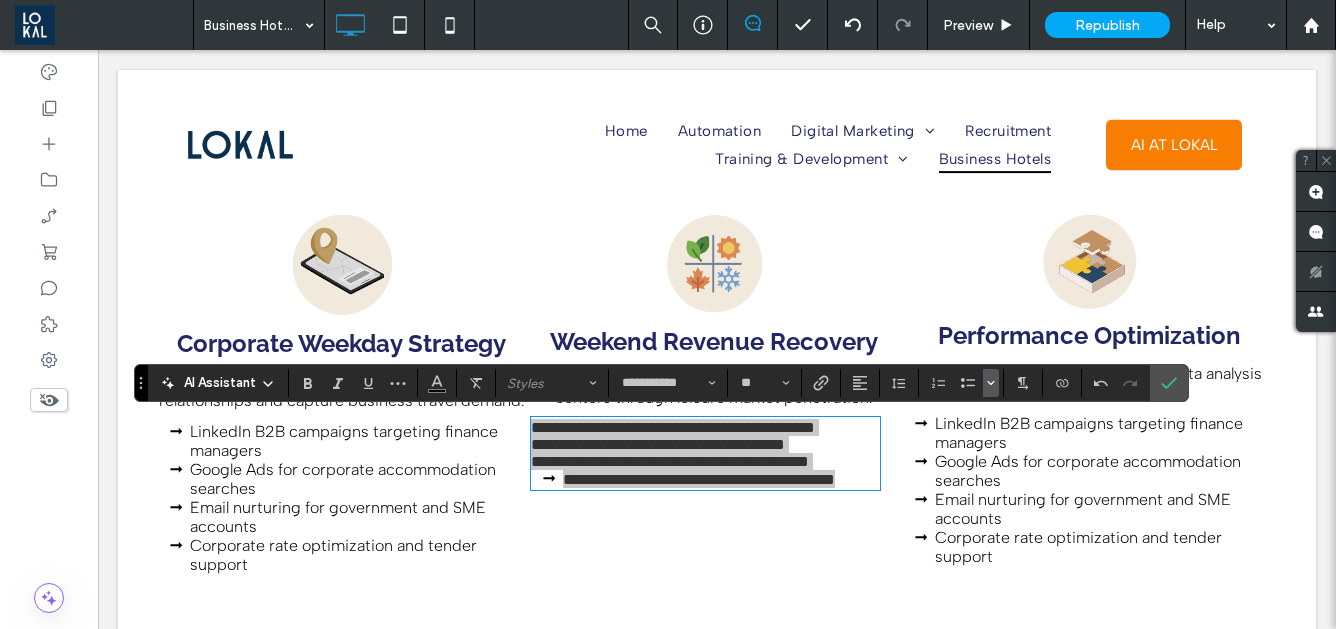 click 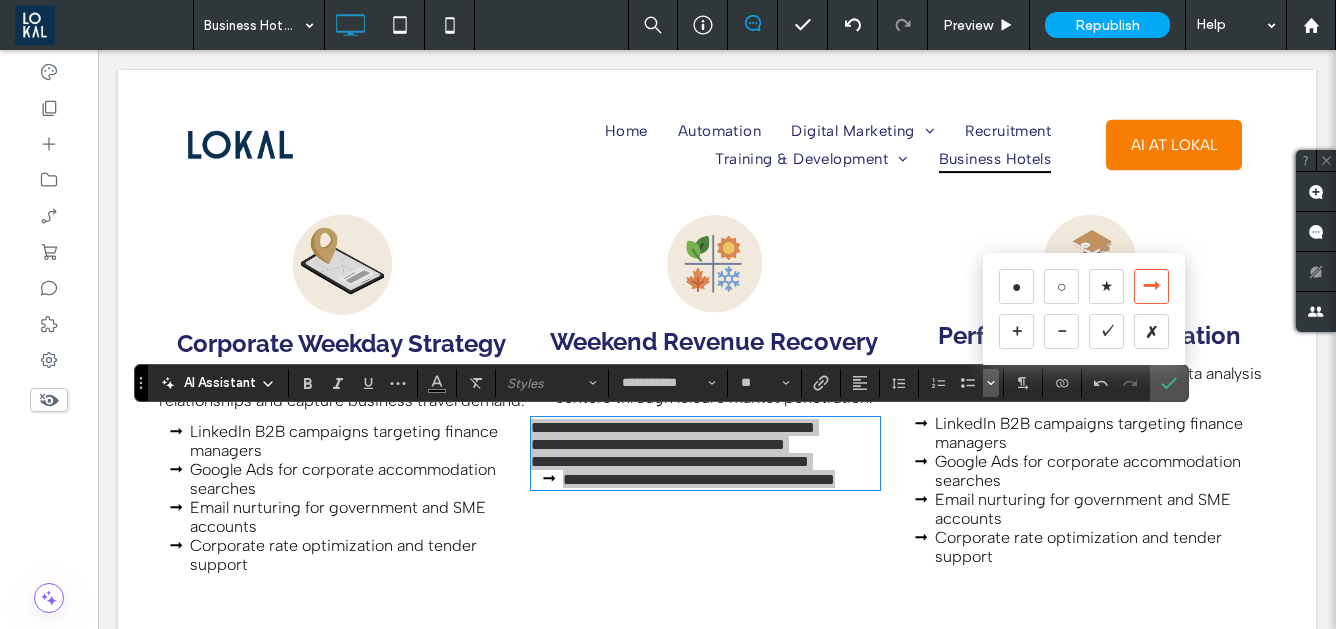 click on "➞" at bounding box center [1151, 286] 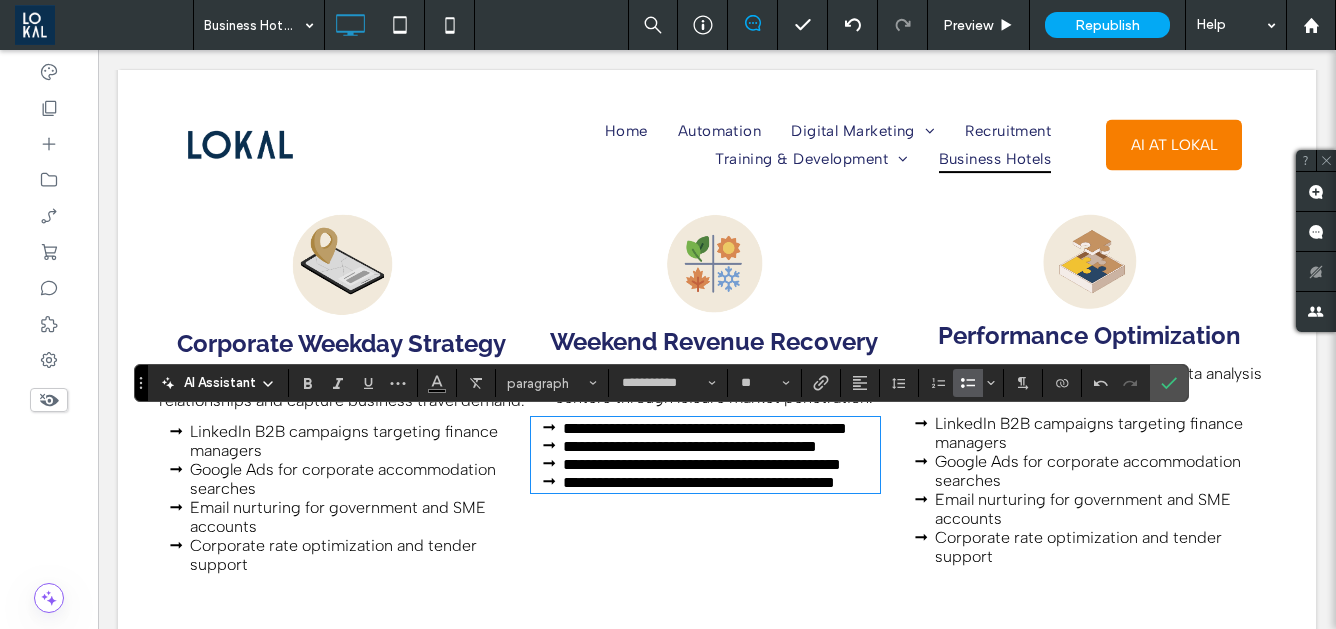 click on "Google Ads for corporate accommodation searches" at bounding box center [1094, 471] 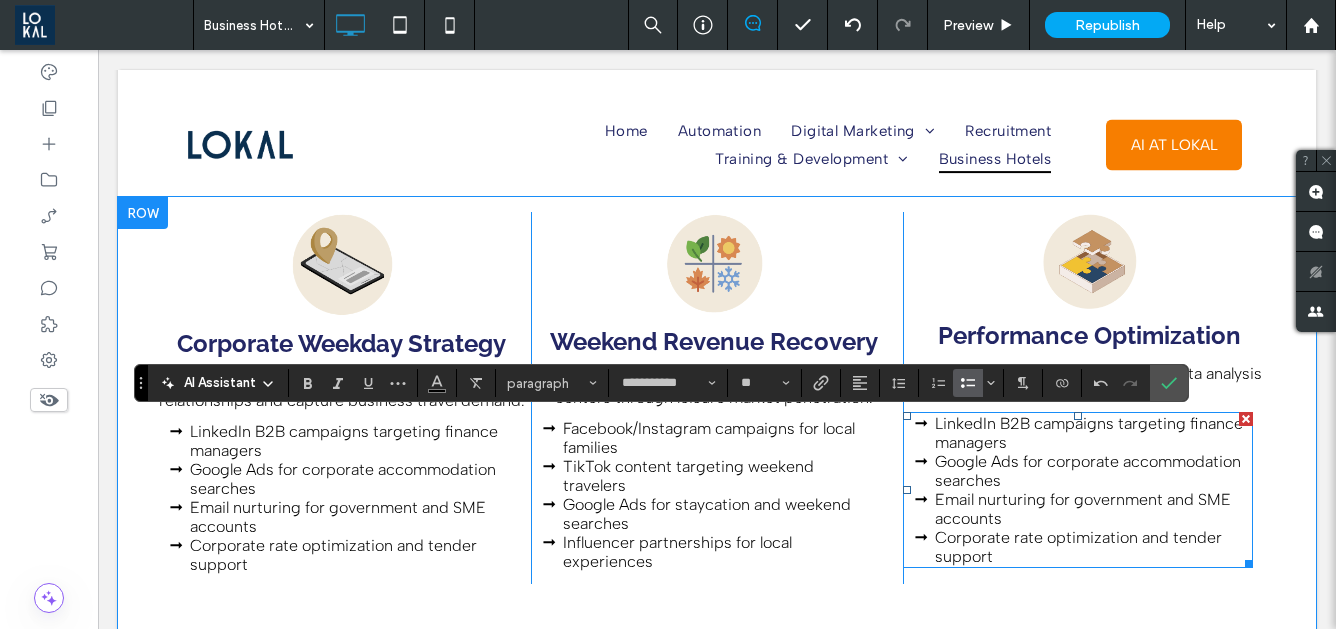 click on "Google Ads for corporate accommodation searches" at bounding box center [1094, 471] 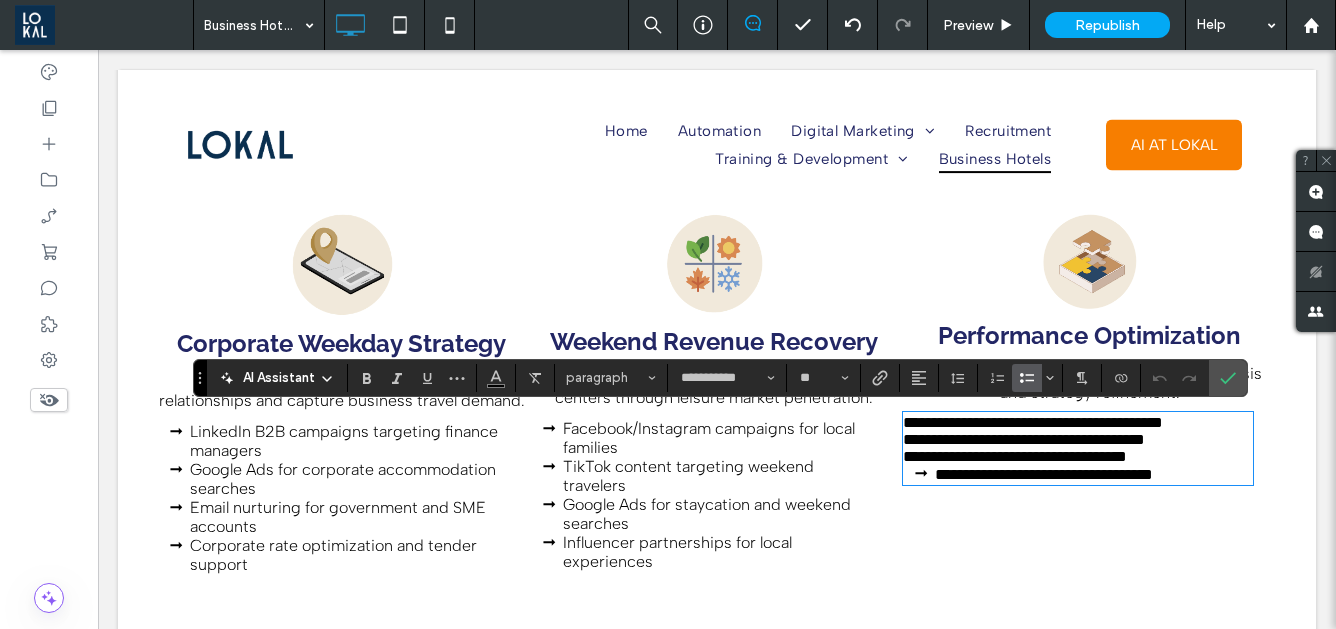 scroll, scrollTop: 0, scrollLeft: 0, axis: both 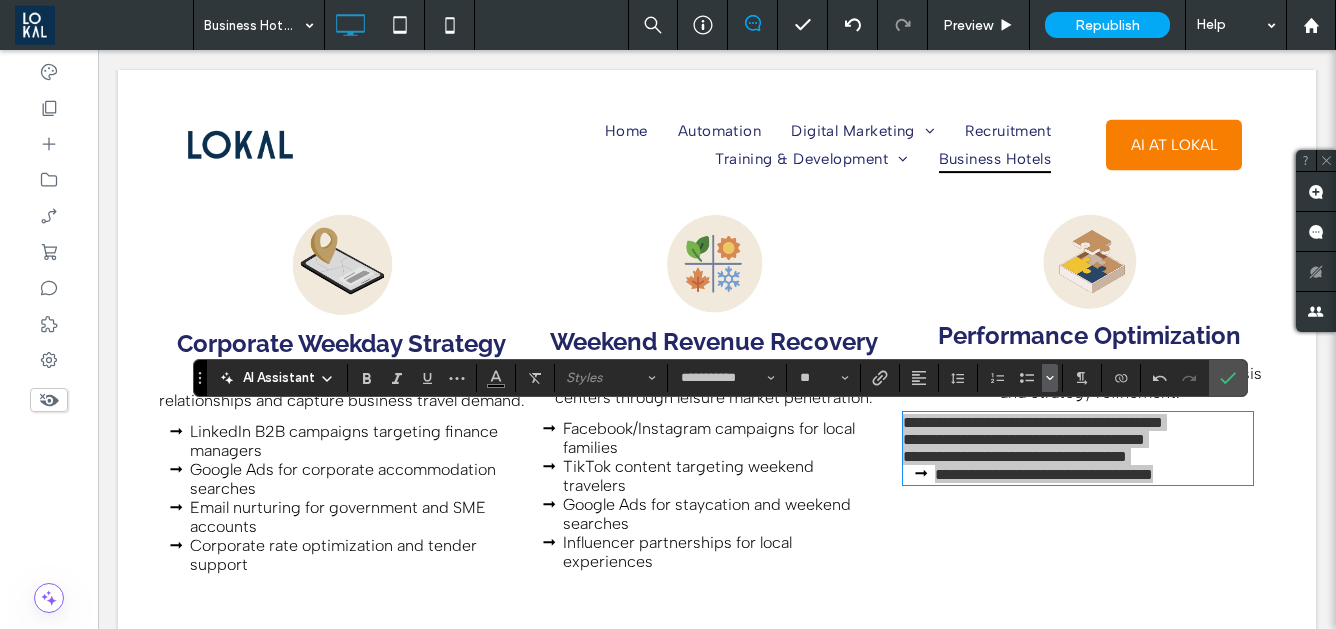 click 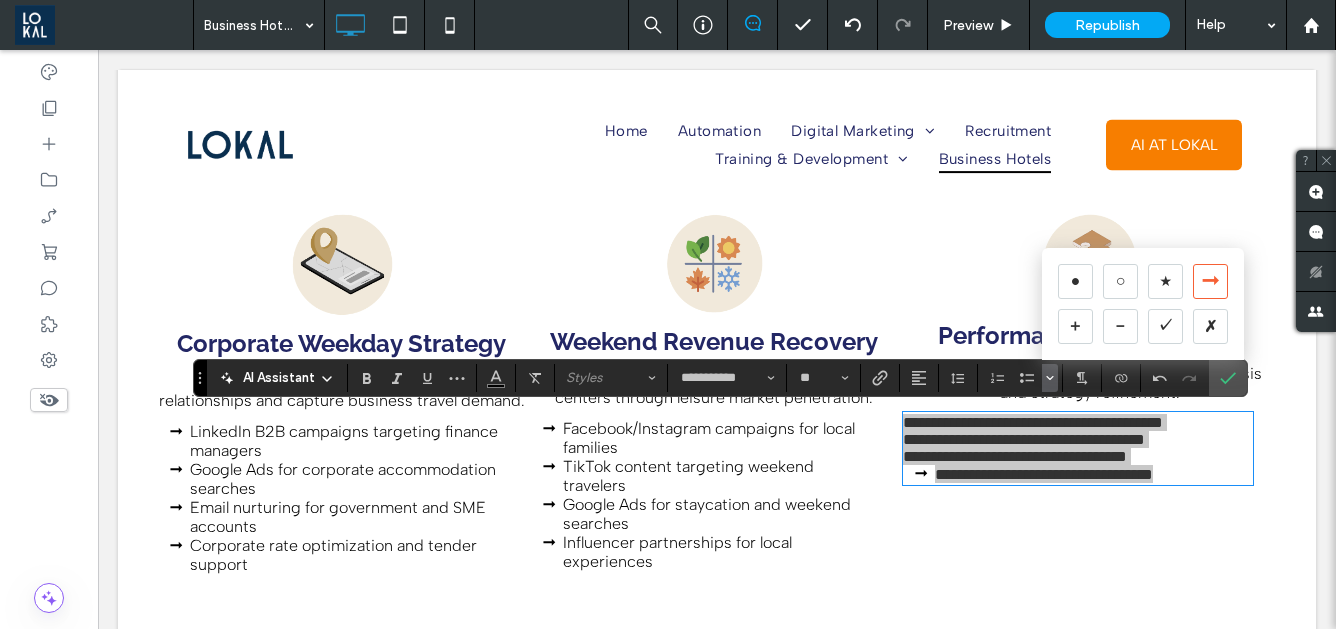 click on "➞" at bounding box center [1210, 281] 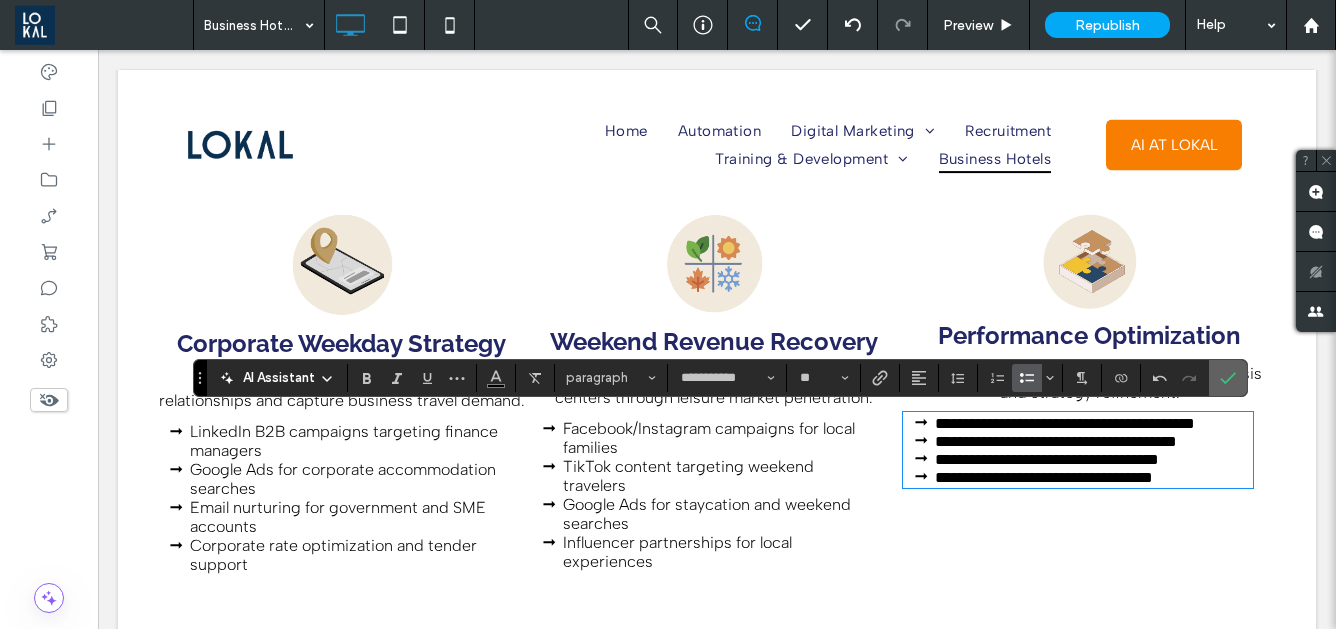 click 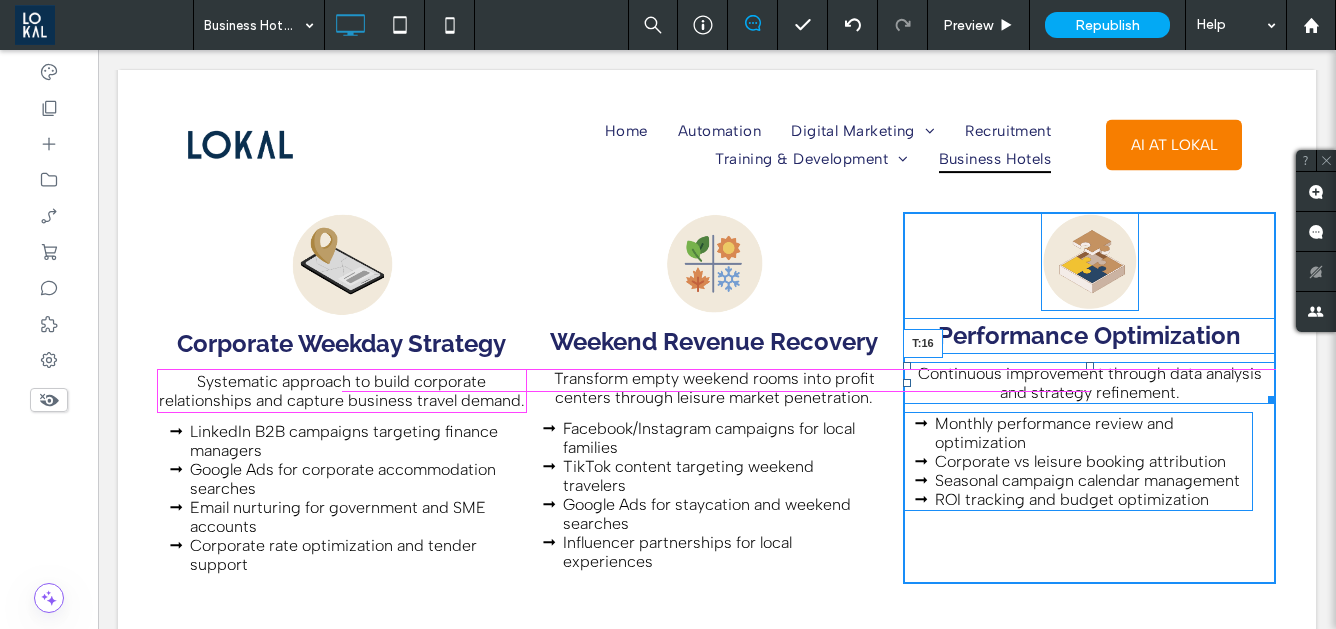 click at bounding box center (1090, 366) 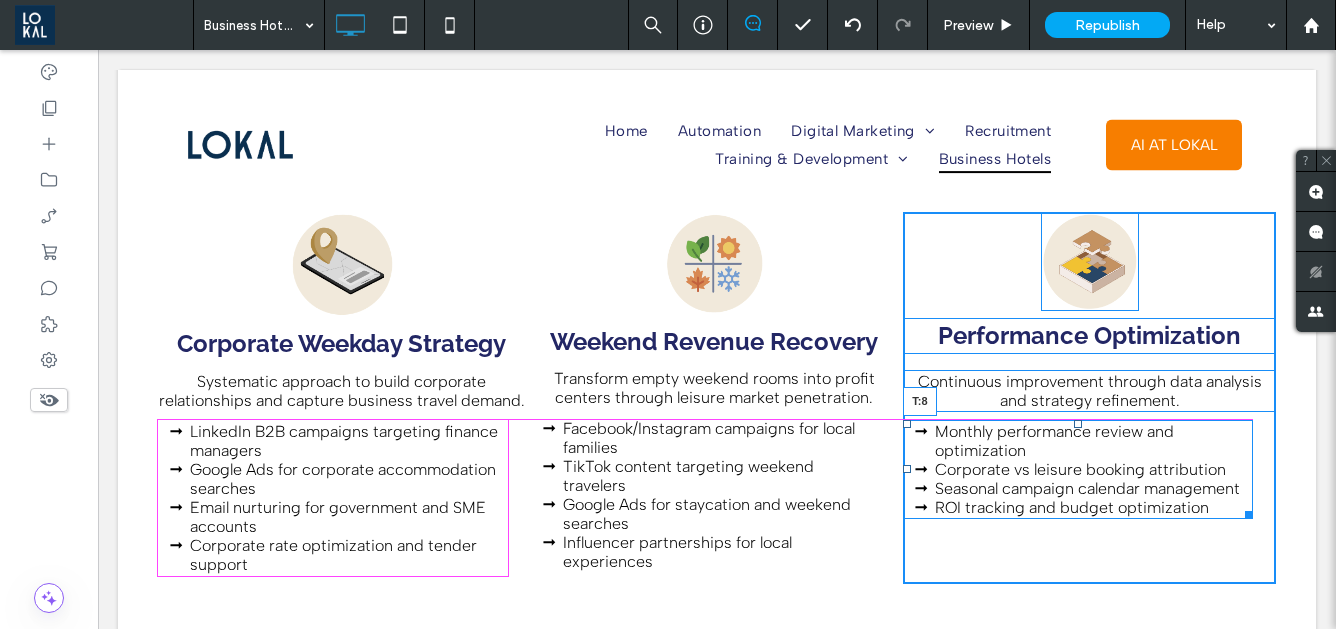 click on "Monthly performance review and optimization Corporate vs leisure booking attribution Seasonal campaign calendar management ROI tracking and budget optimization T:8" at bounding box center [1078, 469] 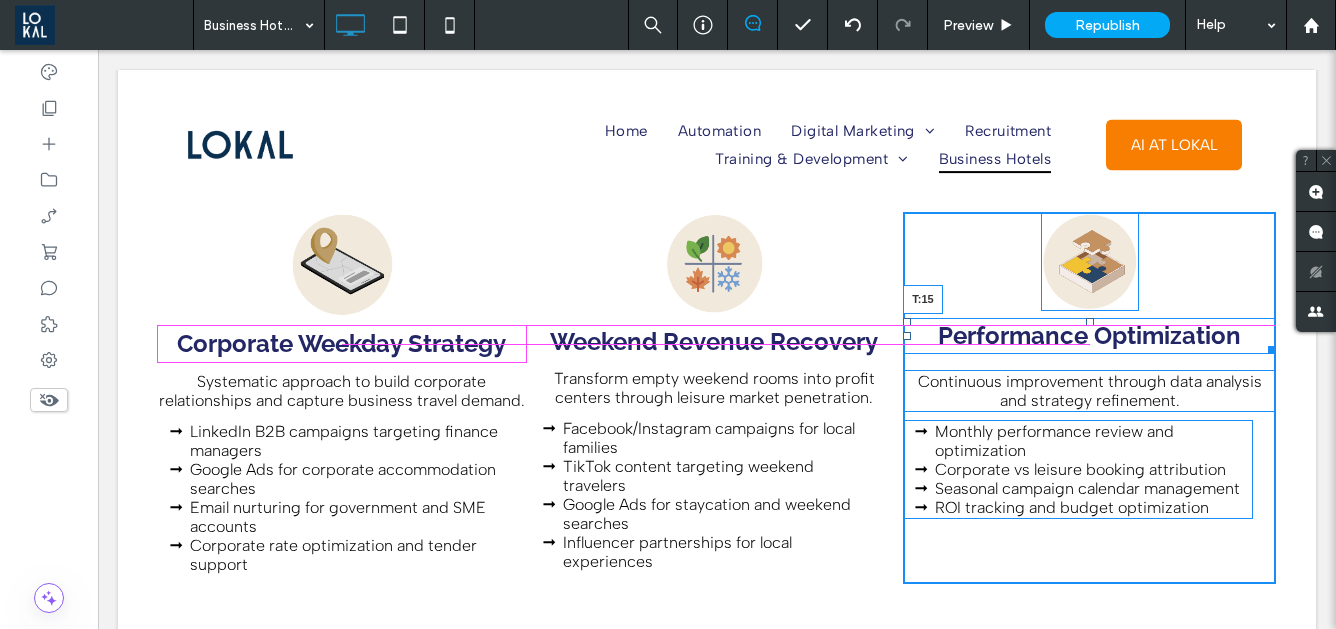 click at bounding box center (1090, 322) 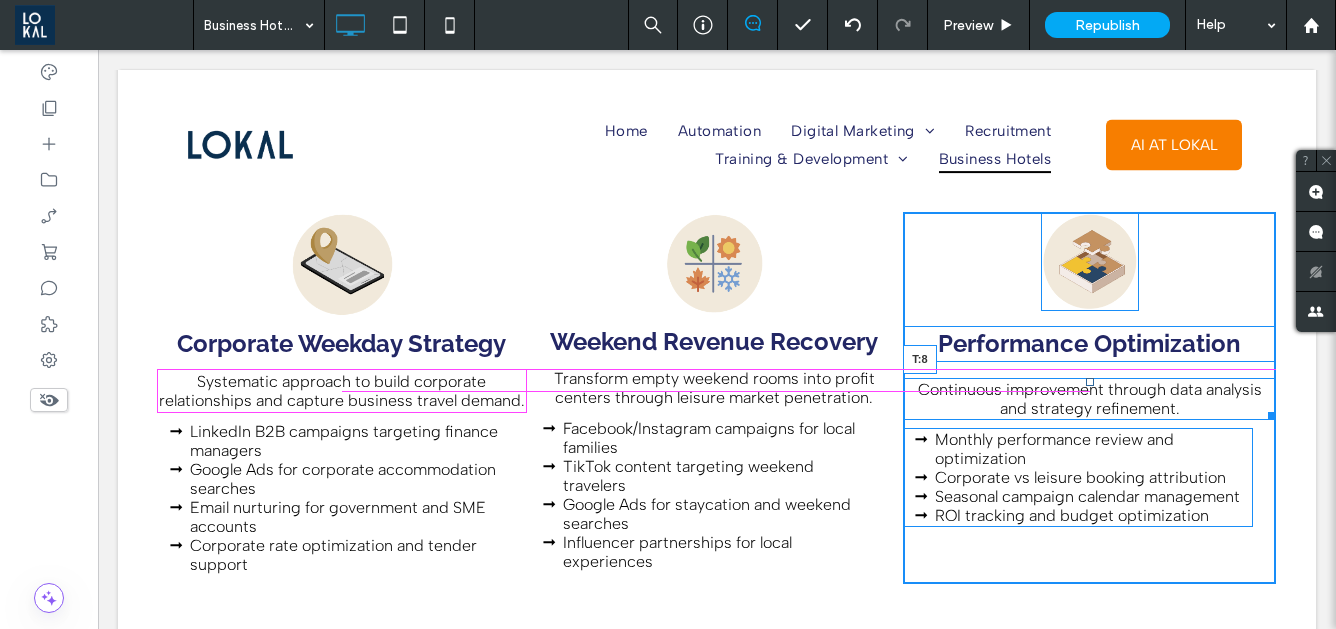 click at bounding box center [1090, 382] 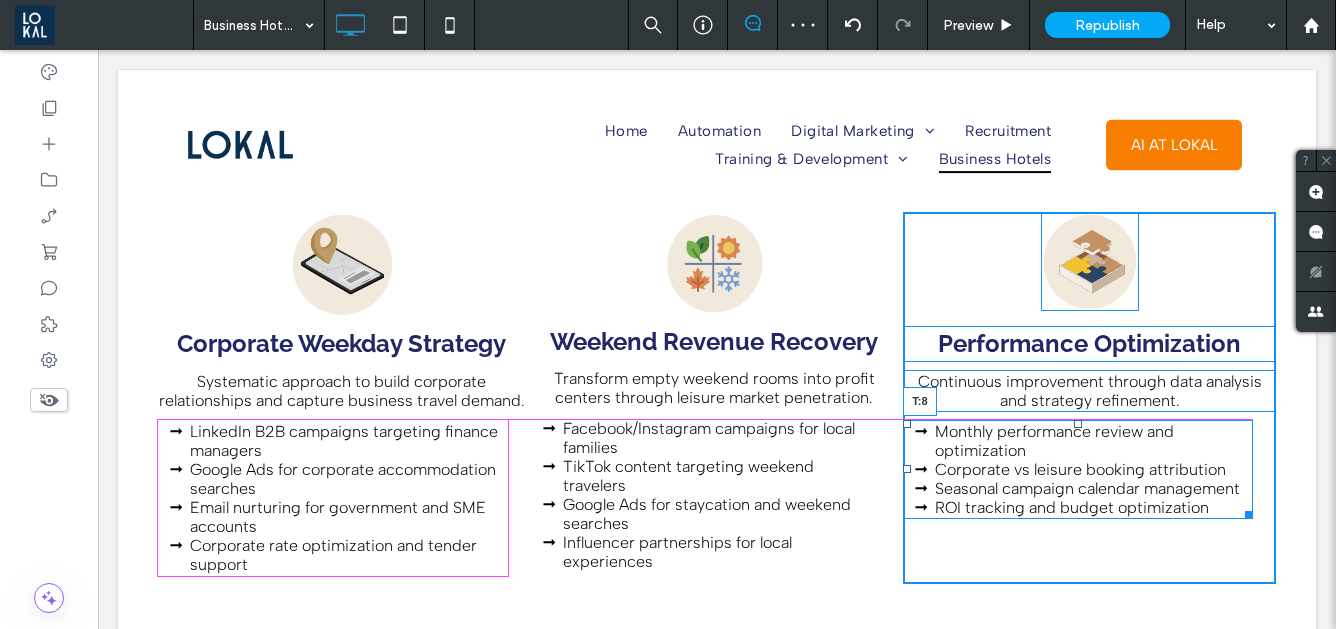 click at bounding box center (1078, 424) 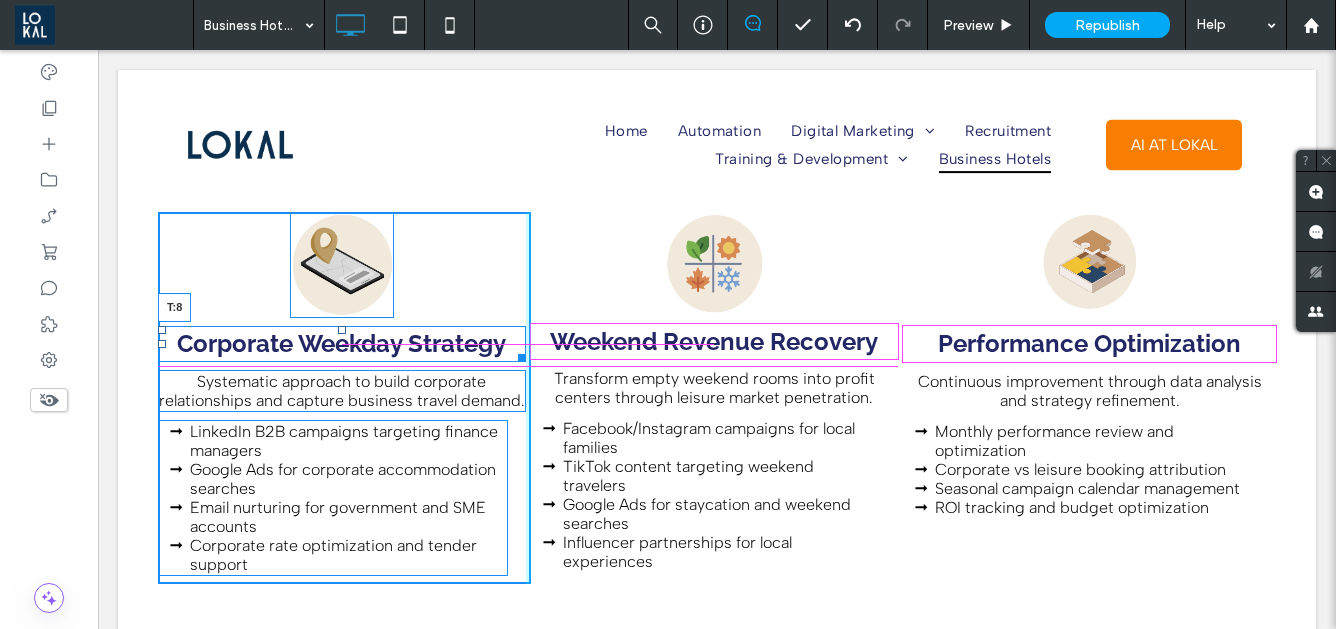 click at bounding box center [342, 330] 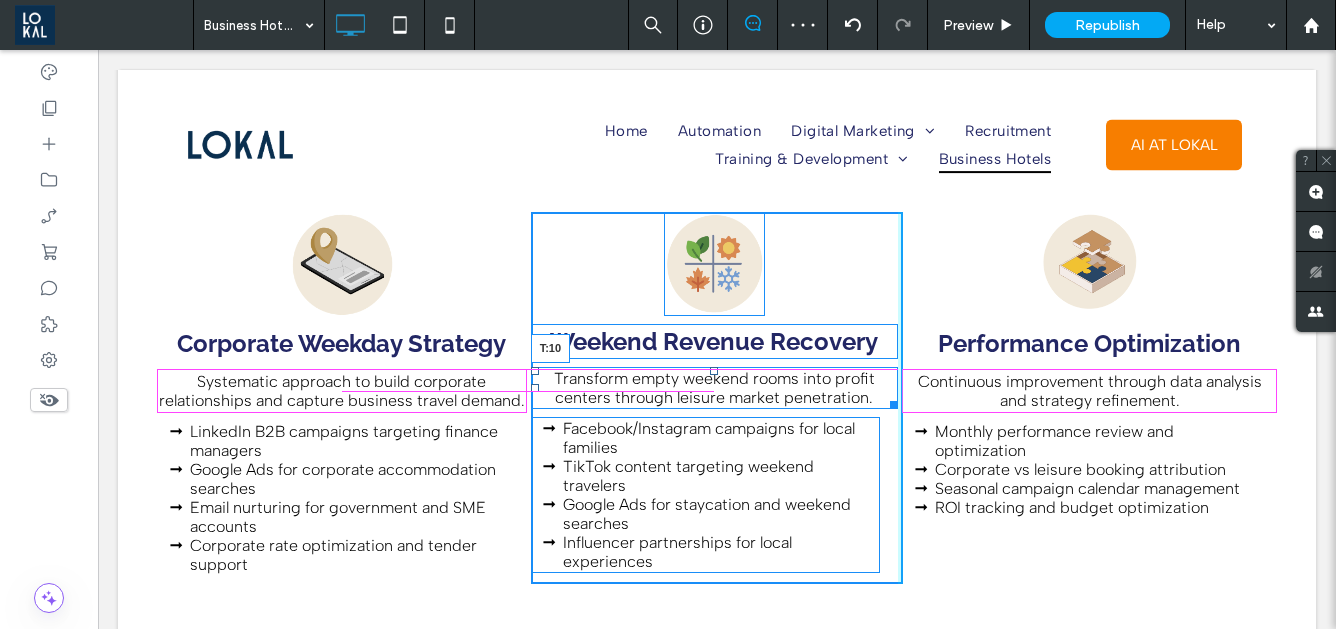 click at bounding box center (714, 371) 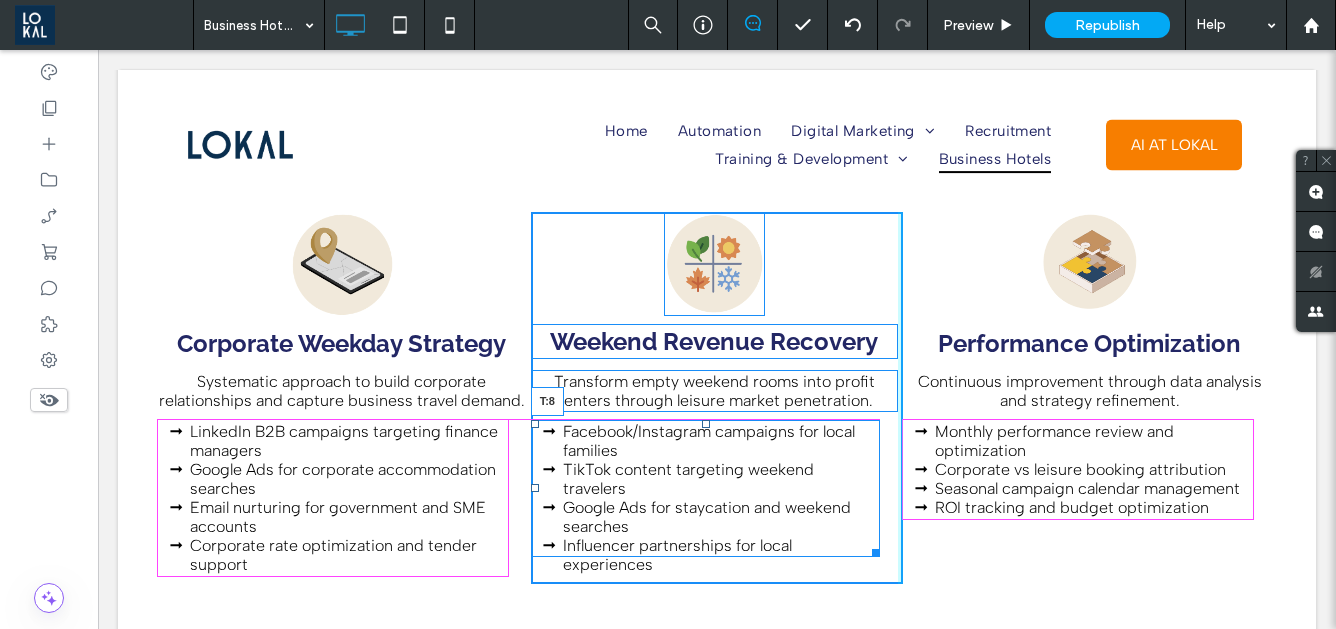 click at bounding box center [706, 424] 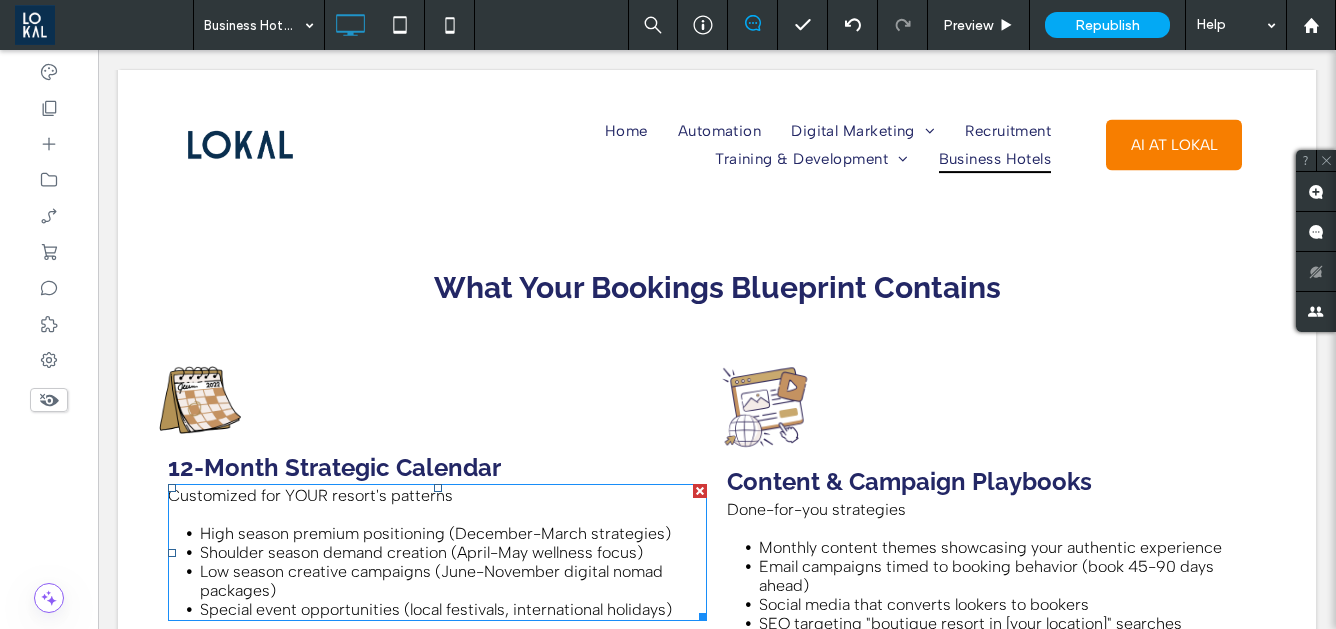scroll, scrollTop: 2841, scrollLeft: 0, axis: vertical 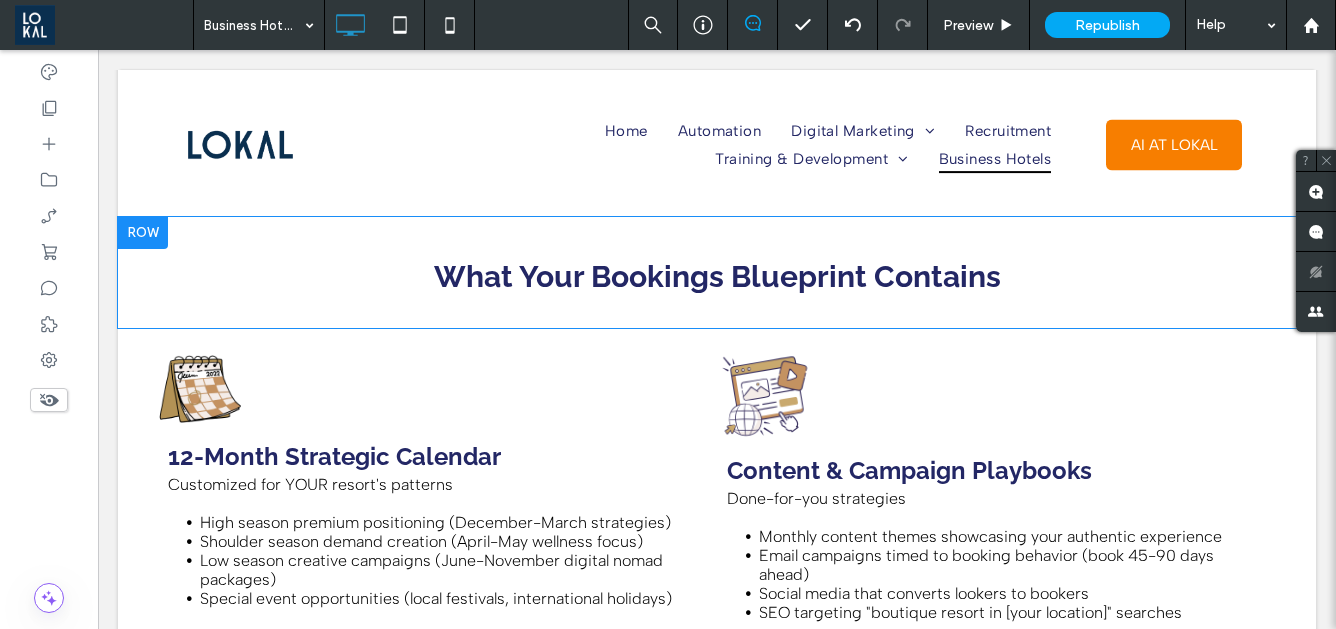 click on "What Your Bookings Blueprint Contains" at bounding box center [717, 276] 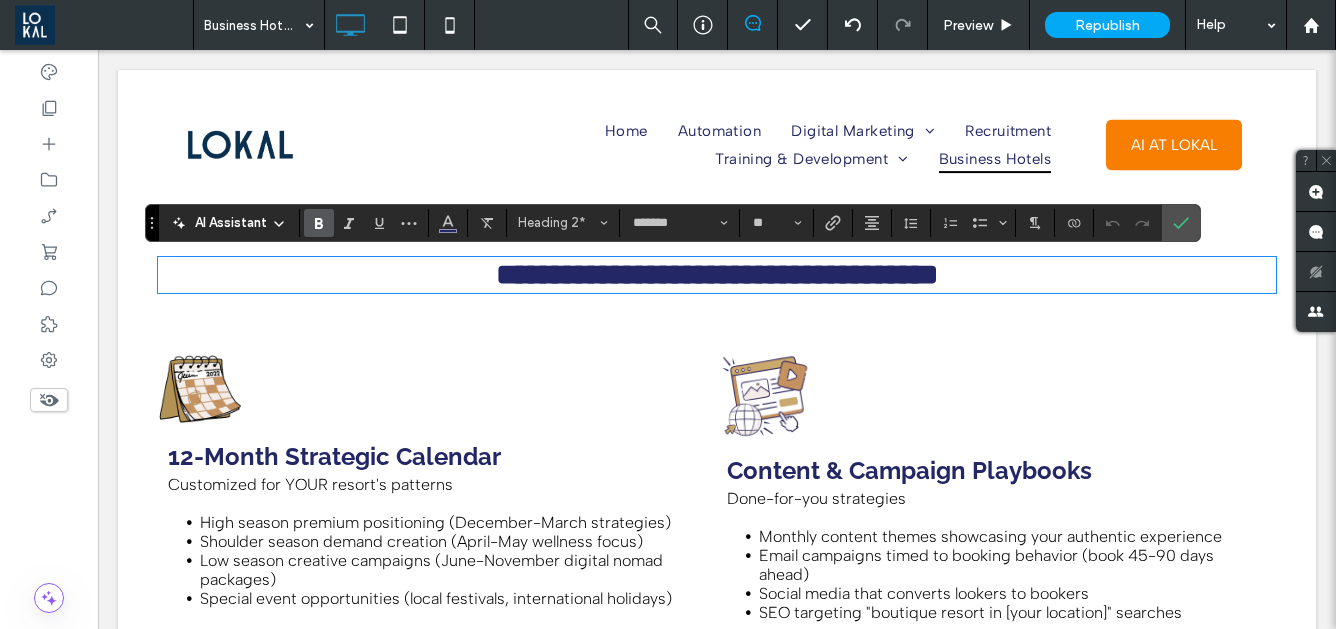 scroll, scrollTop: 0, scrollLeft: 0, axis: both 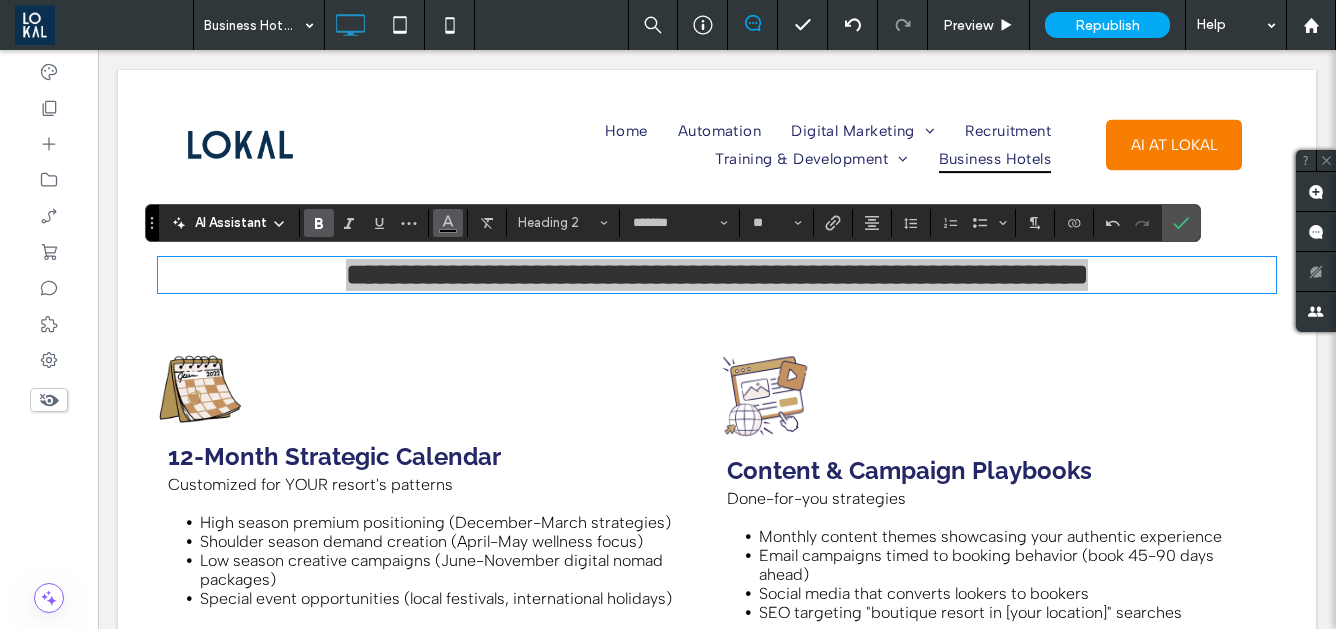 click 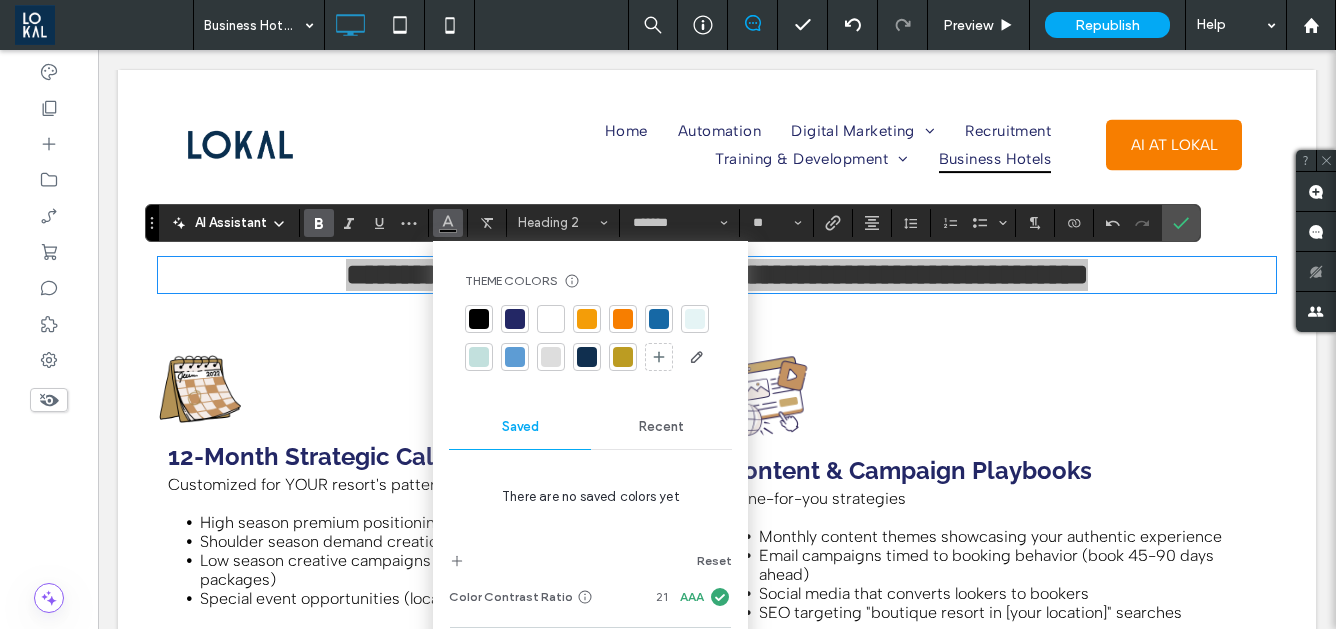 click at bounding box center (515, 319) 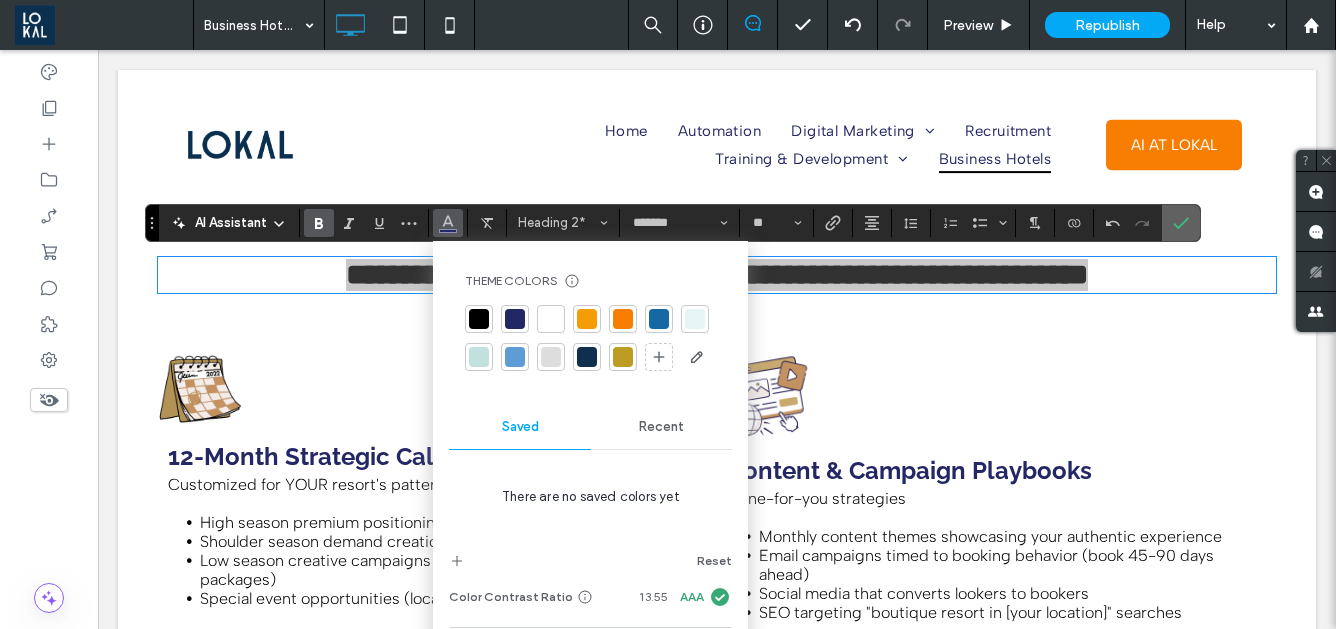click 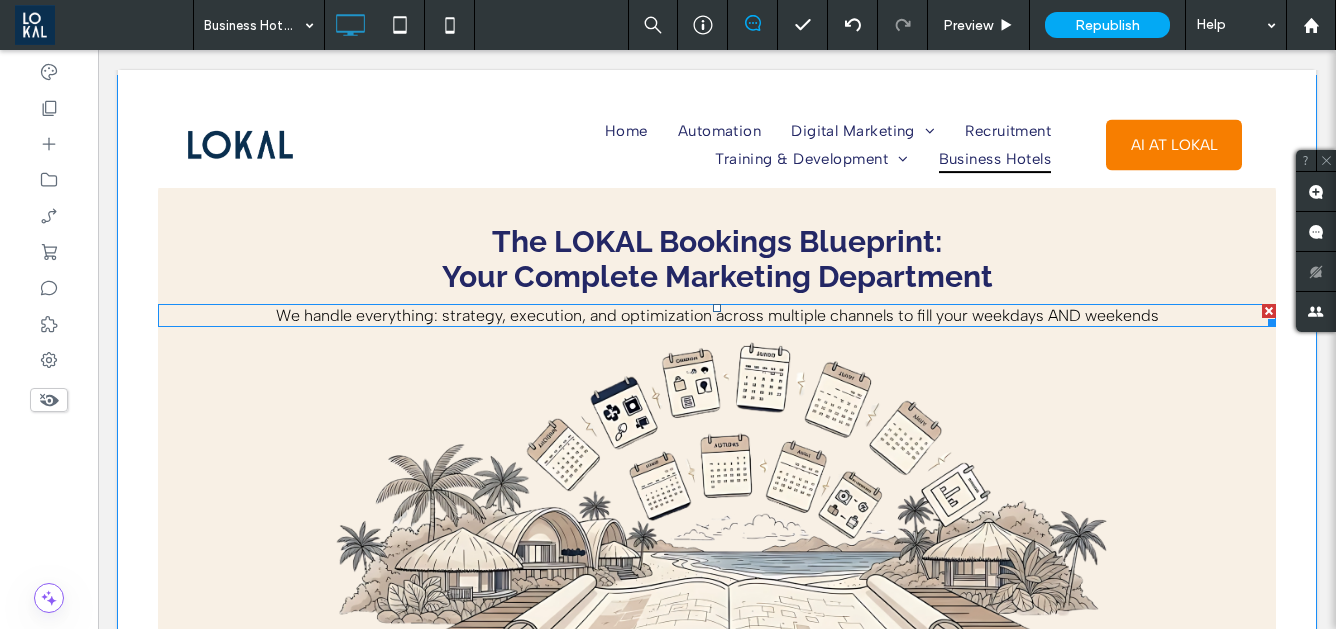 scroll, scrollTop: 1832, scrollLeft: 0, axis: vertical 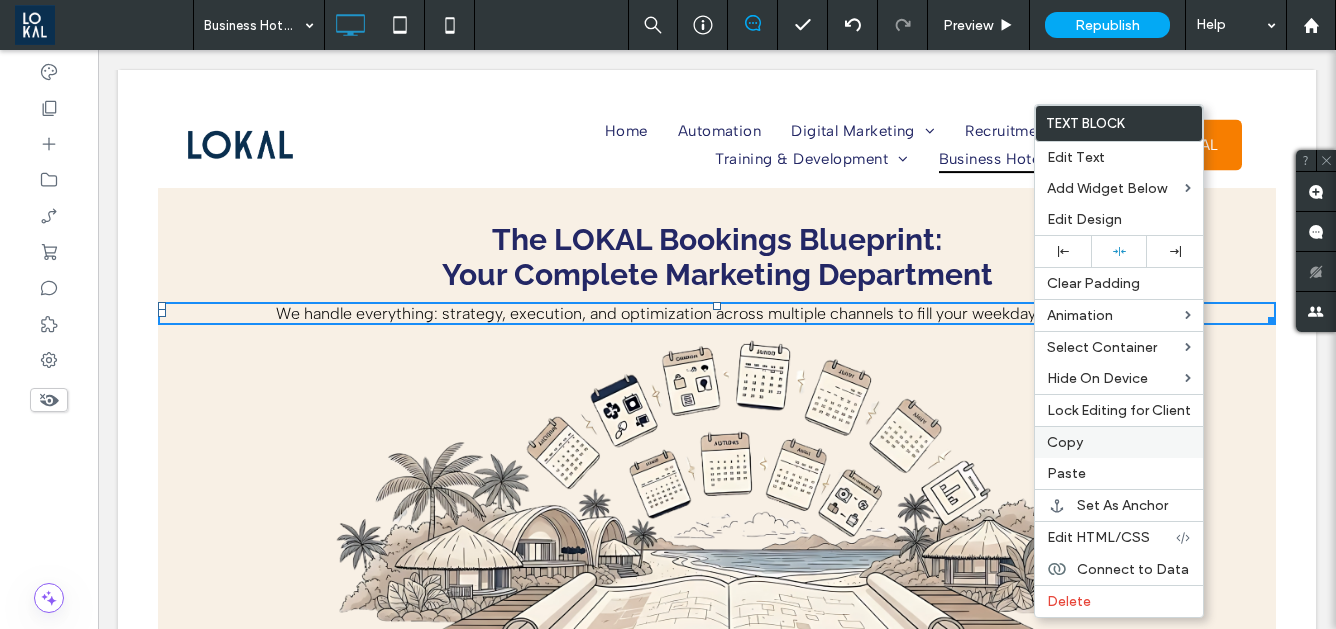click on "Copy" at bounding box center [1119, 442] 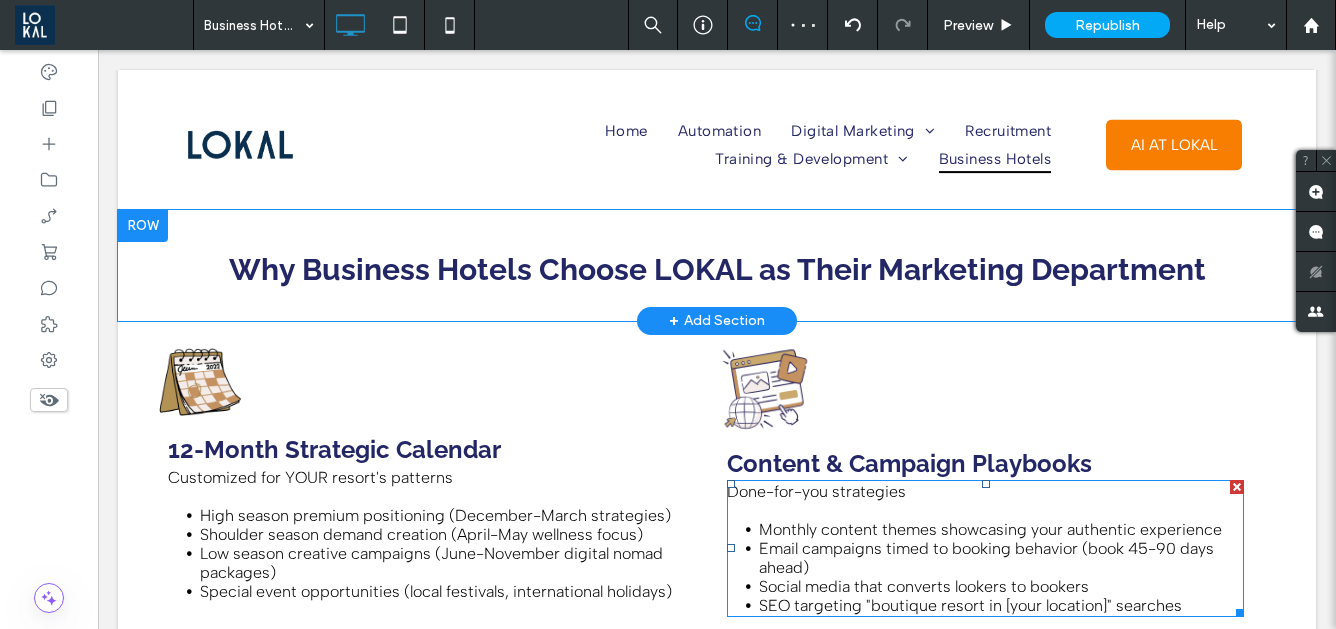 scroll, scrollTop: 2847, scrollLeft: 0, axis: vertical 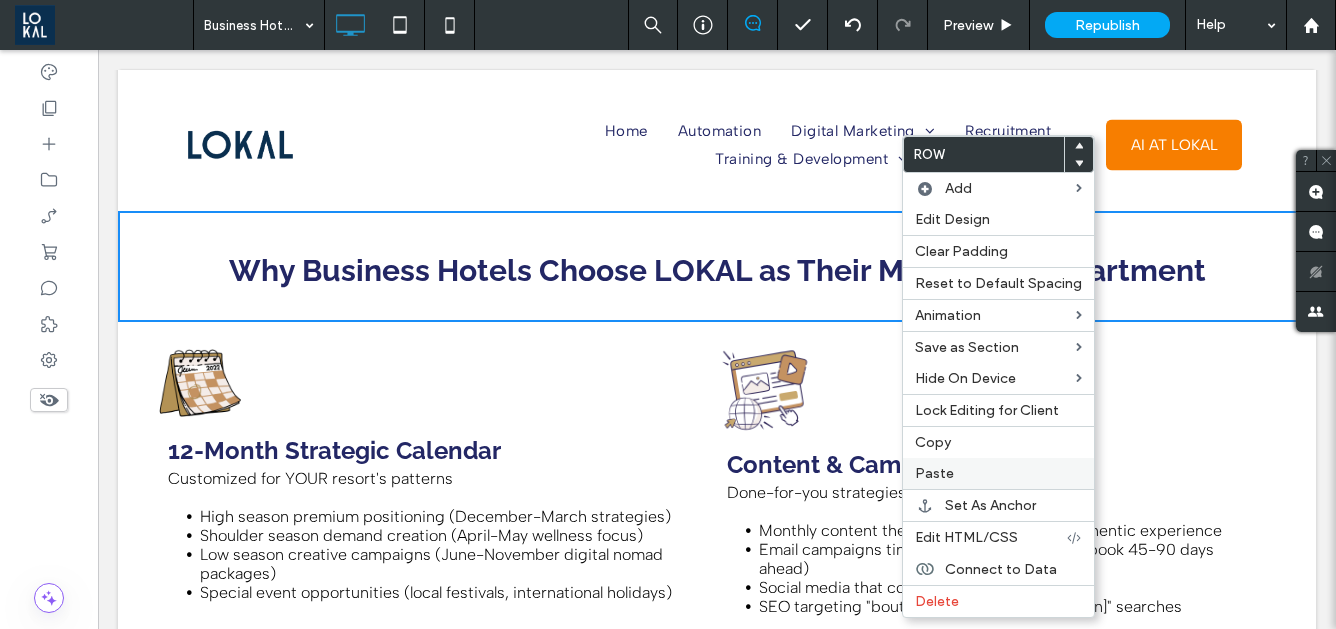 click on "Paste" at bounding box center (998, 473) 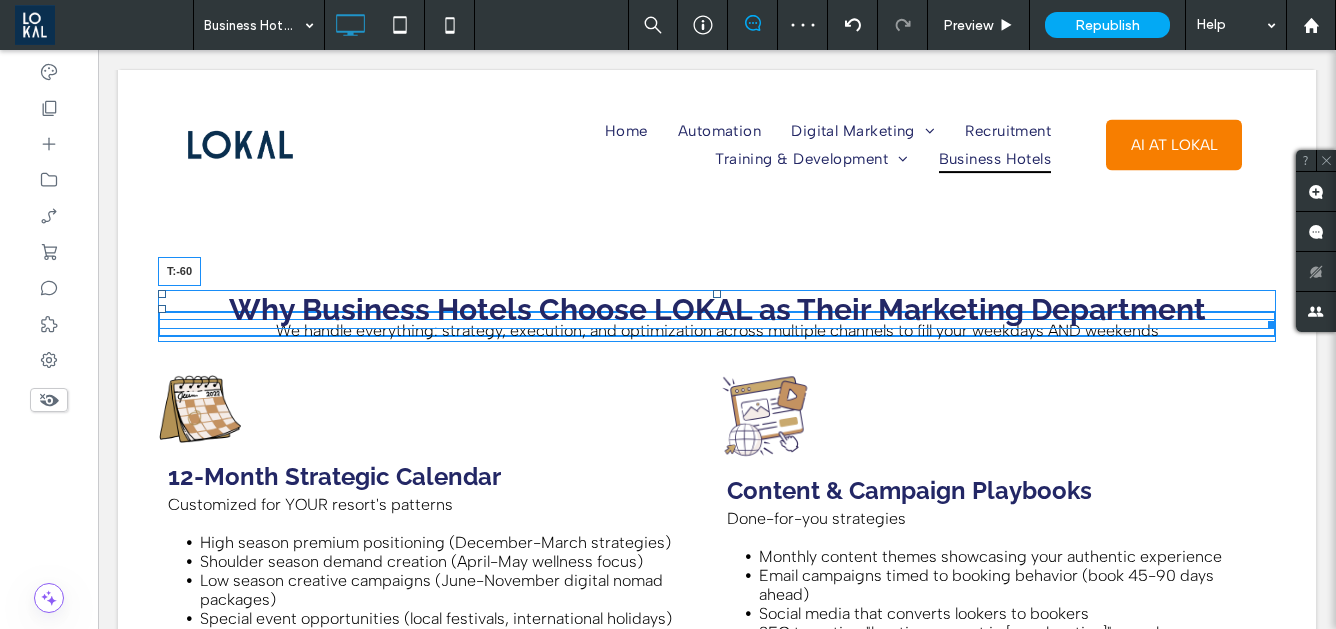 drag, startPoint x: 717, startPoint y: 295, endPoint x: 719, endPoint y: 266, distance: 29.068884 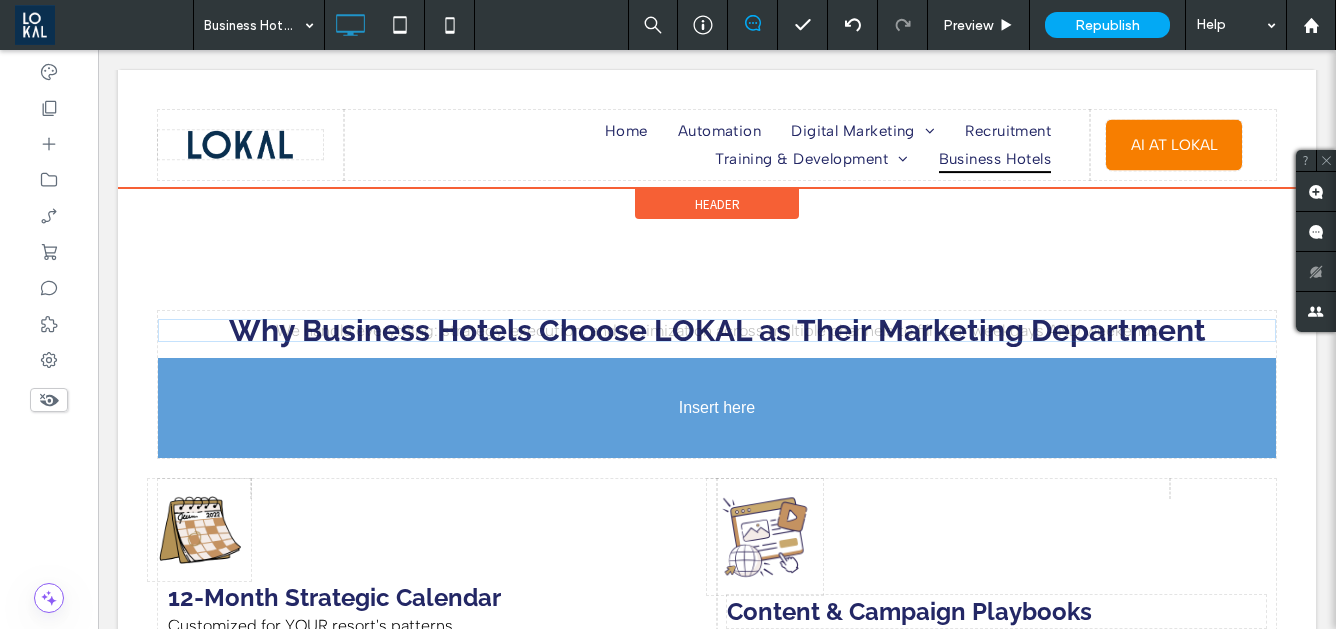 drag, startPoint x: 617, startPoint y: 330, endPoint x: 573, endPoint y: 439, distance: 117.54574 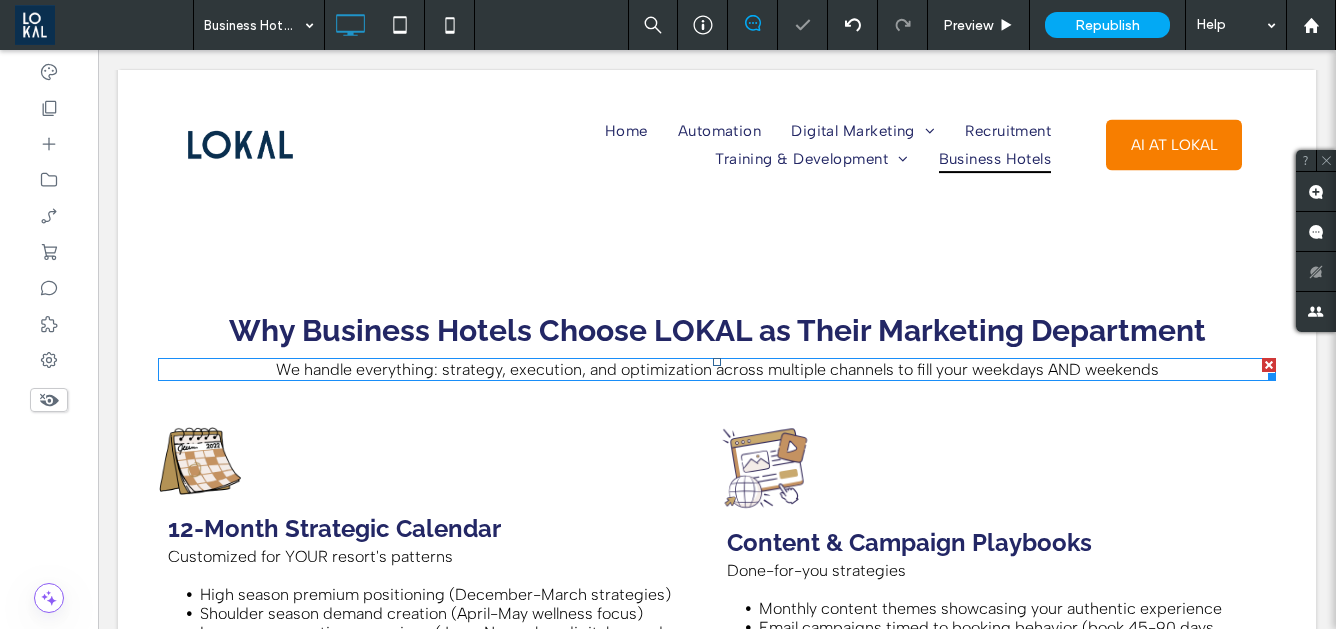 click on "We handle everything: strategy, execution, and optimization across multiple channels to fill your weekdays AND weekends" at bounding box center (717, 369) 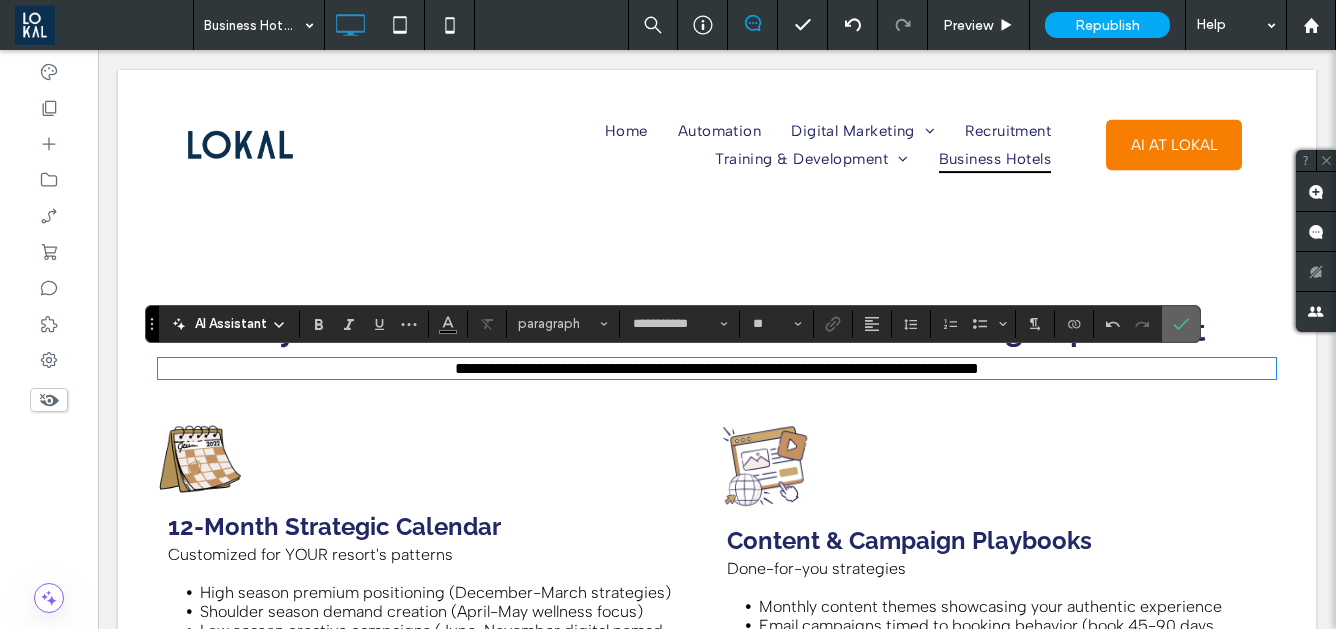click 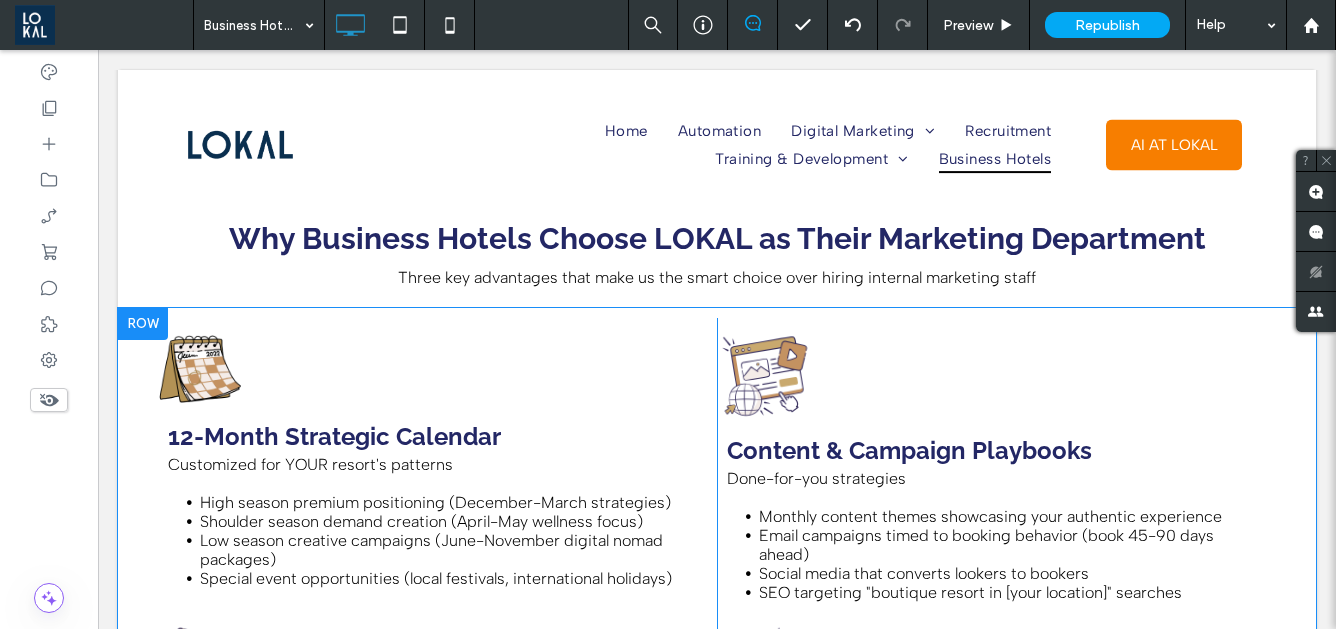 scroll, scrollTop: 2969, scrollLeft: 0, axis: vertical 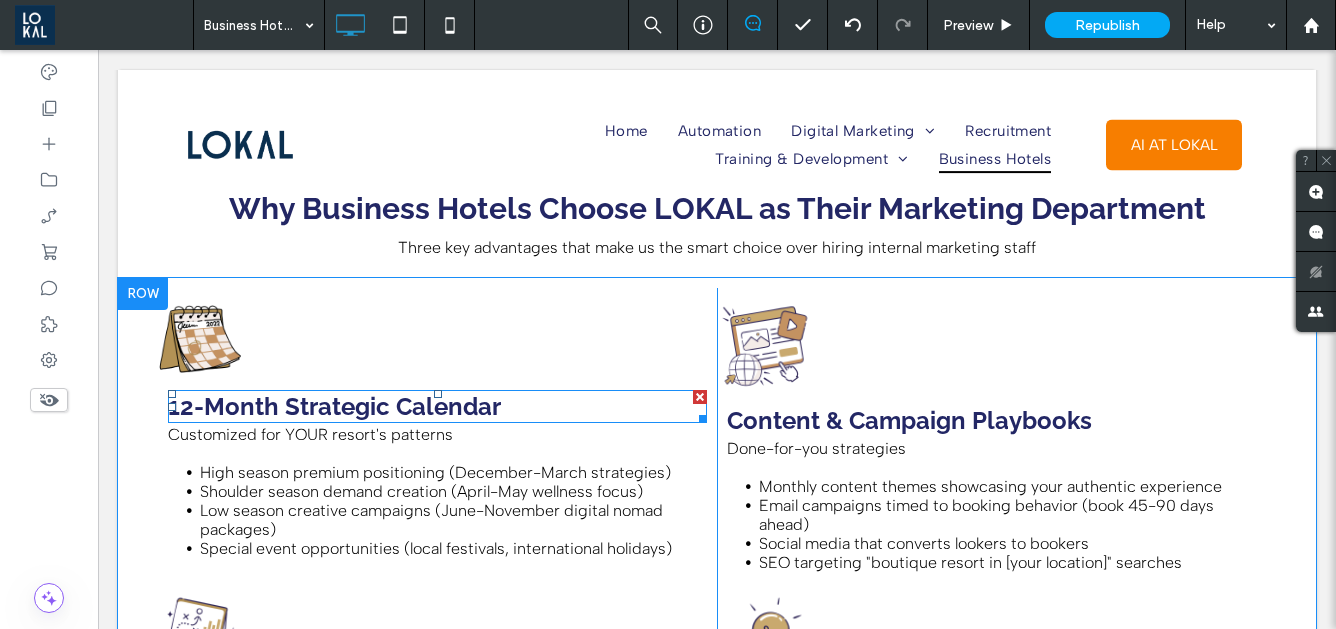 click on "12-Month Strategic Calendar" at bounding box center (334, 406) 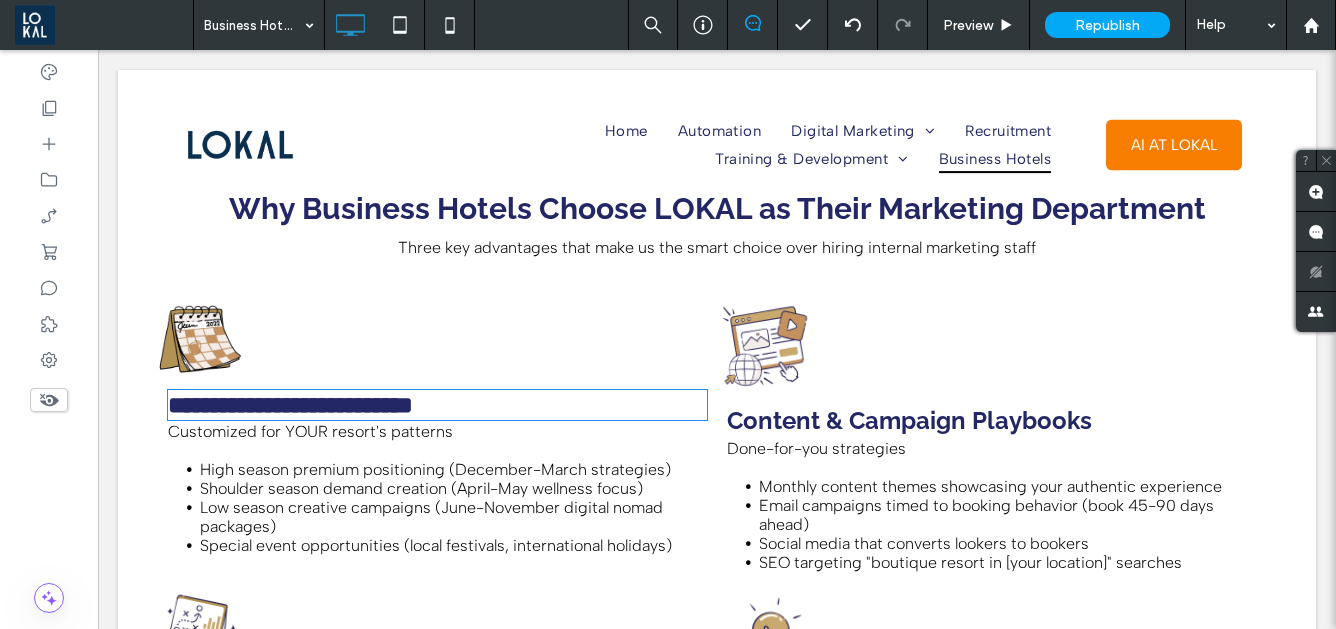 type on "*******" 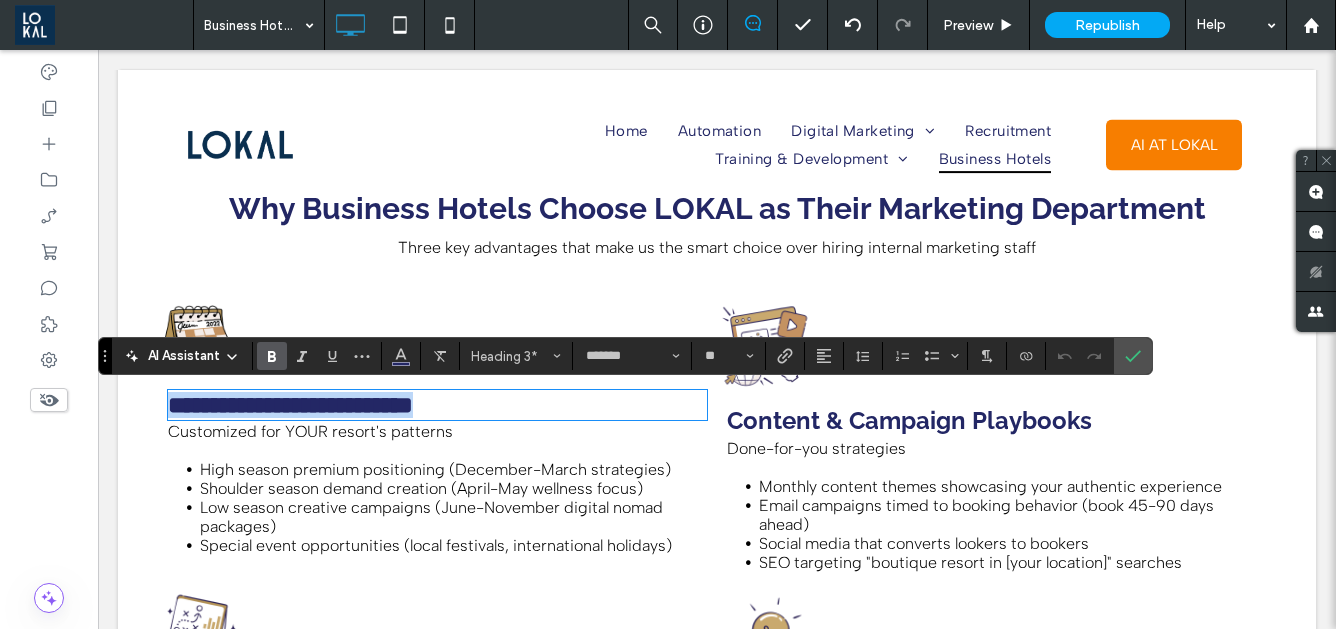 type on "**********" 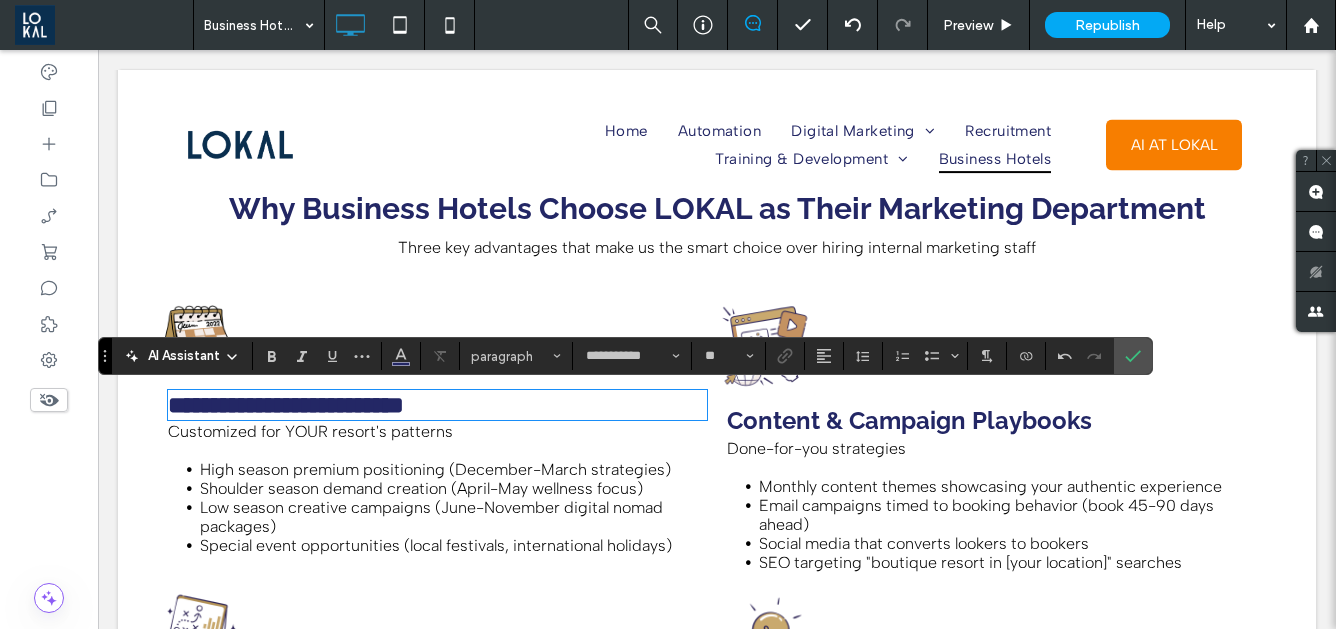 click on "Content & Campaign Playbooks" at bounding box center [909, 420] 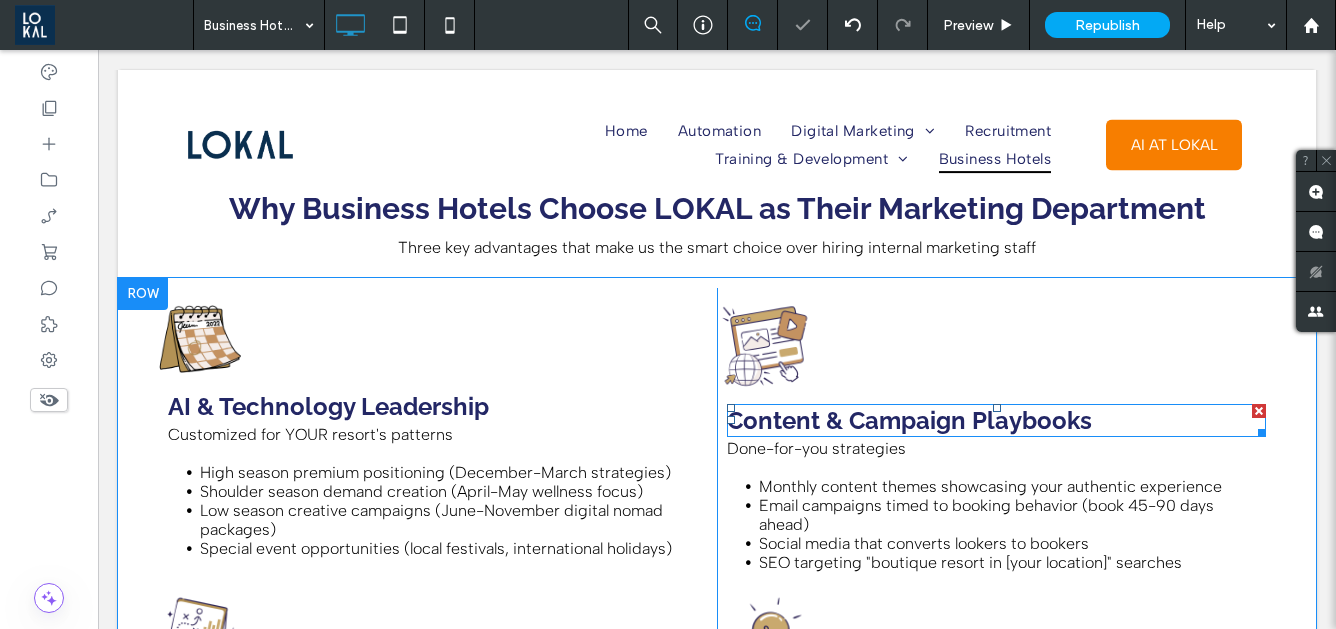 click on "Content & Campaign Playbooks" at bounding box center [909, 420] 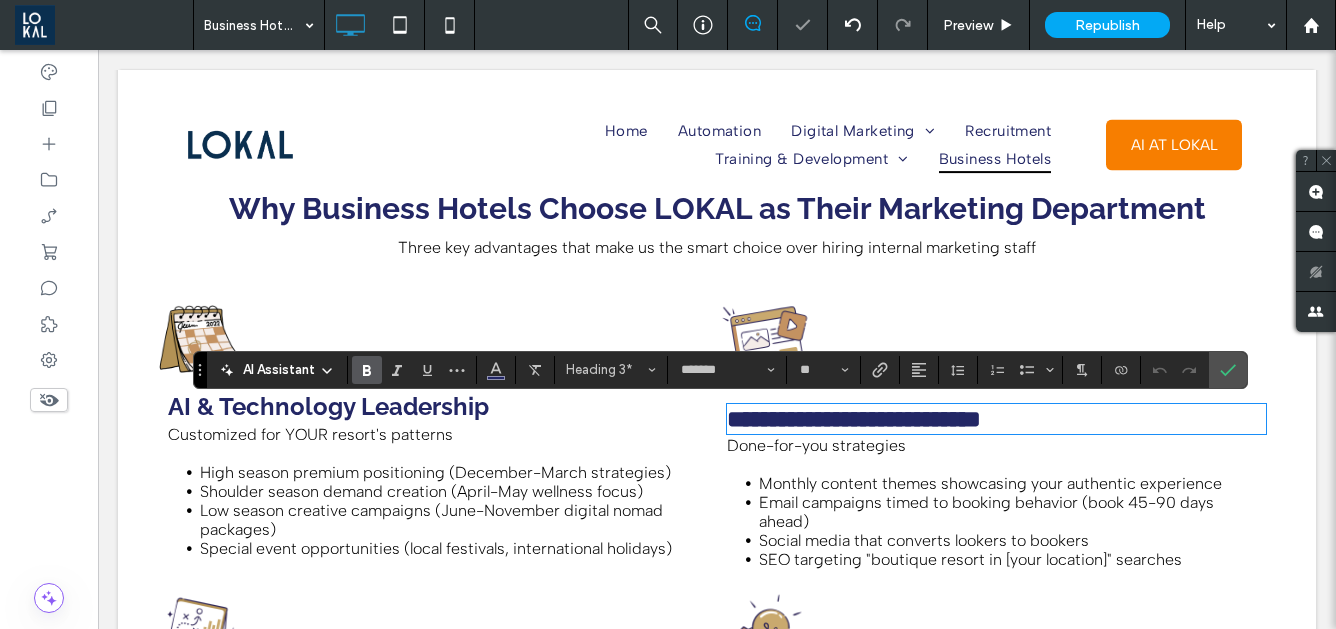 type on "**********" 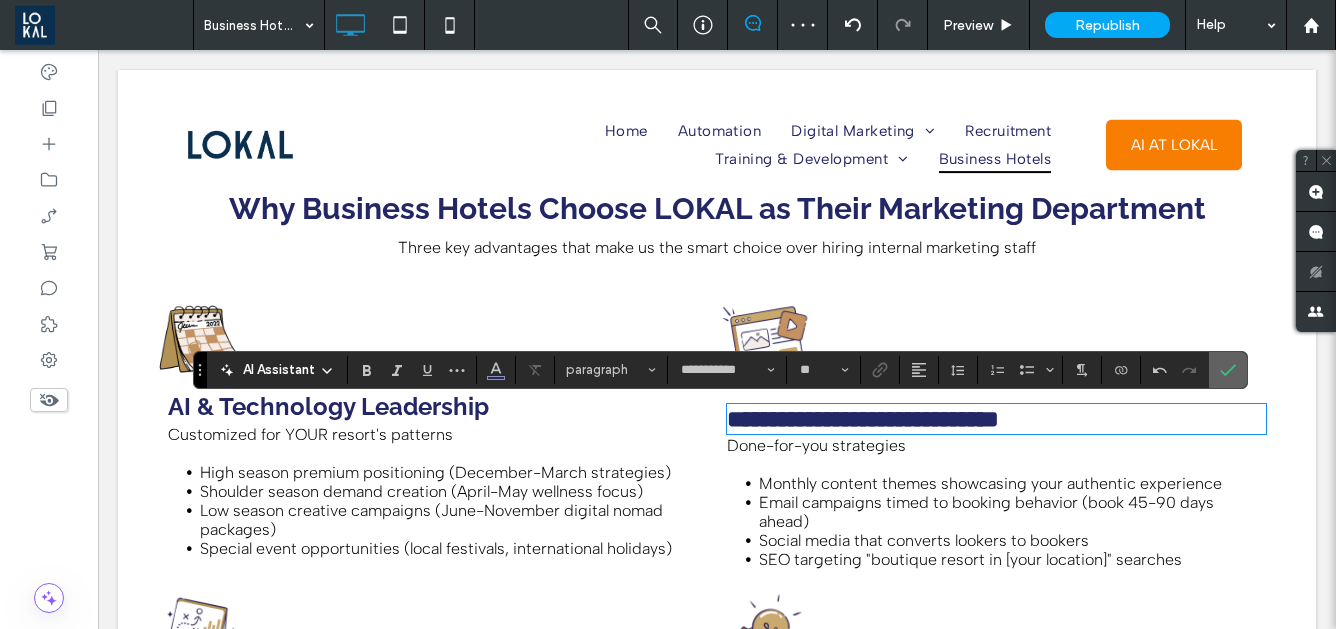 click 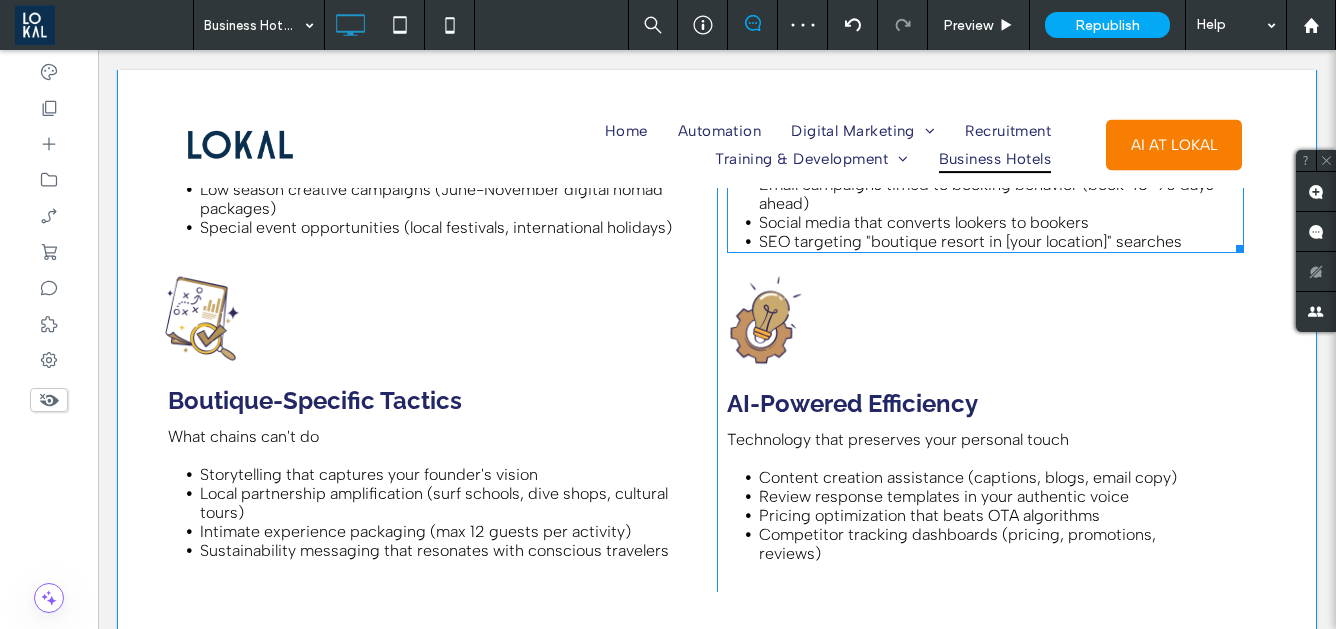 scroll, scrollTop: 3298, scrollLeft: 0, axis: vertical 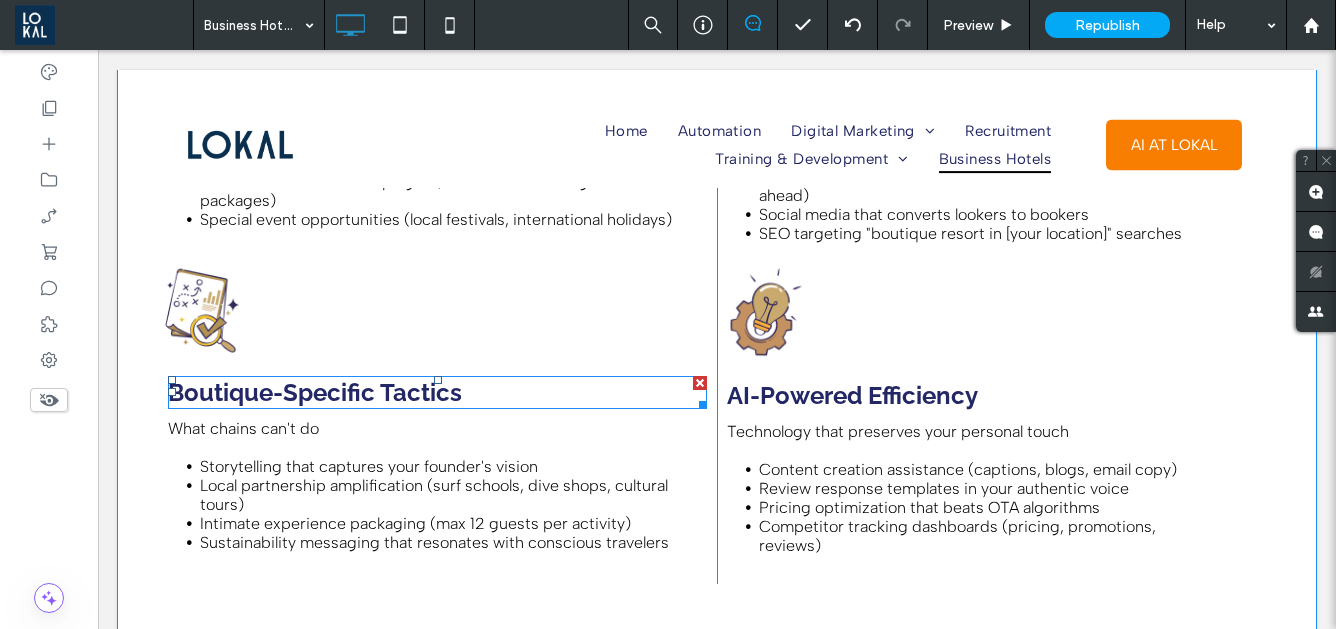 click on "Boutique-Specific Tactics" at bounding box center [315, 392] 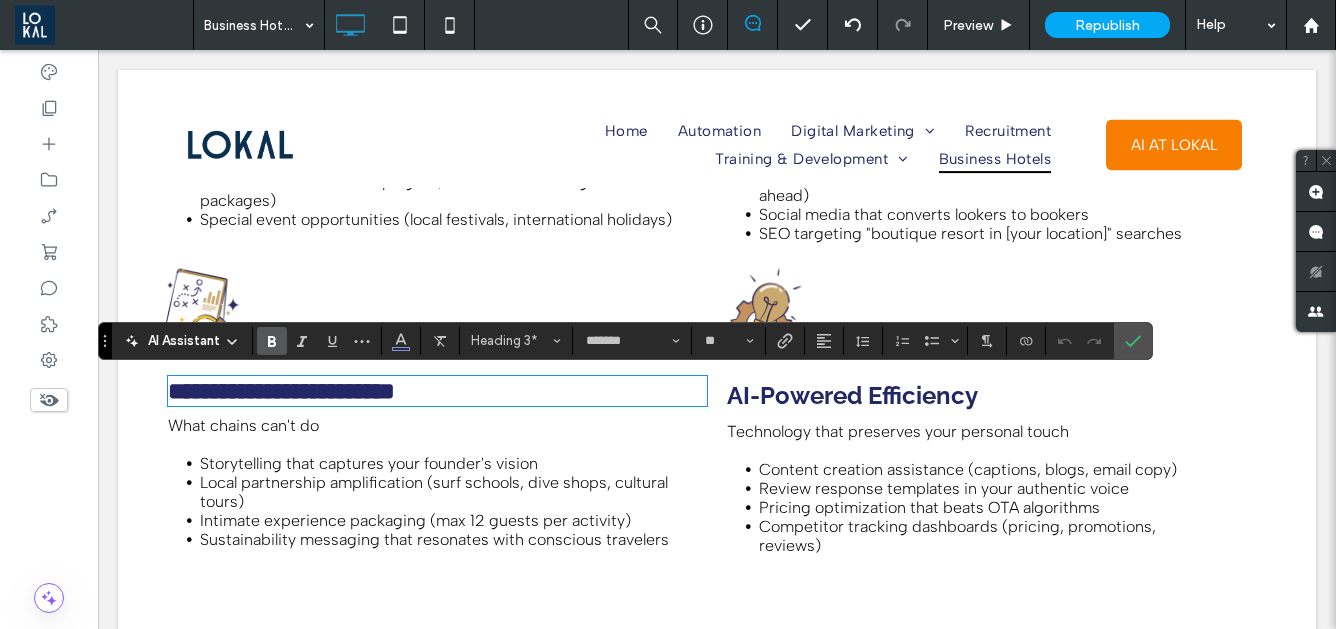 type on "**********" 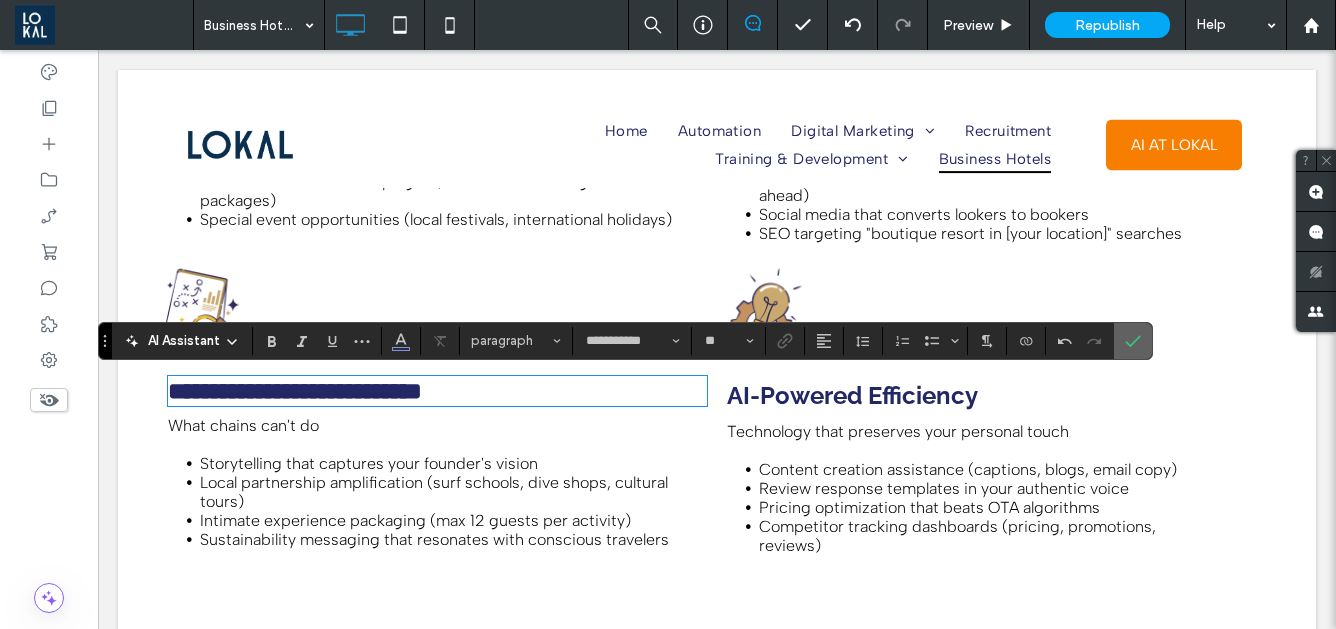 click 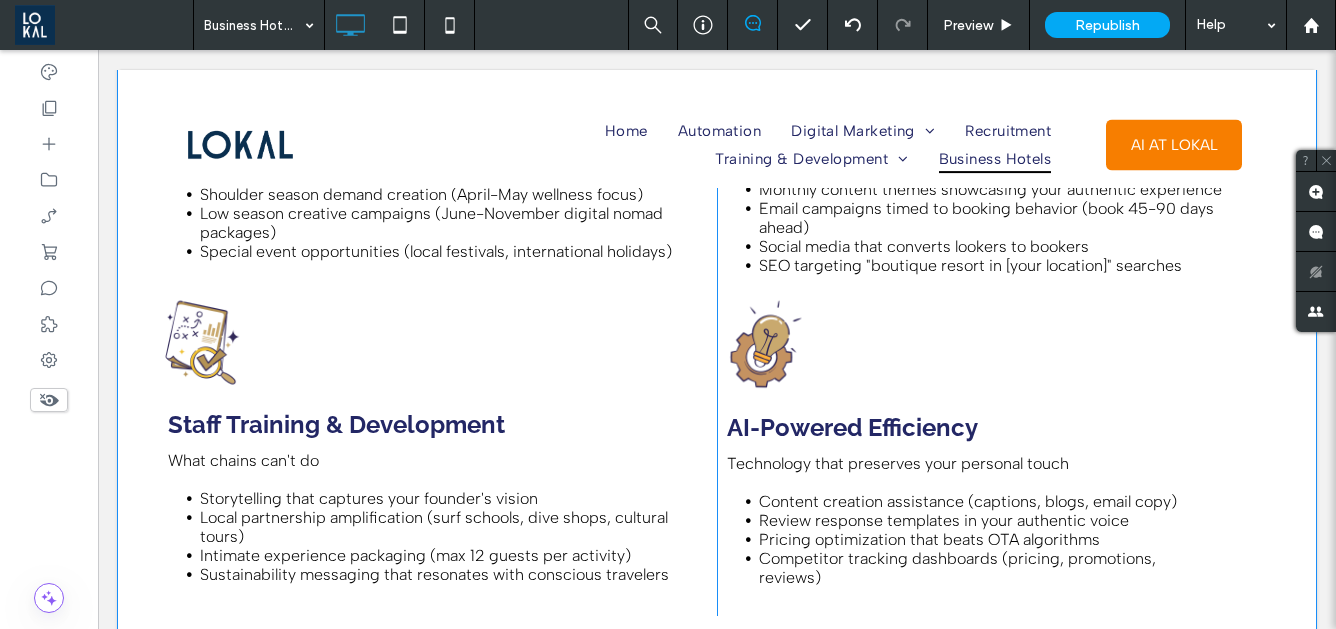 scroll, scrollTop: 3322, scrollLeft: 0, axis: vertical 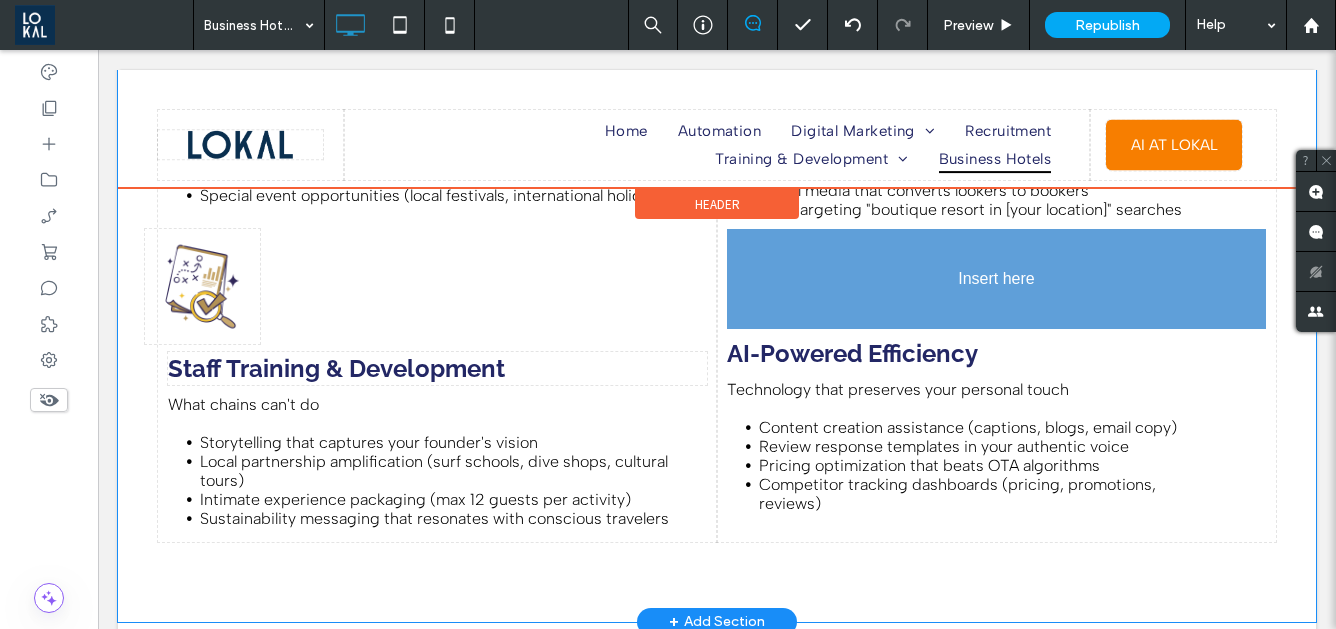 drag, startPoint x: 771, startPoint y: 273, endPoint x: 856, endPoint y: 280, distance: 85.28775 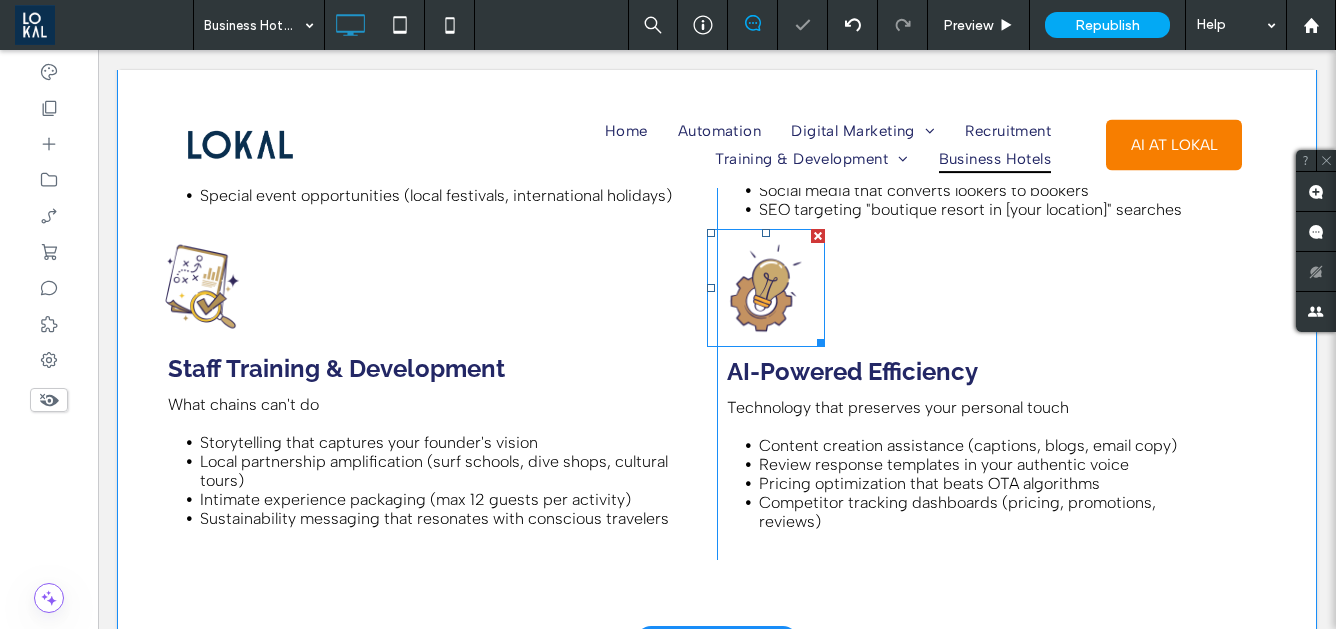 click on "Click To Paste
Home
Automation
Digital Marketing
Ecommerce Marketing
Shopify Partner Philippines
Shopify Website Design
Why is E-commerce Booming in the Philippines?
A Guide on How to Build A Successful Online Store
Here's Why You Need to Start Selling in Lazada and Shopee
Full Service Digital Marketing
Web Design Services
Search Marketing
Email Marketing
Hotel Marketing Philippines
Hotel SEO Philippines
Hotel Web Design Services
Real Estate Marketing Philippines
Real Estate SEO Philippines
Real Estate Web Design Services
Law Firm Marketing Philippines
Law Firm SEO Philippines" at bounding box center (717, 159) 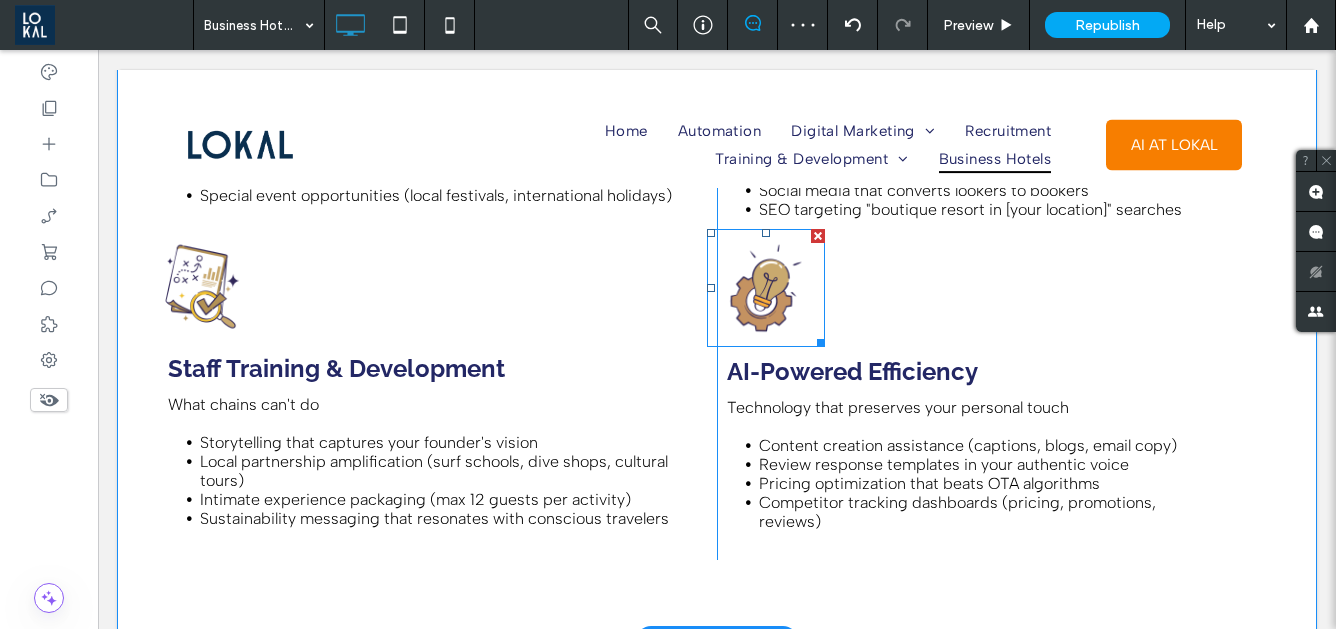 click at bounding box center (766, 288) 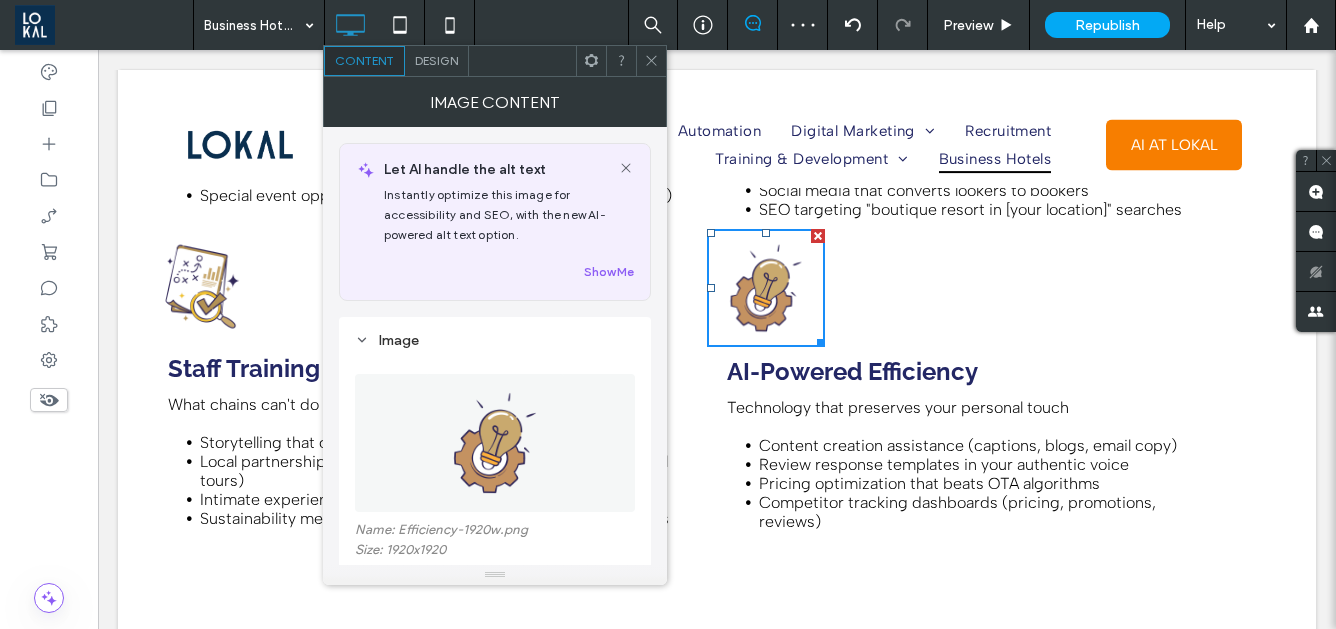 click on "Click To Paste
Home
Automation
Digital Marketing
Ecommerce Marketing
Shopify Partner Philippines
Shopify Website Design
Why is E-commerce Booming in the Philippines?
A Guide on How to Build A Successful Online Store
Here's Why You Need to Start Selling in Lazada and Shopee
Full Service Digital Marketing
Web Design Services
Search Marketing
Email Marketing
Hotel Marketing Philippines
Hotel SEO Philippines
Hotel Web Design Services
Real Estate Marketing Philippines
Real Estate SEO Philippines
Real Estate Web Design Services
Law Firm Marketing Philippines
Law Firm SEO Philippines" at bounding box center (717, 159) 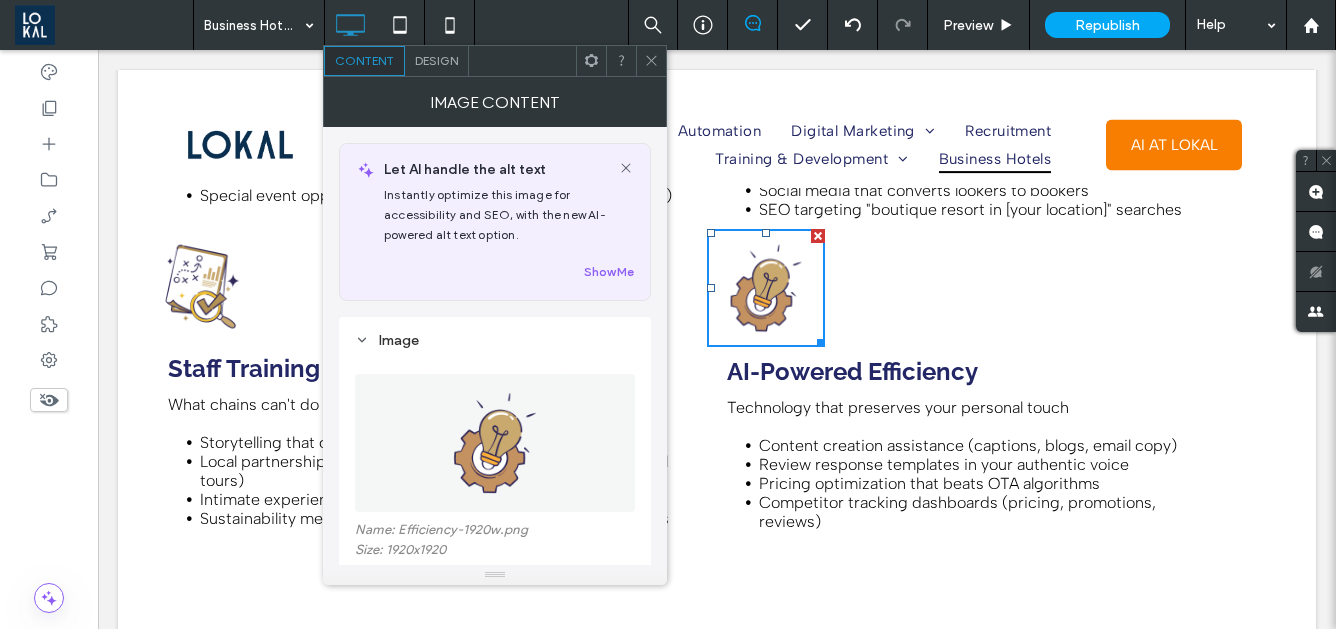 click on "Click To Paste
Home
Automation
Digital Marketing
Ecommerce Marketing
Shopify Partner Philippines
Shopify Website Design
Why is E-commerce Booming in the Philippines?
A Guide on How to Build A Successful Online Store
Here's Why You Need to Start Selling in Lazada and Shopee
Full Service Digital Marketing
Web Design Services
Search Marketing
Email Marketing
Hotel Marketing Philippines
Hotel SEO Philippines
Hotel Web Design Services
Real Estate Marketing Philippines
Real Estate SEO Philippines
Real Estate Web Design Services
Law Firm Marketing Philippines
Law Firm SEO Philippines" at bounding box center (717, 159) 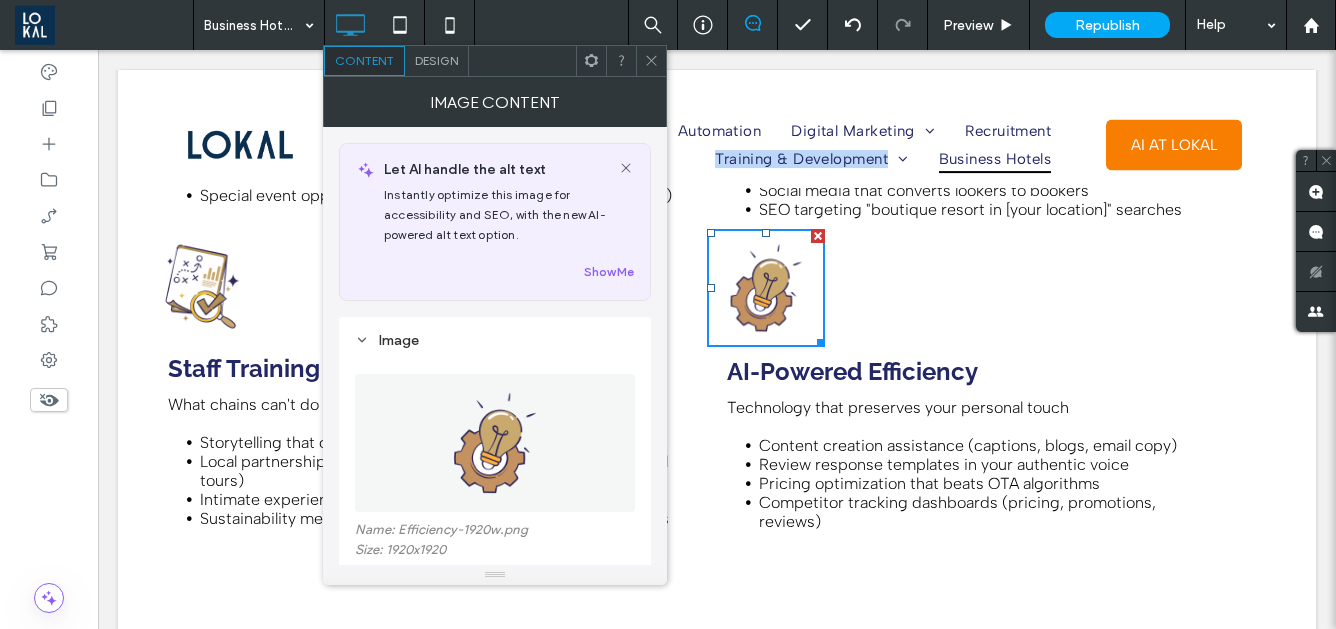 click on "Click To Paste
Home
Automation
Digital Marketing
Ecommerce Marketing
Shopify Partner Philippines
Shopify Website Design
Why is E-commerce Booming in the Philippines?
A Guide on How to Build A Successful Online Store
Here's Why You Need to Start Selling in Lazada and Shopee
Full Service Digital Marketing
Web Design Services
Search Marketing
Email Marketing
Hotel Marketing Philippines
Hotel SEO Philippines
Hotel Web Design Services
Real Estate Marketing Philippines
Real Estate SEO Philippines
Real Estate Web Design Services
Law Firm Marketing Philippines
Law Firm SEO Philippines" at bounding box center (717, 159) 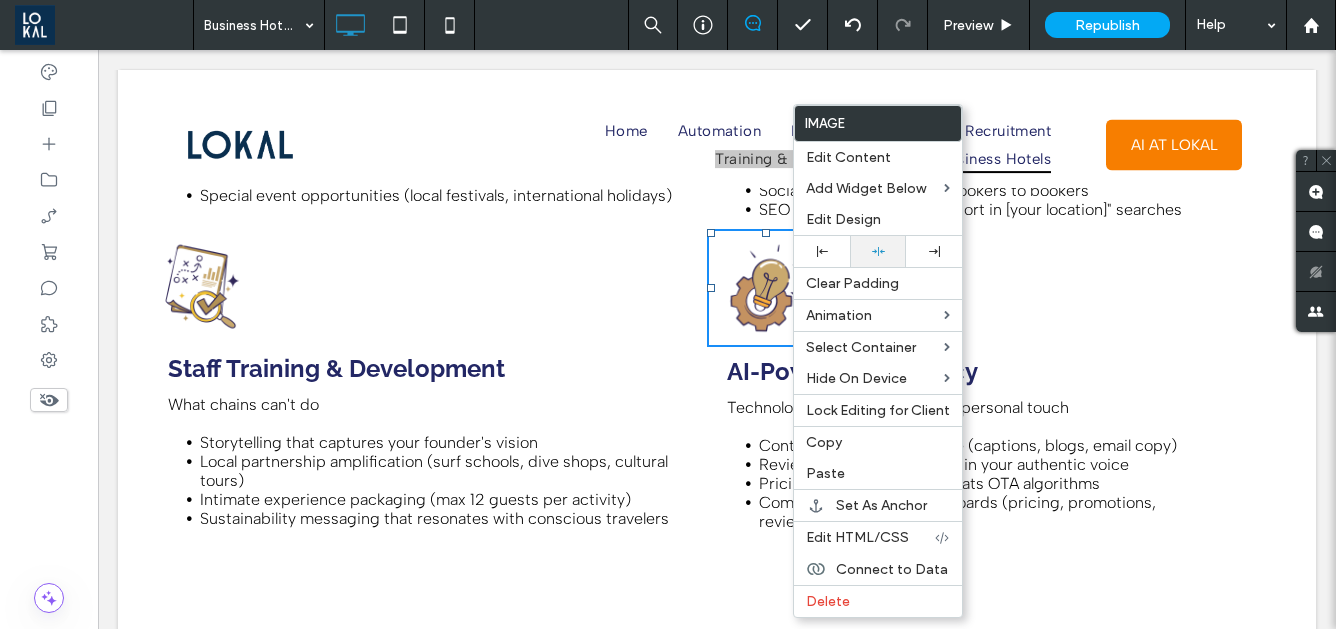 click at bounding box center (878, 251) 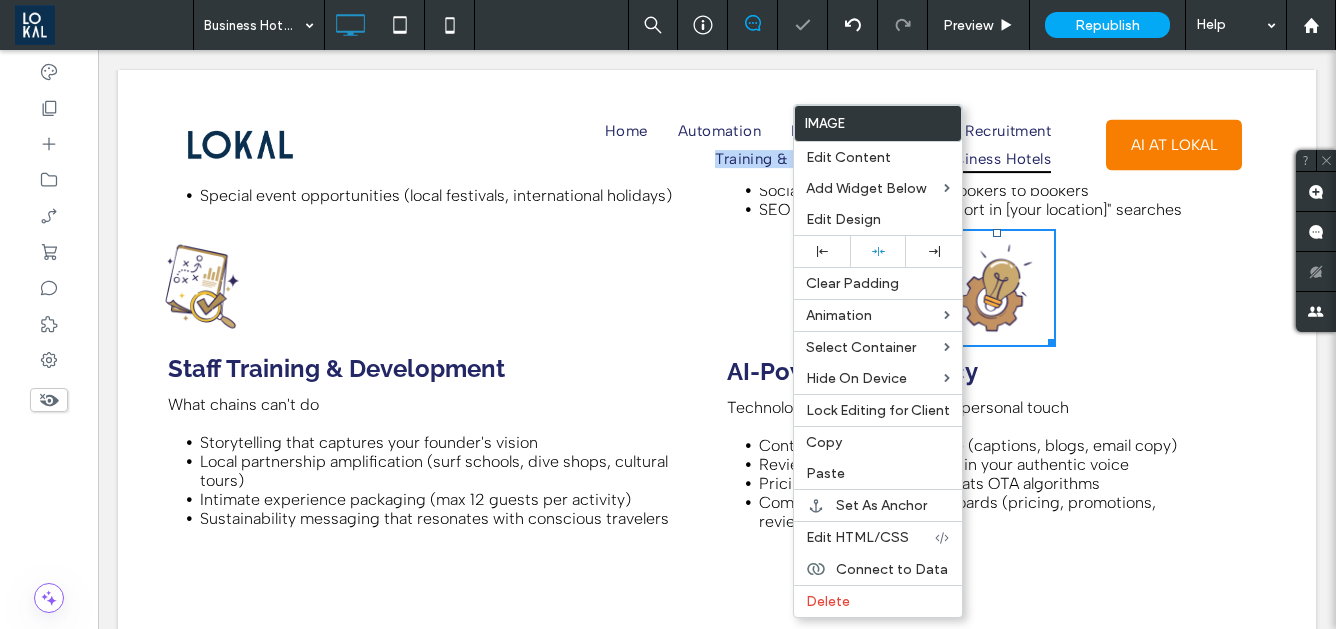 click at bounding box center (996, 288) 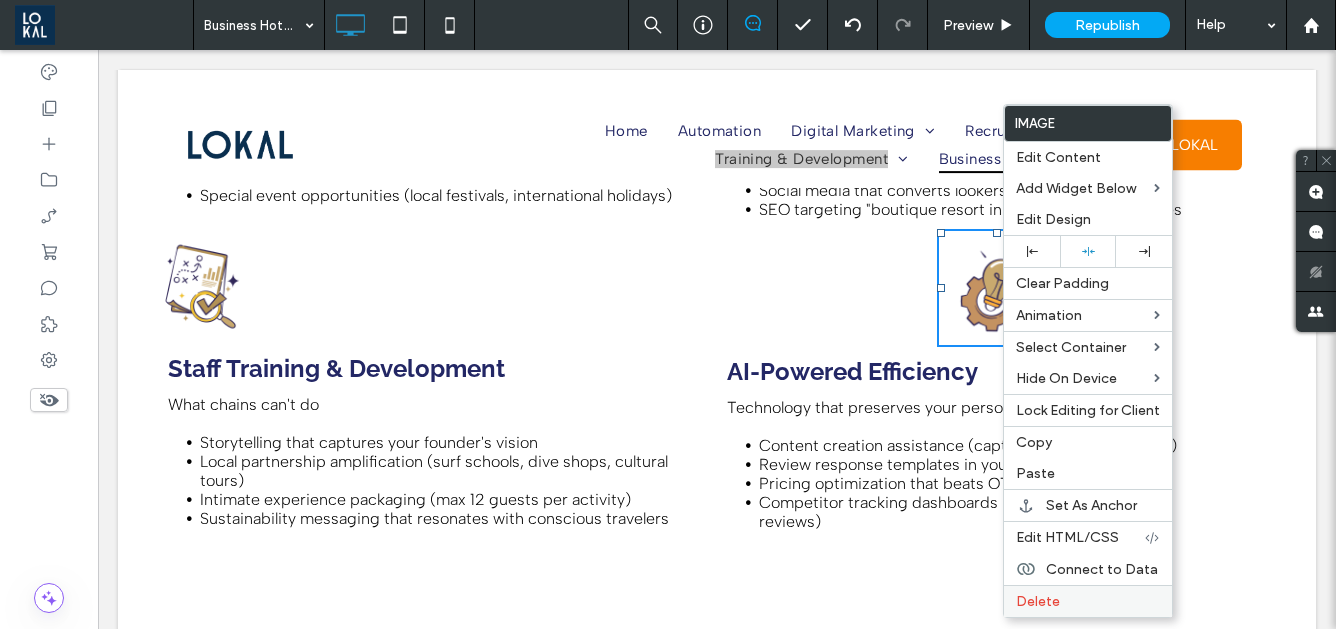 click on "Delete" at bounding box center [1088, 601] 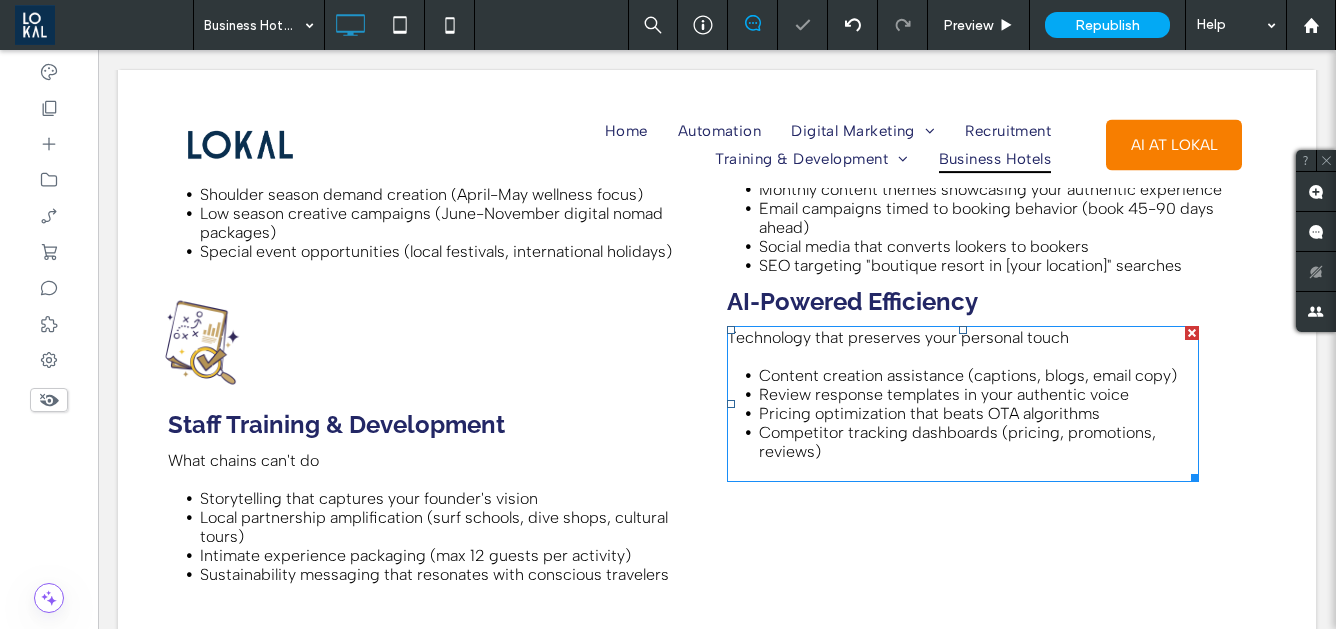 scroll, scrollTop: 3254, scrollLeft: 0, axis: vertical 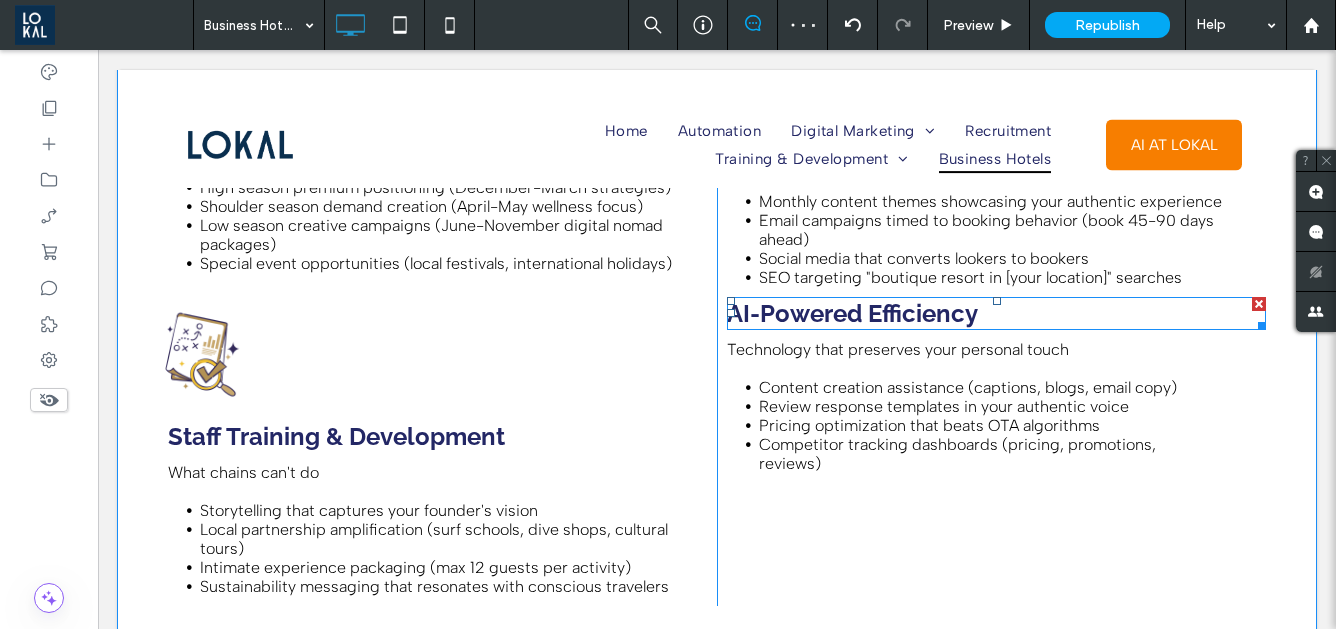 click at bounding box center [1259, 304] 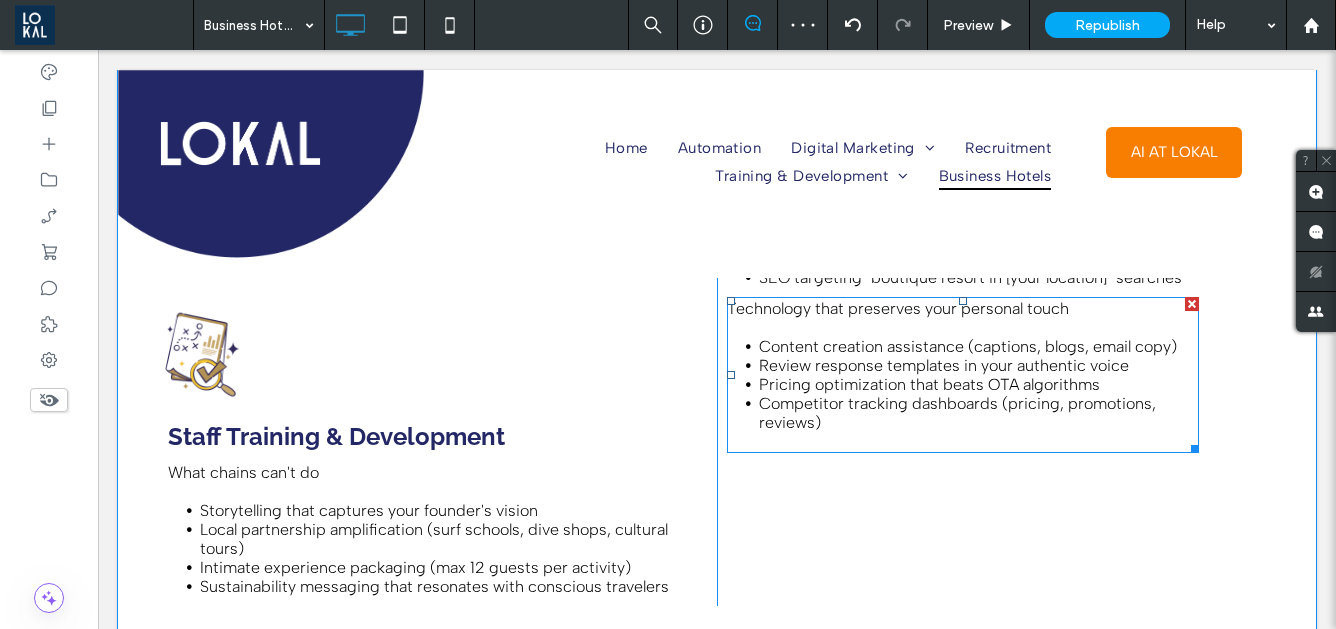 click at bounding box center (1192, 304) 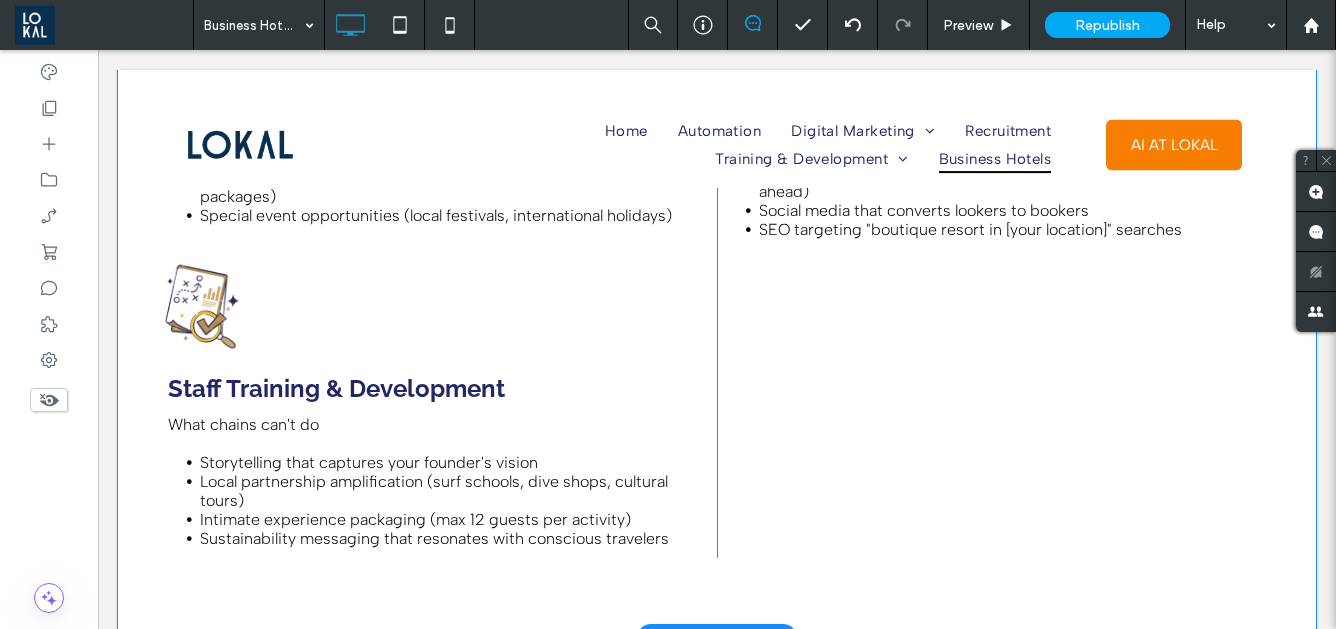 scroll, scrollTop: 3335, scrollLeft: 0, axis: vertical 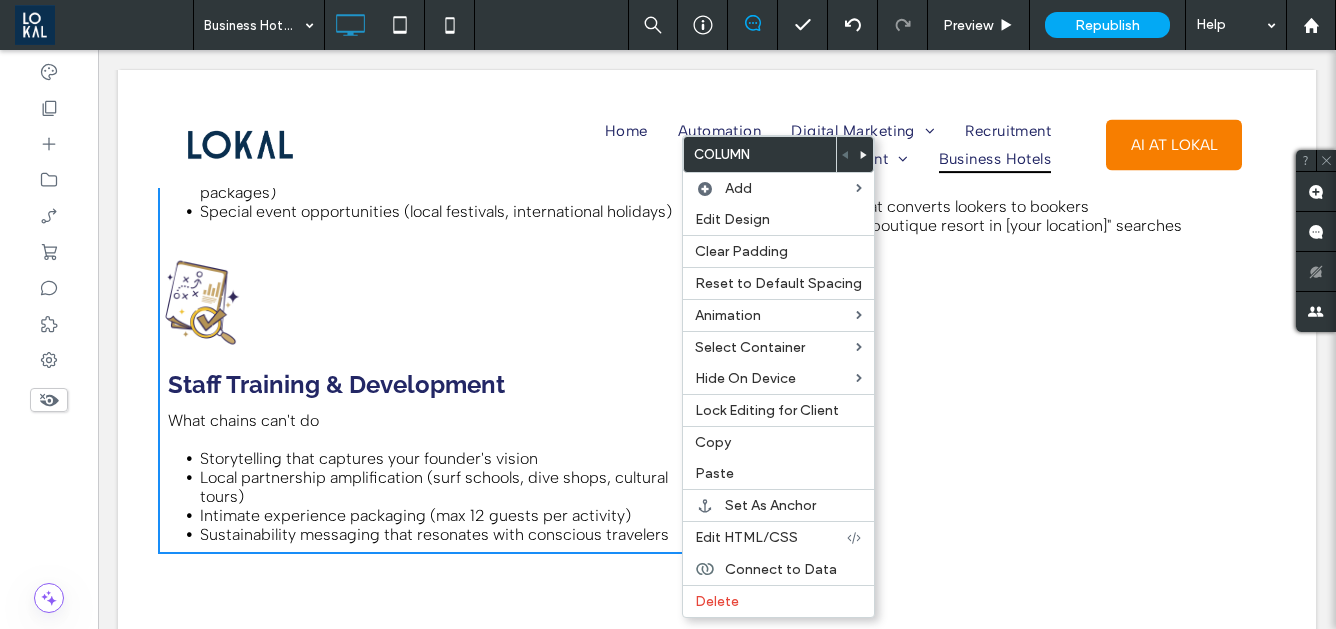 click on "AI & Technology Leadership   Customized for YOUR resort's patterns   High season premium positioning (December-March strategies) Shoulder season demand creation (April-May wellness focus) Low season creative campaigns (June-November digital nomad packages) Special event opportunities (local festivals, international holidays)
Staff Training & Development   What chains can't do   Storytelling that captures your founder's vision Local partnership amplification (surf schools, dive shops, cultural tours) Intimate experience packaging (max 12 guests per activity) Sustainability messaging that resonates with conscious travelers
Click To Paste" at bounding box center (437, 252) 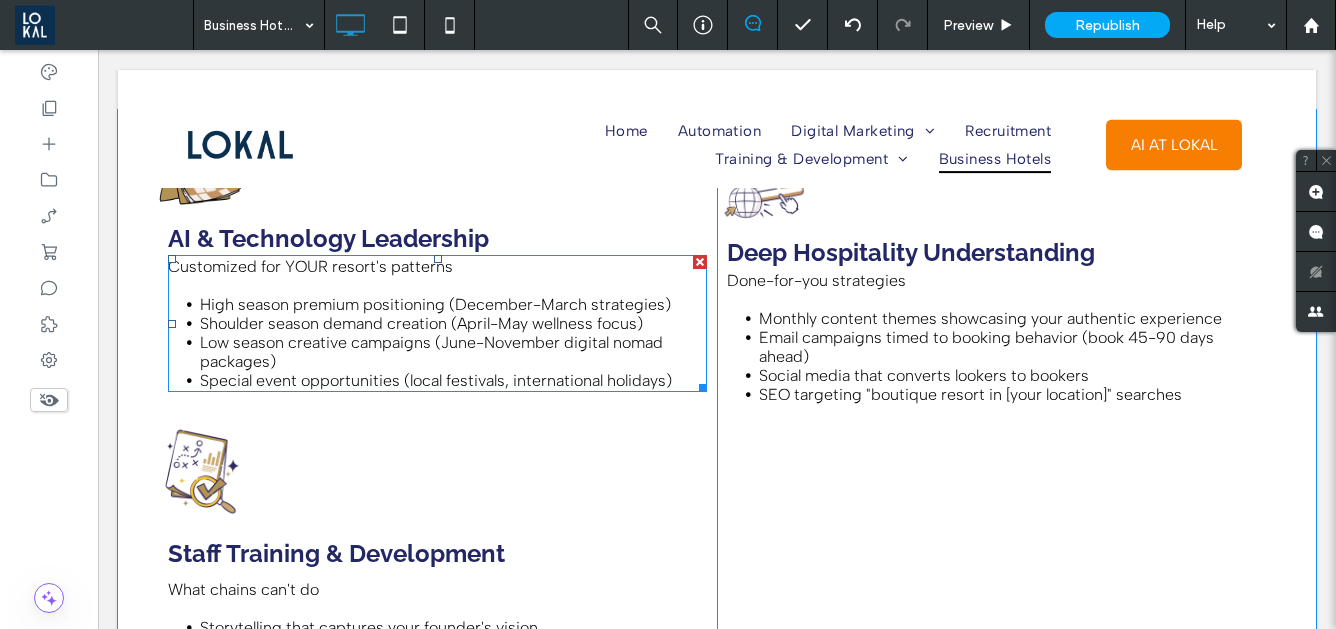 scroll, scrollTop: 3173, scrollLeft: 0, axis: vertical 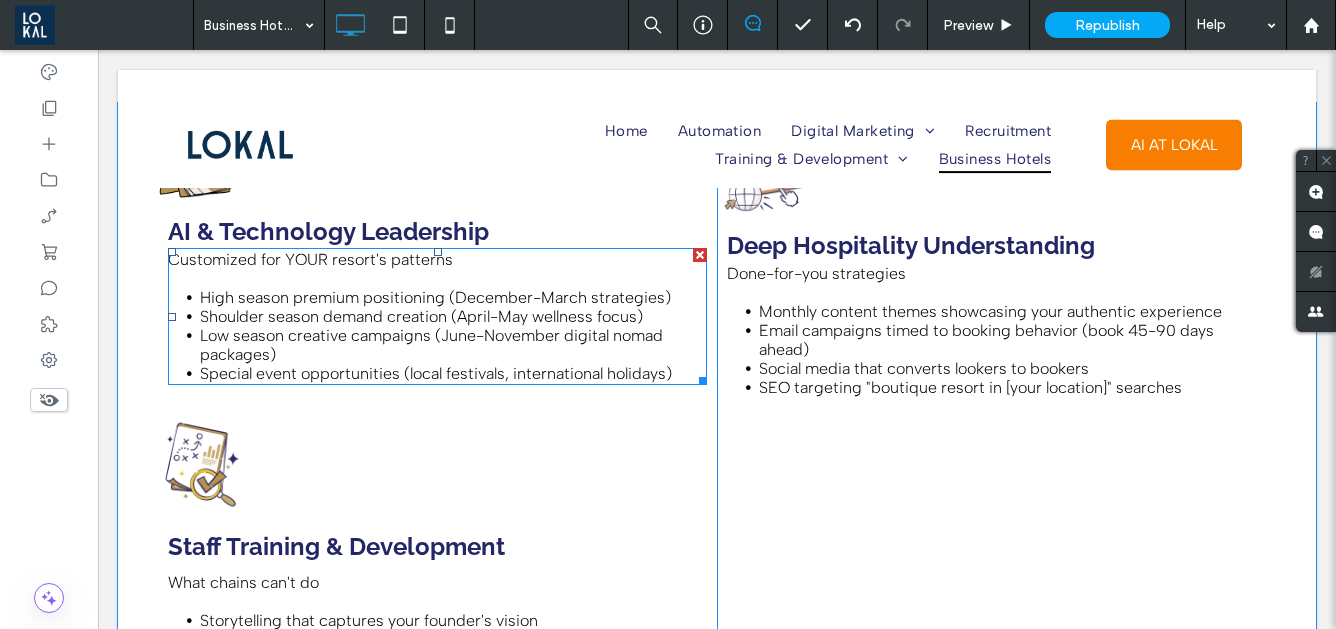 click on "Low season creative campaigns (June-November digital nomad packages)" at bounding box center (431, 345) 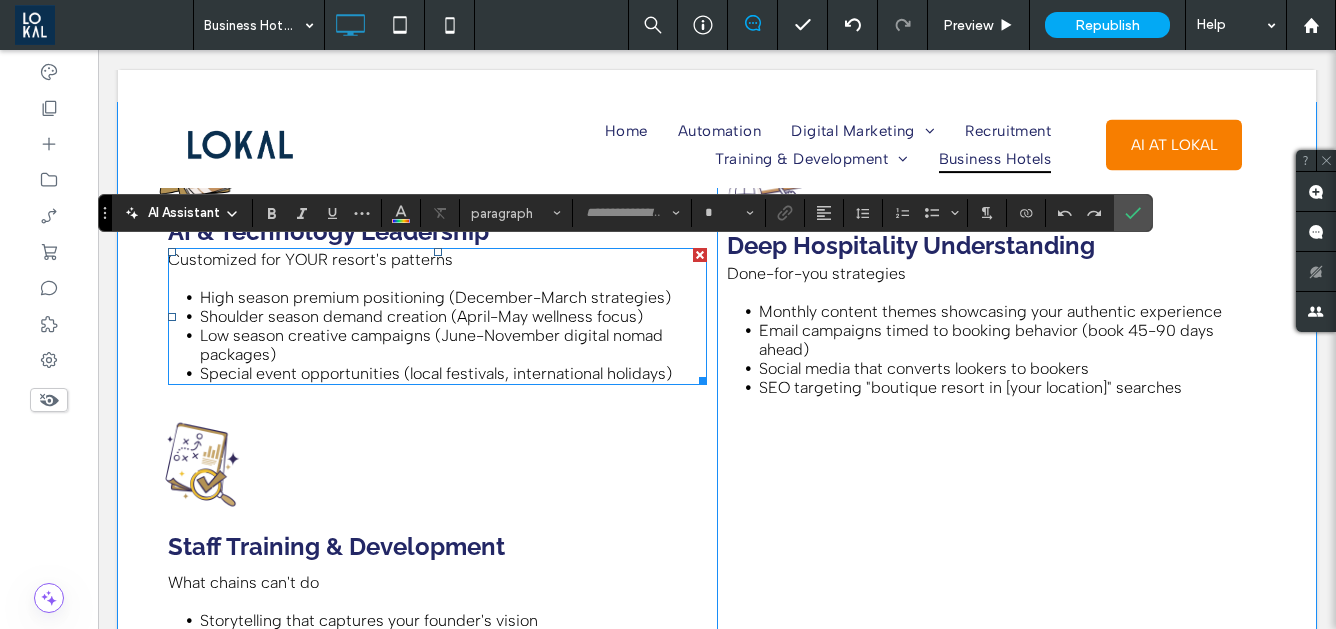 type on "**********" 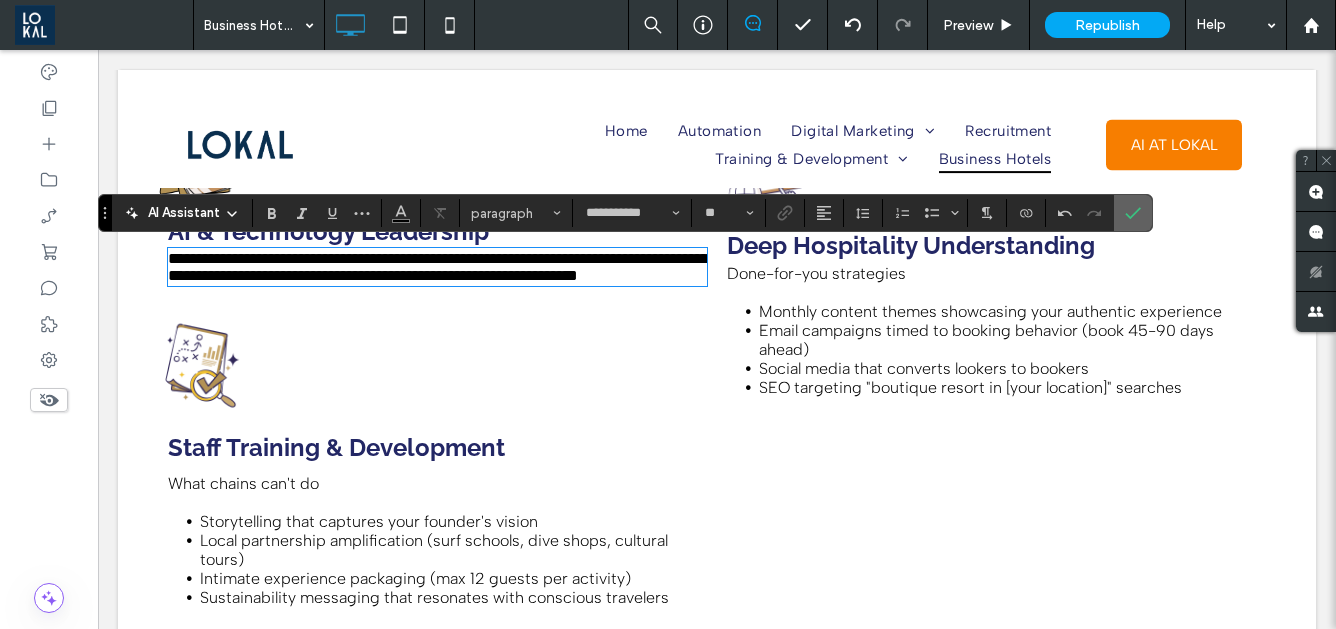 drag, startPoint x: 1133, startPoint y: 218, endPoint x: 798, endPoint y: 246, distance: 336.16812 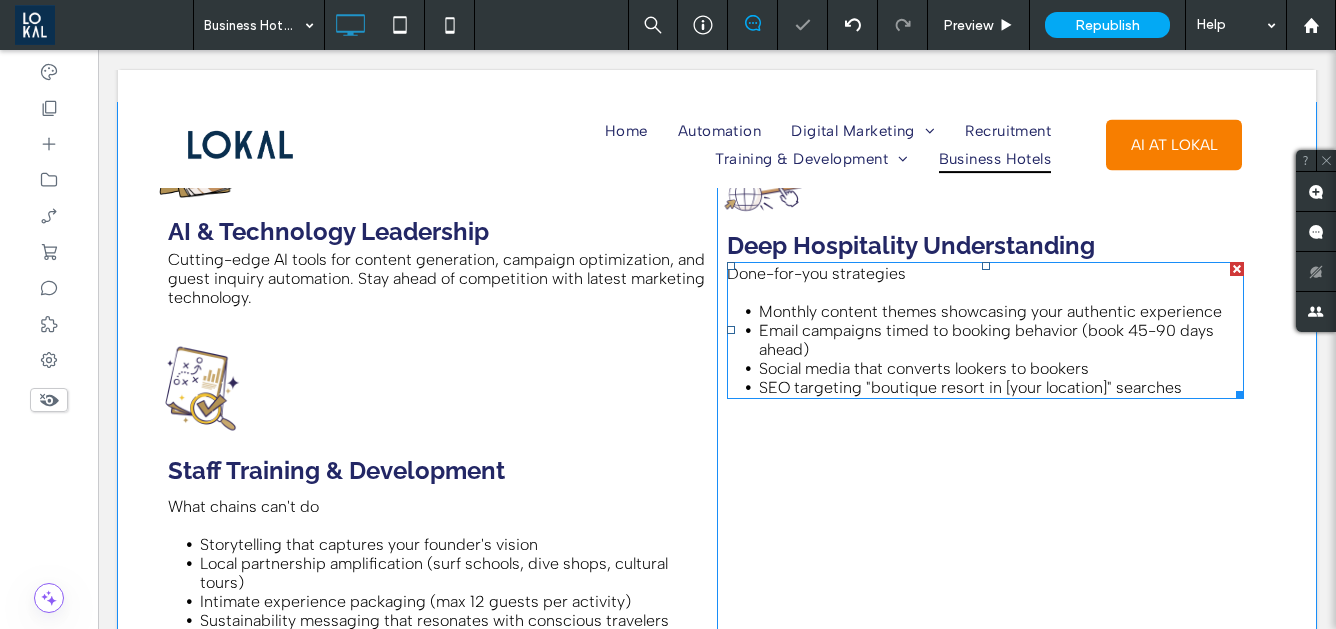 click on "Monthly content themes showcasing your authentic experience" at bounding box center [990, 311] 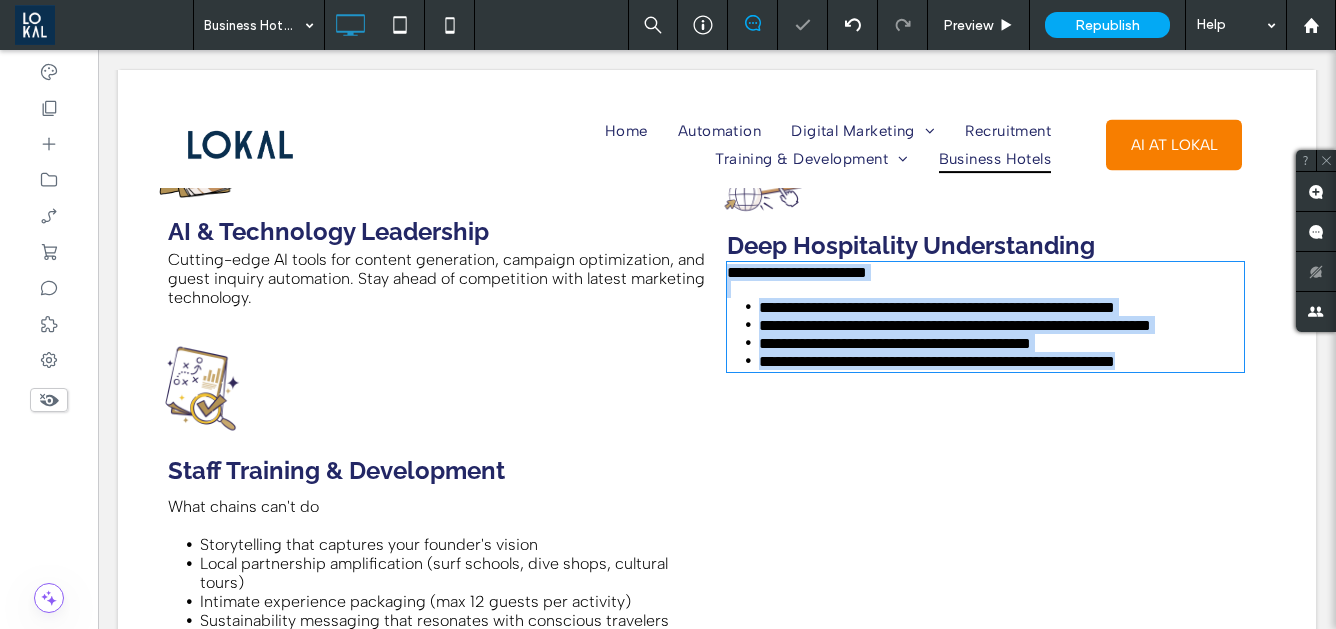 click on "**********" at bounding box center [937, 307] 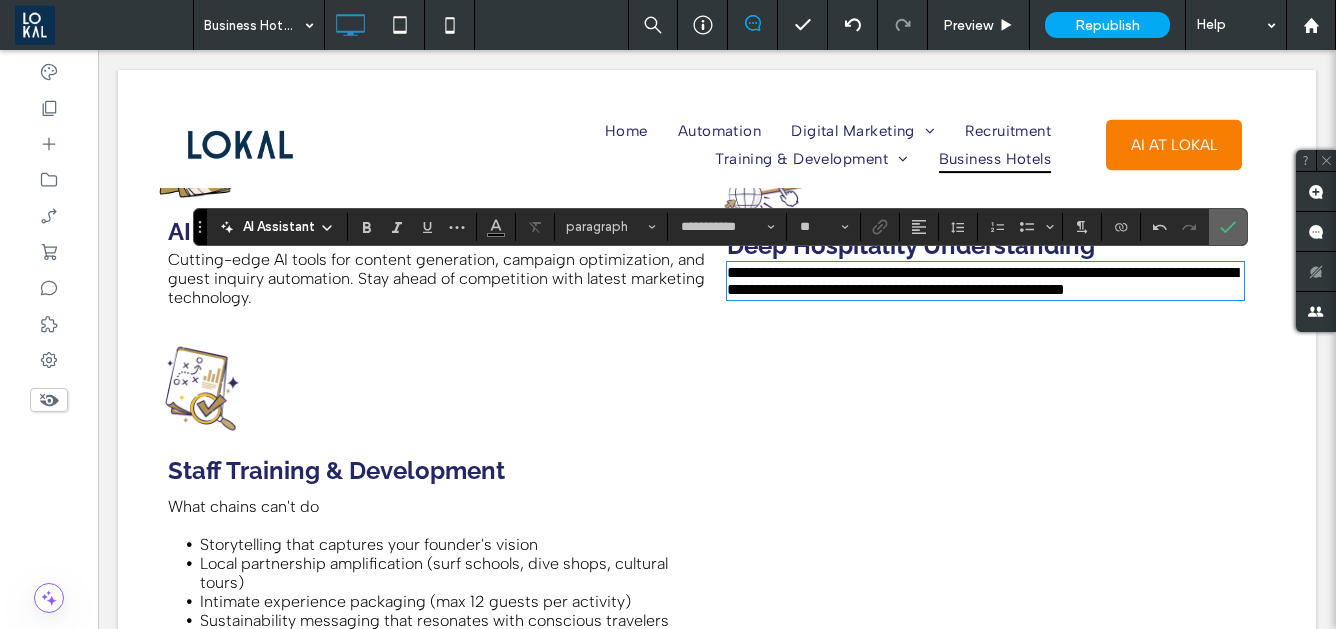 click 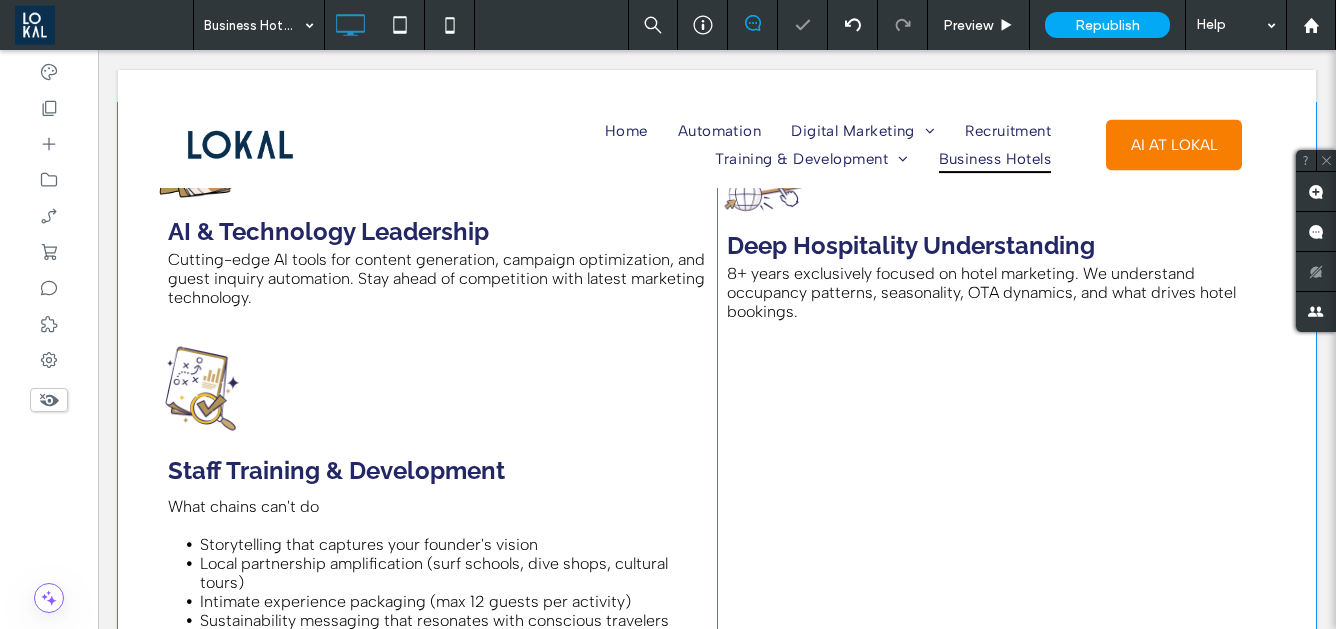 scroll, scrollTop: 3299, scrollLeft: 0, axis: vertical 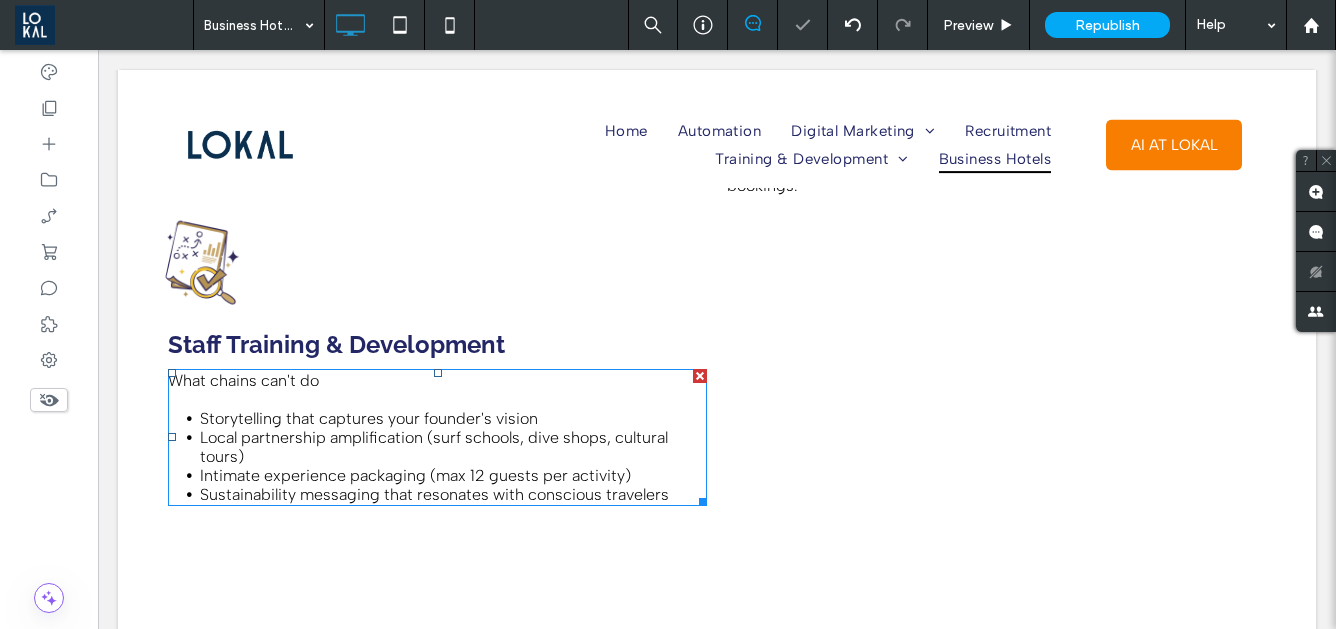 click on "Local partnership amplification (surf schools, dive shops, cultural tours)" at bounding box center (453, 447) 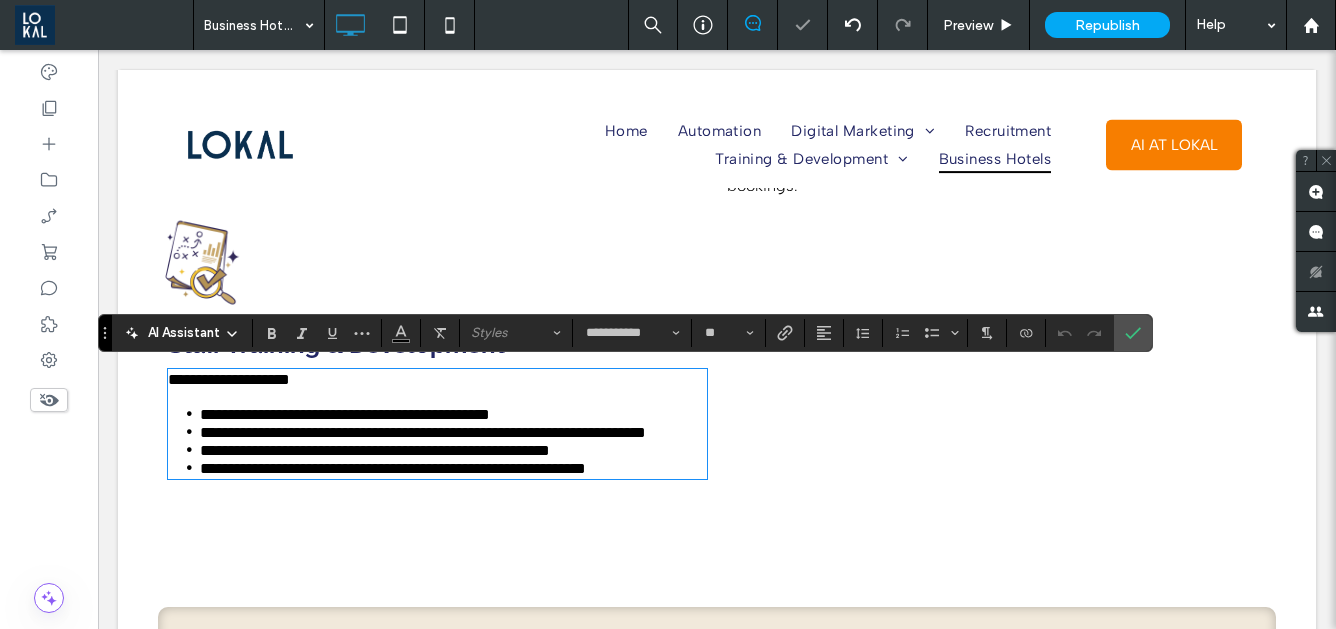 click on "**********" at bounding box center [453, 432] 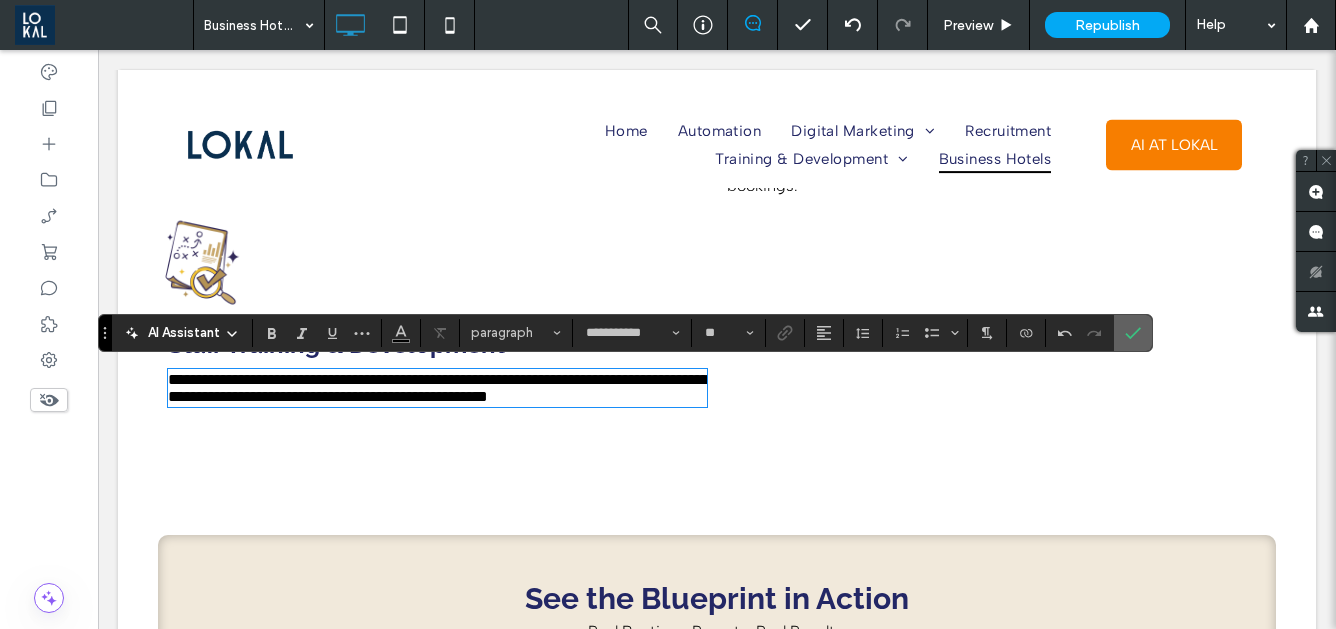 drag, startPoint x: 1131, startPoint y: 330, endPoint x: 1033, endPoint y: 280, distance: 110.01818 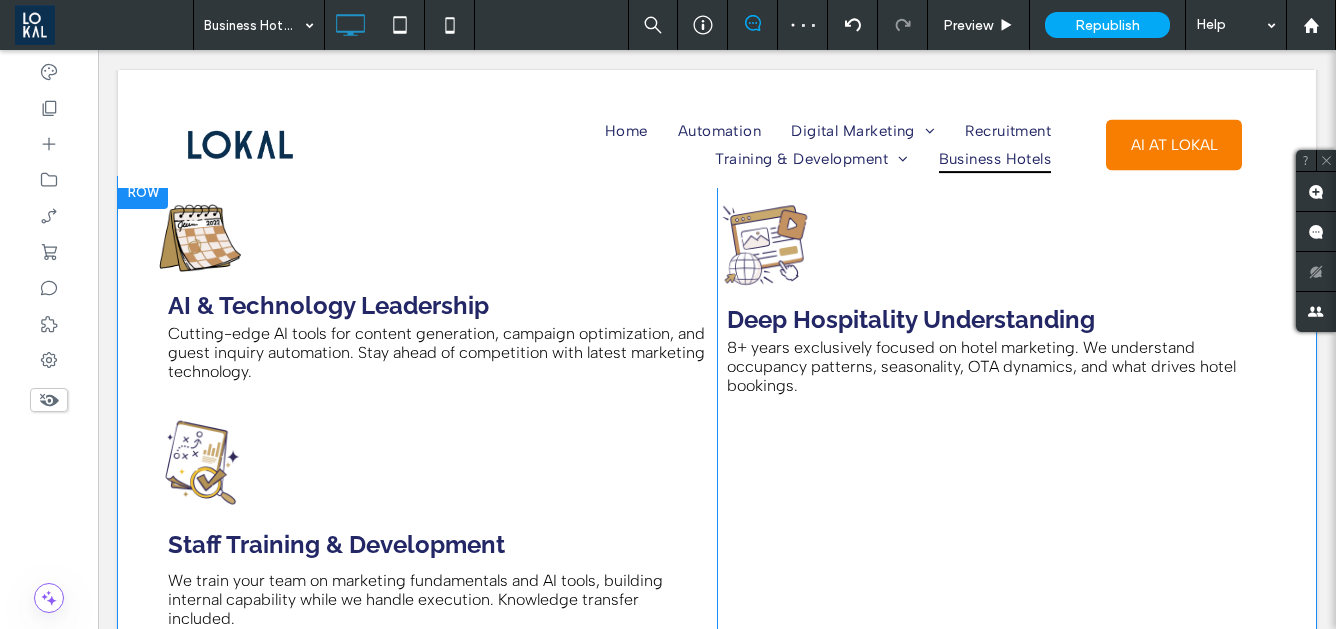 scroll, scrollTop: 3108, scrollLeft: 0, axis: vertical 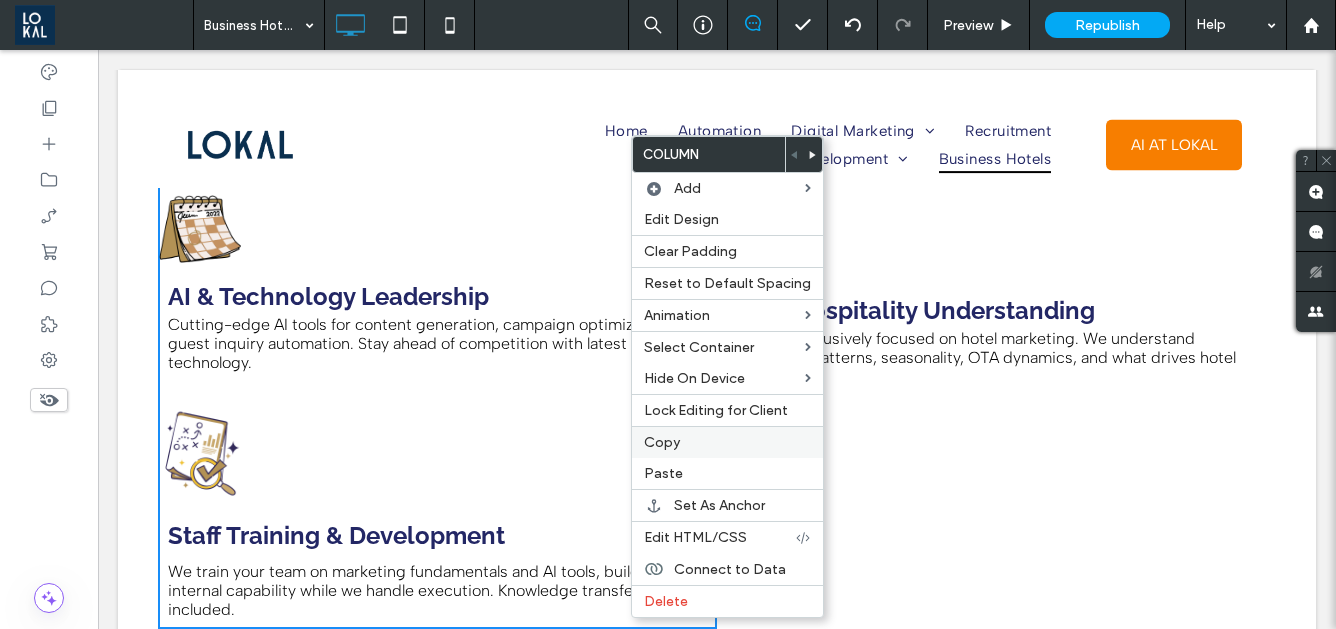 click on "Copy" at bounding box center [727, 442] 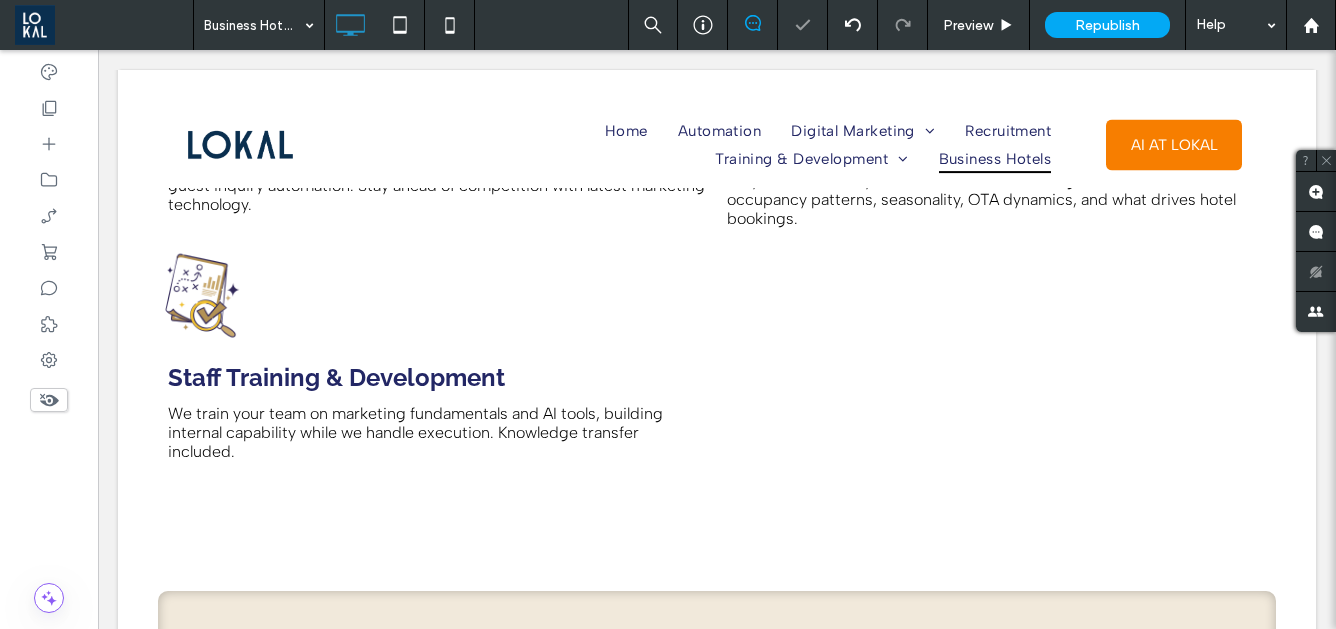 scroll, scrollTop: 3296, scrollLeft: 0, axis: vertical 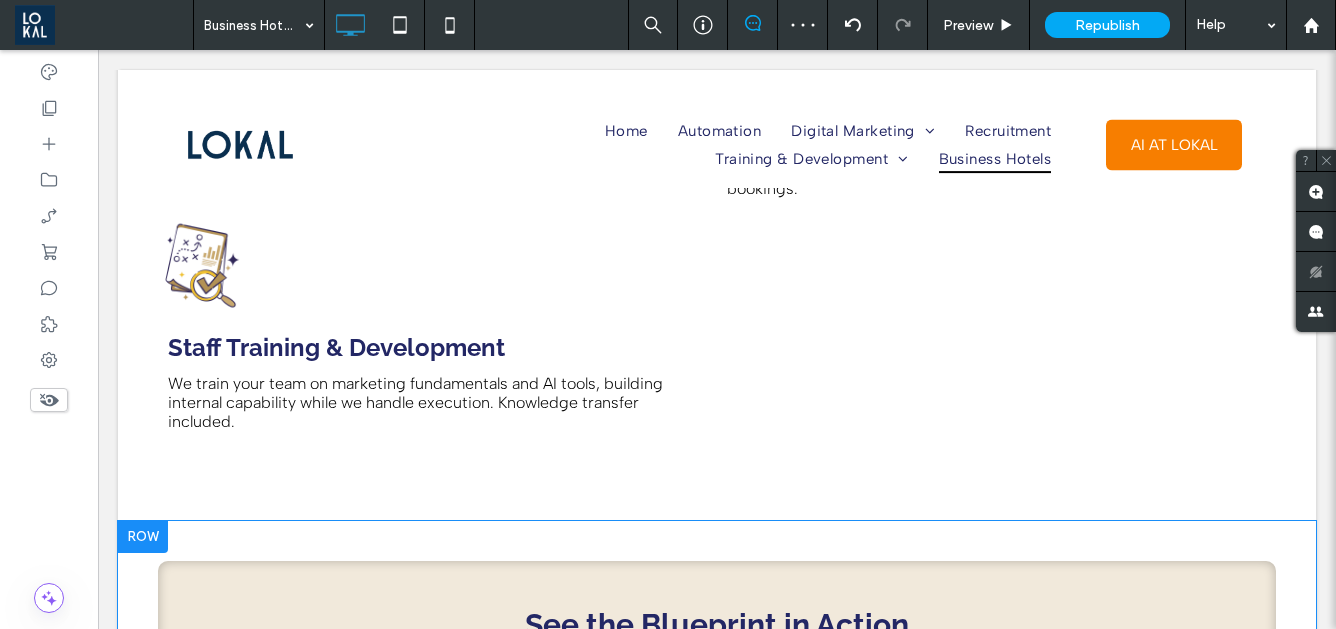 click at bounding box center (143, 537) 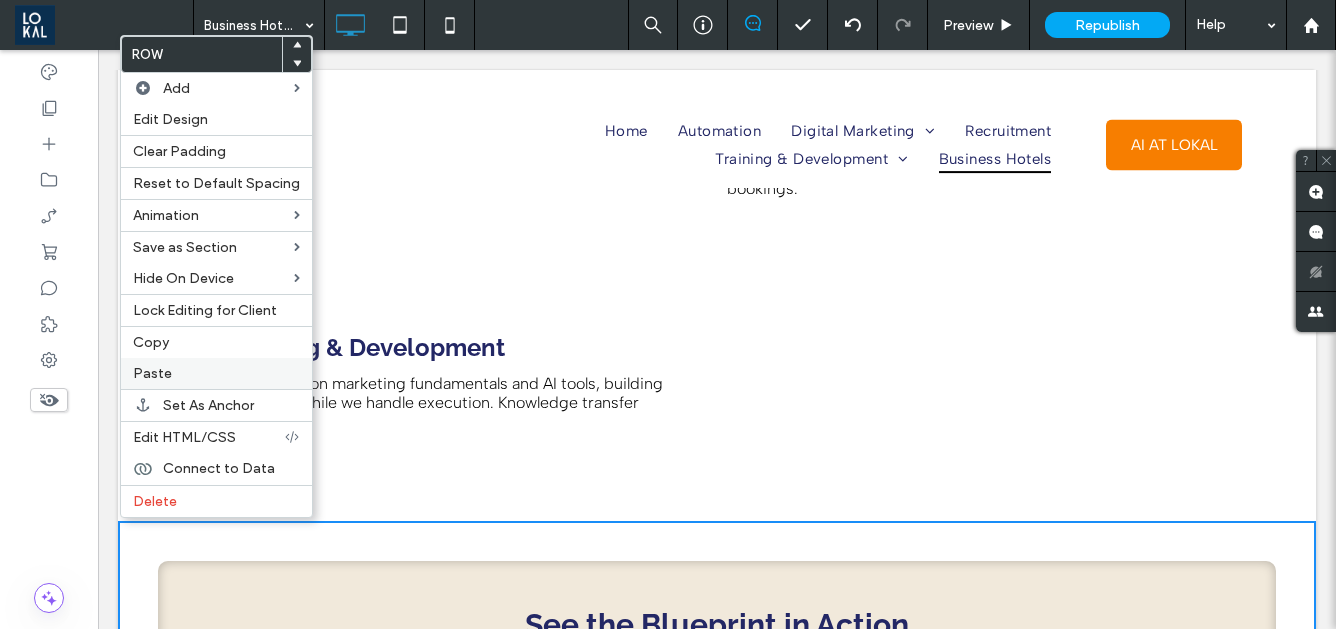 click on "Paste" at bounding box center (216, 373) 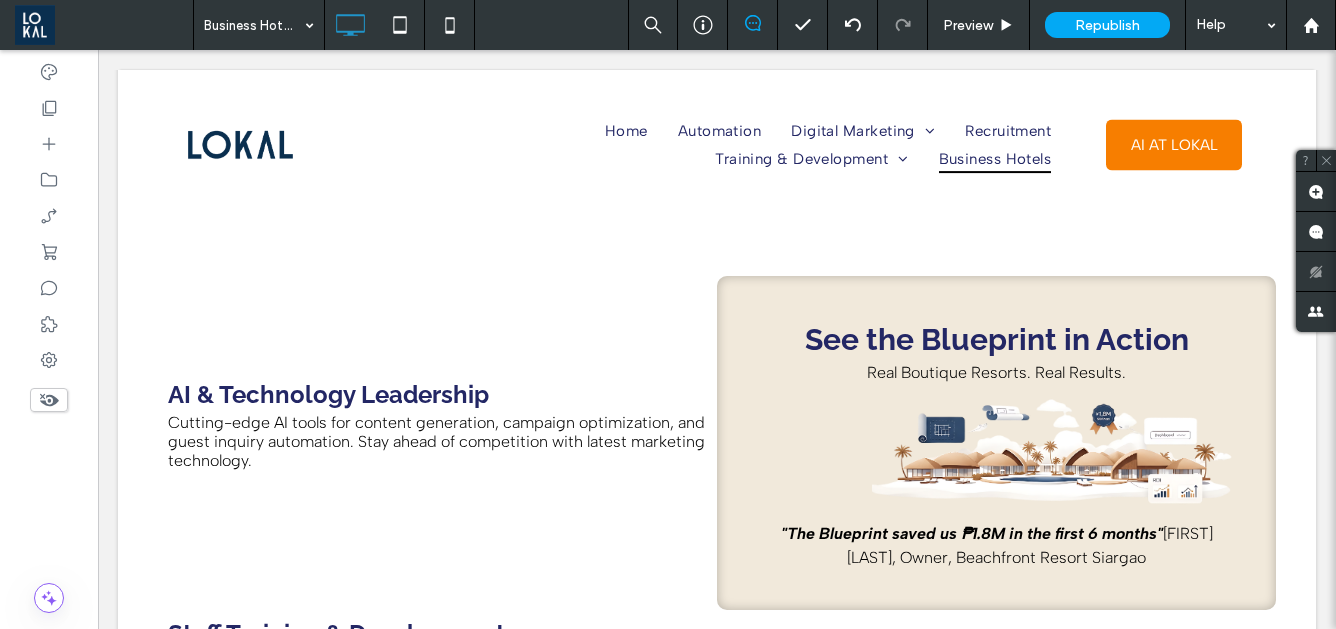 scroll, scrollTop: 3578, scrollLeft: 0, axis: vertical 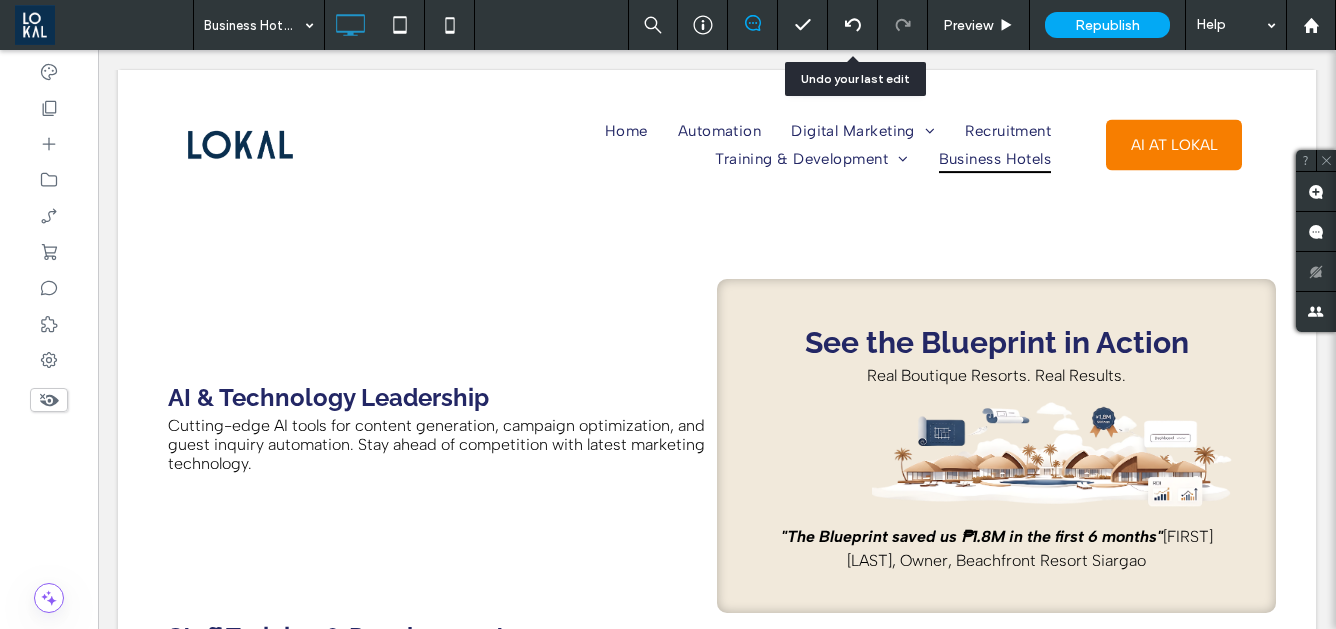 click at bounding box center (853, 25) 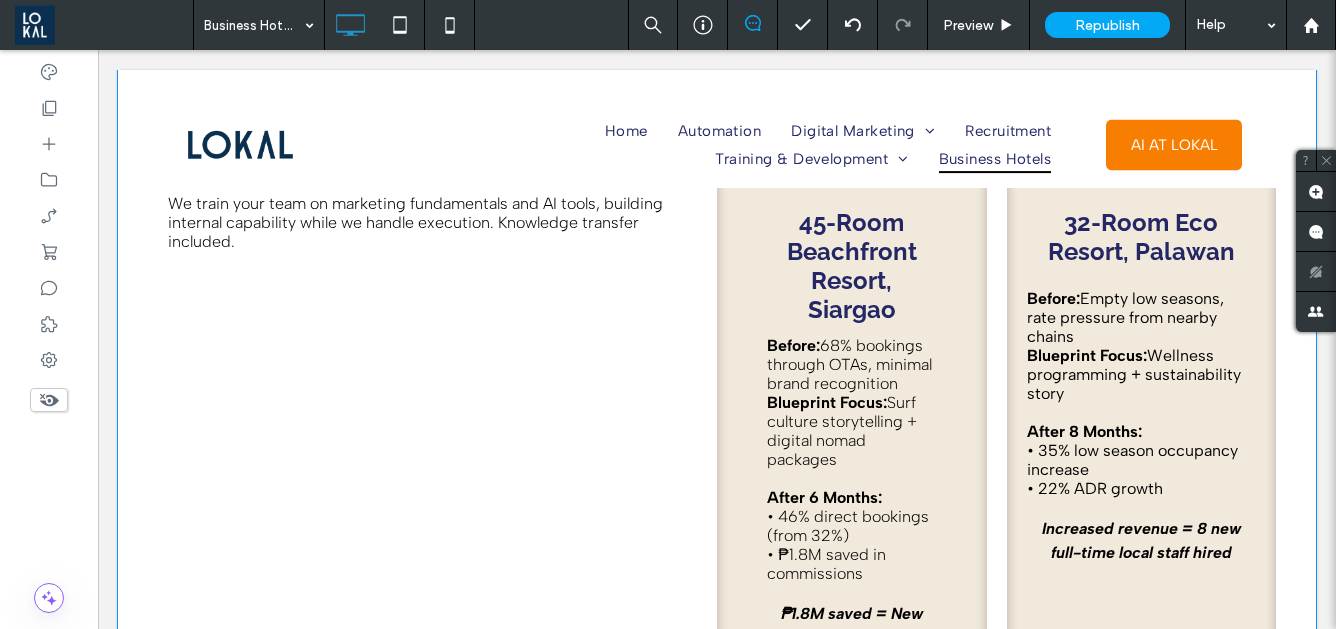 scroll, scrollTop: 4046, scrollLeft: 0, axis: vertical 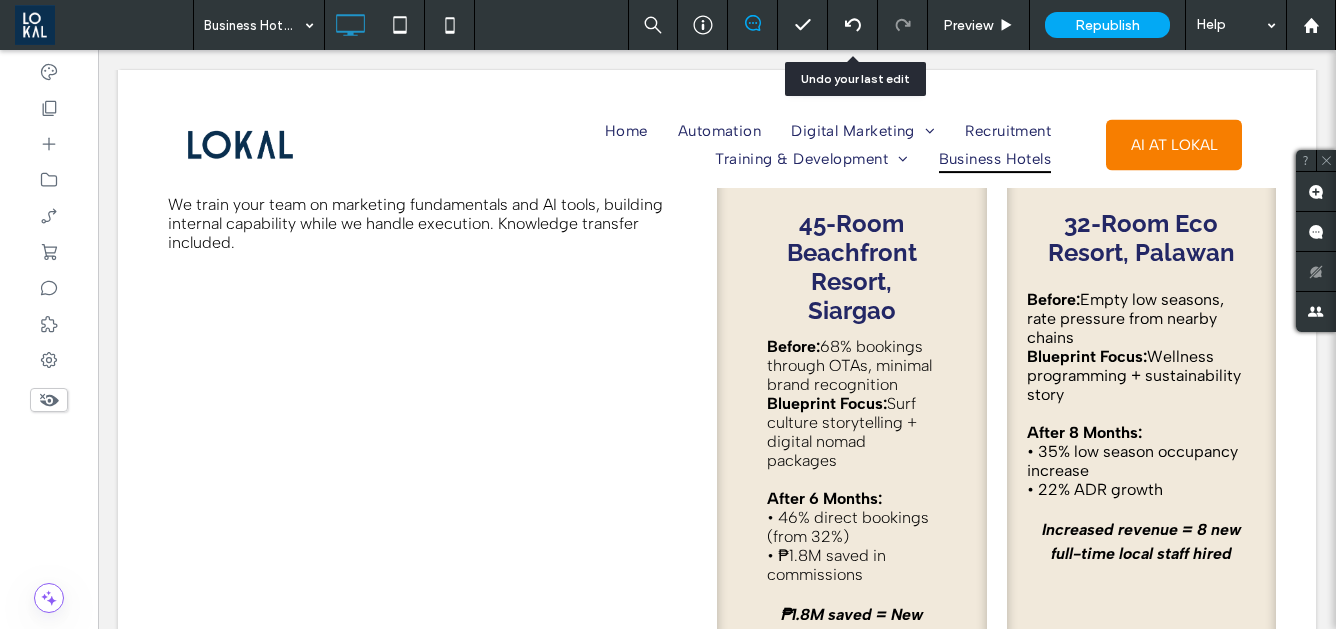 click 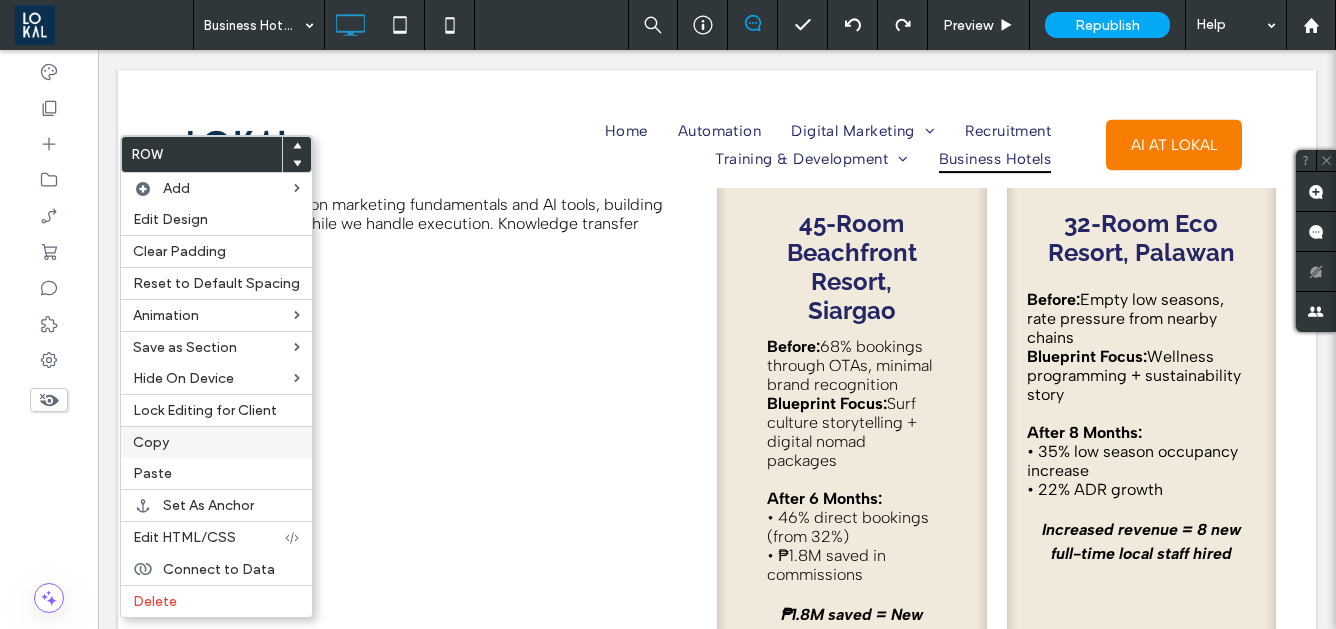 click on "Copy" at bounding box center [216, 442] 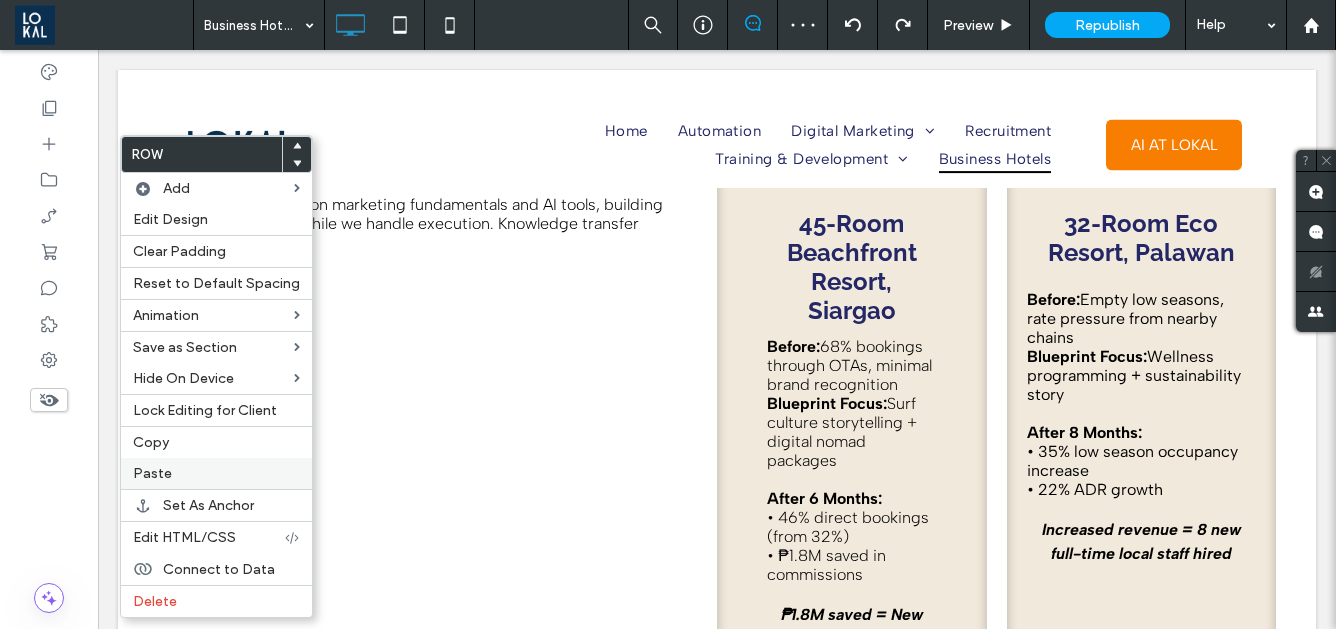 click on "Paste" at bounding box center (216, 473) 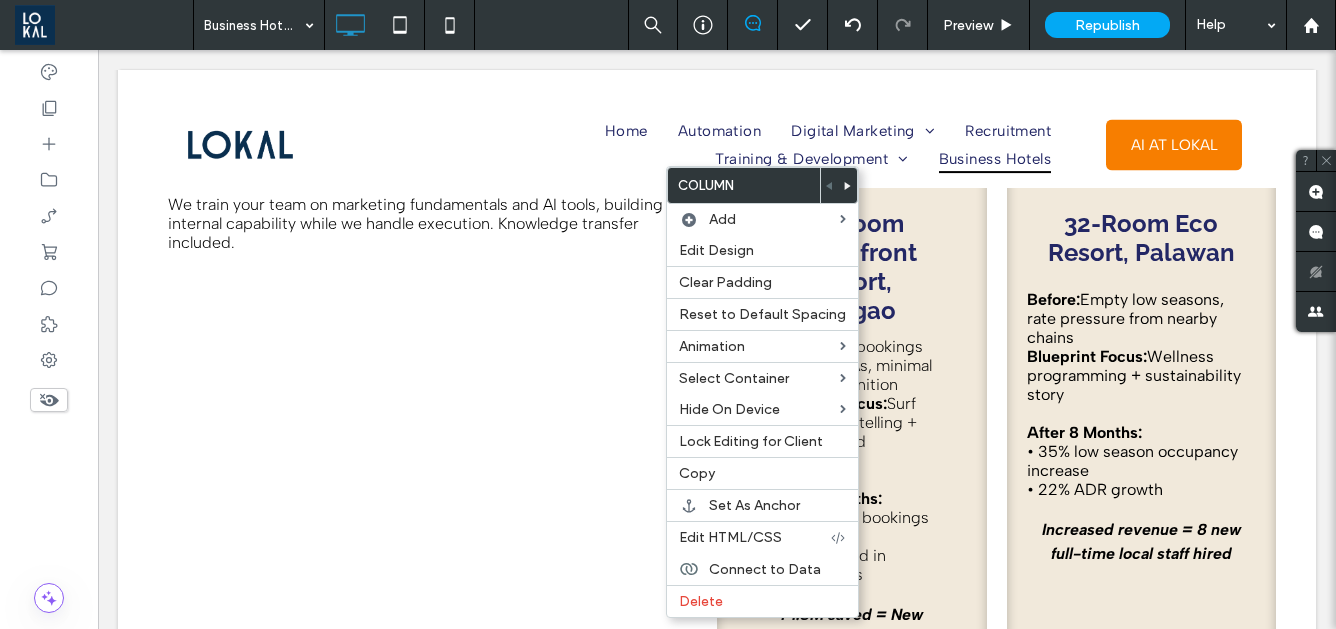 click on "Column" at bounding box center [744, 185] 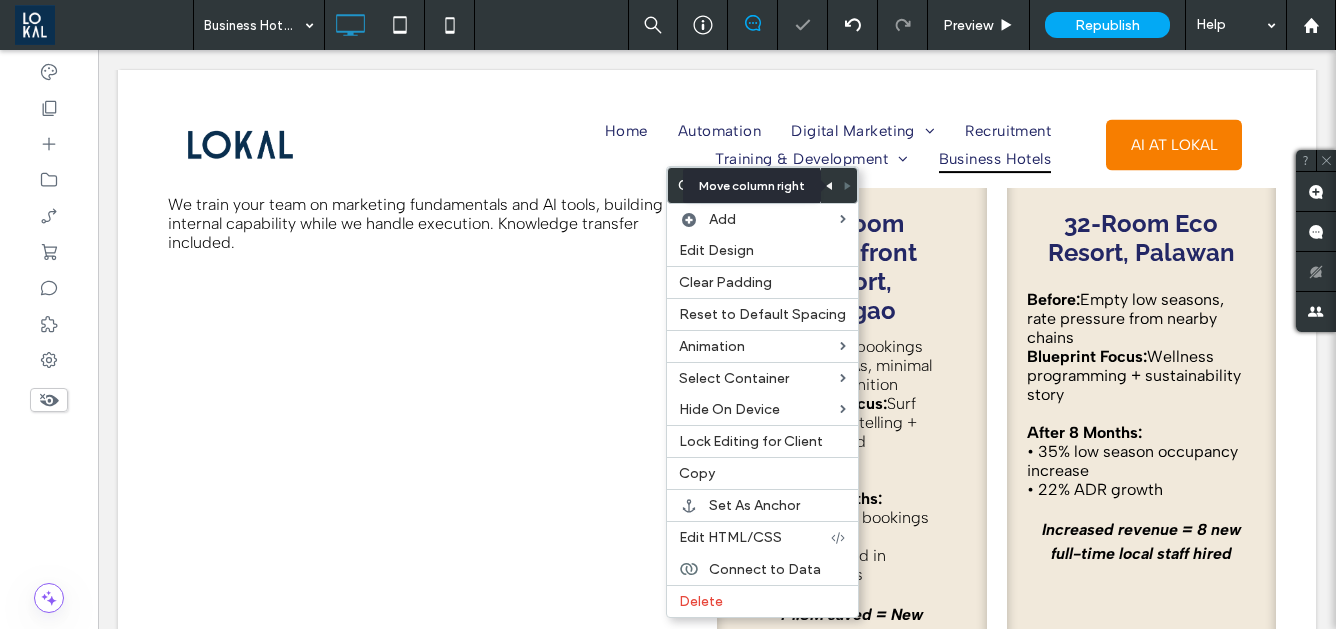 click 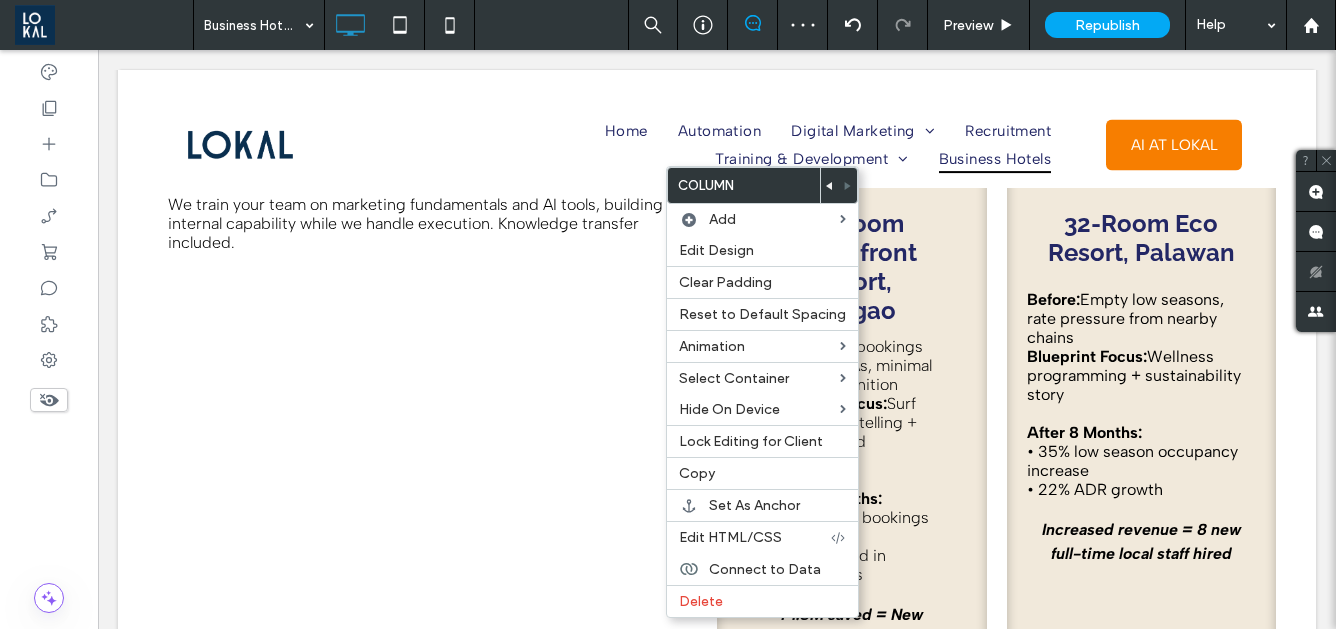 click on "Column" at bounding box center (744, 185) 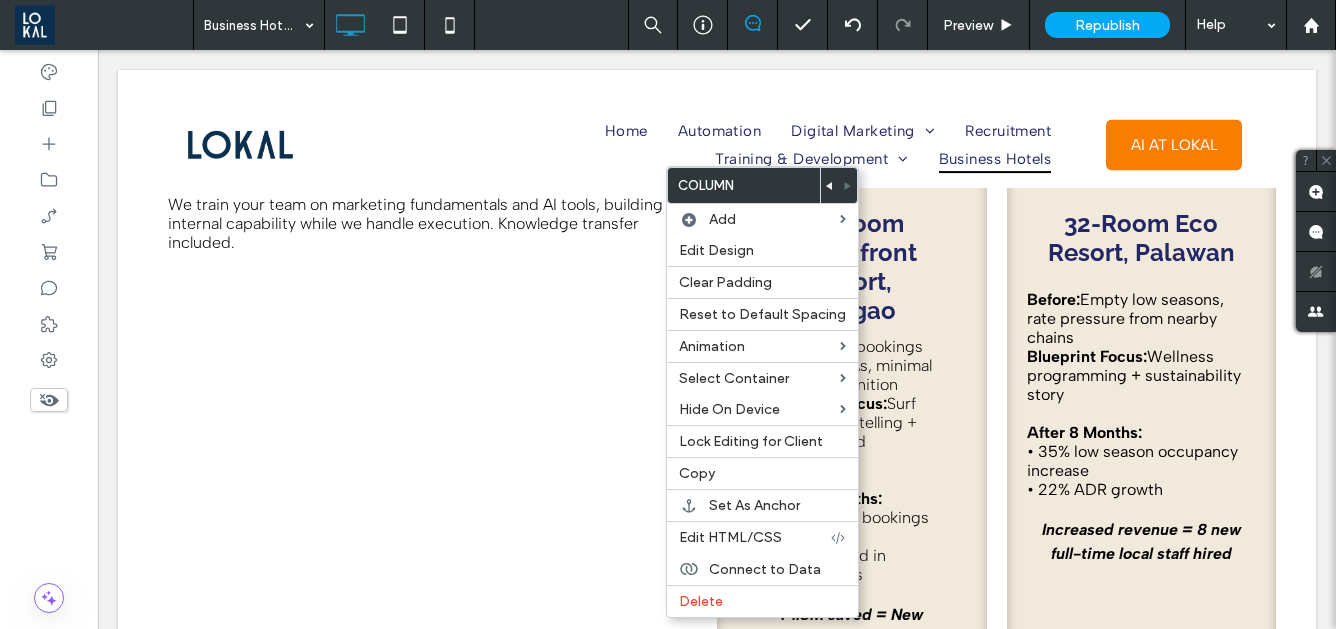 click 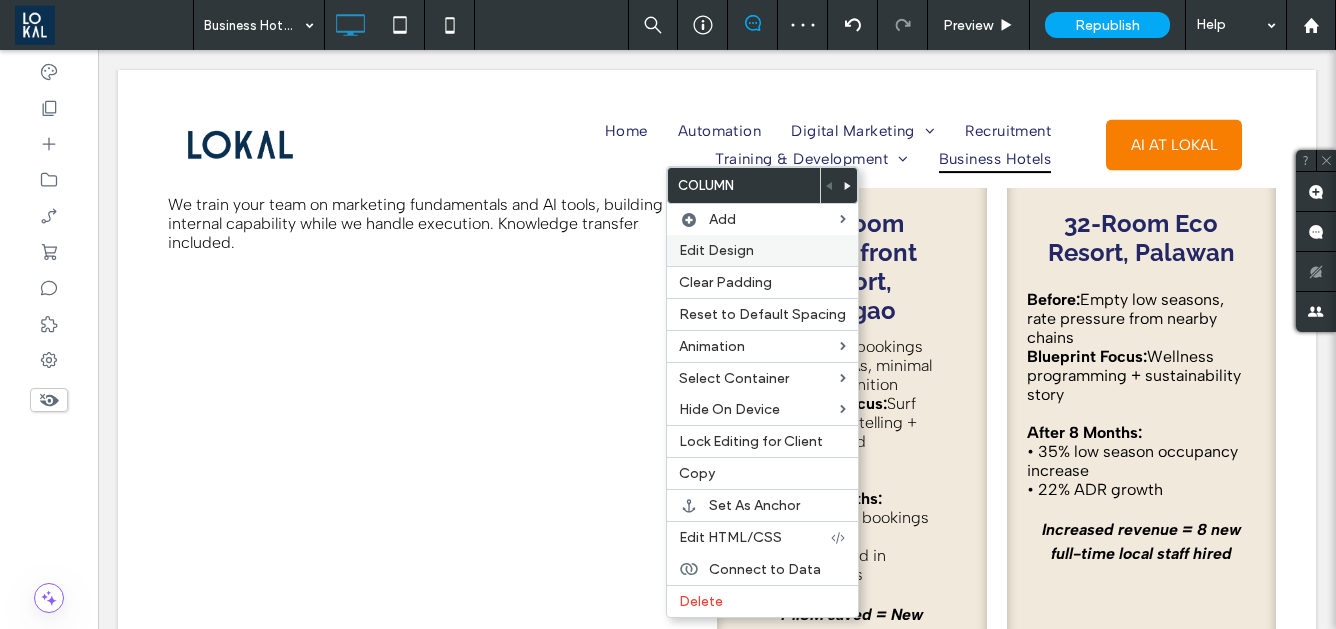 click on "Edit Design" at bounding box center [762, 250] 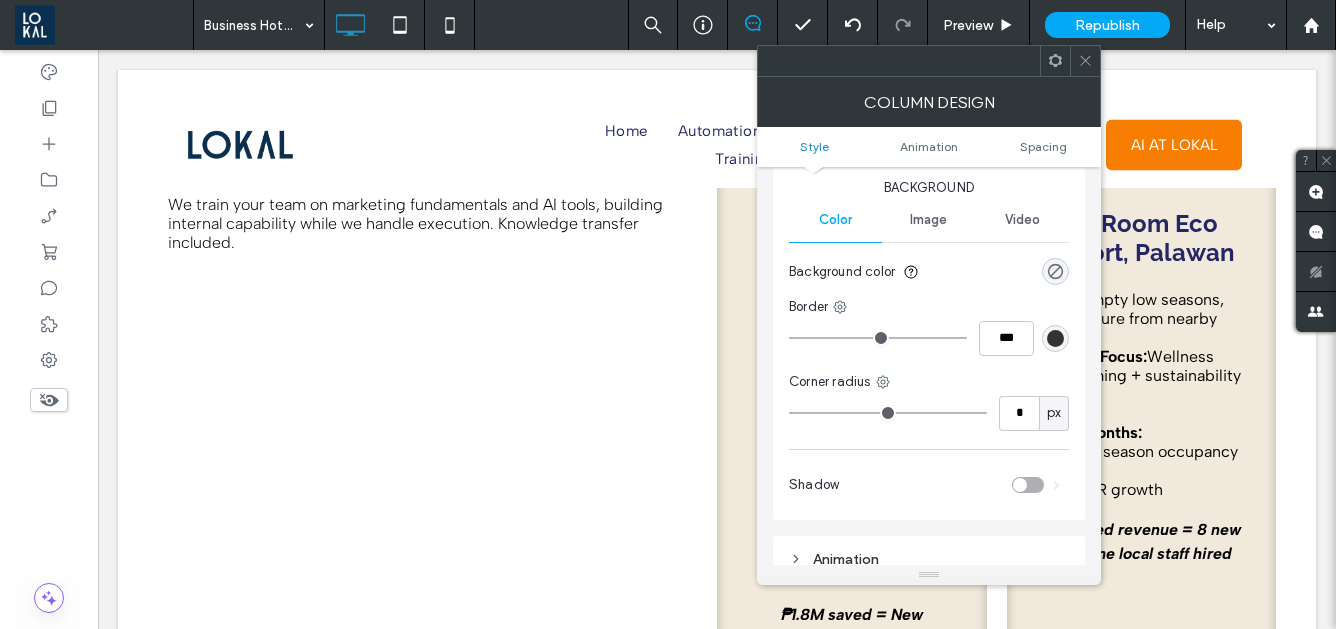 scroll, scrollTop: 30, scrollLeft: 0, axis: vertical 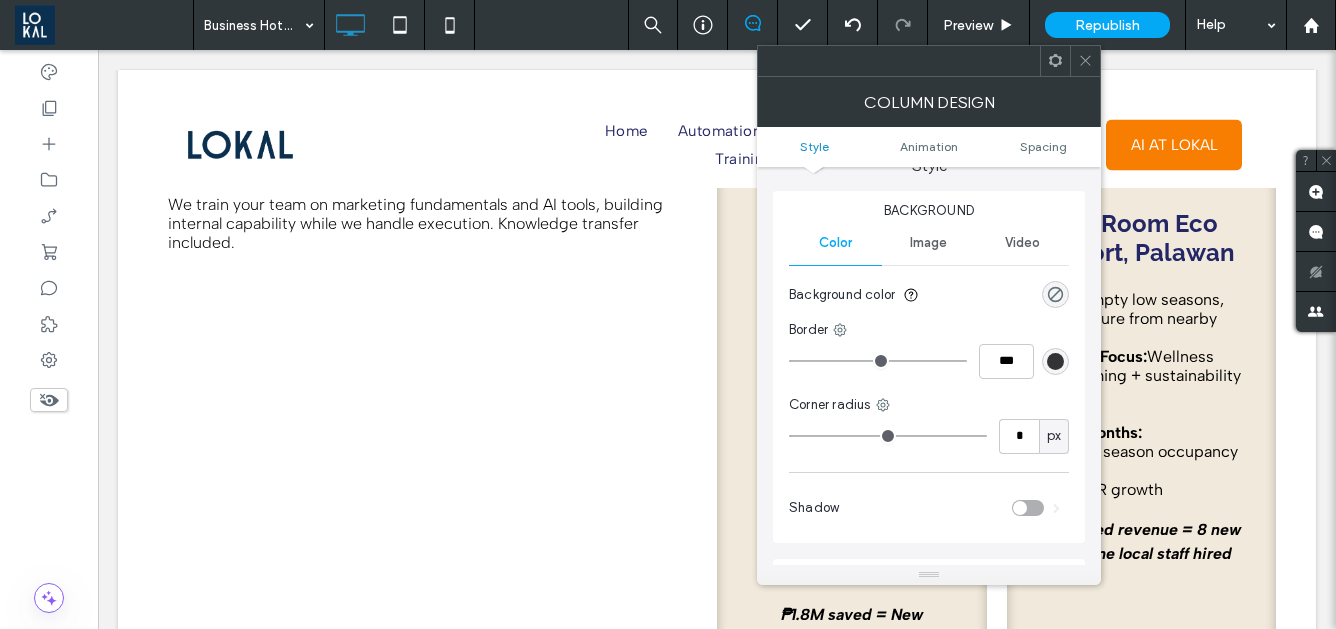 click at bounding box center [1085, 61] 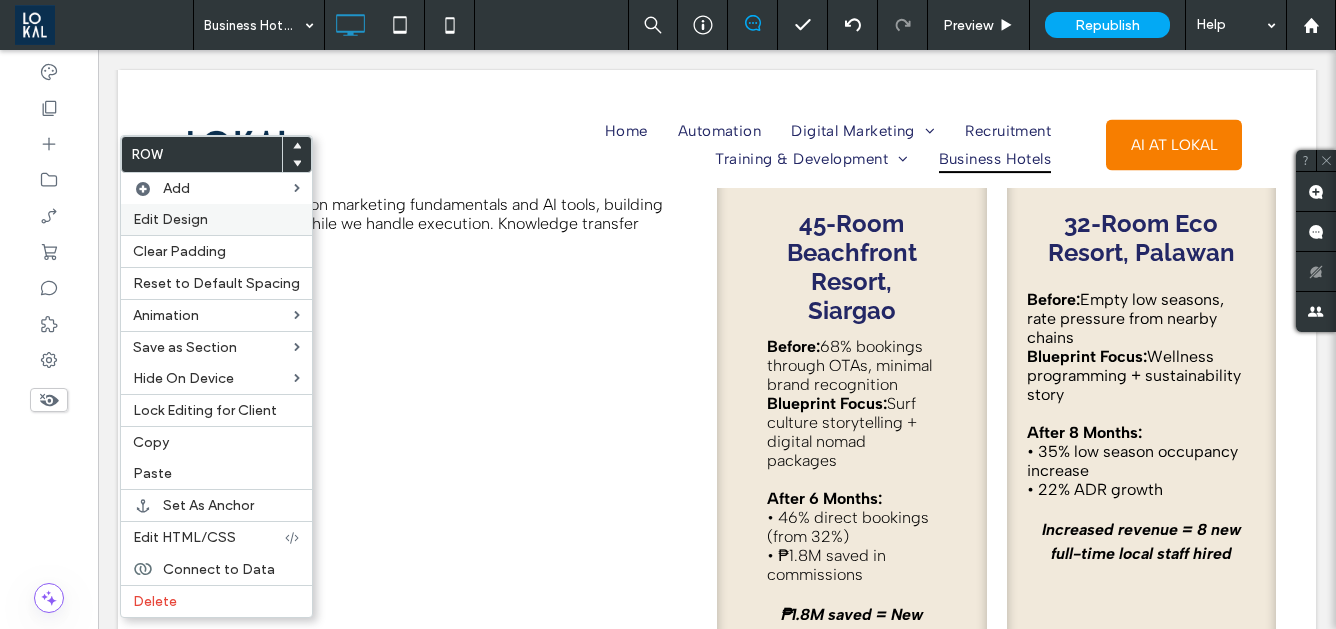 click on "Edit Design" at bounding box center [216, 219] 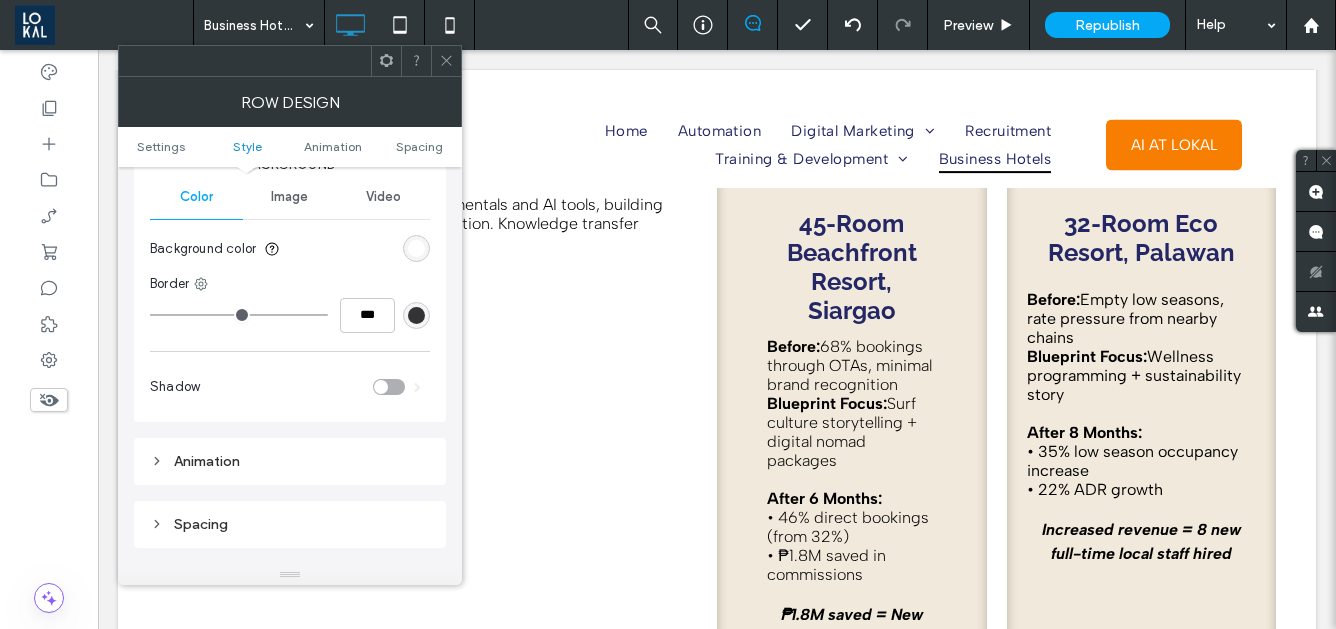 scroll, scrollTop: 242, scrollLeft: 0, axis: vertical 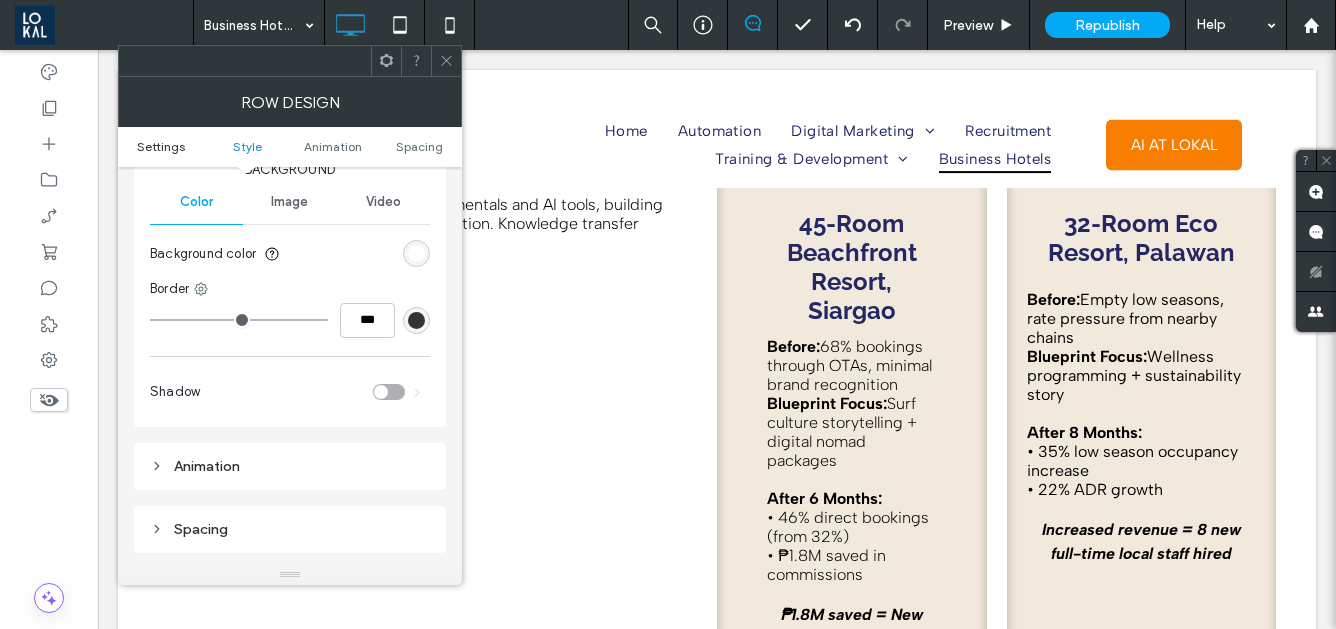 click on "Settings" at bounding box center [161, 146] 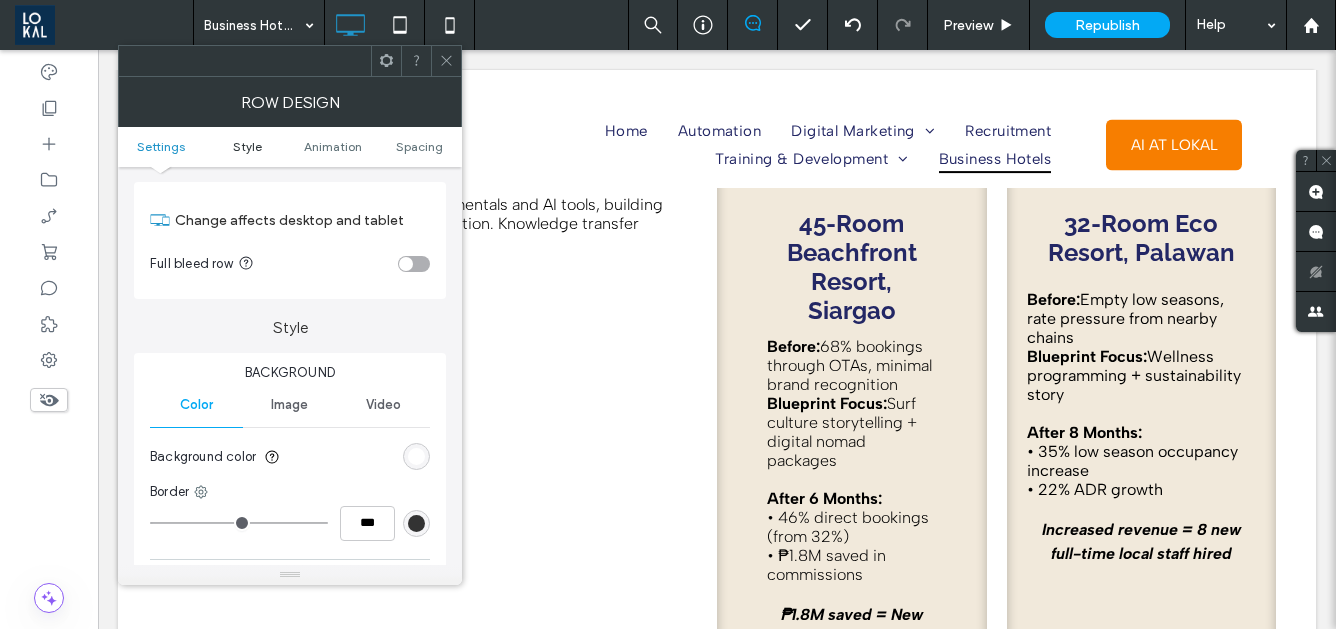 scroll, scrollTop: 0, scrollLeft: 0, axis: both 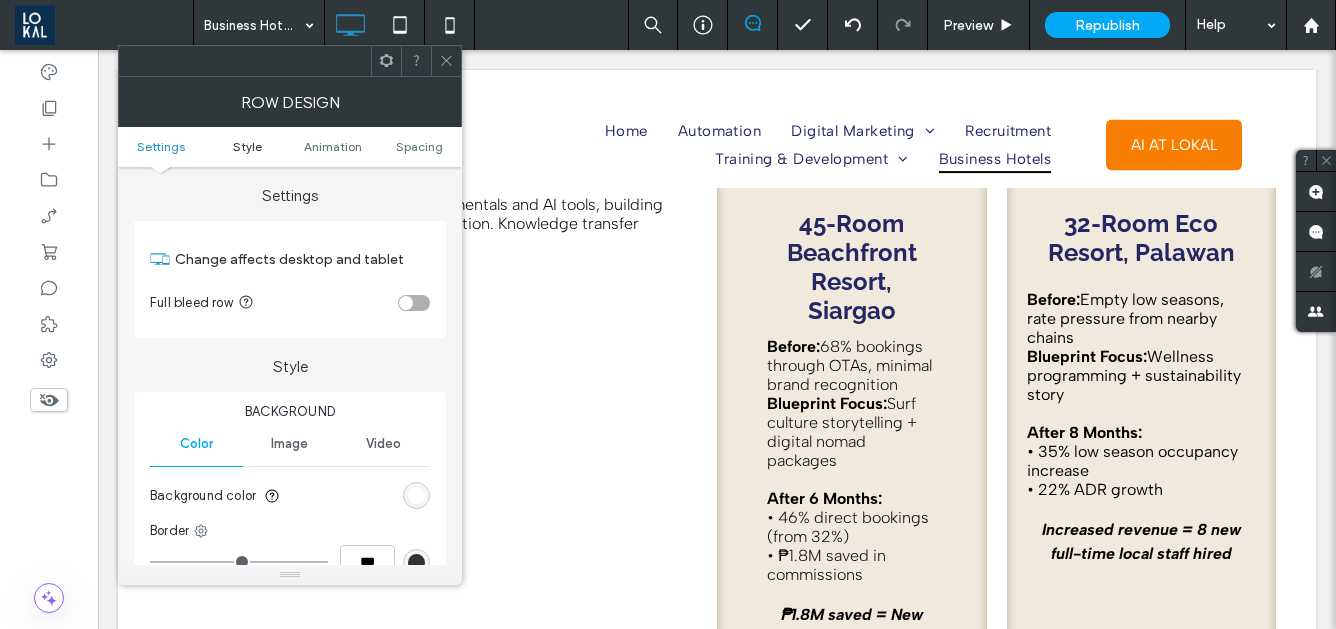 click on "Style" at bounding box center (247, 146) 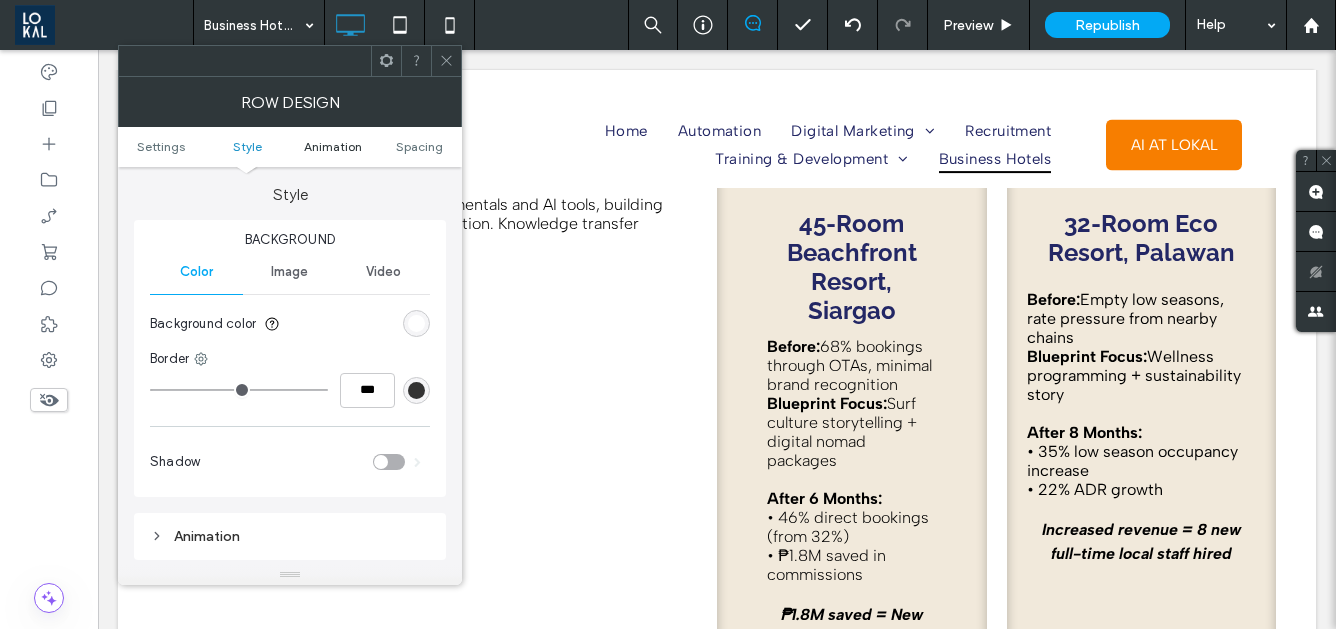 click on "Animation" at bounding box center [333, 146] 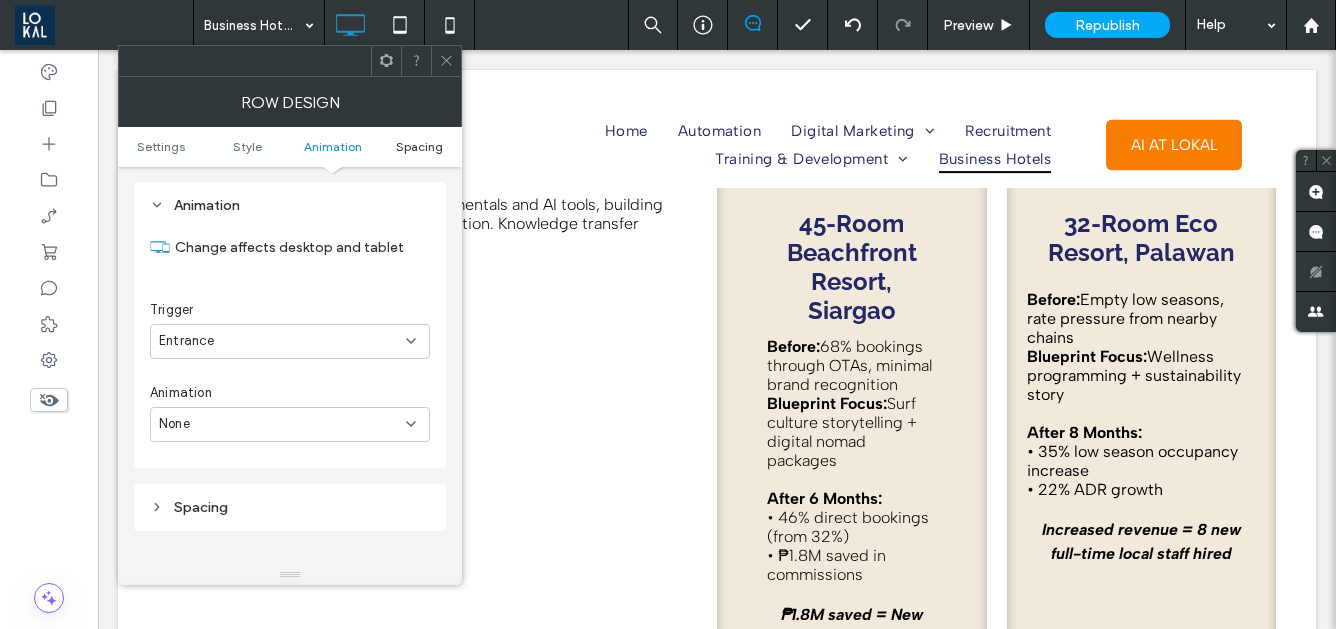click on "Spacing" at bounding box center (419, 146) 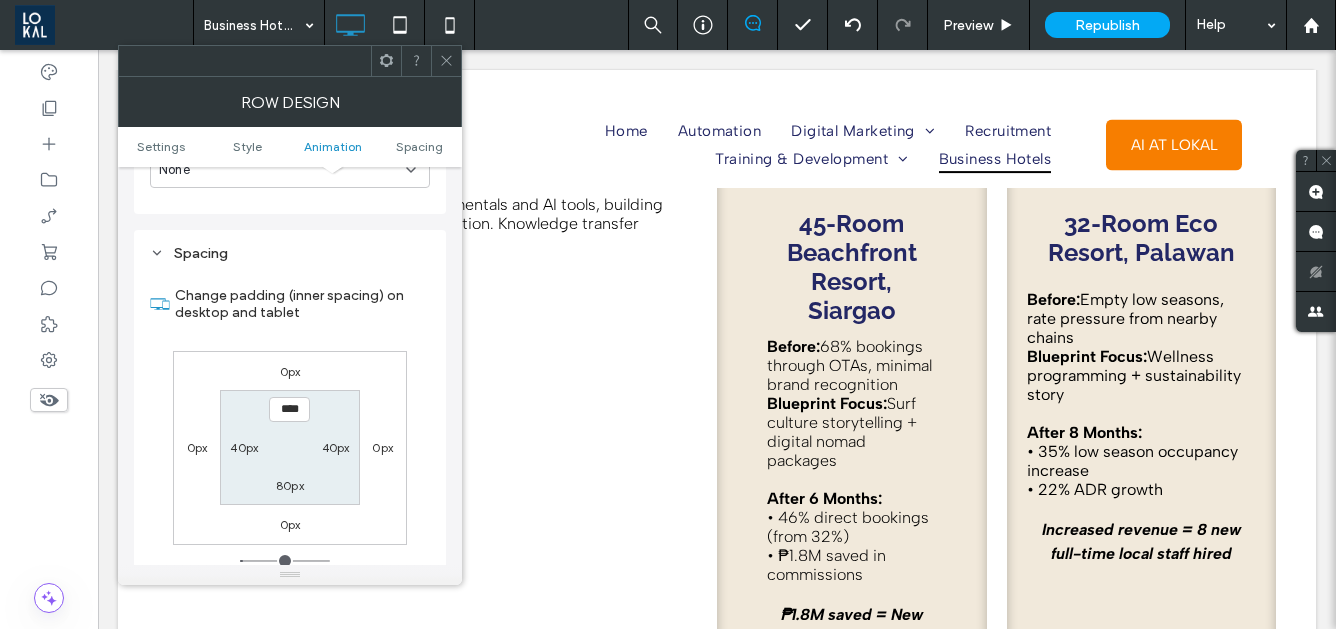 scroll, scrollTop: 805, scrollLeft: 0, axis: vertical 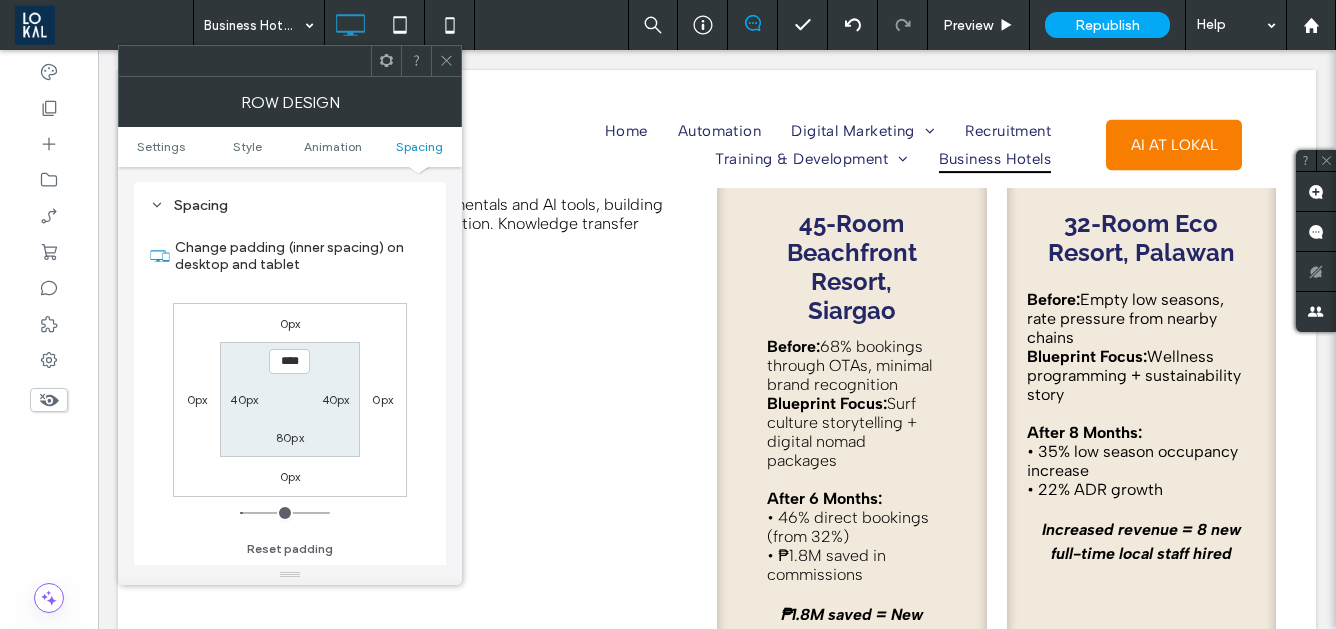 click 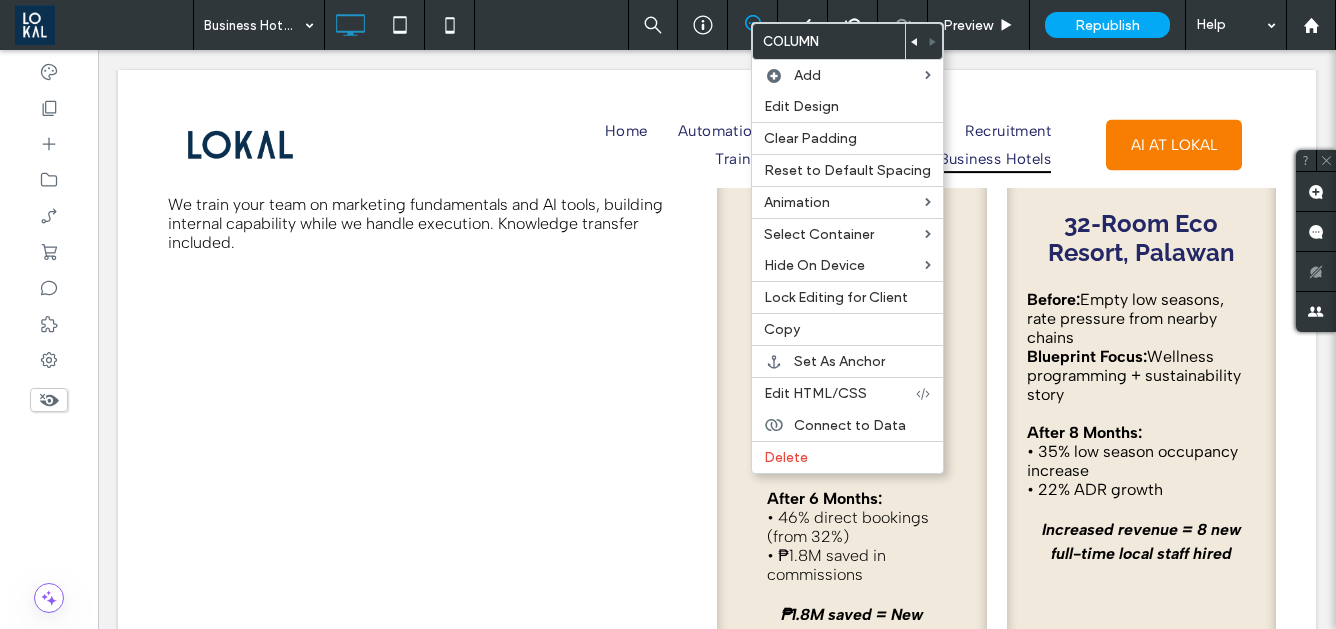 click on "Column" at bounding box center [829, 41] 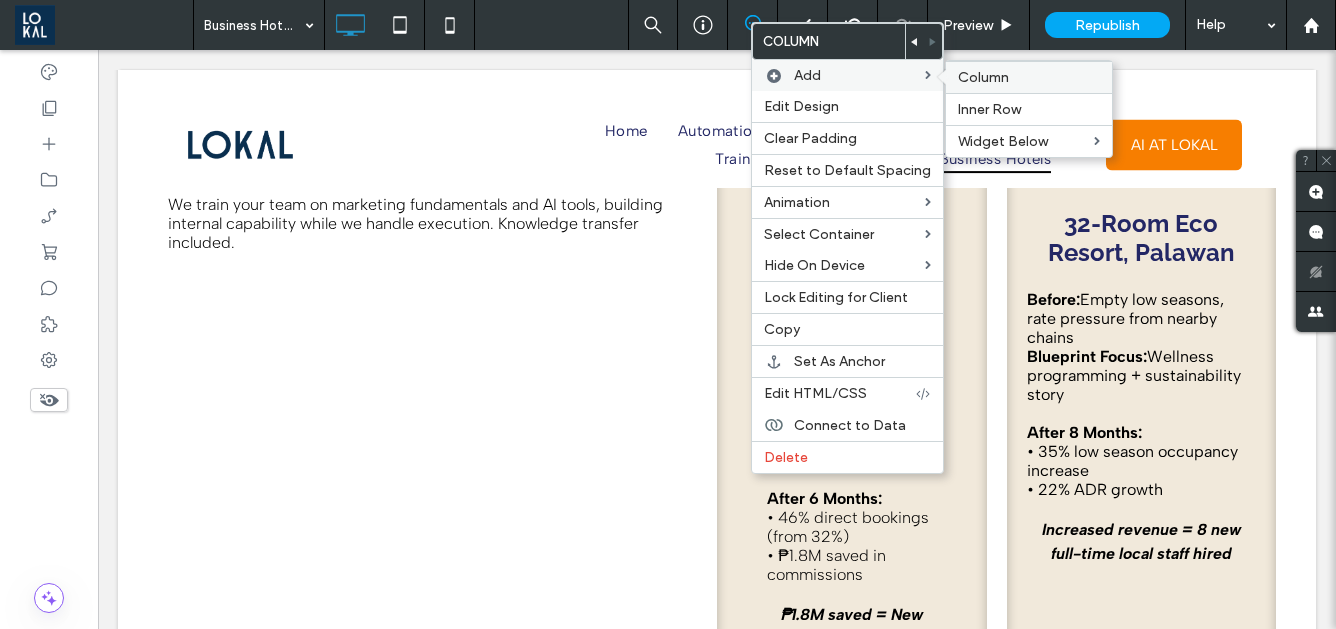 click on "Column" at bounding box center [983, 77] 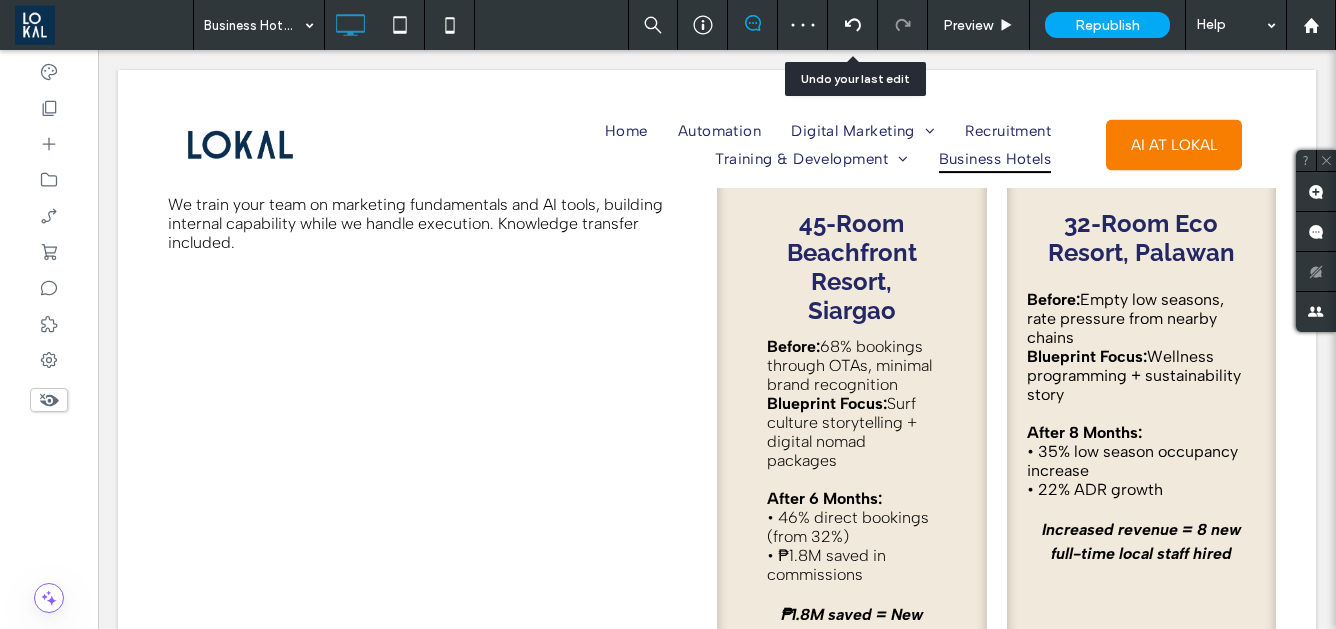 click 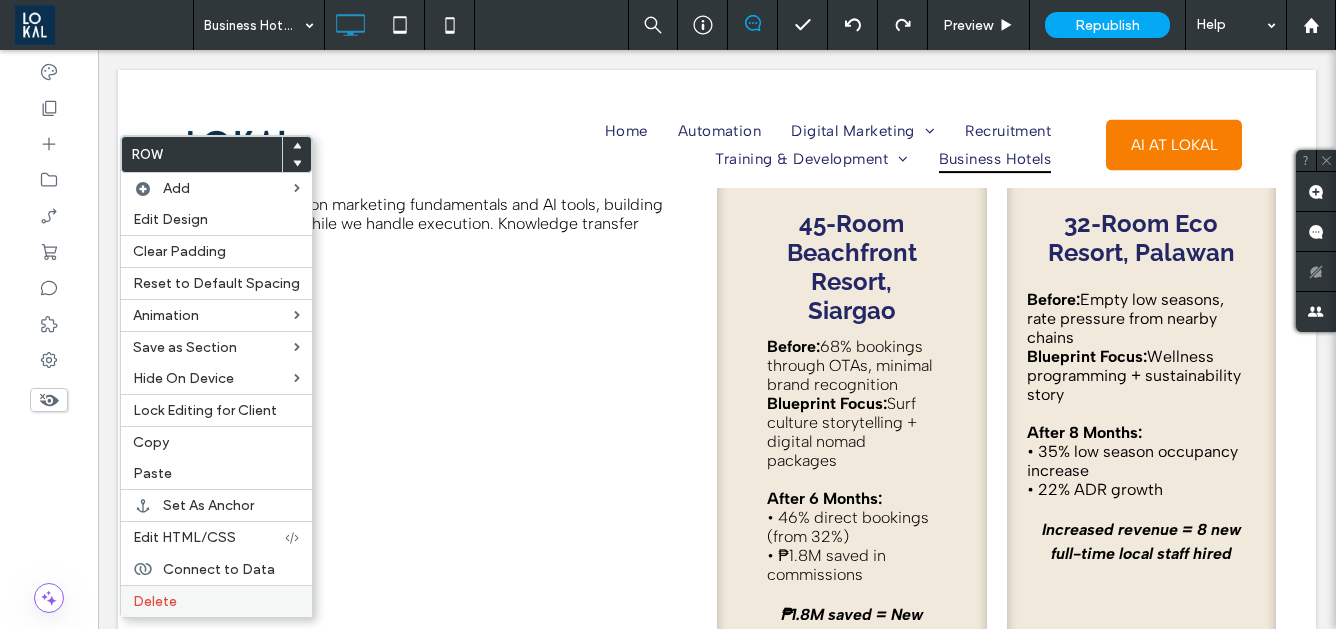 click on "Delete" at bounding box center [216, 601] 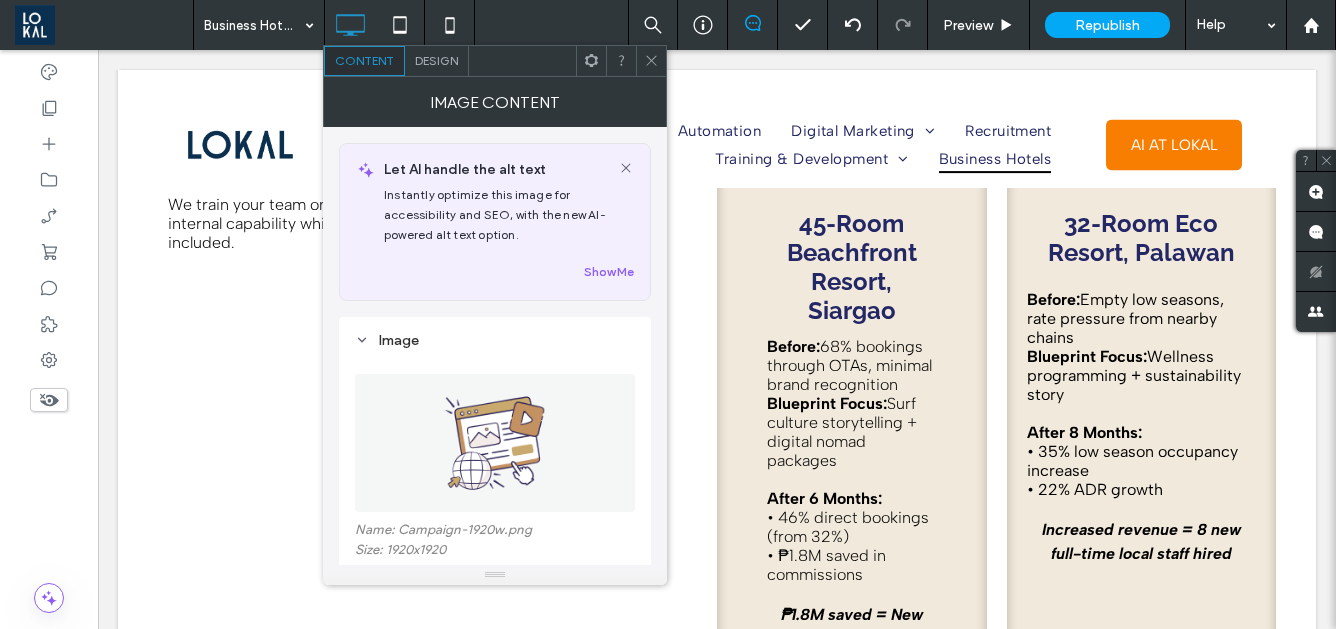 click at bounding box center (651, 61) 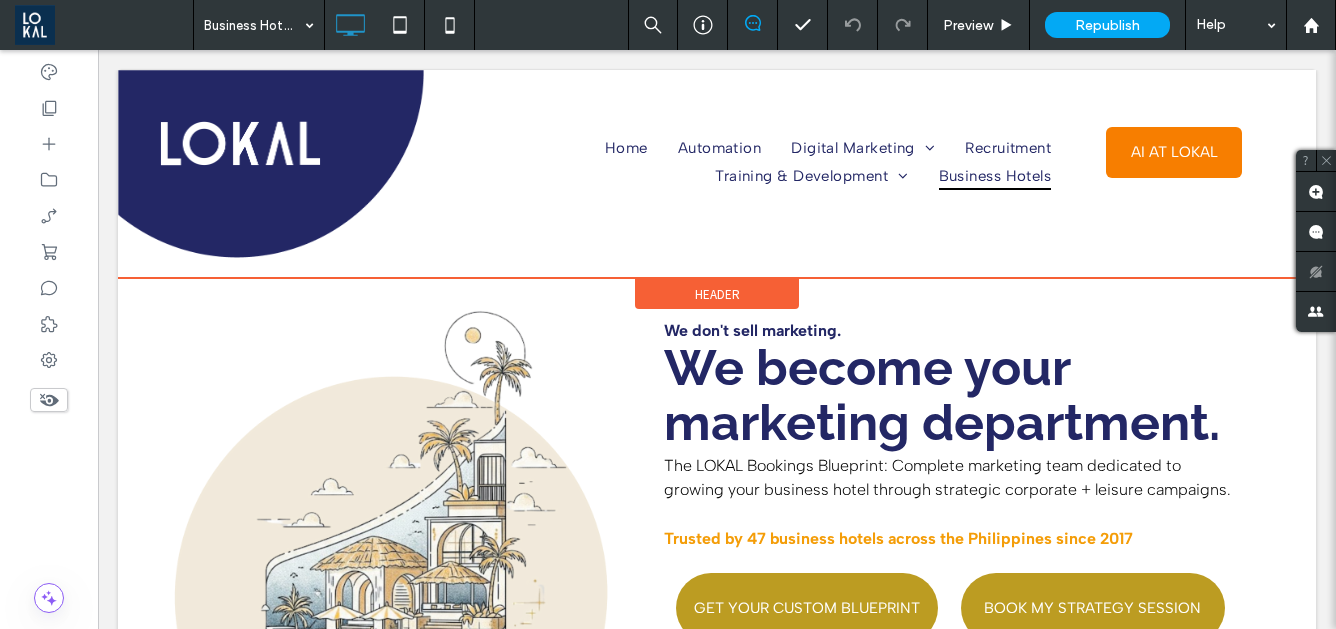 scroll, scrollTop: 0, scrollLeft: 0, axis: both 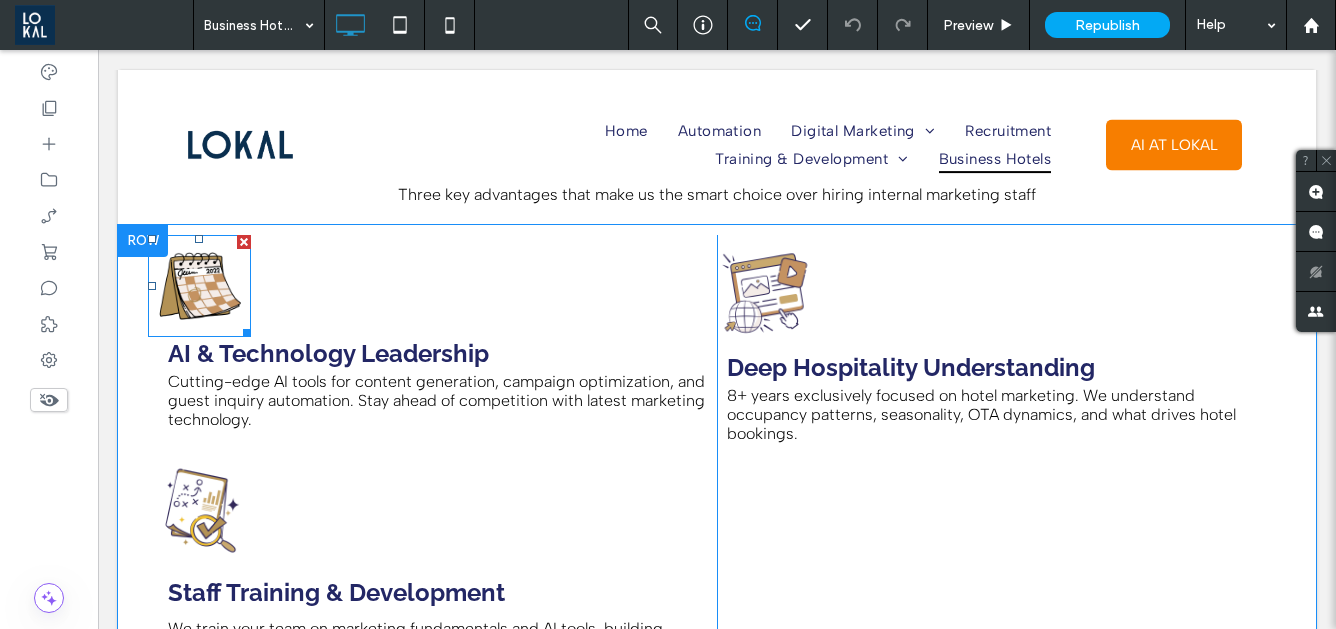 click at bounding box center (199, 286) 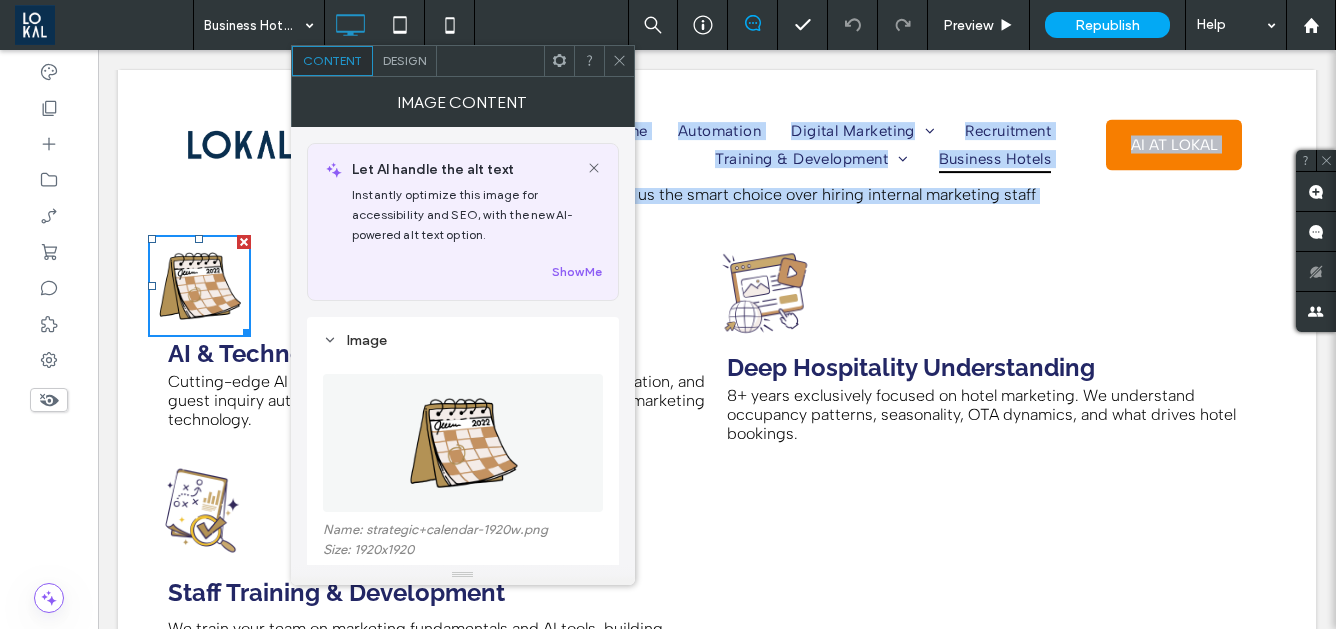 click on "Click To Paste
Header
Click To Paste
Home
Automation
Digital Marketing
Ecommerce Marketing
Shopify Partner Philippines
Shopify Website Design
Why is E-commerce Booming in the Philippines?
A Guide on How to Build A Successful Online Store
Here's Why You Need to Start Selling in Lazada and Shopee
Full Service Digital Marketing
Web Design Services
Search Marketing
Email Marketing
Hotel Marketing Philippines
Hotel SEO Philippines
Hotel Web Design Services
Real Estate Marketing Philippines
Real Estate SEO Philippines
Real Estate Web Design Services" at bounding box center (717, 714) 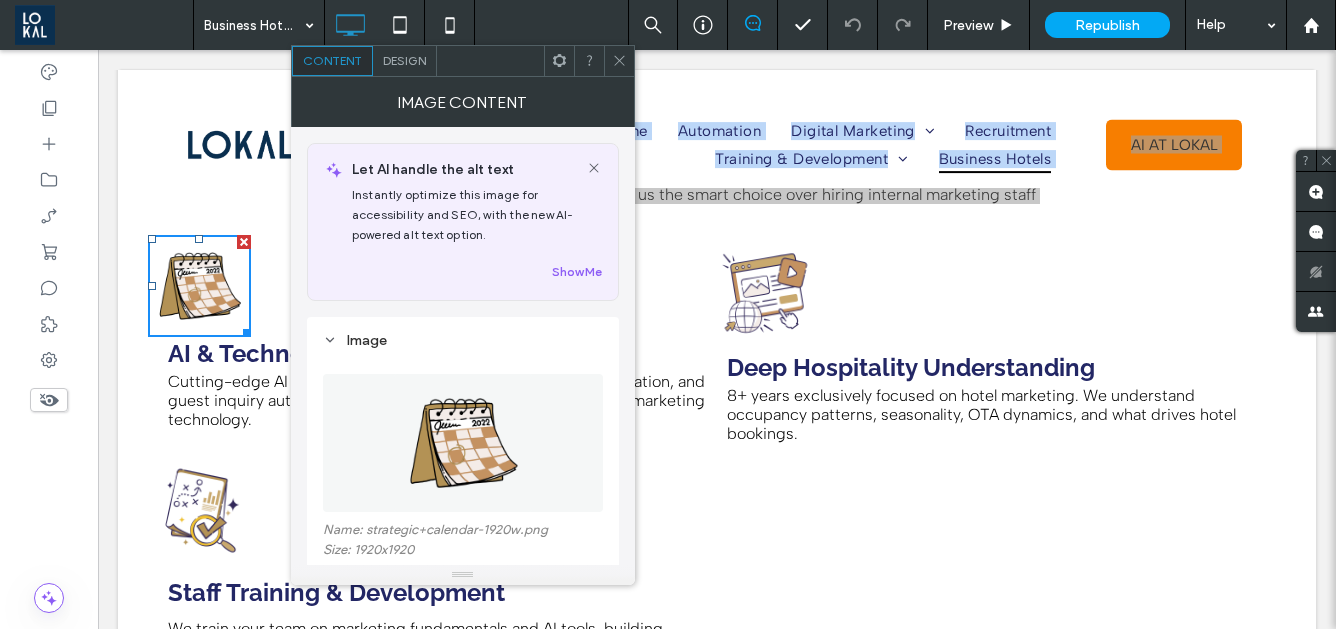 click 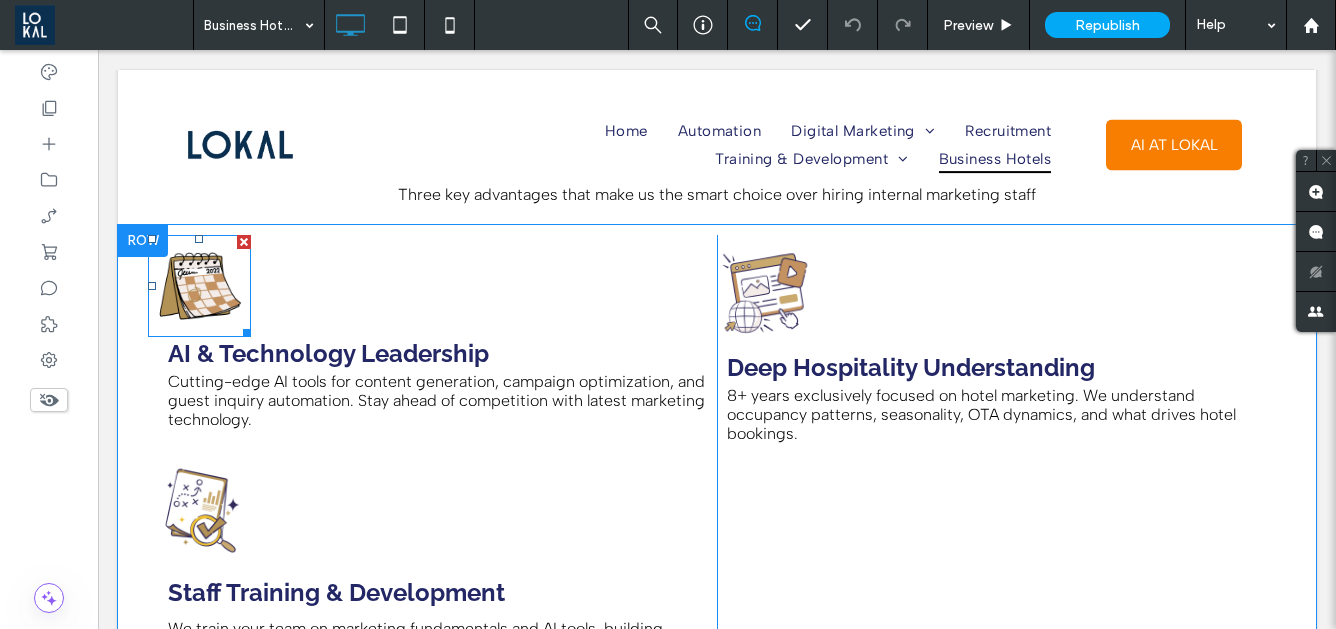 drag, startPoint x: 322, startPoint y: 283, endPoint x: 197, endPoint y: 282, distance: 125.004 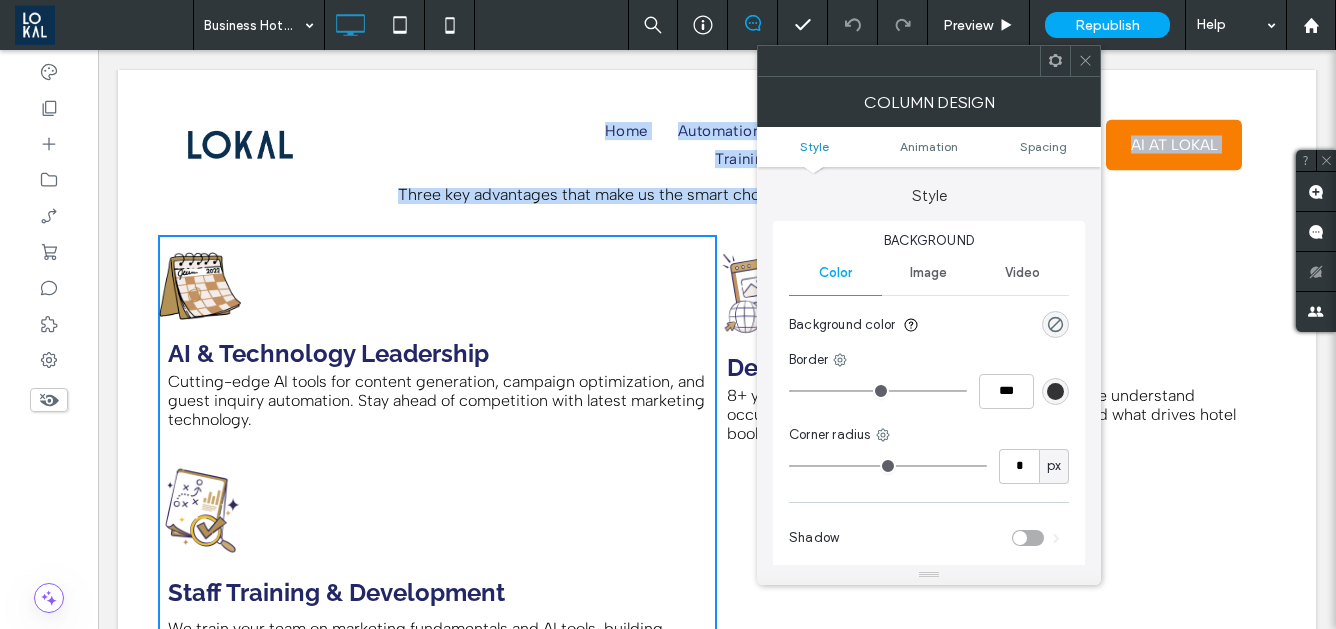 click at bounding box center [199, 286] 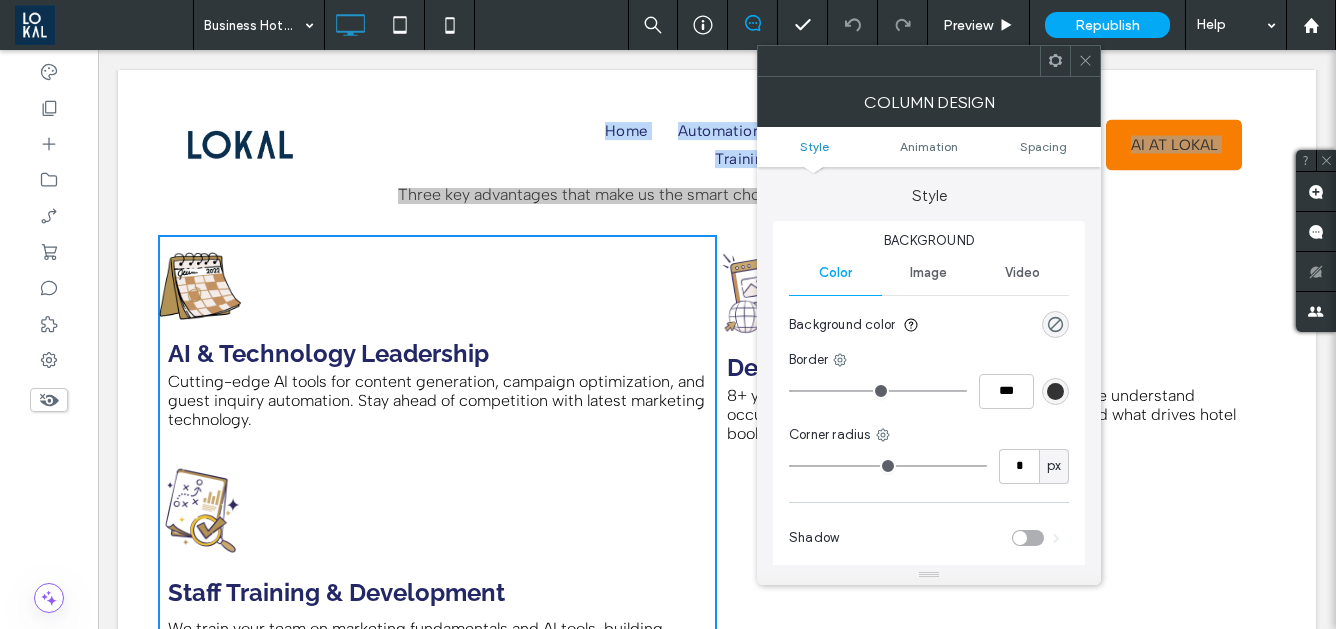 click 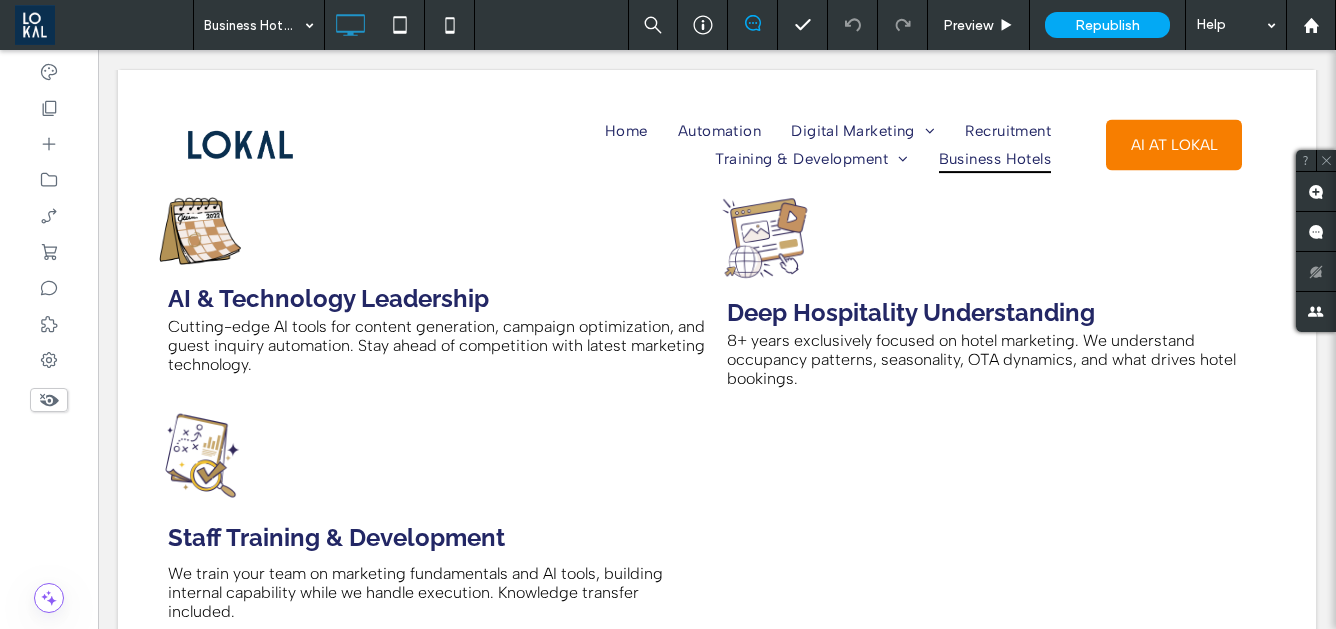 scroll, scrollTop: 3016, scrollLeft: 0, axis: vertical 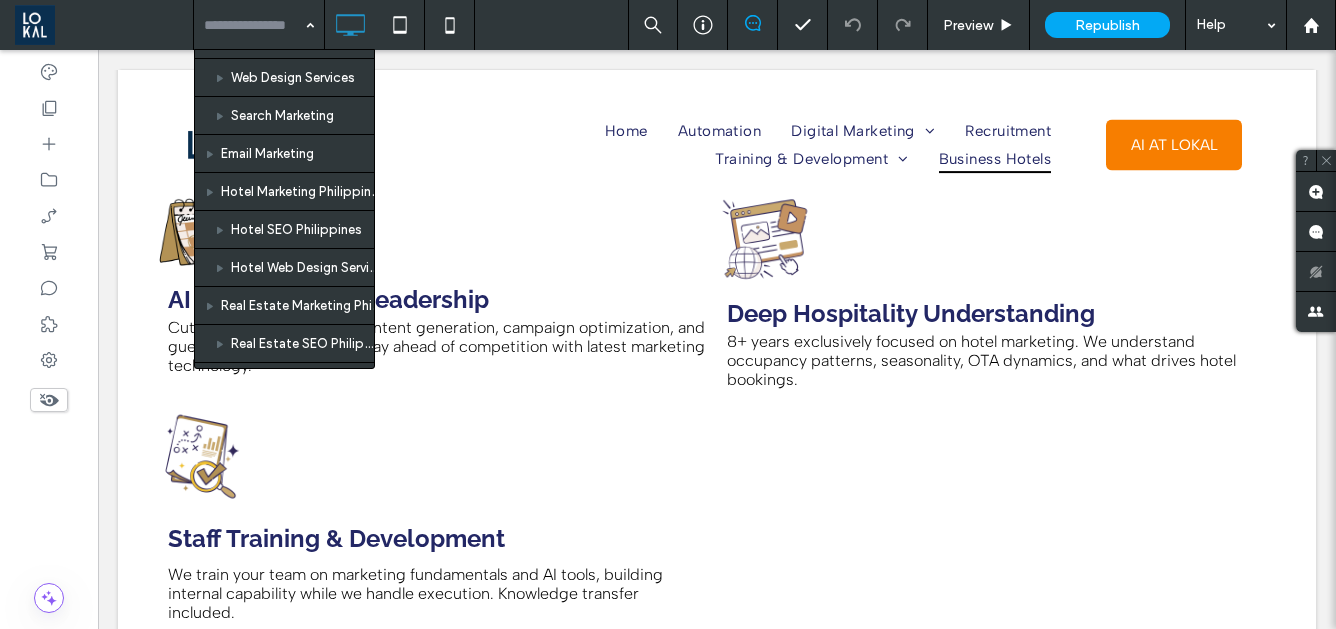 click on "Home Automation Ecommerce Marketing Shopify Partner Philippines Shopify Website Design Why is E-commerce Booming in the Philippines? A Guide on How to Build A Successful Online Store Here's Why You Need to Start Selling in Lazada and Shopee Full Service Digital Marketing Web Design Services Search Marketing Email Marketing Hotel Marketing Philippines Hotel SEO Philippines Hotel Web Design Services Real Estate Marketing Philippines Real Estate SEO Philippines Real Estate Web Design Services Law Firm Marketing Philippines Law Firm SEO Philippines Law Firm Web Design Services Travel Marketing Philippines Travel SEO Philippines Travel  Web Design Services Healthcare Firm Marketing Philippines Healthcare Firm SEO Philippines Healthcare Firm  Web Design Services Influencer Marketing Hubspot Partner Philippines Digital Public Relation Reputation Management Recruitment Training & Development LOKAL AI Training AI Training Digital Marketing Training Sales Training SEO for Hotels in the Philippines Offshore Staffing" at bounding box center [259, 25] 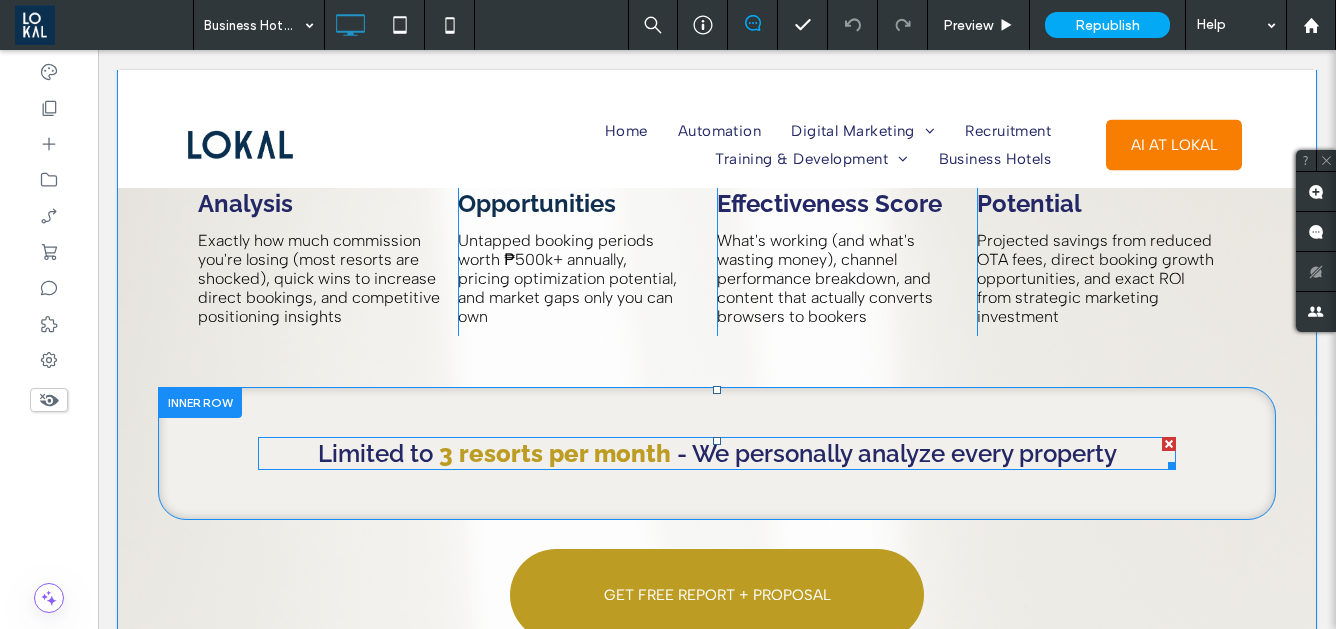 scroll, scrollTop: 4987, scrollLeft: 0, axis: vertical 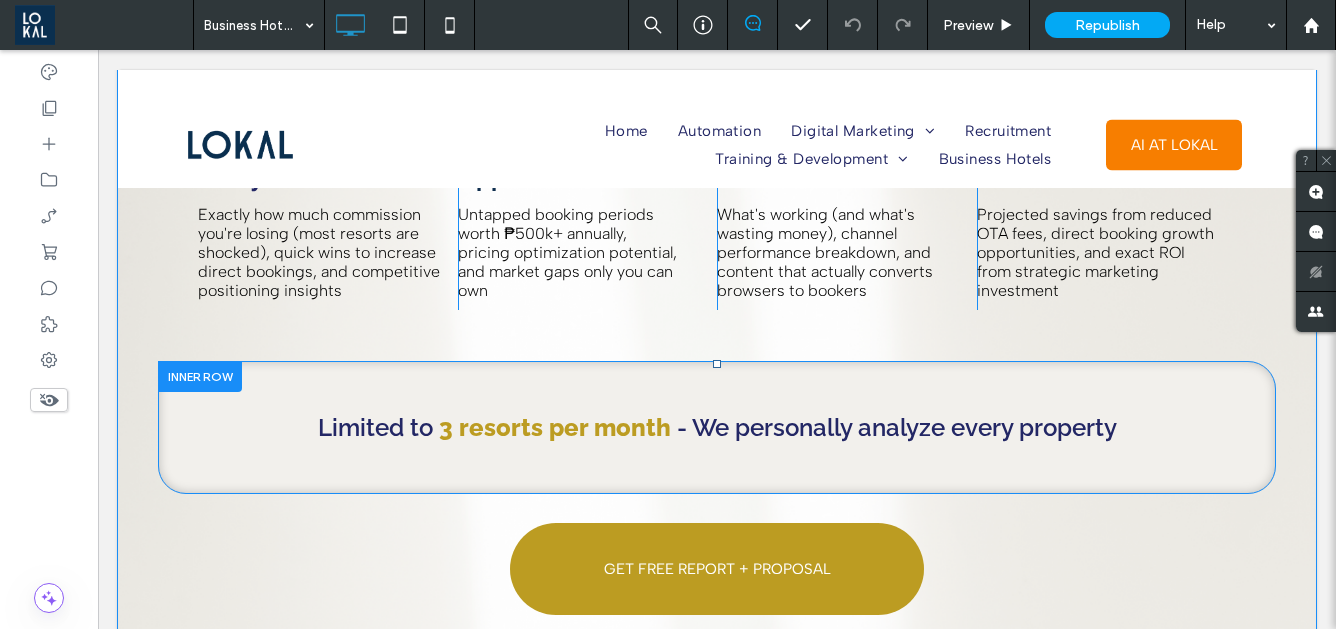 click at bounding box center [200, 376] 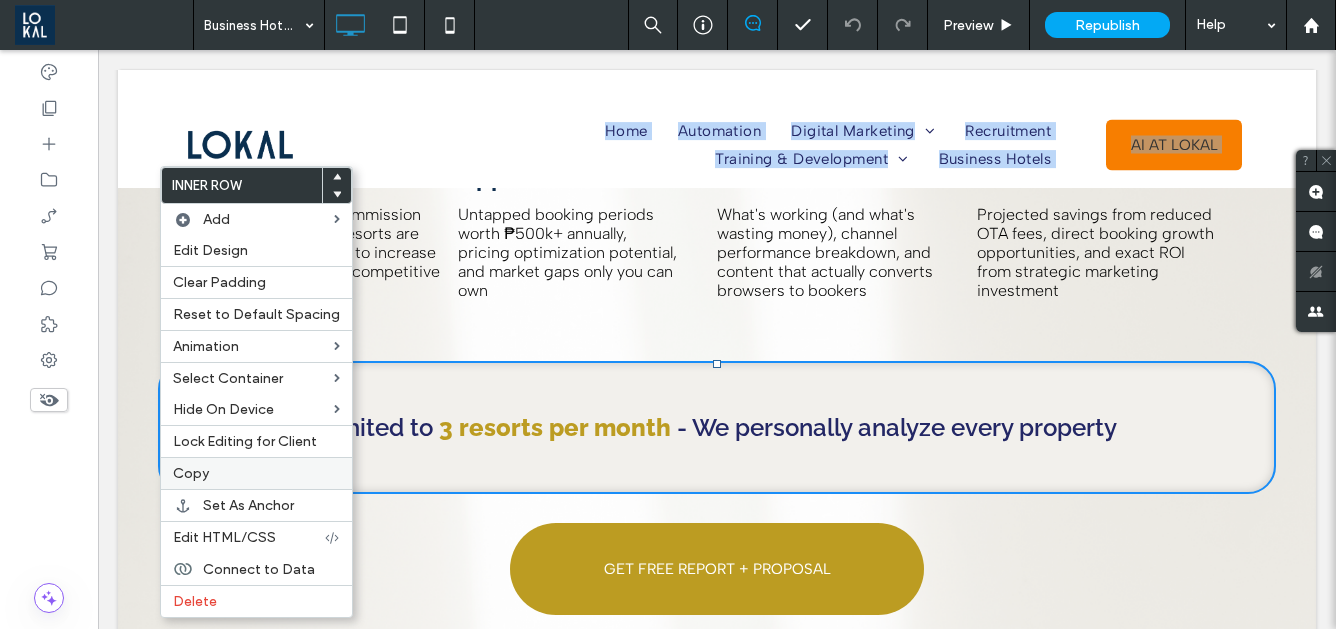 click on "Copy" at bounding box center (256, 473) 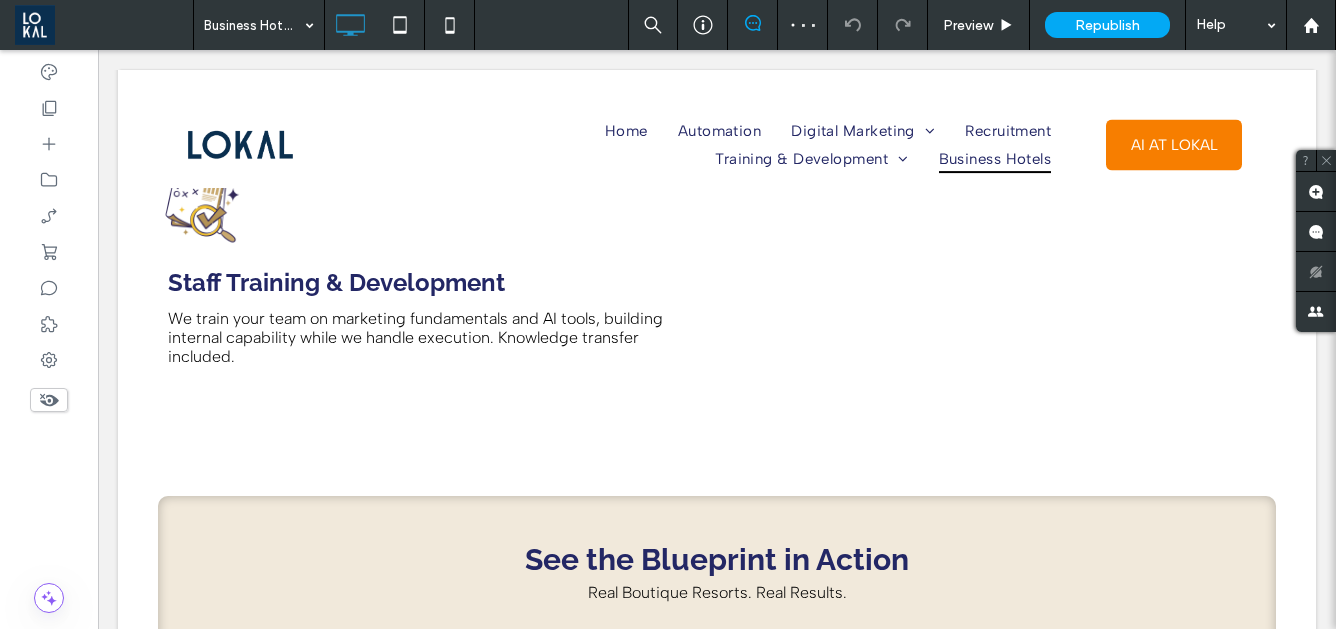 scroll, scrollTop: 3280, scrollLeft: 0, axis: vertical 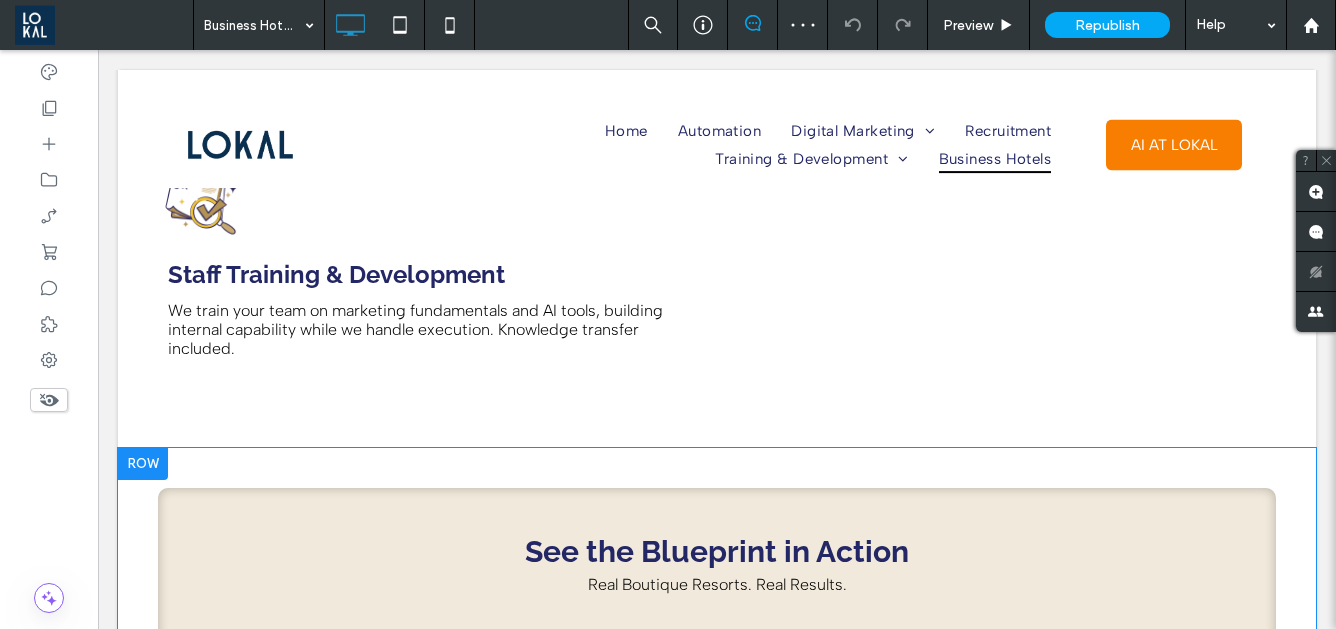 click at bounding box center (143, 464) 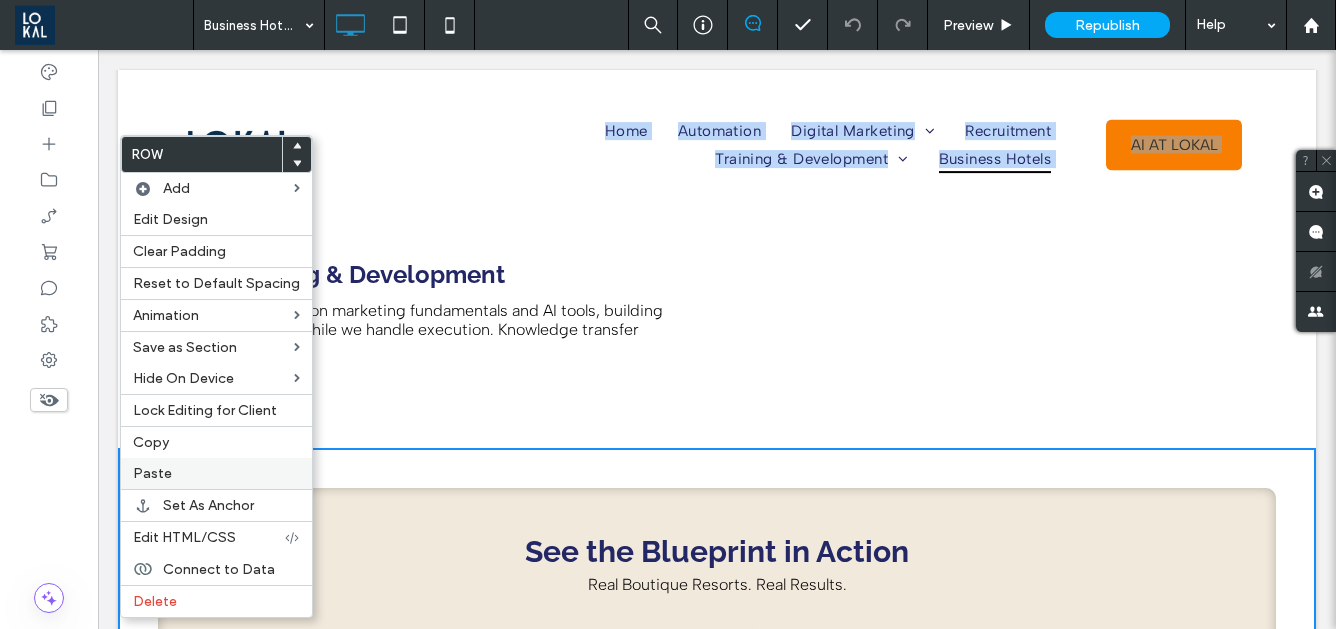 click on "Paste" at bounding box center (216, 473) 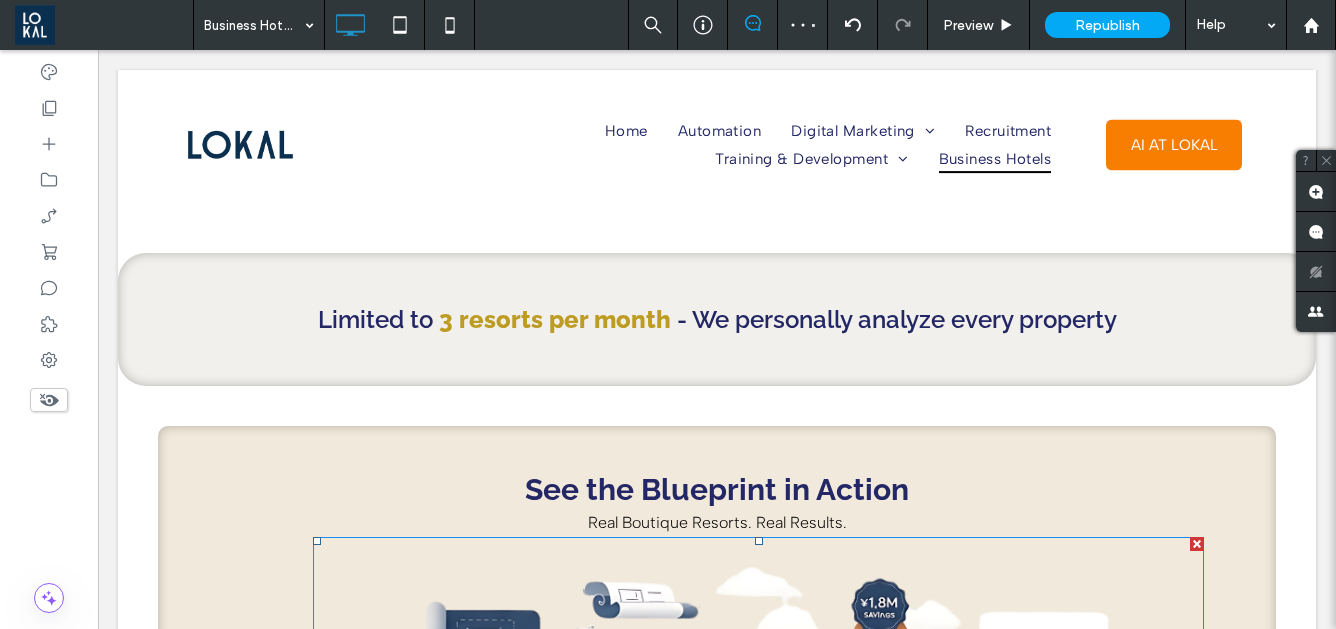 scroll, scrollTop: 3437, scrollLeft: 0, axis: vertical 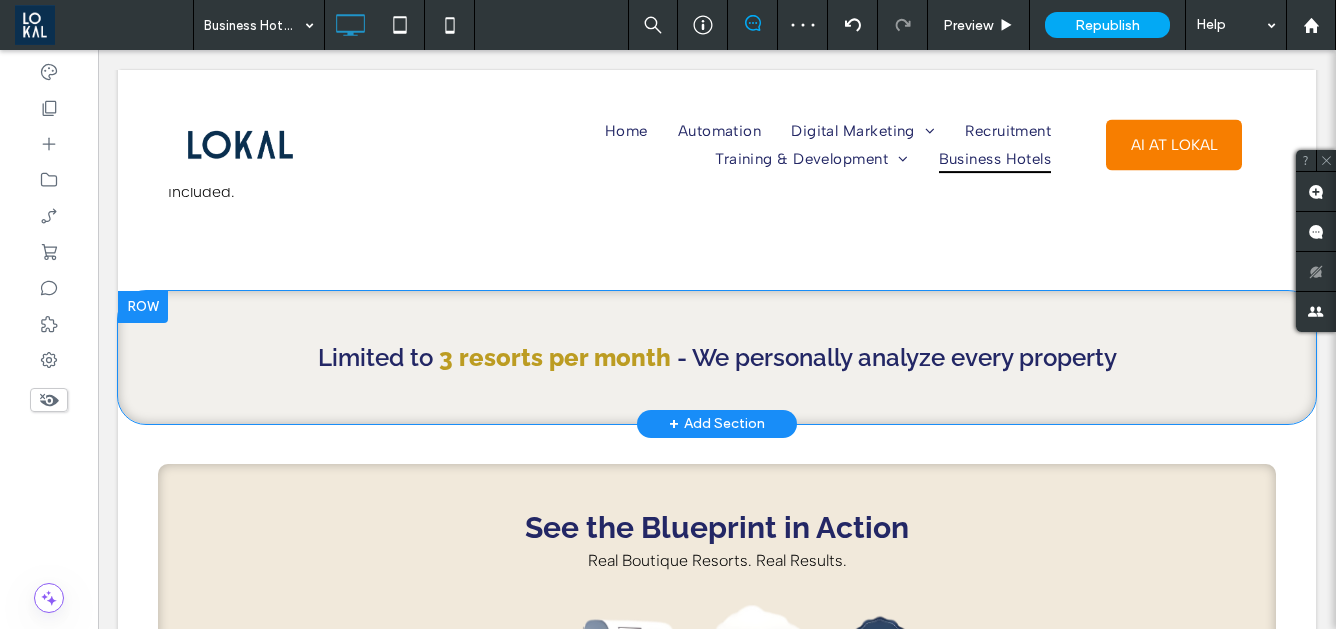 click on "Limited to
3 resorts per month   - We personally analyze every property
Click To Paste     Click To Paste
Row + Add Section" at bounding box center [717, 357] 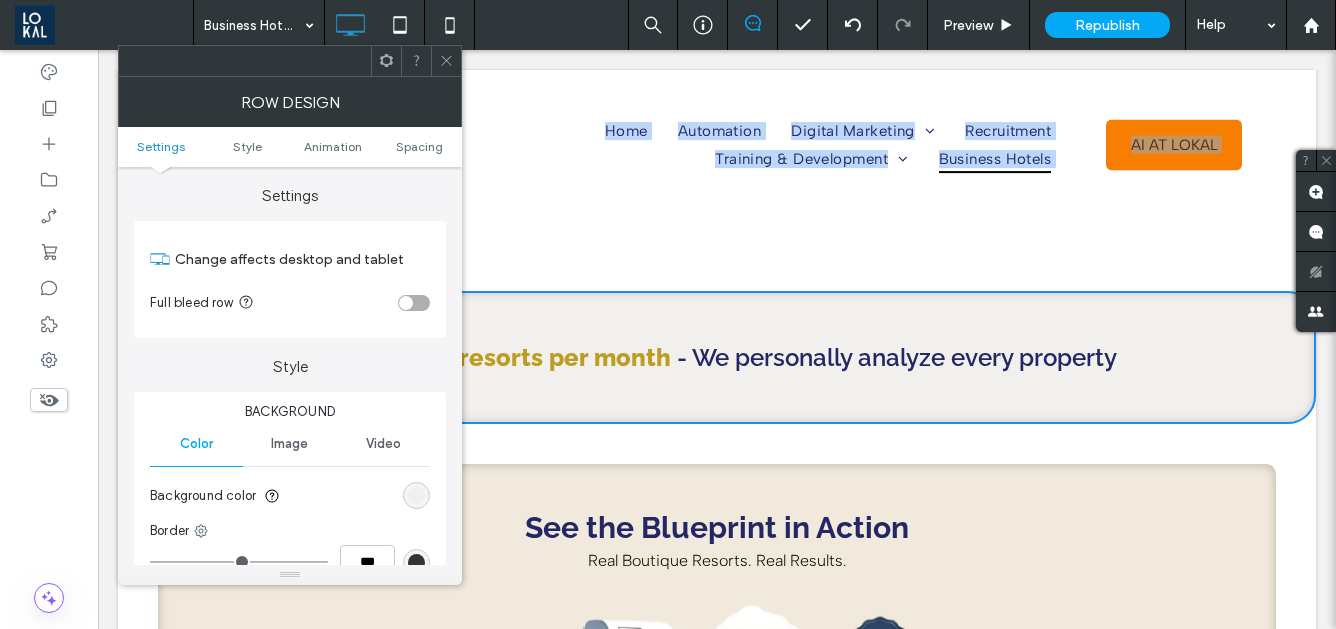click 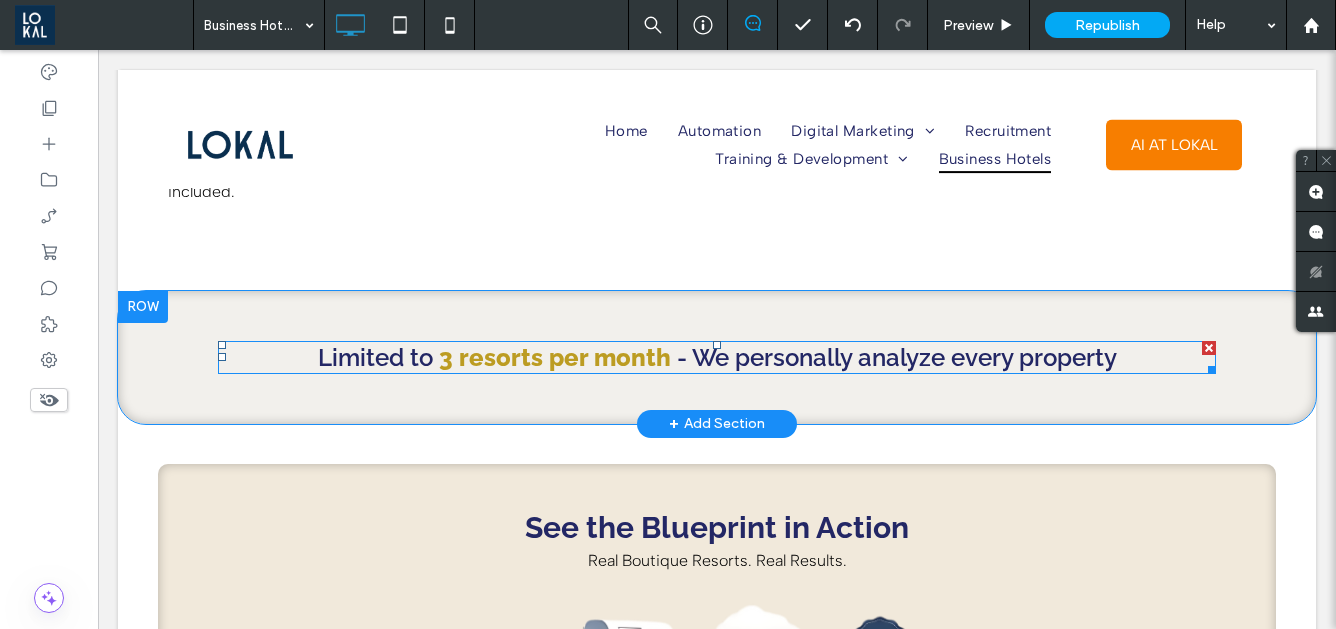 click on "- We personally analyze every property" at bounding box center (897, 357) 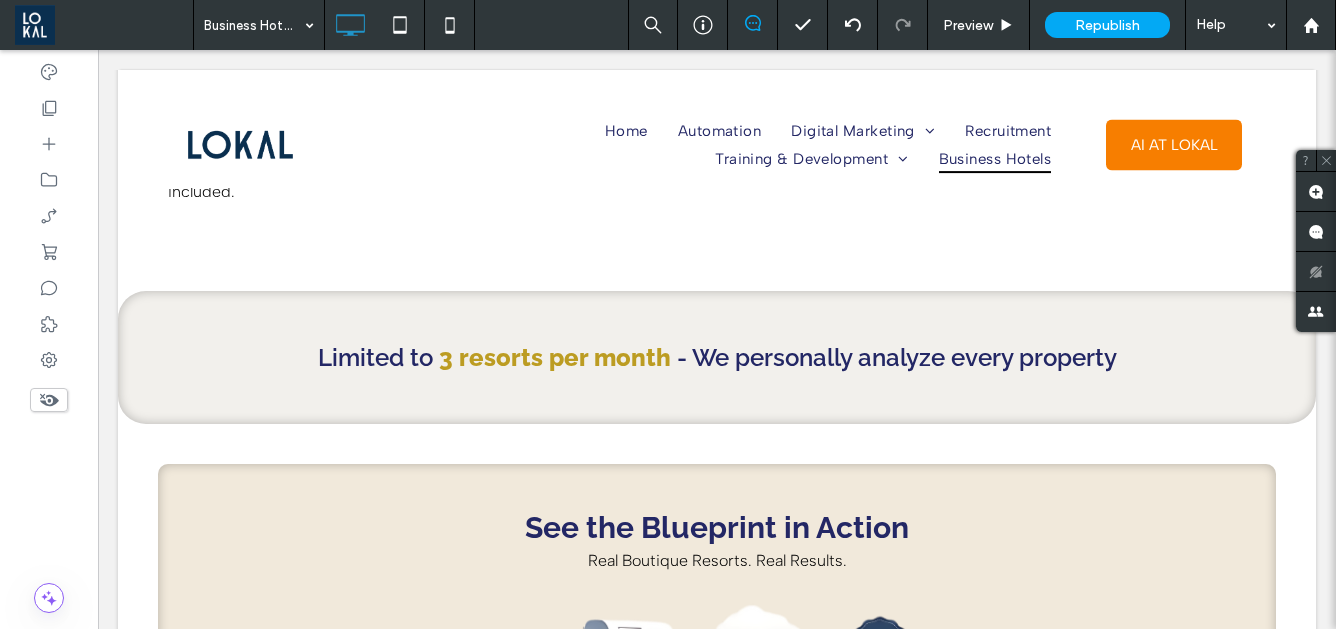 click on "- We personally analyze every property" at bounding box center [897, 357] 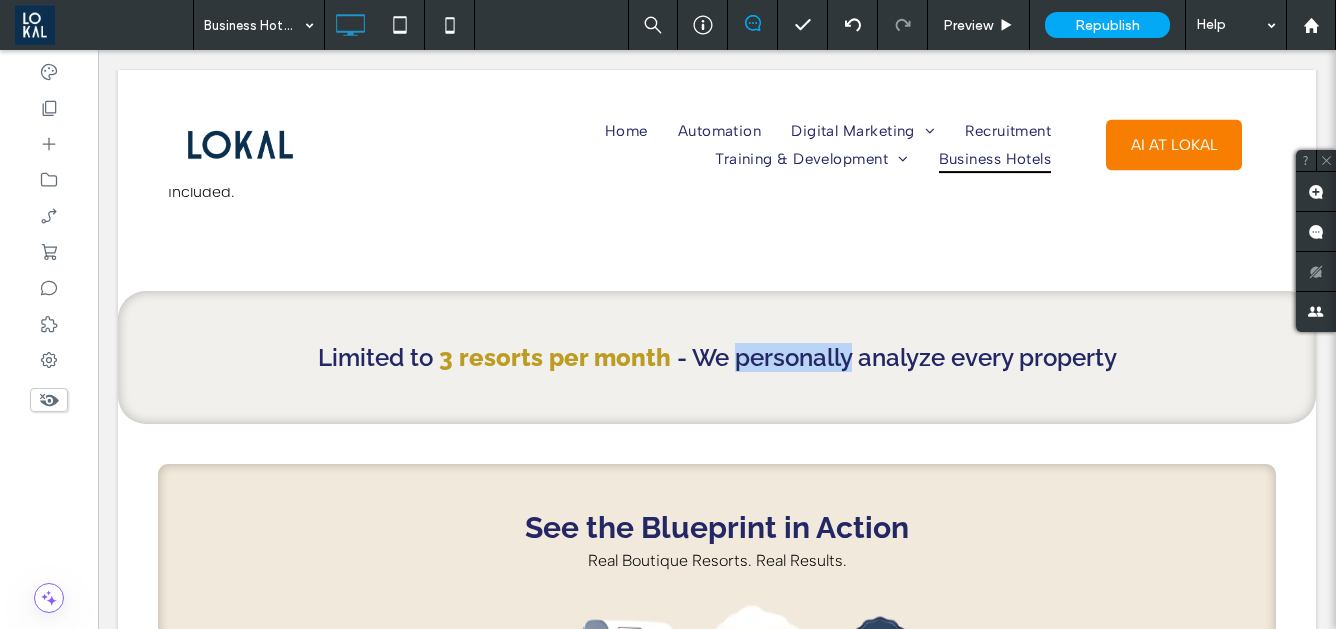 click on "- We personally analyze every property" at bounding box center (897, 357) 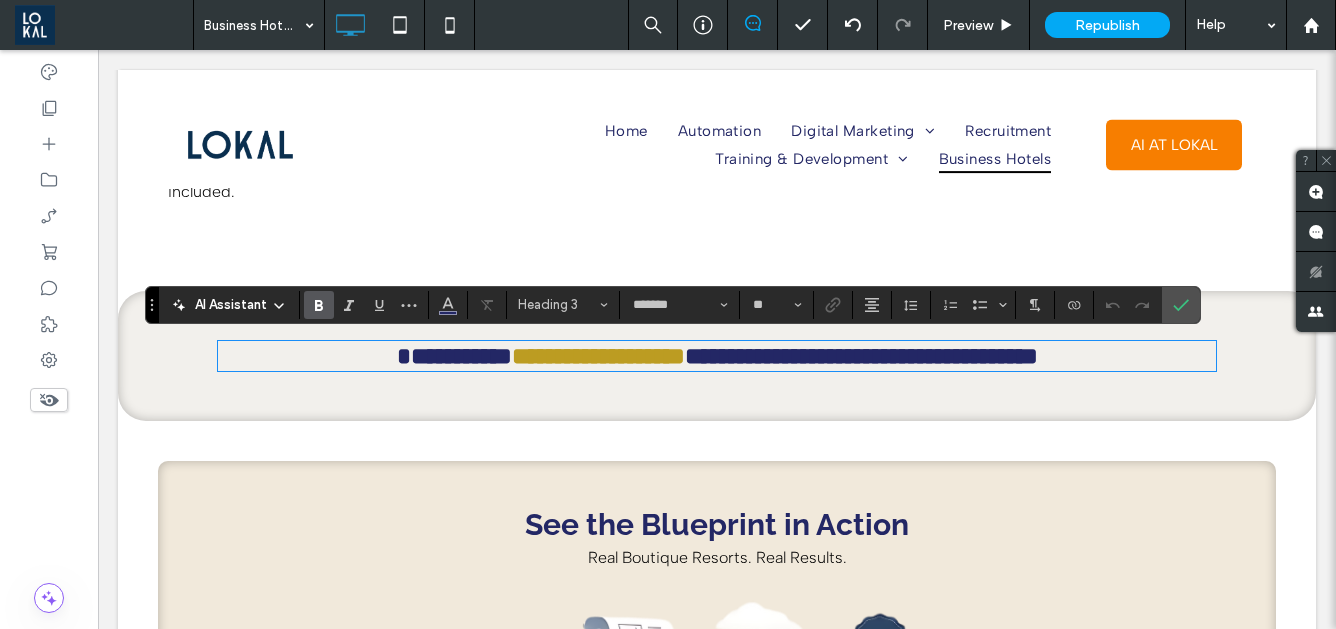 click on "**********" at bounding box center [871, 356] 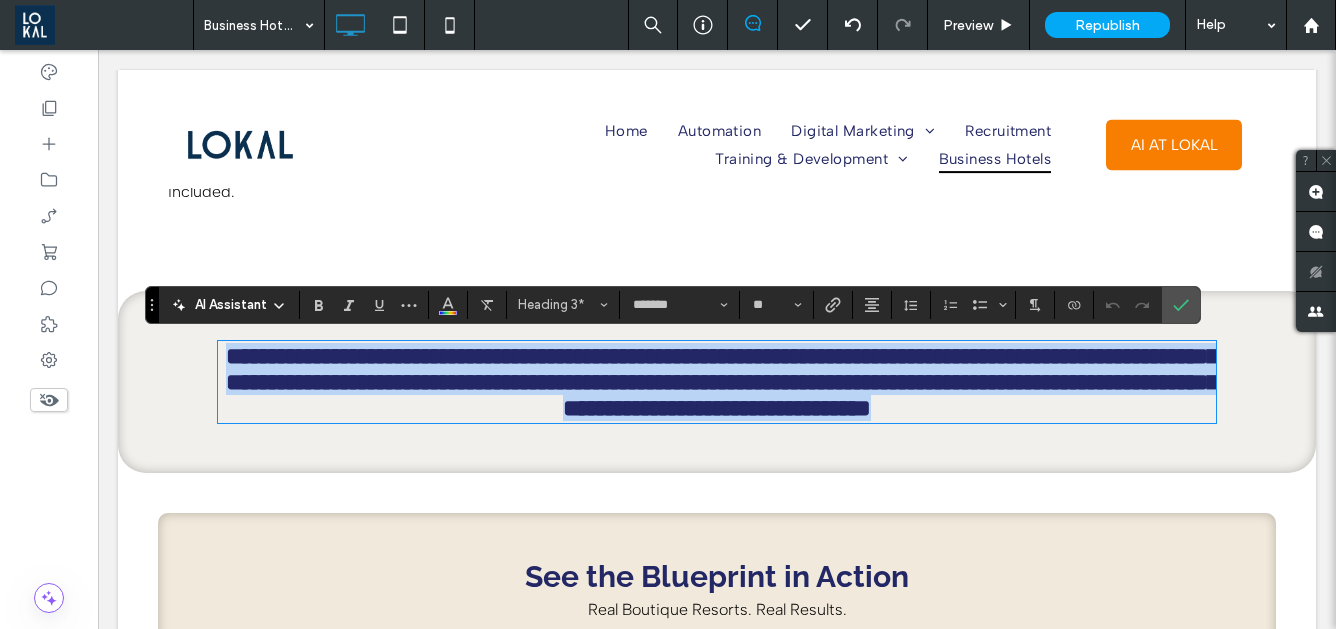 type on "**********" 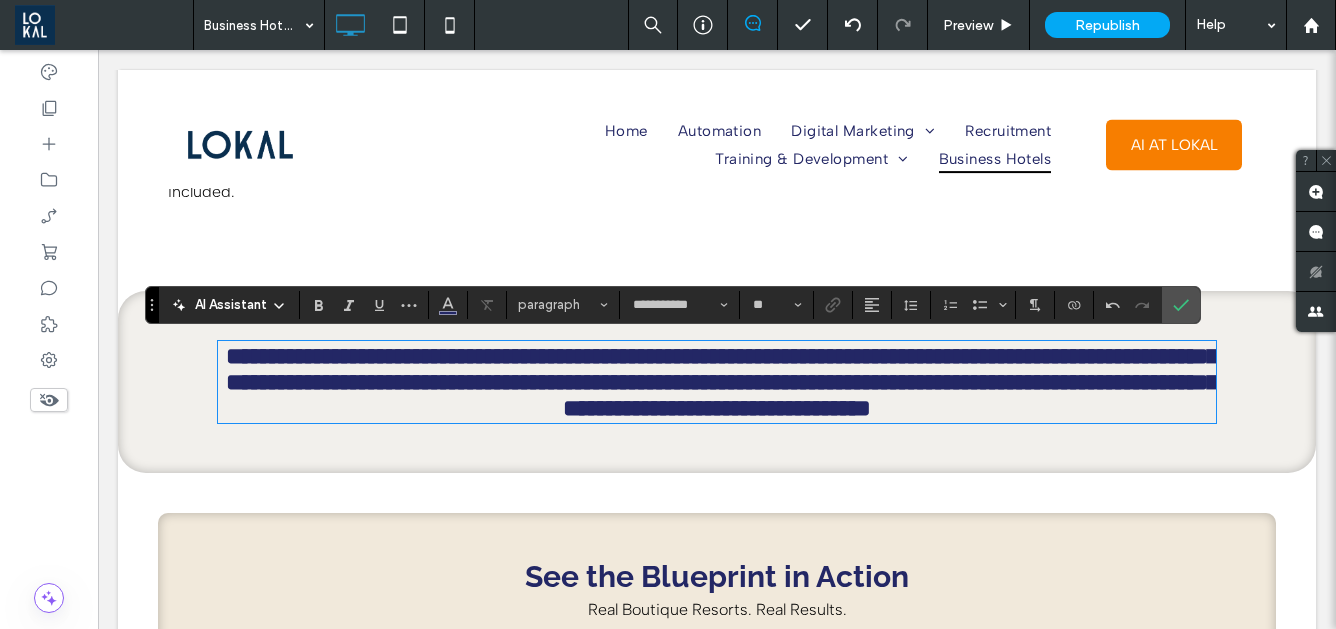 type on "*******" 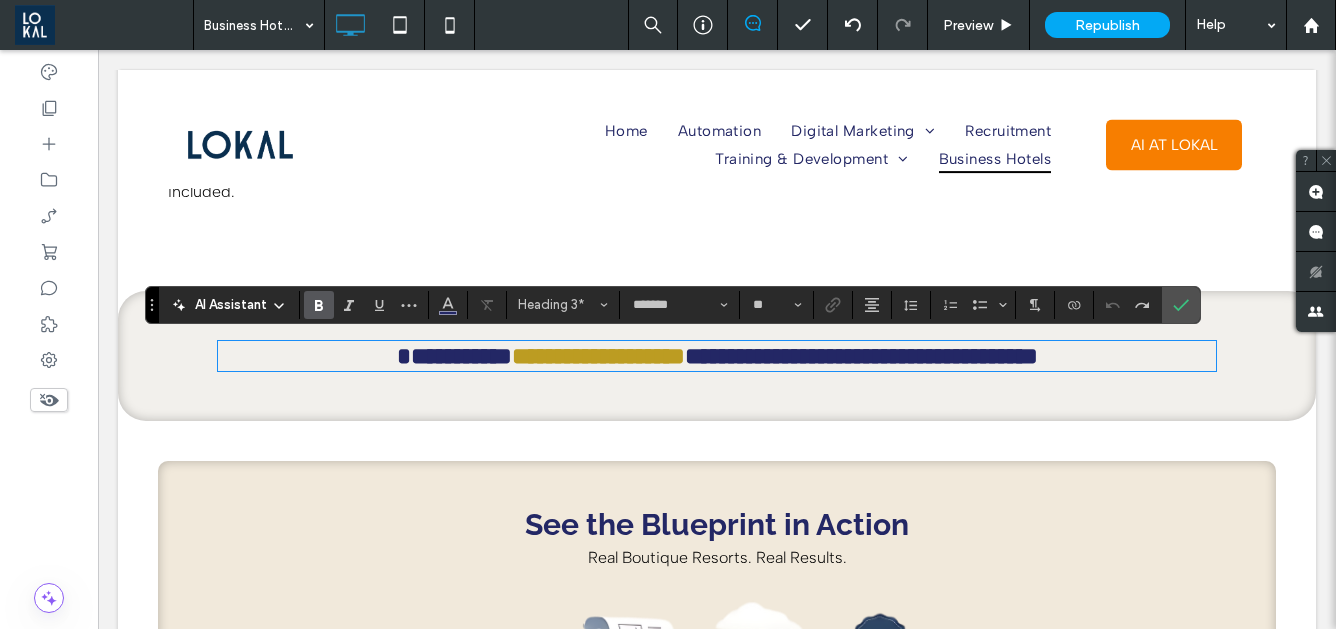 click on "**********" at bounding box center (871, 356) 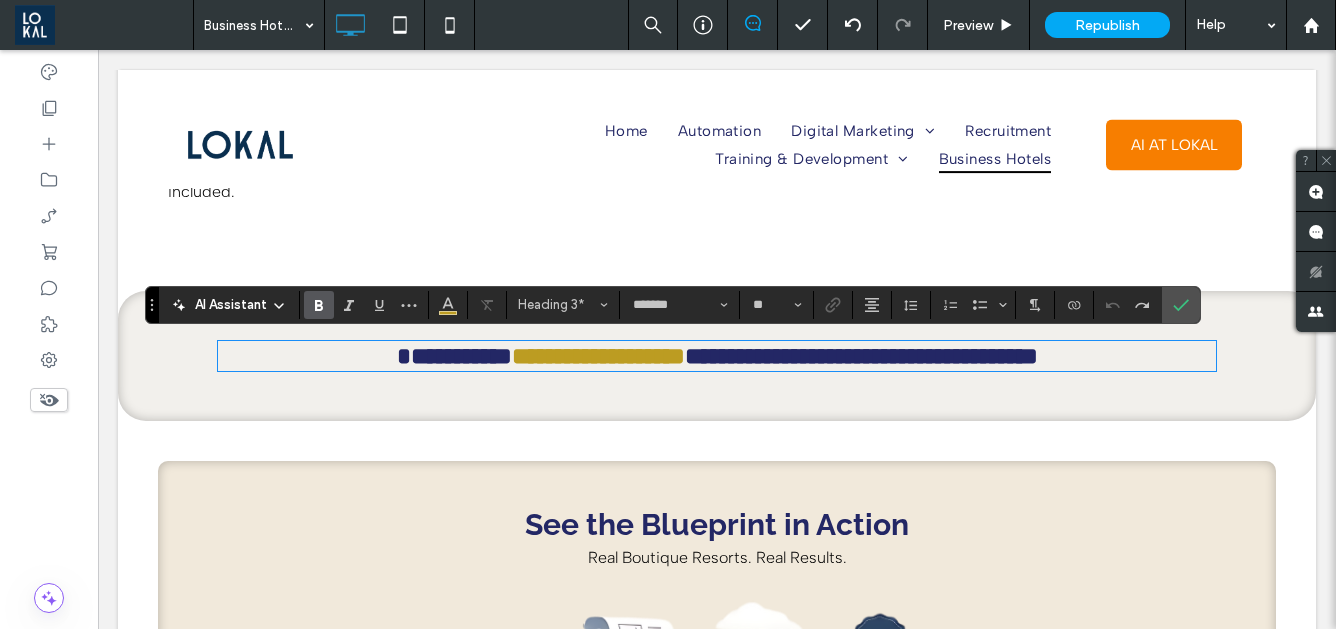 click on "**********" at bounding box center (454, 356) 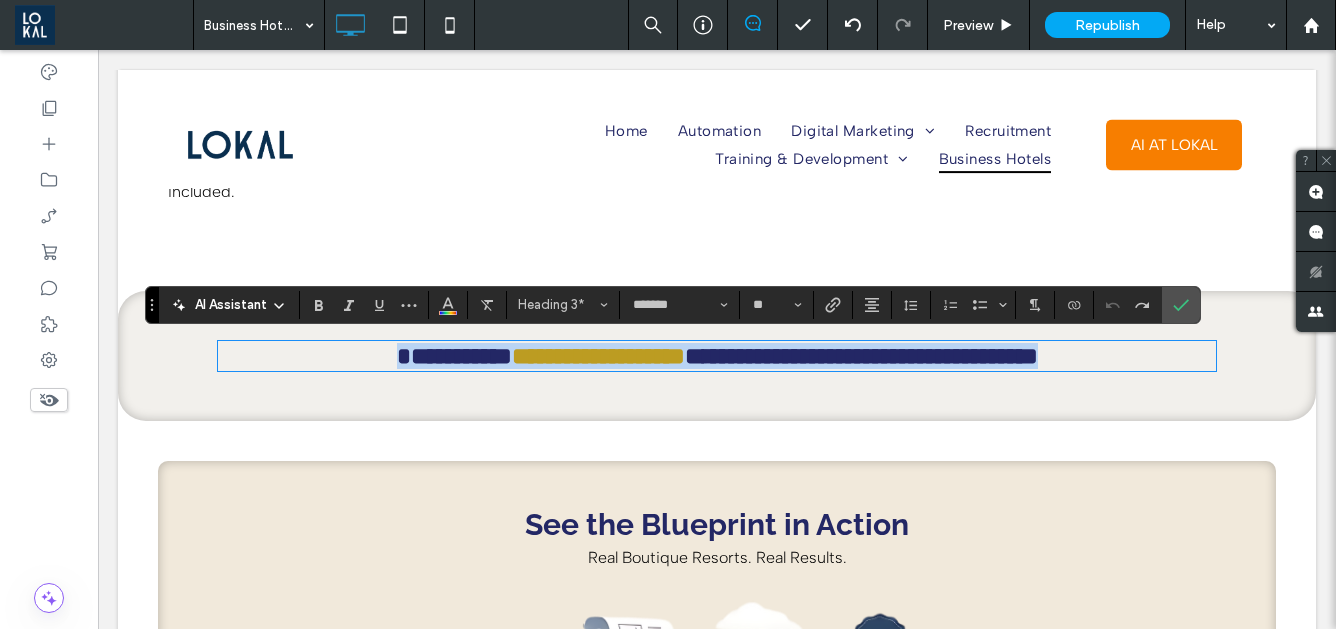 type on "**********" 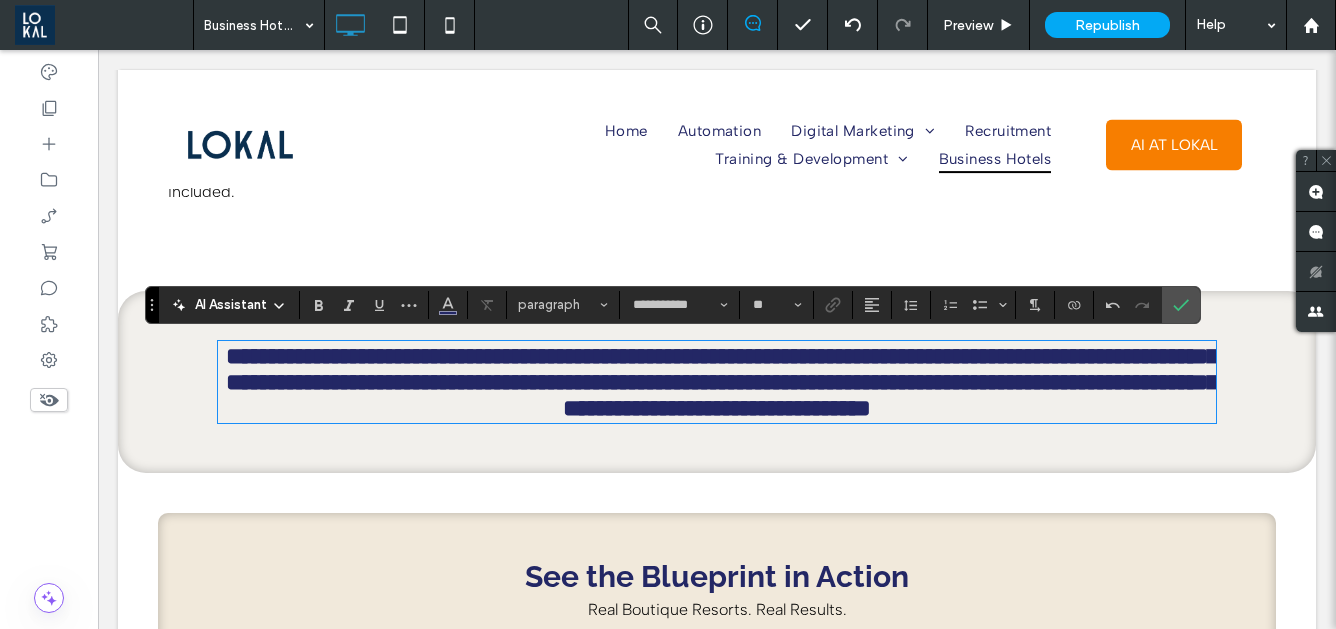 type on "*******" 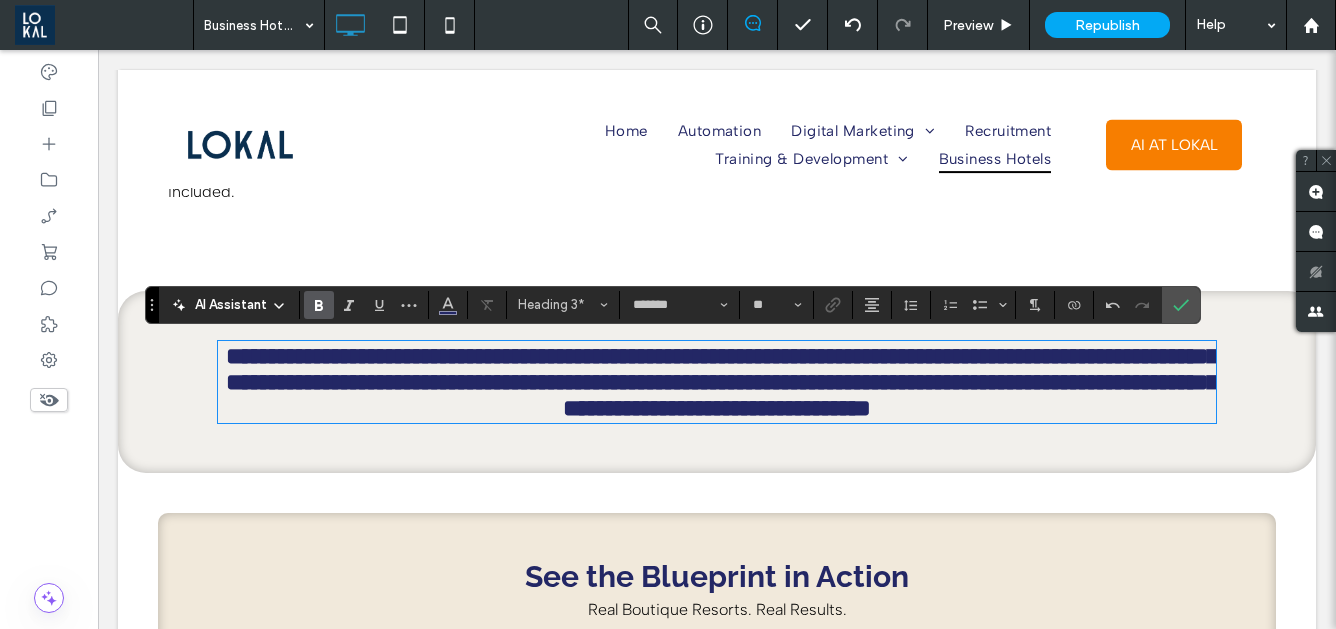 click on "**********" at bounding box center [722, 382] 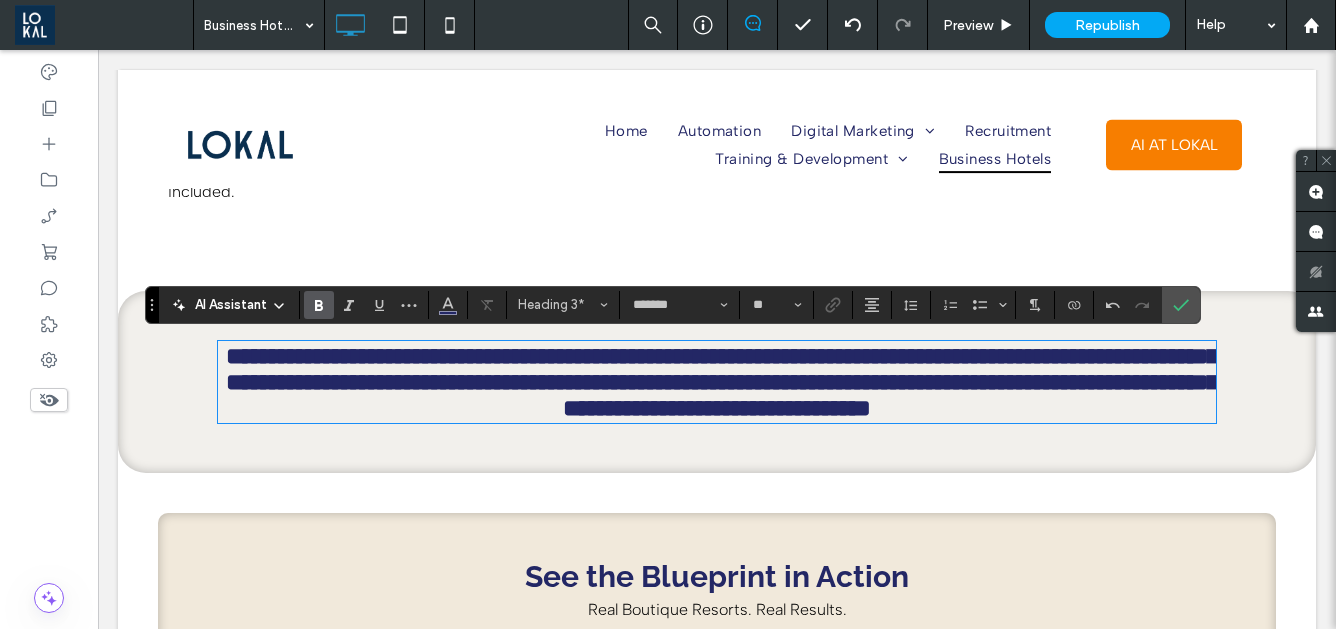 click on "**********" at bounding box center [717, 382] 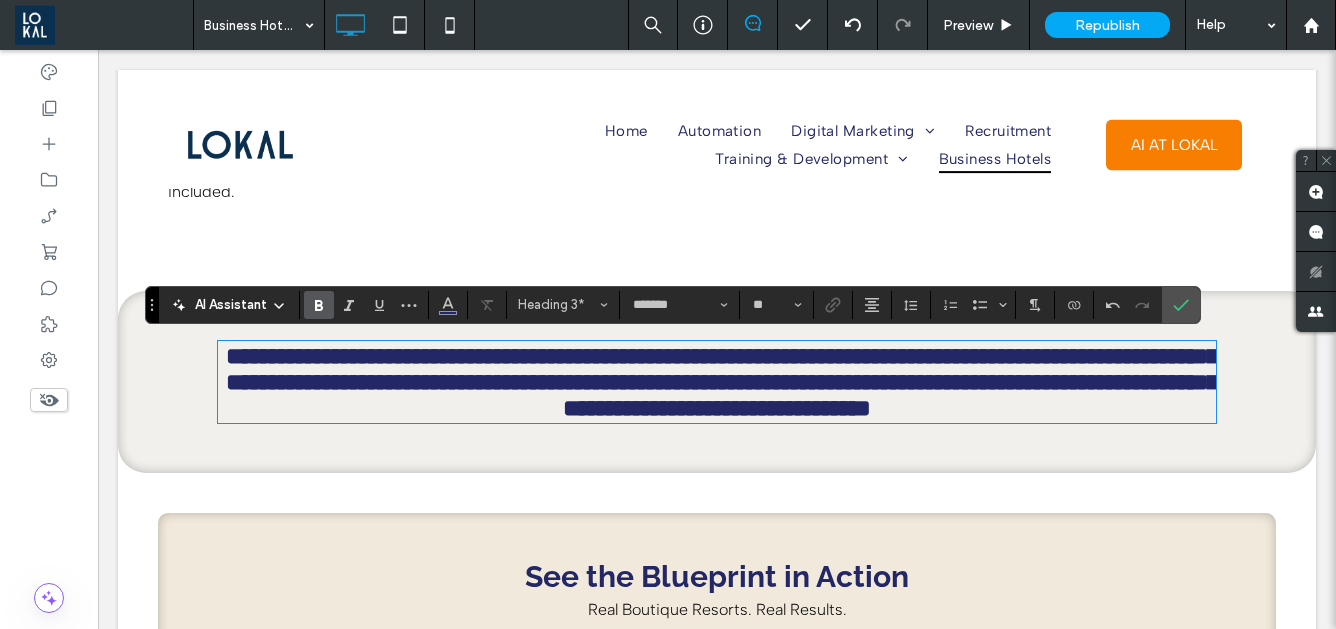 click on "**********" at bounding box center (717, 382) 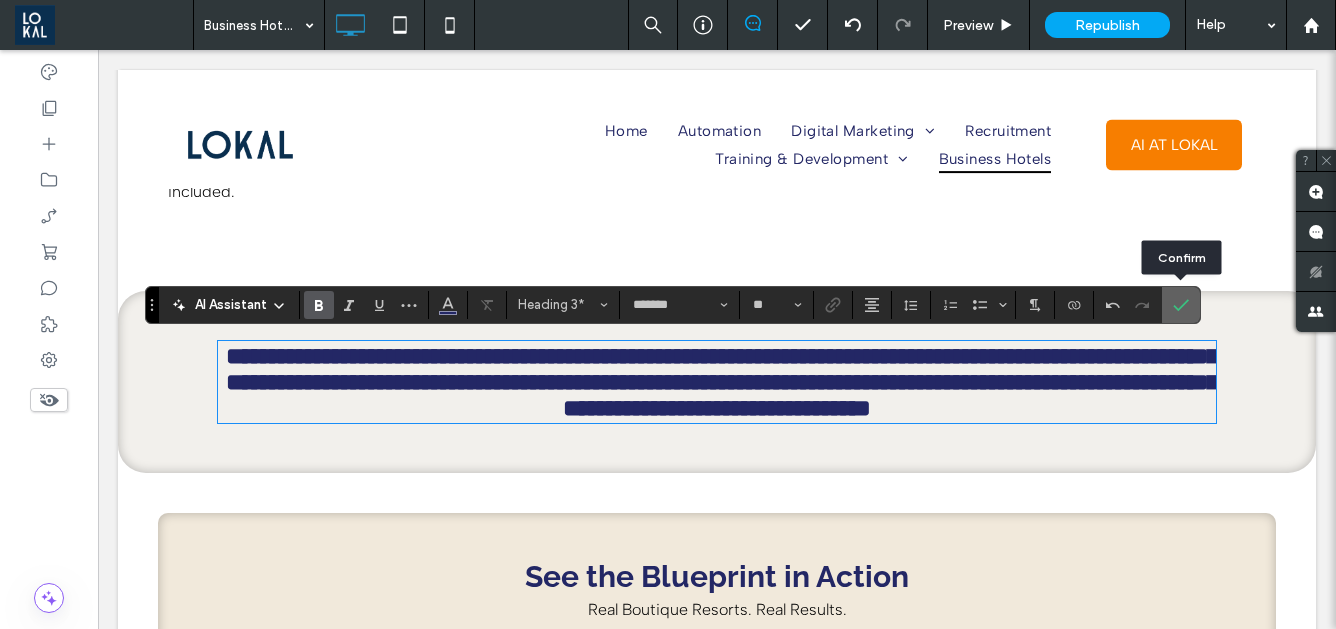 click at bounding box center [1181, 305] 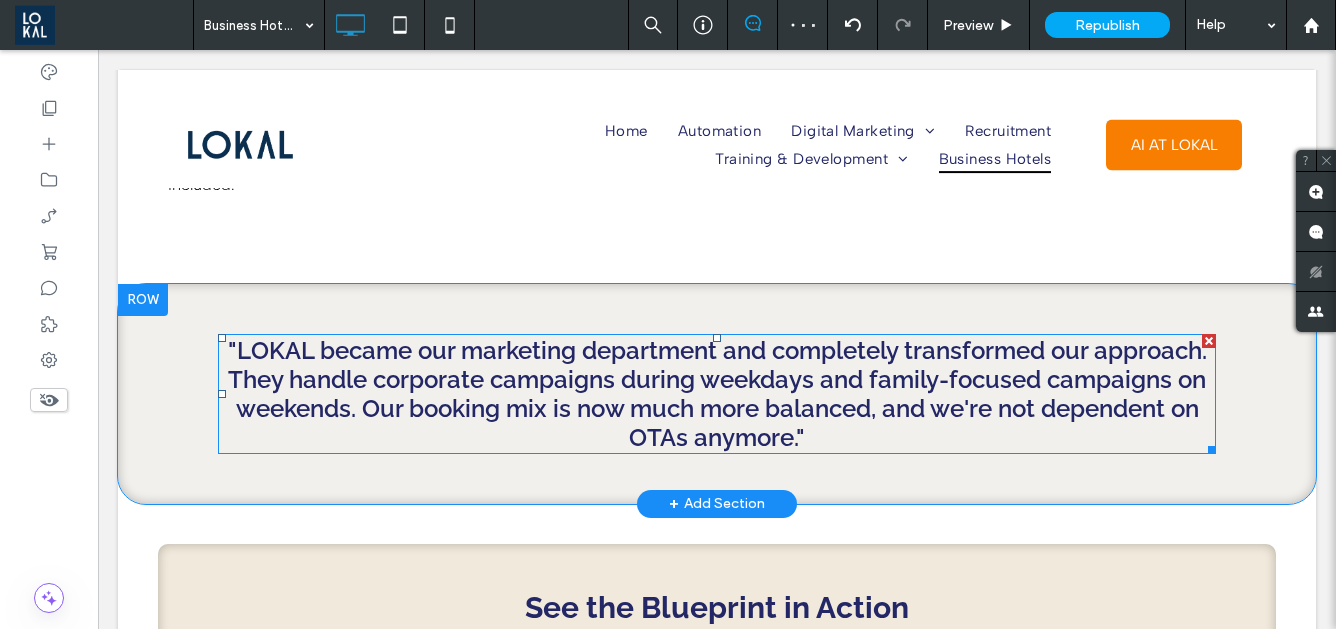 scroll, scrollTop: 3445, scrollLeft: 0, axis: vertical 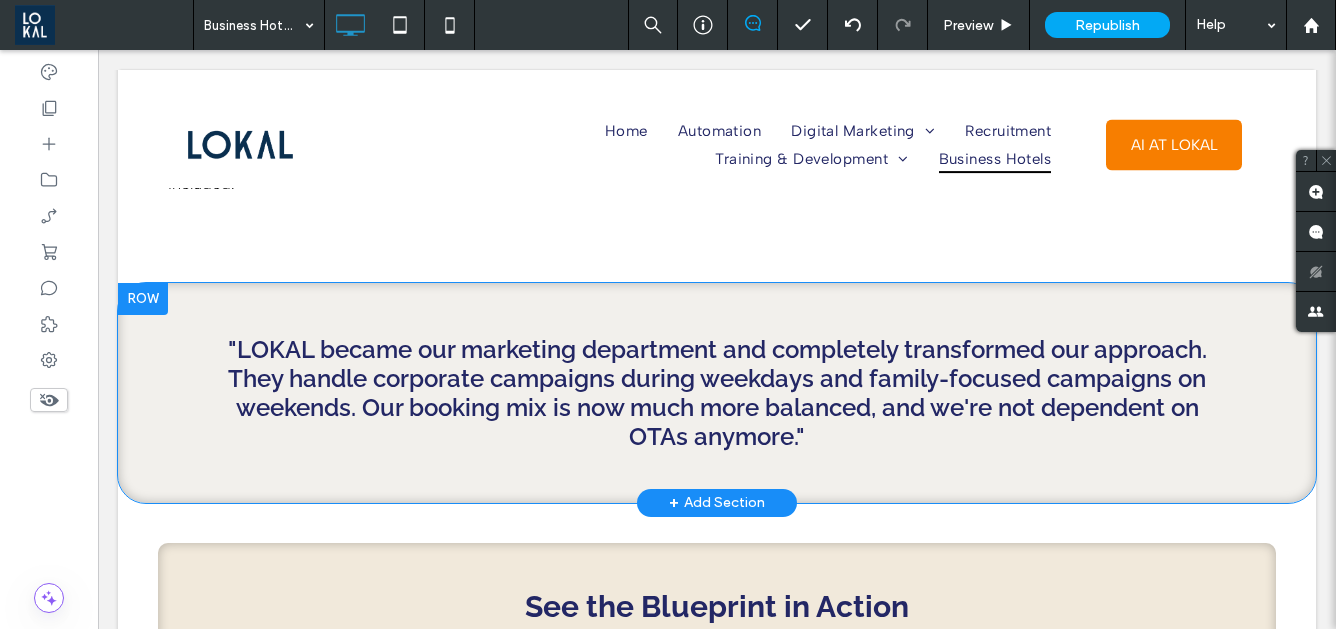 click at bounding box center [143, 299] 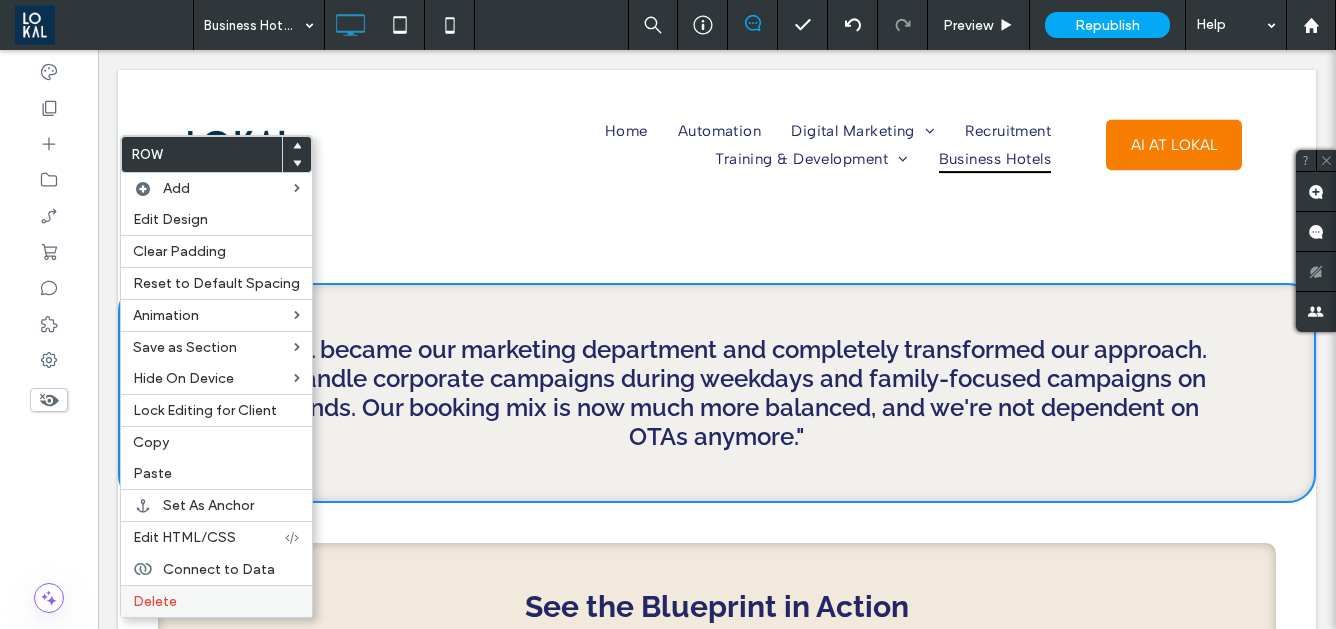 click on "Delete" at bounding box center (216, 601) 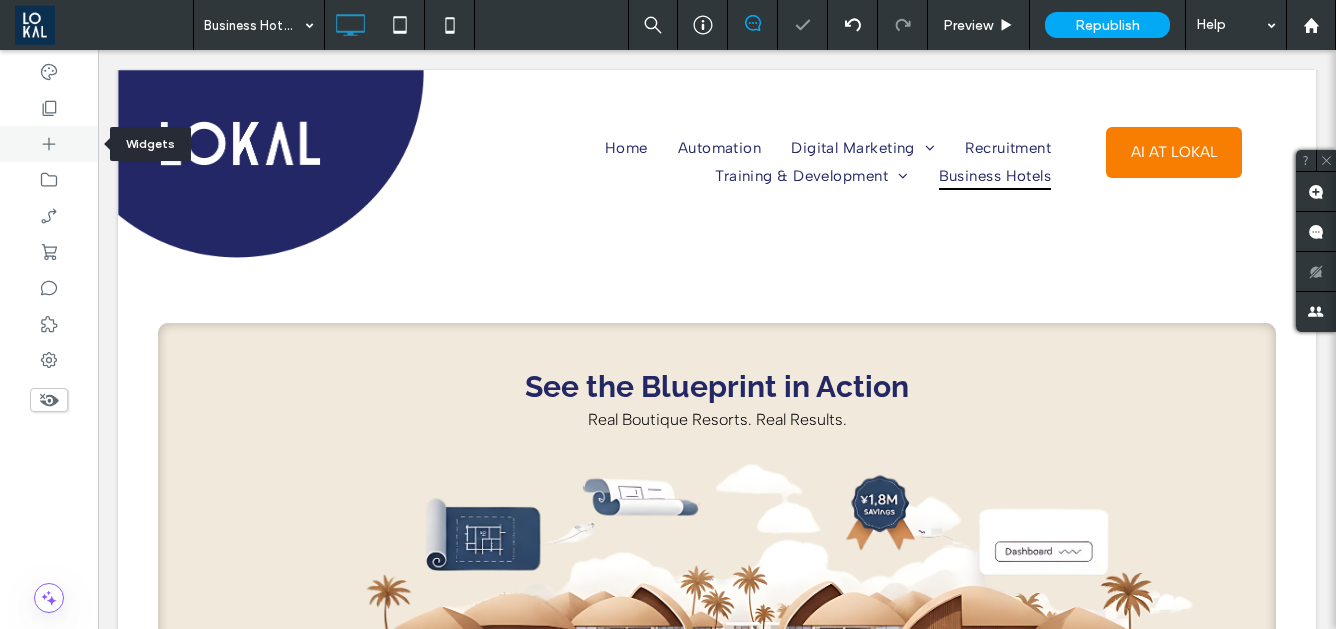 click 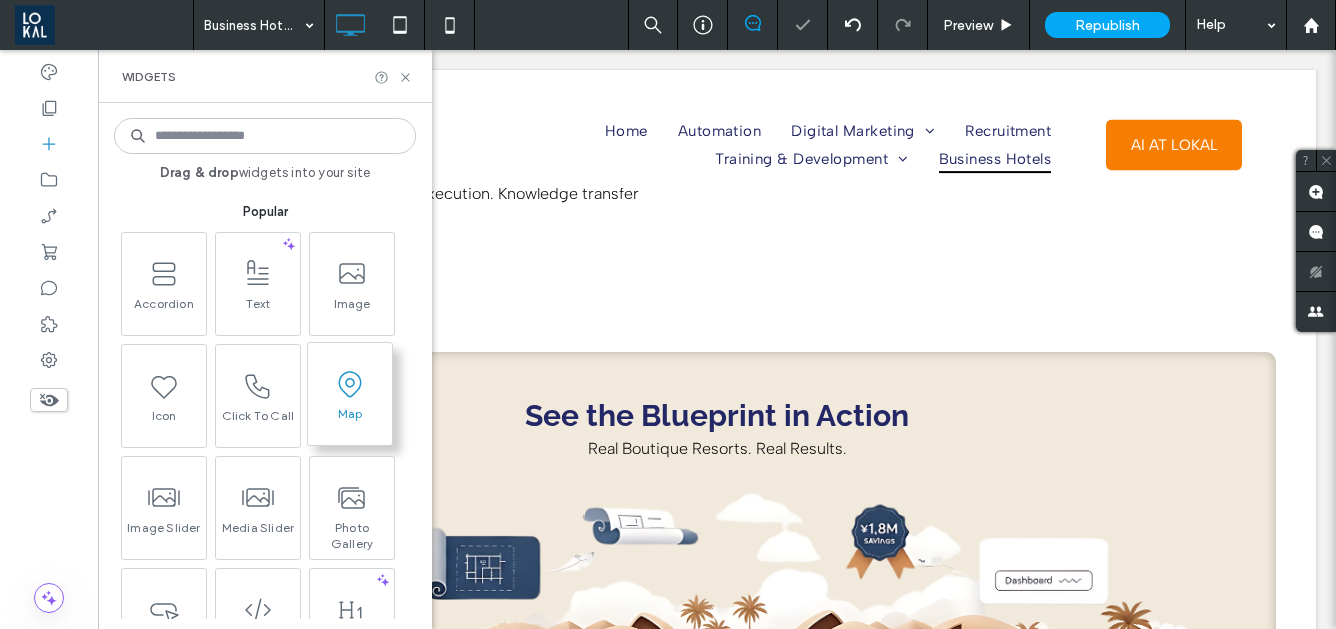 scroll, scrollTop: 3474, scrollLeft: 0, axis: vertical 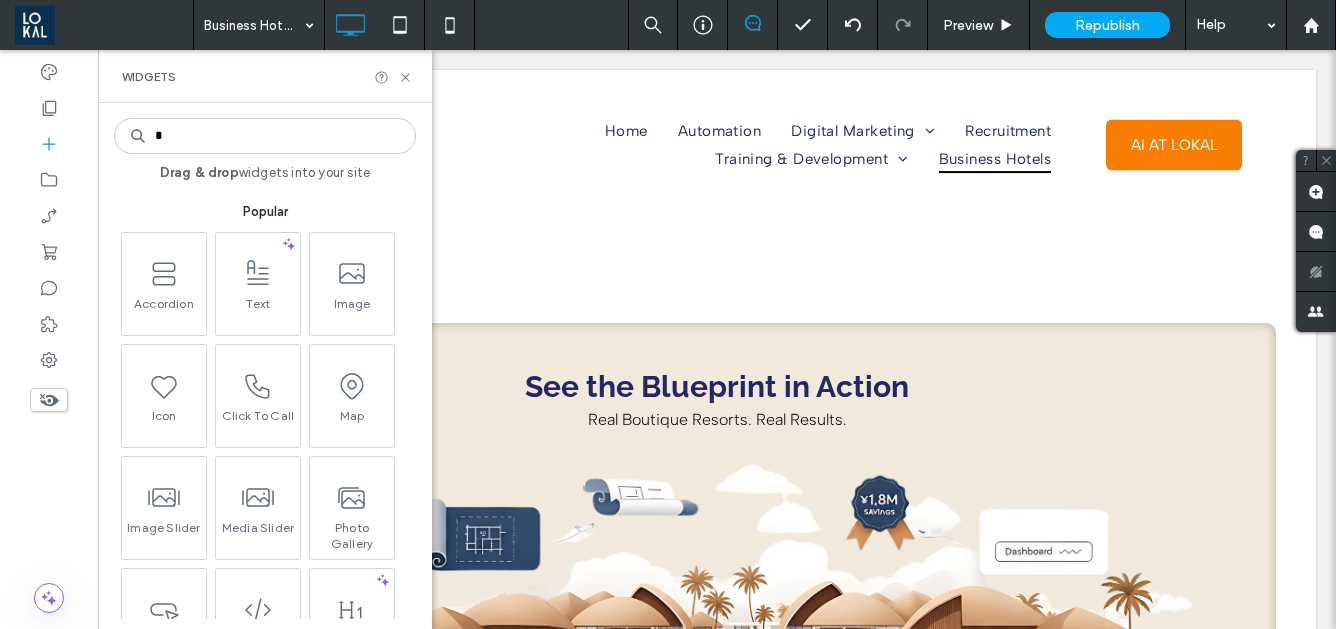 type on "*" 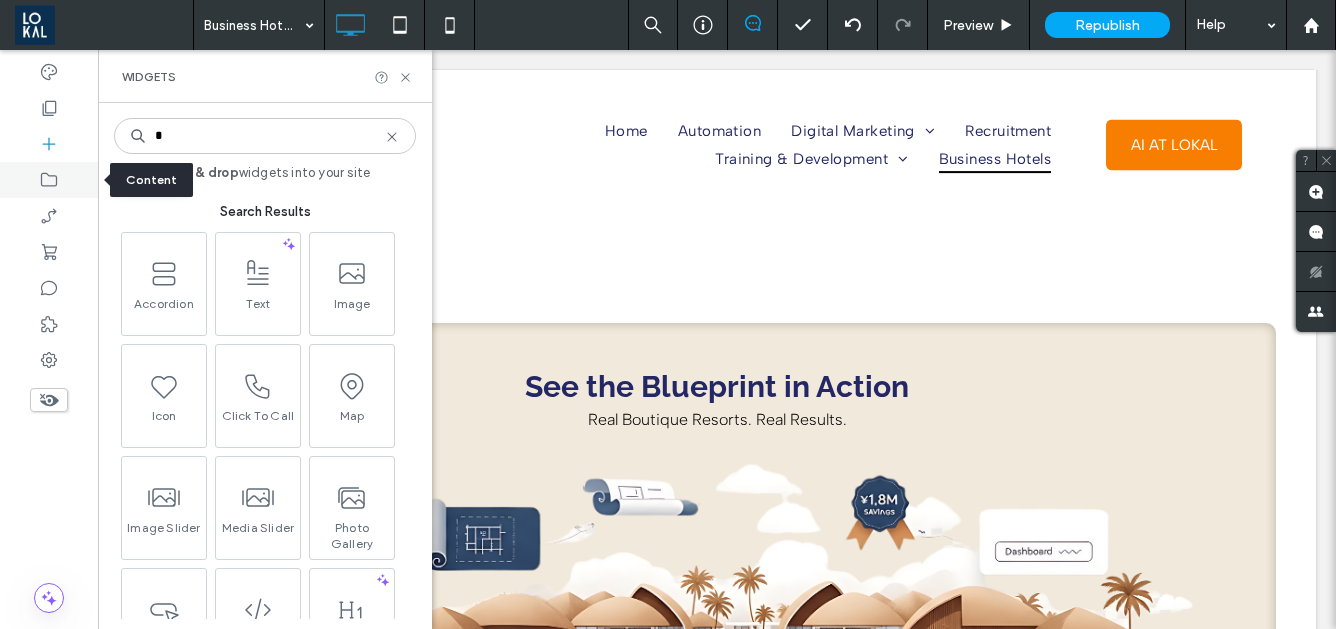 click 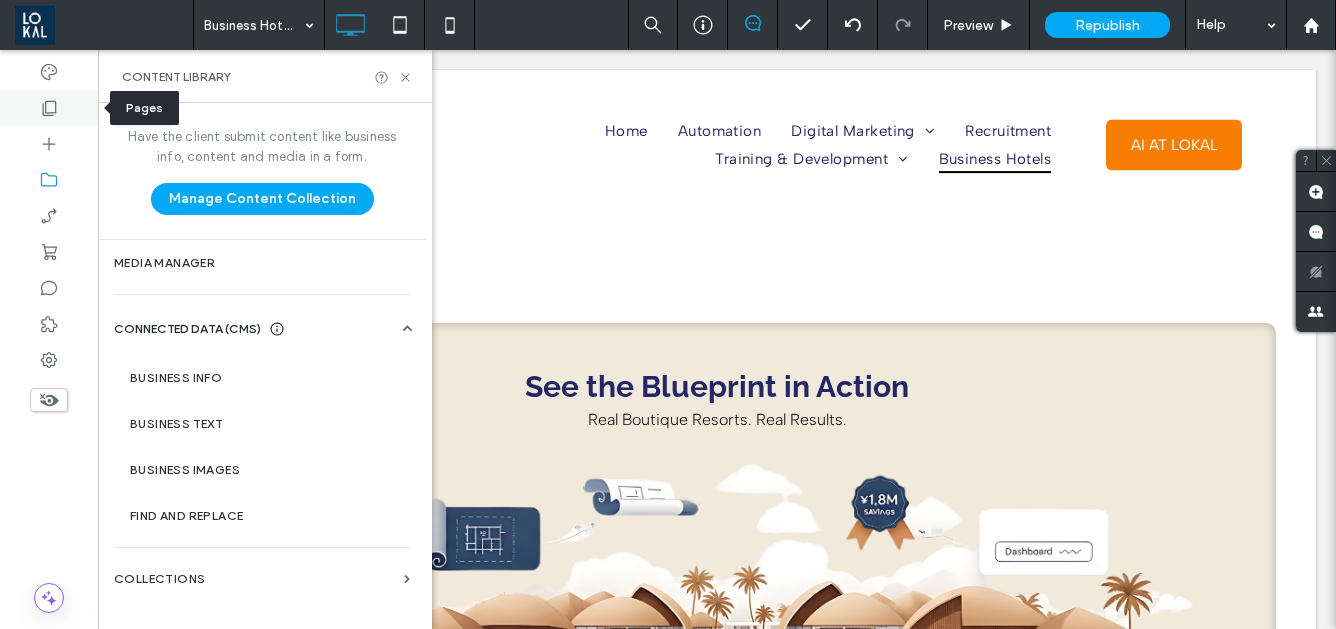 click 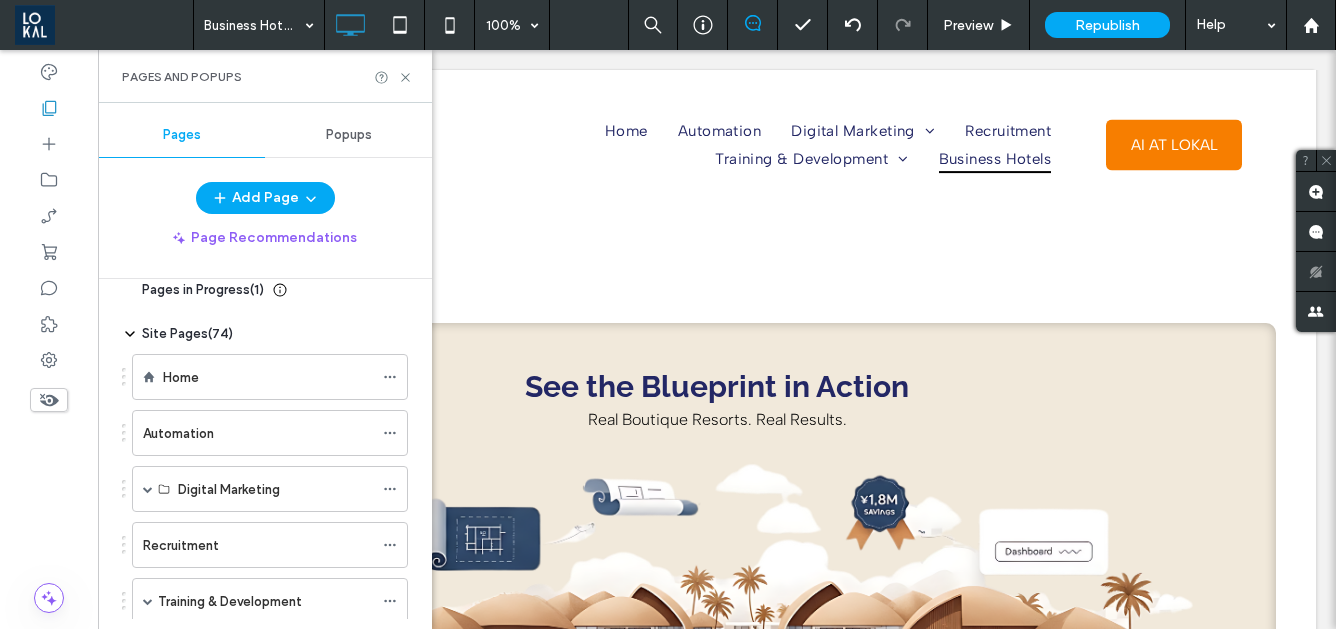 scroll, scrollTop: 0, scrollLeft: 0, axis: both 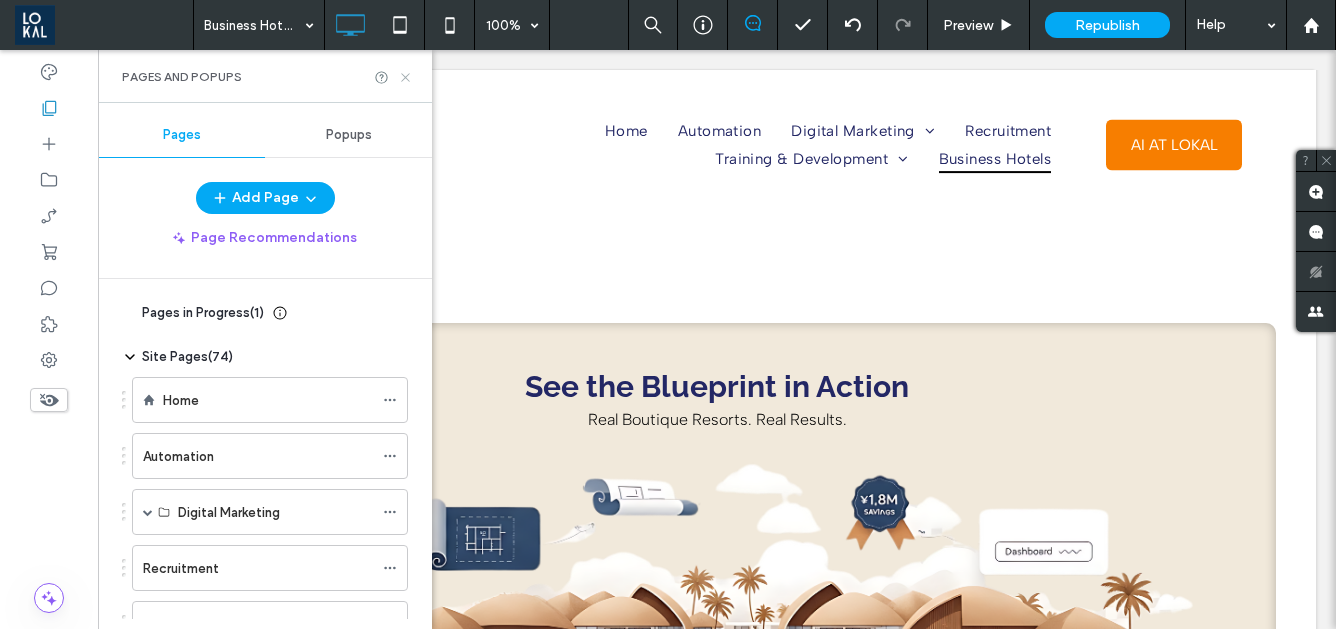 click 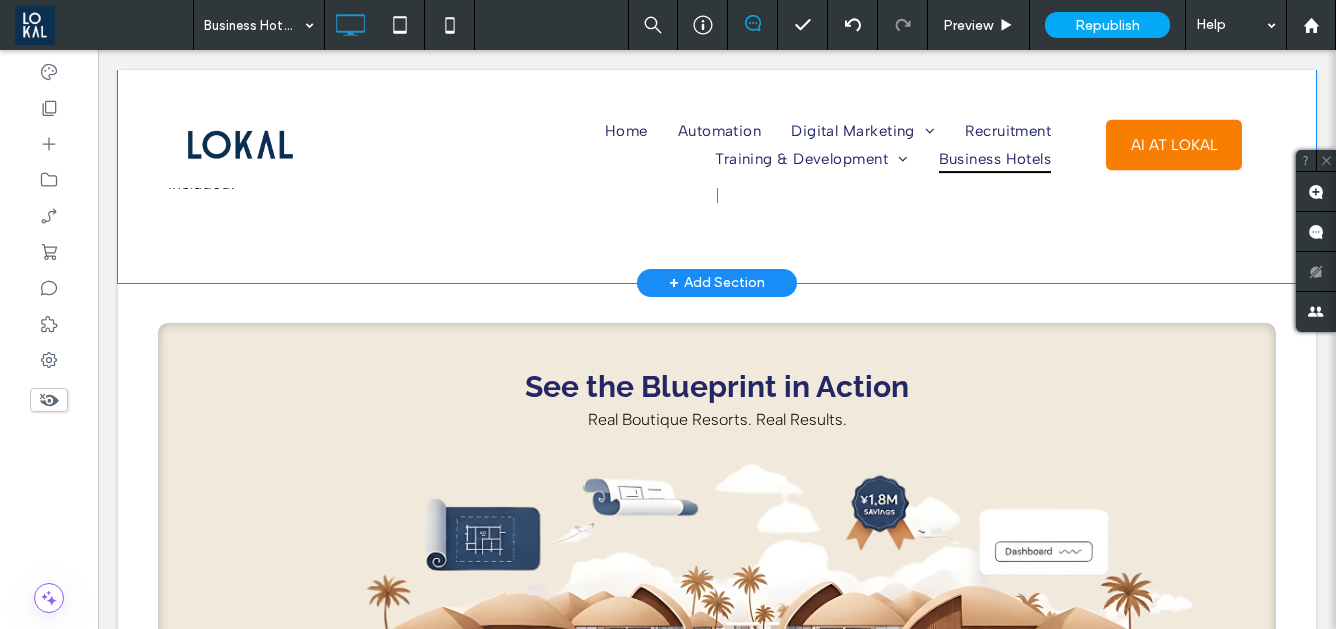 click on "+" at bounding box center (674, 283) 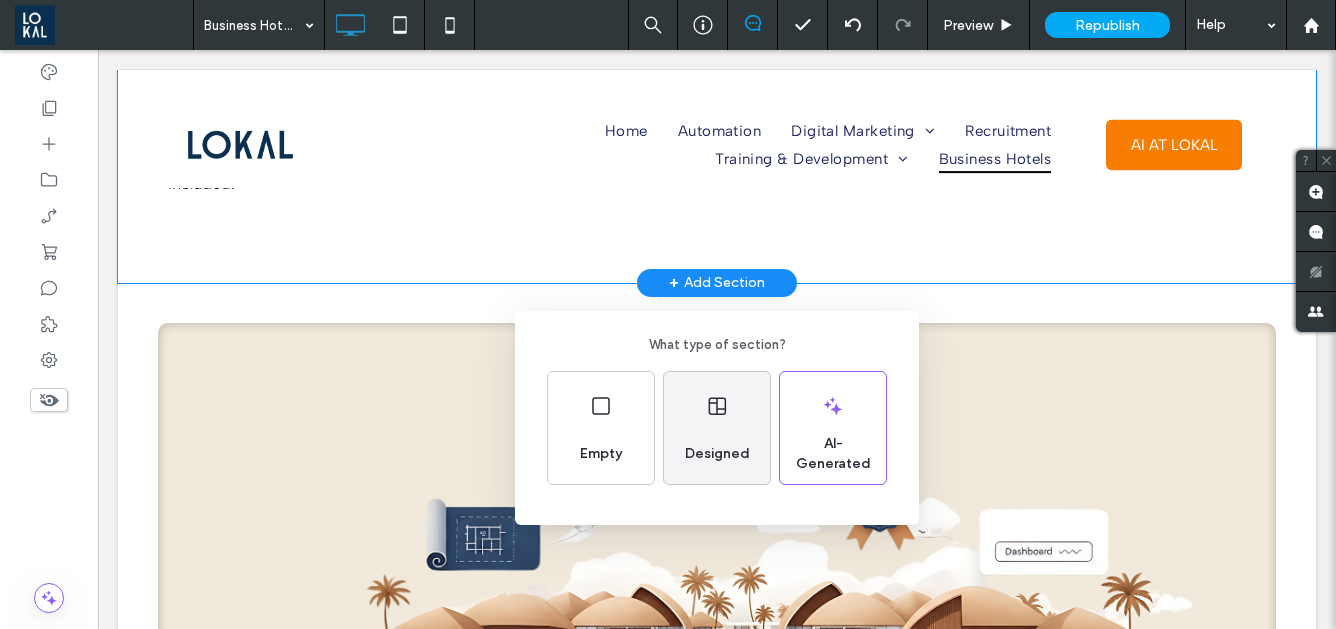 click on "Designed" at bounding box center [717, 428] 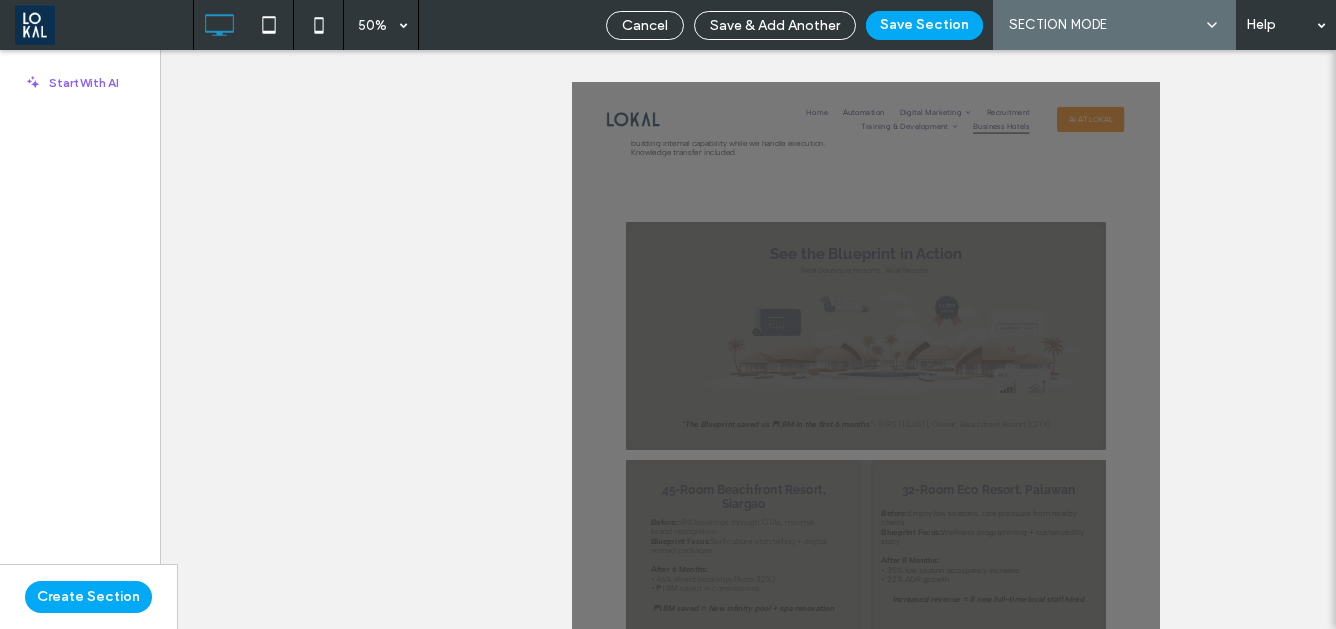 scroll, scrollTop: 3461, scrollLeft: 0, axis: vertical 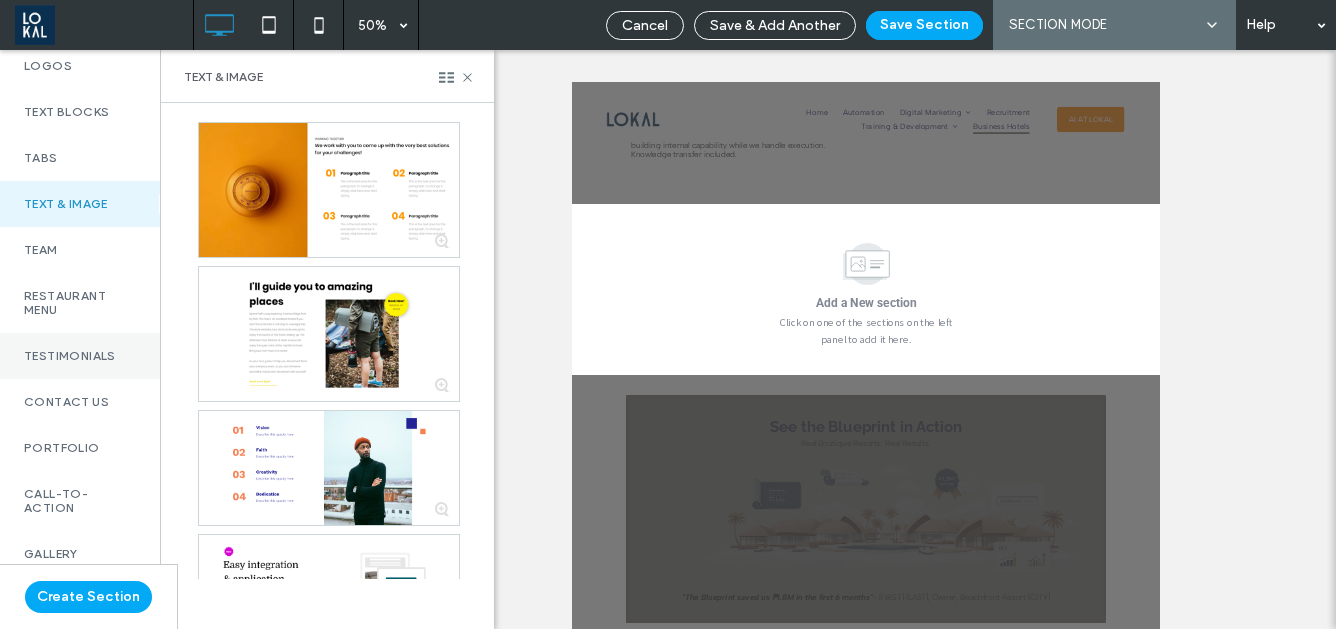 click on "Testimonials" at bounding box center (80, 356) 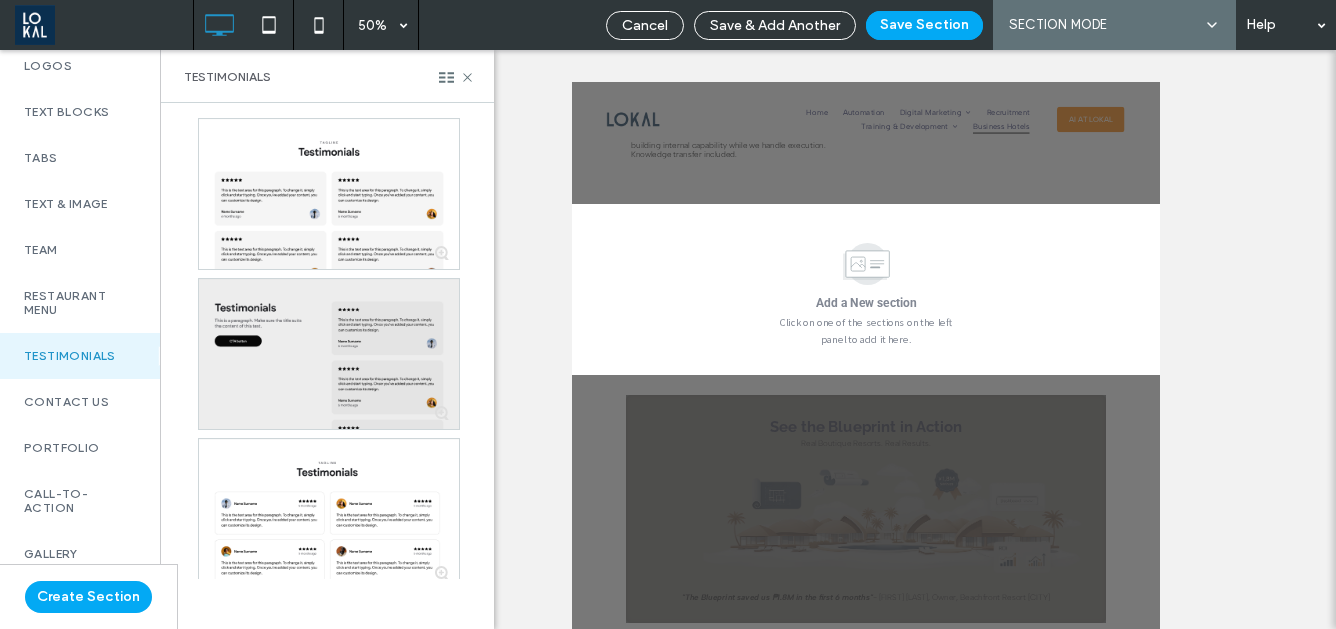 scroll, scrollTop: 0, scrollLeft: 0, axis: both 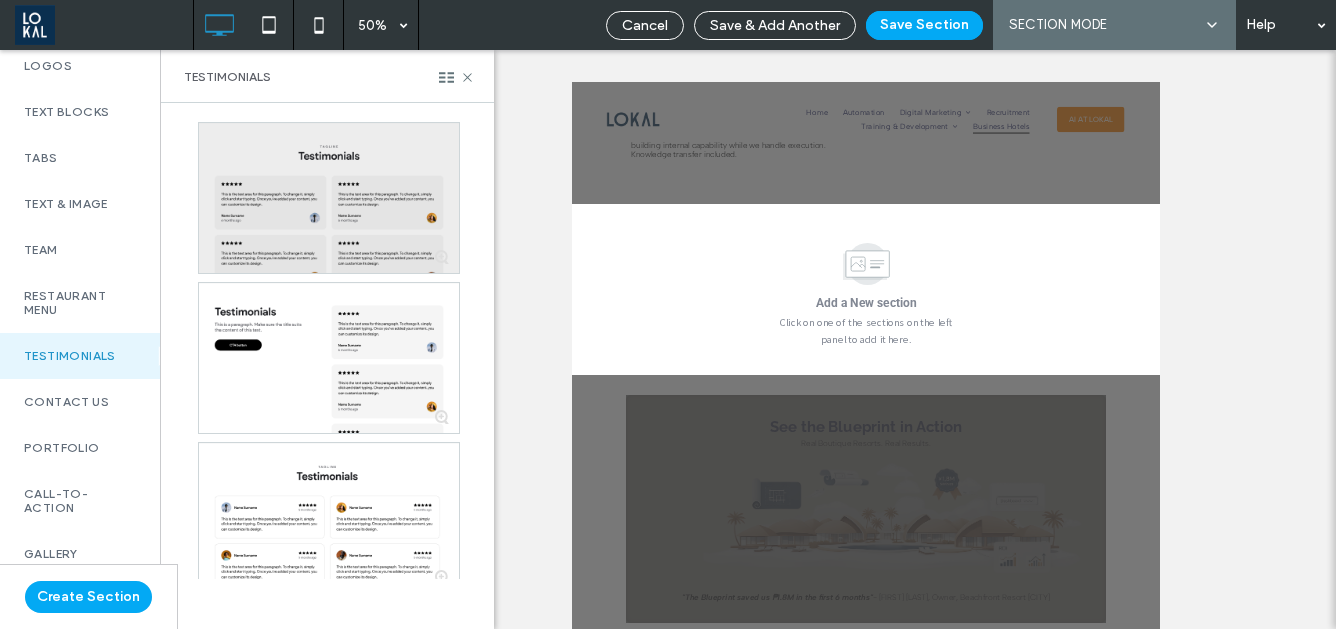 click at bounding box center [329, 198] 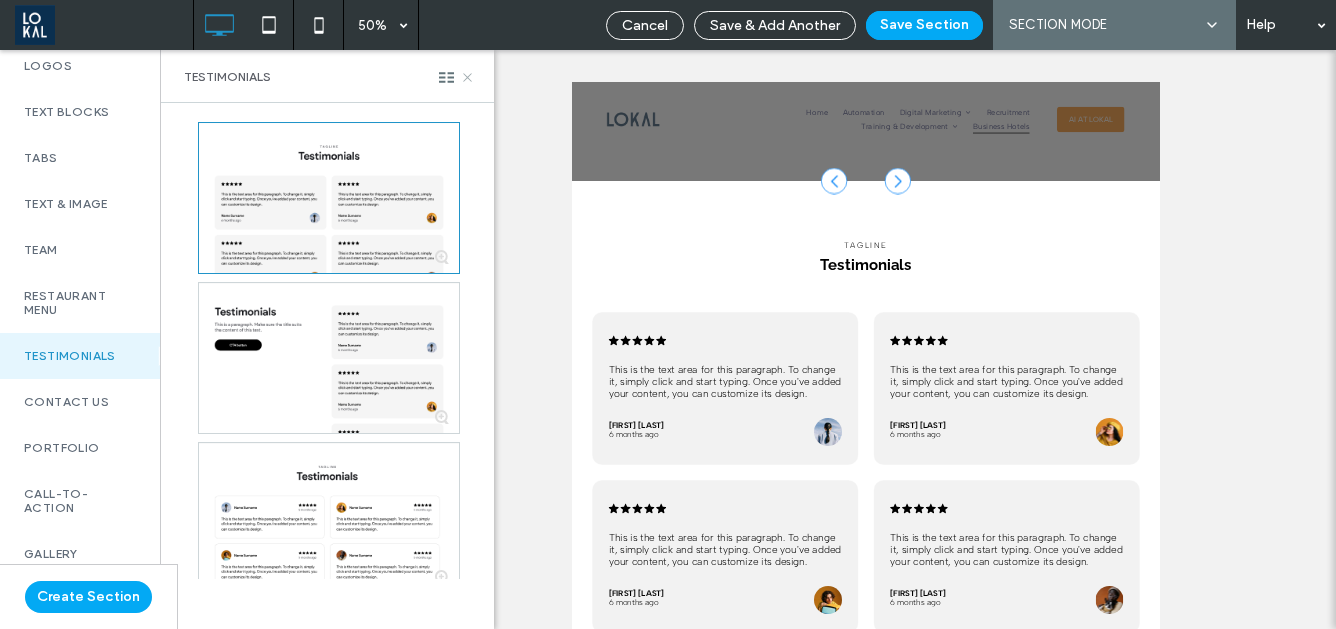 scroll, scrollTop: 3542, scrollLeft: 0, axis: vertical 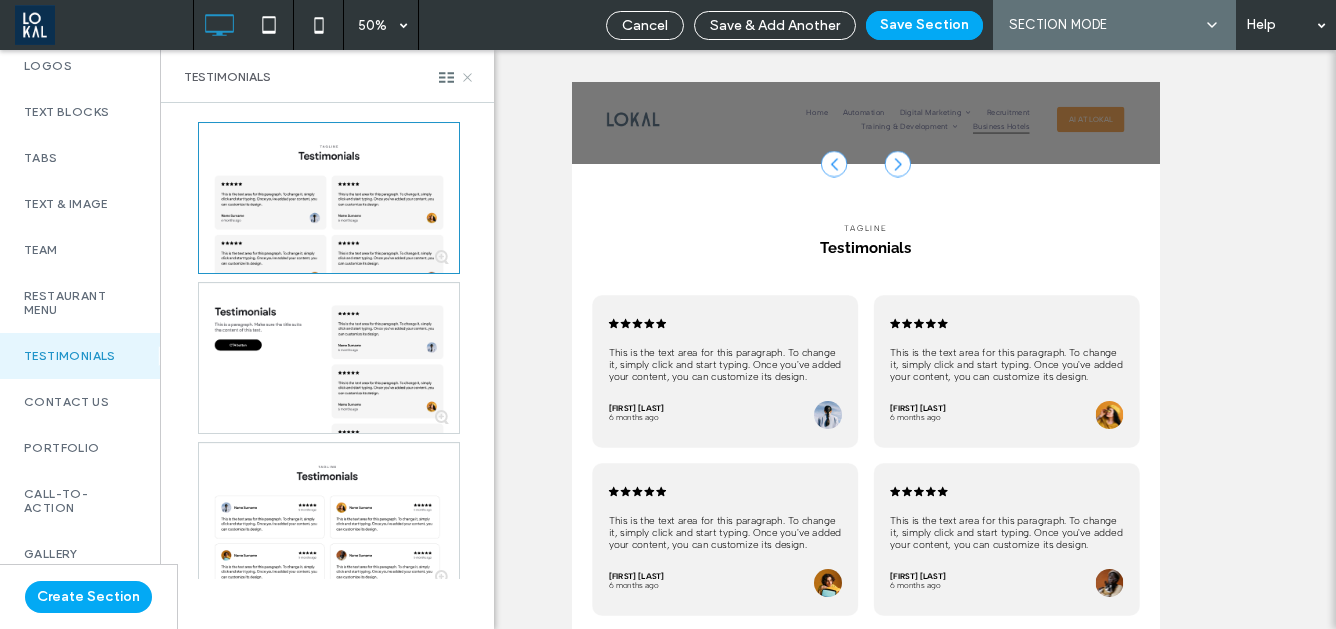 click 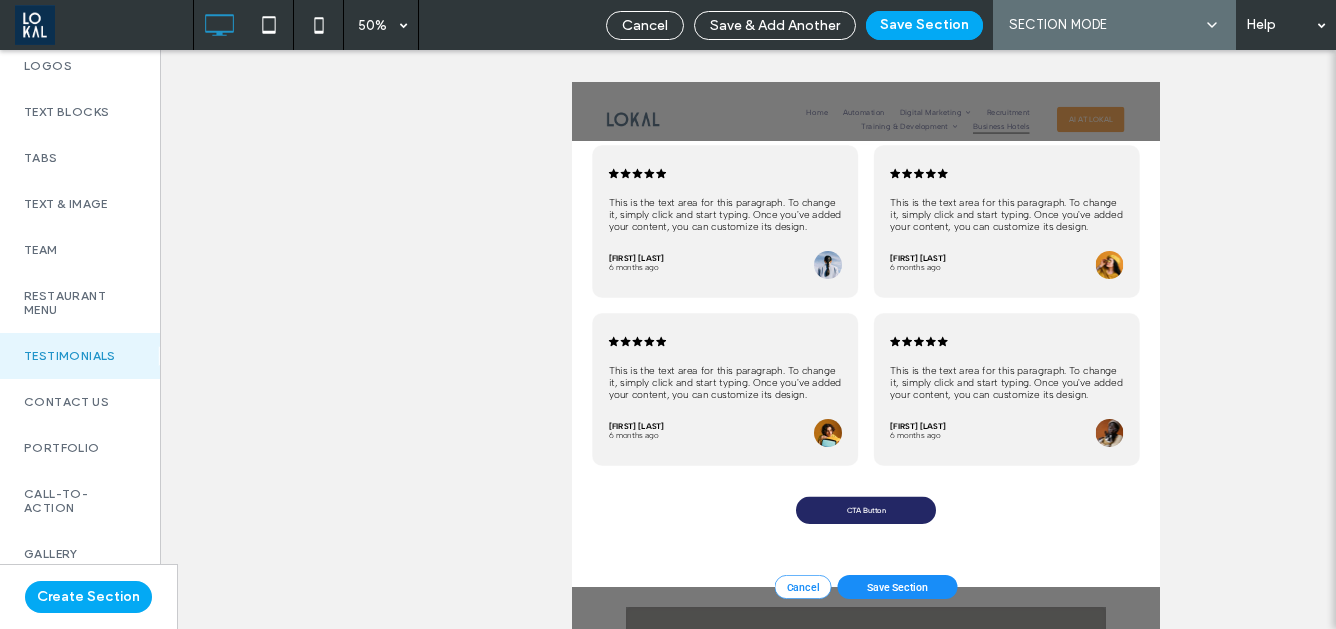 scroll, scrollTop: 3842, scrollLeft: 0, axis: vertical 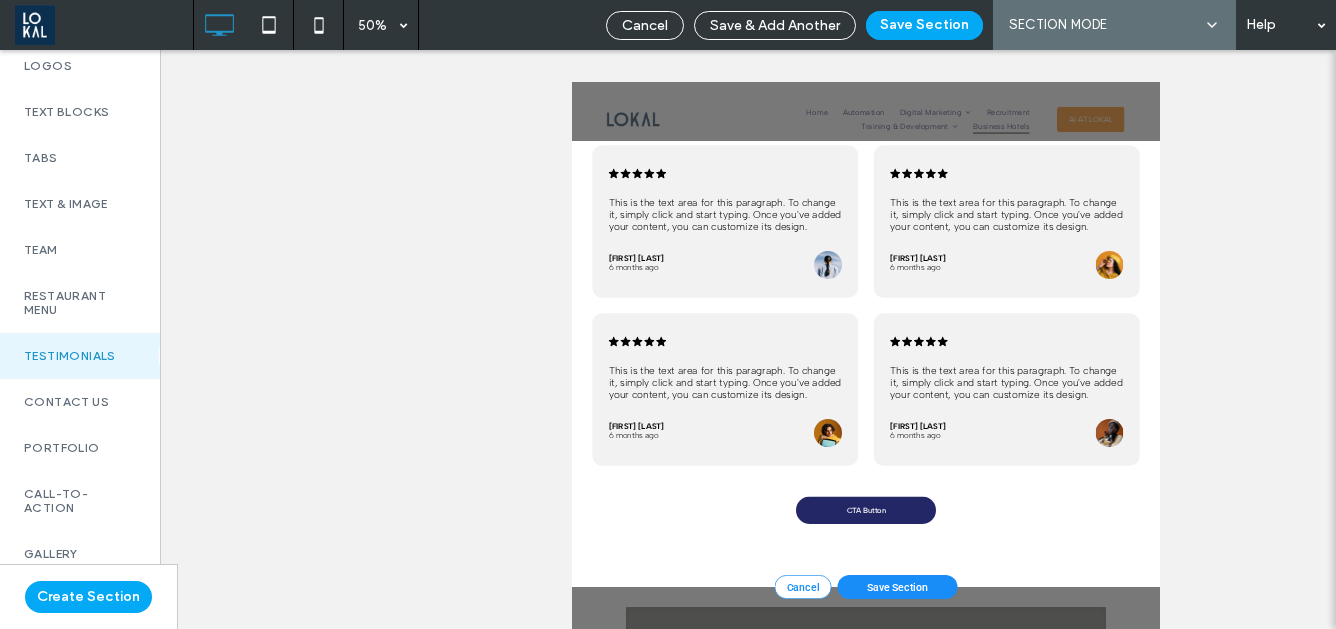 click on "Save Section" at bounding box center (1222, 1092) 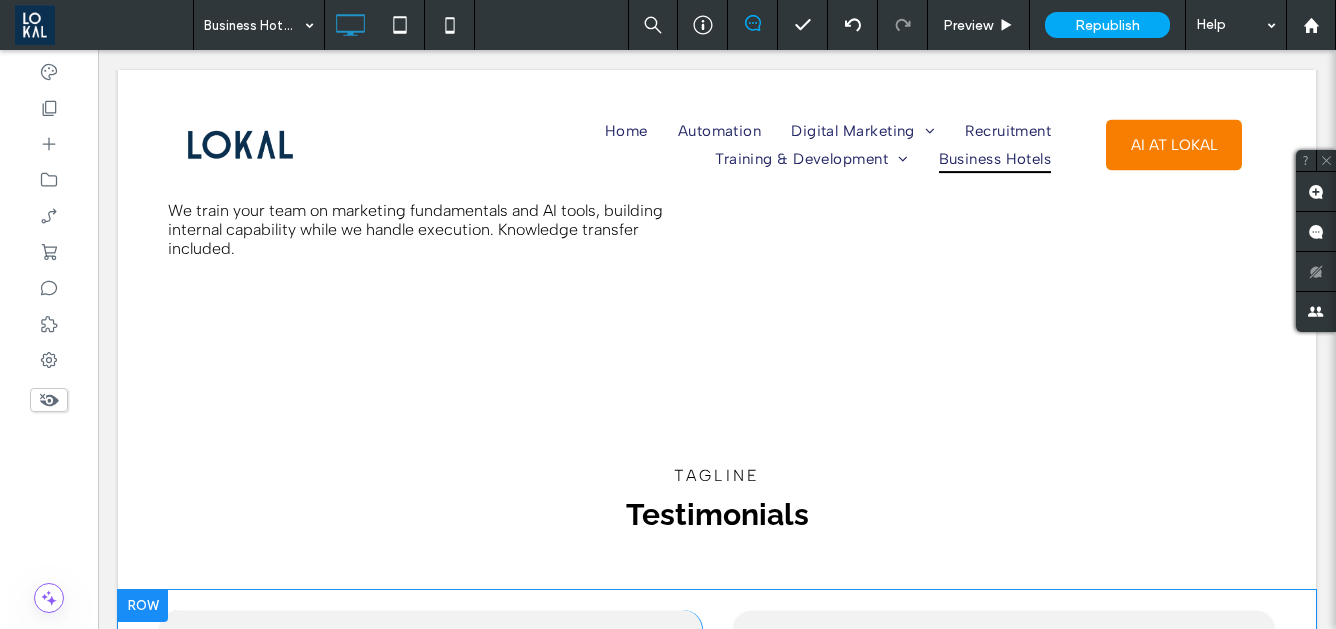scroll, scrollTop: 3412, scrollLeft: 0, axis: vertical 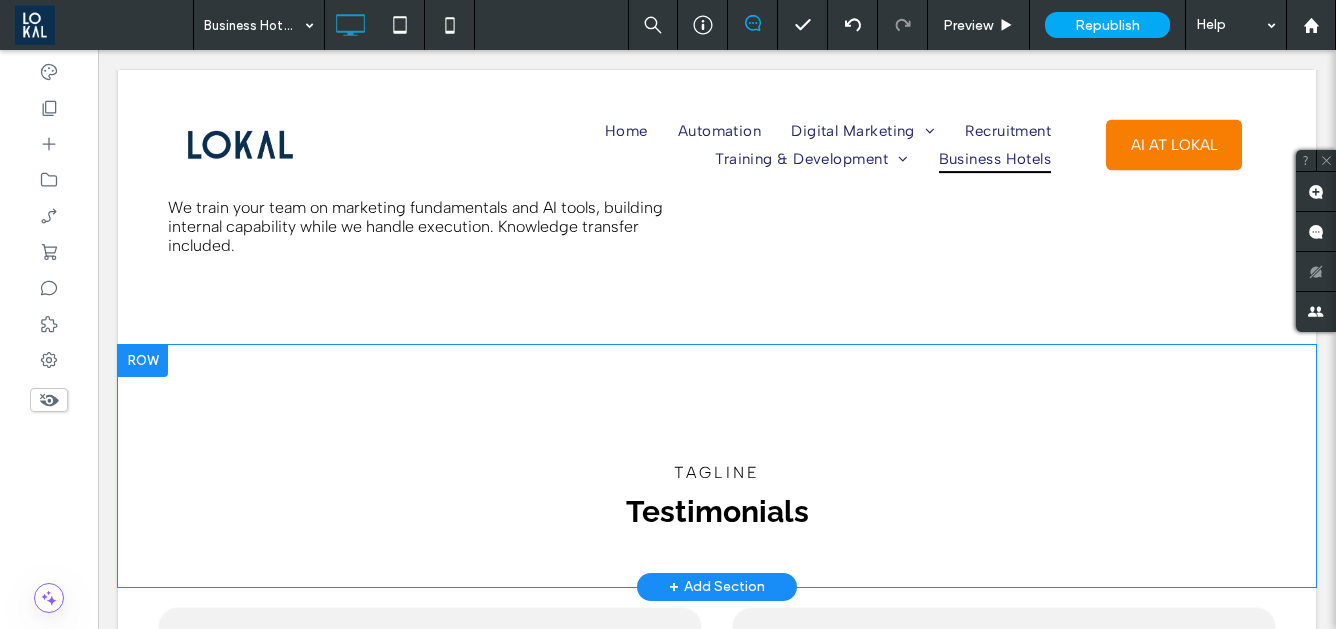 click at bounding box center [143, 361] 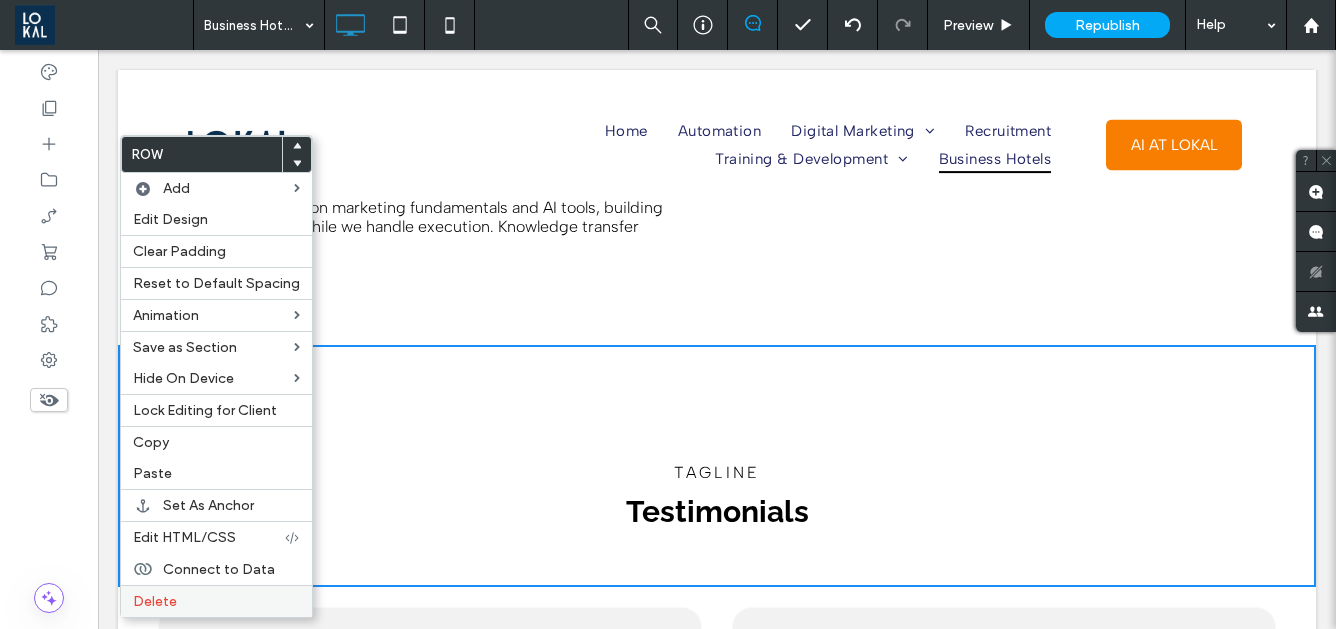 click on "Delete" at bounding box center [216, 601] 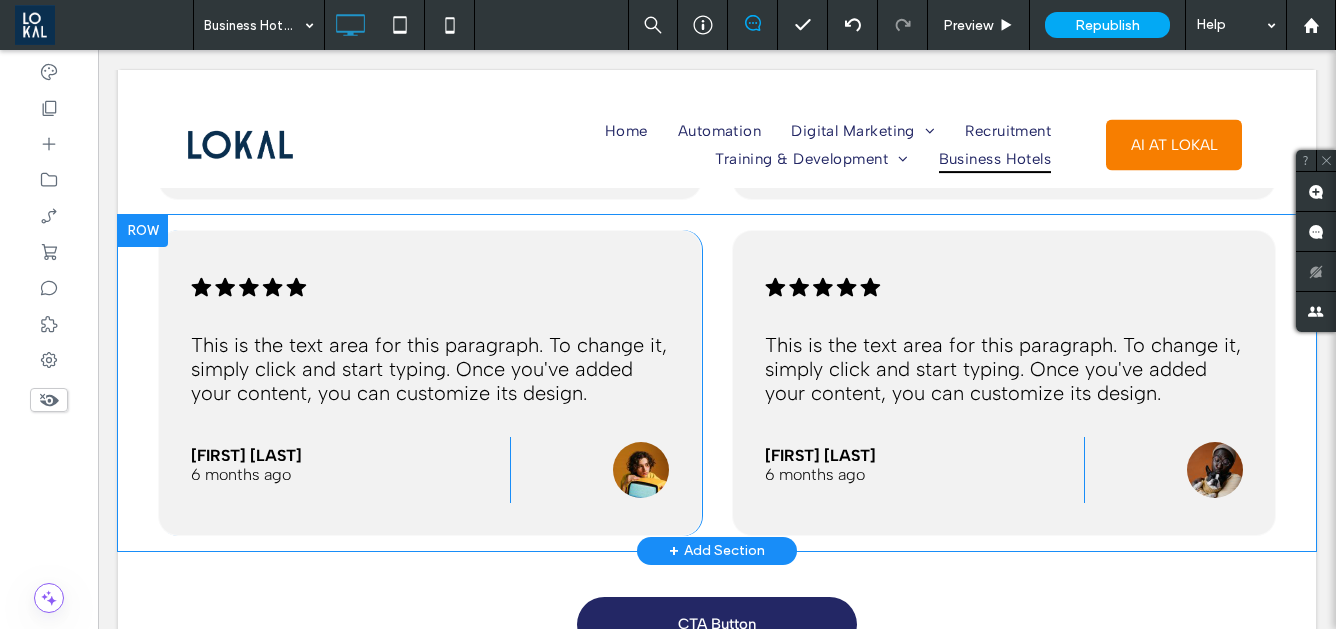scroll, scrollTop: 3833, scrollLeft: 0, axis: vertical 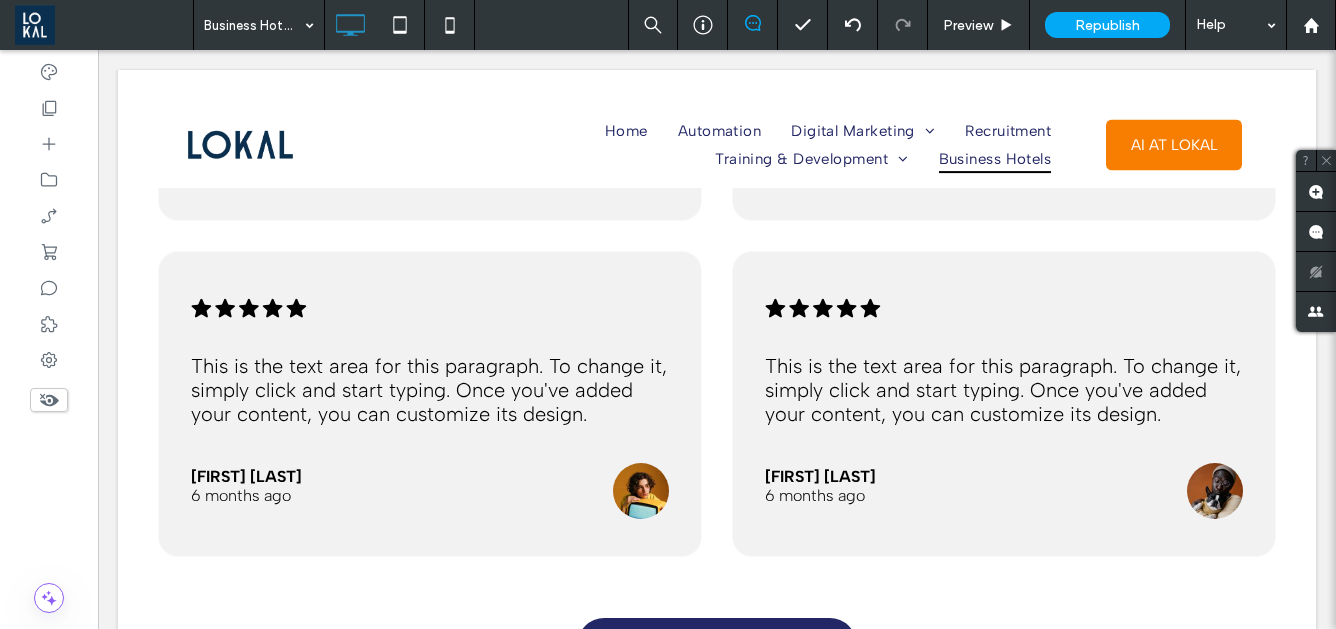 click on "Click To Paste     Click To Paste
Home
Automation
Digital Marketing
Ecommerce Marketing
Shopify Partner Philippines
Shopify Website Design
Why is E-commerce Booming in the Philippines?
A Guide on How to Build A Successful Online Store
Here's Why You Need to Start Selling in Lazada and Shopee
Full Service Digital Marketing
Web Design Services
Search Marketing
Email Marketing
Hotel Marketing Philippines
Hotel SEO Philippines
Hotel Web Design Services
Real Estate Marketing Philippines
Real Estate SEO Philippines
Real Estate Web Design Services
Law Firm Marketing Philippines
Law Firm SEO Philippines" at bounding box center [717, 159] 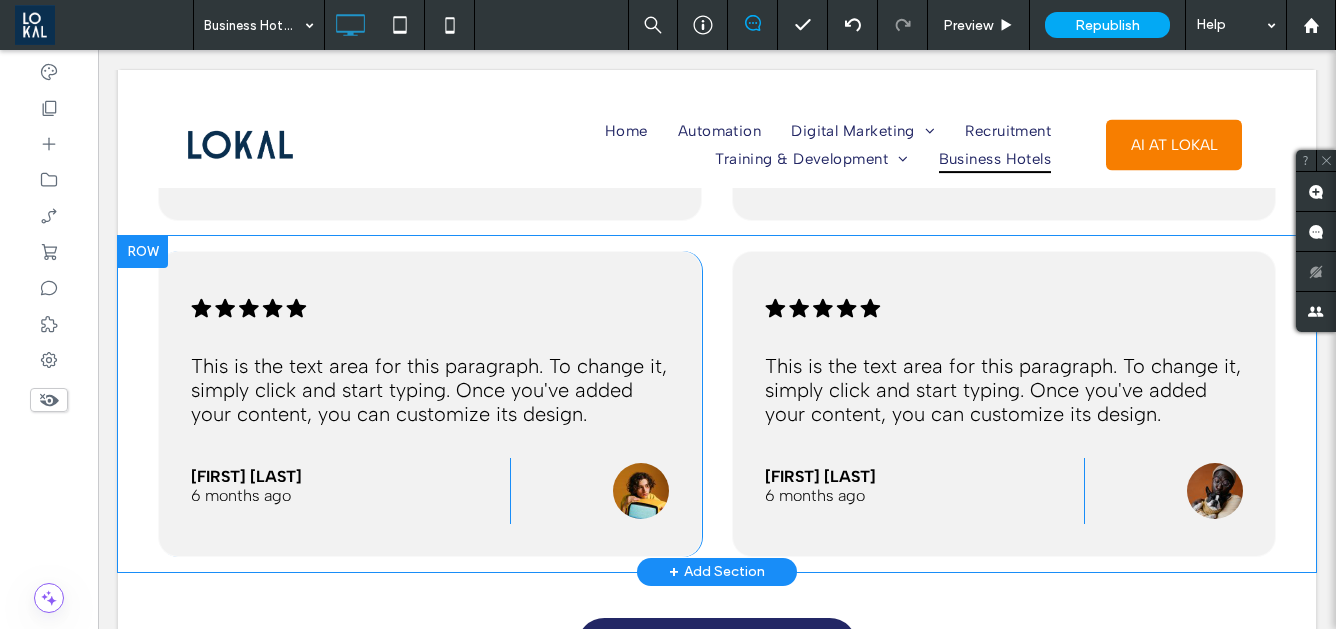 click at bounding box center (143, 252) 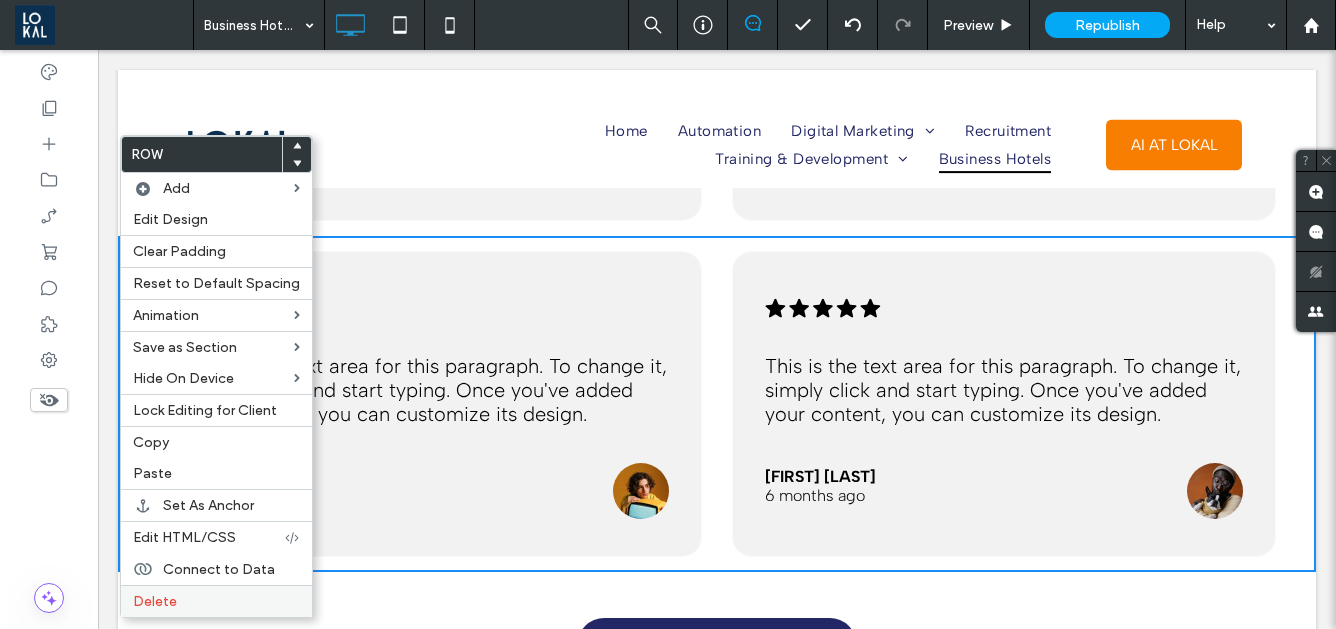 click on "Delete" at bounding box center (216, 601) 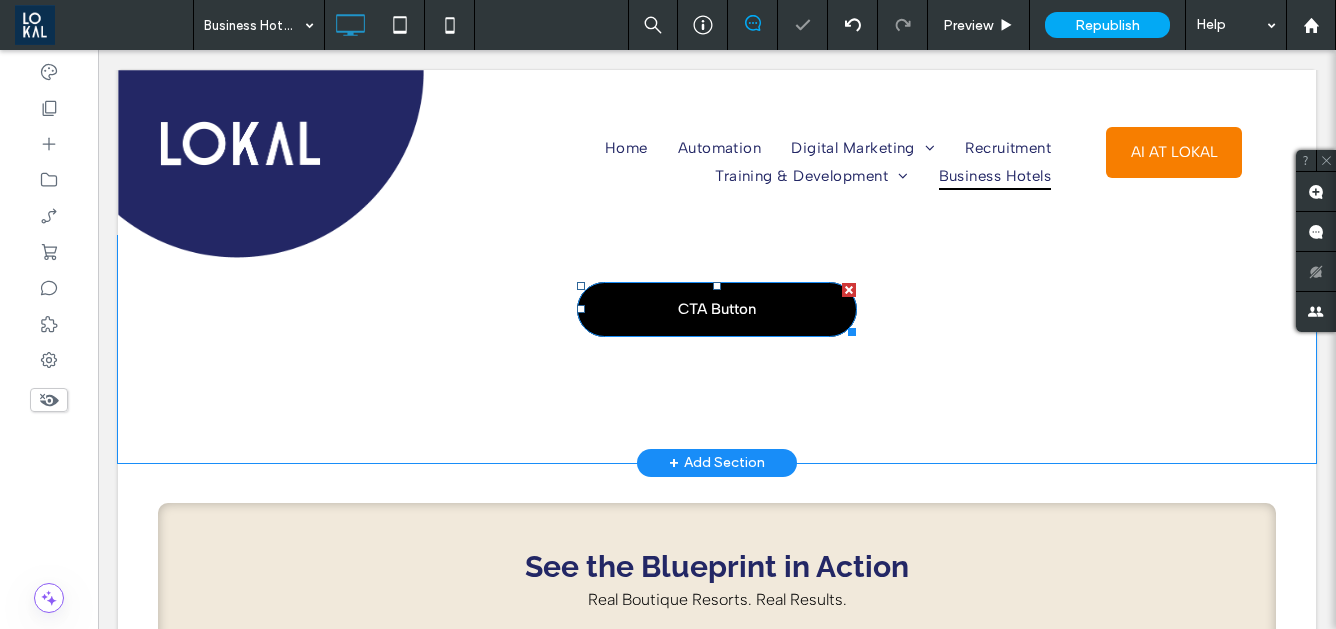 scroll, scrollTop: 3862, scrollLeft: 0, axis: vertical 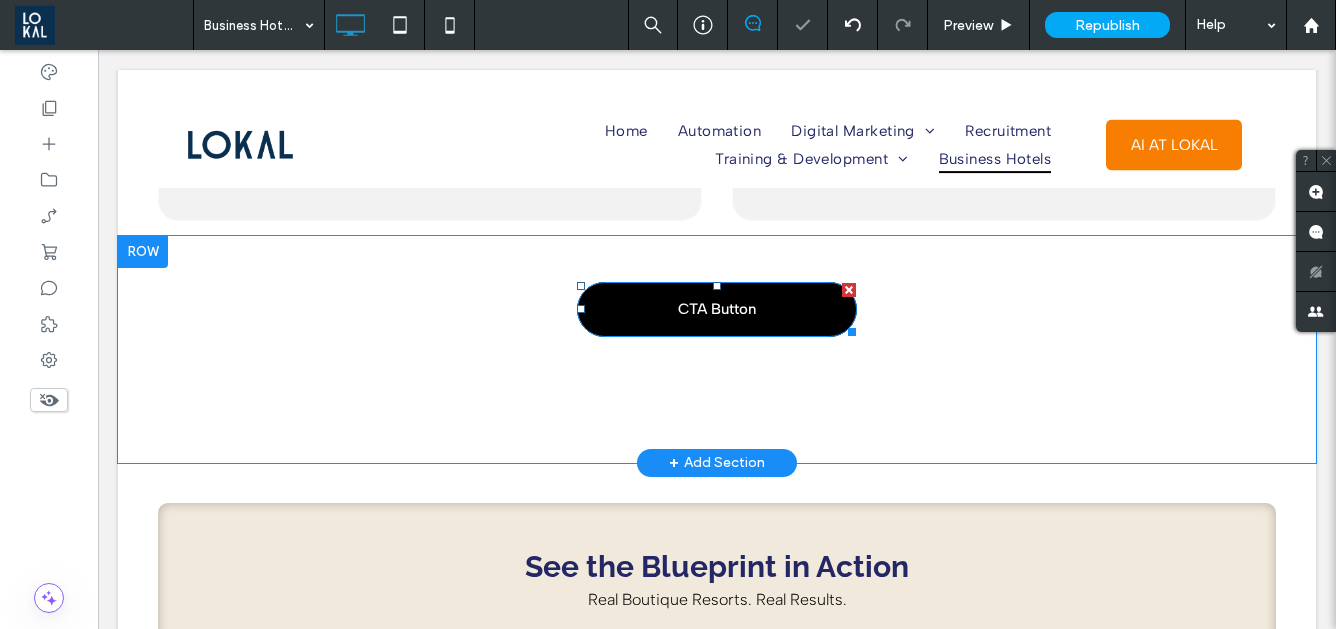 click at bounding box center (849, 290) 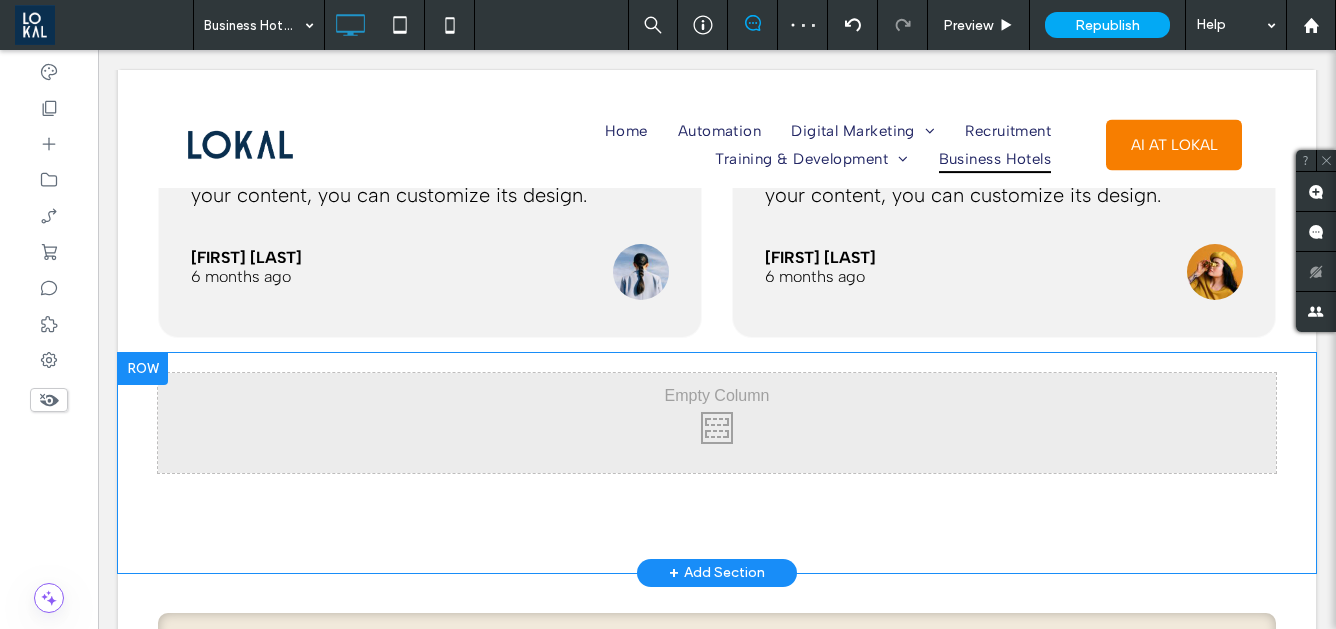 scroll, scrollTop: 3751, scrollLeft: 0, axis: vertical 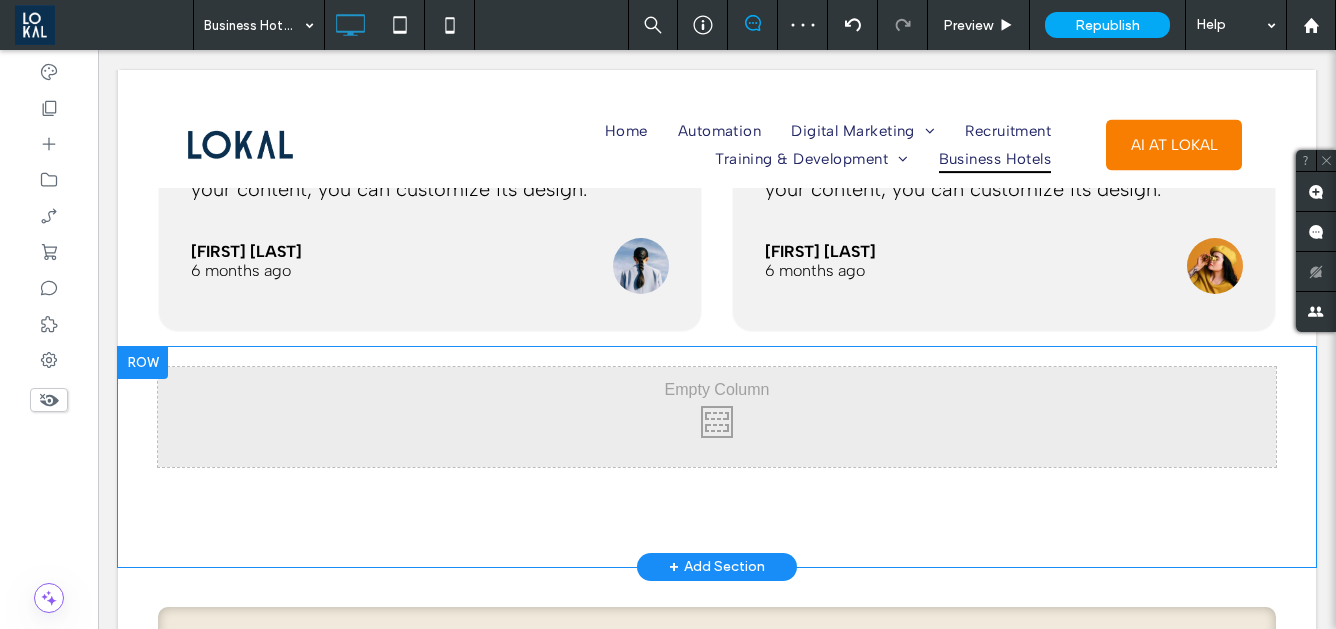 click at bounding box center (143, 363) 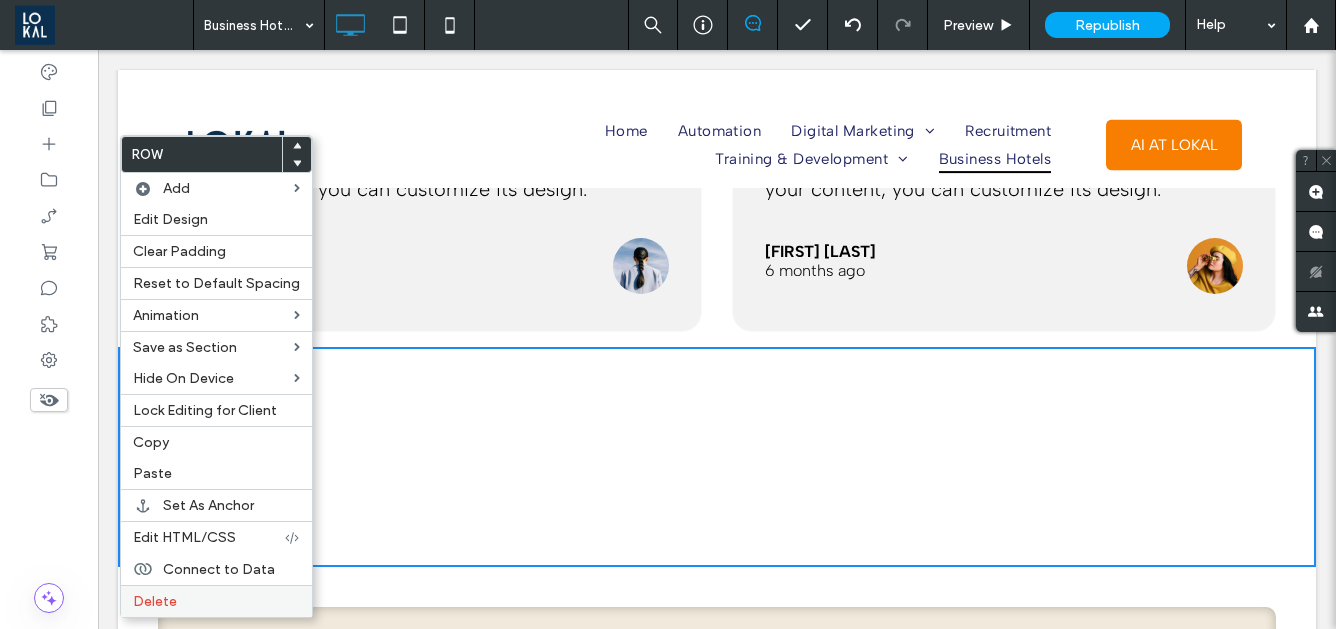 click on "Delete" at bounding box center [216, 601] 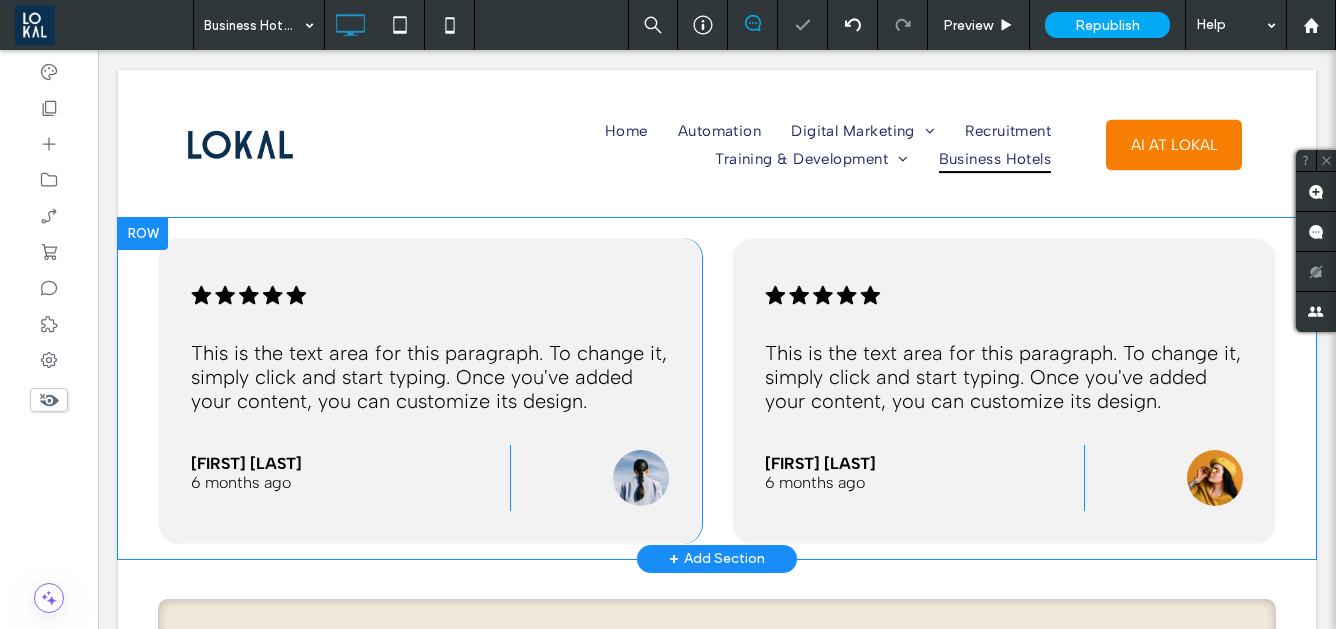 scroll, scrollTop: 3510, scrollLeft: 0, axis: vertical 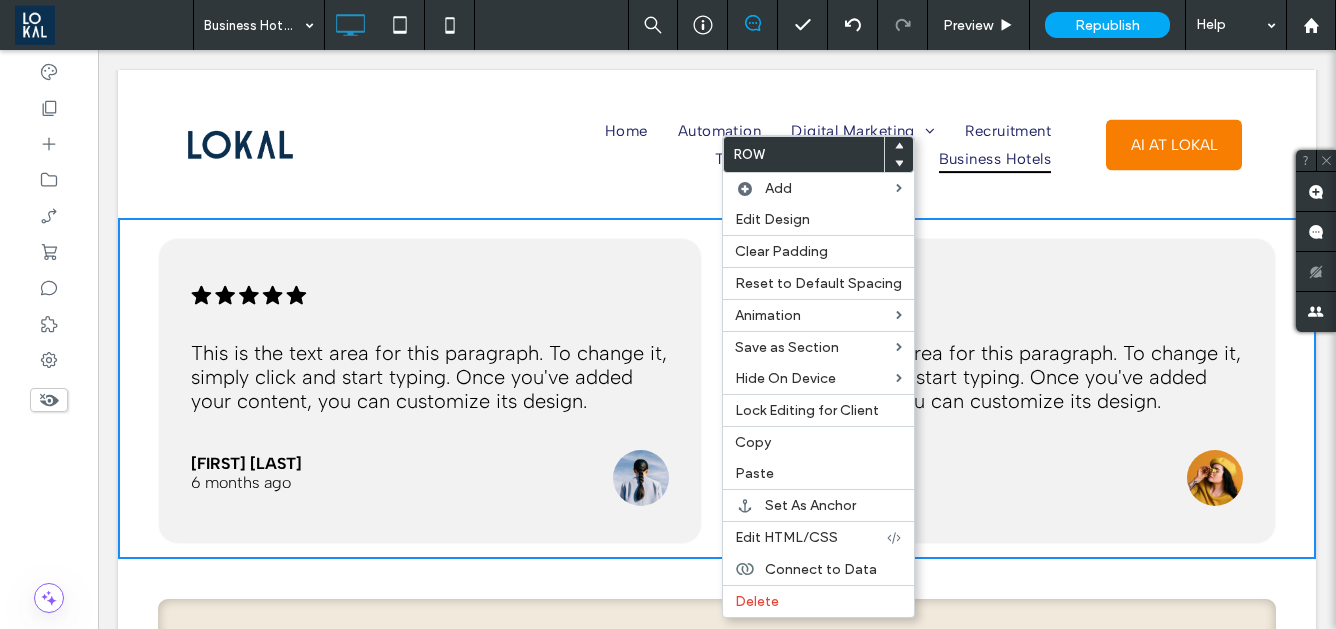 click on ".cls-1-1670365560-1670365560 {
fill: #00000;
stroke-width: 0px;
}
This is the text area for this paragraph. To change it, simply click and start typing. Once you've added your content, you can customize its design.
Jane Faber
6 months ago
Click To Paste
Click To Paste
Click To Paste" at bounding box center (1004, 391) 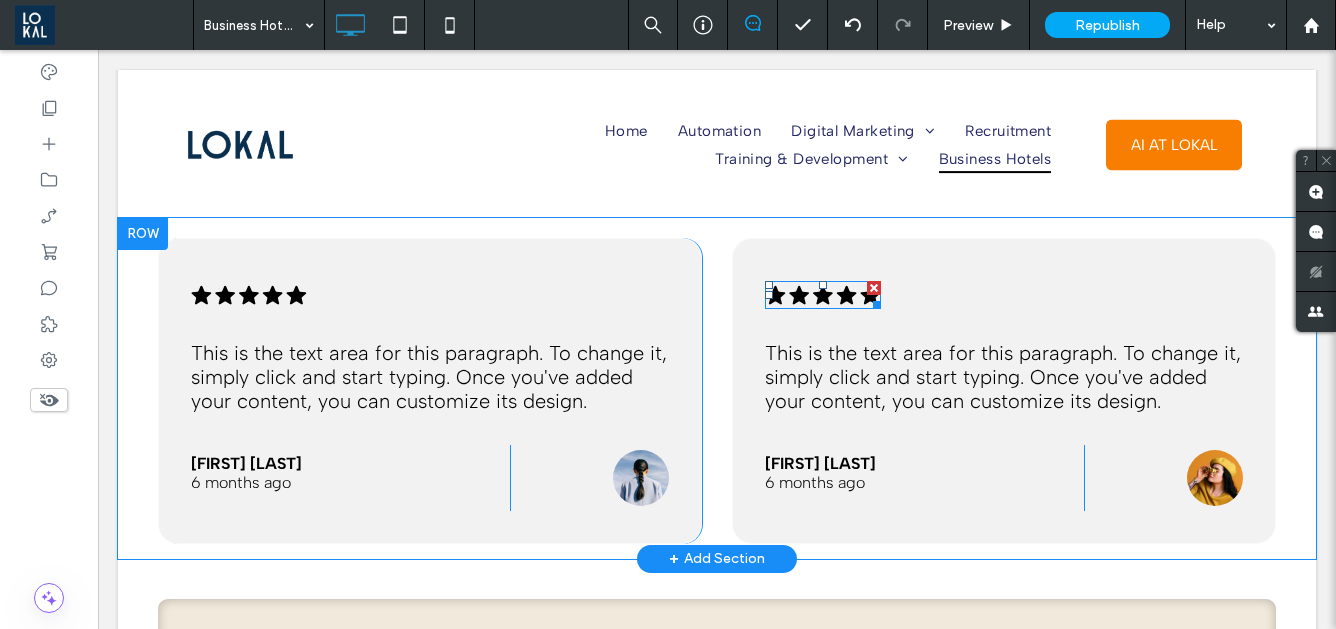 click at bounding box center (874, 288) 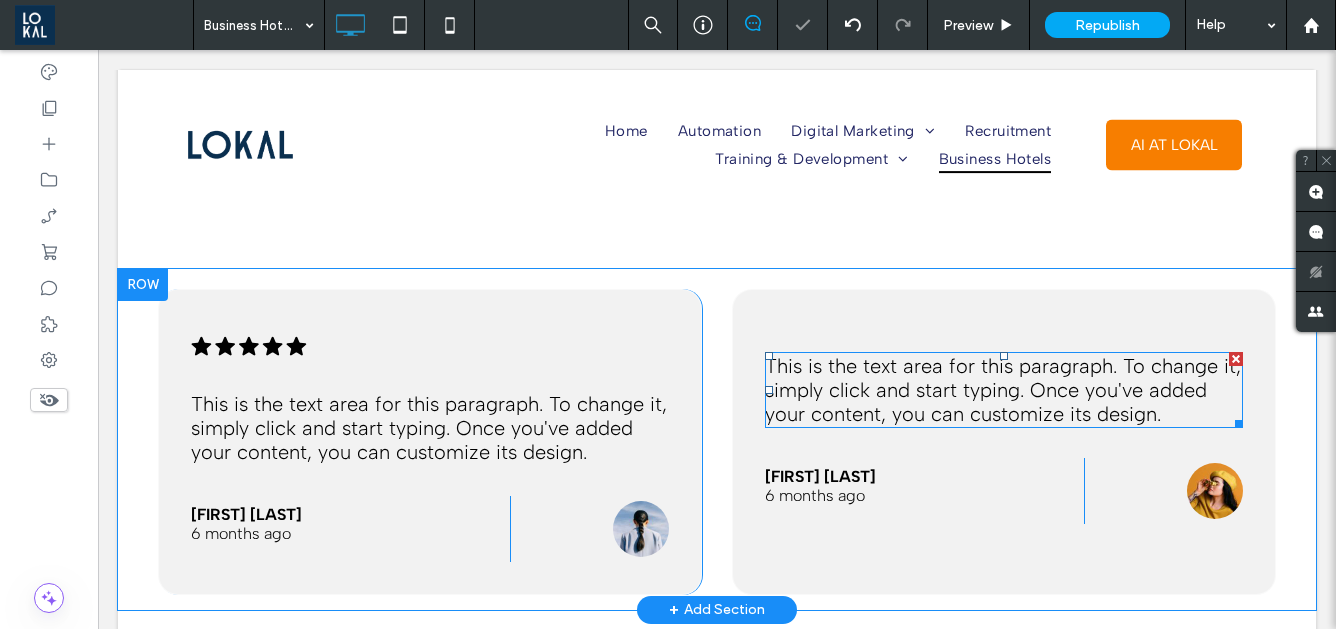 scroll, scrollTop: 3457, scrollLeft: 0, axis: vertical 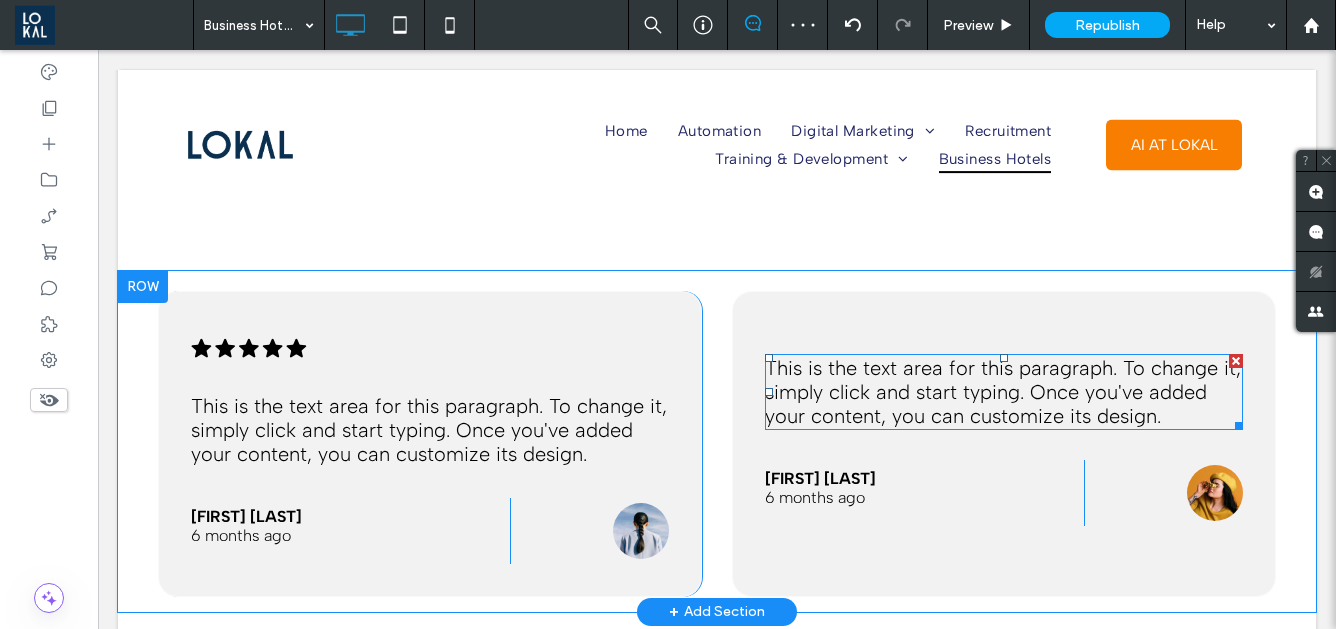 click at bounding box center (1236, 361) 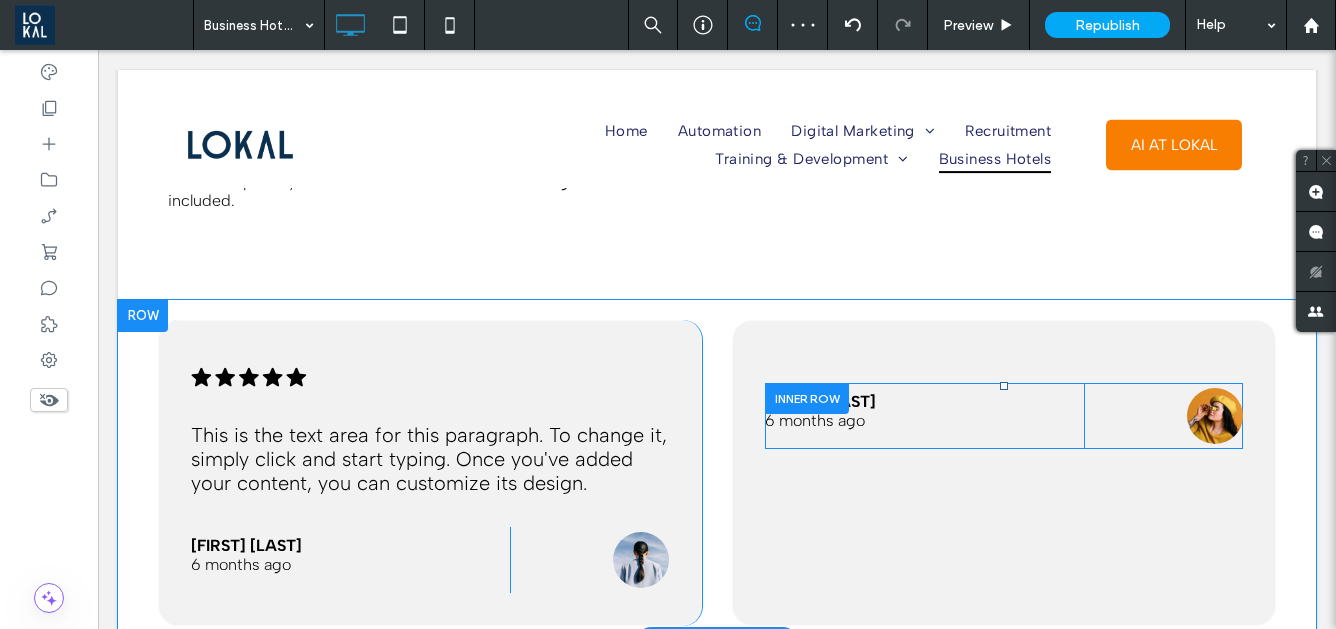 scroll, scrollTop: 3486, scrollLeft: 0, axis: vertical 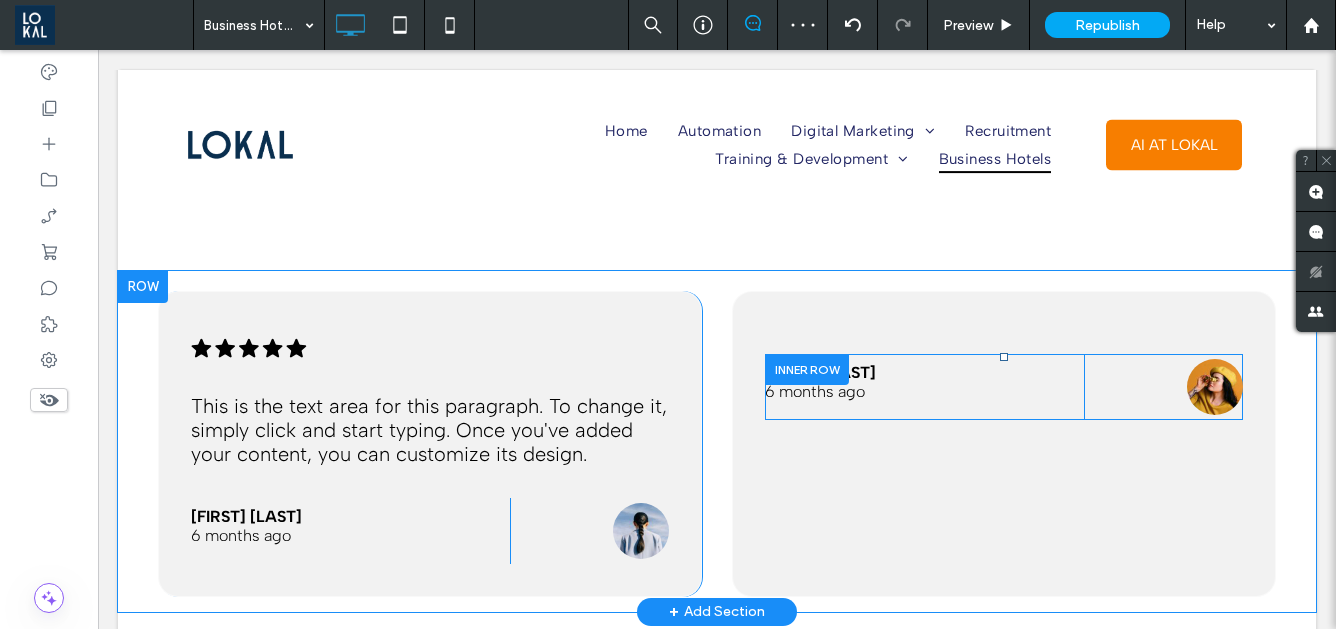 click at bounding box center [807, 369] 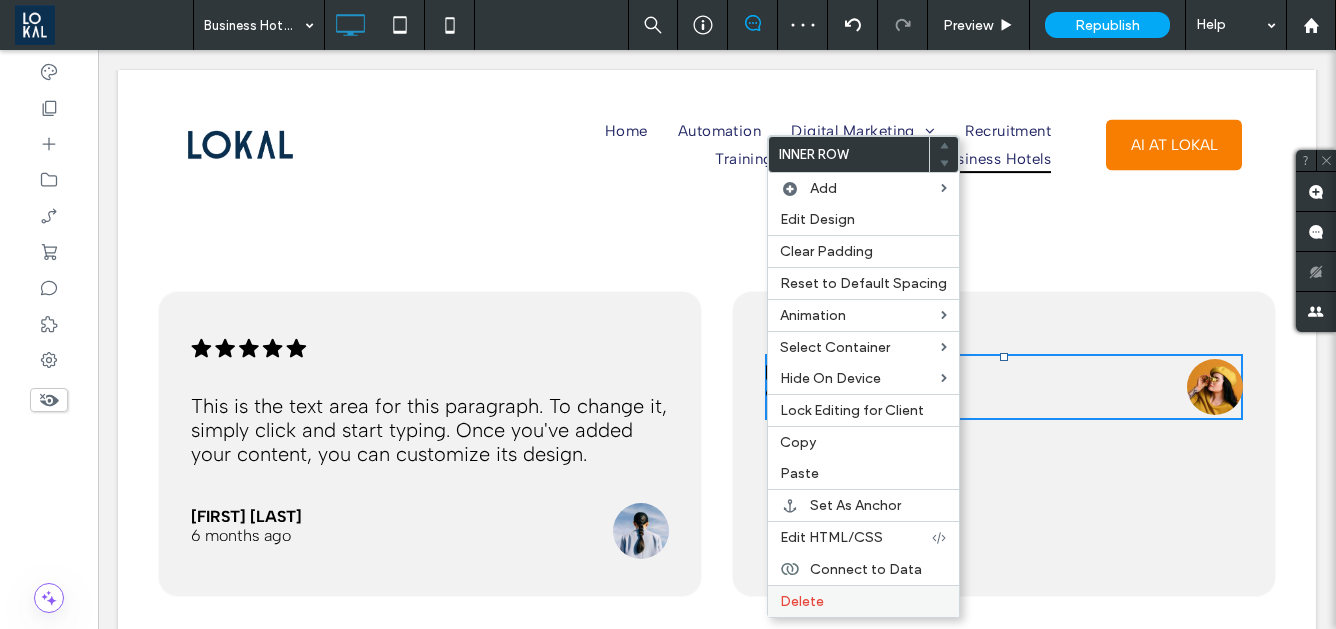 click on "Delete" at bounding box center (863, 601) 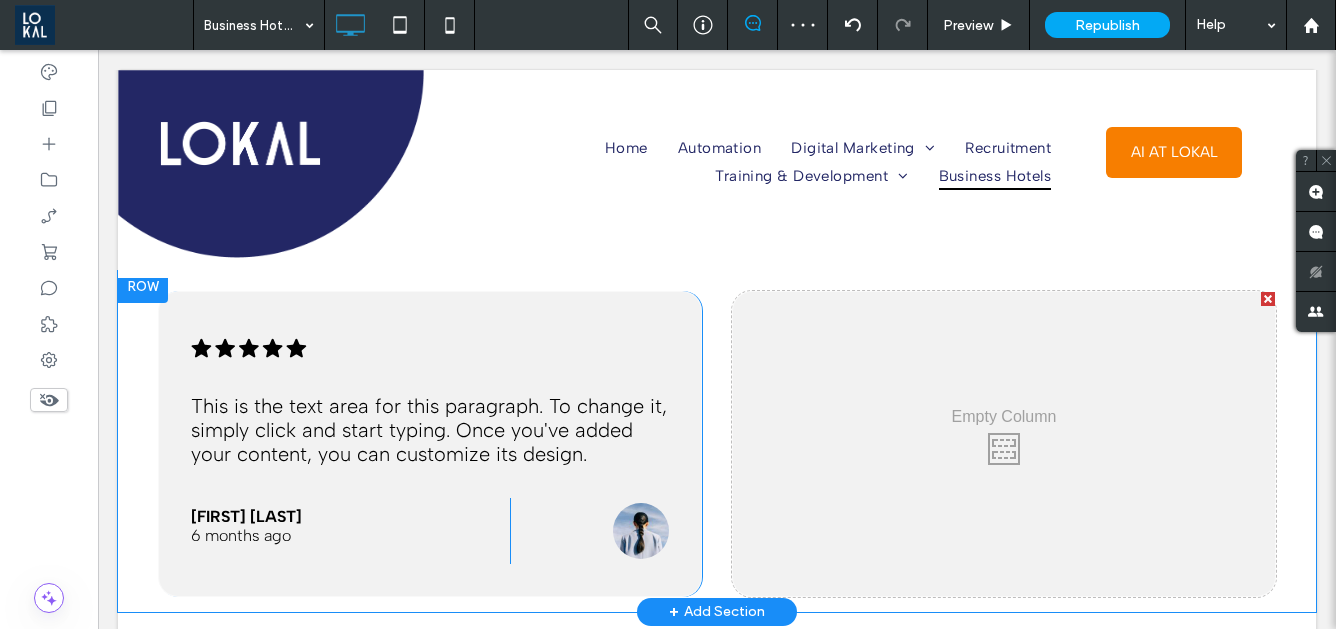 click at bounding box center [1268, 299] 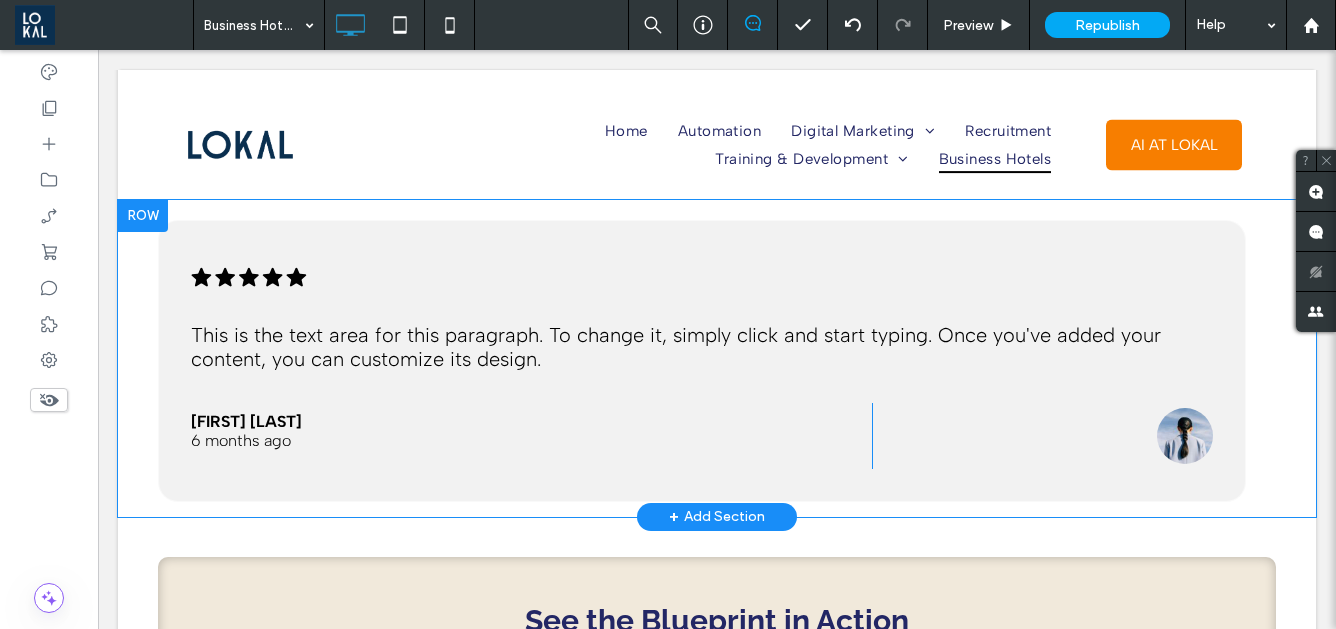 scroll, scrollTop: 3516, scrollLeft: 0, axis: vertical 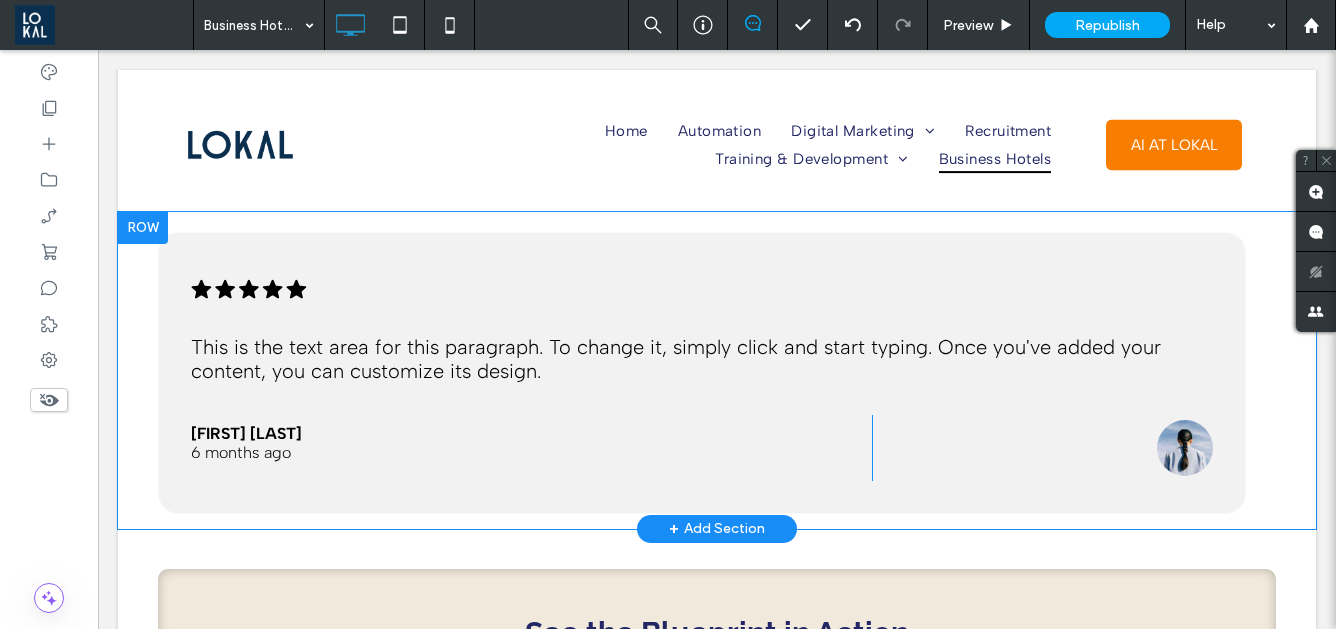 click on ".cls-1-1670365560-1670365560 {
fill: #00000;
stroke-width: 0px;
}
This is the text area for this paragraph. To change it, simply click and start typing. Once you've added your content, you can customize its design.
Jane Faber
6 months ago
Click To Paste
Click To Paste
Click To Paste" at bounding box center [702, 373] 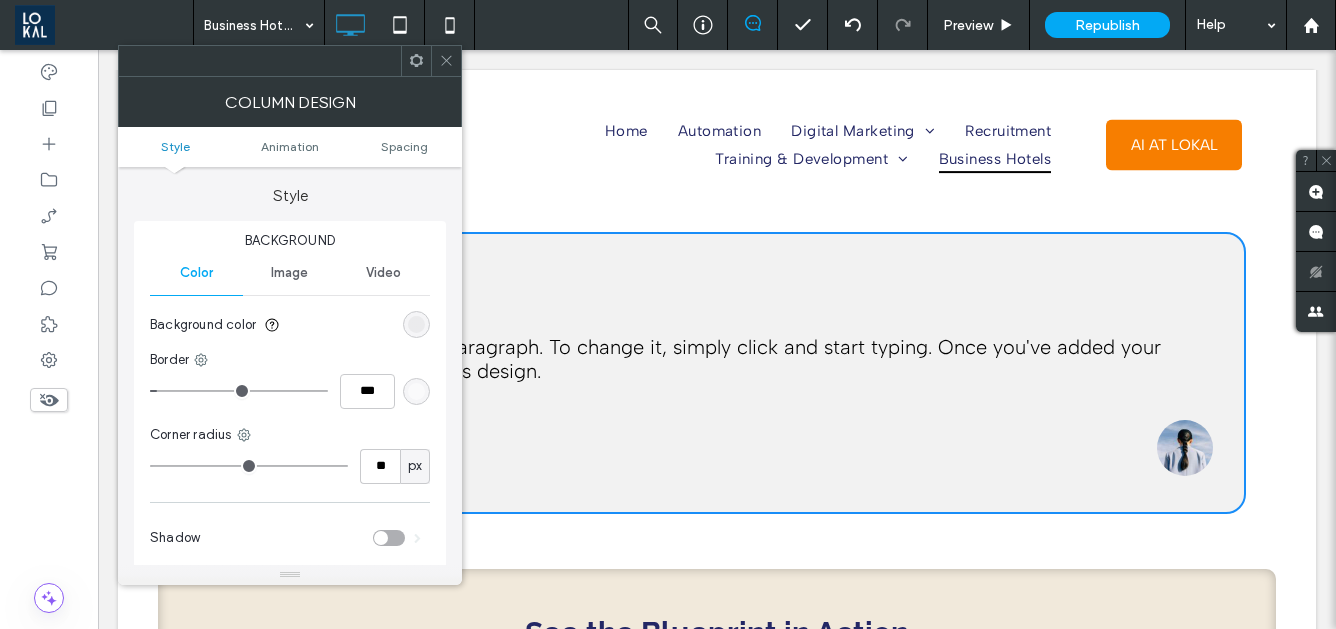click at bounding box center [416, 324] 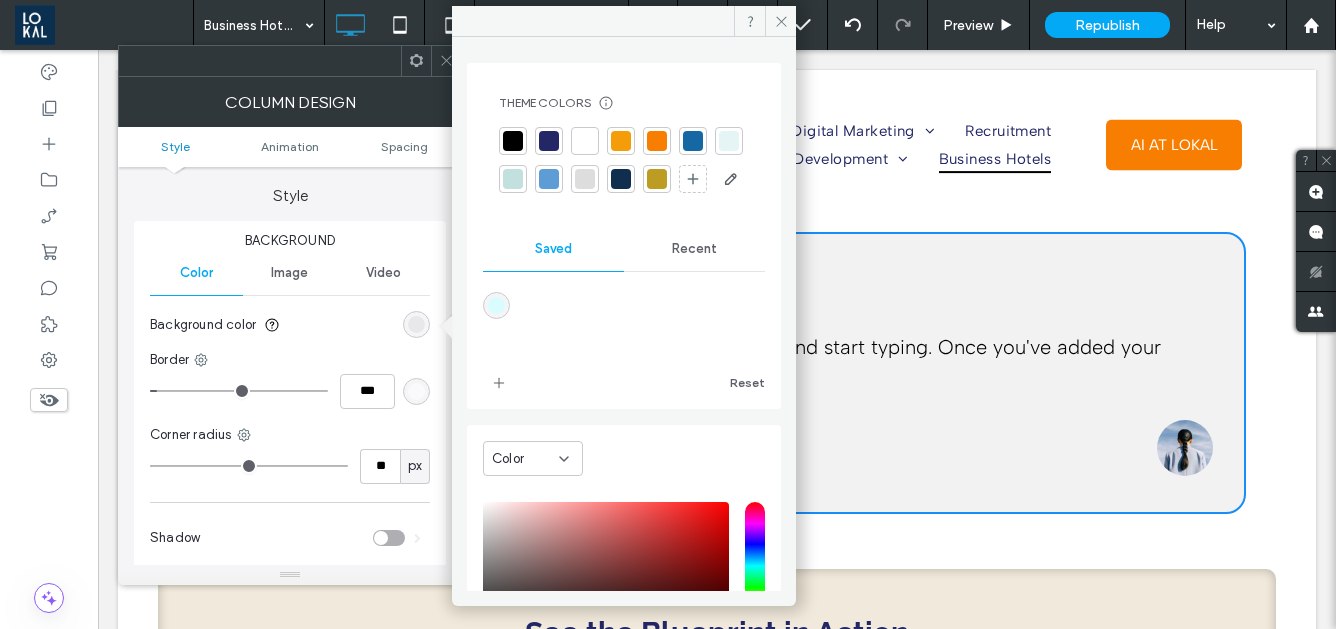 click at bounding box center (657, 179) 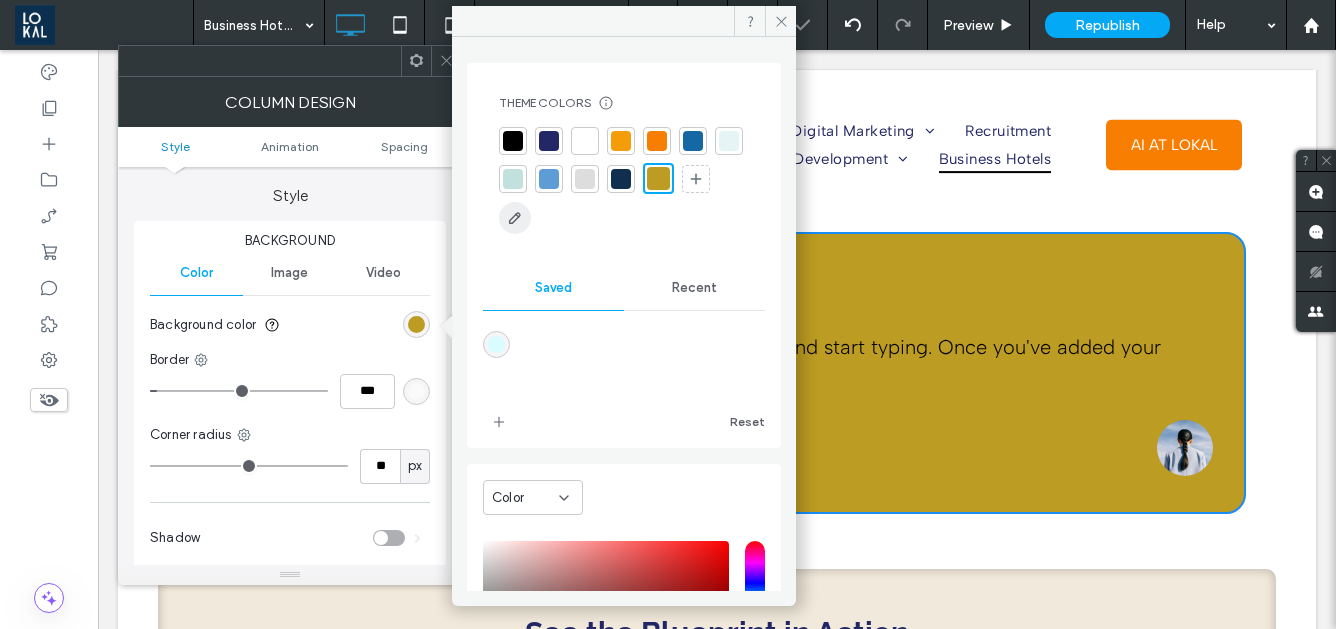 click at bounding box center [515, 218] 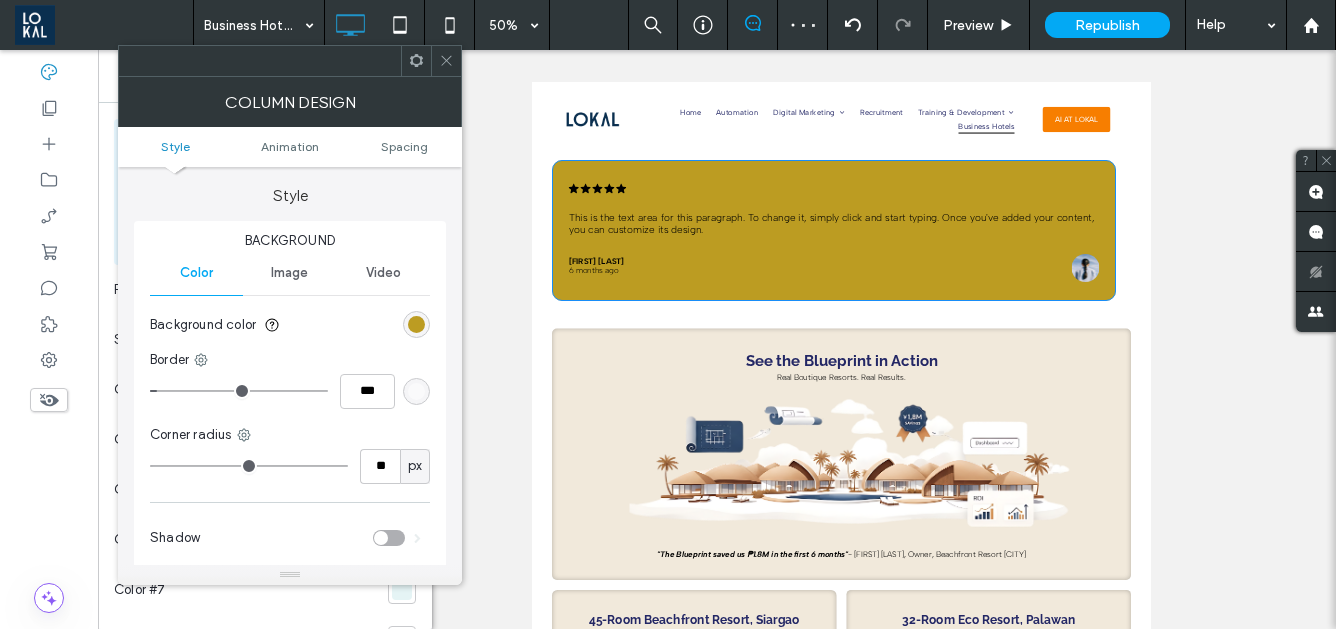 click on "See the Blueprint in Action
Real Boutique Resorts. Real Results.
"The Blueprint saved us ₱1.8M in the first 6 months"  - Maria Santos, Owner, Beachfront Resort Siargao
Click To Paste     Click To Paste" at bounding box center (1150, 826) 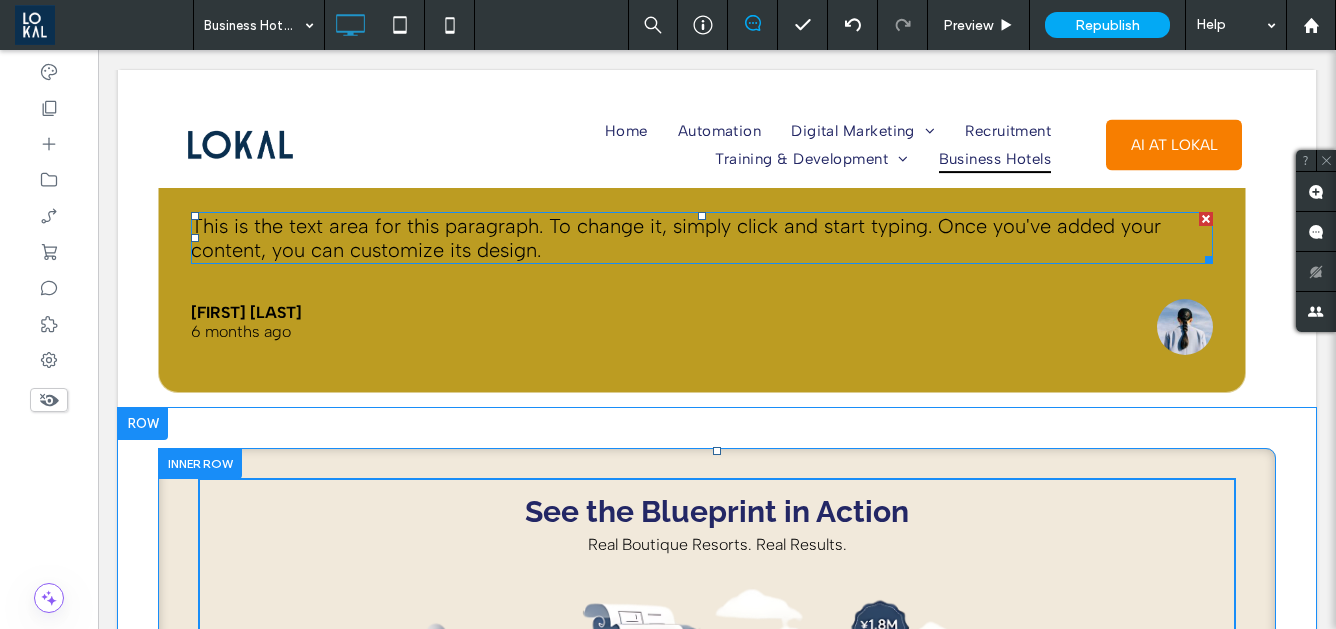 scroll, scrollTop: 3630, scrollLeft: 0, axis: vertical 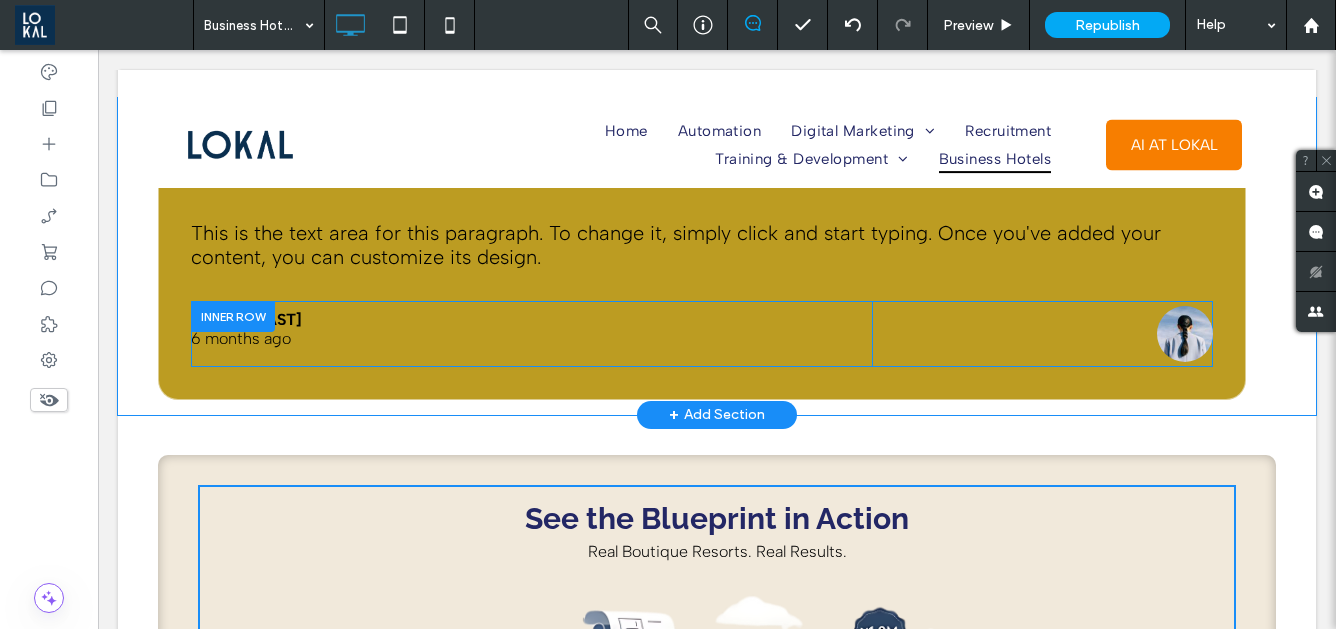 click on "Jane Faber
6 months ago
Click To Paste
Click To Paste" at bounding box center [702, 334] 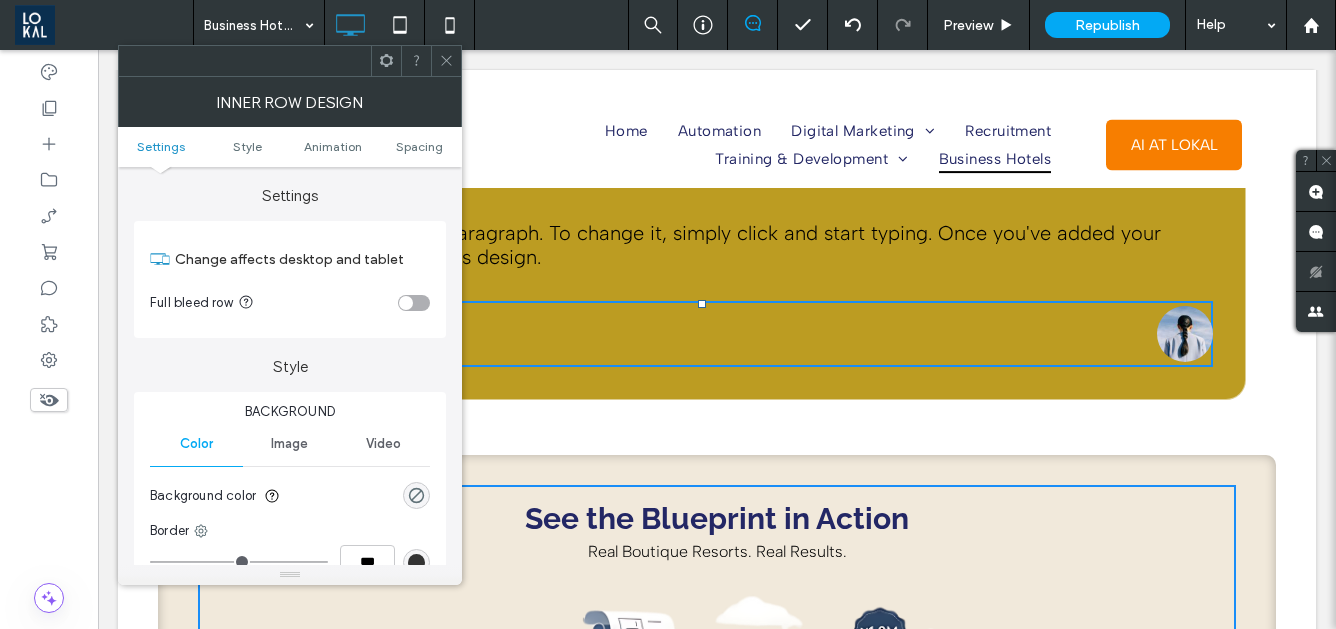 click on "This is the text area for this paragraph. To change it, simply click and start typing. Once you've added your content, you can customize its design." at bounding box center [702, 245] 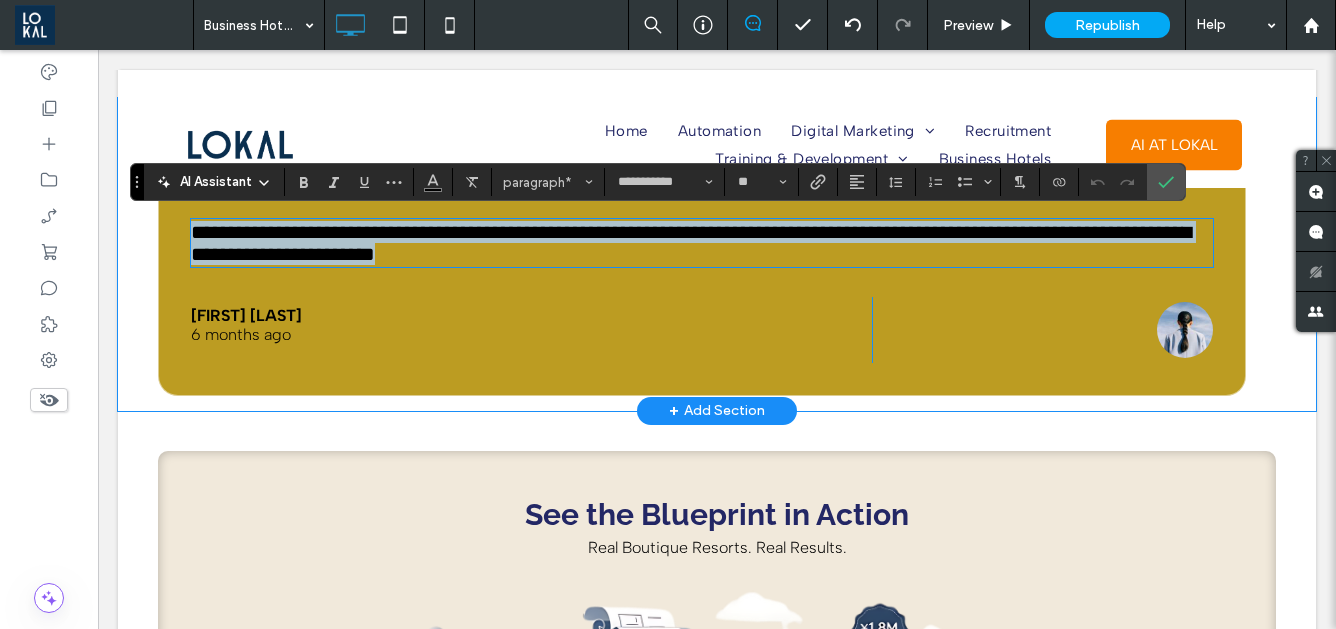 click on "**********" at bounding box center [702, 257] 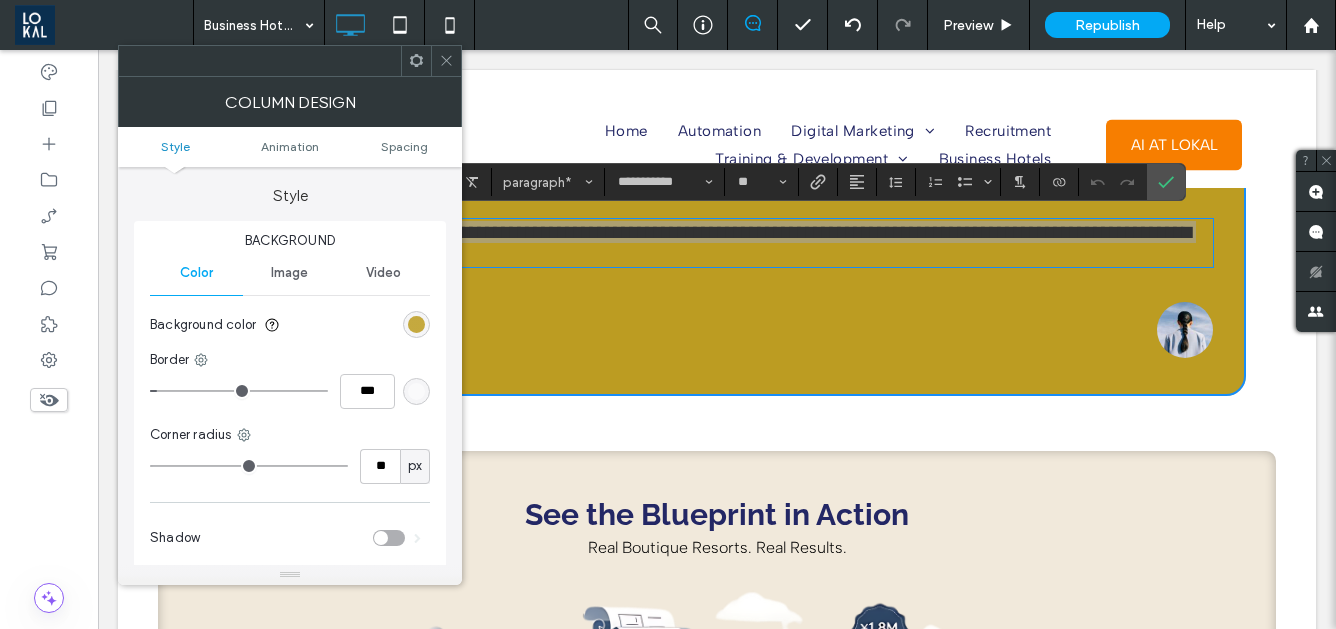click at bounding box center (416, 324) 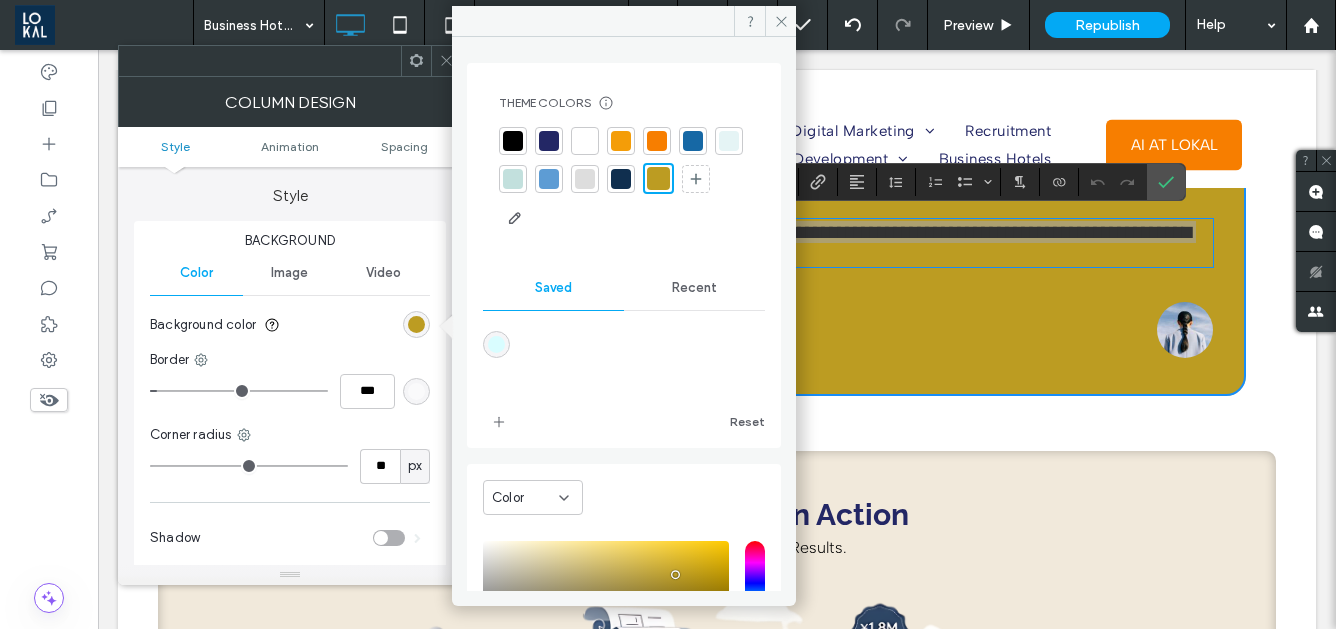 click on "Recent" at bounding box center (694, 288) 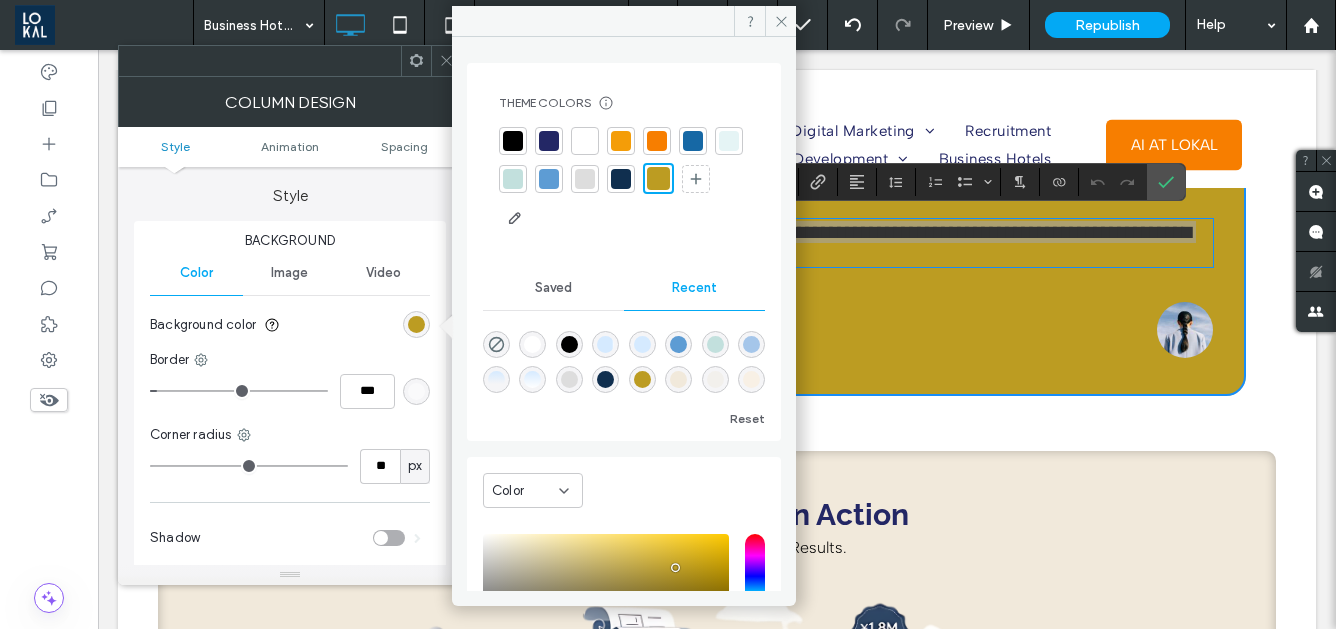 click at bounding box center (678, 379) 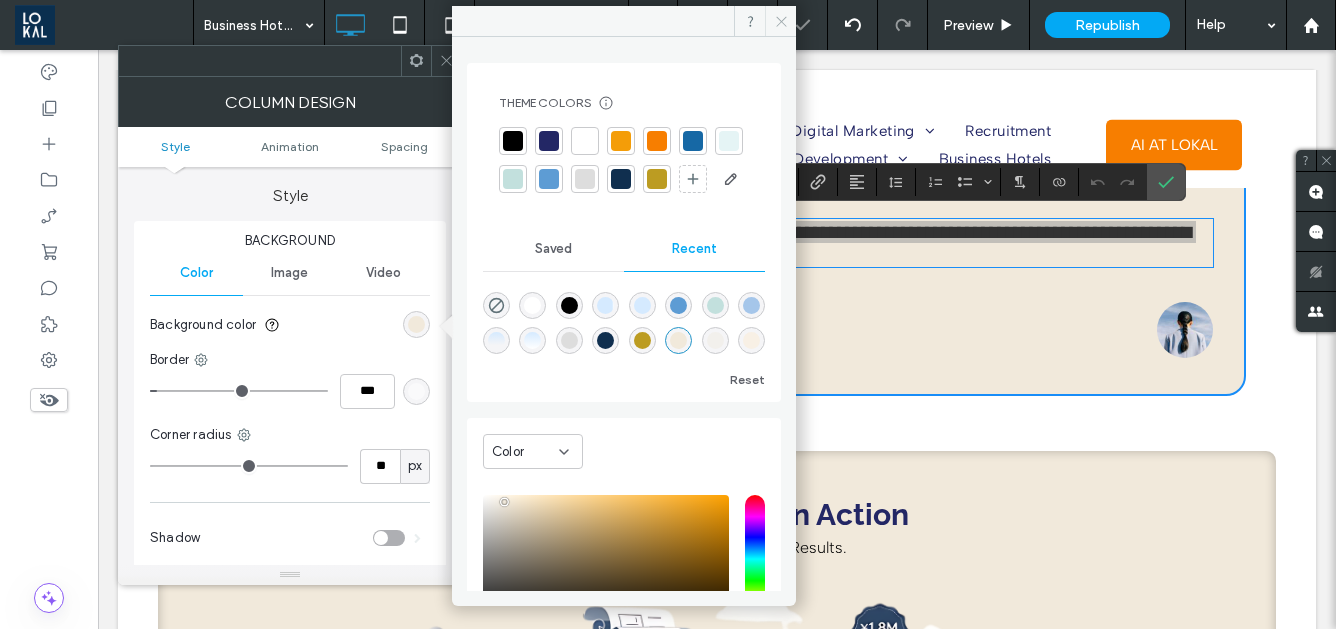 click 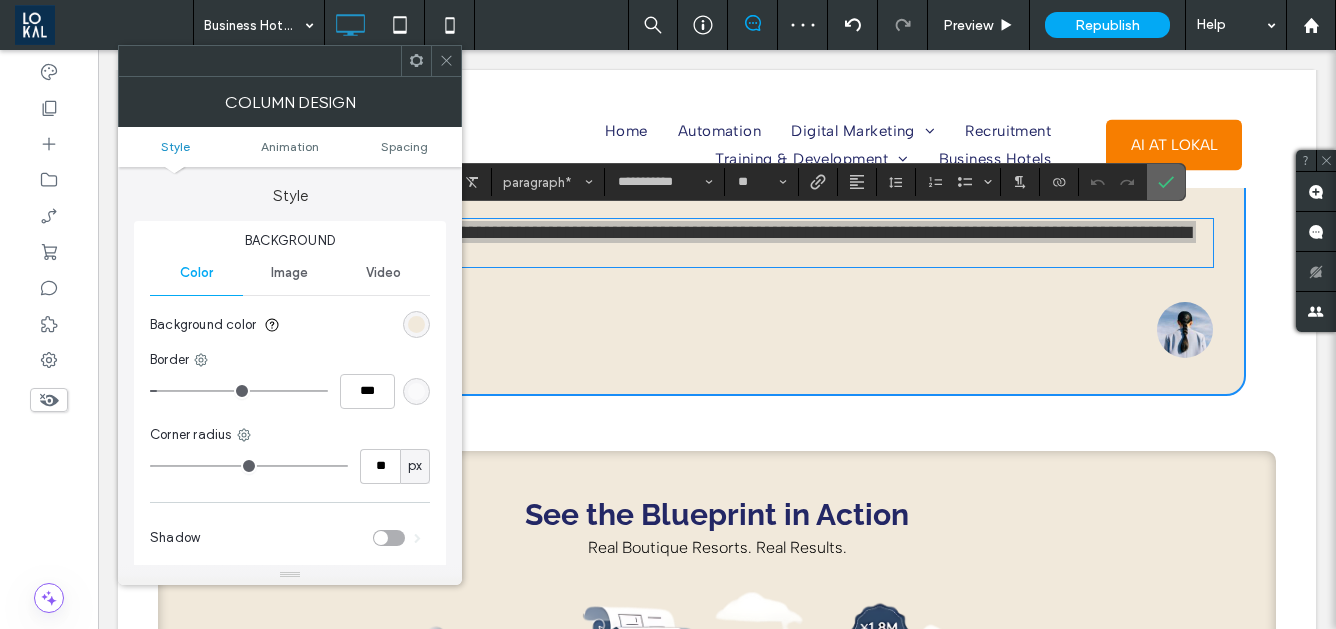 click at bounding box center [1162, 182] 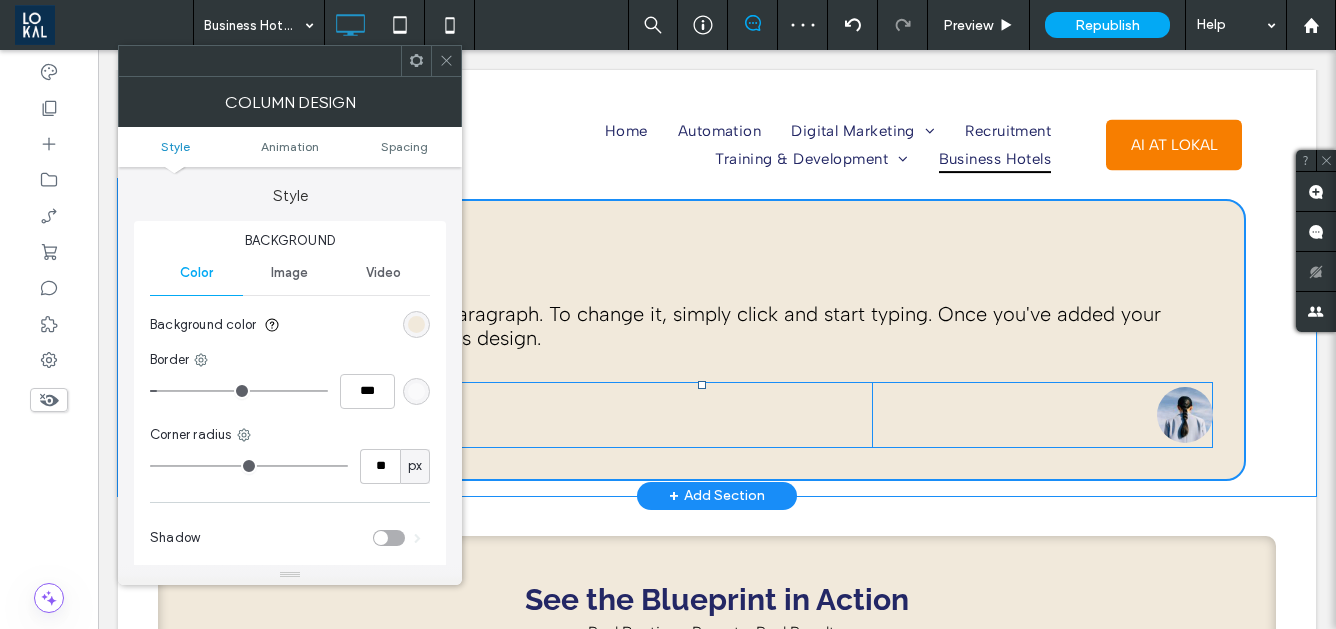 scroll, scrollTop: 3505, scrollLeft: 0, axis: vertical 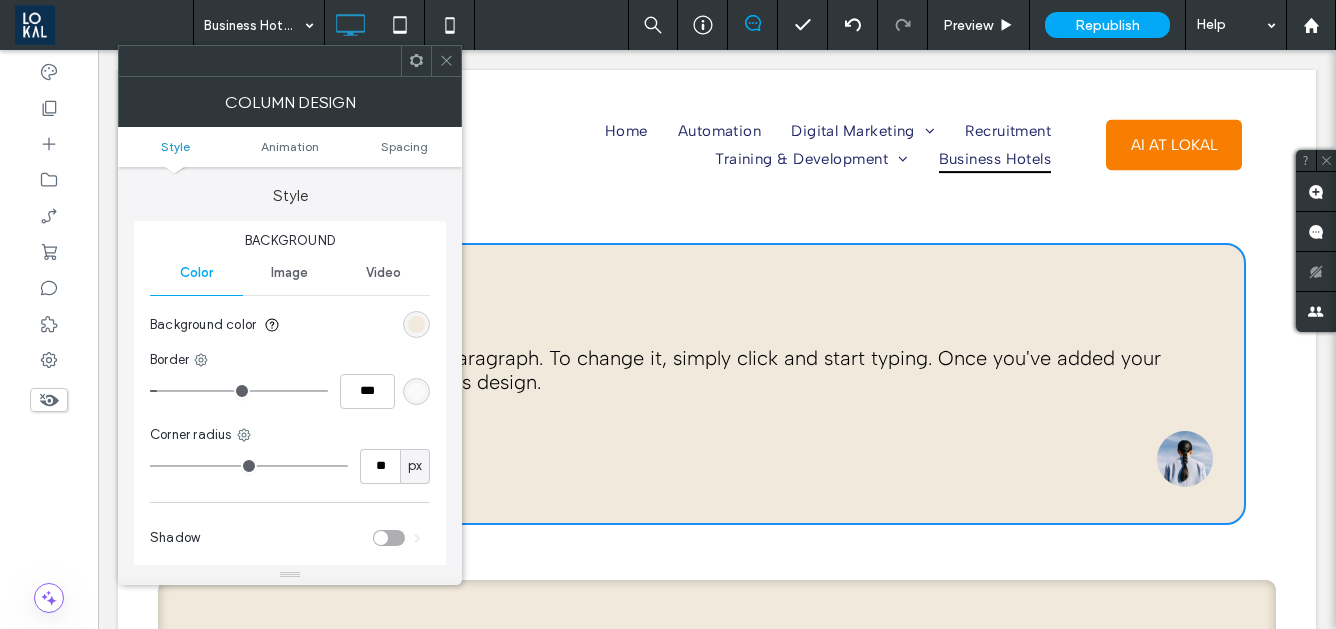 click 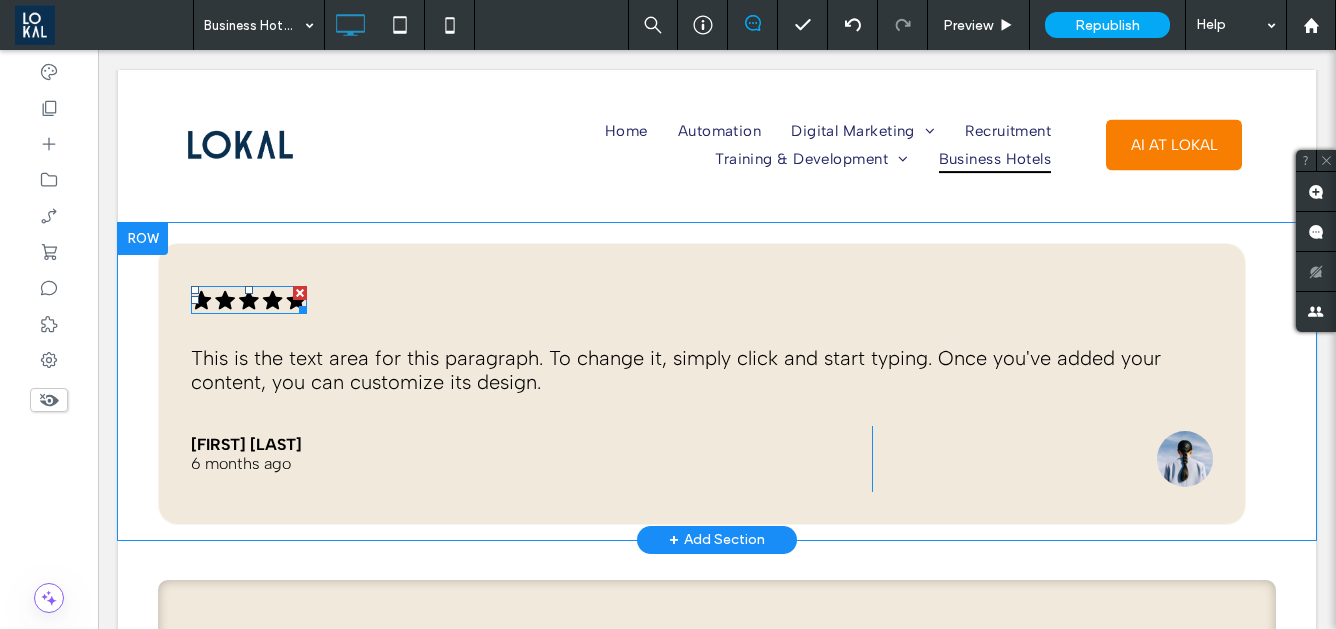 click at bounding box center (300, 293) 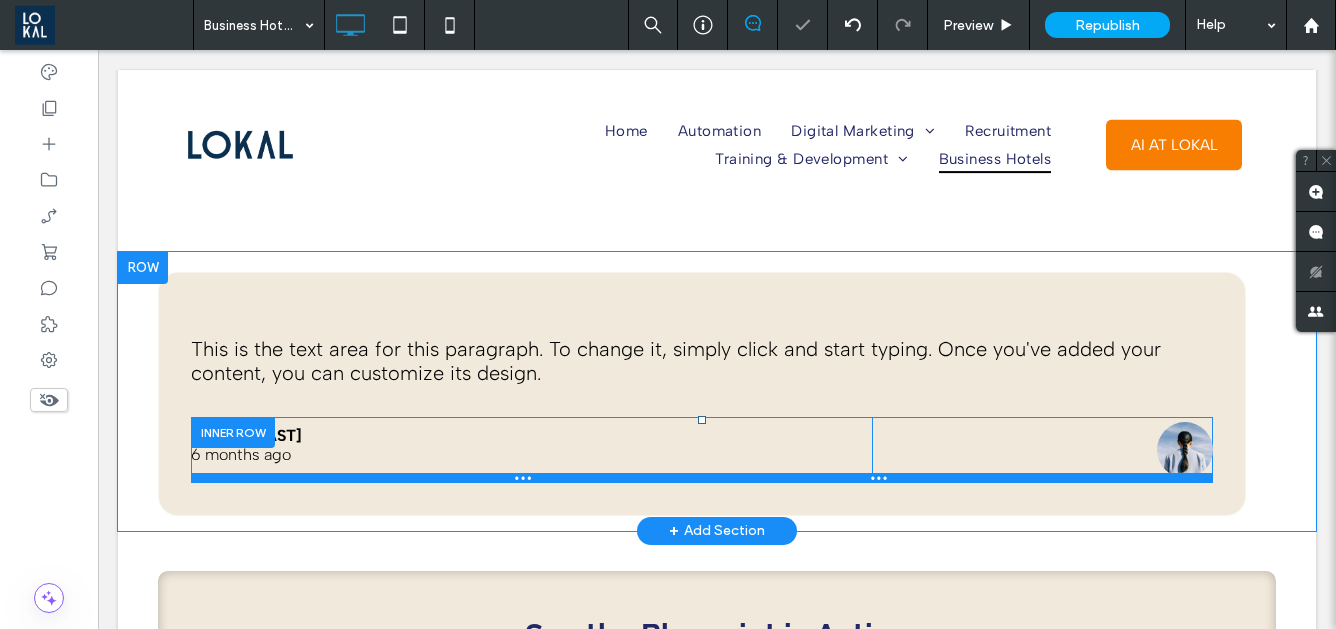 scroll, scrollTop: 3534, scrollLeft: 0, axis: vertical 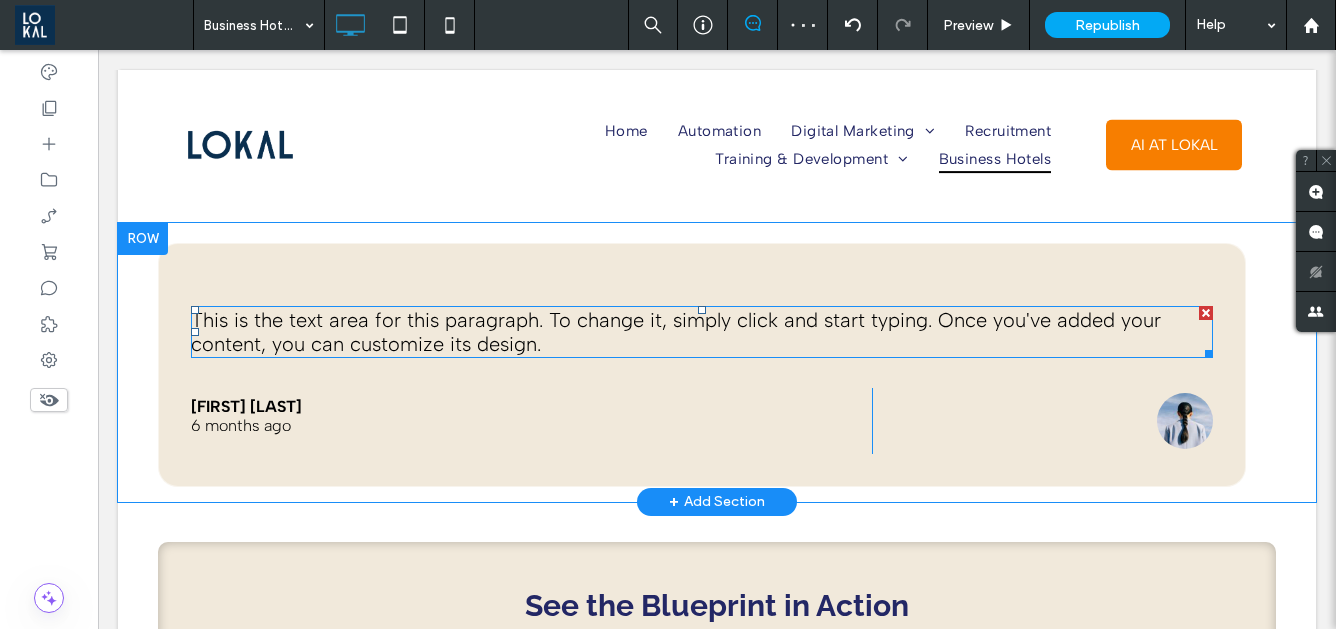 click on "This is the text area for this paragraph. To change it, simply click and start typing. Once you've added your content, you can customize its design." at bounding box center (676, 332) 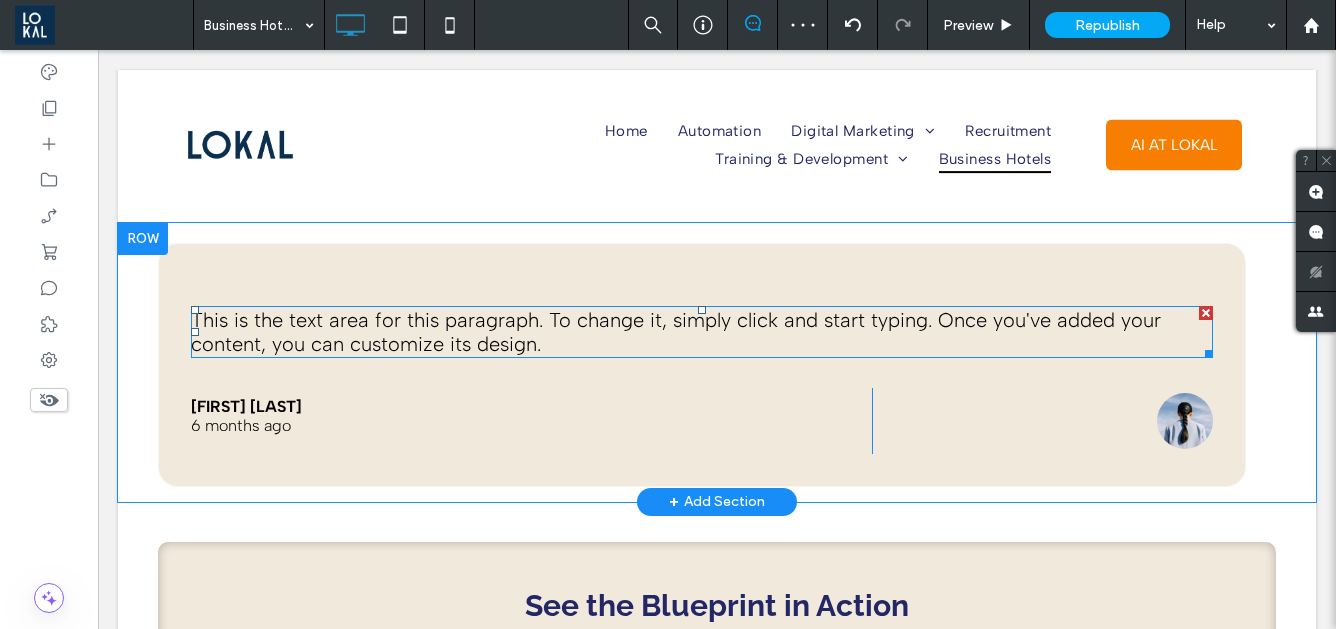 type on "**********" 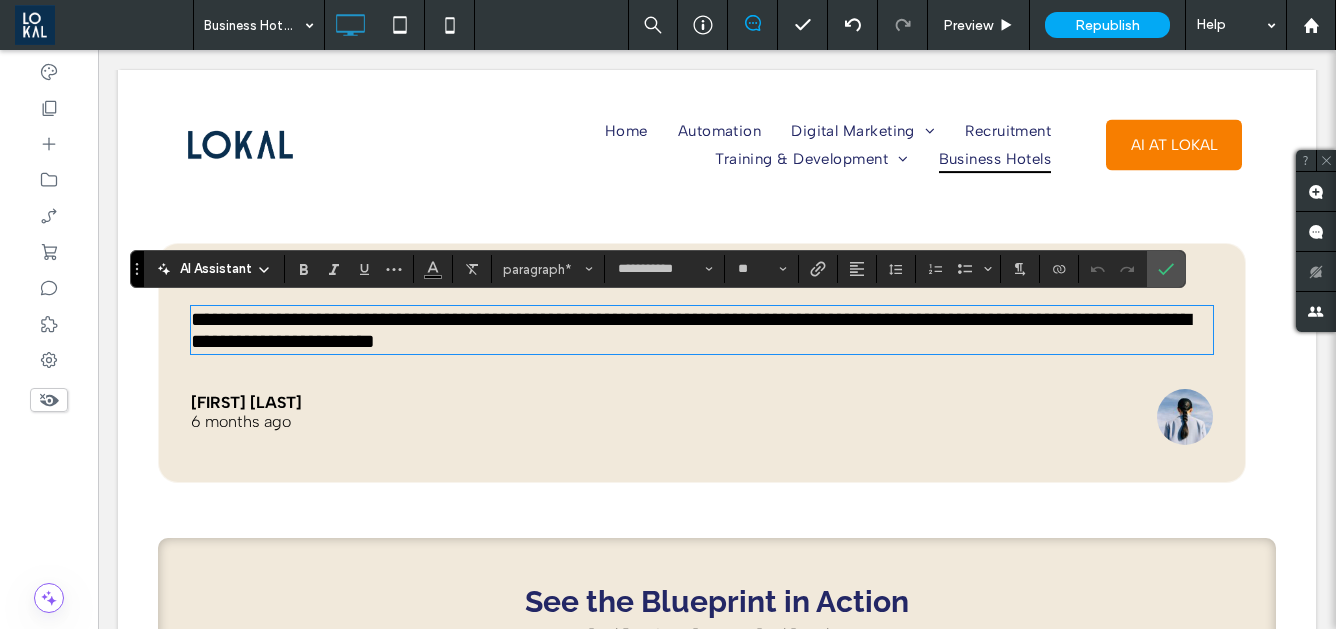 type on "**" 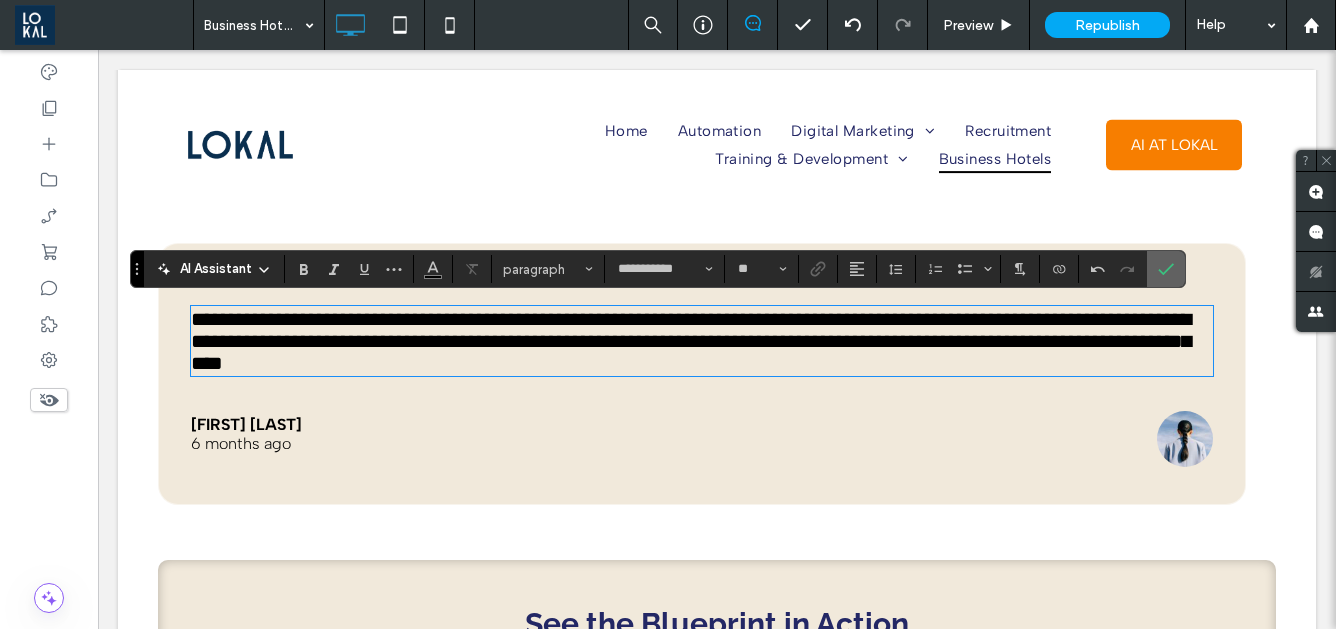 click 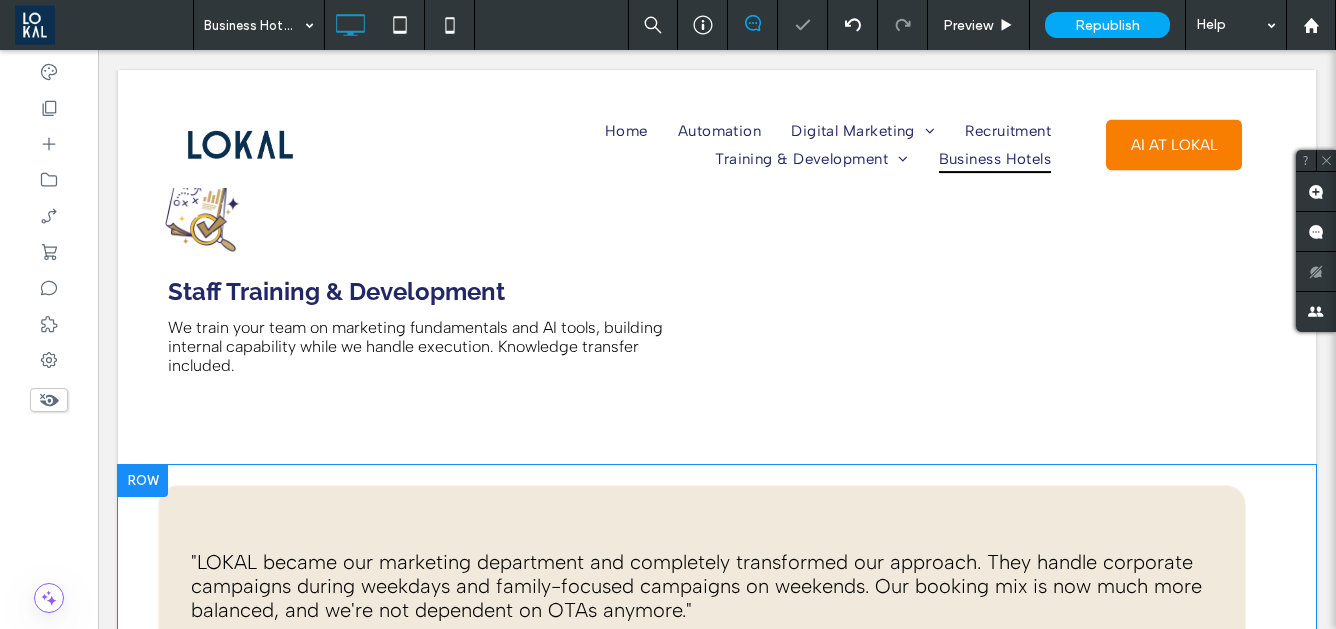 scroll, scrollTop: 3295, scrollLeft: 0, axis: vertical 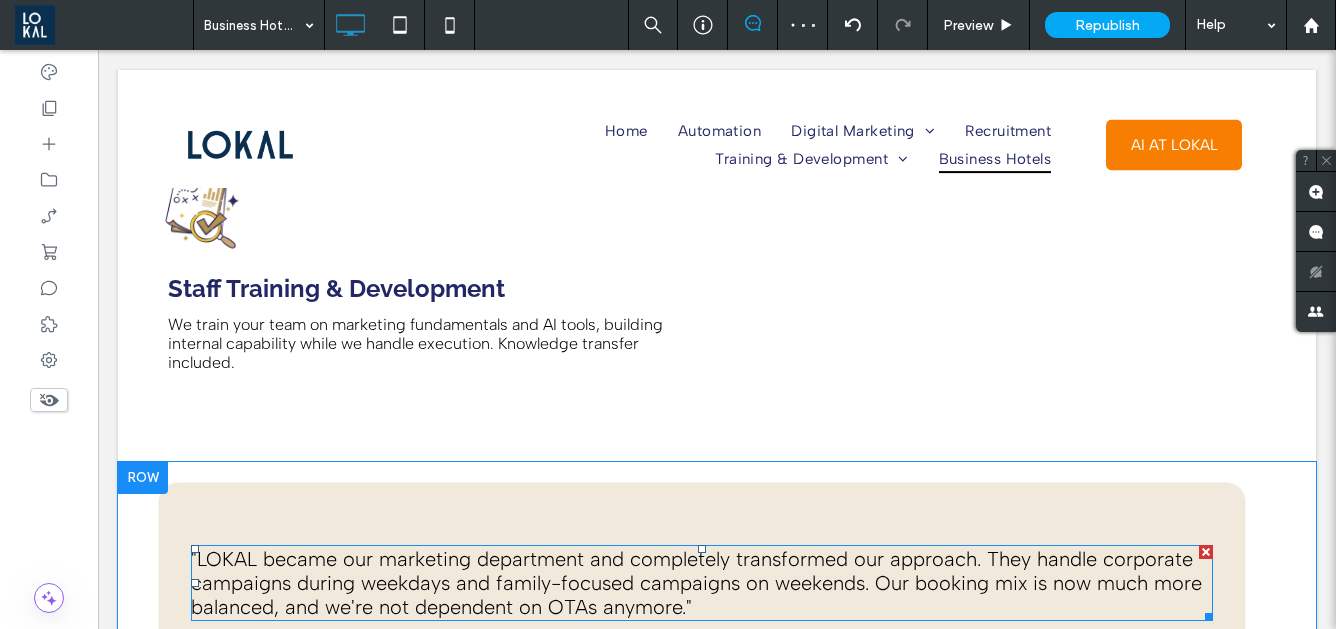 click on ""LOKAL became our marketing department and completely transformed our approach. They handle corporate campaigns during weekdays and family-focused campaigns on weekends. Our booking mix is now much more balanced, and we're not dependent on OTAs anymore."" at bounding box center [696, 583] 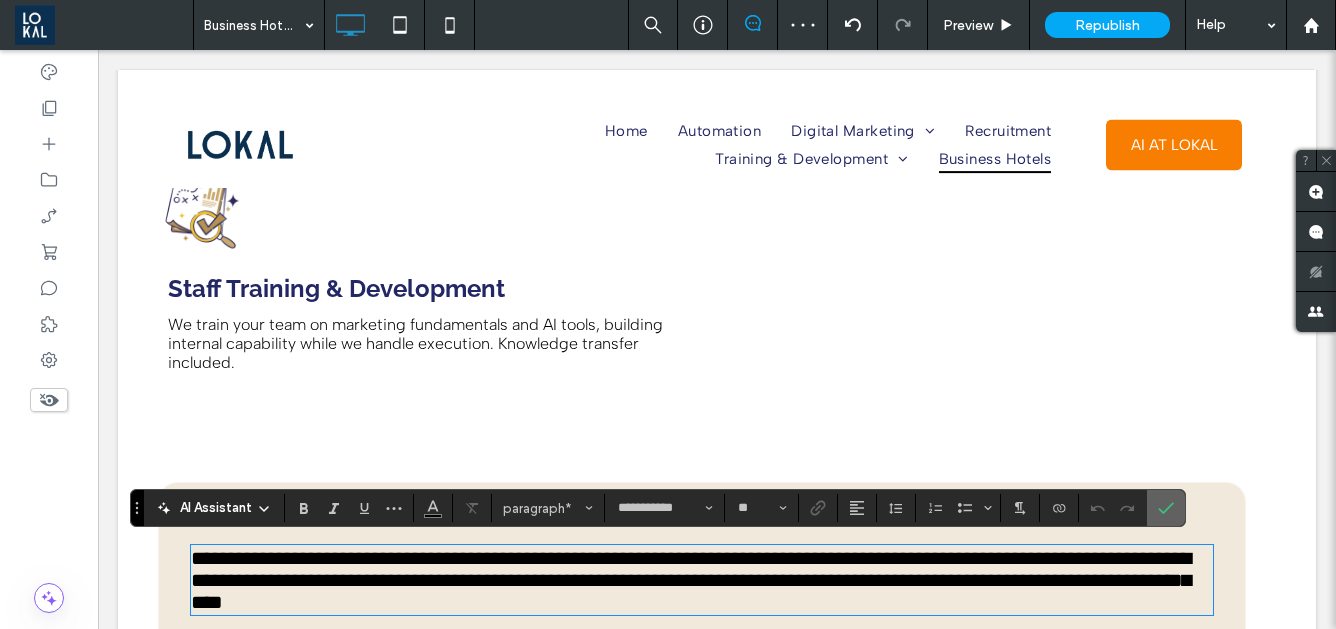 click 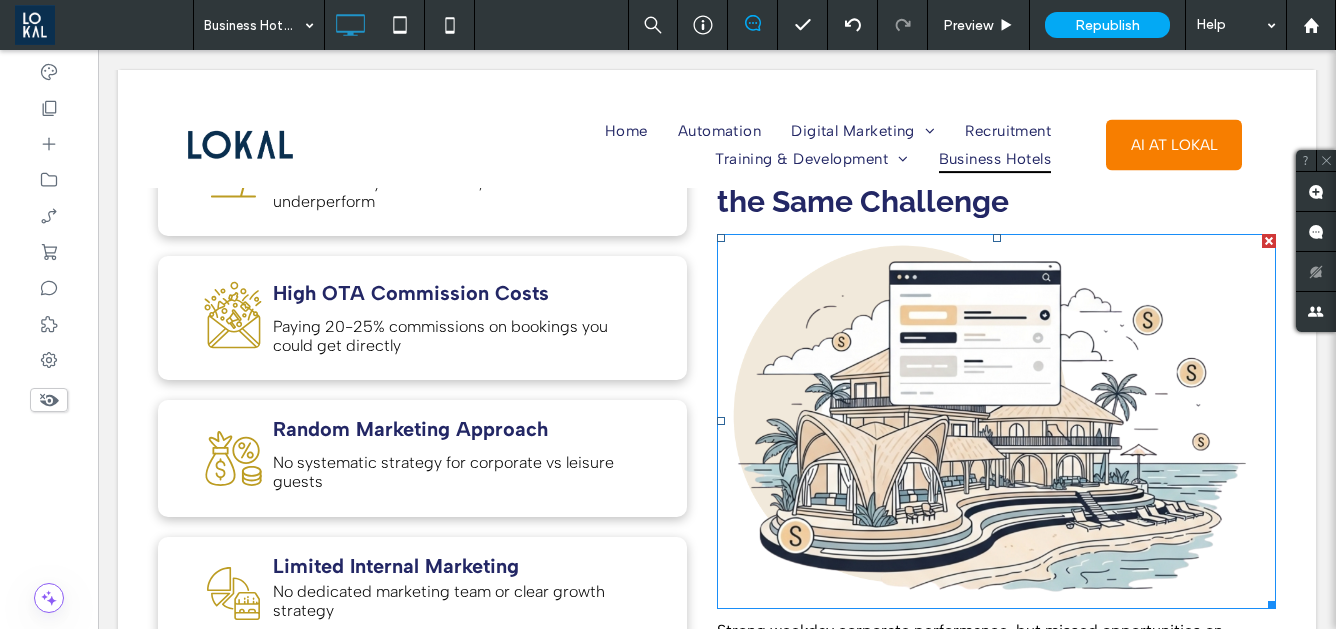 scroll, scrollTop: 1168, scrollLeft: 0, axis: vertical 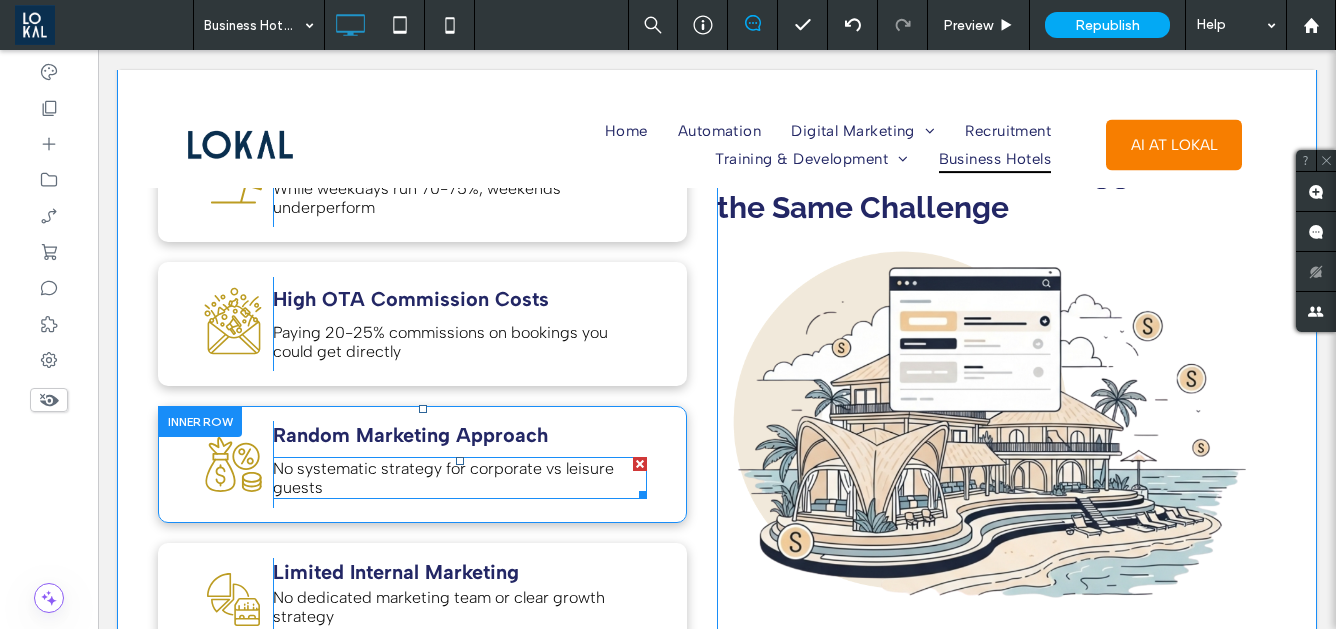 click on "No systematic strategy for corporate vs leisure guests" at bounding box center [443, 478] 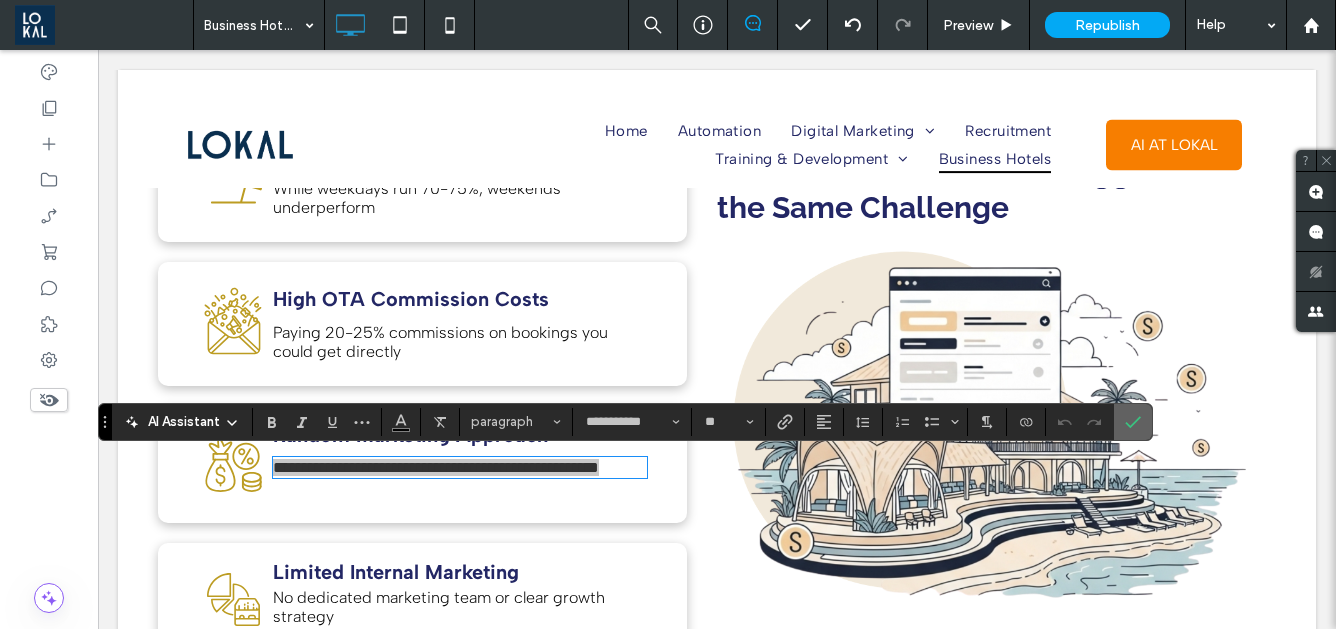 click 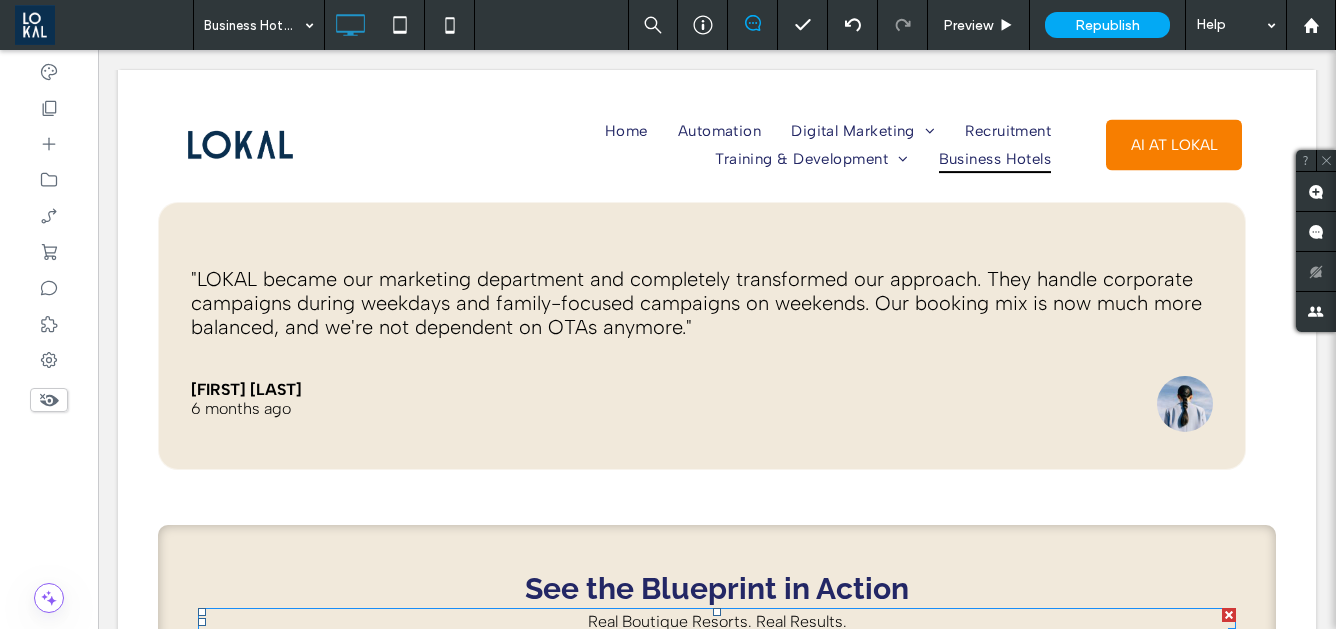 scroll, scrollTop: 3573, scrollLeft: 0, axis: vertical 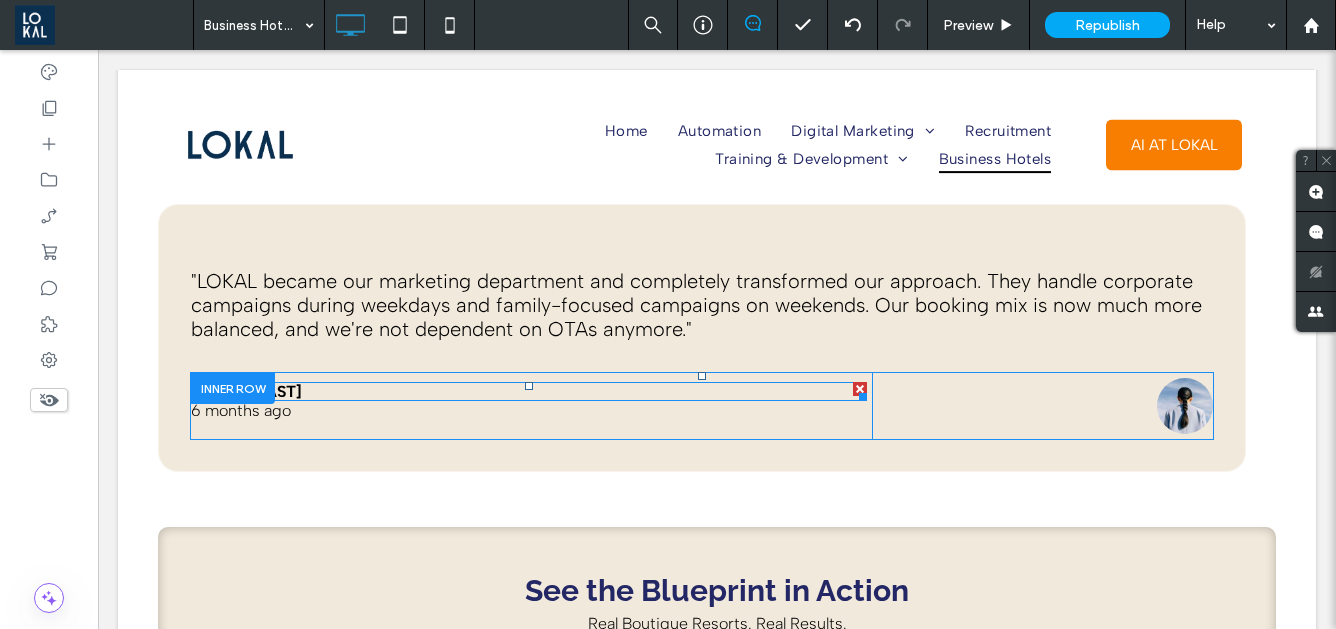 click on "Jane Faber" at bounding box center [529, 391] 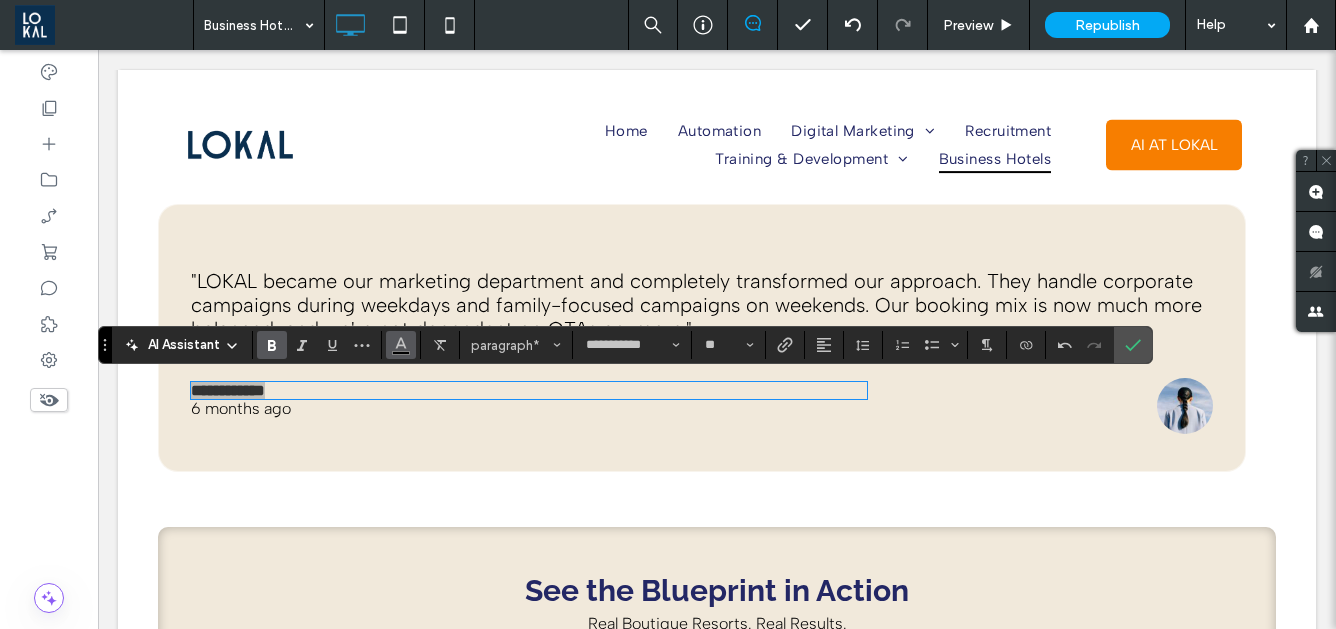 click at bounding box center [401, 345] 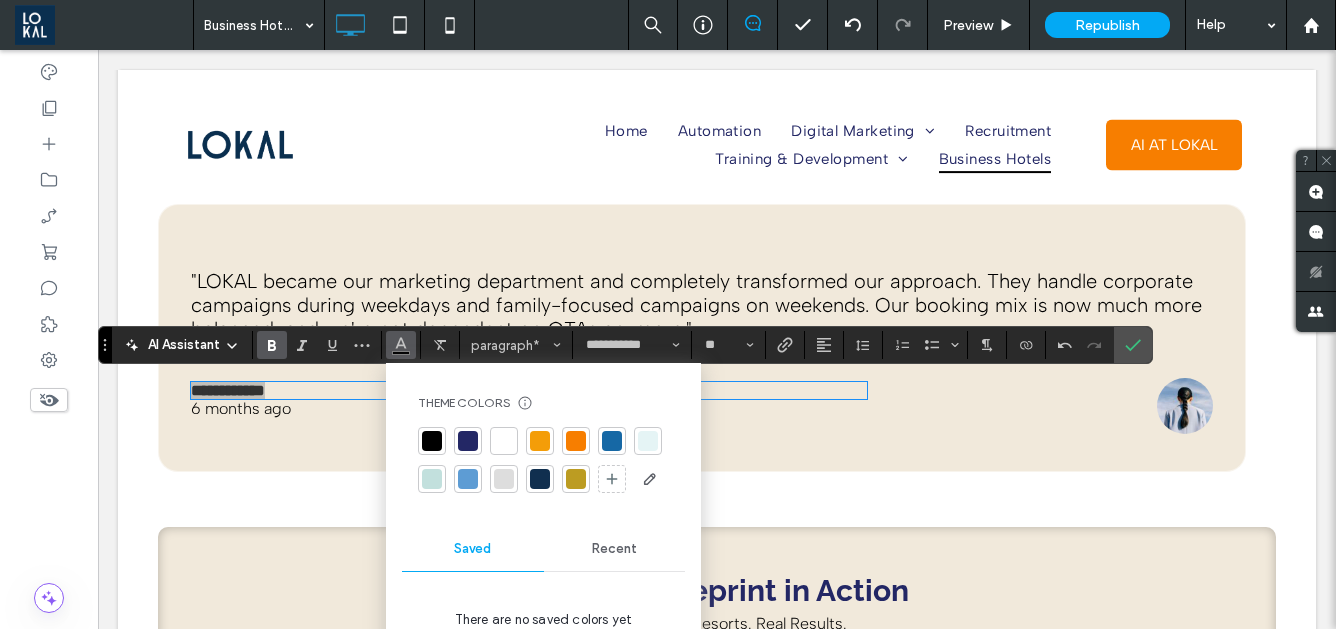 click at bounding box center [468, 441] 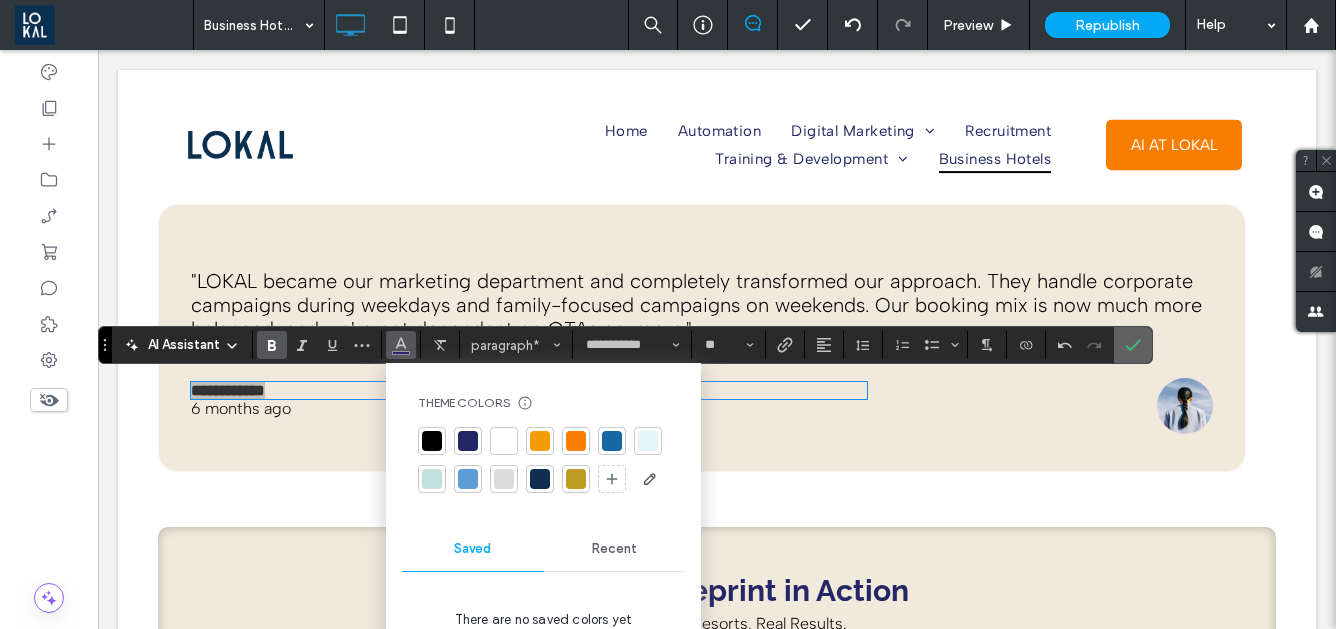 click 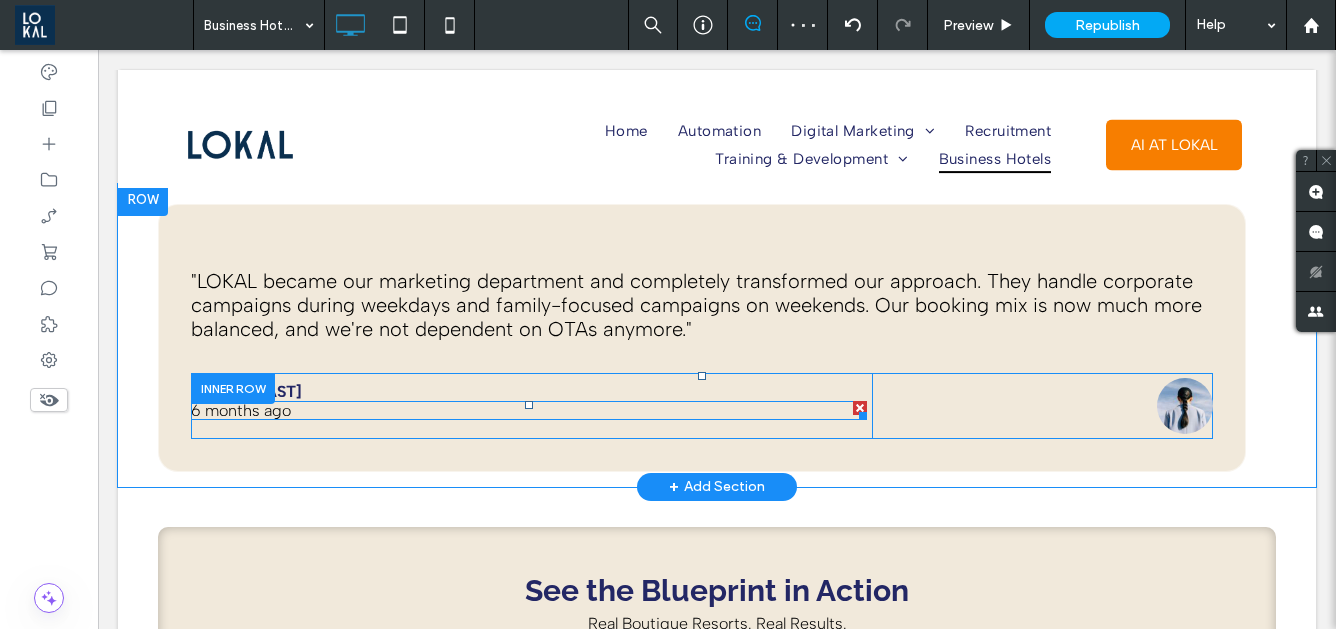 click on "6 months ago" at bounding box center [241, 410] 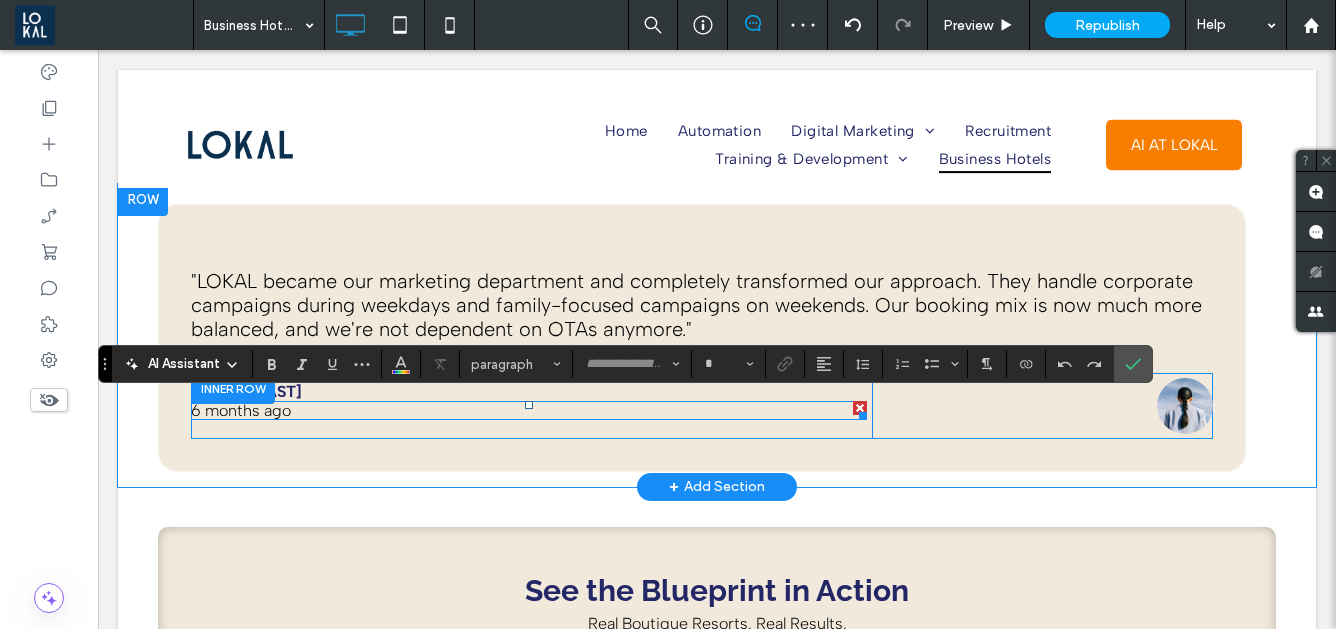 type on "**********" 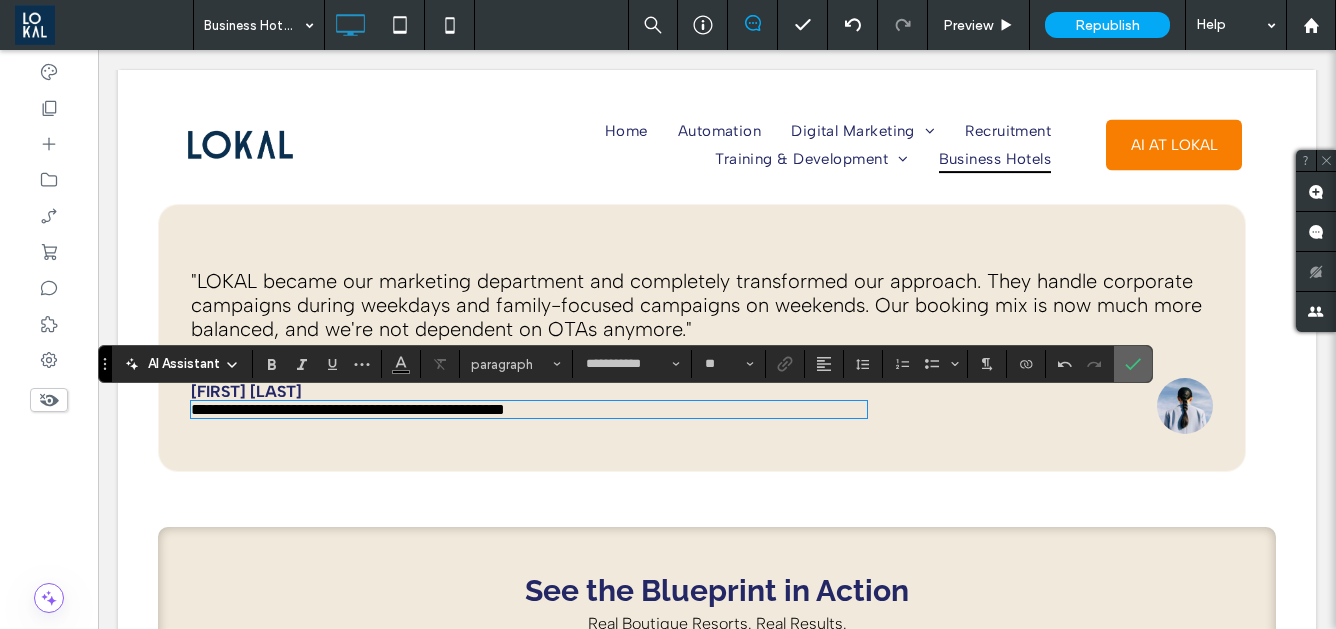click 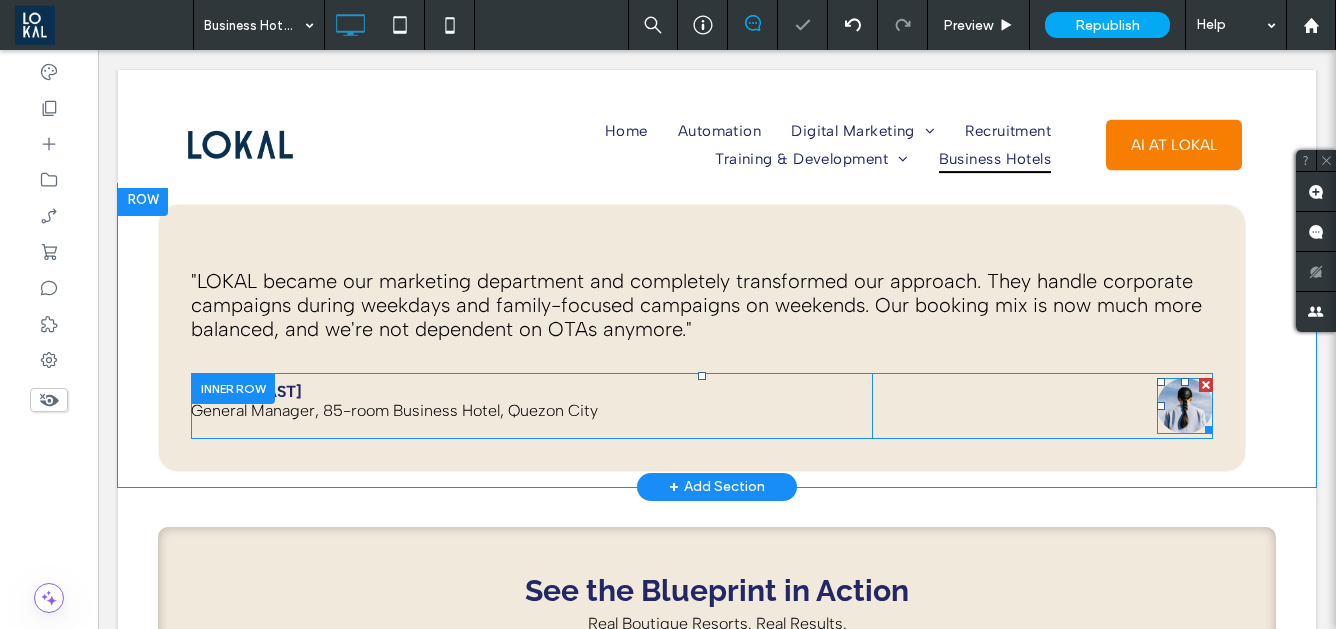click at bounding box center [1206, 385] 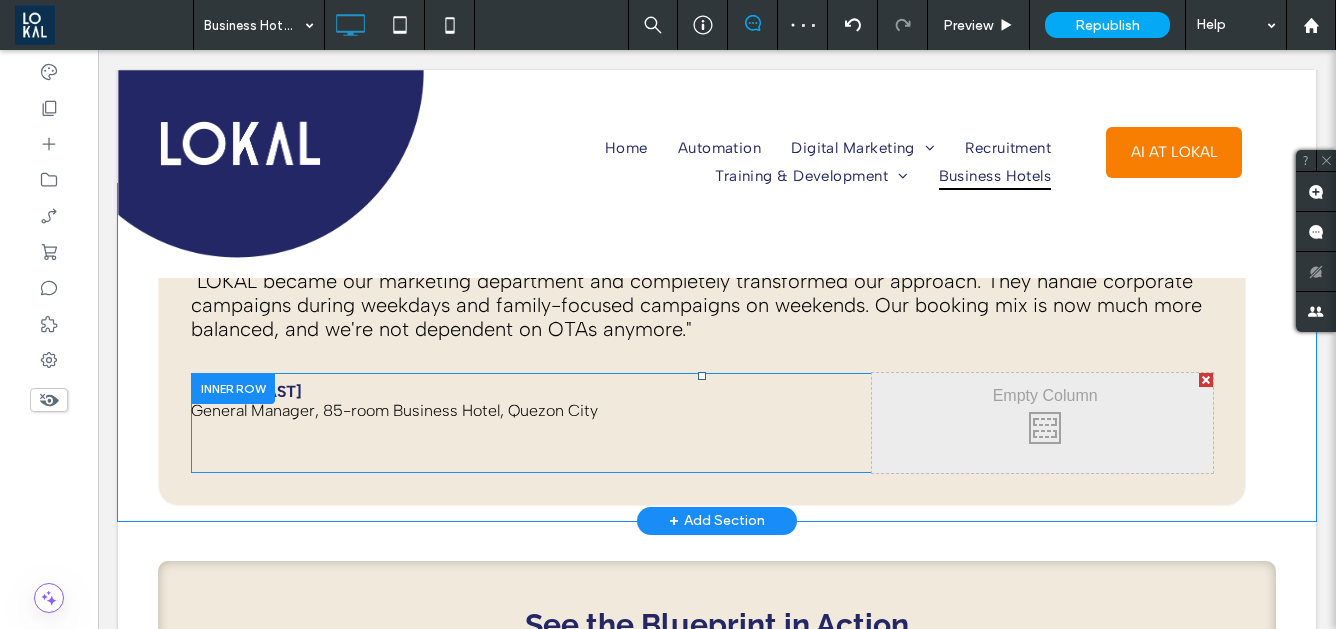 click at bounding box center [1206, 380] 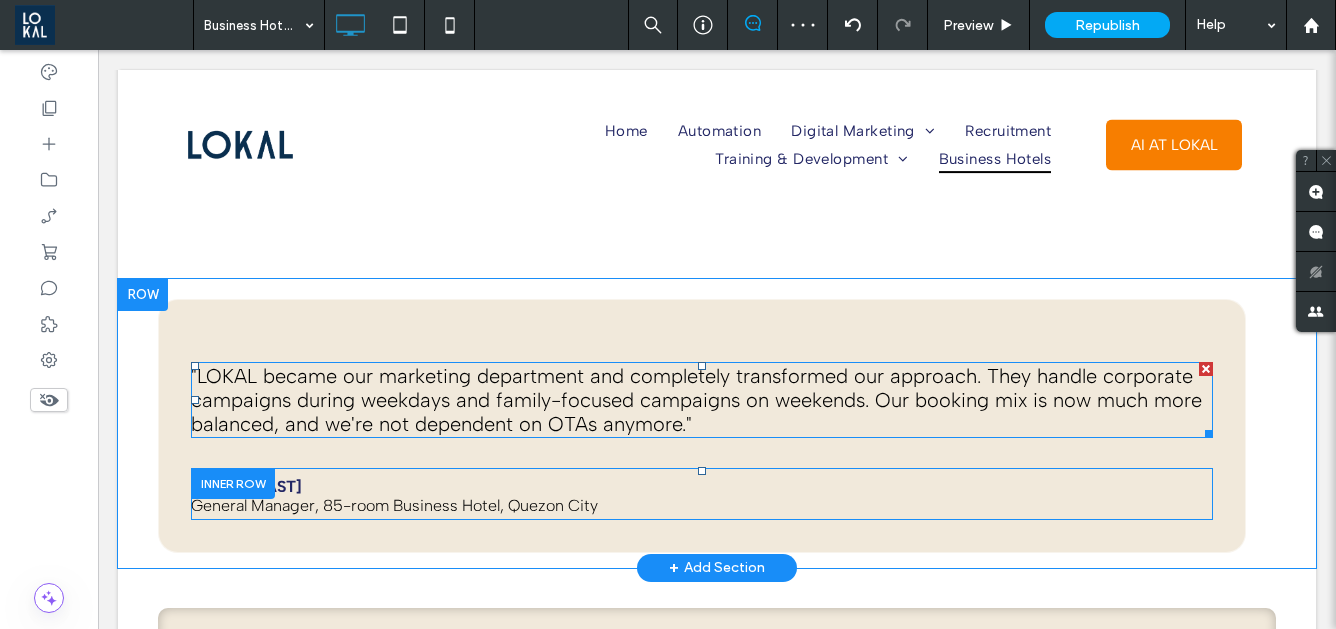 scroll, scrollTop: 3449, scrollLeft: 0, axis: vertical 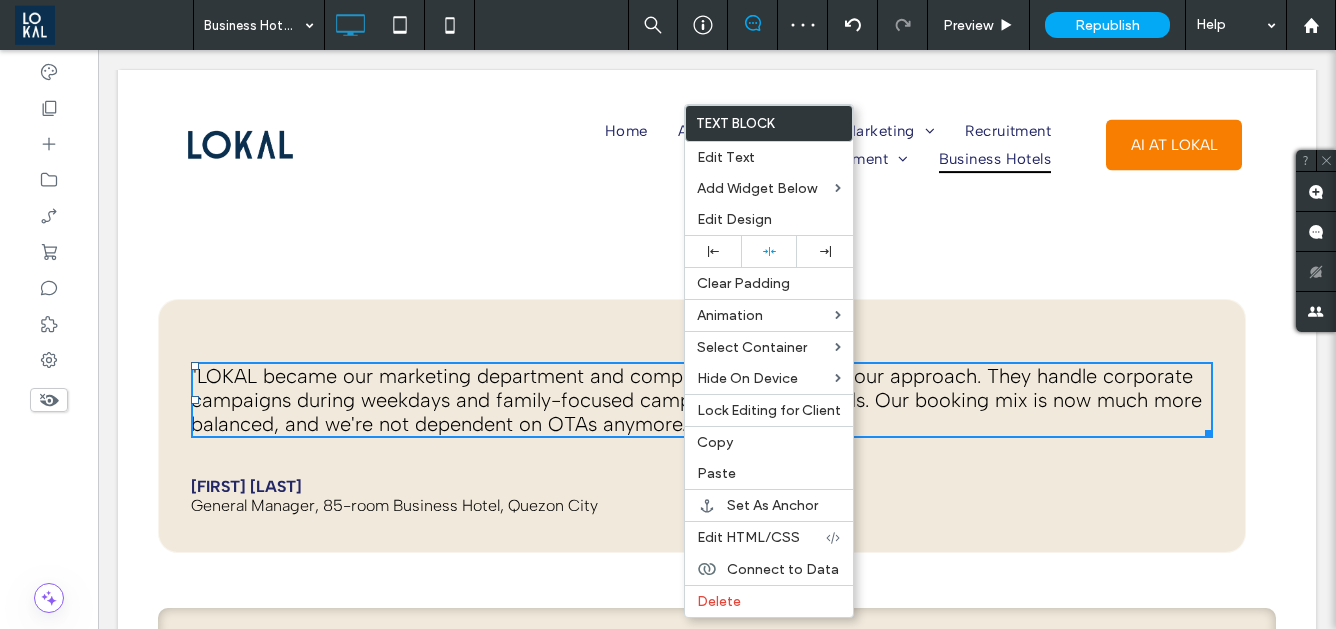 click on ""LOKAL became our marketing department and completely transformed our approach. They handle corporate campaigns during weekdays and family-focused campaigns on weekends. Our booking mix is now much more balanced, and we're not dependent on OTAs anymore."" at bounding box center (696, 400) 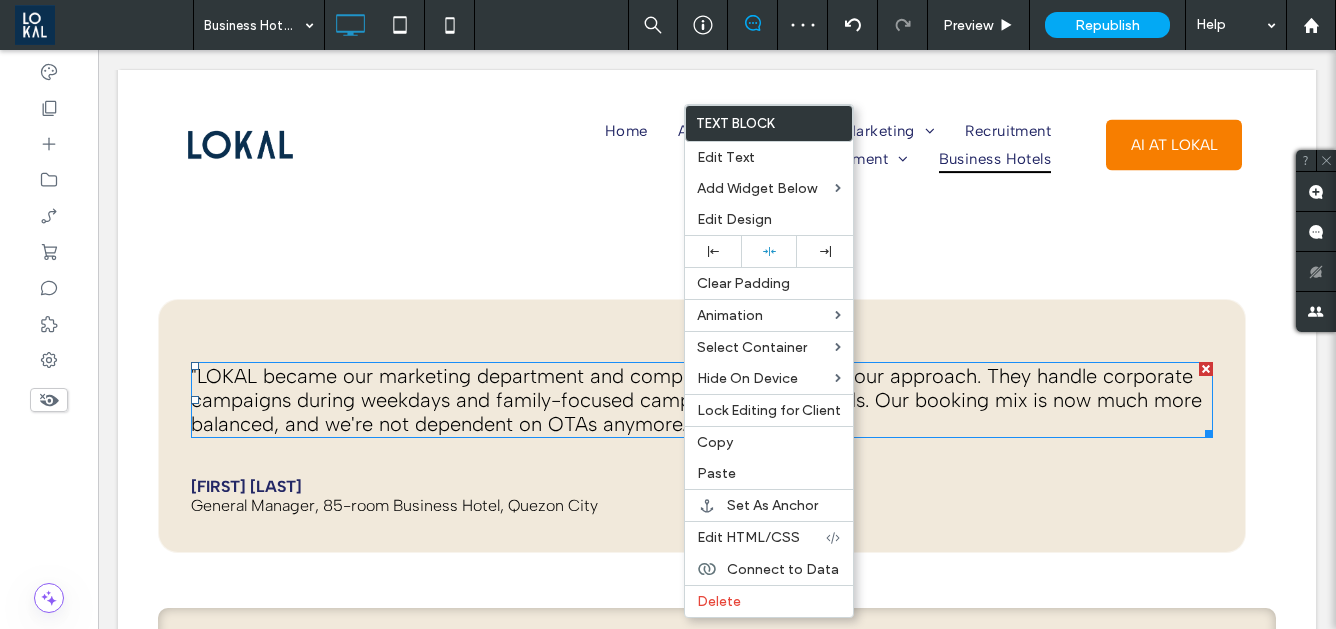 click on ""LOKAL became our marketing department and completely transformed our approach. They handle corporate campaigns during weekdays and family-focused campaigns on weekends. Our booking mix is now much more balanced, and we're not dependent on OTAs anymore."" at bounding box center (696, 400) 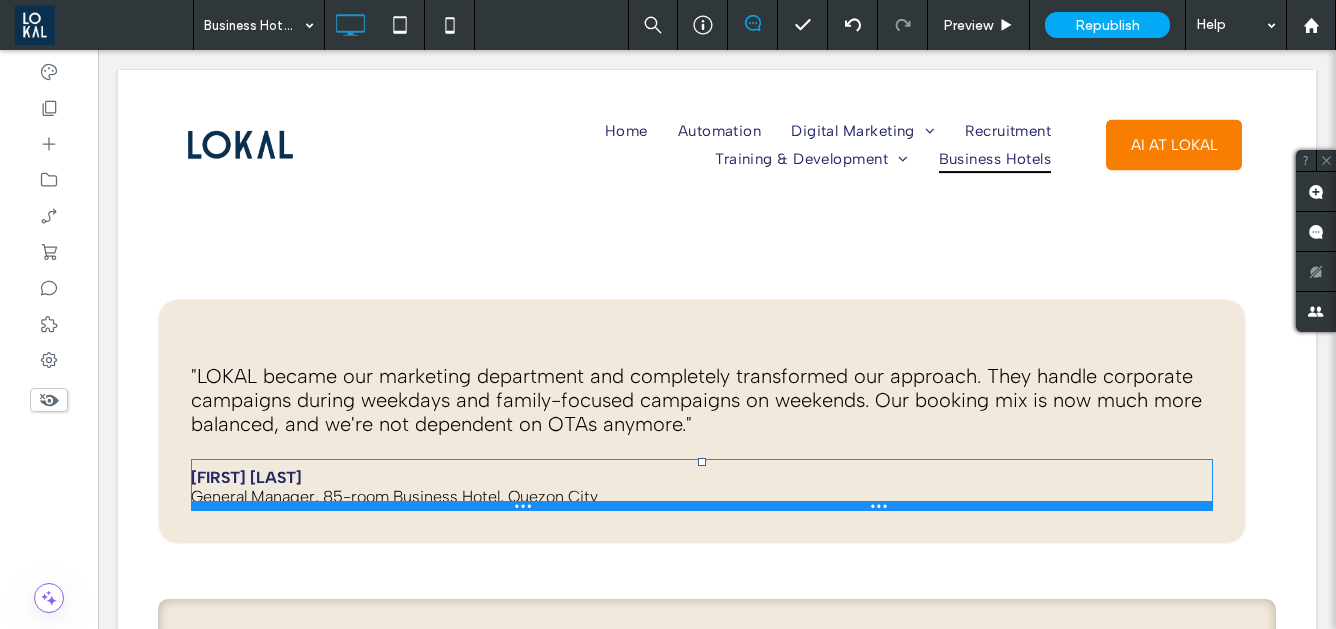 click at bounding box center [702, 462] 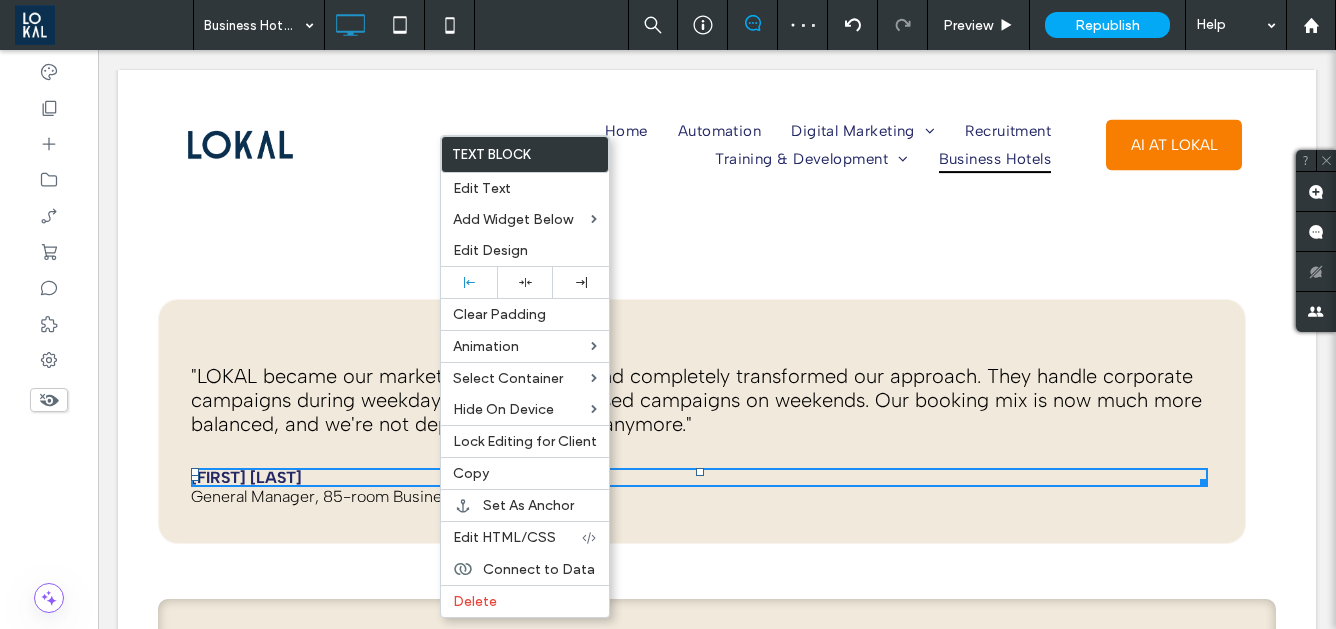 click on "Maria Santos" at bounding box center [699, 477] 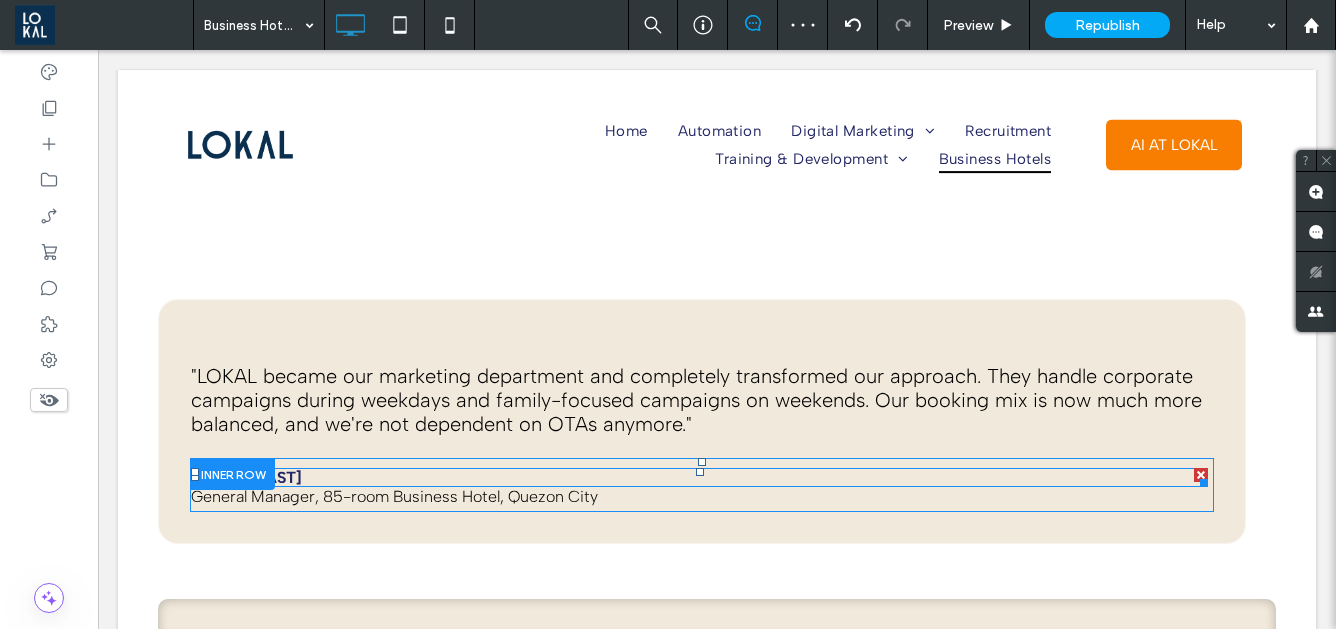 click on "Maria Santos" at bounding box center [699, 477] 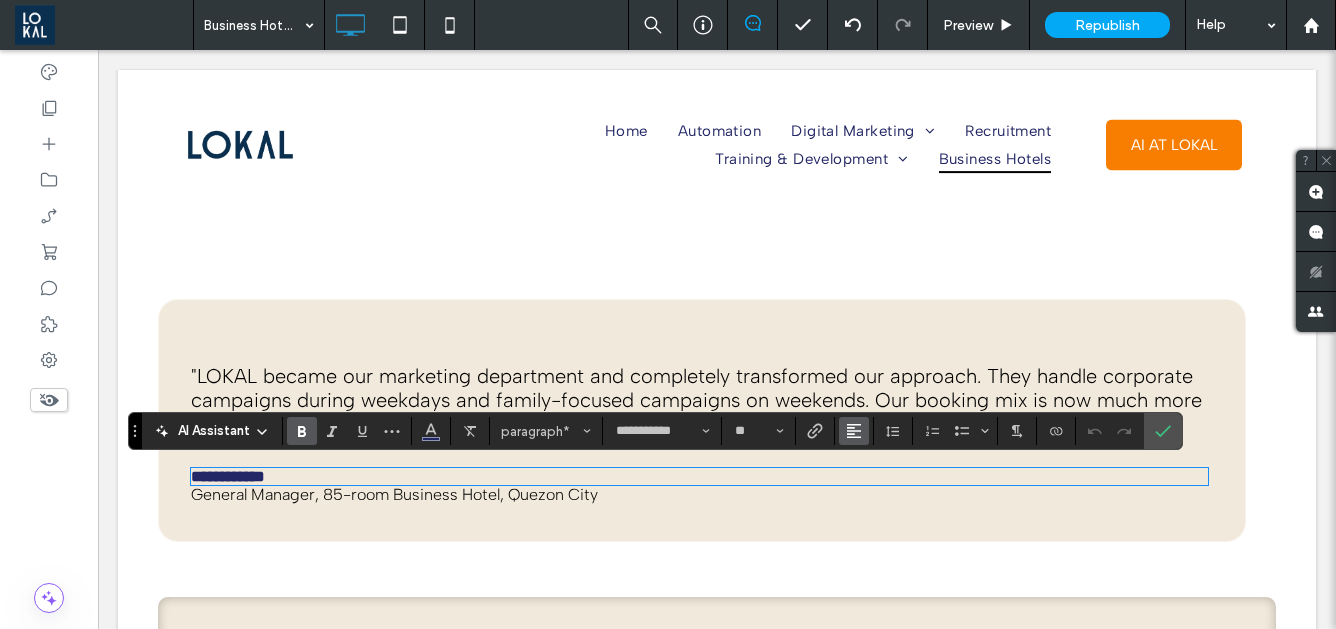 click at bounding box center (854, 431) 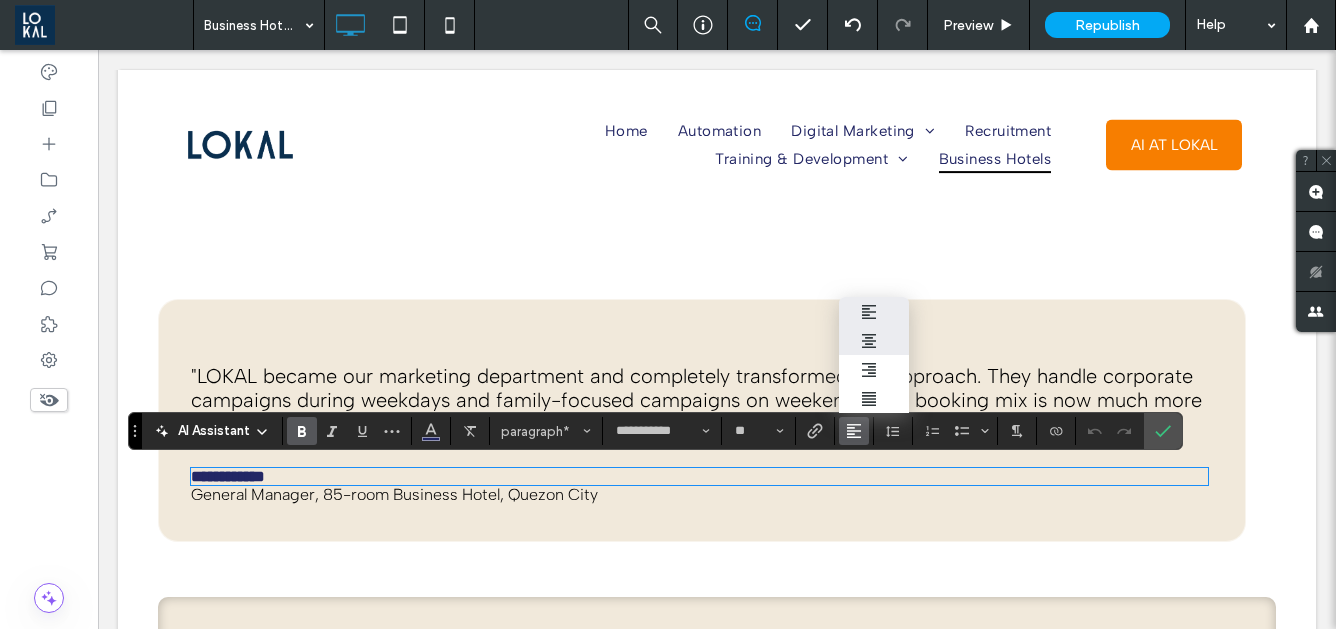 click at bounding box center [874, 341] 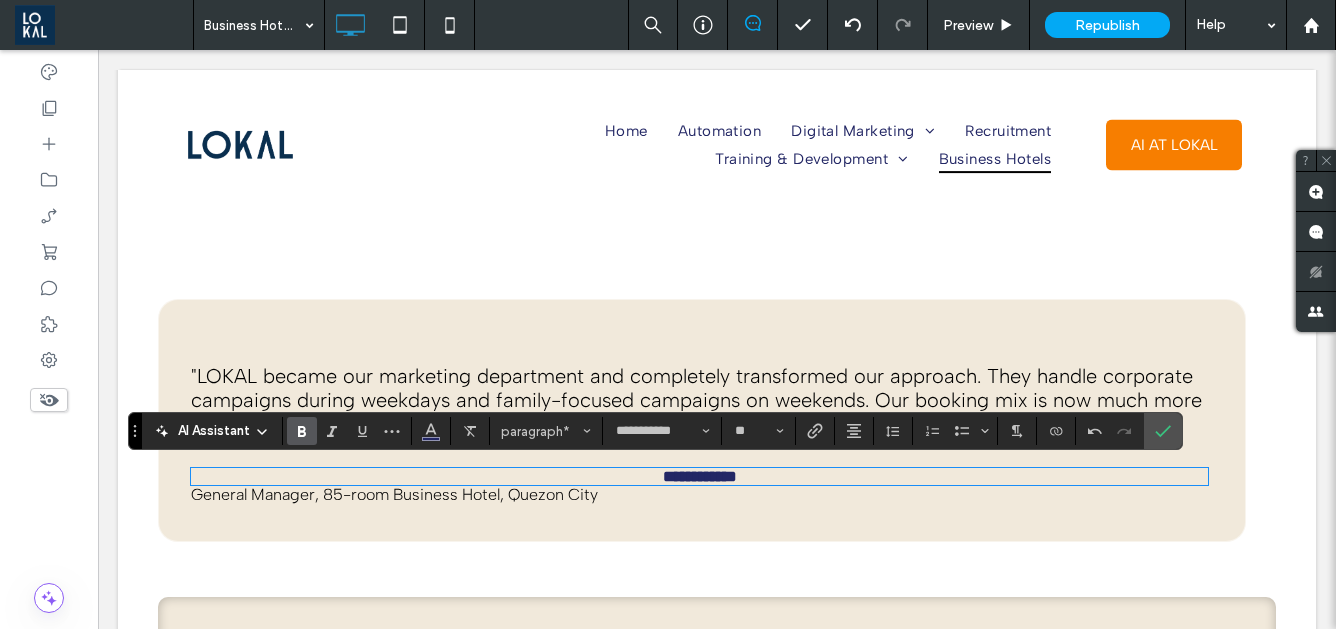 click on "General Manager, 85-room Business Hotel, Quezon City" at bounding box center [394, 494] 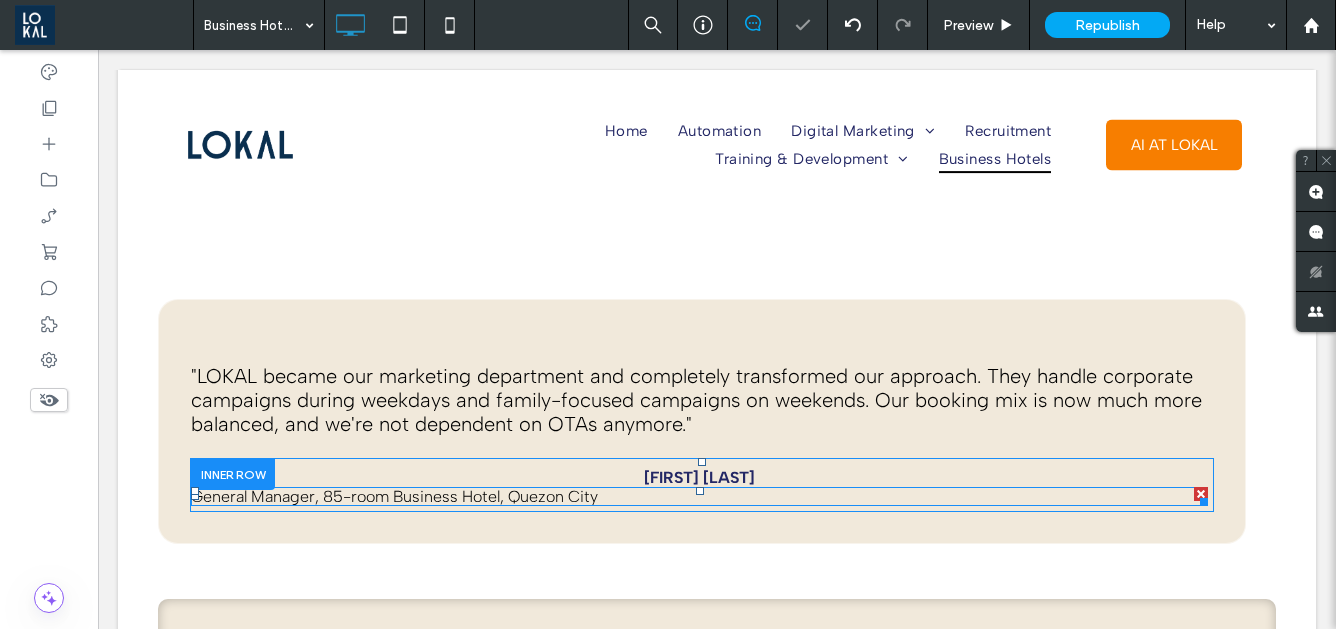 click on "General Manager, 85-room Business Hotel, Quezon City" at bounding box center [394, 496] 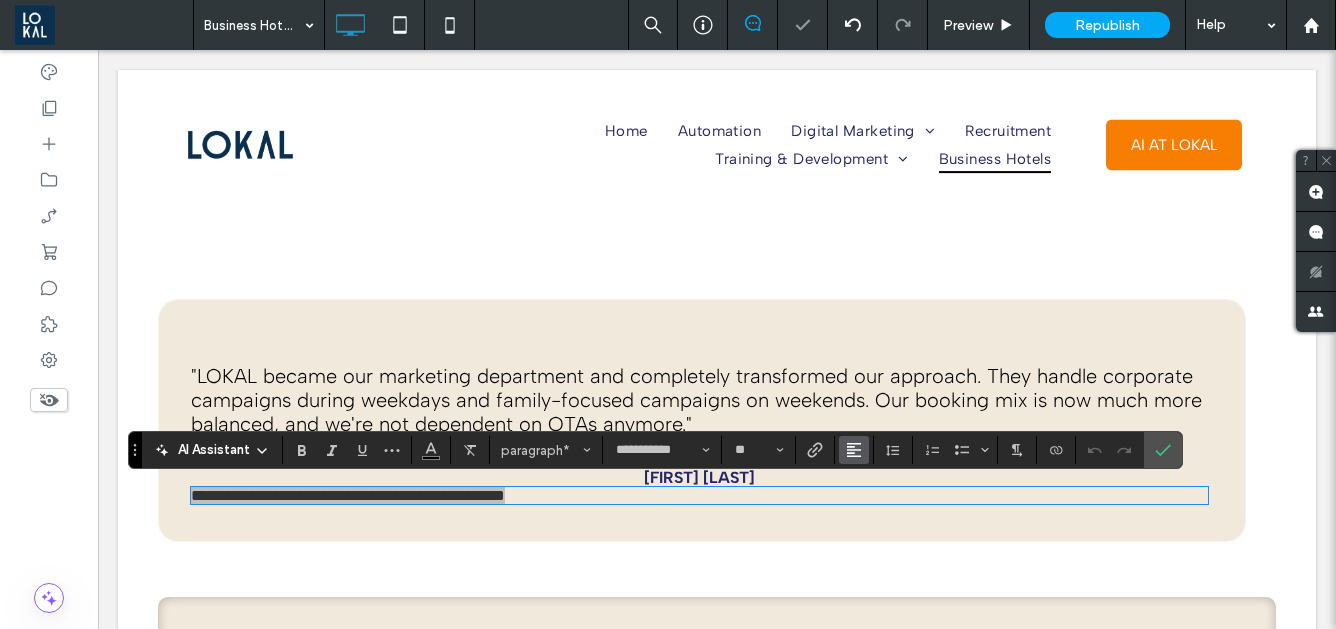 click 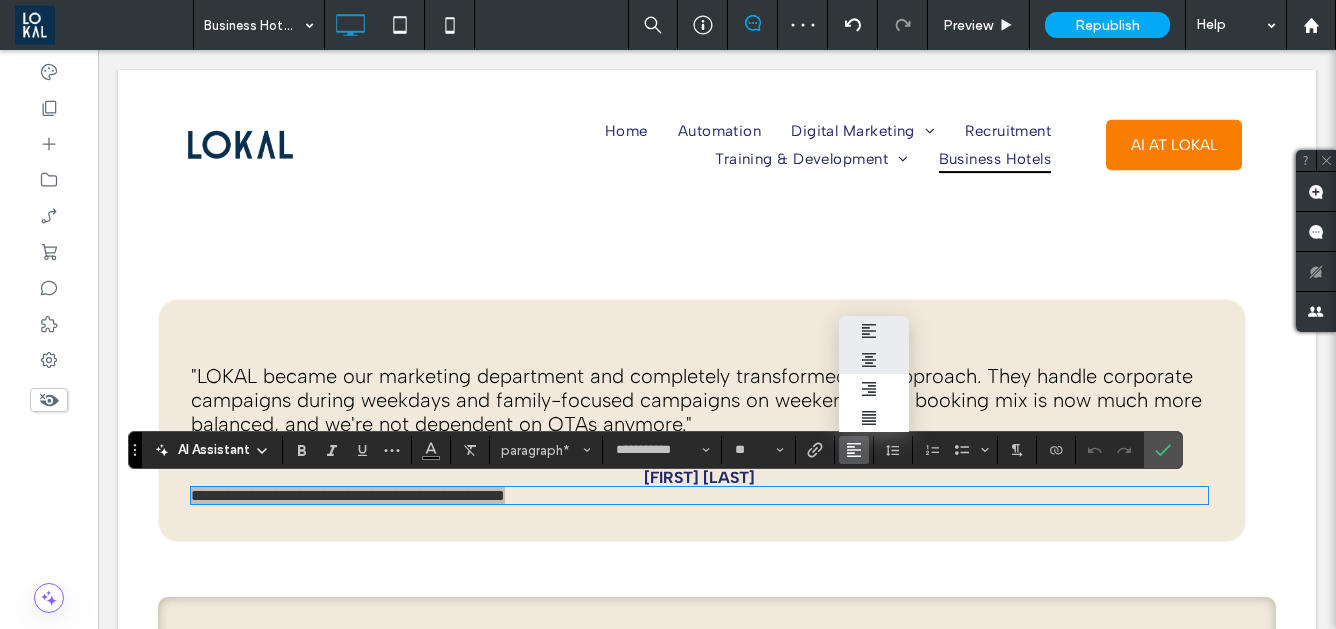 click 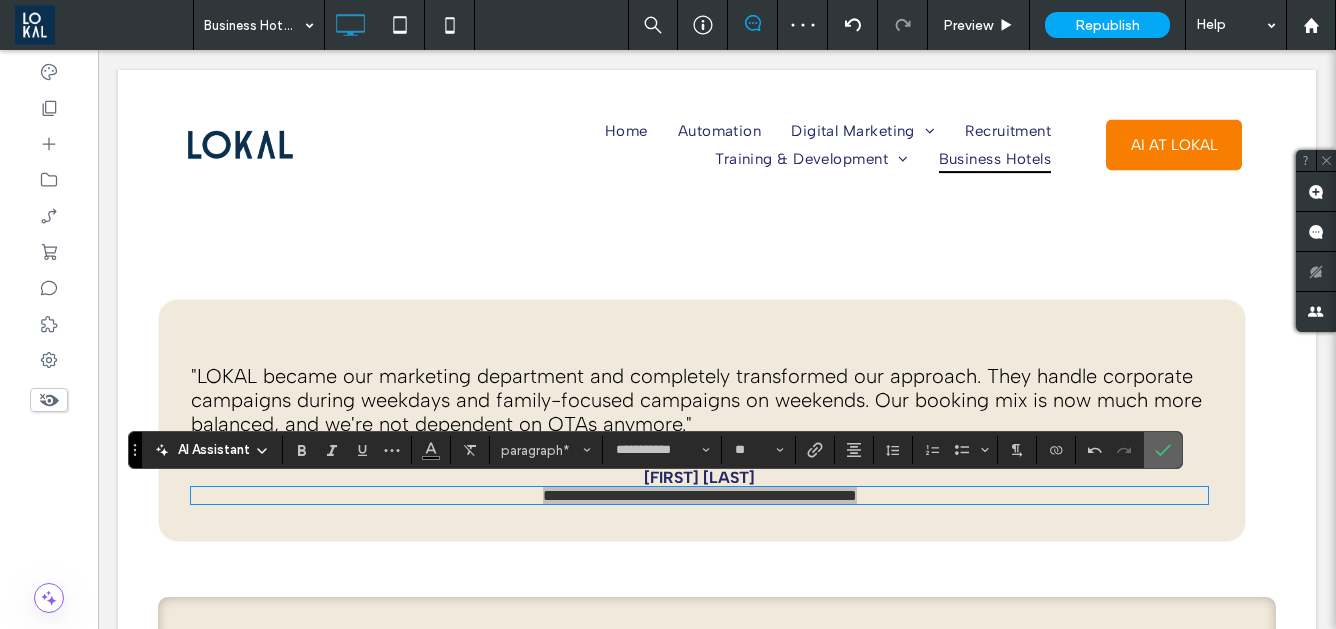 click at bounding box center [1163, 450] 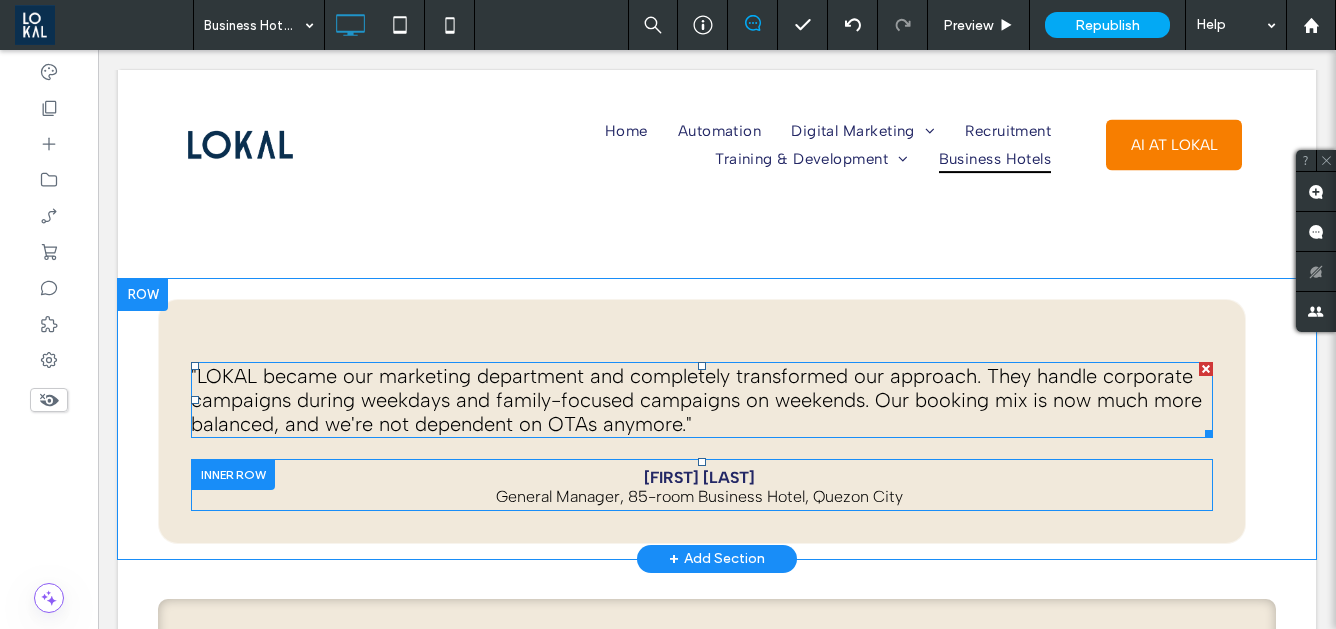 click on ""LOKAL became our marketing department and completely transformed our approach. They handle corporate campaigns during weekdays and family-focused campaigns on weekends. Our booking mix is now much more balanced, and we're not dependent on OTAs anymore."" at bounding box center [696, 400] 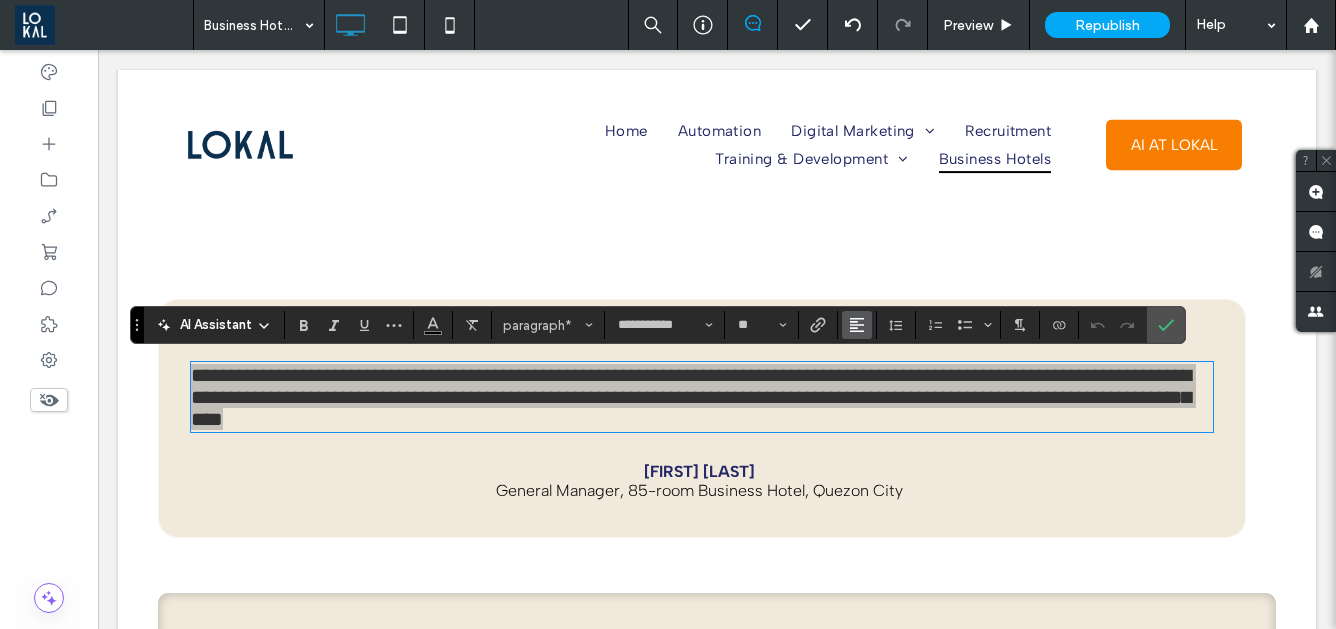 click at bounding box center (857, 325) 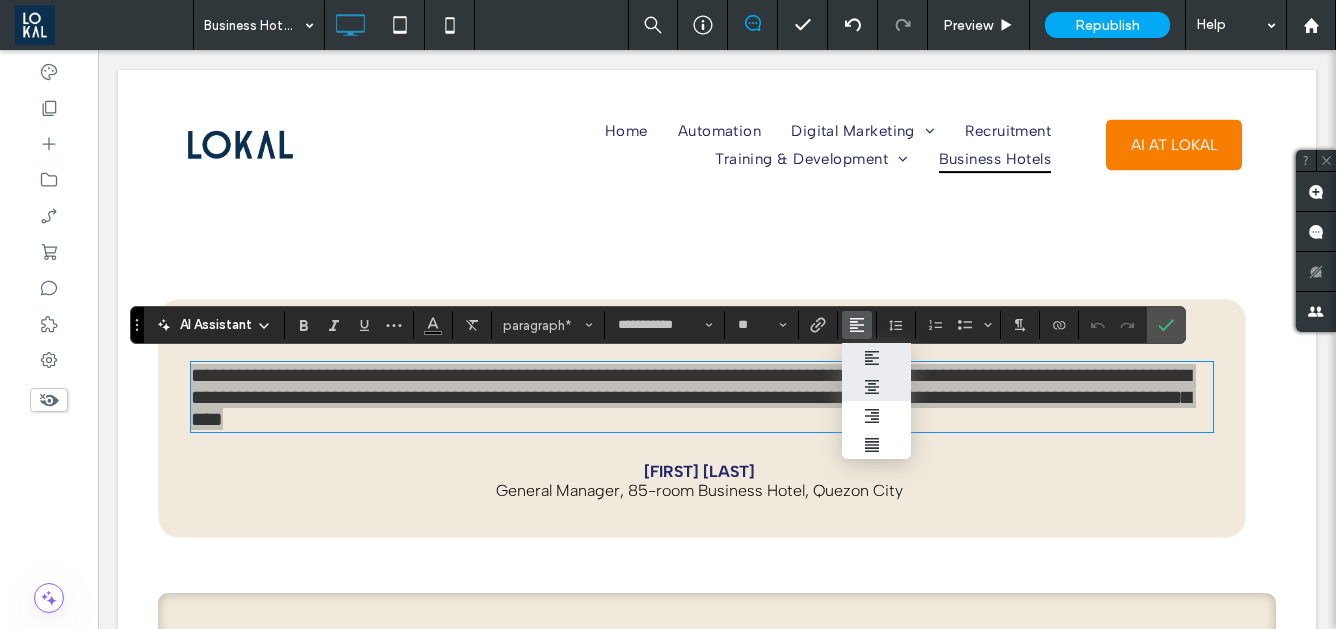 click at bounding box center [877, 386] 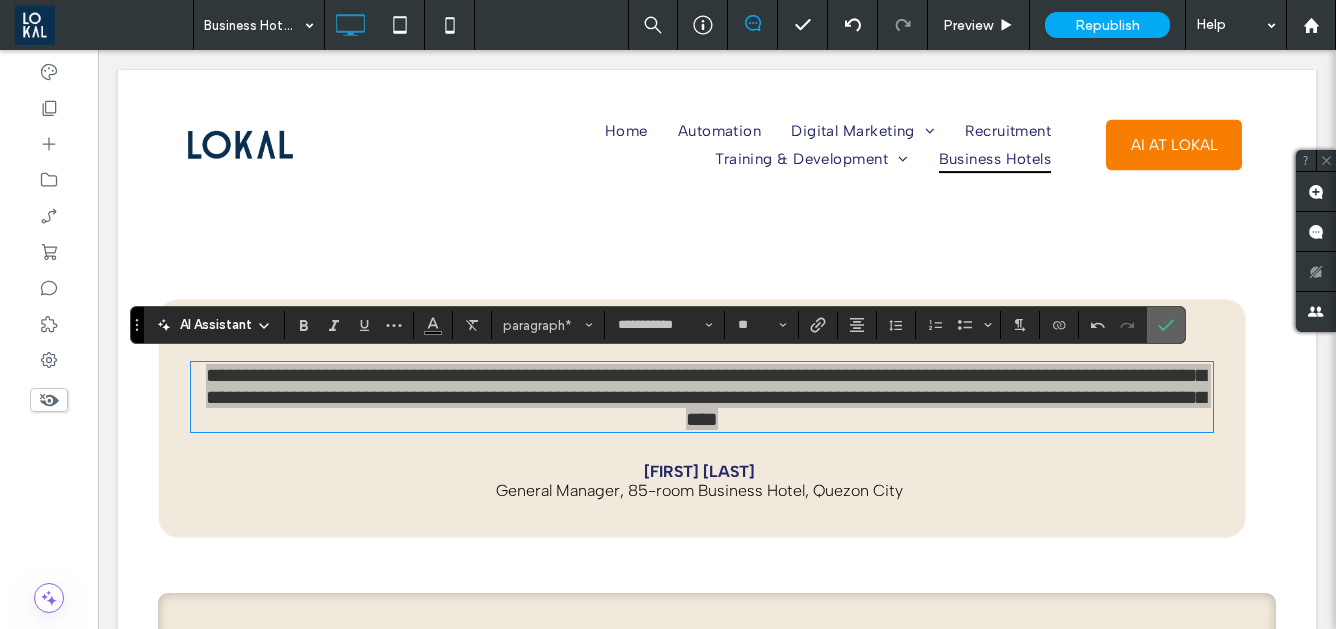 drag, startPoint x: 1169, startPoint y: 323, endPoint x: 848, endPoint y: 270, distance: 325.34598 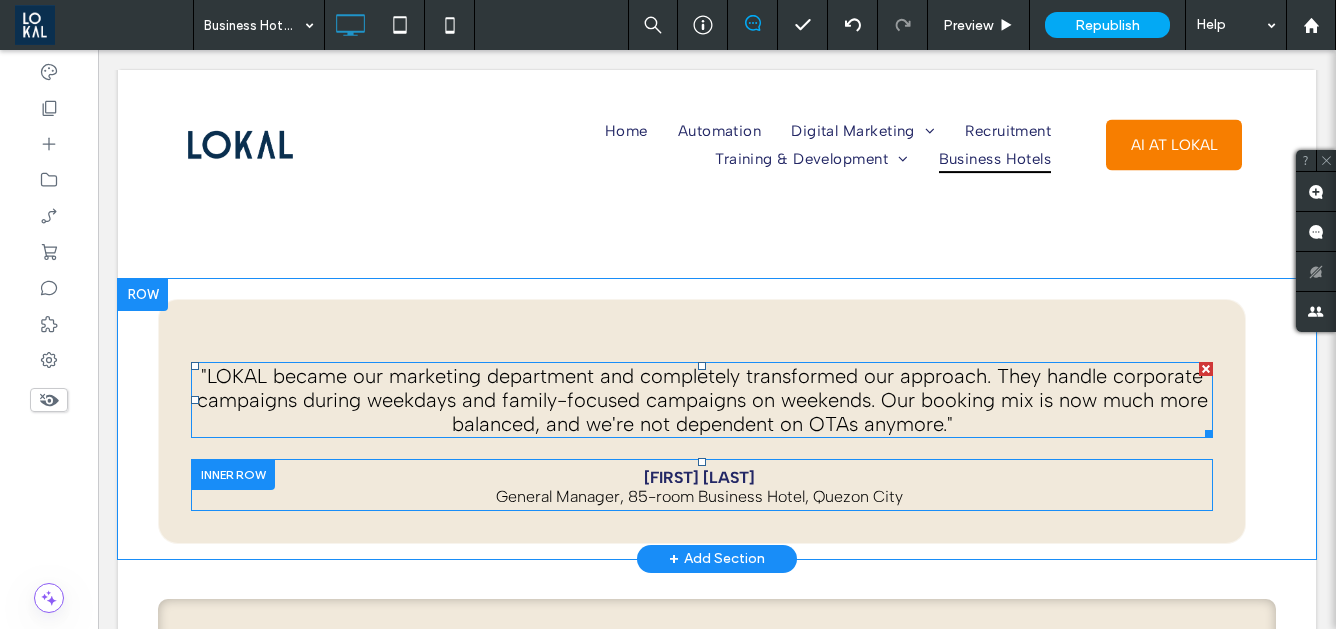 click on ""LOKAL became our marketing department and completely transformed our approach. They handle corporate campaigns during weekdays and family-focused campaigns on weekends. Our booking mix is now much more balanced, and we're not dependent on OTAs anymore."" at bounding box center (702, 400) 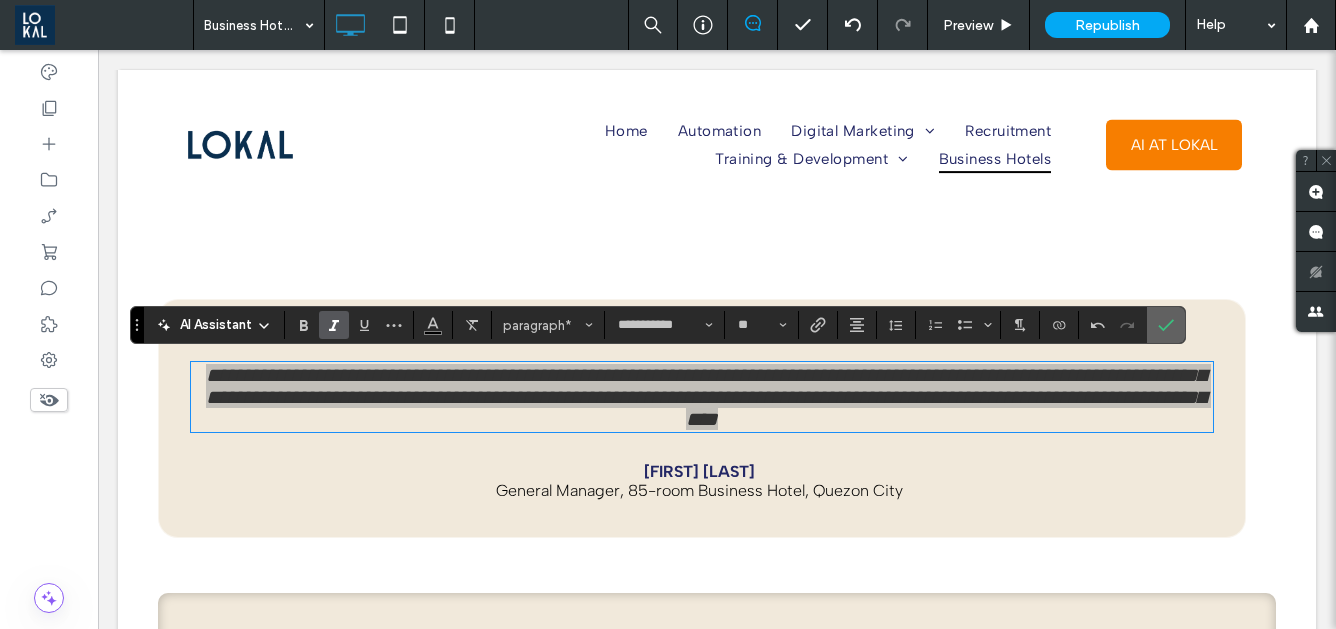 click 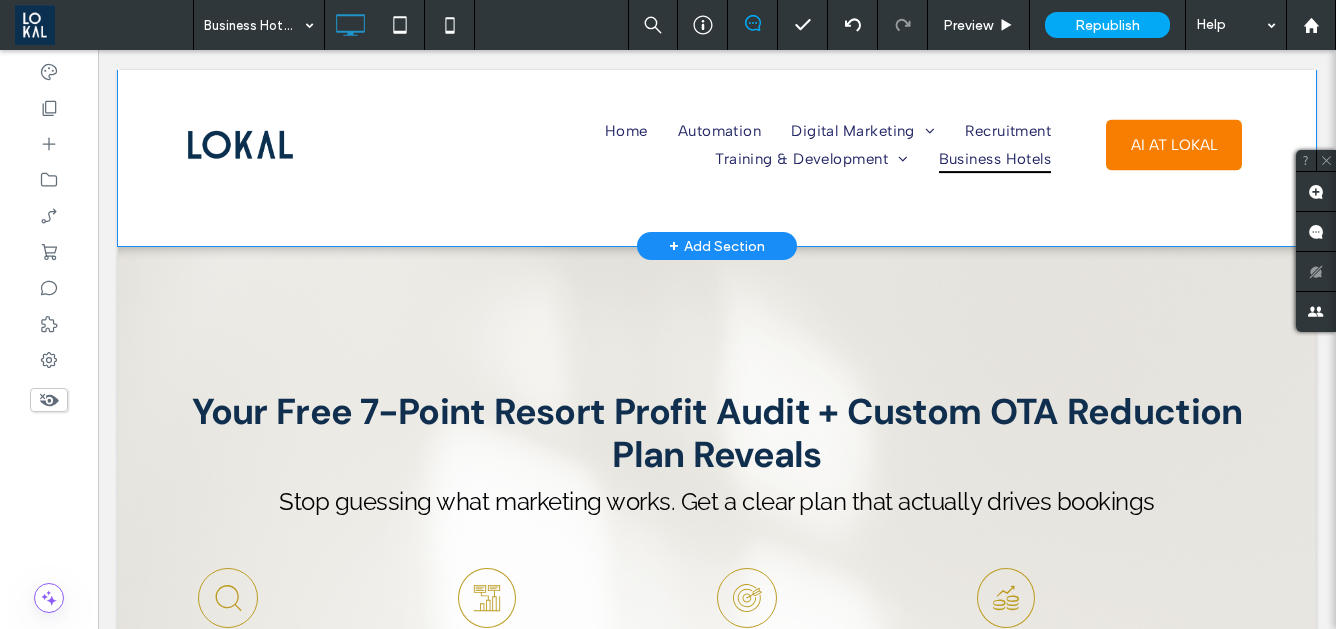 scroll, scrollTop: 4761, scrollLeft: 0, axis: vertical 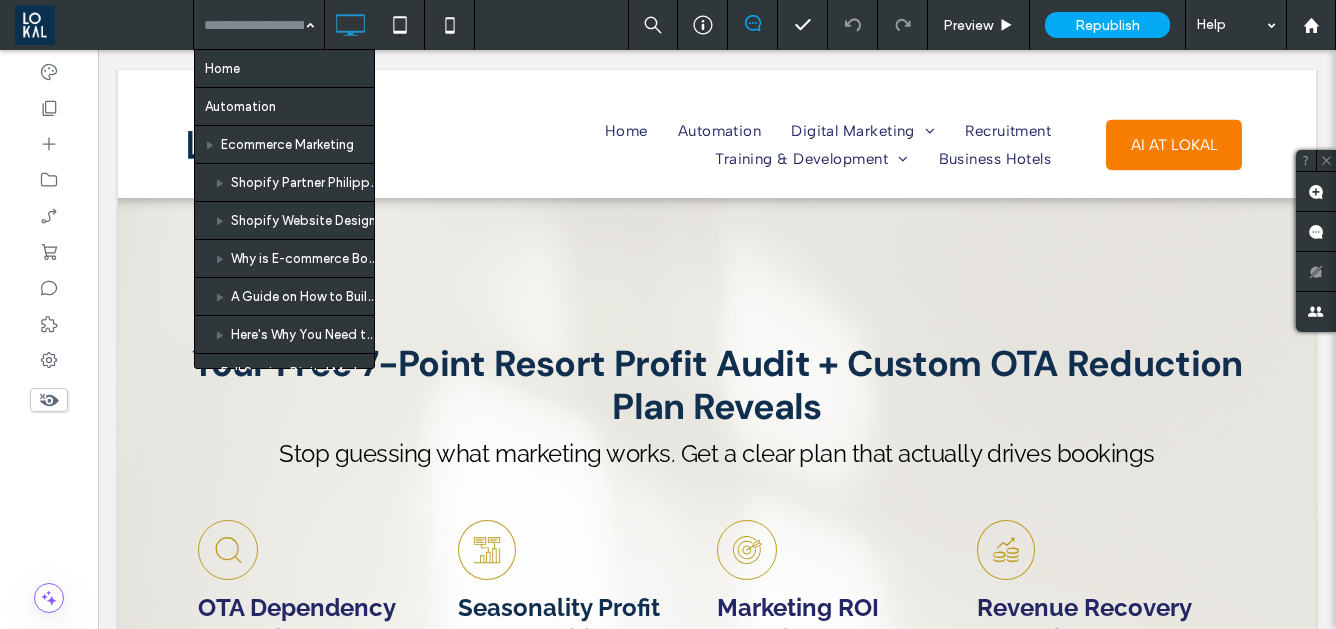 click on "Home Automation Ecommerce Marketing Shopify Partner Philippines Shopify Website Design Why is E-commerce Booming in the Philippines? A Guide on How to Build A Successful Online Store Here's Why You Need to Start Selling in Lazada and Shopee Full Service Digital Marketing Web Design Services Search Marketing Email Marketing Hotel Marketing Philippines Hotel SEO Philippines Hotel Web Design Services Real Estate Marketing Philippines Real Estate SEO Philippines Real Estate Web Design Services Law Firm Marketing Philippines Law Firm SEO Philippines Law Firm Web Design Services Travel Marketing Philippines Travel SEO Philippines Travel  Web Design Services Healthcare Firm Marketing Philippines Healthcare Firm SEO Philippines Healthcare Firm  Web Design Services Influencer Marketing Hubspot Partner Philippines Digital Public Relation Reputation Management Recruitment Training & Development LOKAL AI Training AI Training Digital Marketing Training Sales Training SEO for Hotels in the Philippines Offshore Staffing" at bounding box center (259, 25) 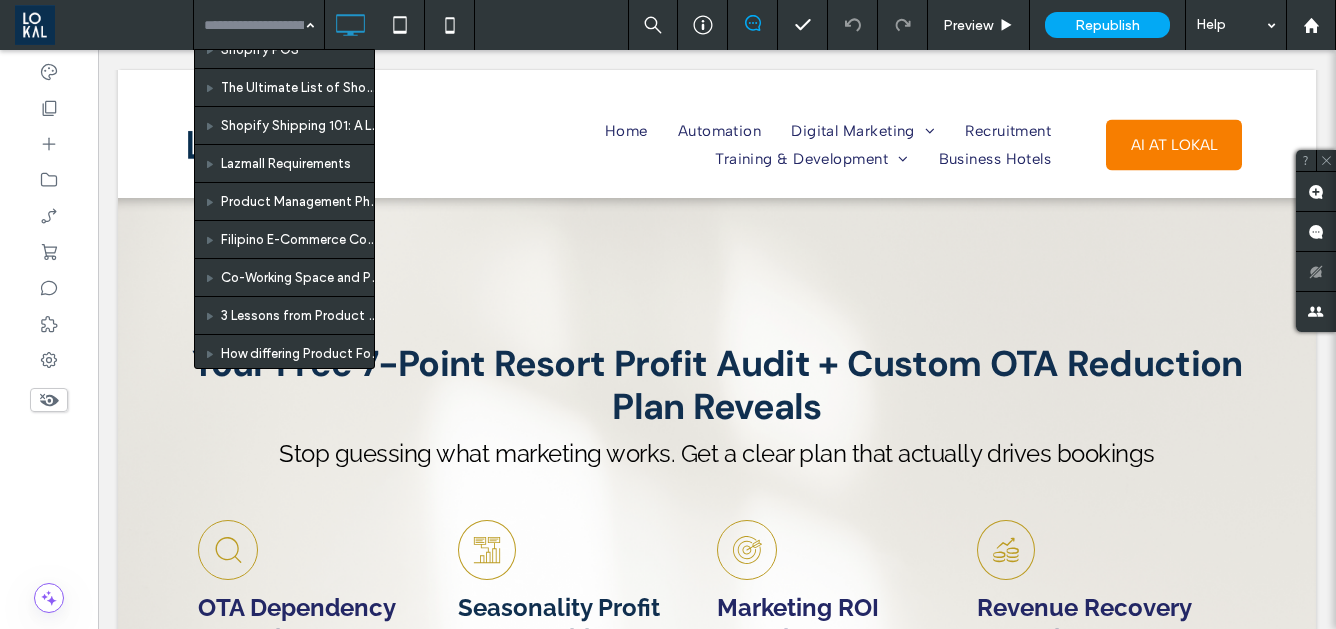 scroll, scrollTop: 2253, scrollLeft: 0, axis: vertical 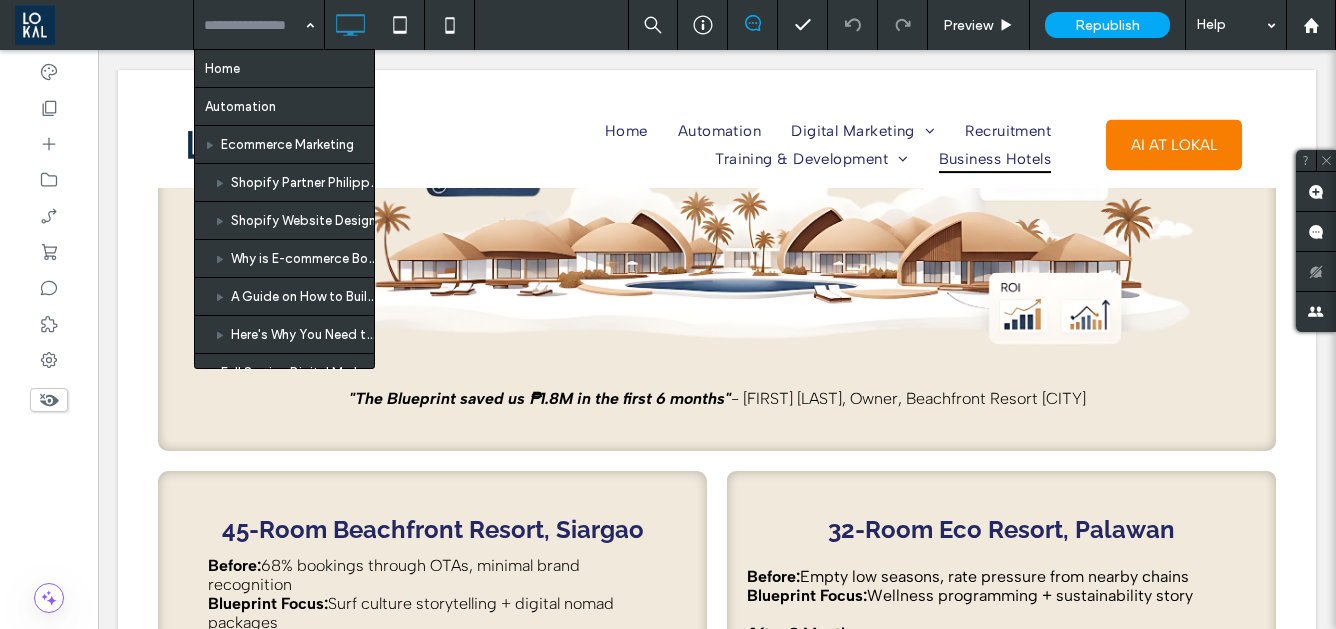 click on "Home Automation Ecommerce Marketing Shopify Partner Philippines Shopify Website Design Why is E-commerce Booming in the Philippines? A Guide on How to Build A Successful Online Store Here's Why You Need to Start Selling in Lazada and Shopee Full Service Digital Marketing Web Design Services Search Marketing Email Marketing Hotel Marketing Philippines Hotel SEO Philippines Hotel Web Design Services Real Estate Marketing Philippines Real Estate SEO Philippines Real Estate Web Design Services Law Firm Marketing Philippines Law Firm SEO Philippines Law Firm Web Design Services Travel Marketing Philippines Travel SEO Philippines Travel  Web Design Services Healthcare Firm Marketing Philippines Healthcare Firm SEO Philippines Healthcare Firm  Web Design Services Influencer Marketing Hubspot Partner Philippines Digital Public Relation Reputation Management Recruitment Training & Development LOKAL AI Training AI Training Digital Marketing Training Sales Training SEO for Hotels in the Philippines Offshore Staffing" at bounding box center (259, 25) 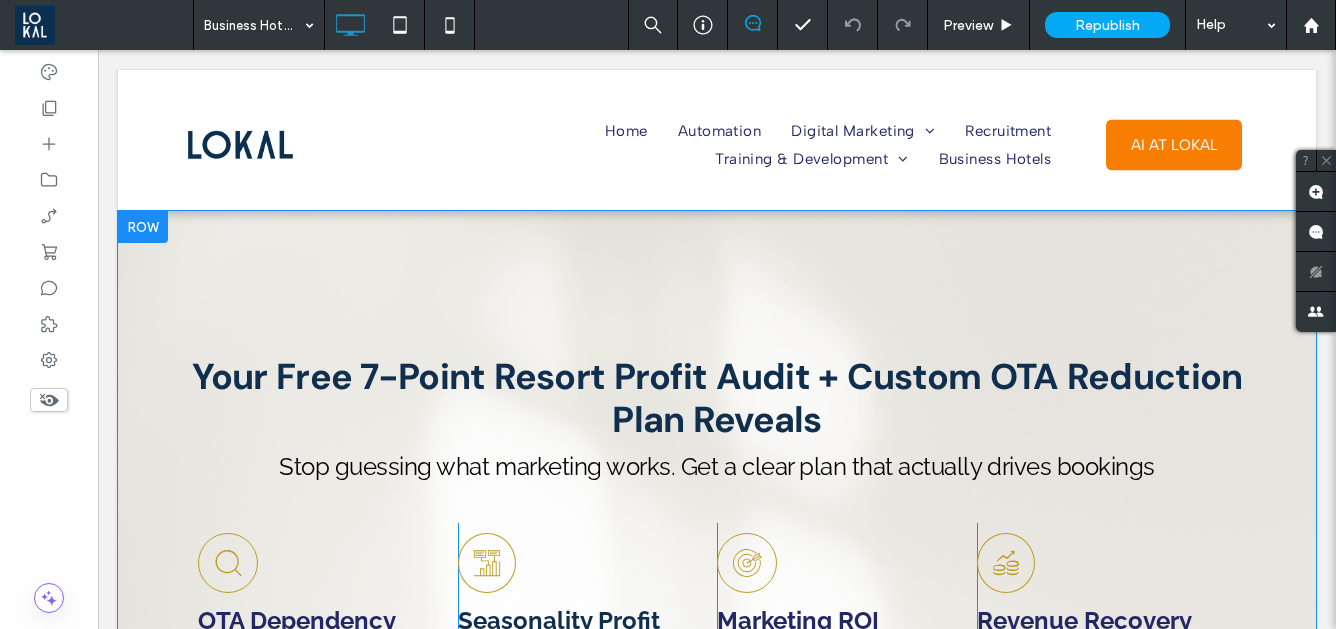 scroll, scrollTop: 4852, scrollLeft: 0, axis: vertical 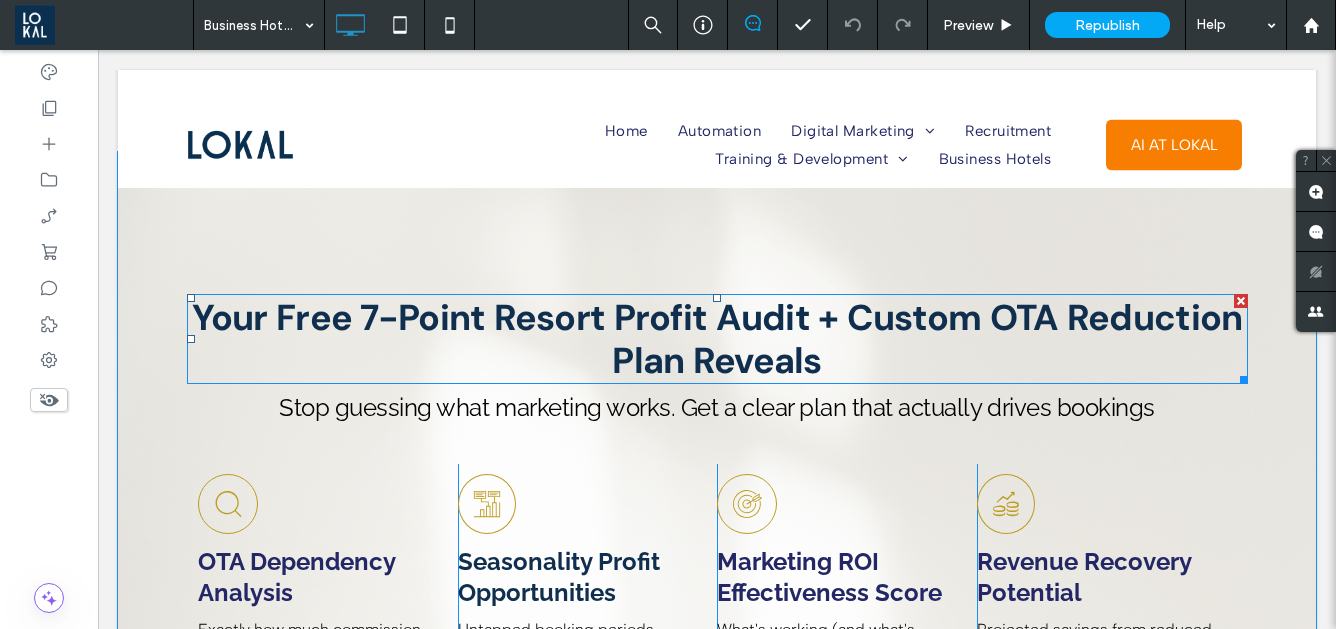 click on "Your Free 7-Point Resort Profit Audit + Custom OTA Reduction Plan Reveals" at bounding box center (717, 339) 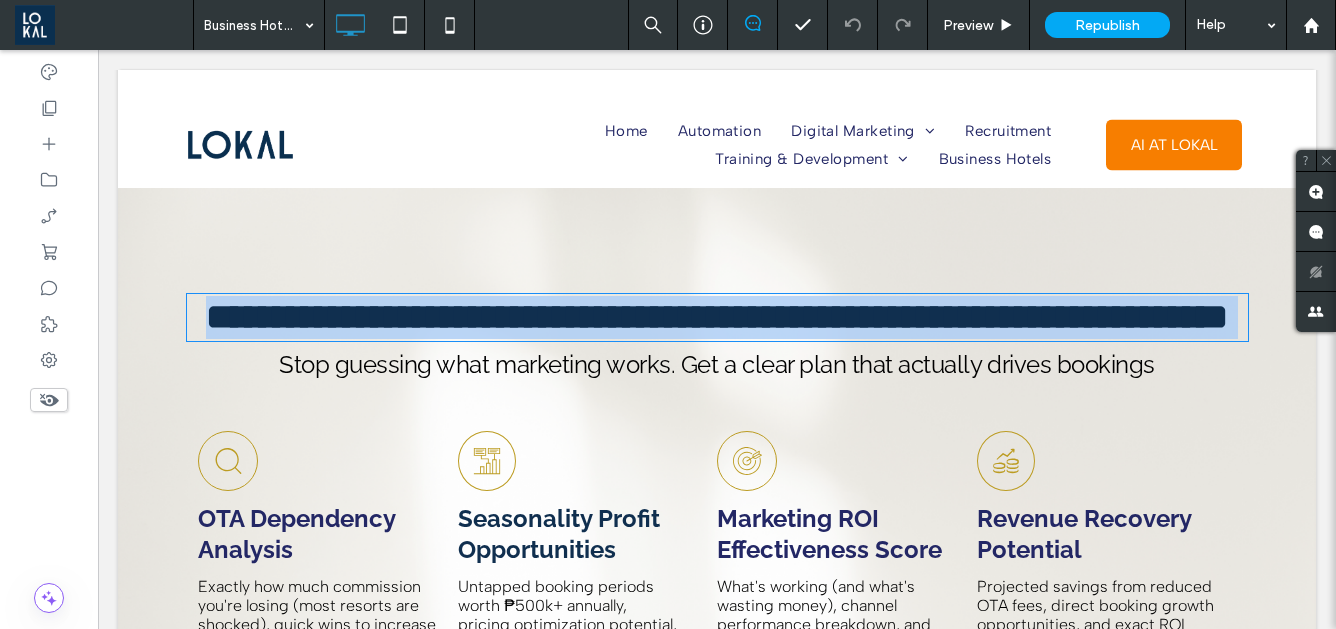 click on "**********" at bounding box center (717, 317) 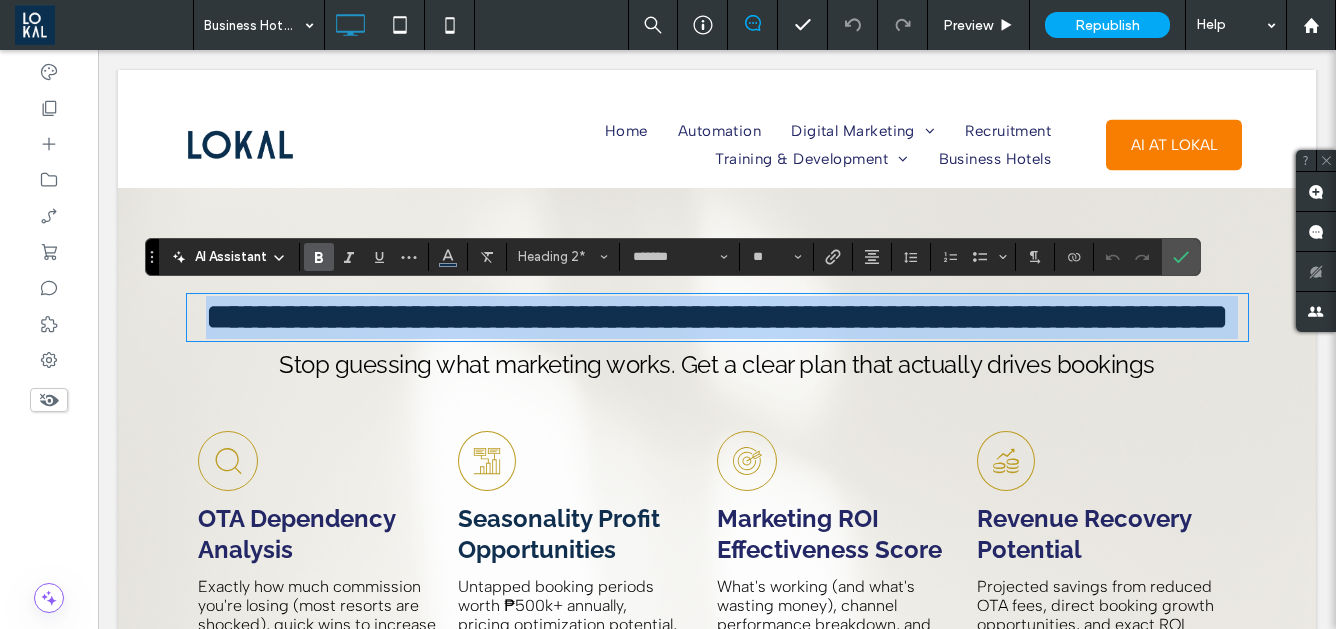 type on "**********" 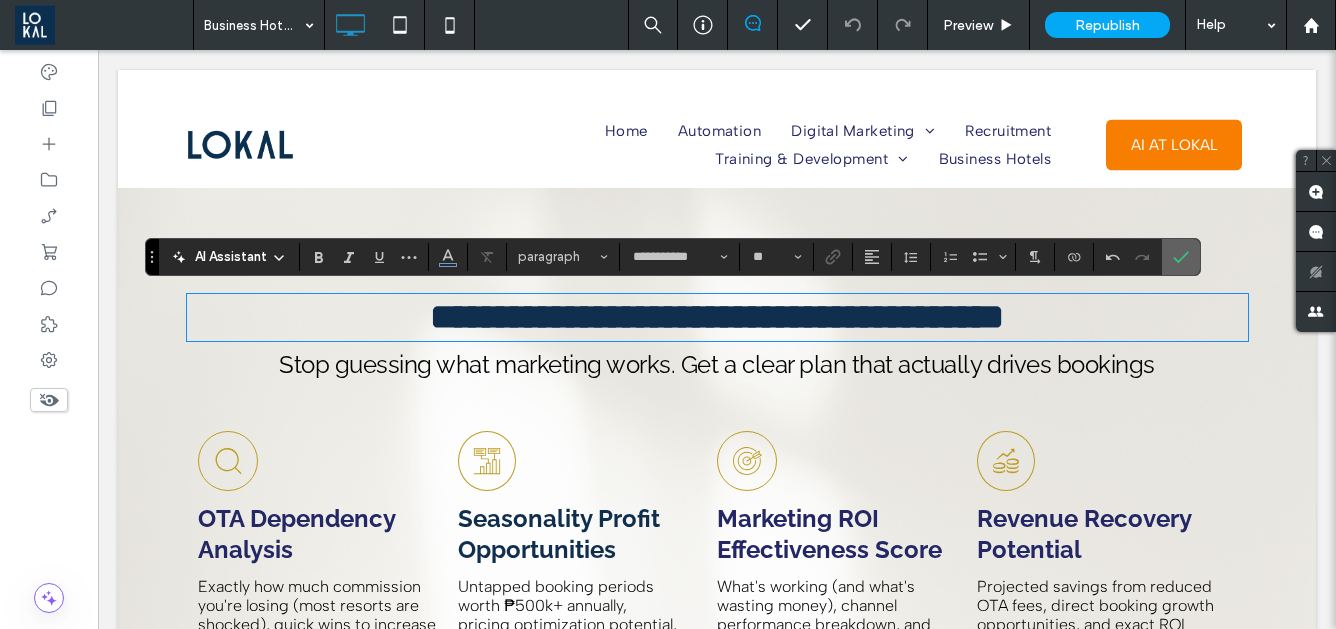 click 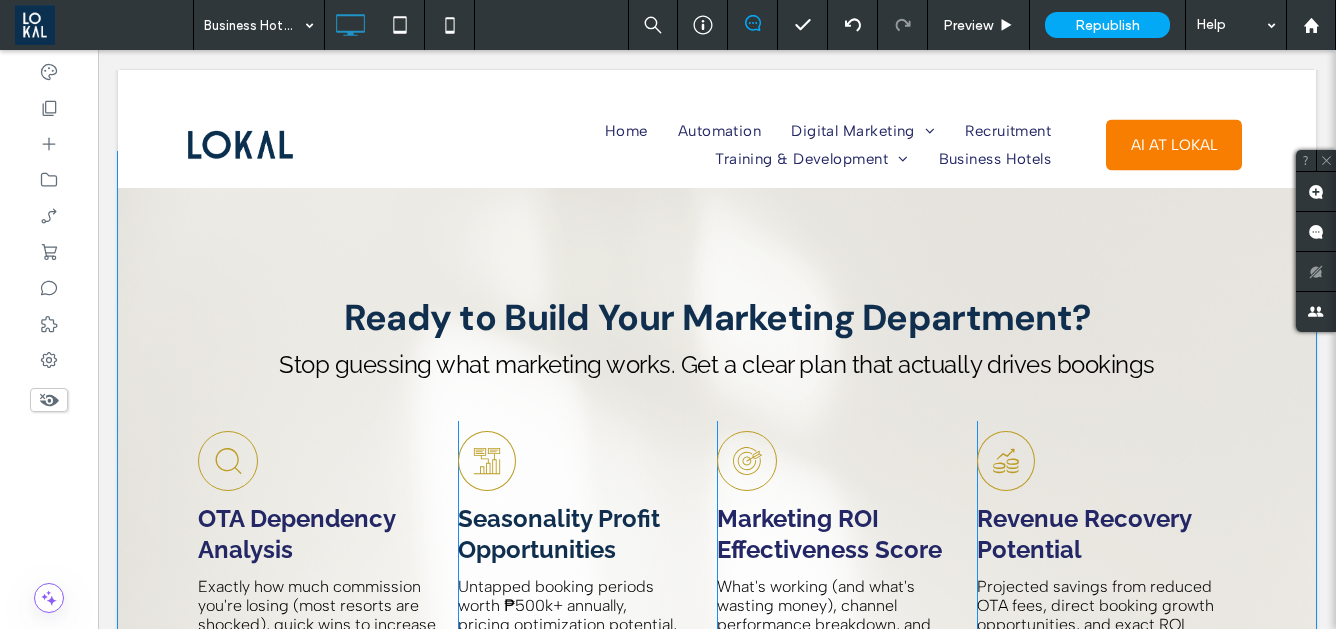 click on "Stop guessing what marketing works. Get a clear plan that actually drives bookings" at bounding box center [717, 364] 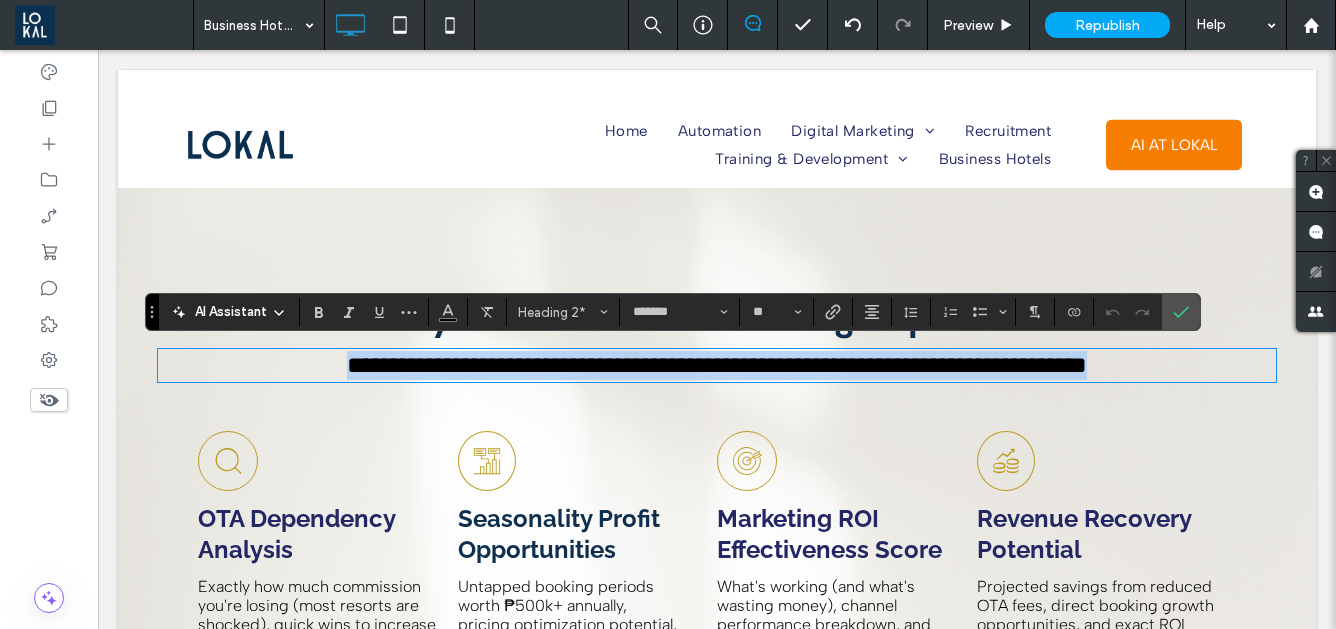type on "**********" 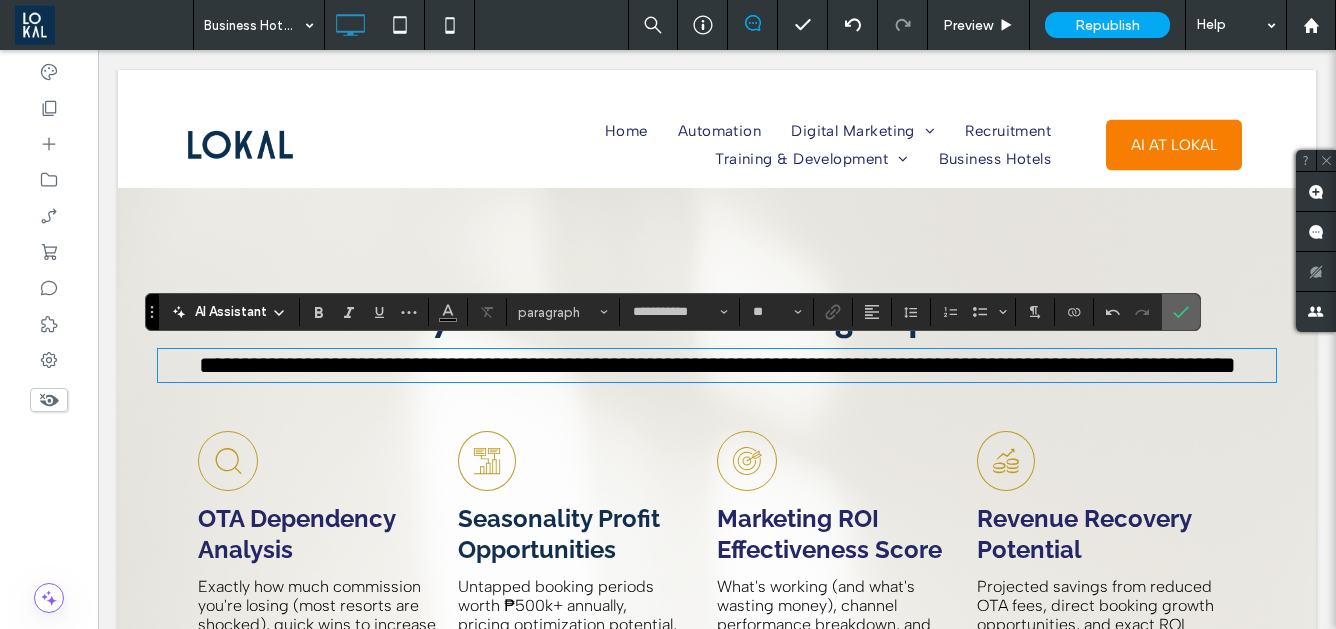 click 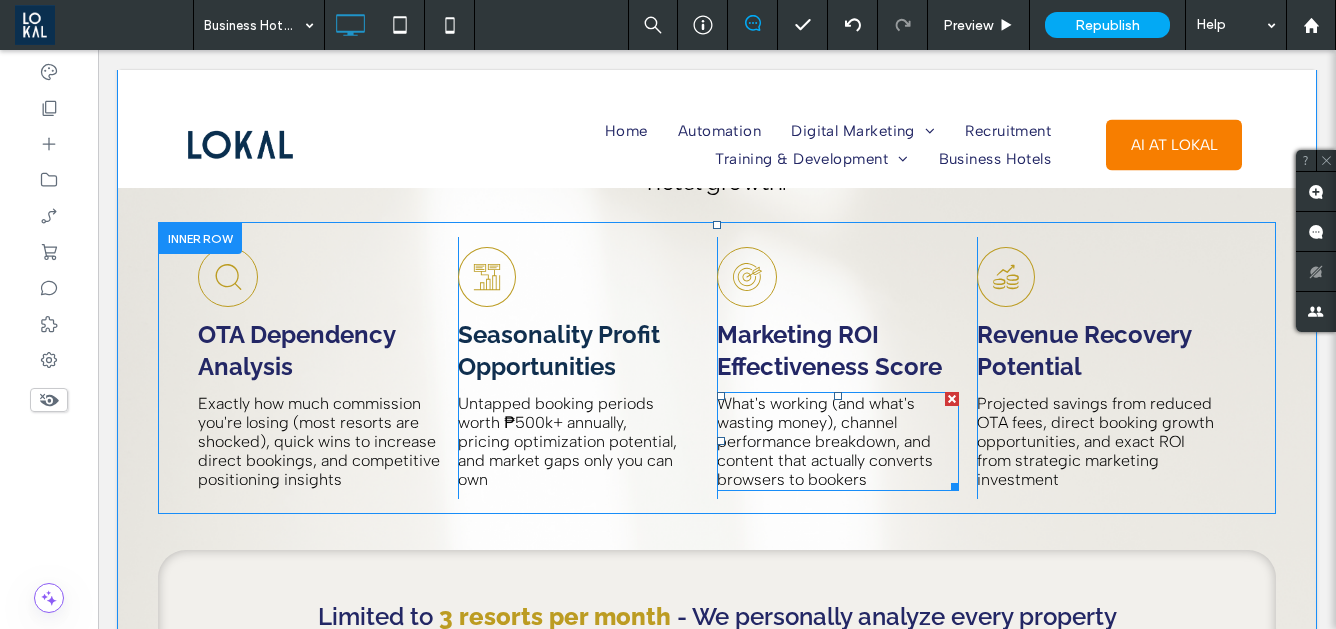 scroll, scrollTop: 5051, scrollLeft: 0, axis: vertical 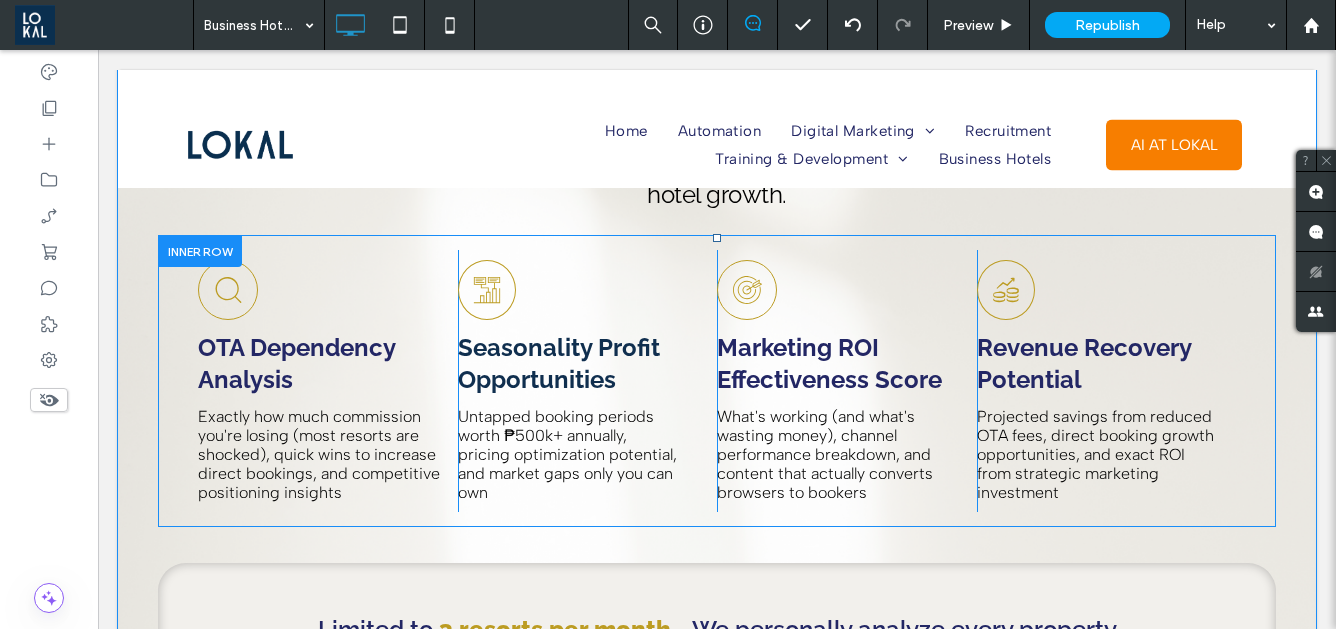 click on "OTA Dependency Analysis" at bounding box center (296, 363) 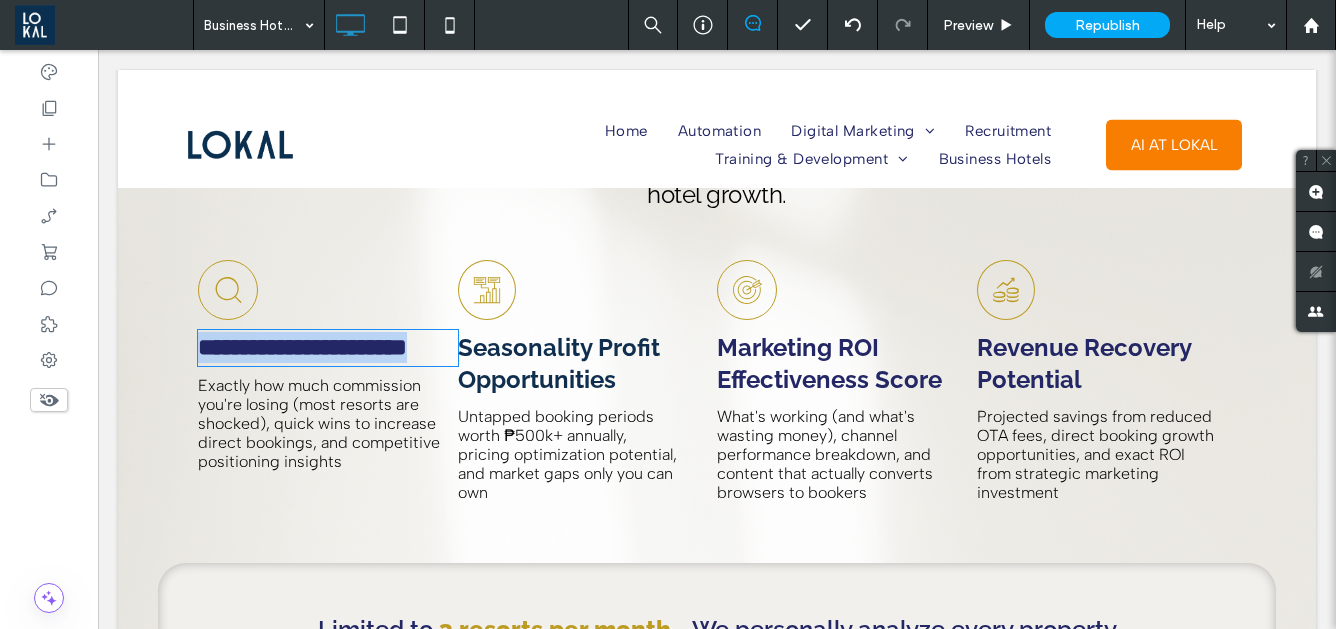 click on "**********" at bounding box center [302, 347] 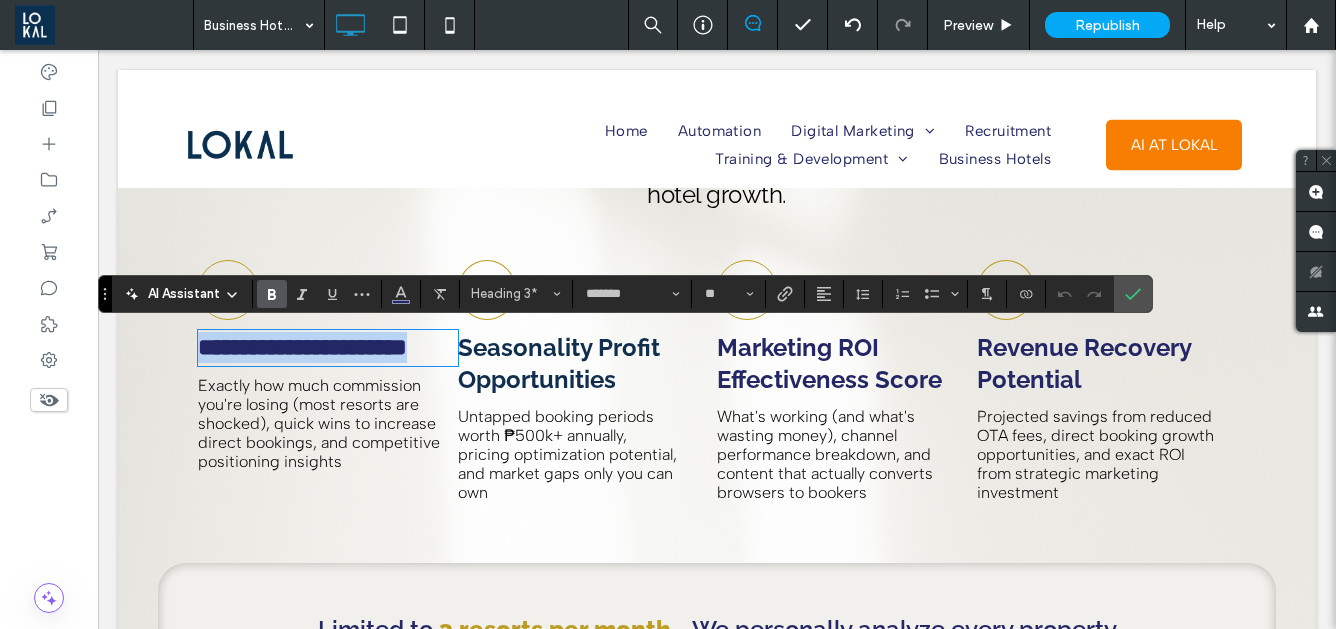 type on "**********" 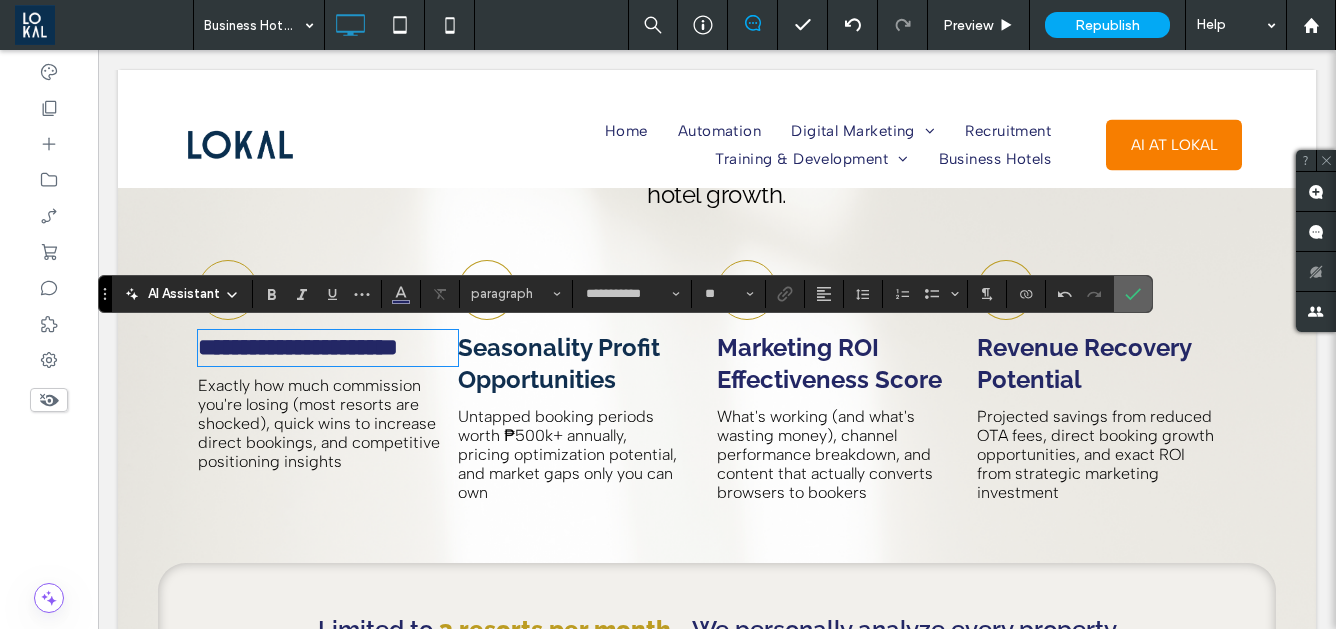 click at bounding box center [1133, 294] 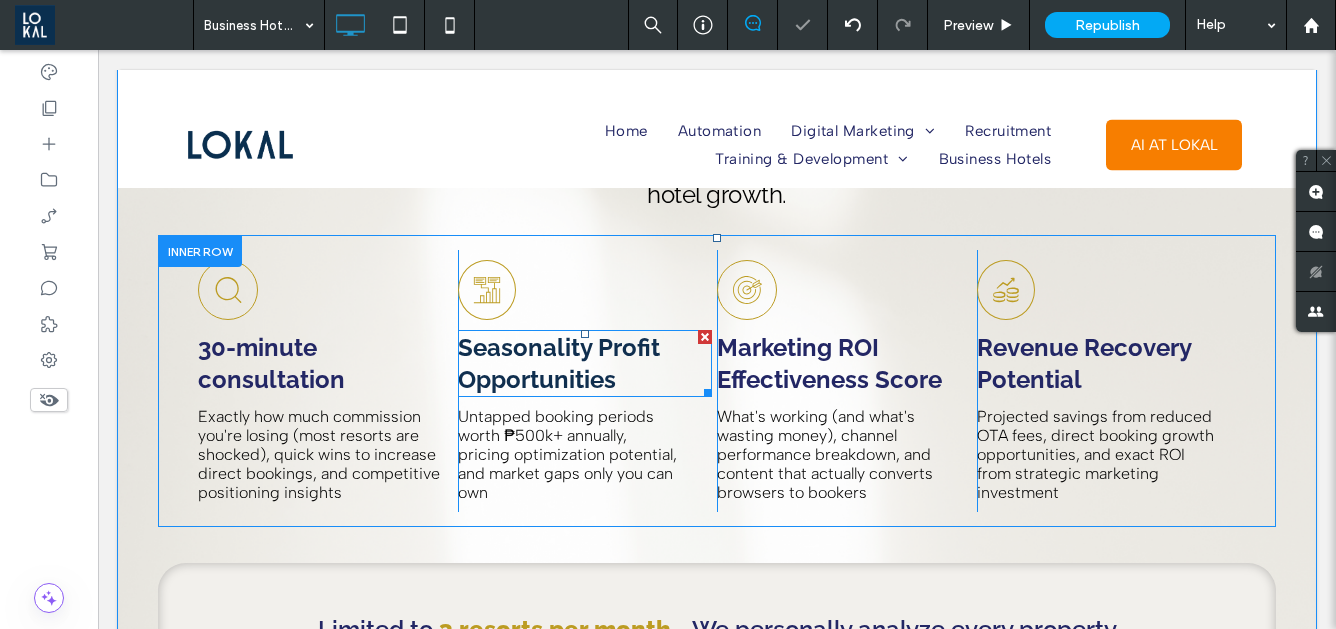 click on "Seasonality Profit Opportunities" at bounding box center [559, 363] 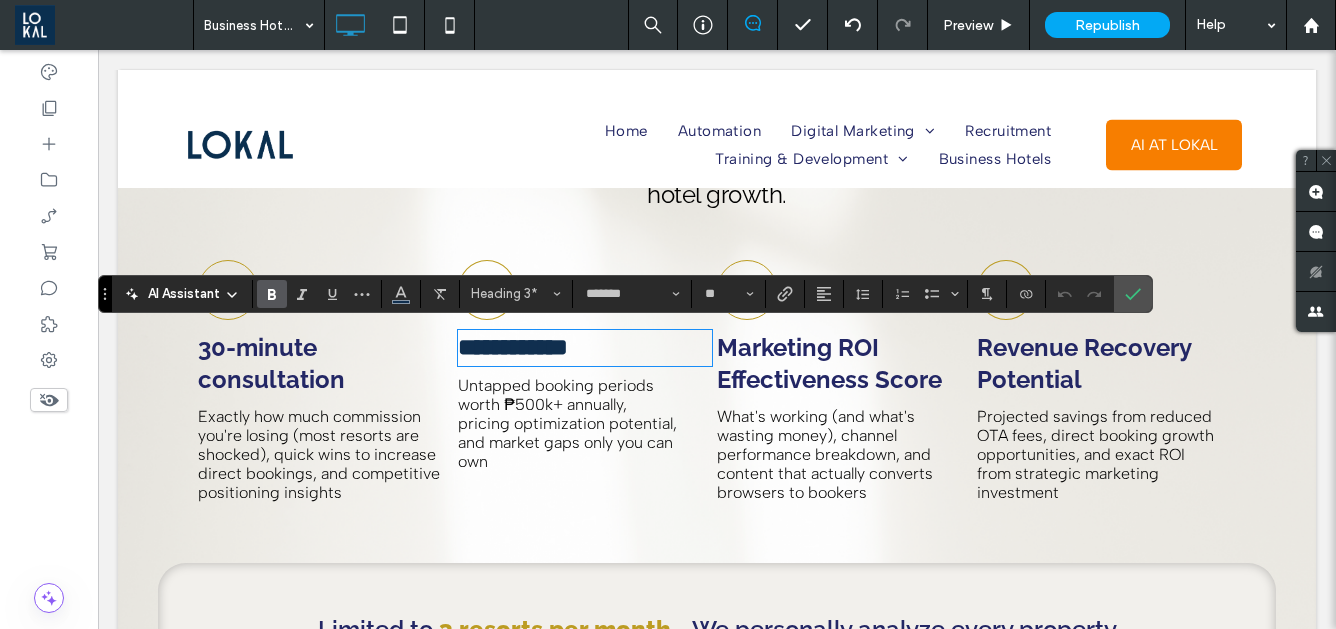 type on "**********" 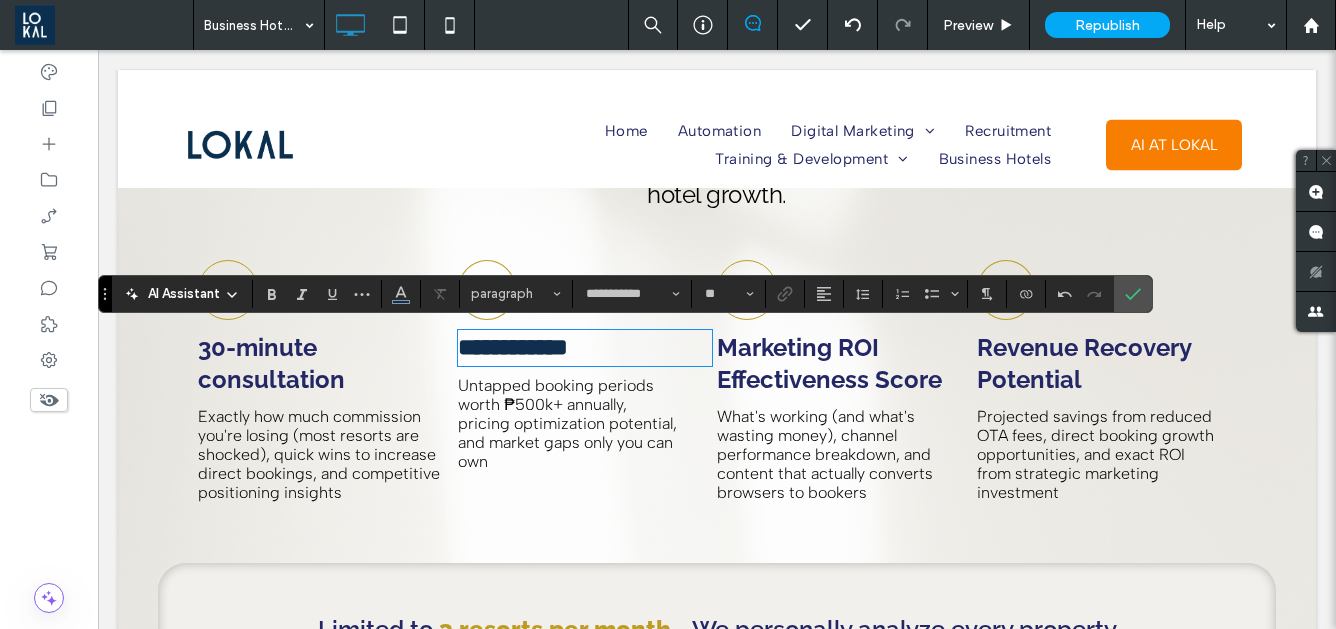 type 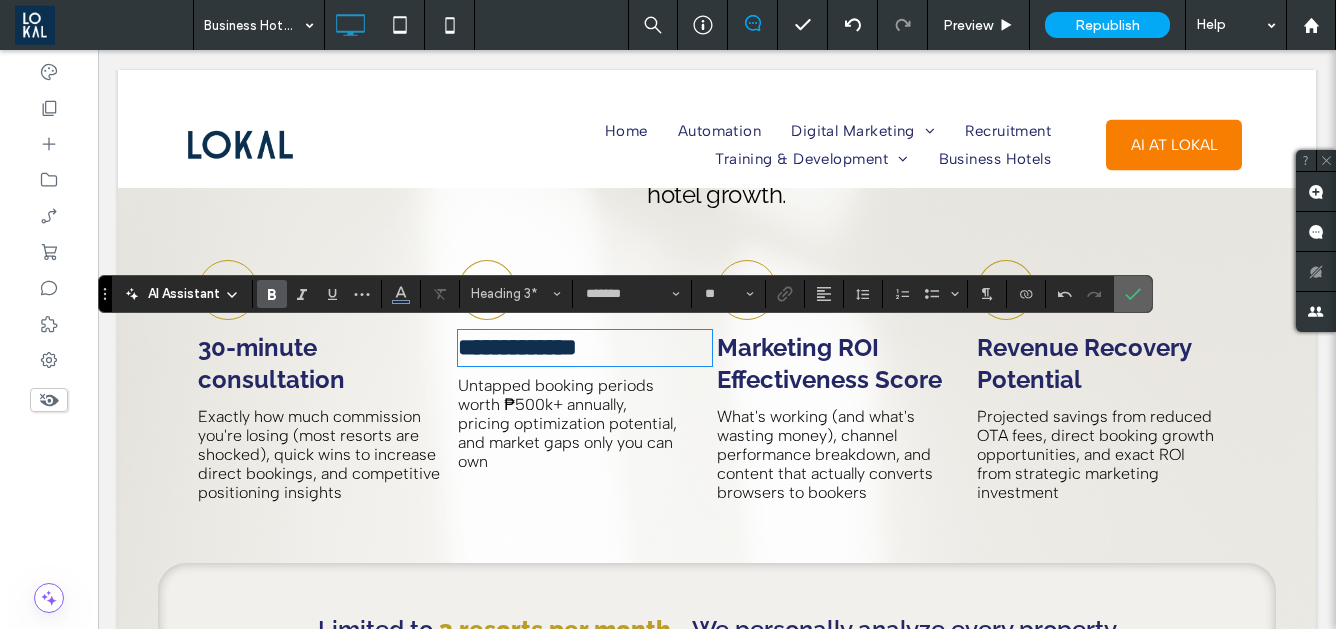 drag, startPoint x: 1134, startPoint y: 289, endPoint x: 808, endPoint y: 269, distance: 326.6129 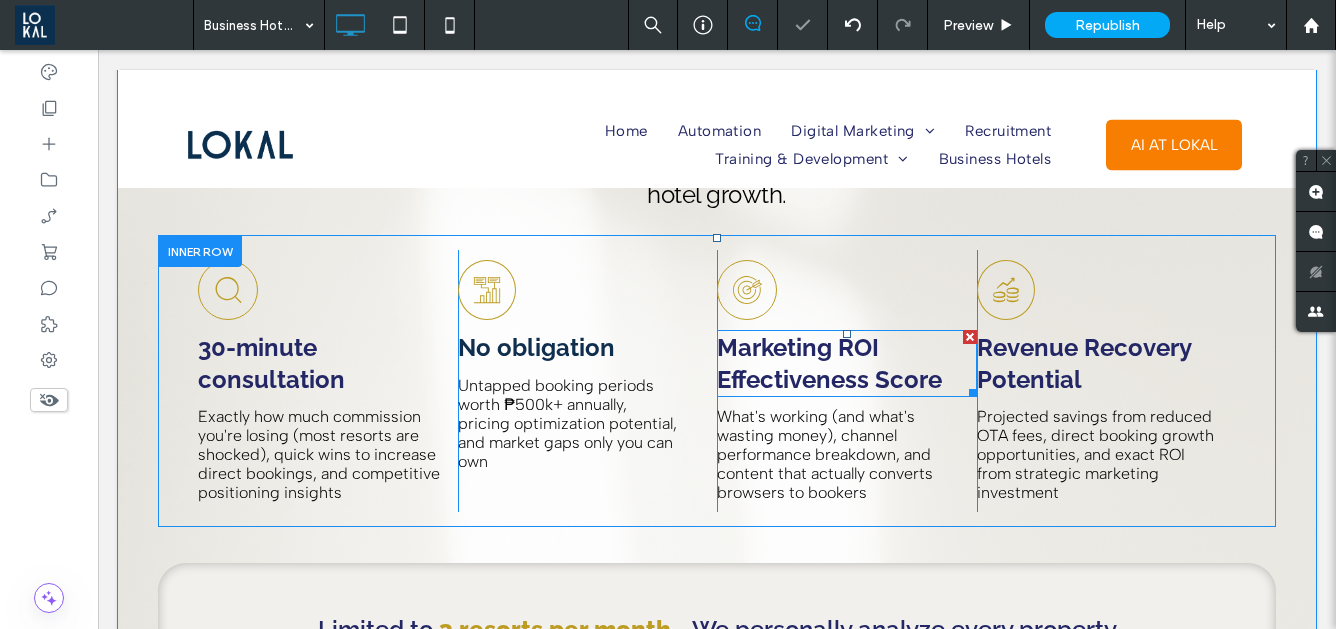 click on "Marketing ROI Effectiveness Score" at bounding box center (847, 363) 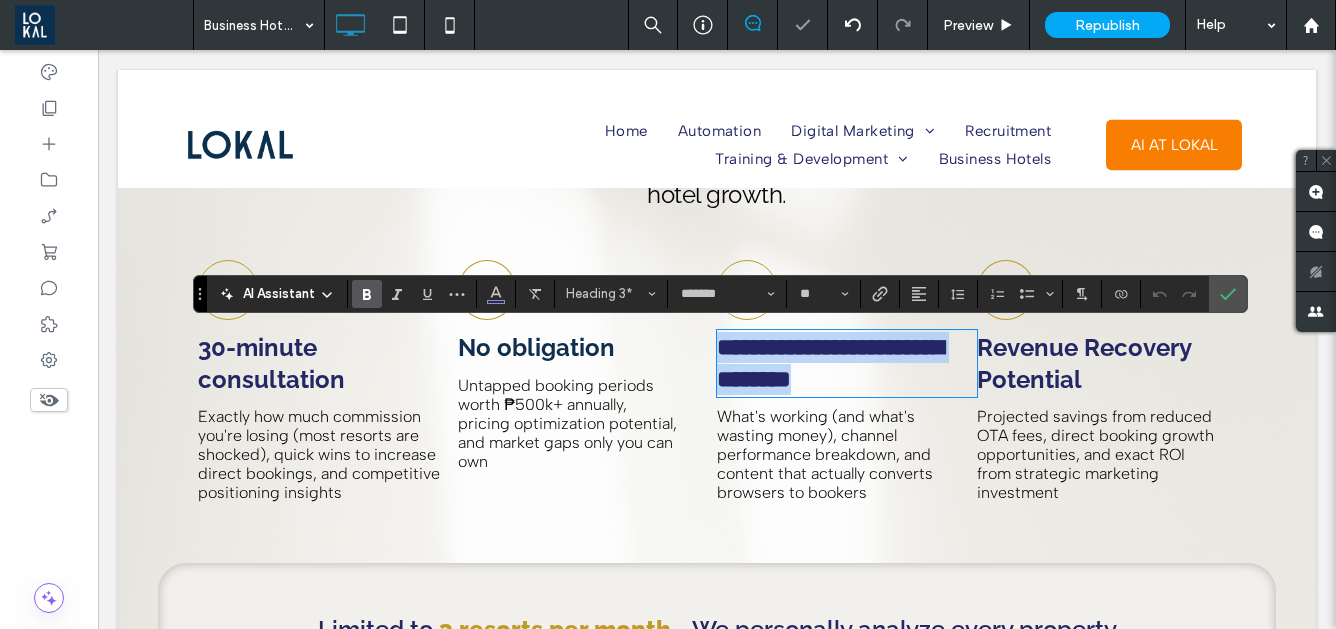 click on "**********" at bounding box center (847, 363) 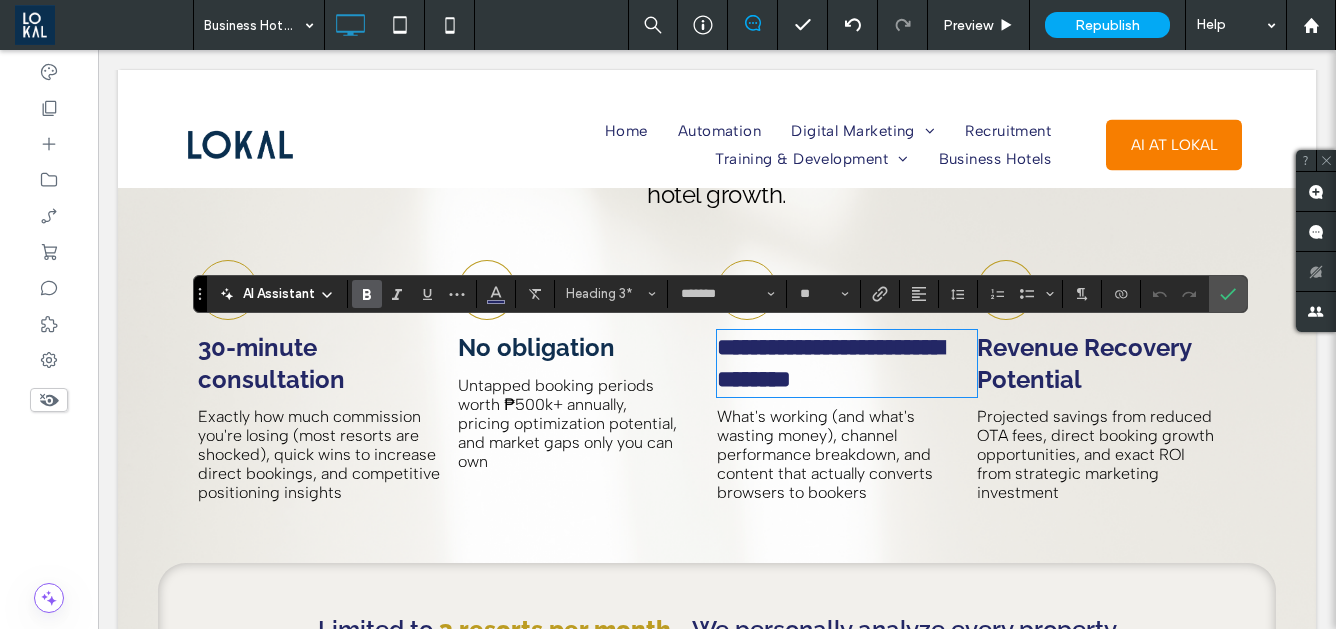 type on "**********" 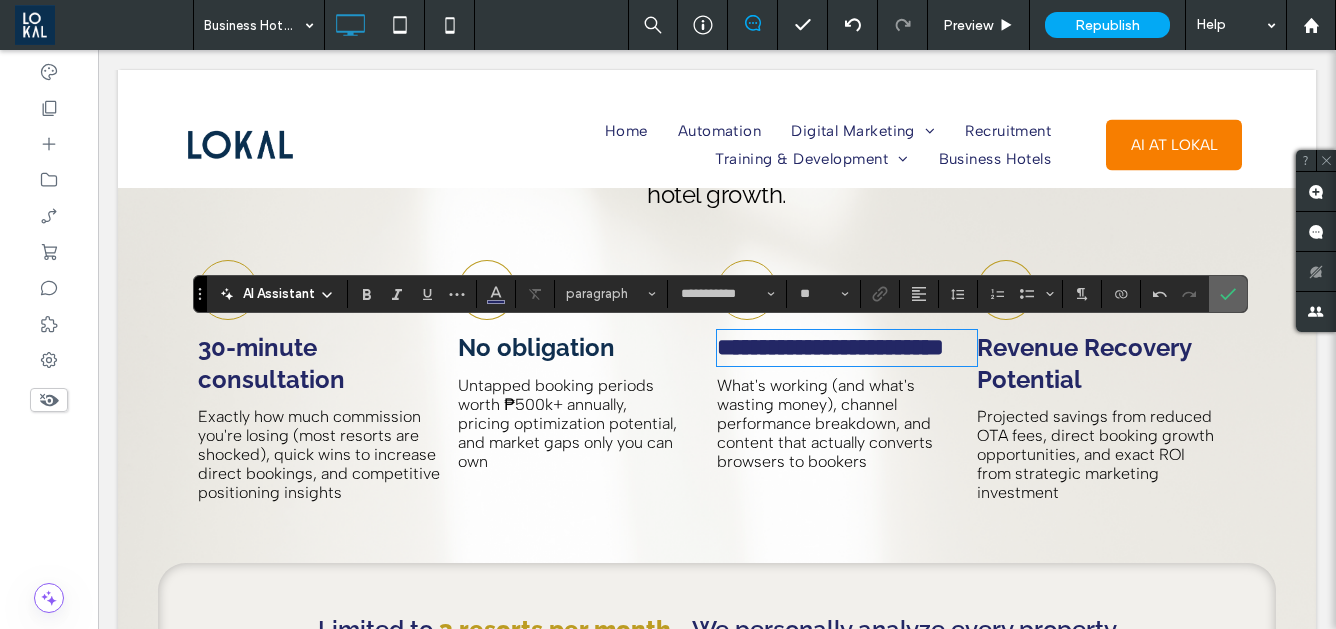 click 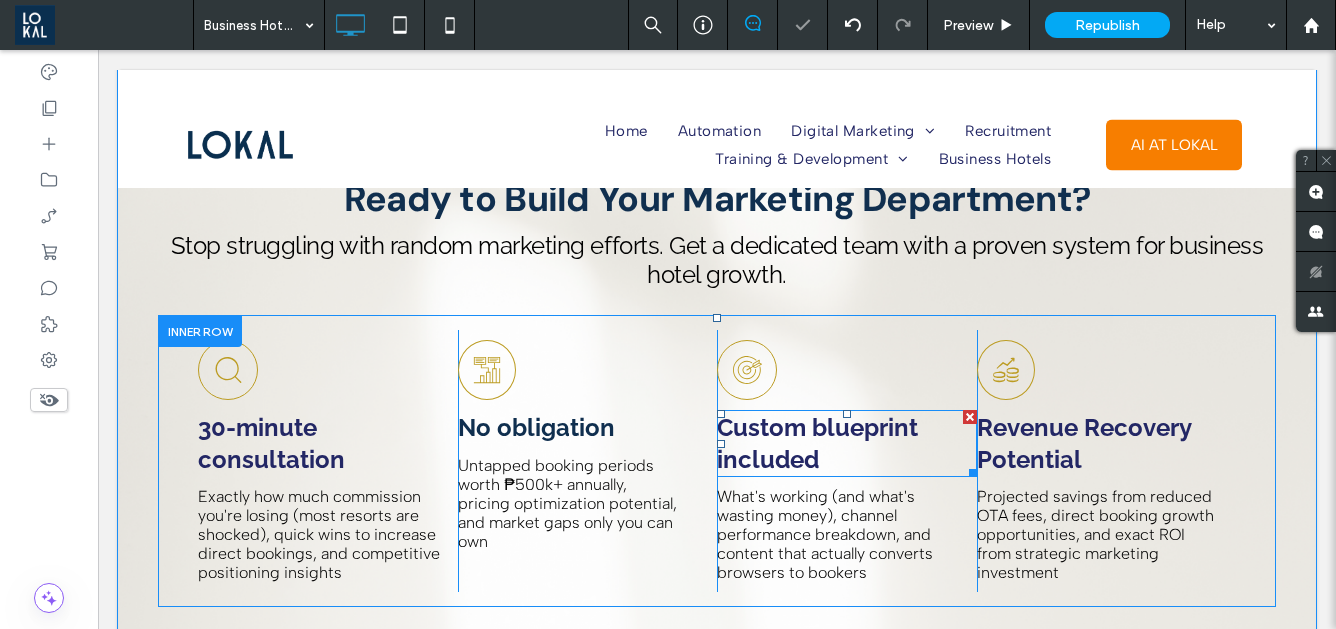 scroll, scrollTop: 4975, scrollLeft: 0, axis: vertical 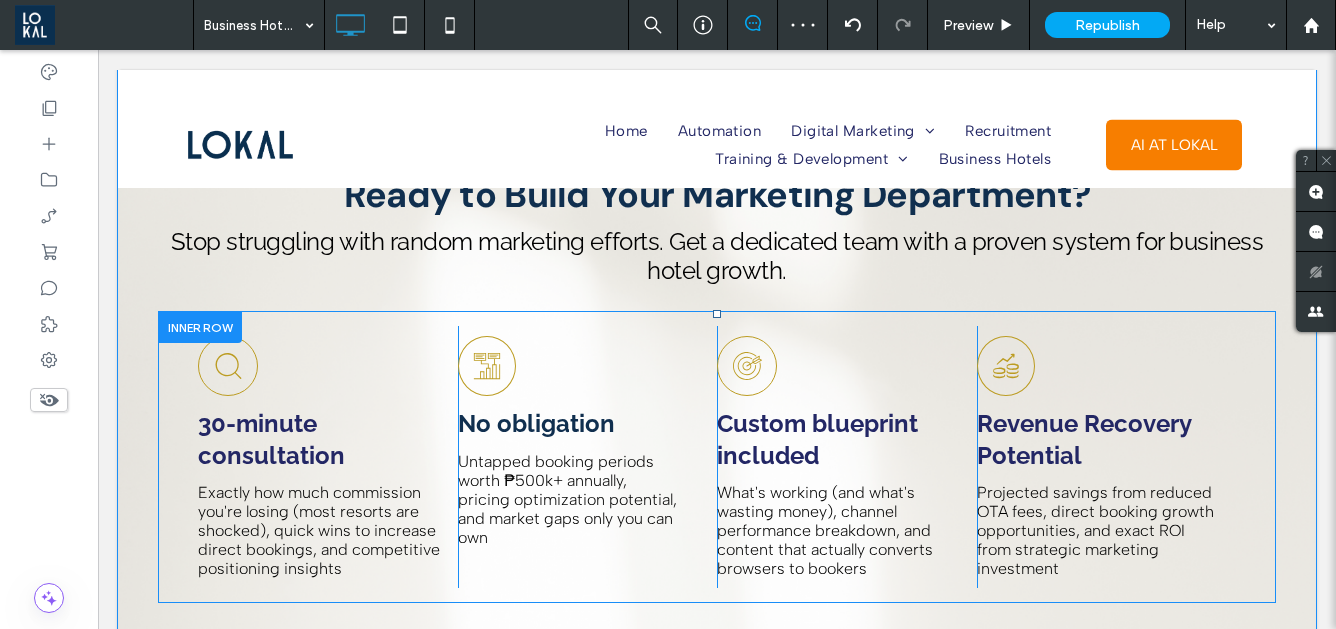 click at bounding box center [200, 326] 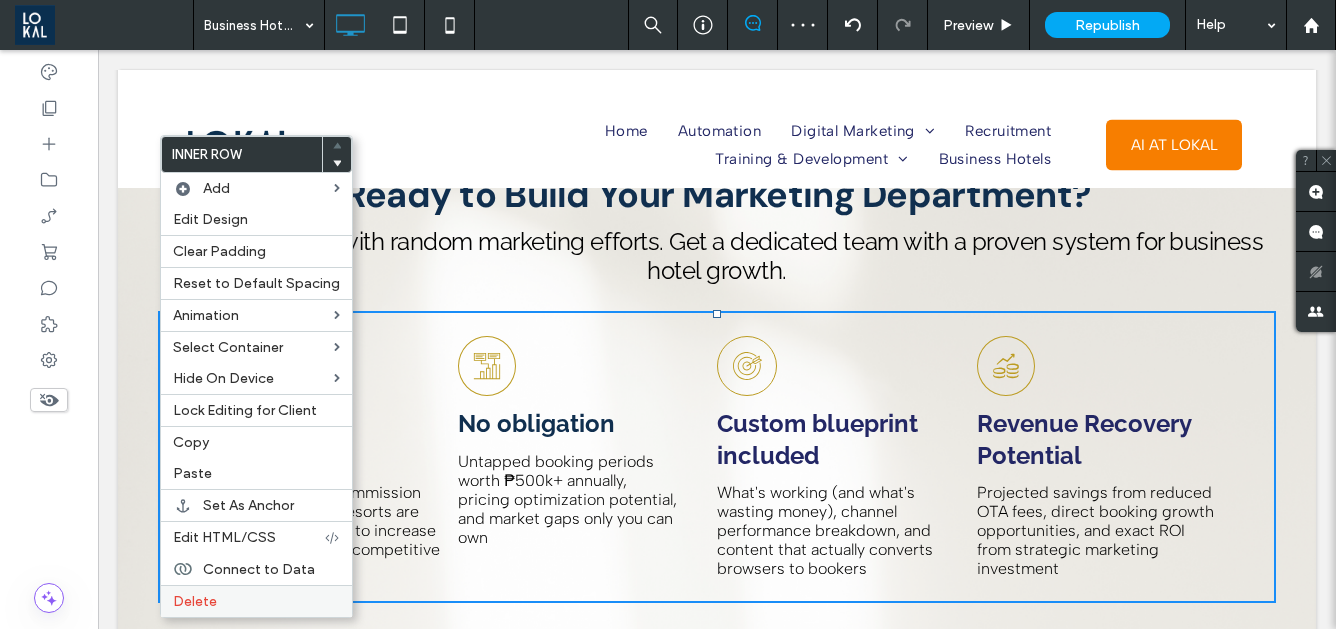 click on "Delete" at bounding box center (256, 601) 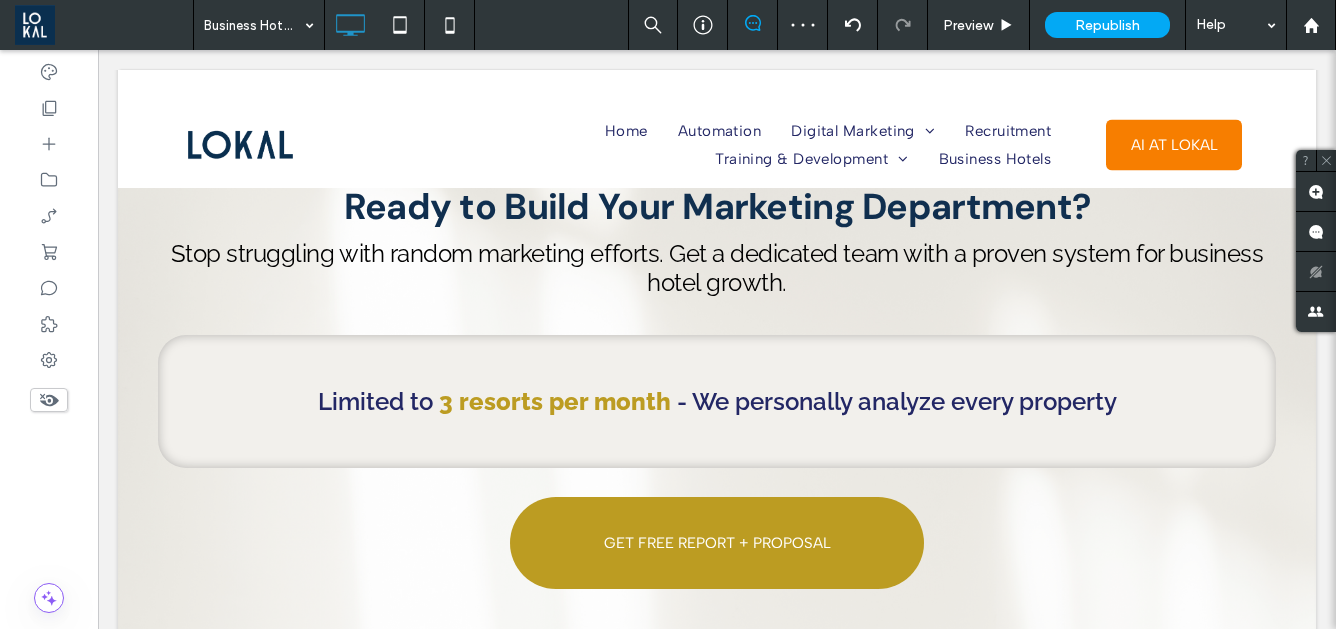 scroll, scrollTop: 4925, scrollLeft: 0, axis: vertical 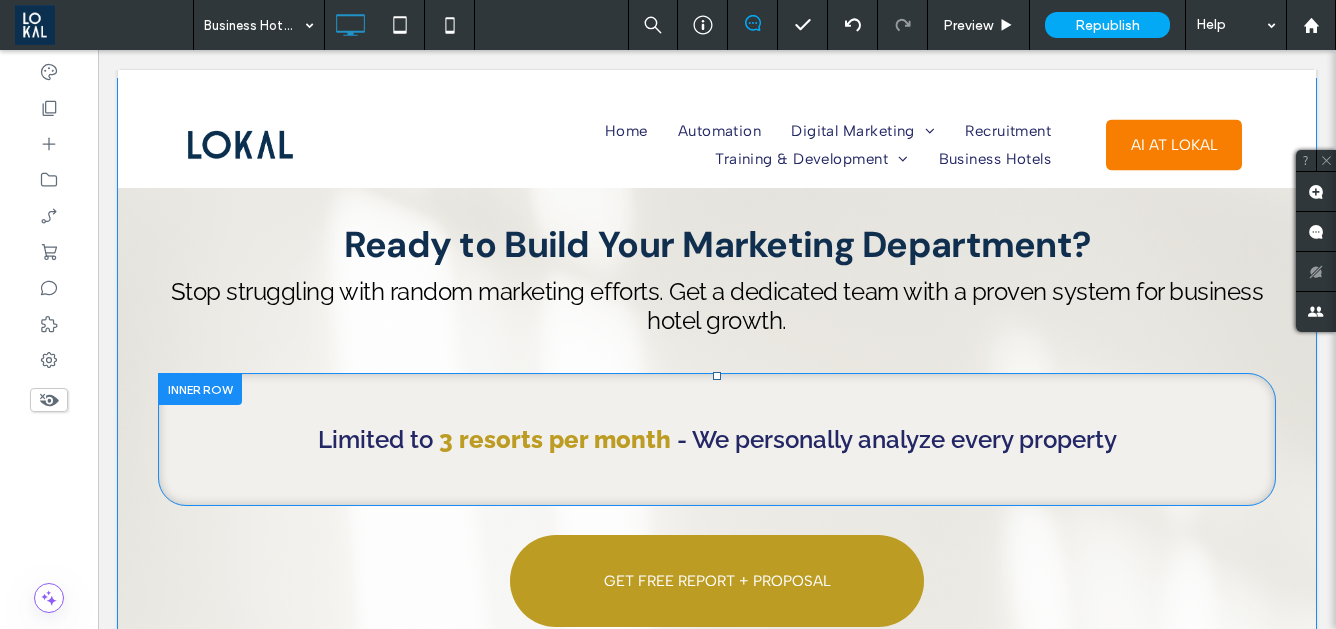 click at bounding box center [200, 388] 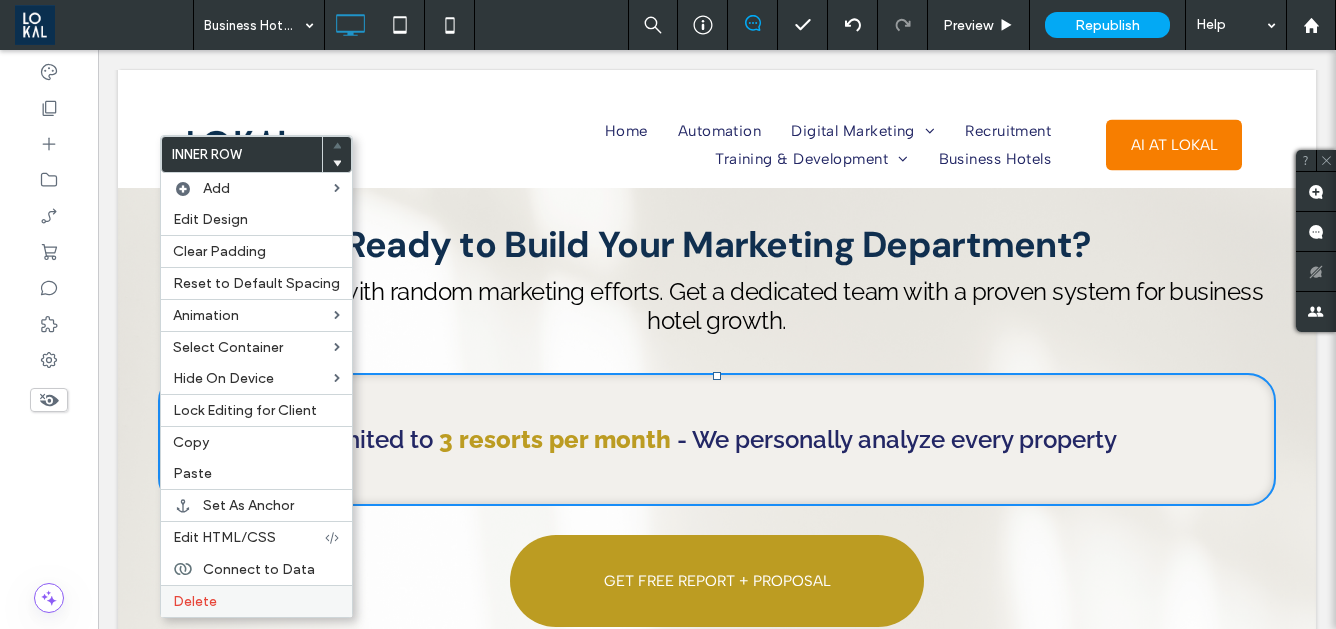 click on "Delete" at bounding box center [256, 601] 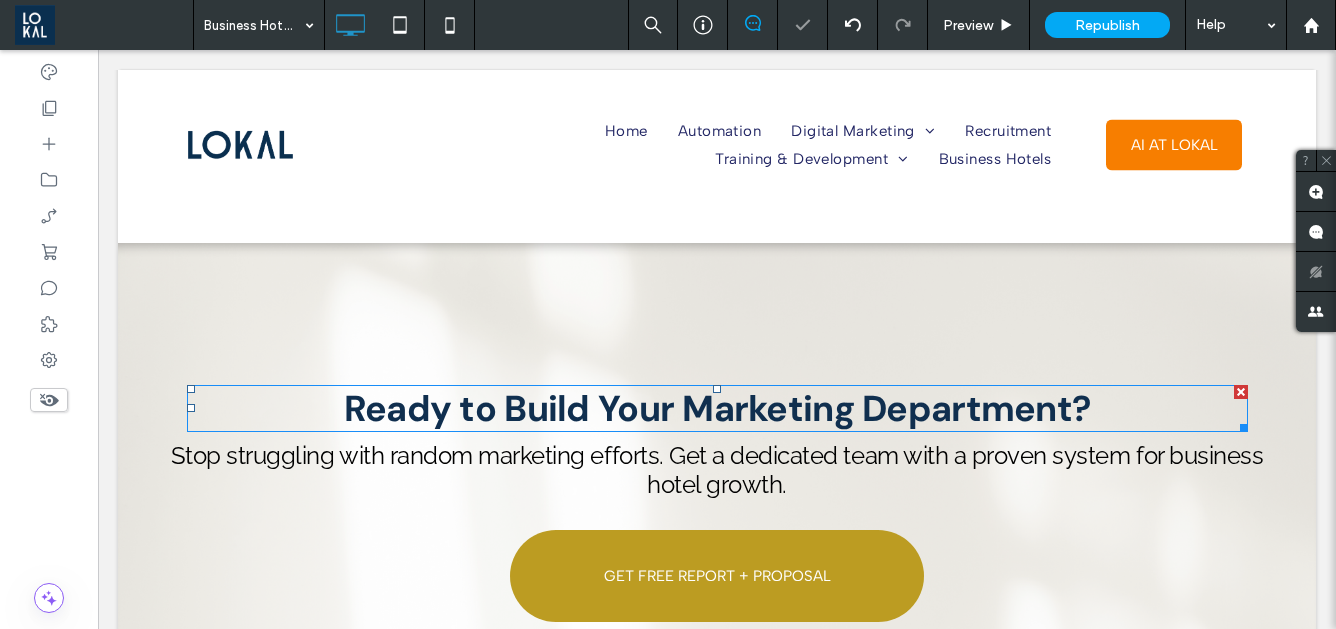 scroll, scrollTop: 4822, scrollLeft: 0, axis: vertical 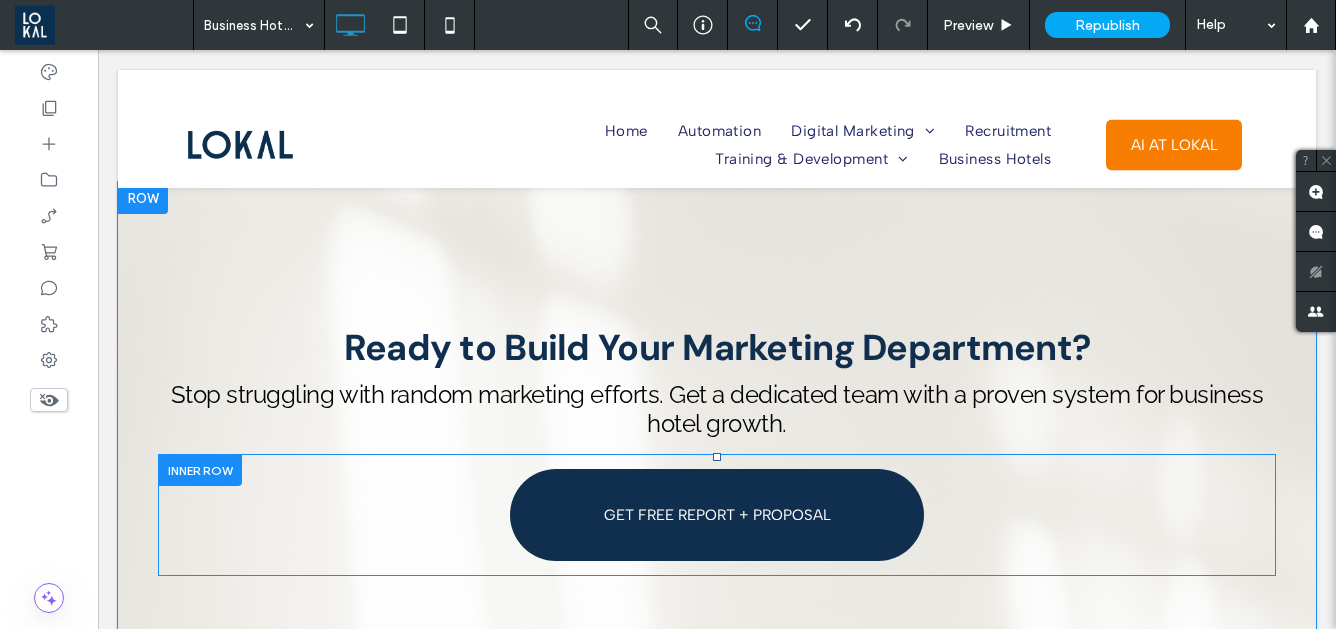 click on "GET FREE REPORT + PROPOSAL" at bounding box center (717, 515) 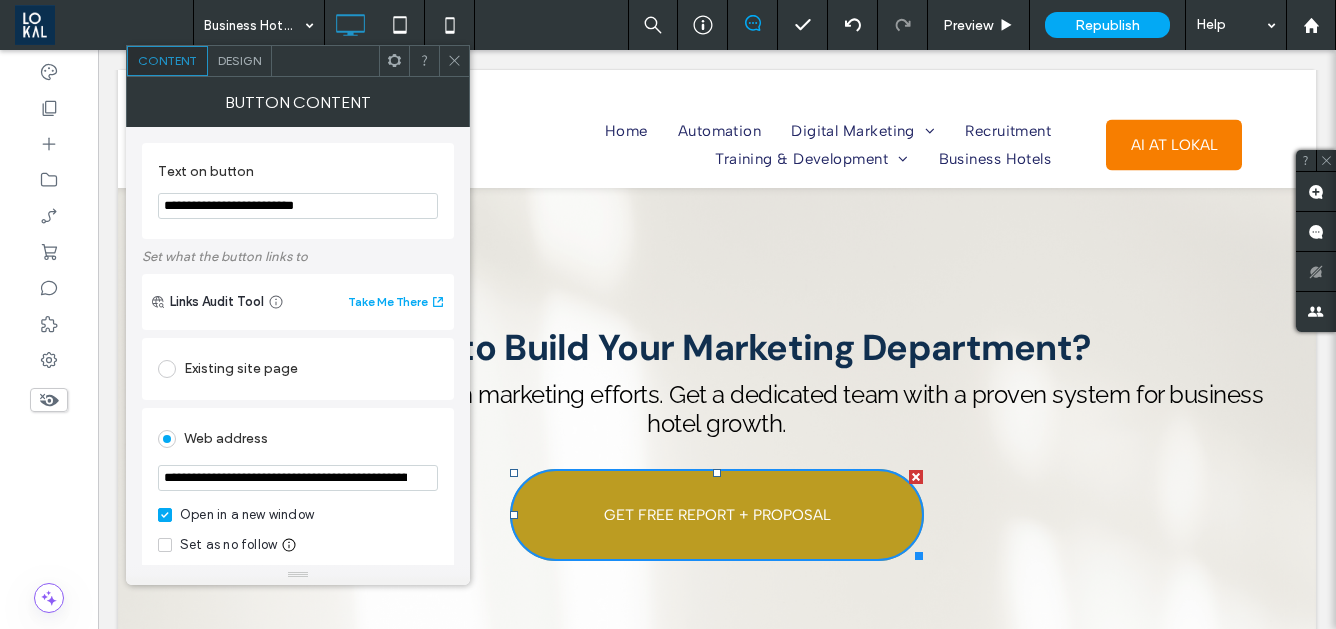 drag, startPoint x: 356, startPoint y: 202, endPoint x: 154, endPoint y: 204, distance: 202.0099 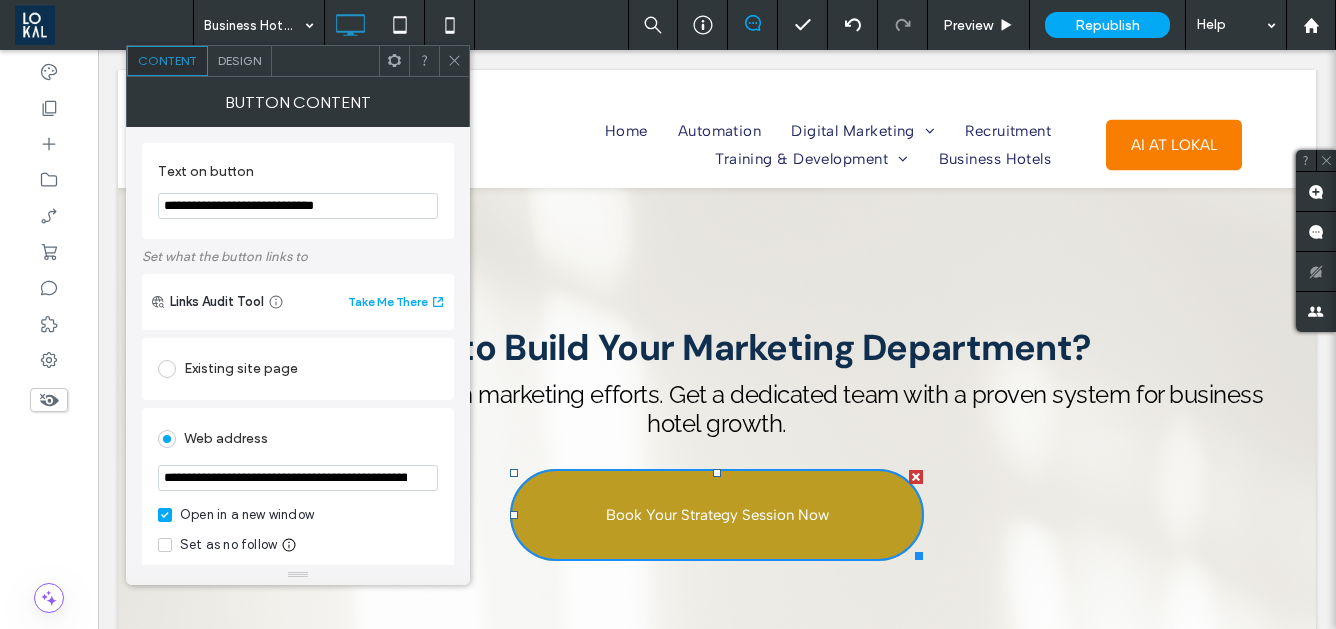type on "**********" 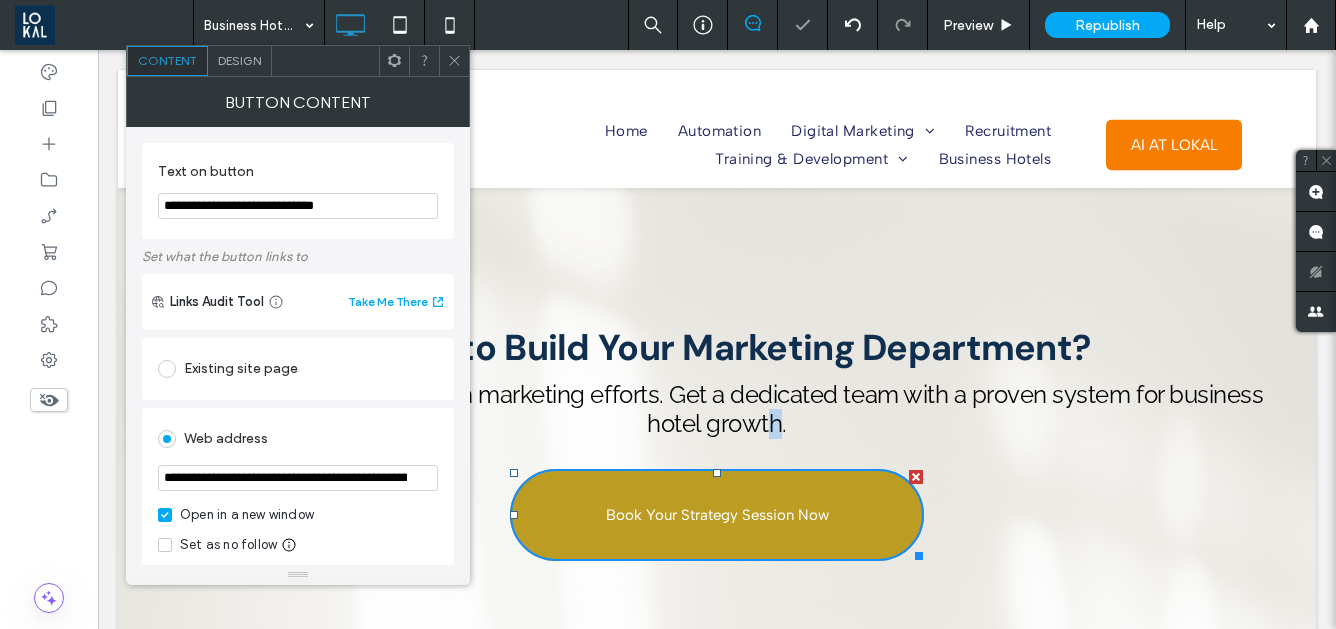 click on "Stop struggling with random marketing efforts. Get a dedicated team with a proven system for business hotel growth." at bounding box center [717, 409] 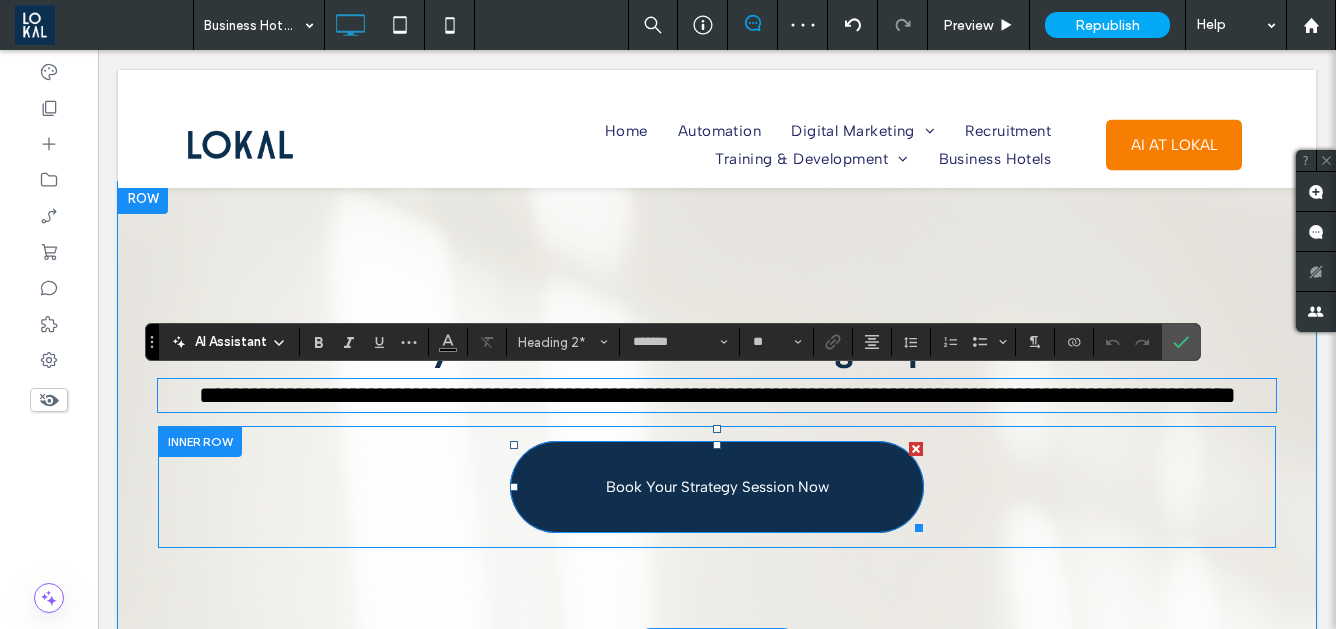 click on "Book Your Strategy Session Now" at bounding box center [717, 487] 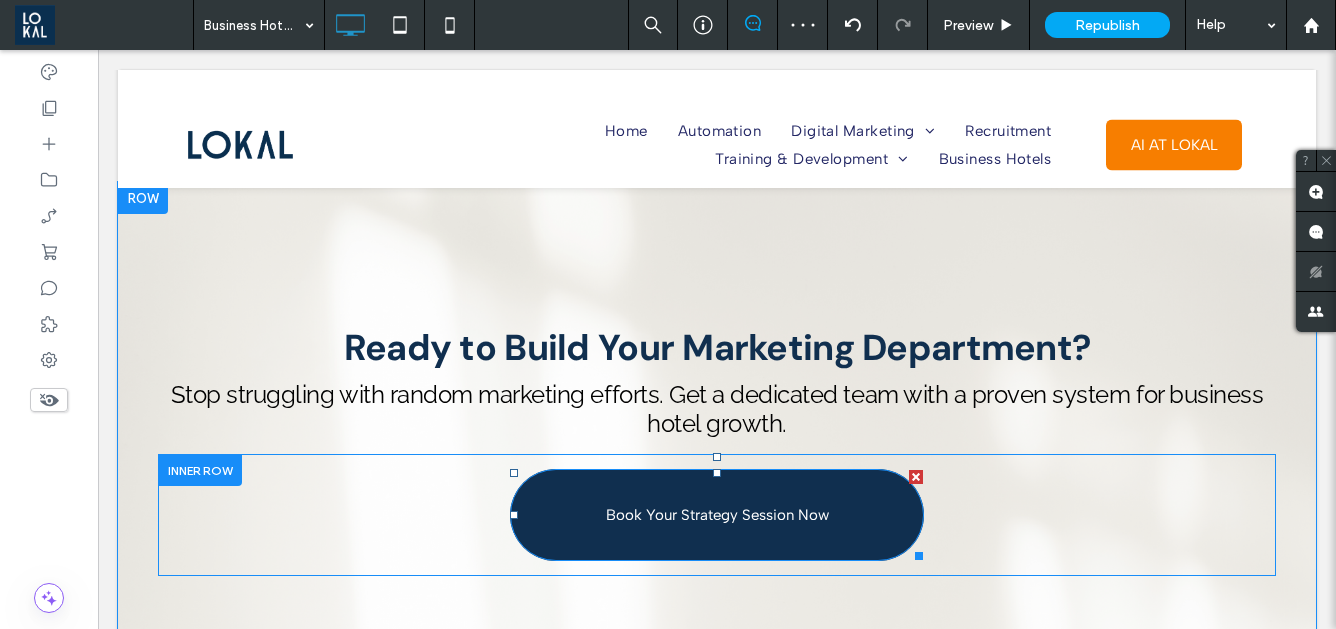 click on "Book Your Strategy Session Now" at bounding box center (717, 515) 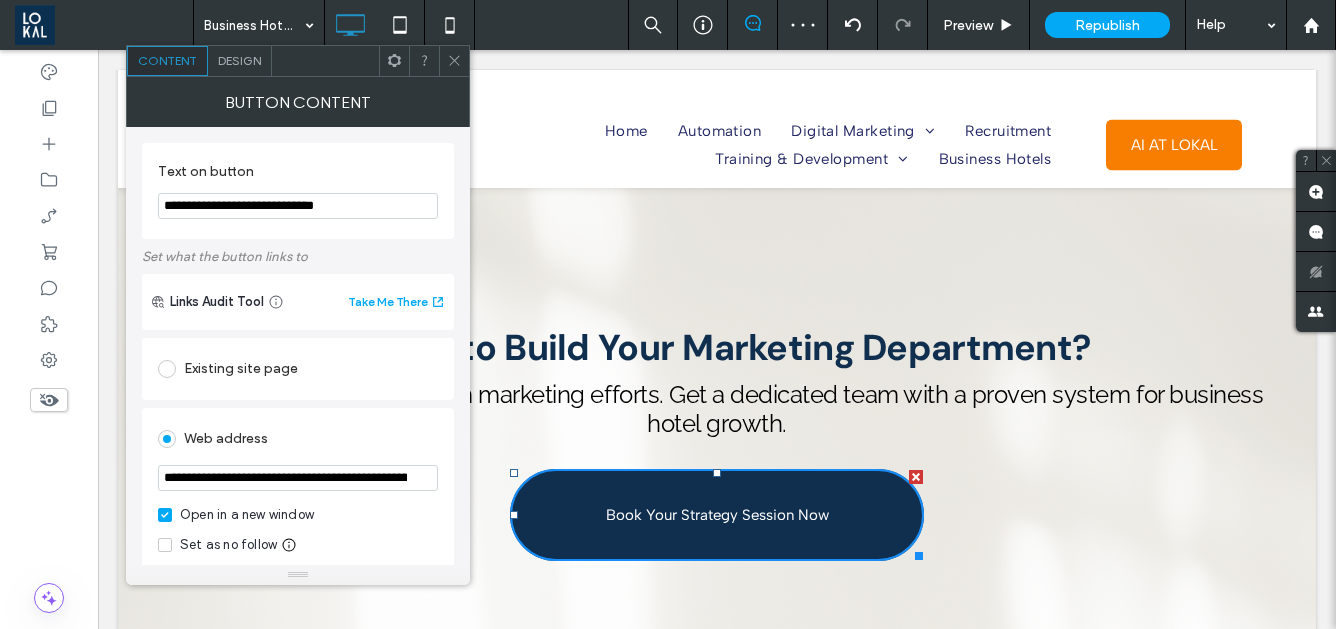 click on "Book Your Strategy Session Now" at bounding box center (717, 515) 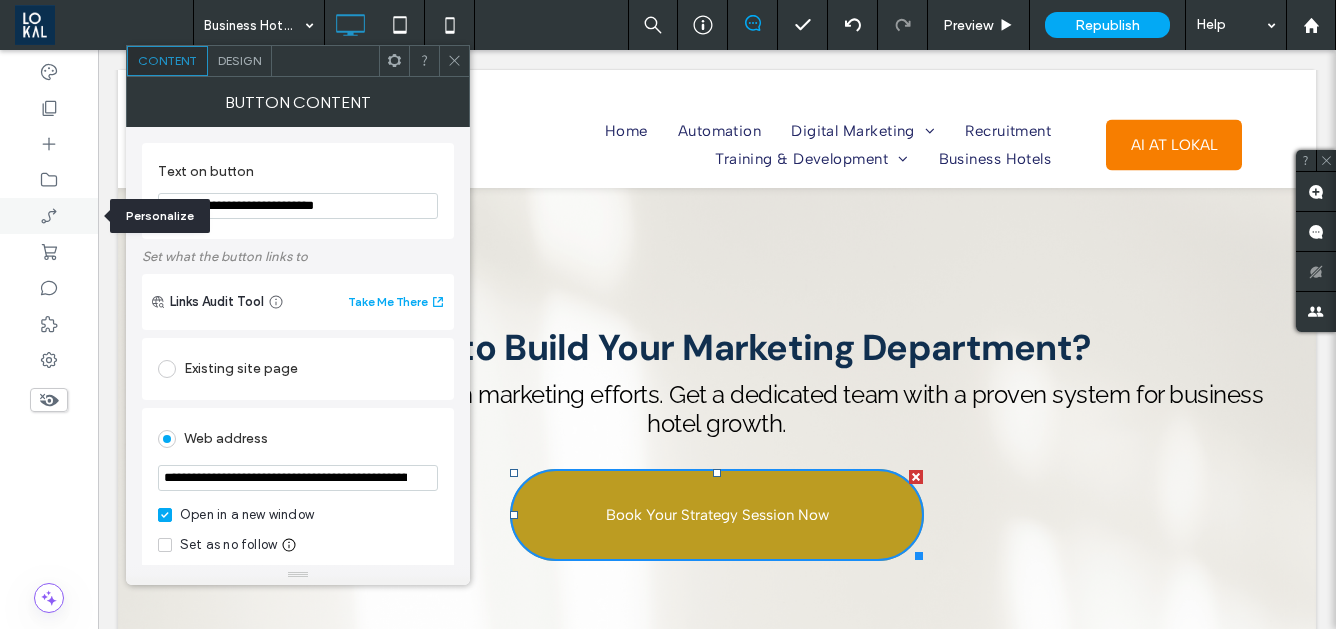 drag, startPoint x: 370, startPoint y: 205, endPoint x: 24, endPoint y: 197, distance: 346.09247 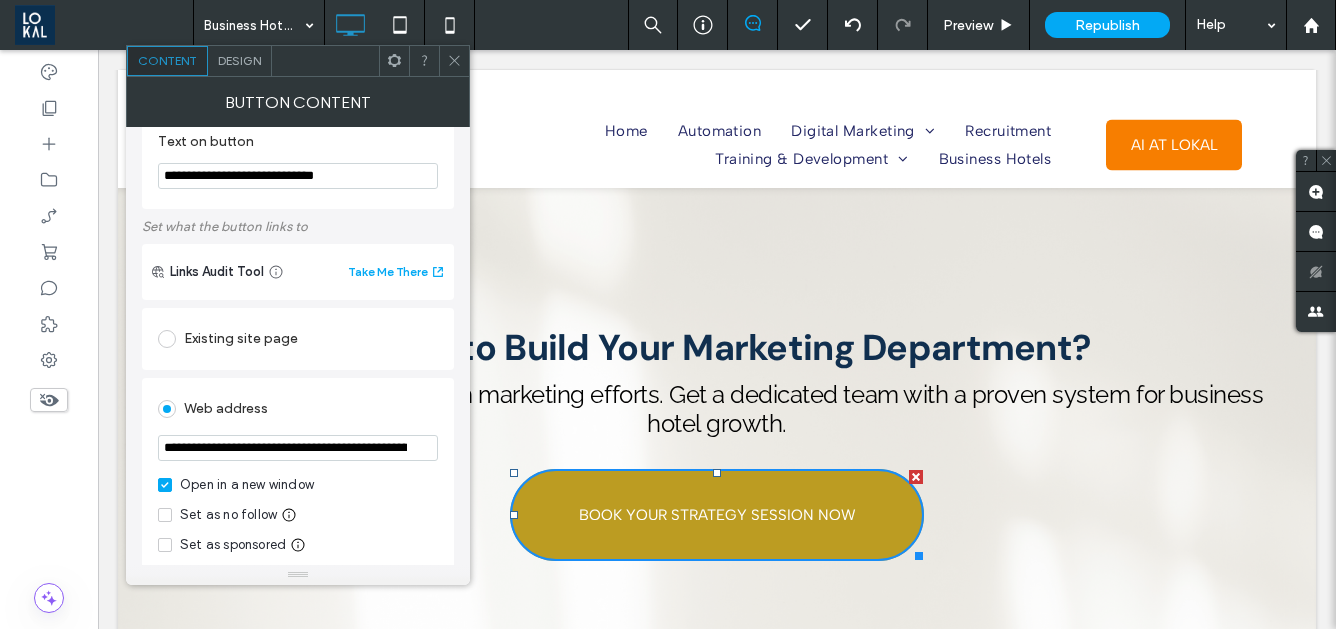 scroll, scrollTop: 0, scrollLeft: 0, axis: both 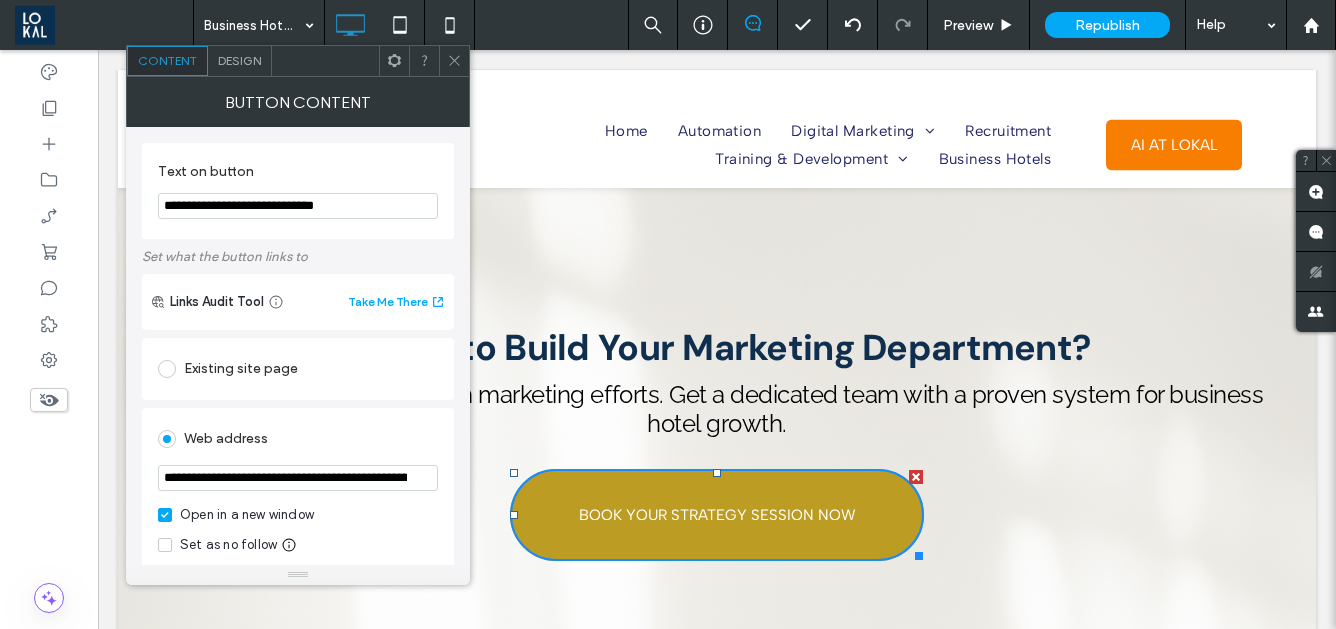 type on "**********" 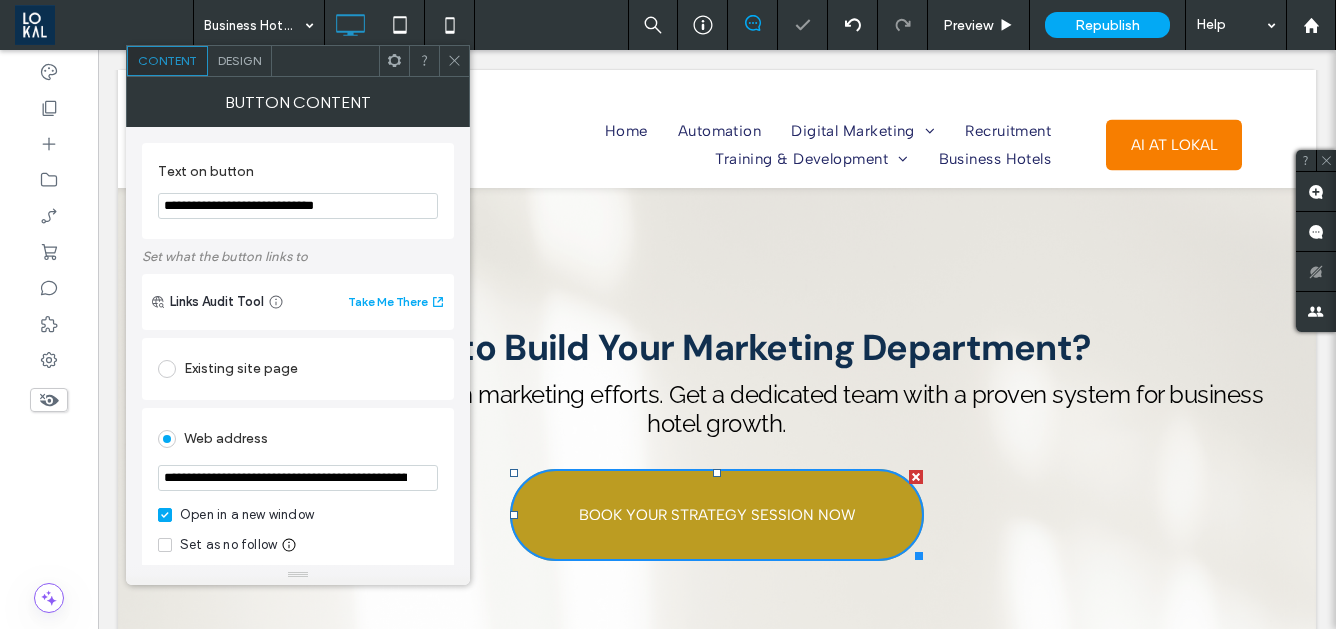 click 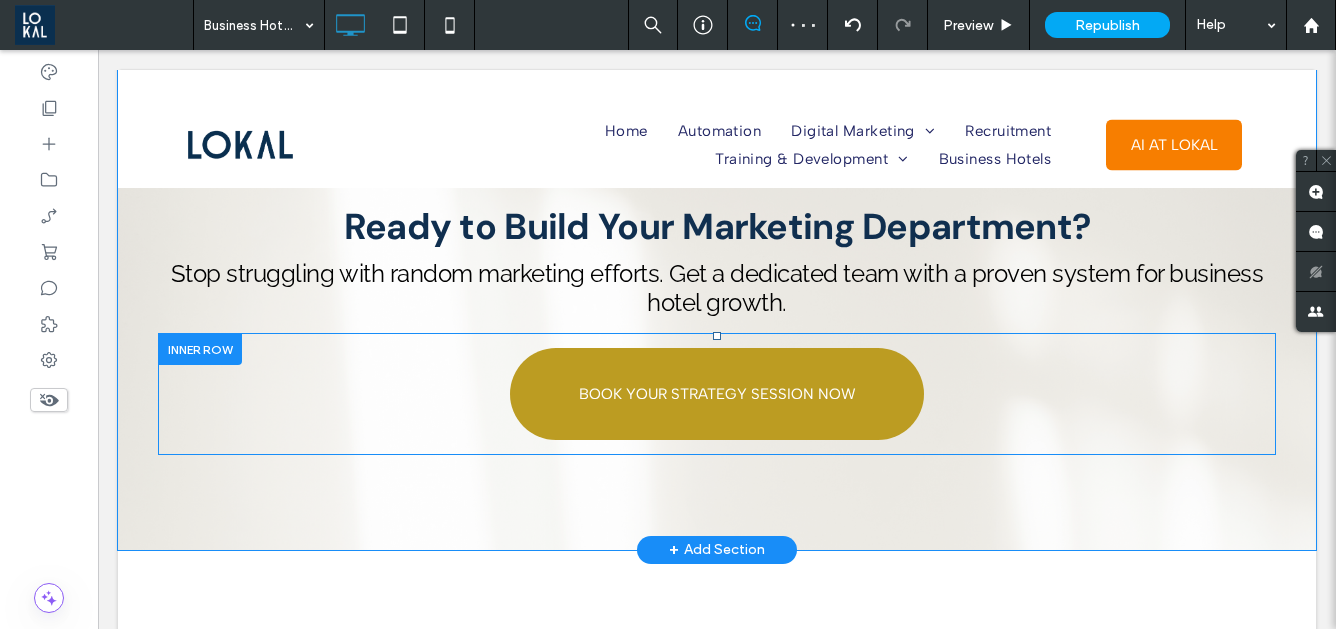scroll, scrollTop: 4950, scrollLeft: 0, axis: vertical 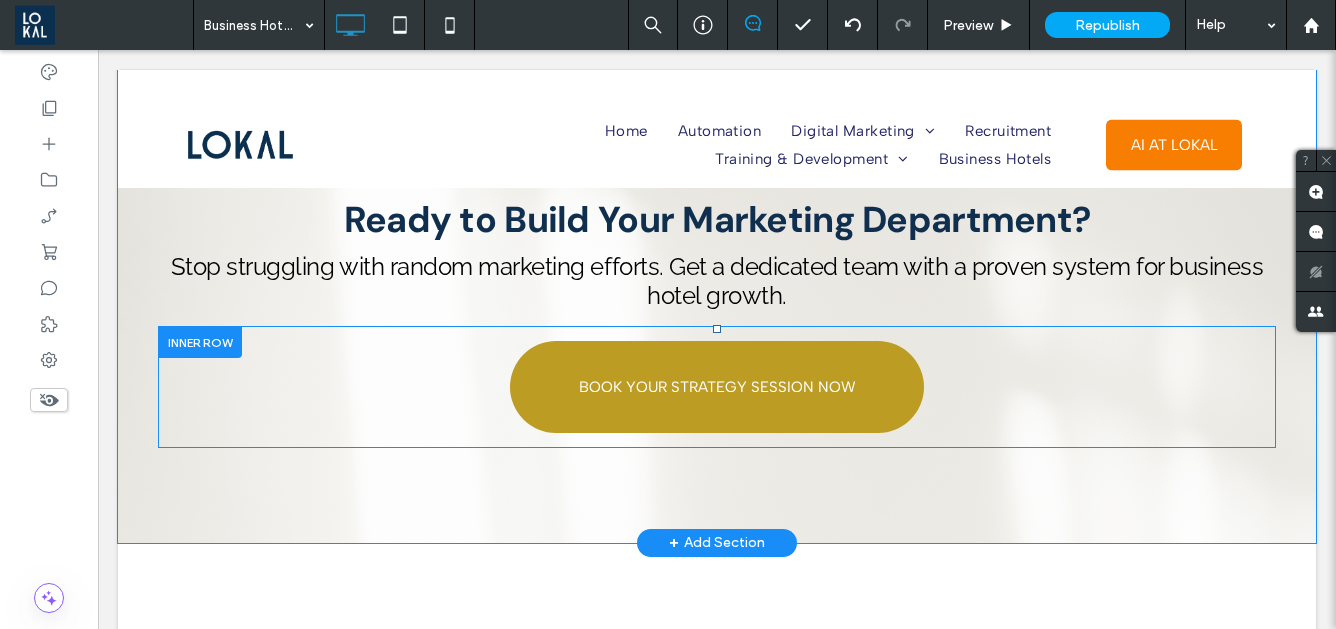 click at bounding box center (200, 341) 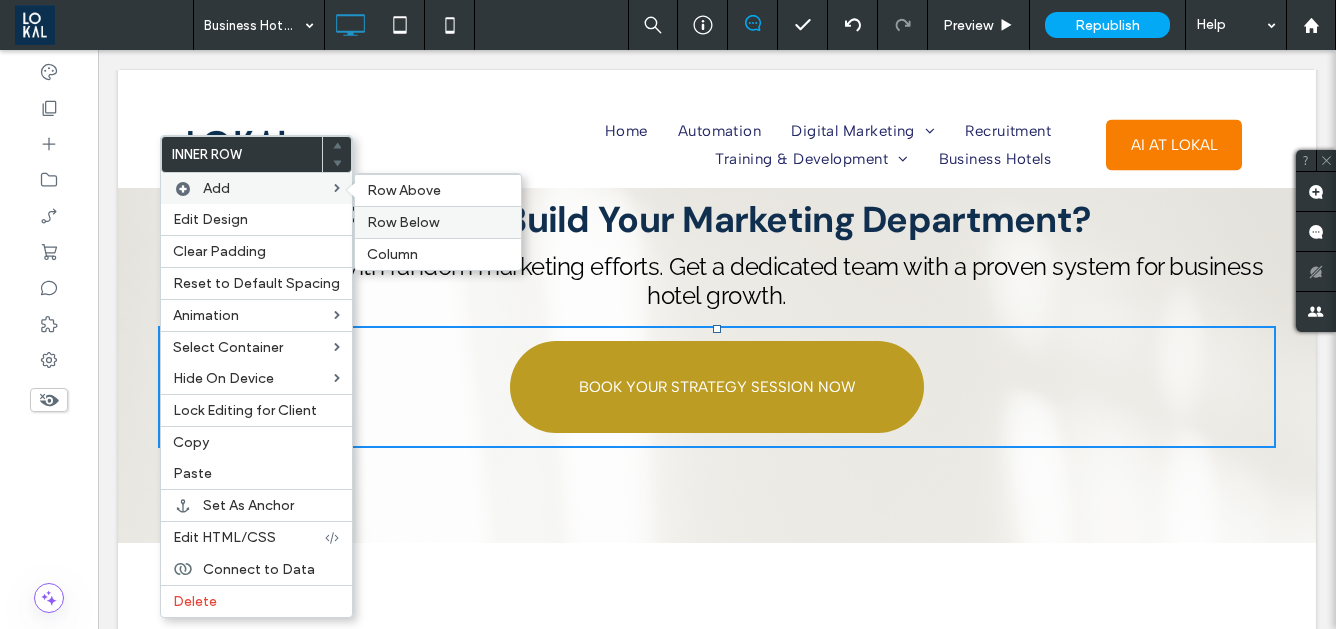 click on "Row Below" at bounding box center (403, 222) 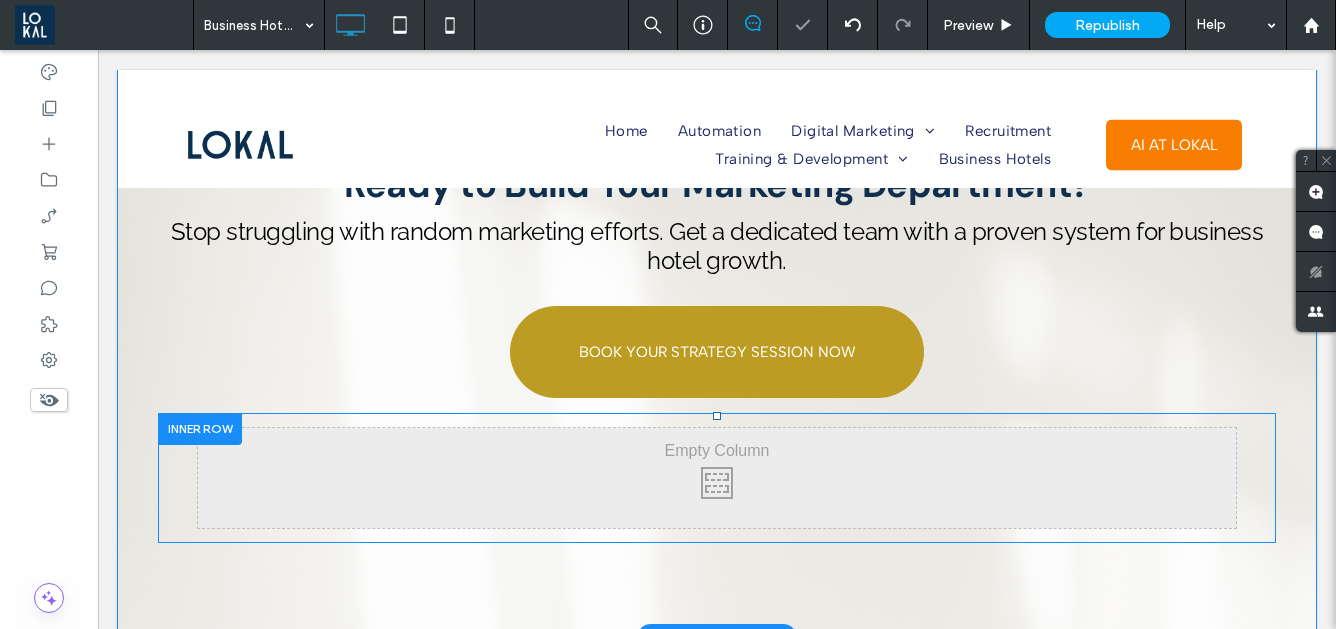scroll, scrollTop: 4999, scrollLeft: 0, axis: vertical 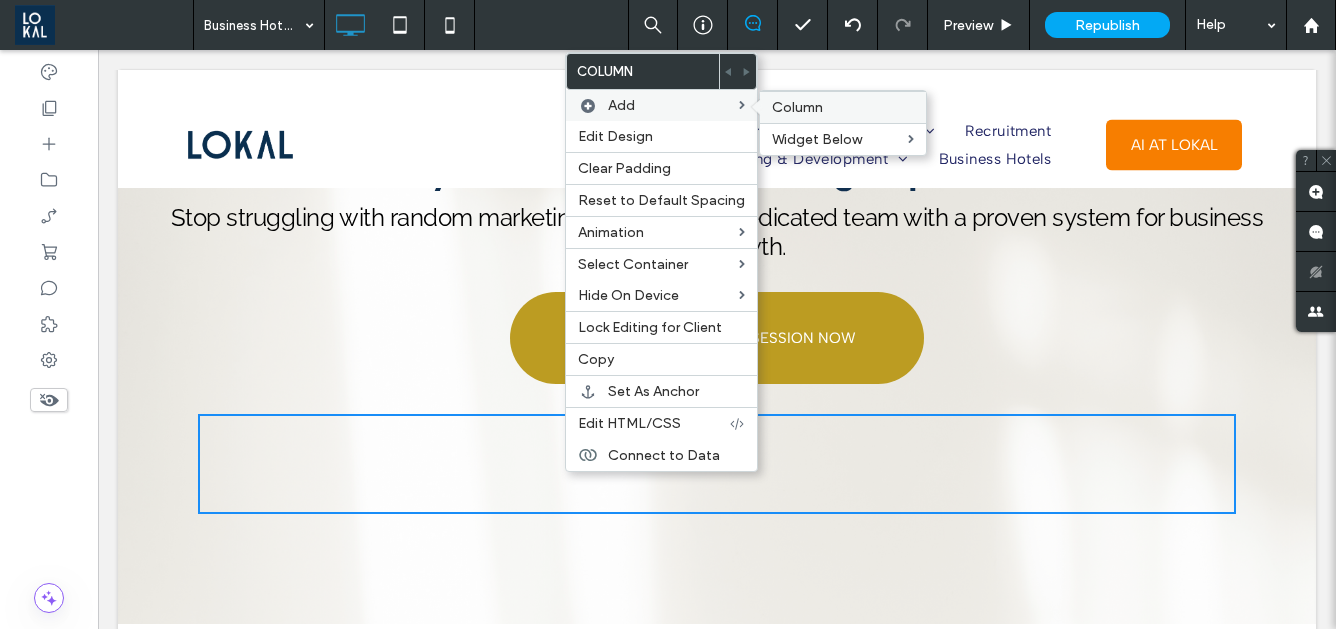 click on "Column" at bounding box center [797, 107] 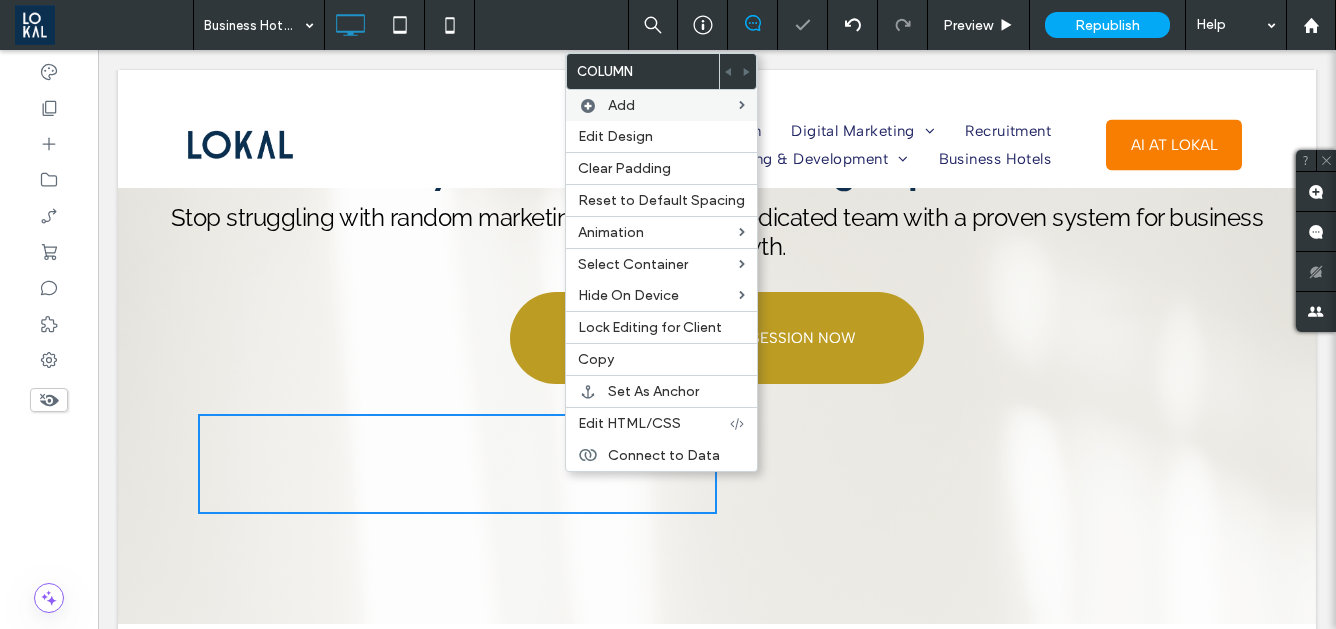 click on "Click To Paste     Click To Paste" at bounding box center (976, 464) 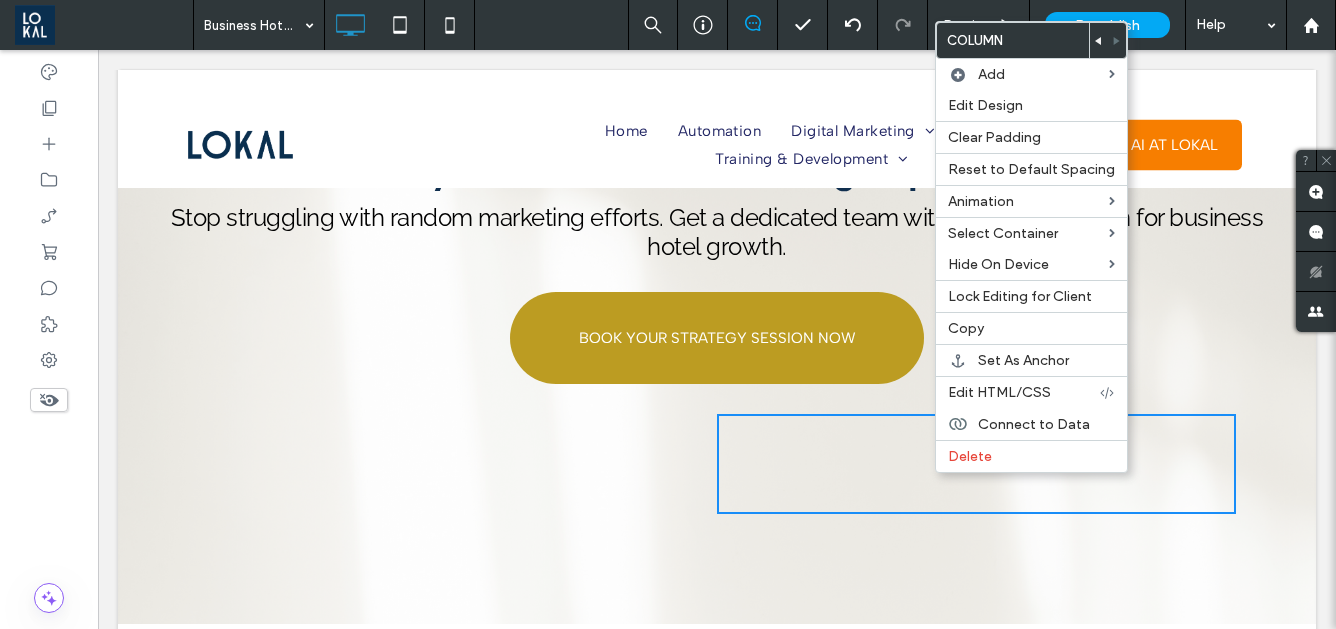 click at bounding box center (717, 129) 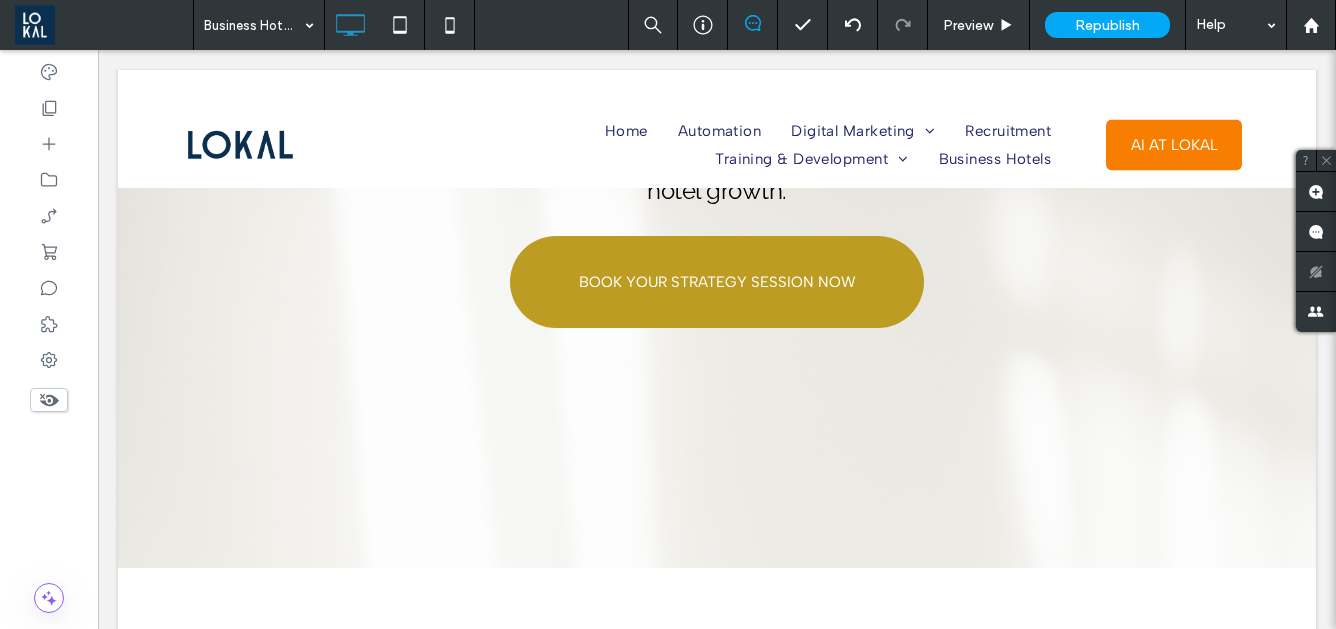 scroll, scrollTop: 5057, scrollLeft: 0, axis: vertical 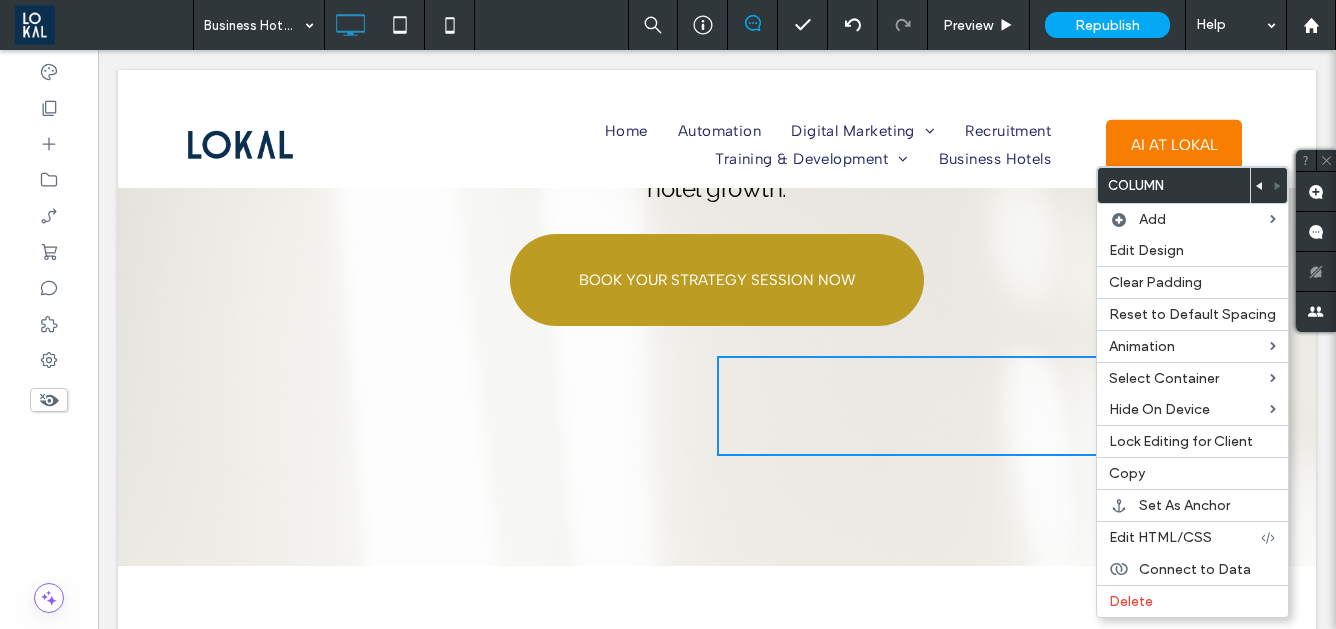 click on "Click To Paste     Click To Paste" at bounding box center (976, 406) 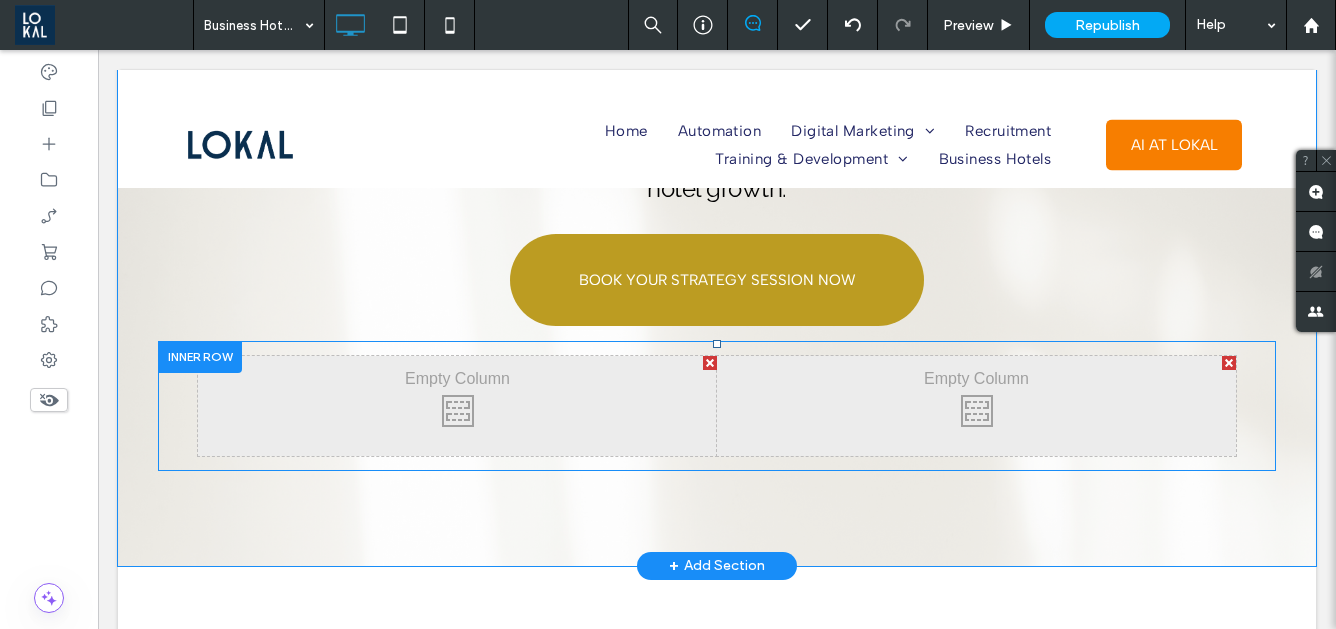 click at bounding box center (1229, 363) 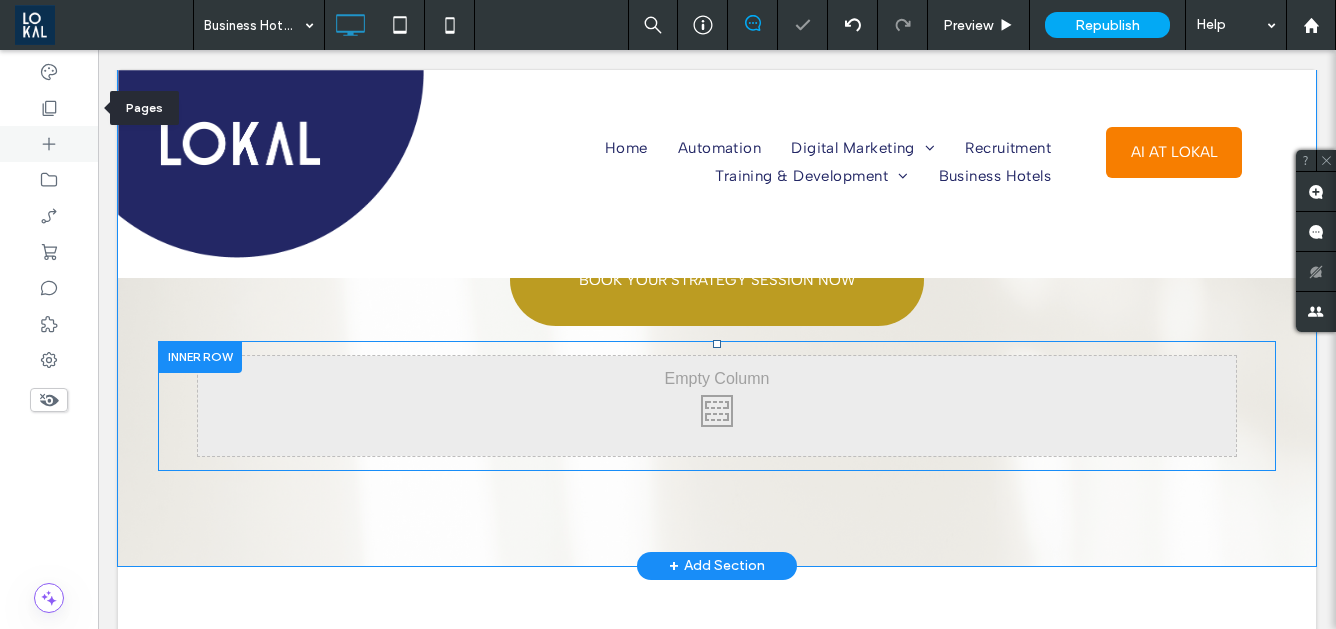 scroll, scrollTop: 5086, scrollLeft: 0, axis: vertical 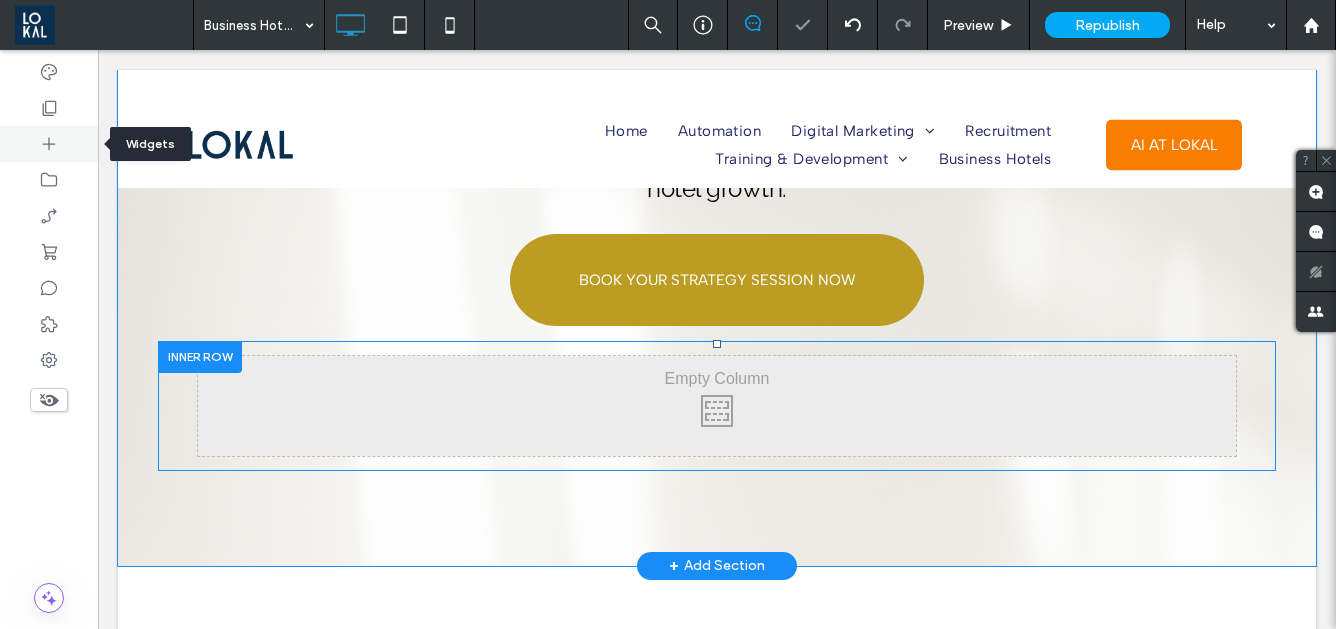 click 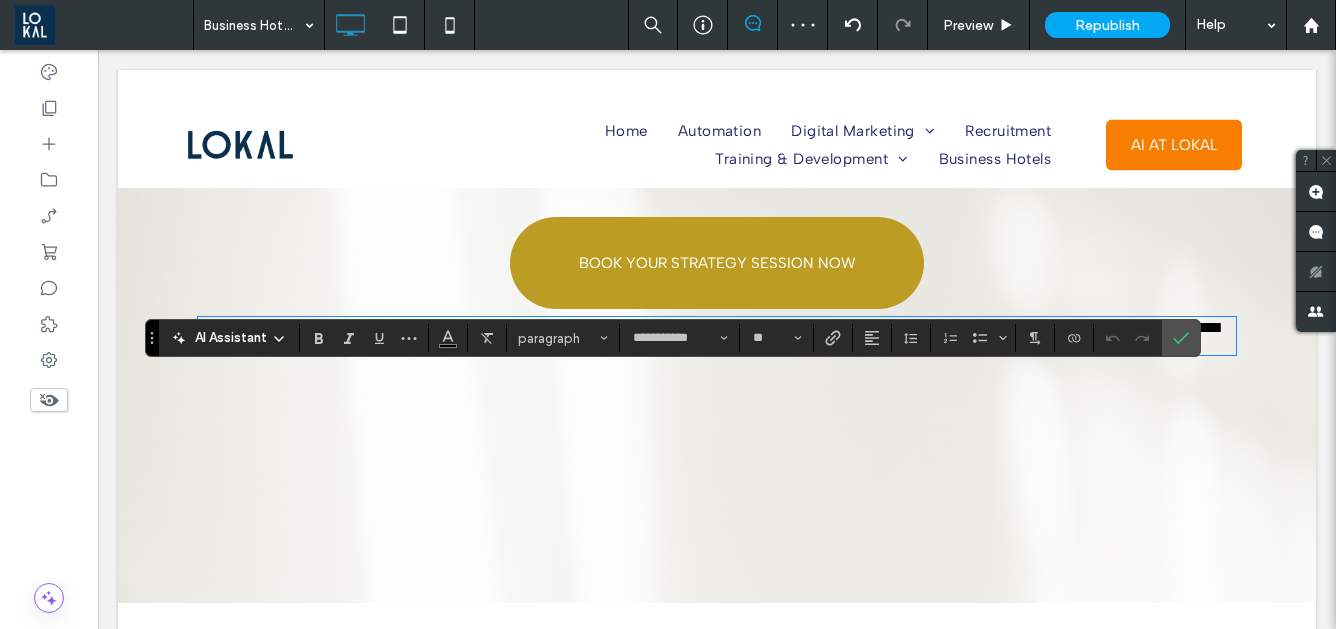 scroll, scrollTop: 5107, scrollLeft: 0, axis: vertical 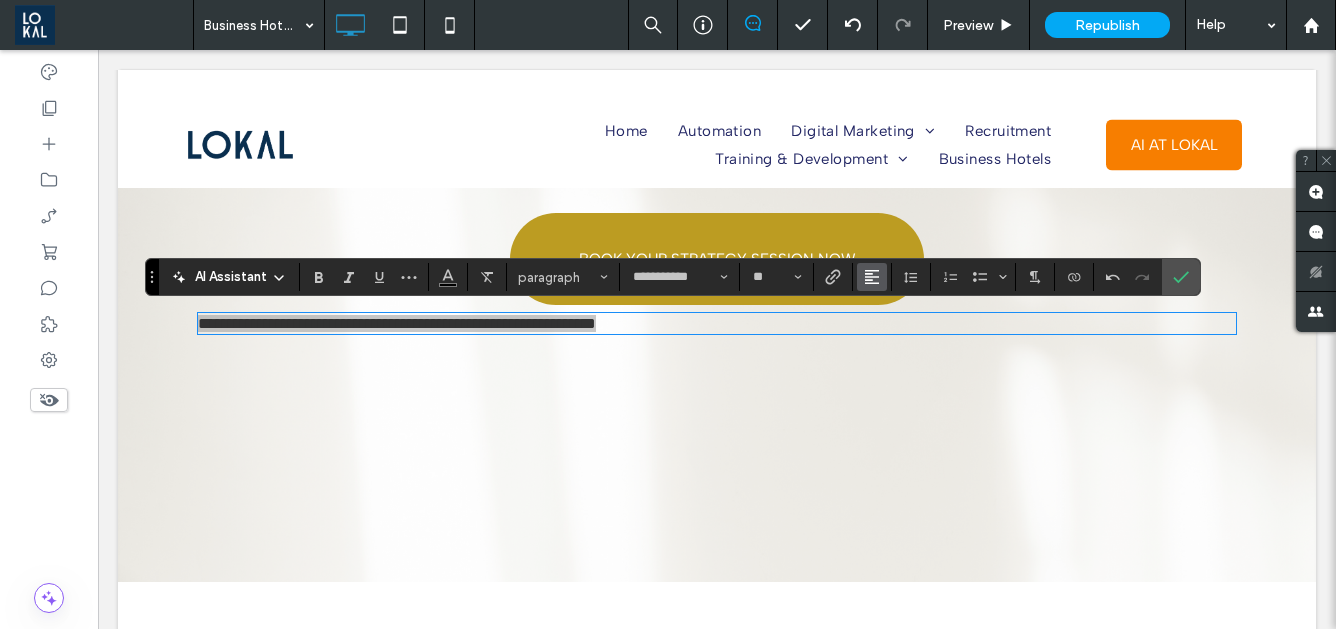 click 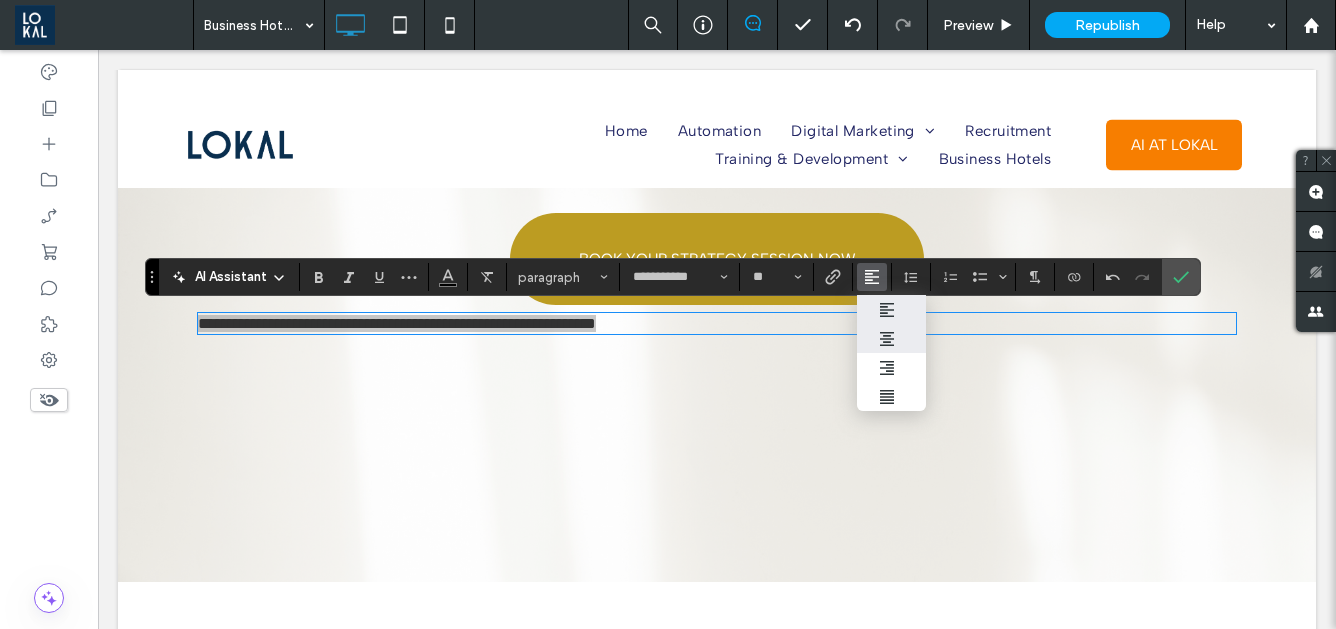 click 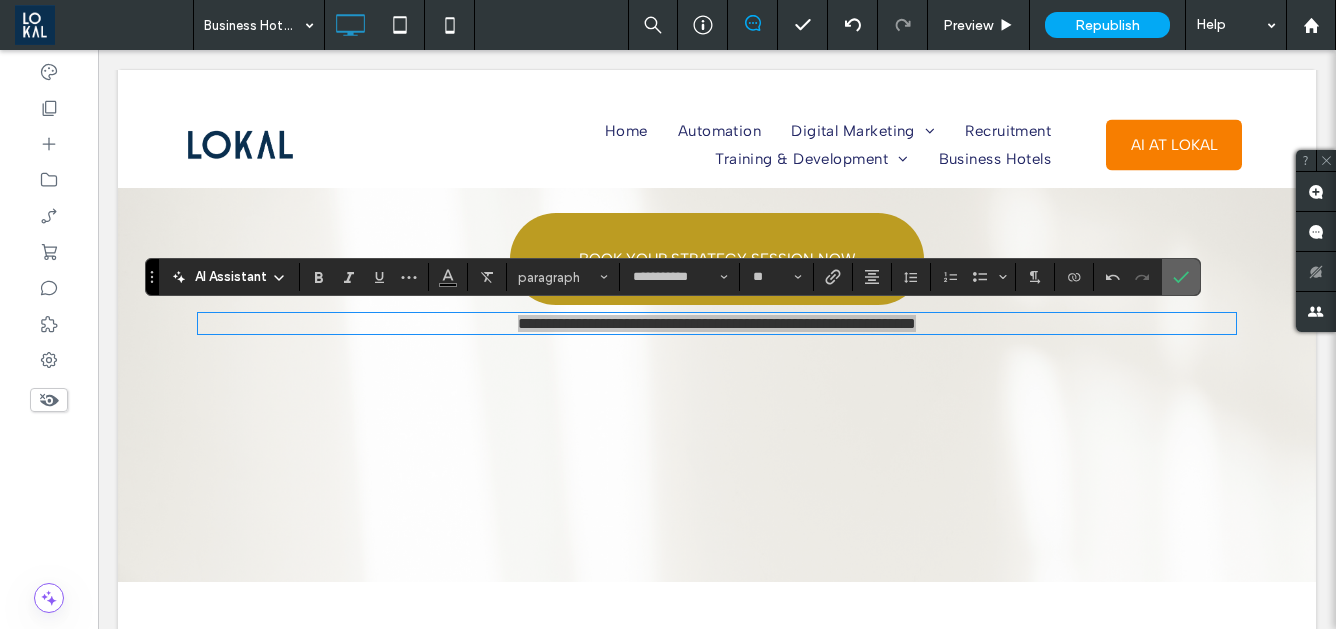 click 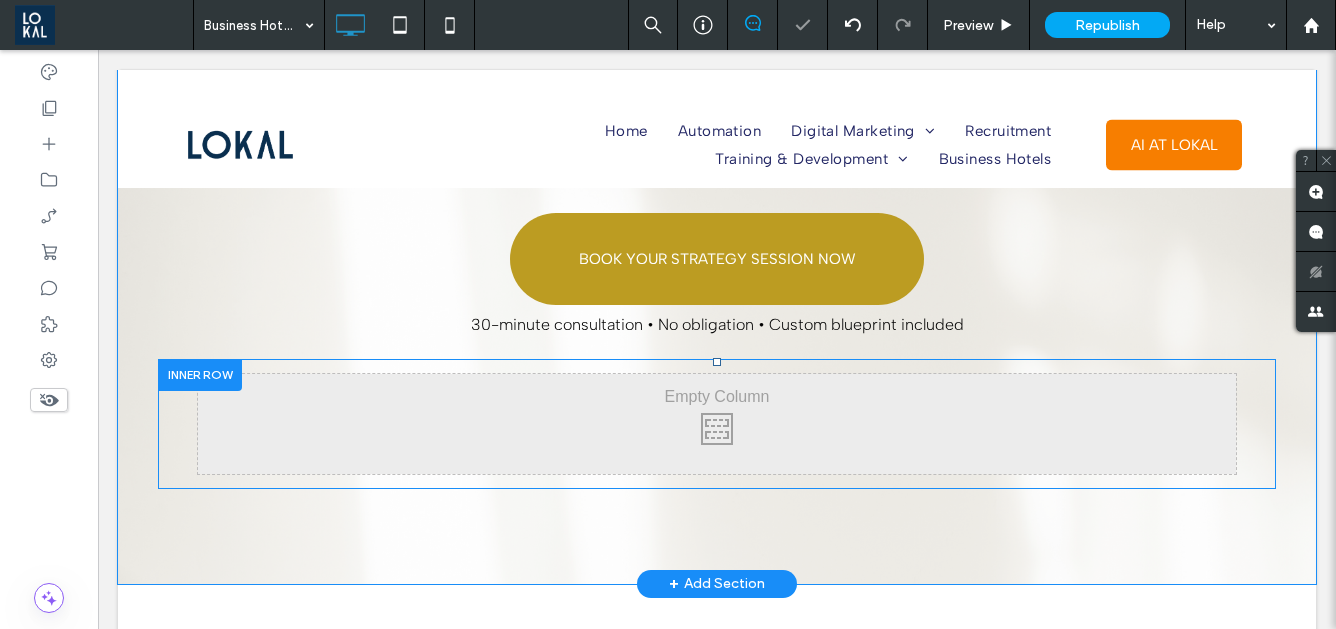 click at bounding box center (200, 374) 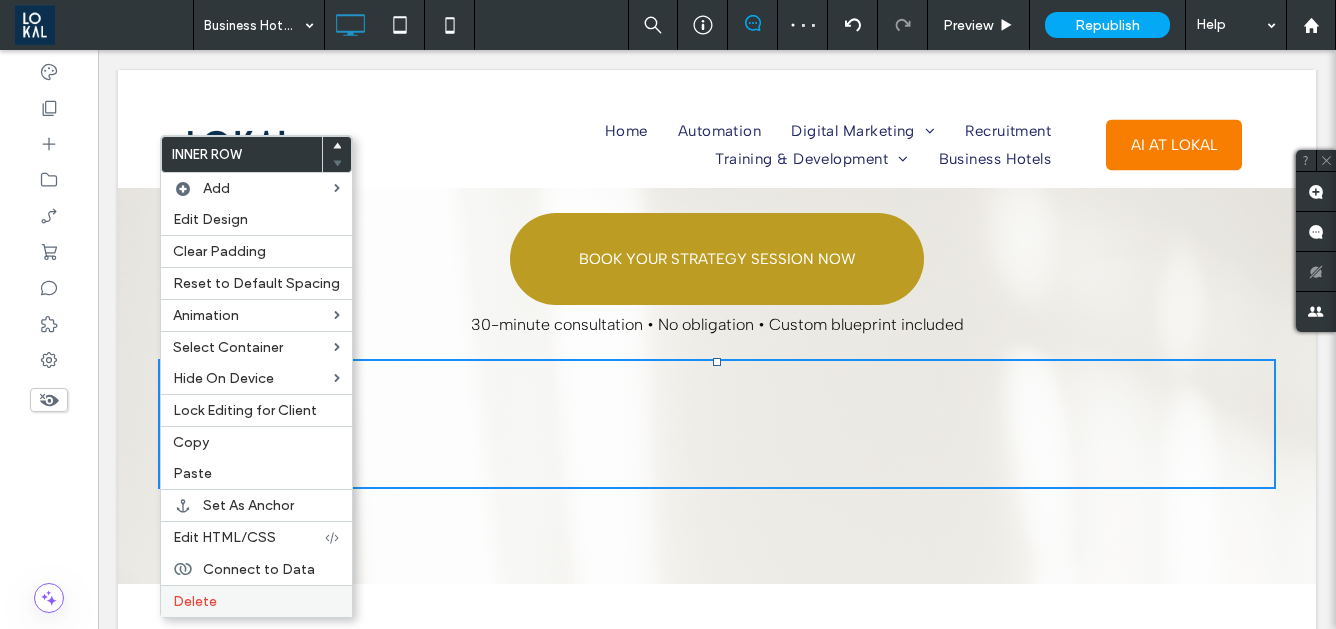 click on "Delete" at bounding box center [256, 601] 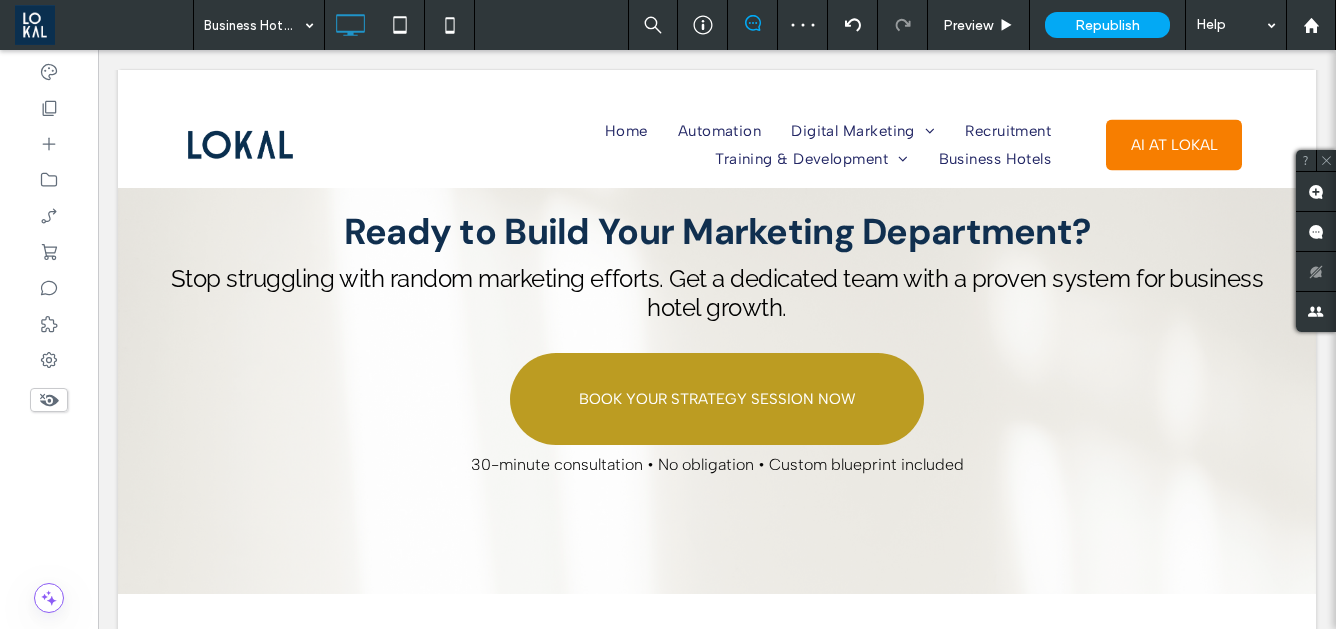 scroll, scrollTop: 4909, scrollLeft: 0, axis: vertical 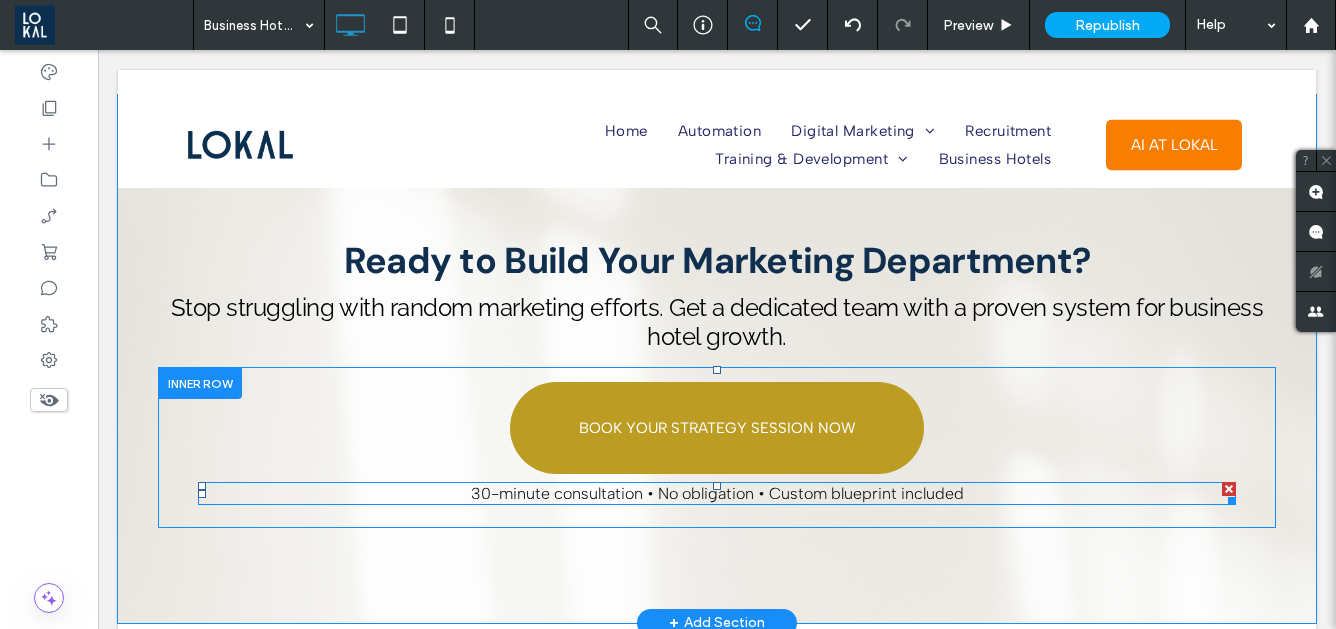 click on "30-minute consultation • No obligation • Custom blueprint included" at bounding box center [717, 493] 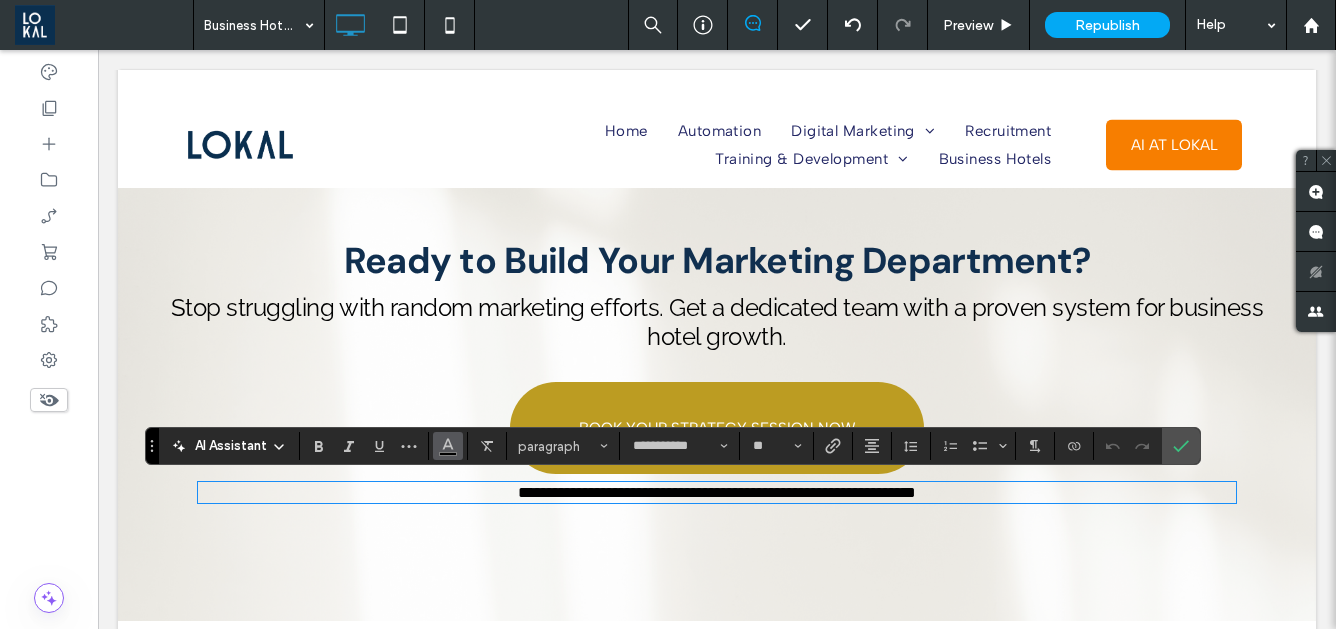 click at bounding box center [448, 444] 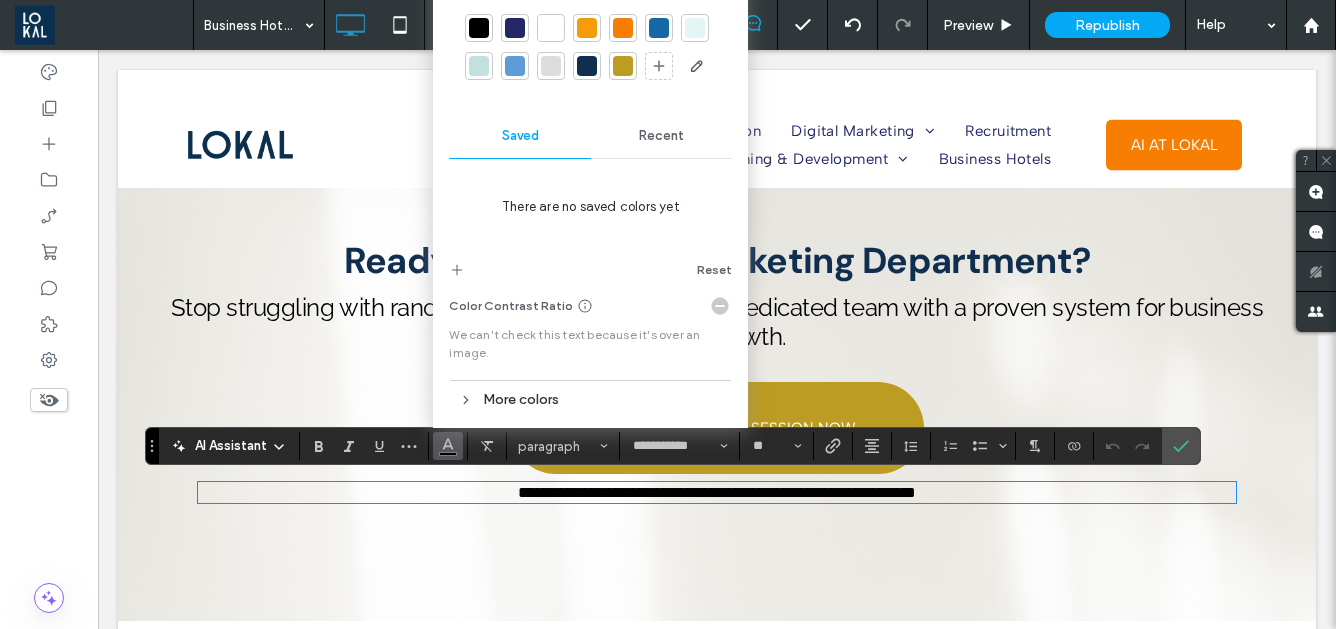click at bounding box center (515, 28) 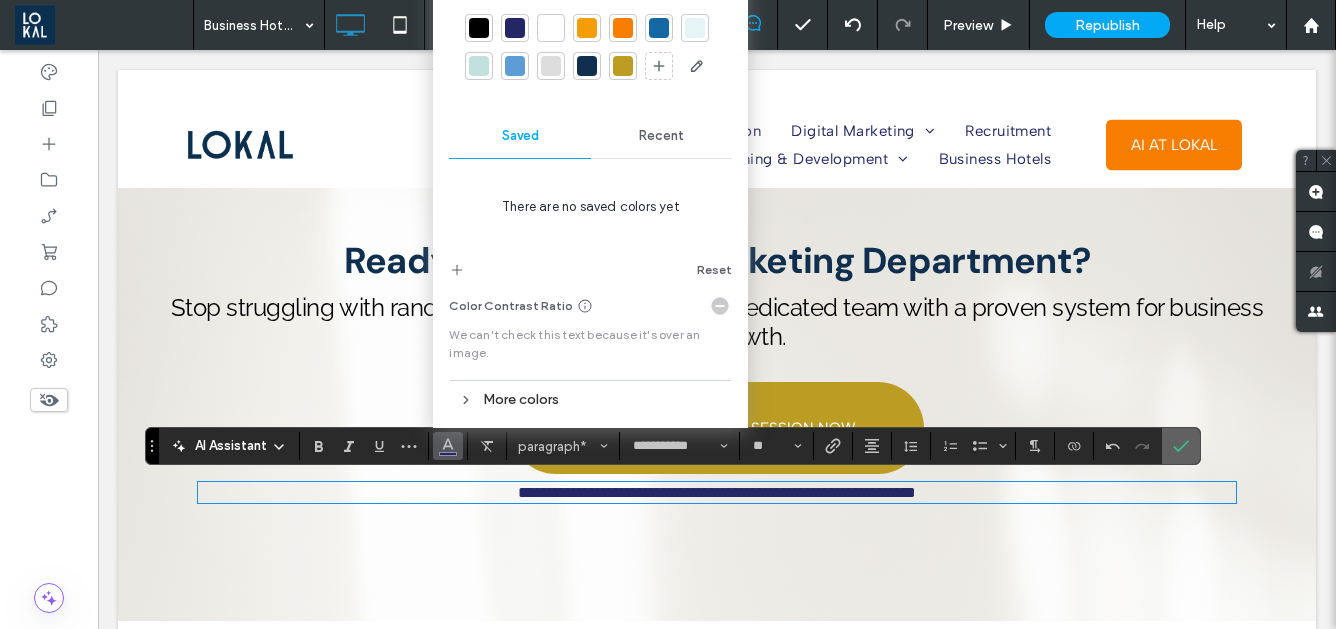 click 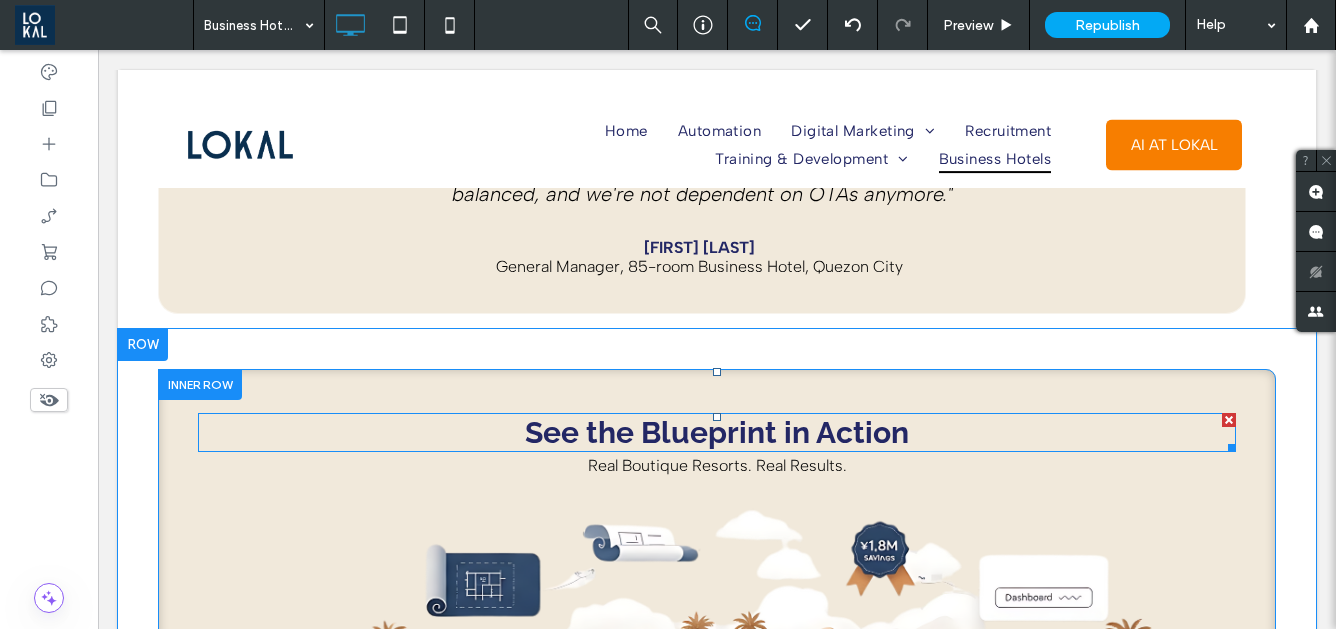 scroll, scrollTop: 3668, scrollLeft: 0, axis: vertical 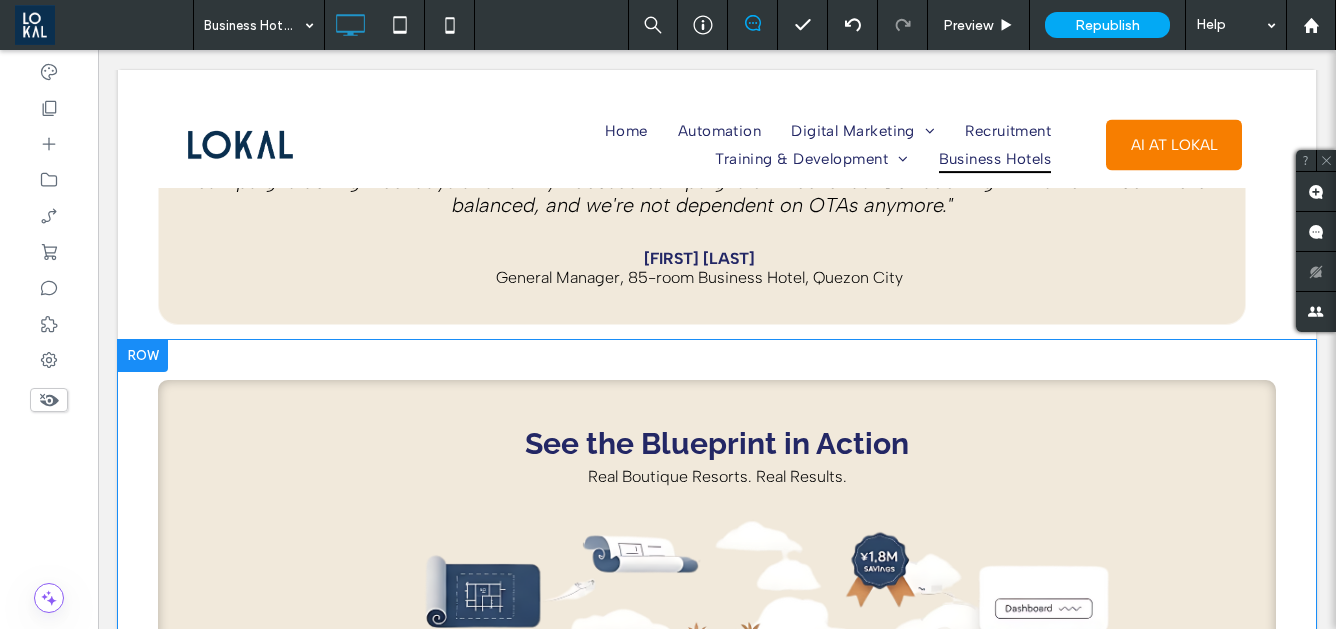 click at bounding box center [143, 356] 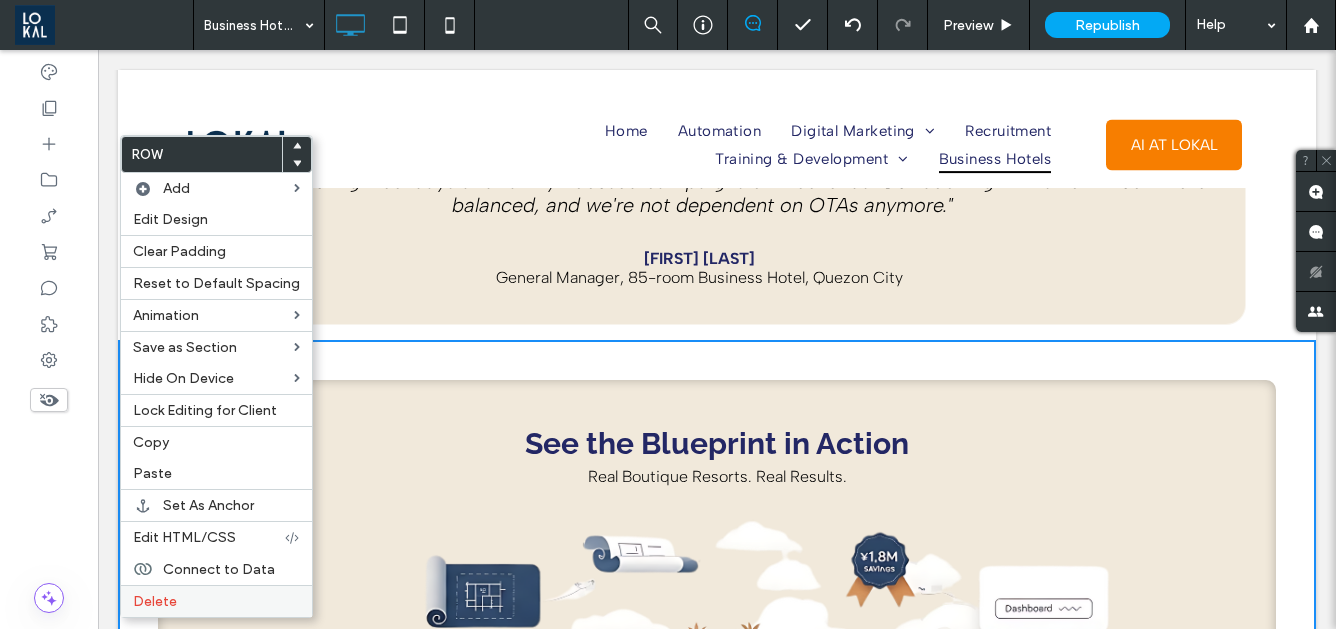 click on "Delete" at bounding box center (155, 601) 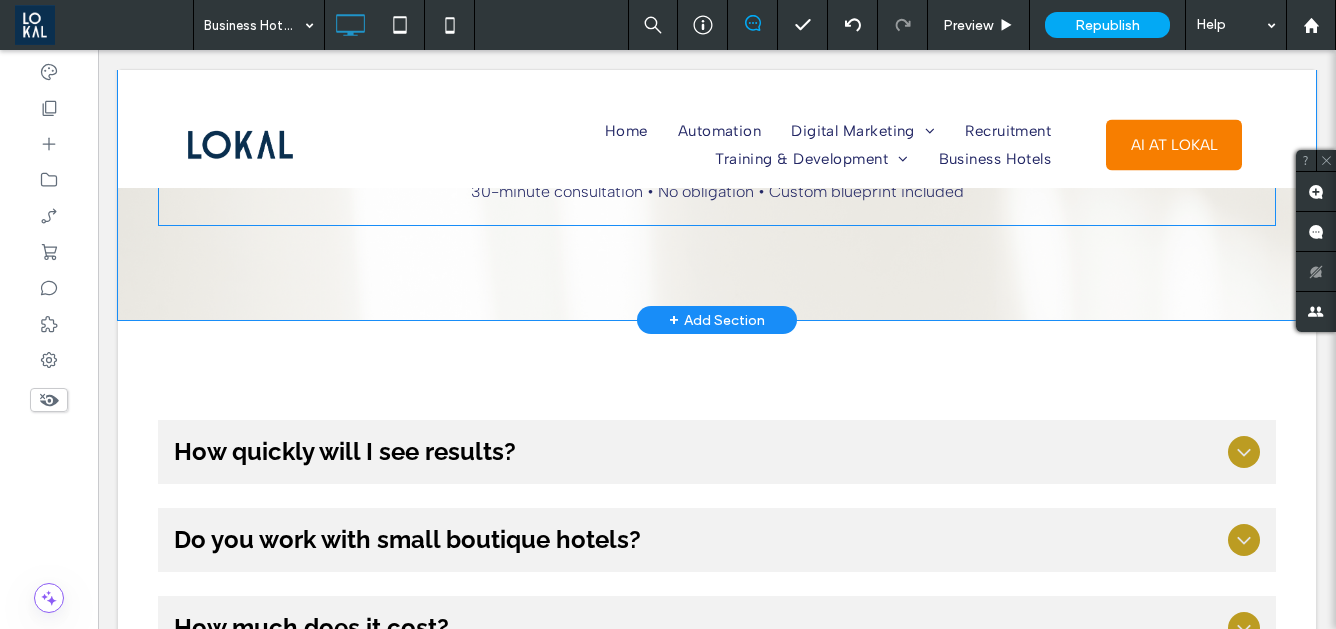 scroll, scrollTop: 4218, scrollLeft: 0, axis: vertical 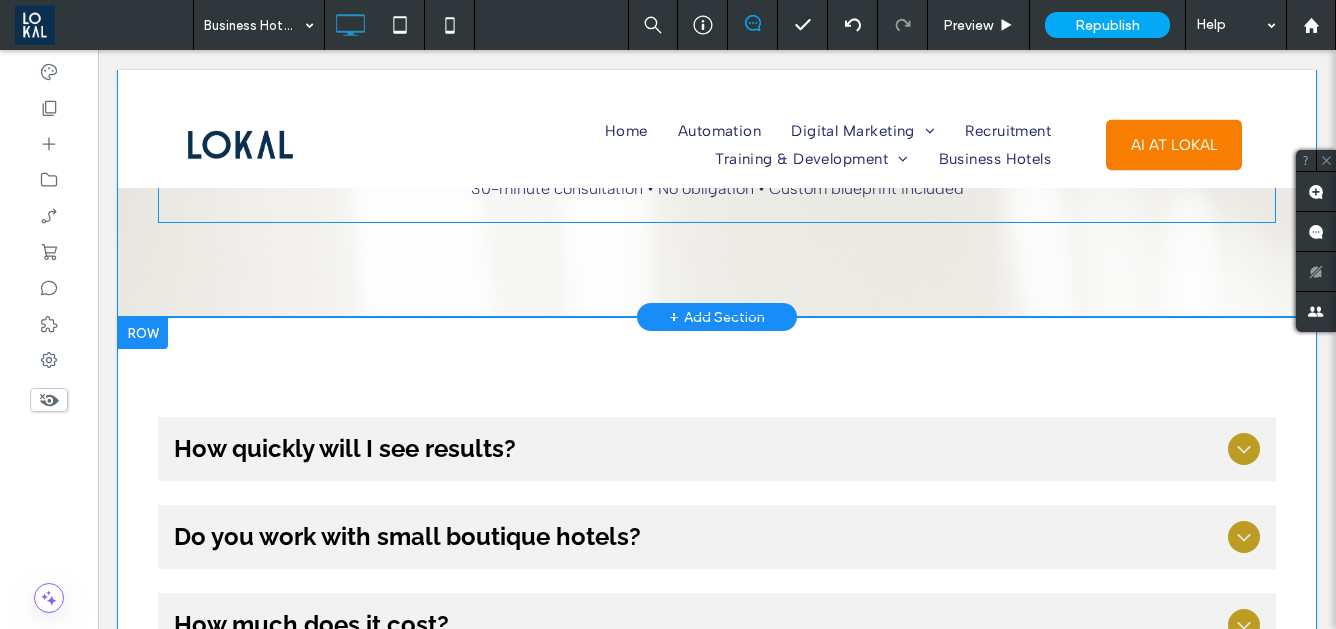 click at bounding box center (143, 333) 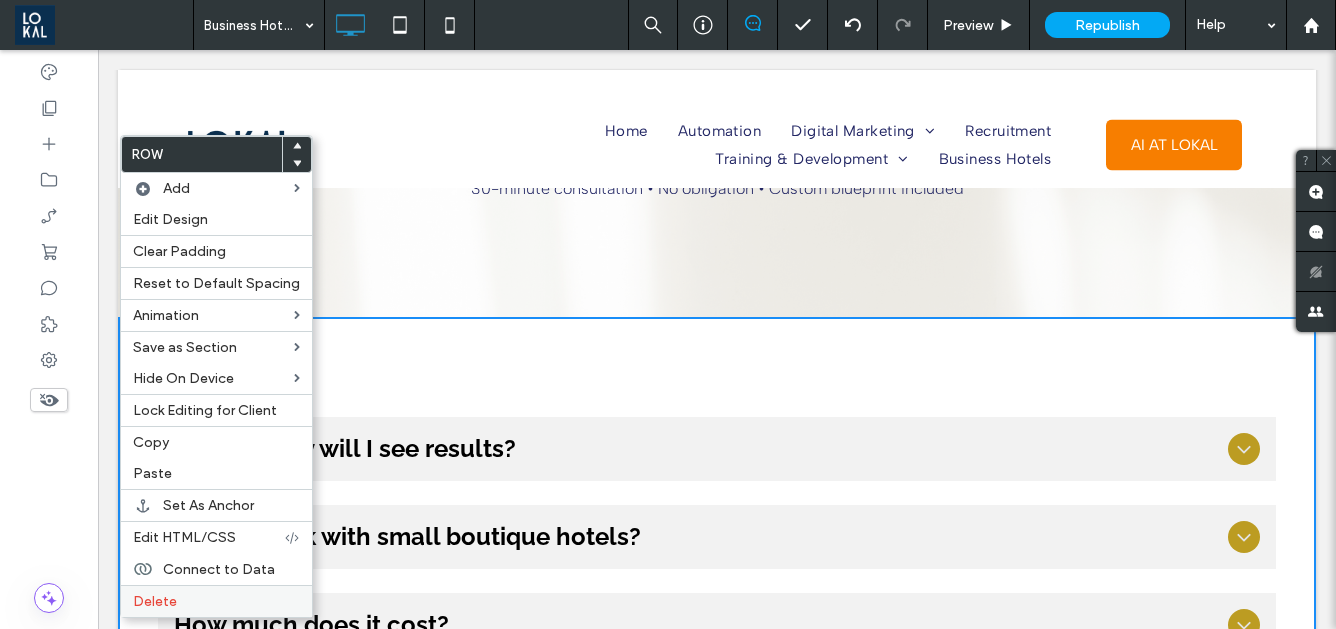 click on "Delete" at bounding box center [216, 601] 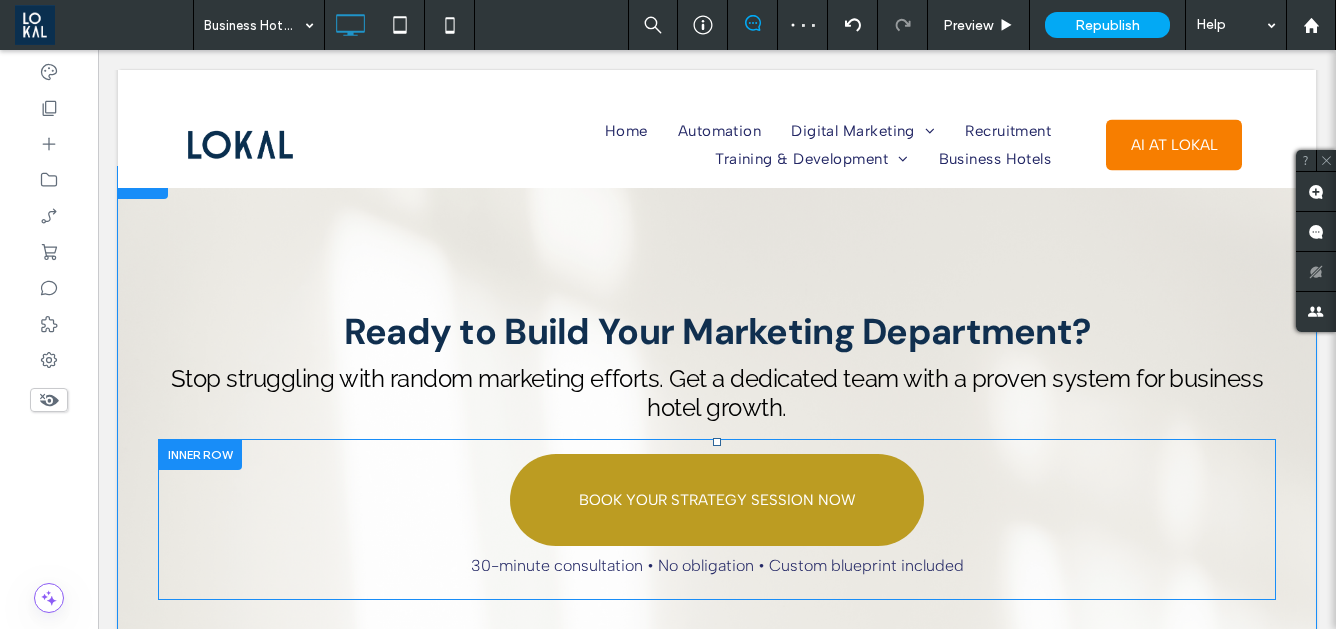 scroll, scrollTop: 3840, scrollLeft: 0, axis: vertical 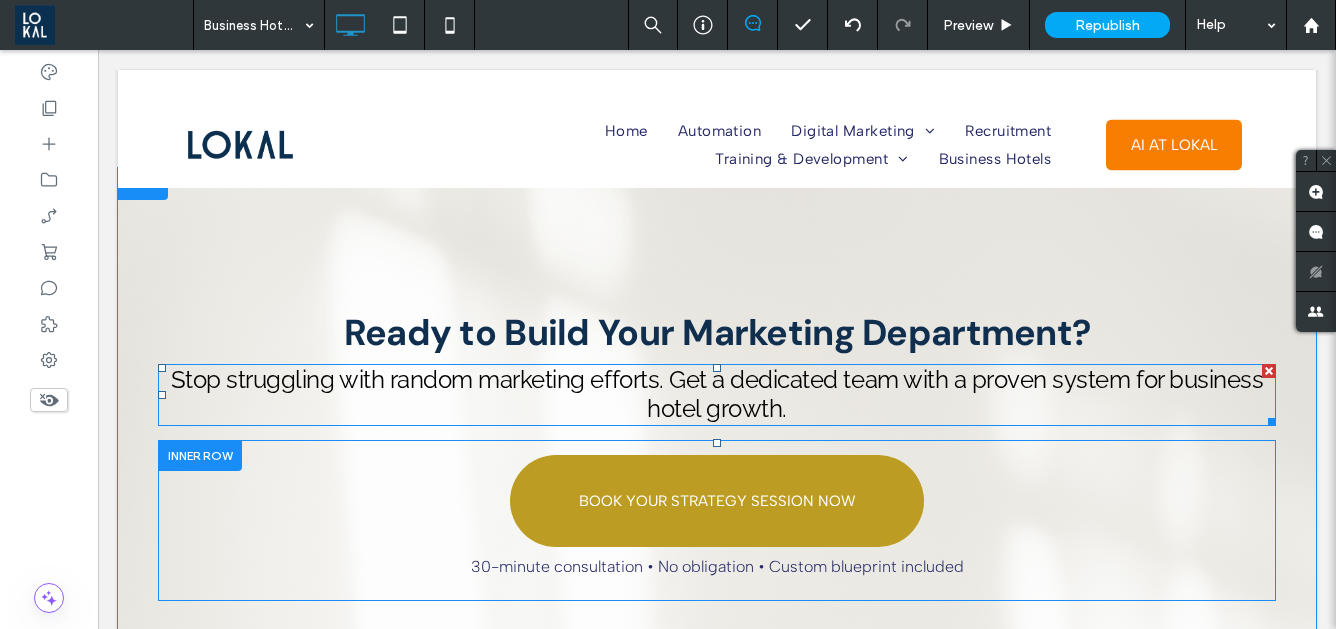 click on "Stop struggling with random marketing efforts. Get a dedicated team with a proven system for business hotel growth." at bounding box center [717, 394] 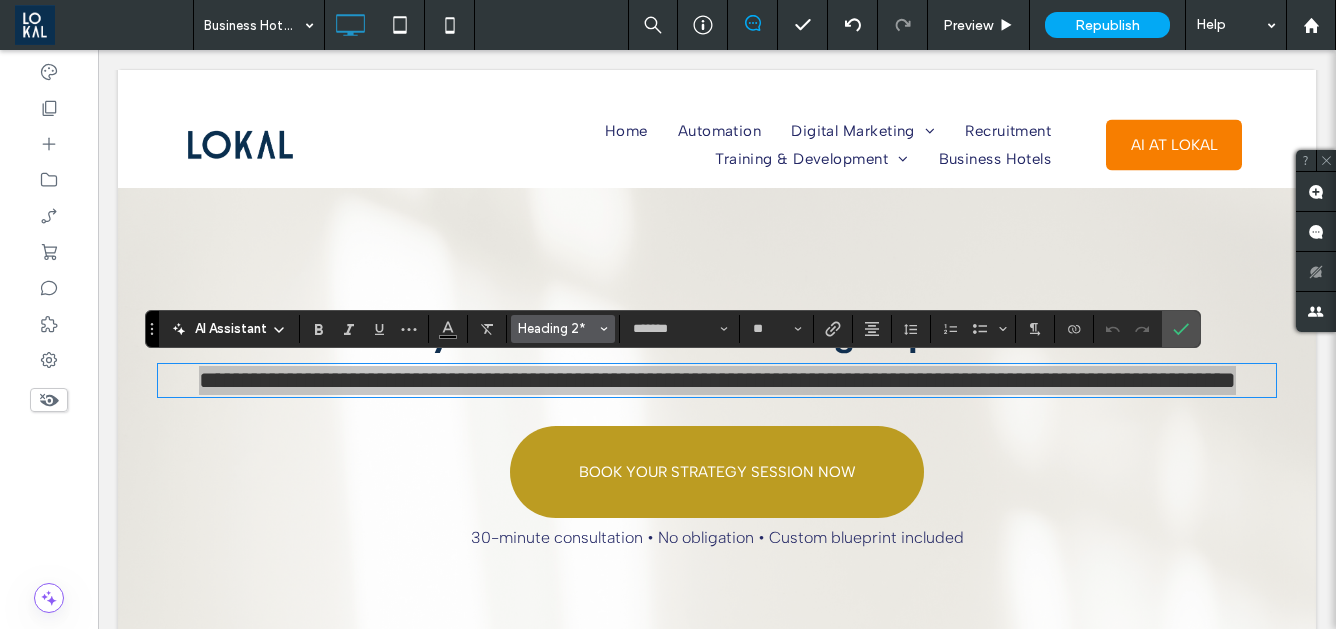 click on "Heading 2*" at bounding box center [557, 328] 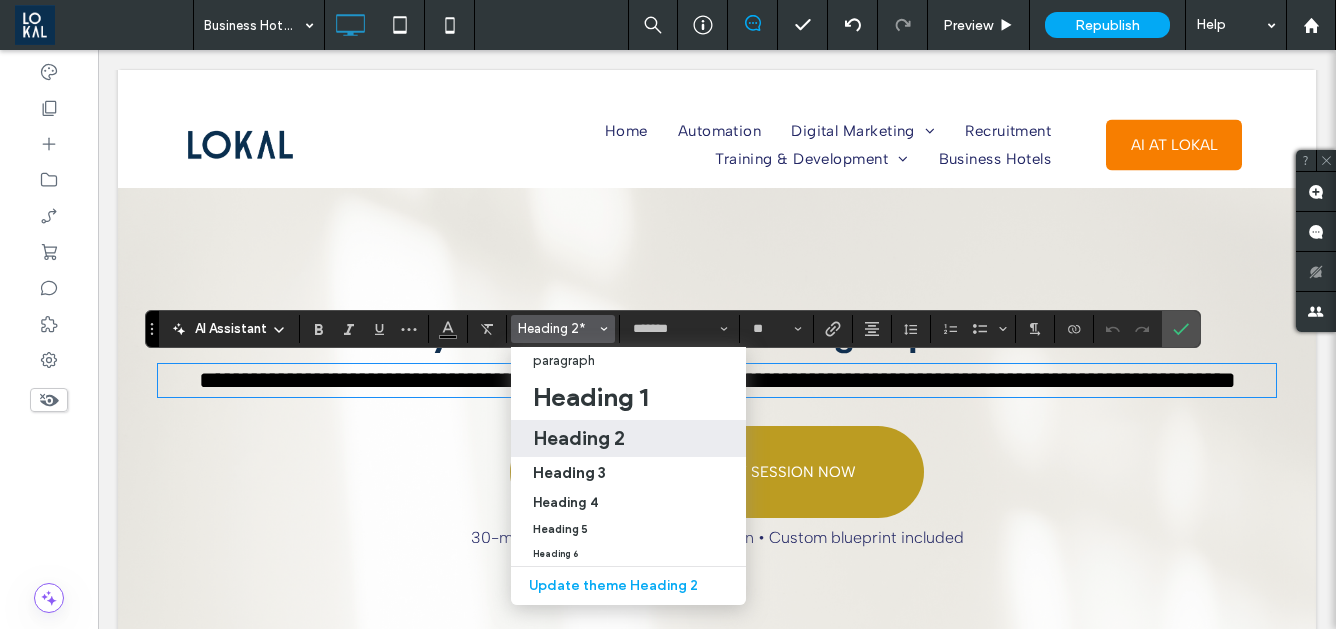 click on "Click To Paste
Home
Automation
Digital Marketing
Ecommerce Marketing
Shopify Partner Philippines
Shopify Website Design
Why is E-commerce Booming in the Philippines?
A Guide on How to Build A Successful Online Store
Here's Why You Need to Start Selling in Lazada and Shopee
Full Service Digital Marketing
Web Design Services
Search Marketing
Email Marketing
Hotel Marketing Philippines
Hotel SEO Philippines
Hotel Web Design Services
Real Estate Marketing Philippines
Real Estate SEO Philippines
Real Estate Web Design Services
Law Firm Marketing Philippines
Law Firm SEO Philippines" at bounding box center (717, 159) 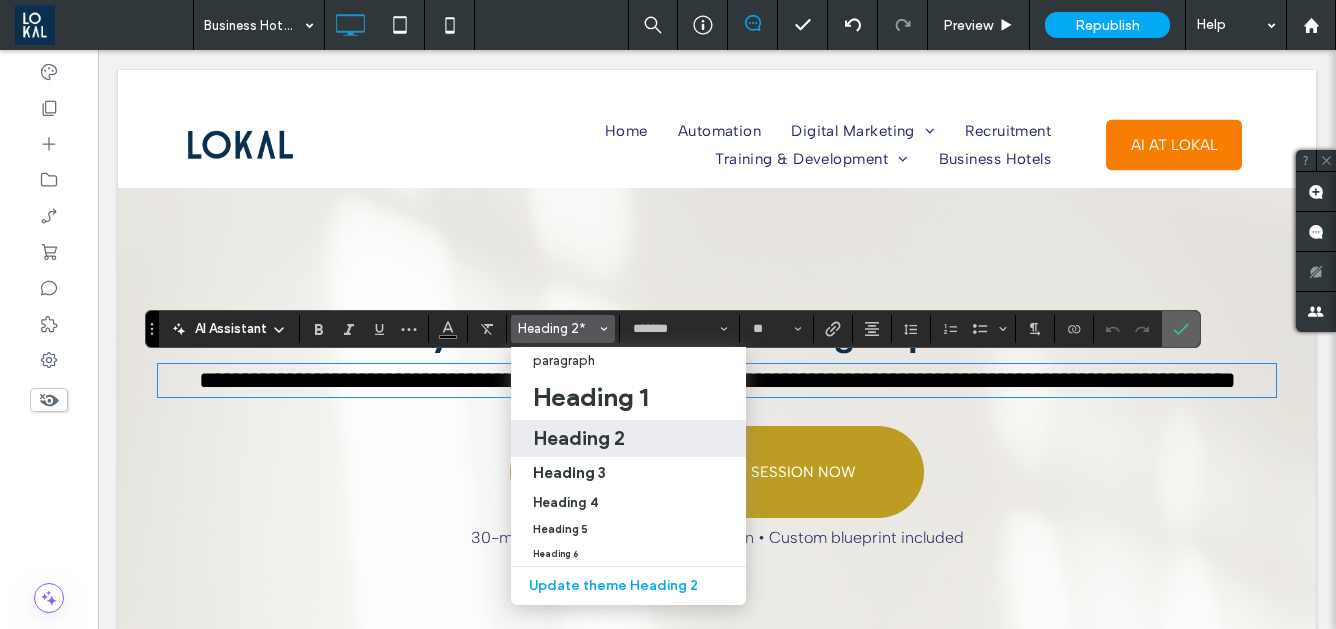 click 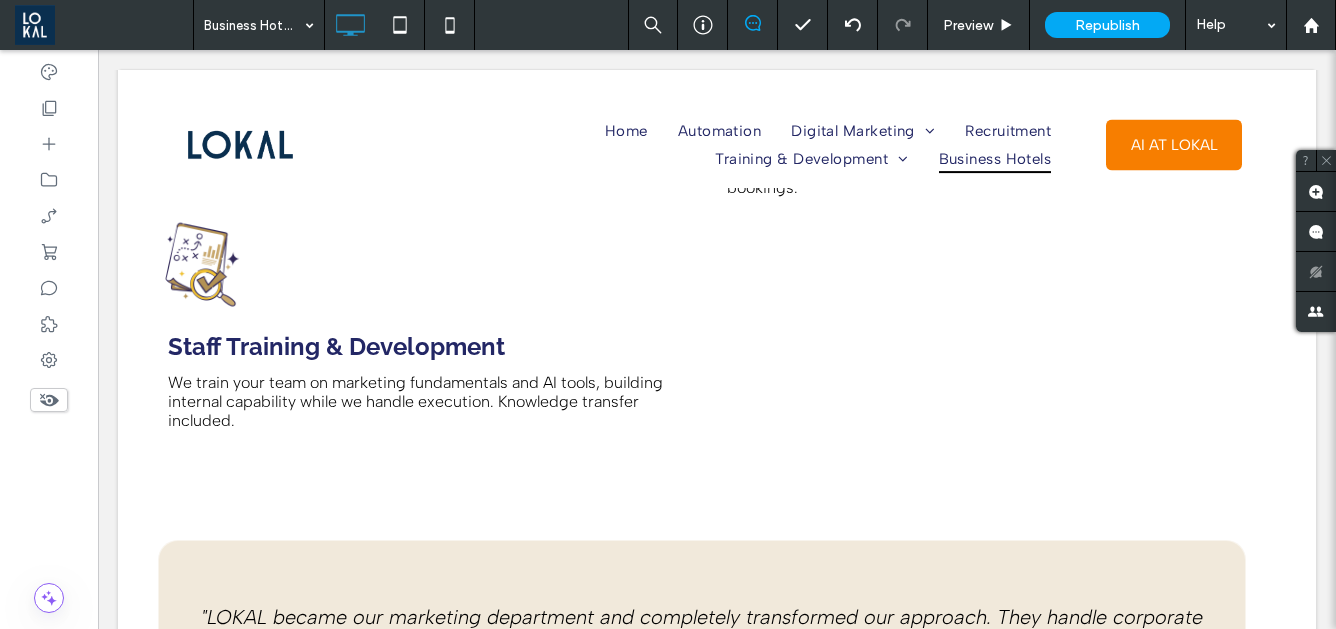 scroll, scrollTop: 3204, scrollLeft: 0, axis: vertical 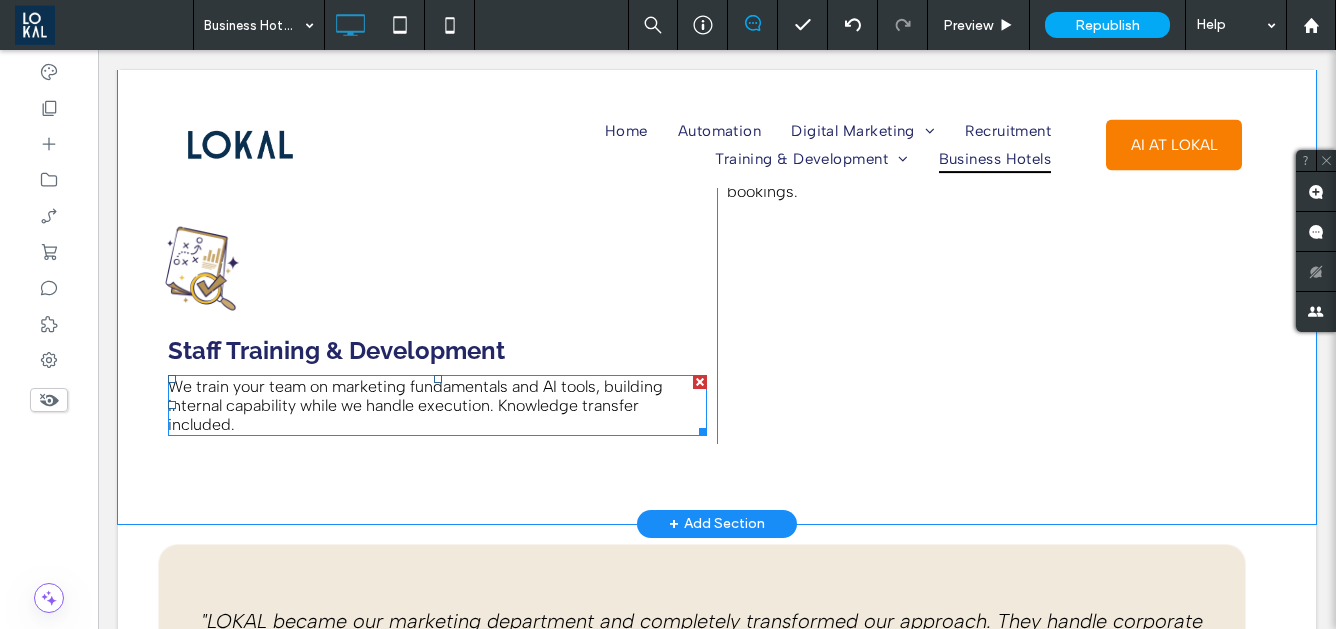 click on "We train your team on marketing fundamentals and AI tools, building internal capability while we handle execution. Knowledge transfer included." at bounding box center (415, 405) 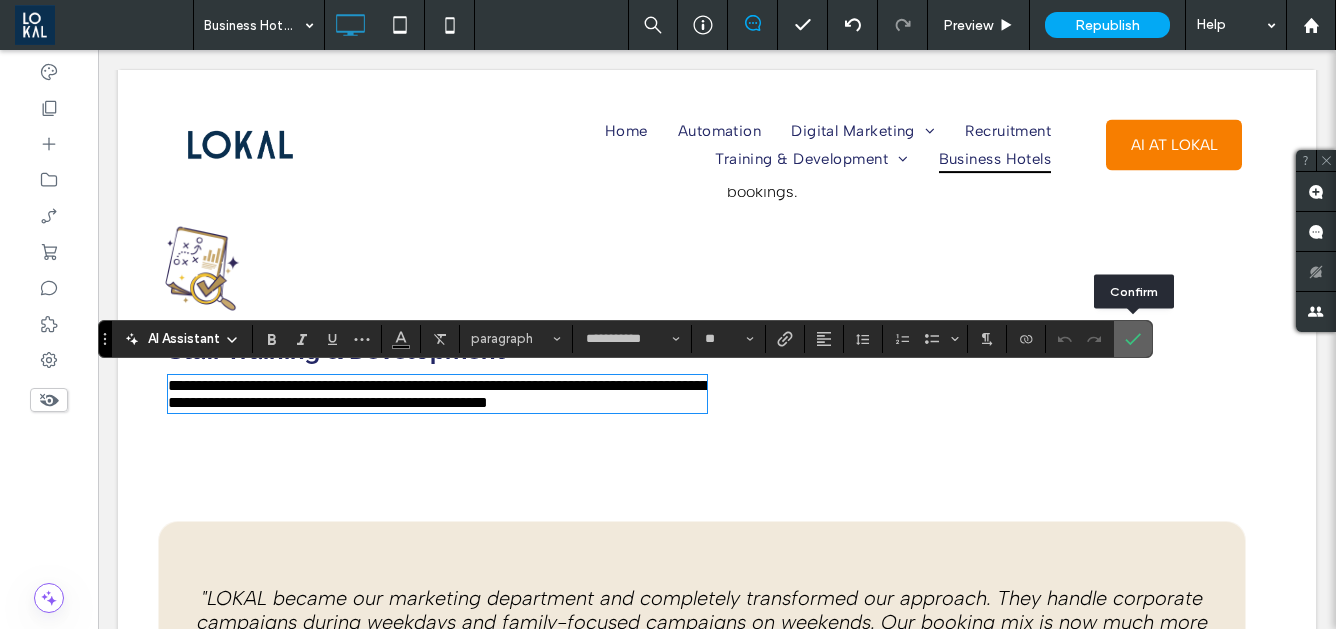 click 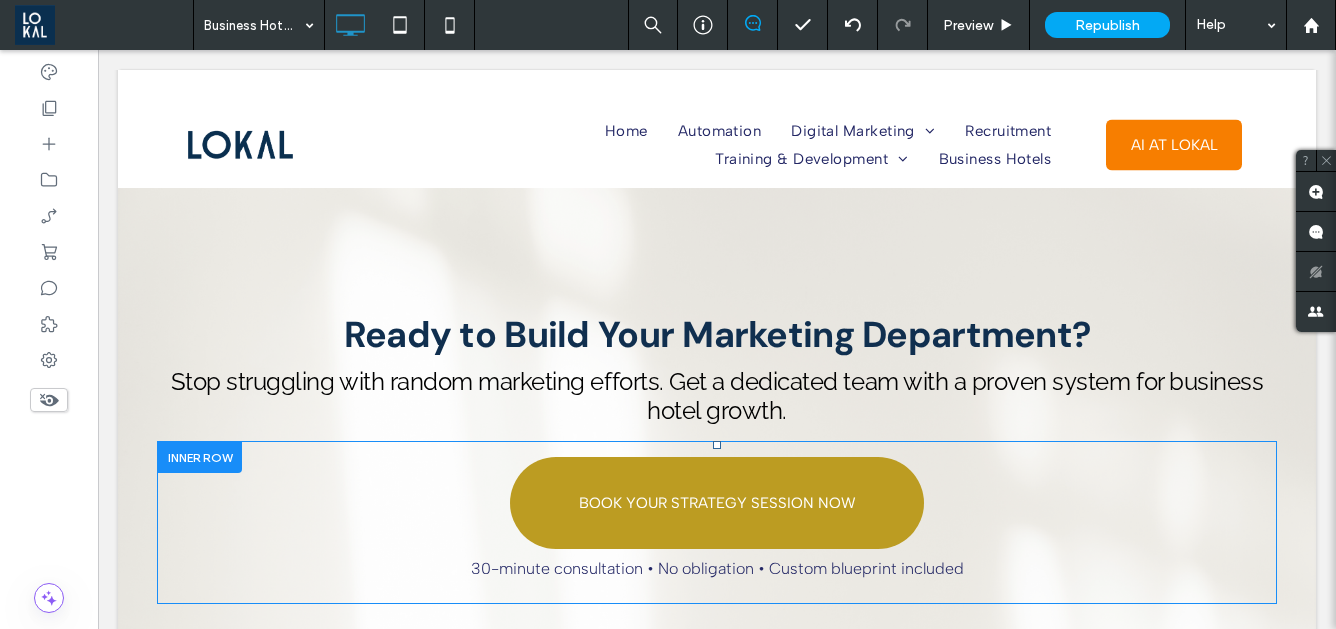 scroll, scrollTop: 3883, scrollLeft: 0, axis: vertical 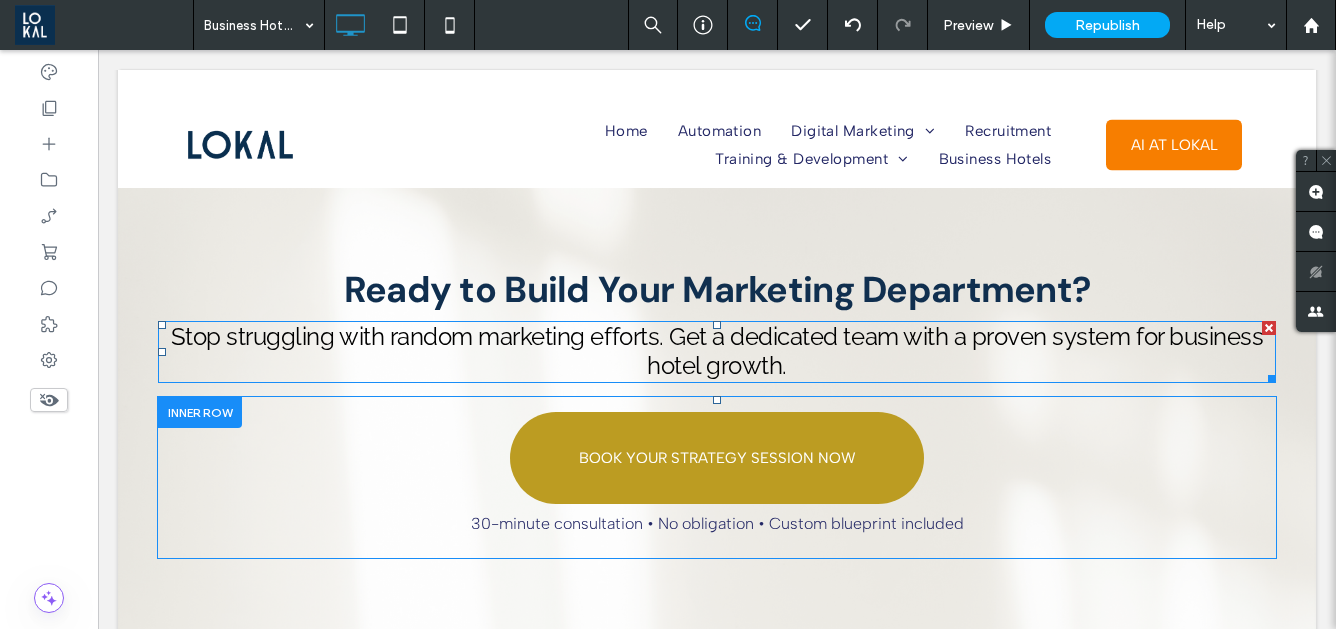 click on "Stop struggling with random marketing efforts. Get a dedicated team with a proven system for business hotel growth." at bounding box center (717, 351) 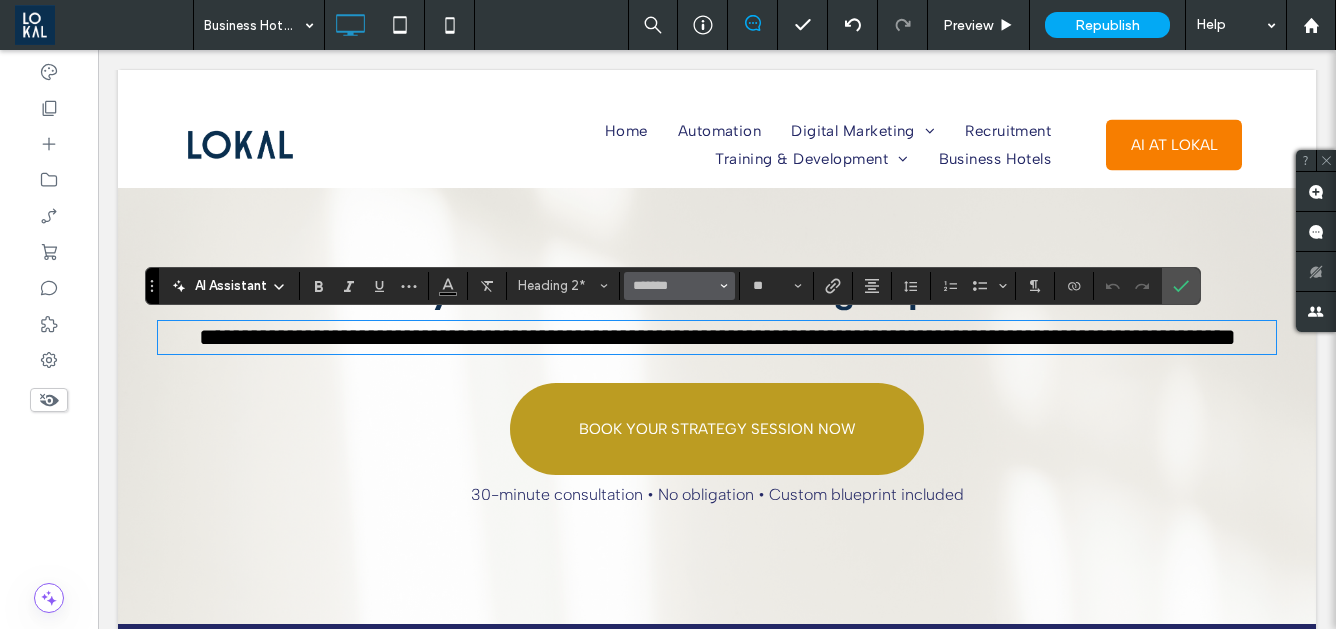 click 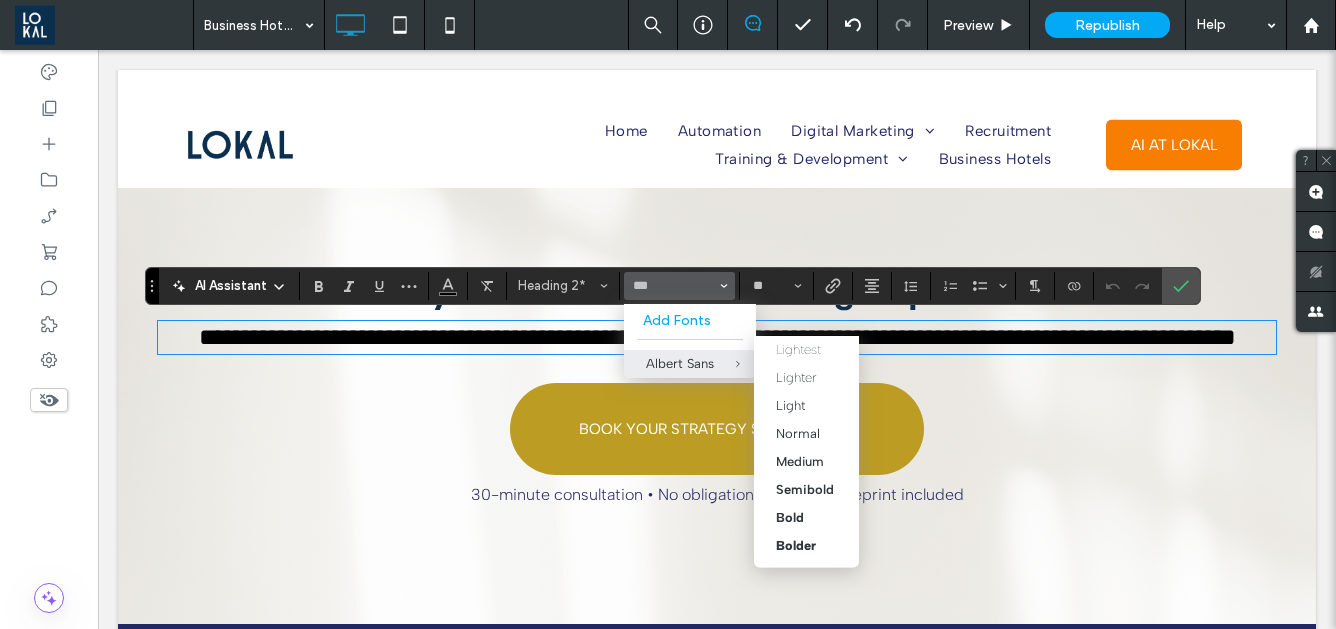 click at bounding box center (723, 364) 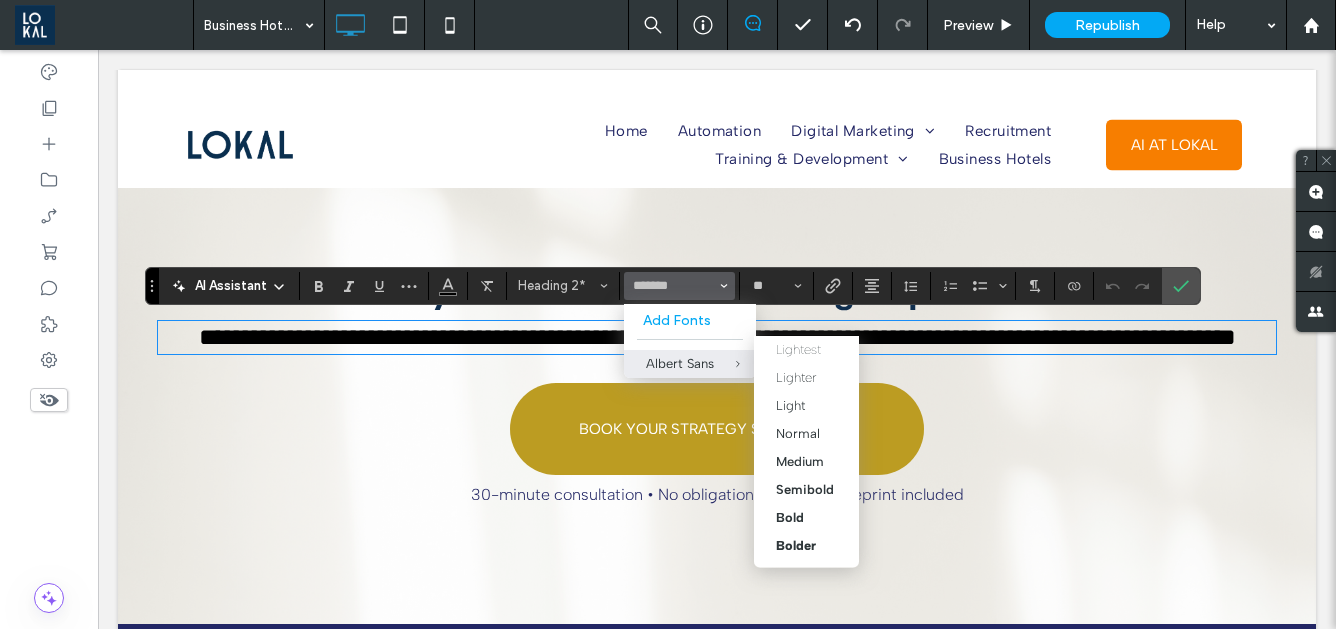 type on "**********" 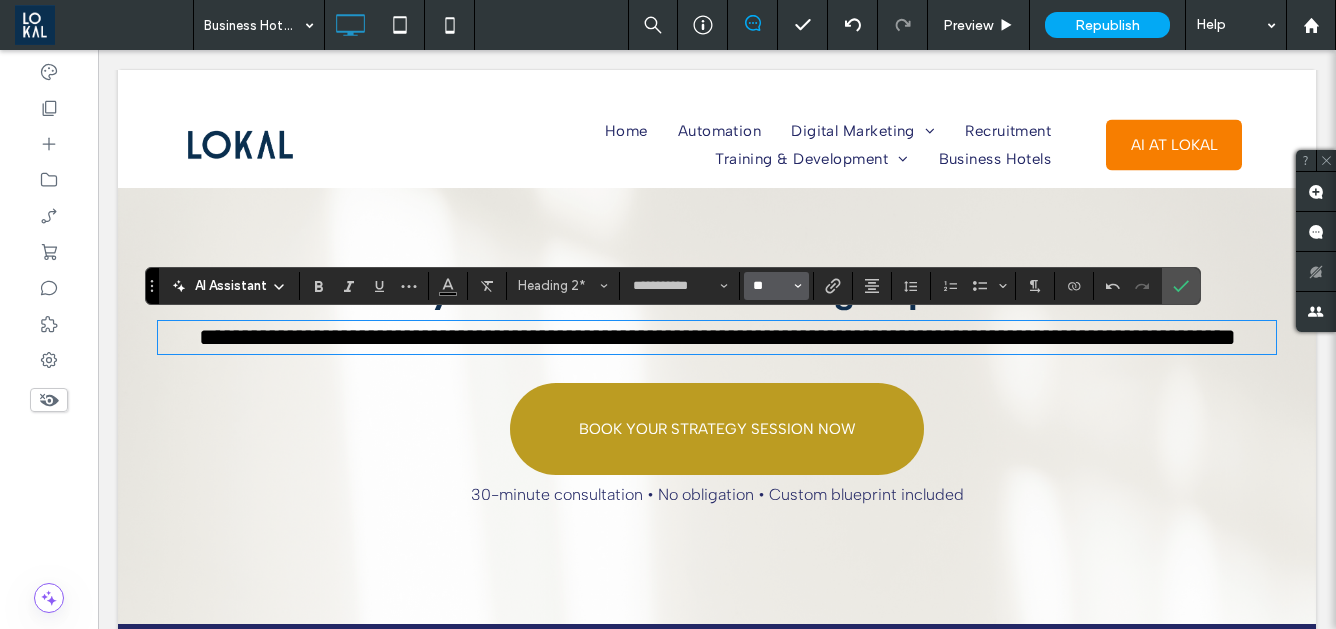 click on "**" at bounding box center (770, 286) 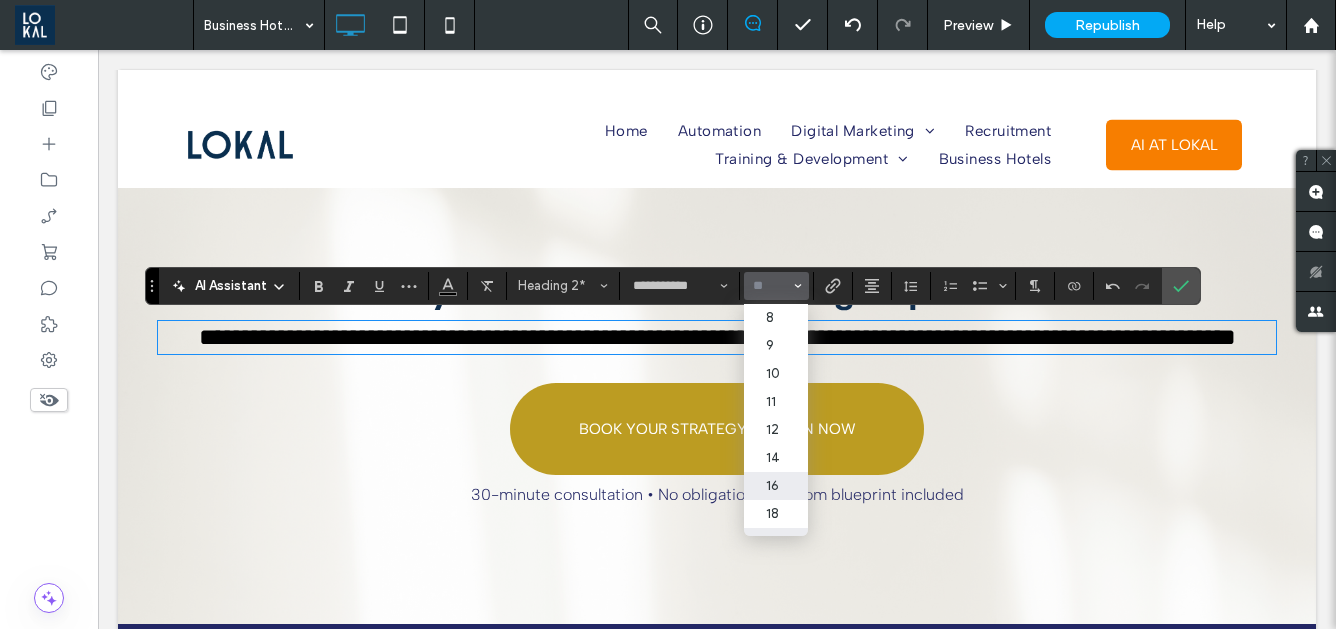 click on "16" at bounding box center [776, 486] 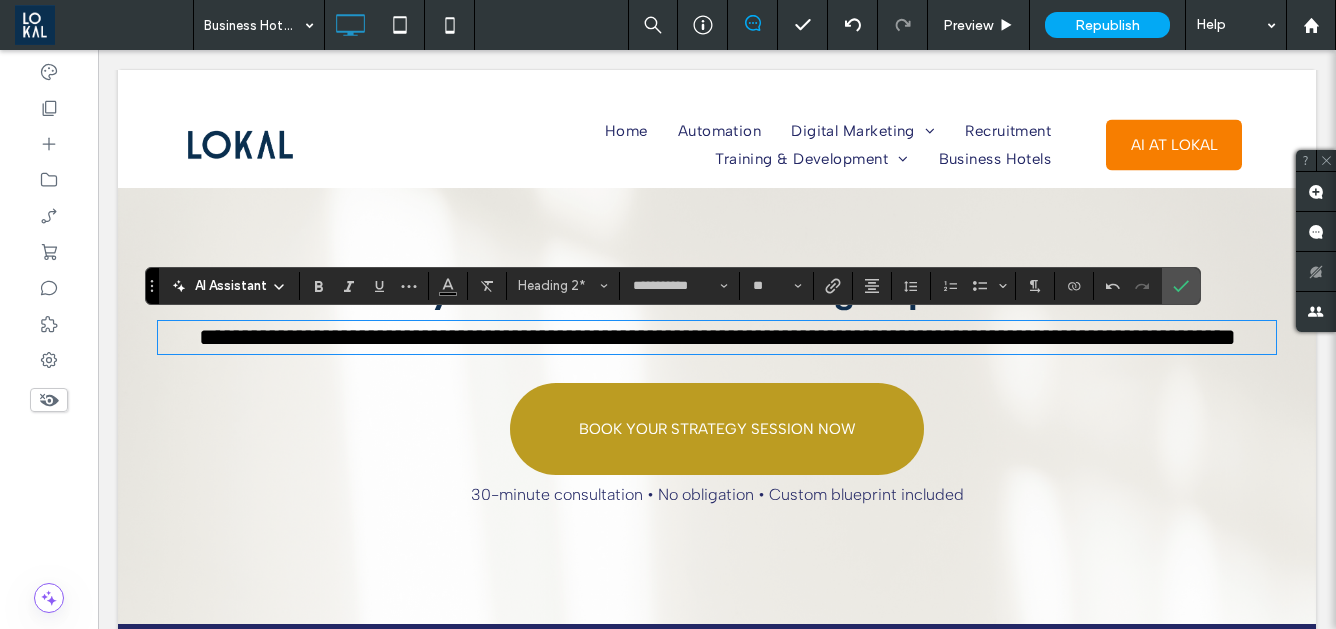 type on "**" 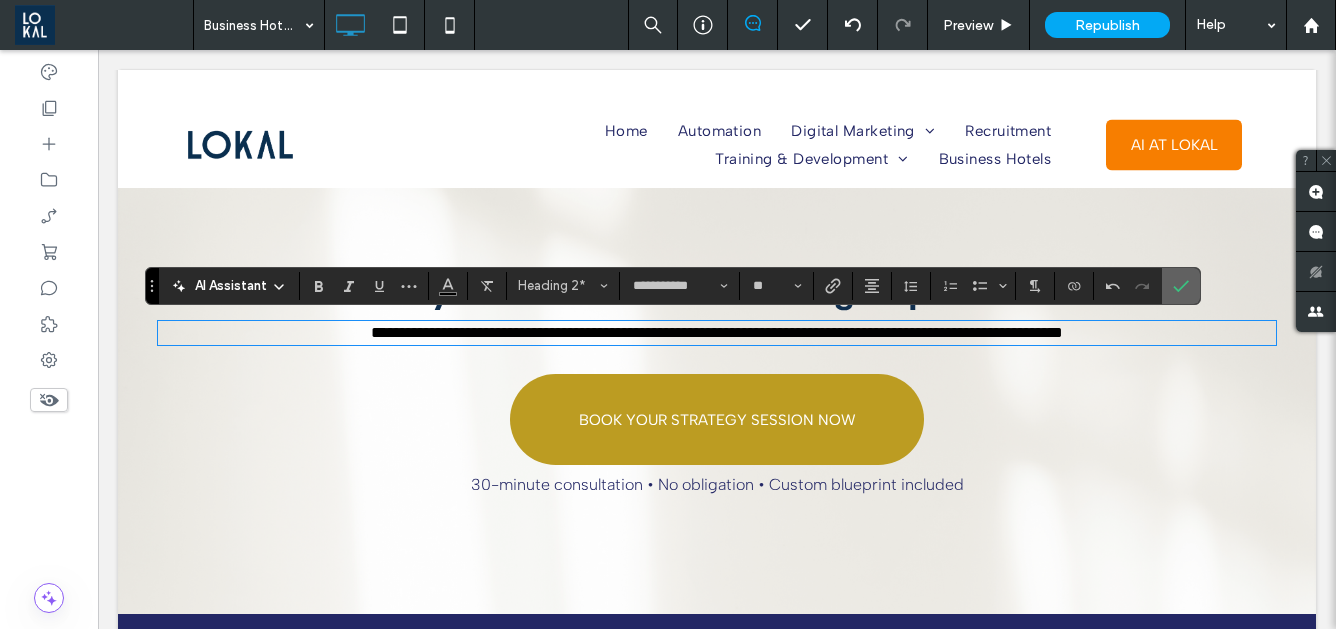 click 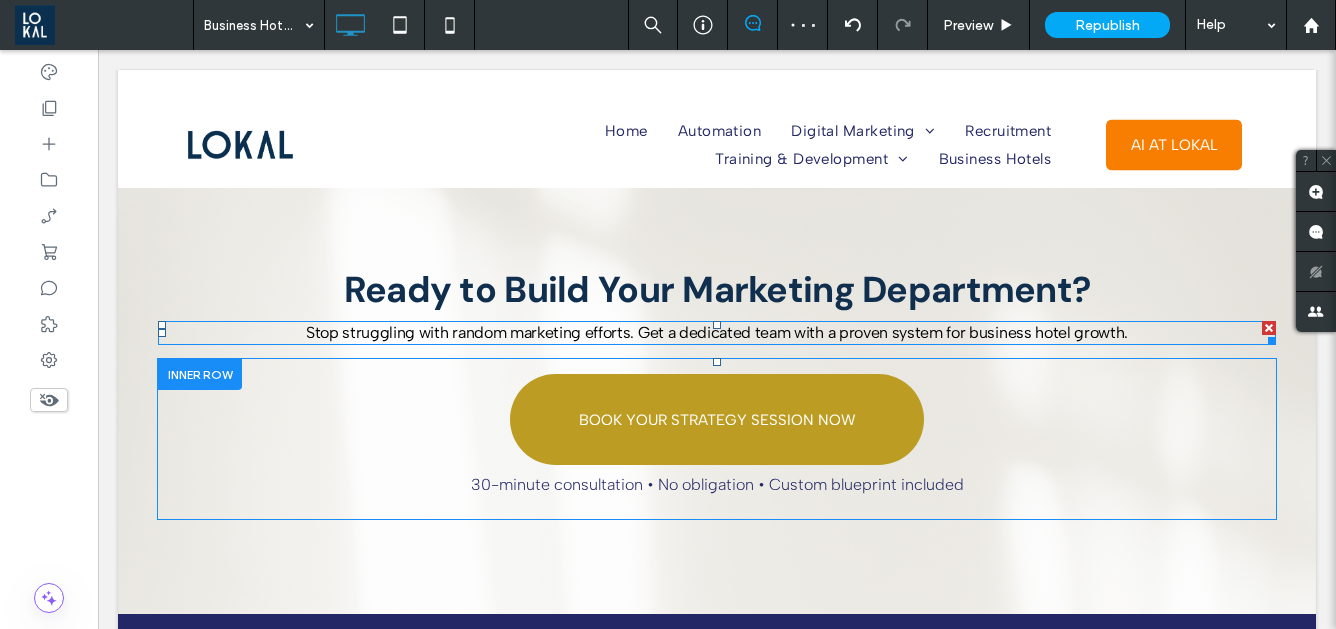click on "Stop struggling with random marketing efforts. Get a dedicated team with a proven system for business hotel growth." at bounding box center (717, 332) 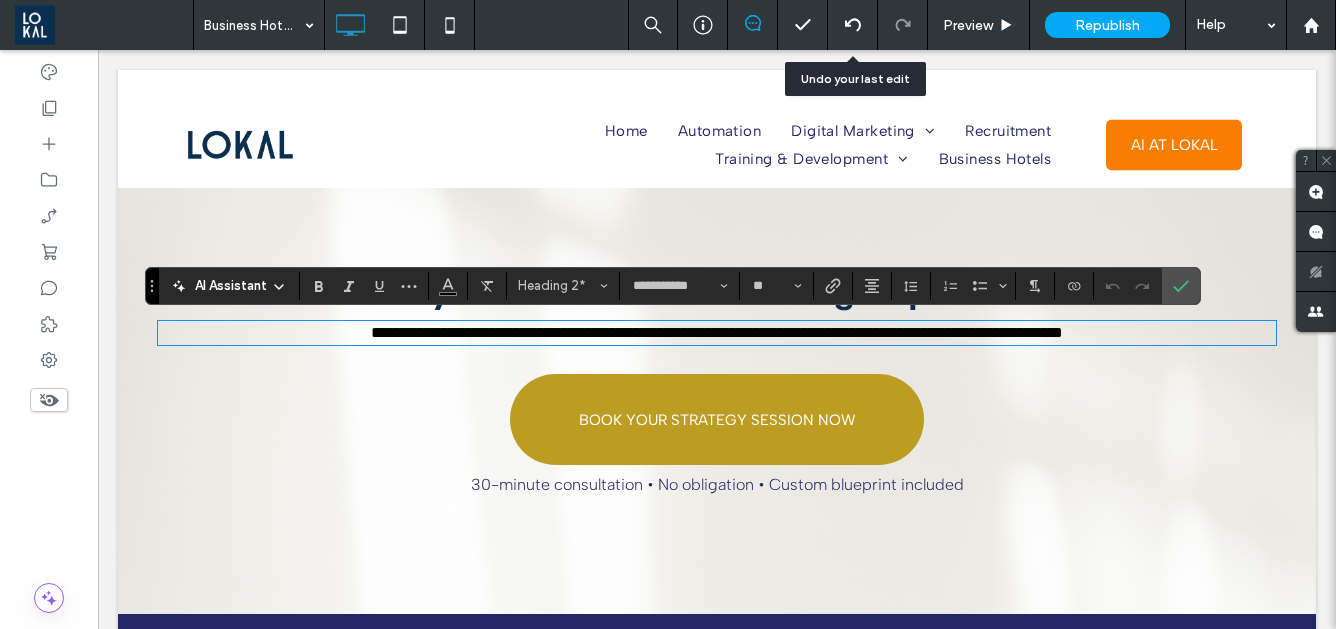 click at bounding box center (853, 25) 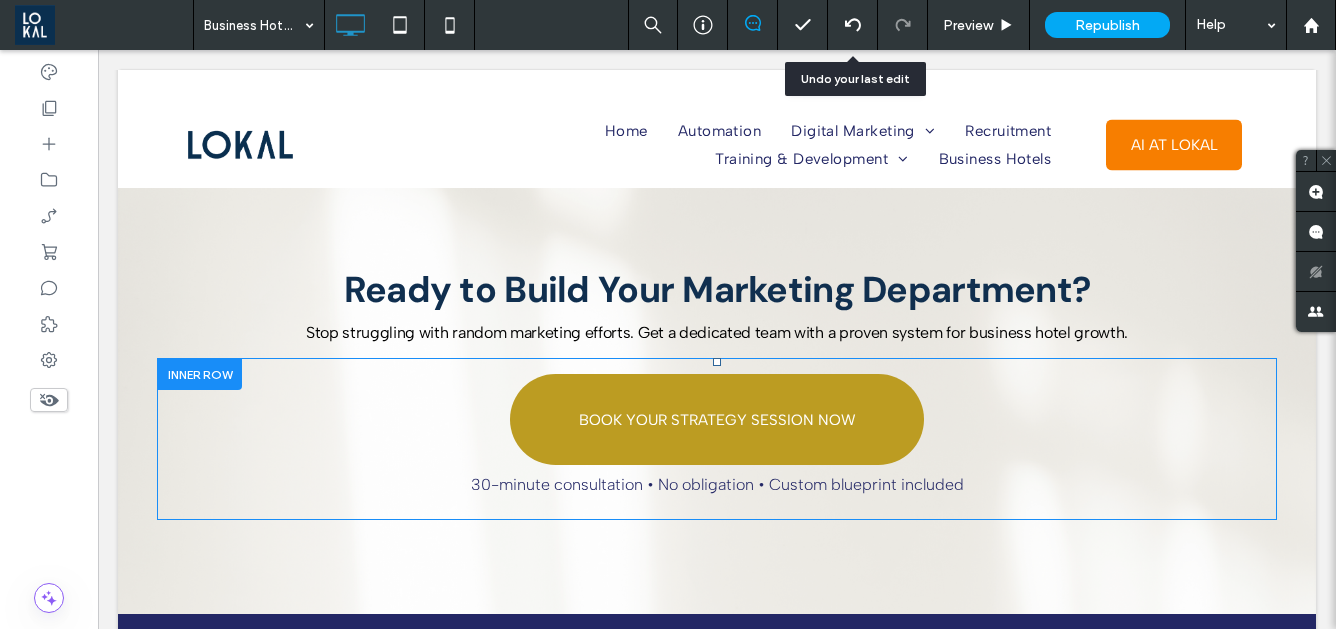 click 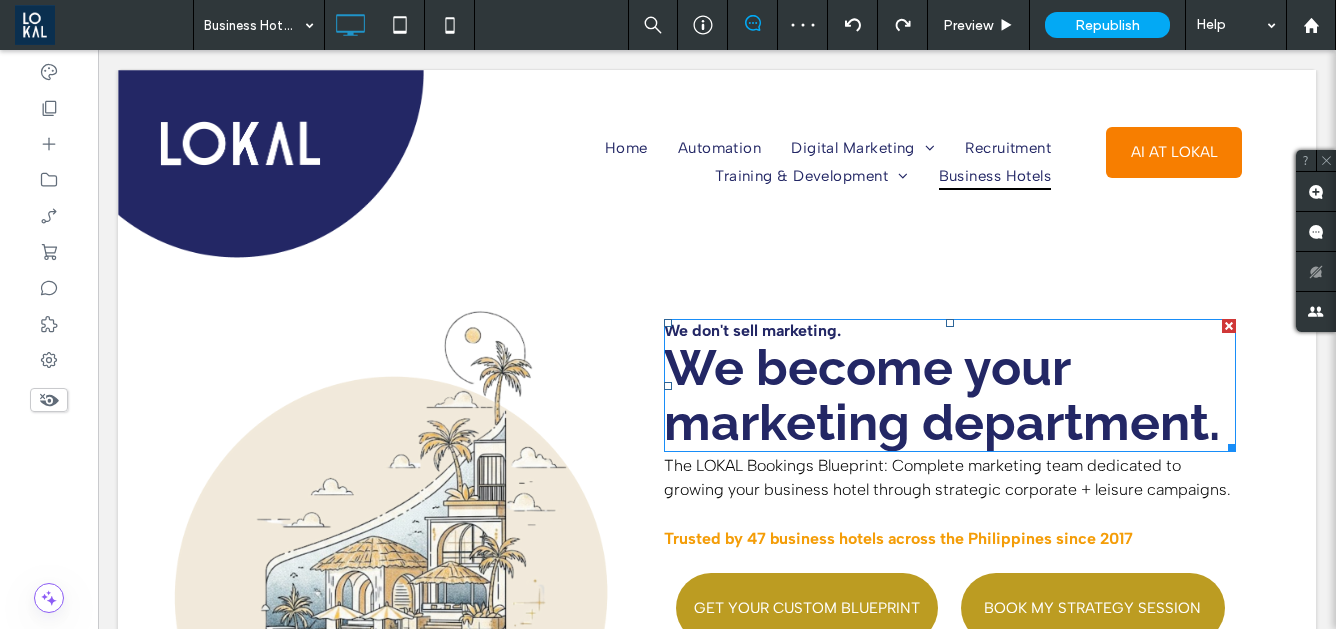 scroll, scrollTop: 821, scrollLeft: 0, axis: vertical 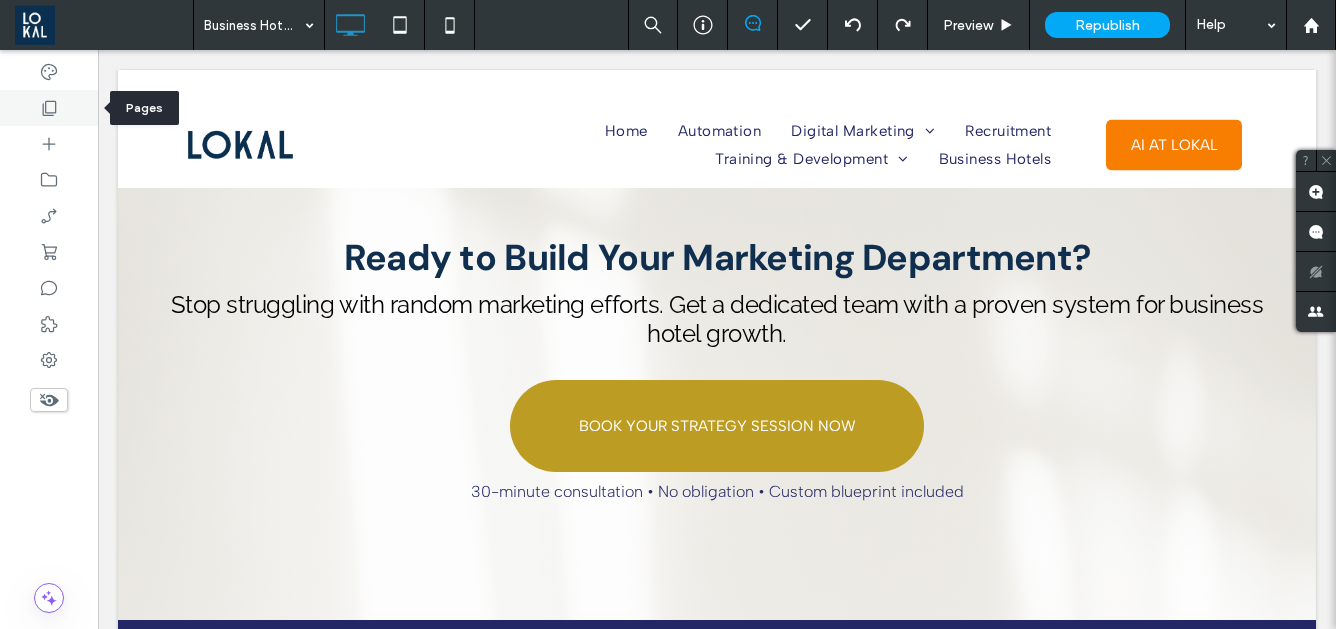 click 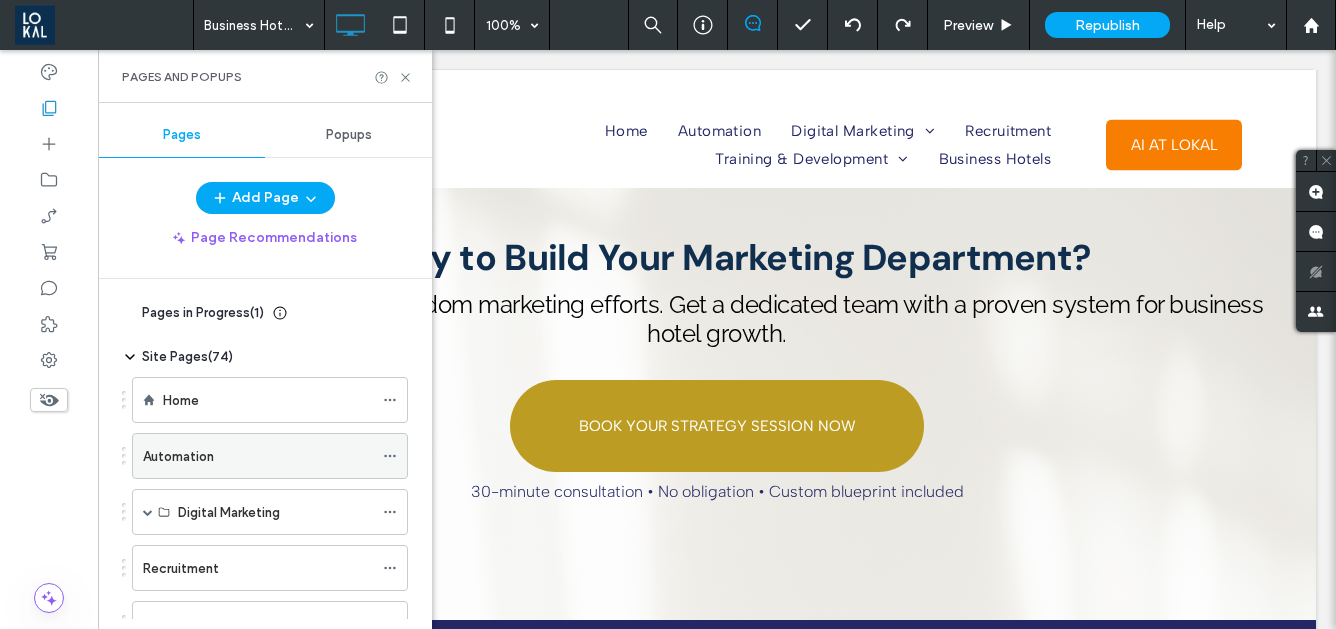 scroll, scrollTop: 470, scrollLeft: 0, axis: vertical 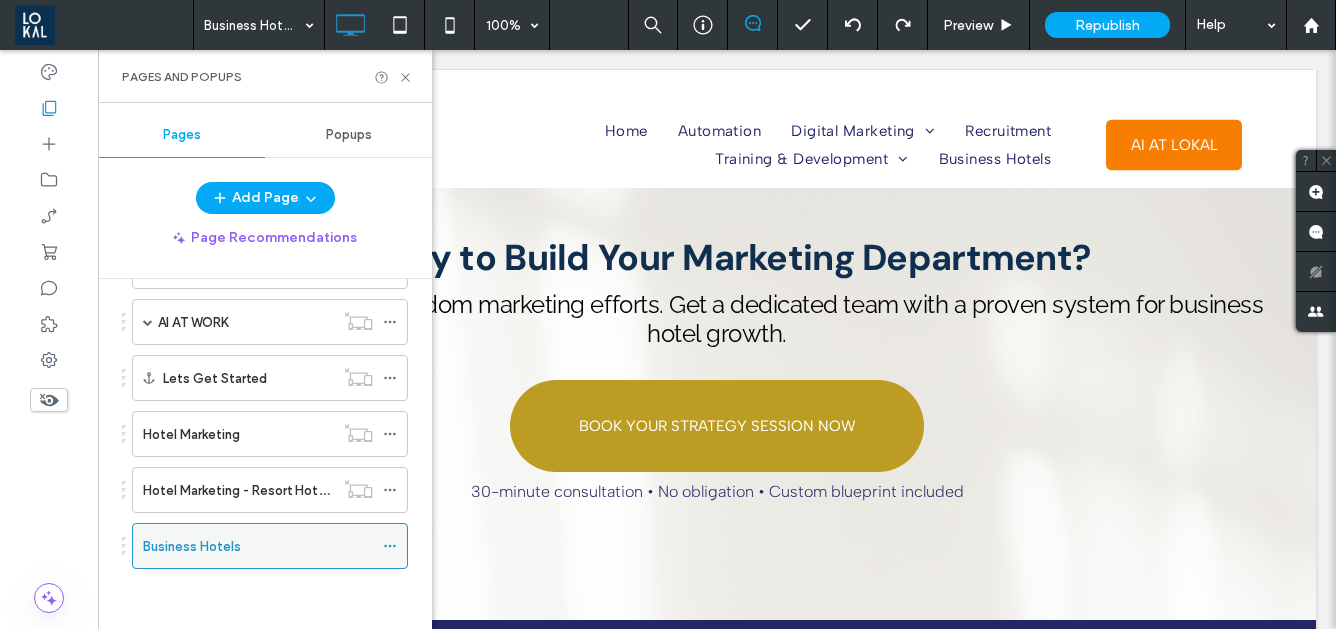 click 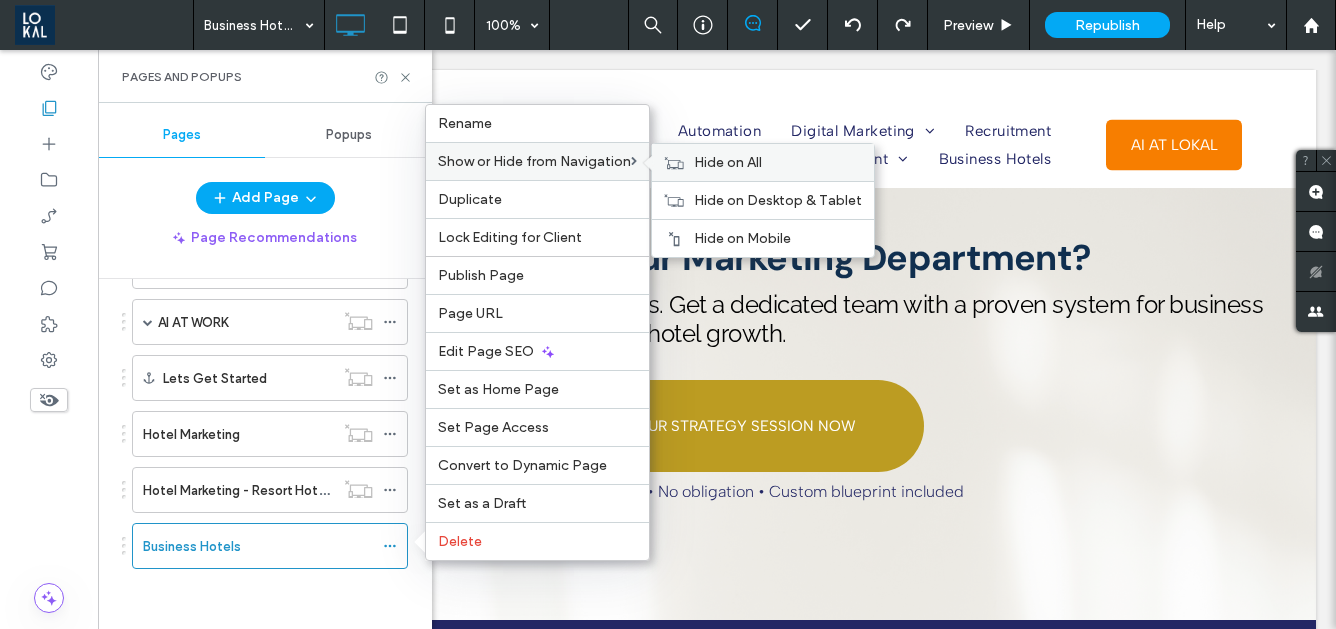 click on "Hide on All" at bounding box center (763, 162) 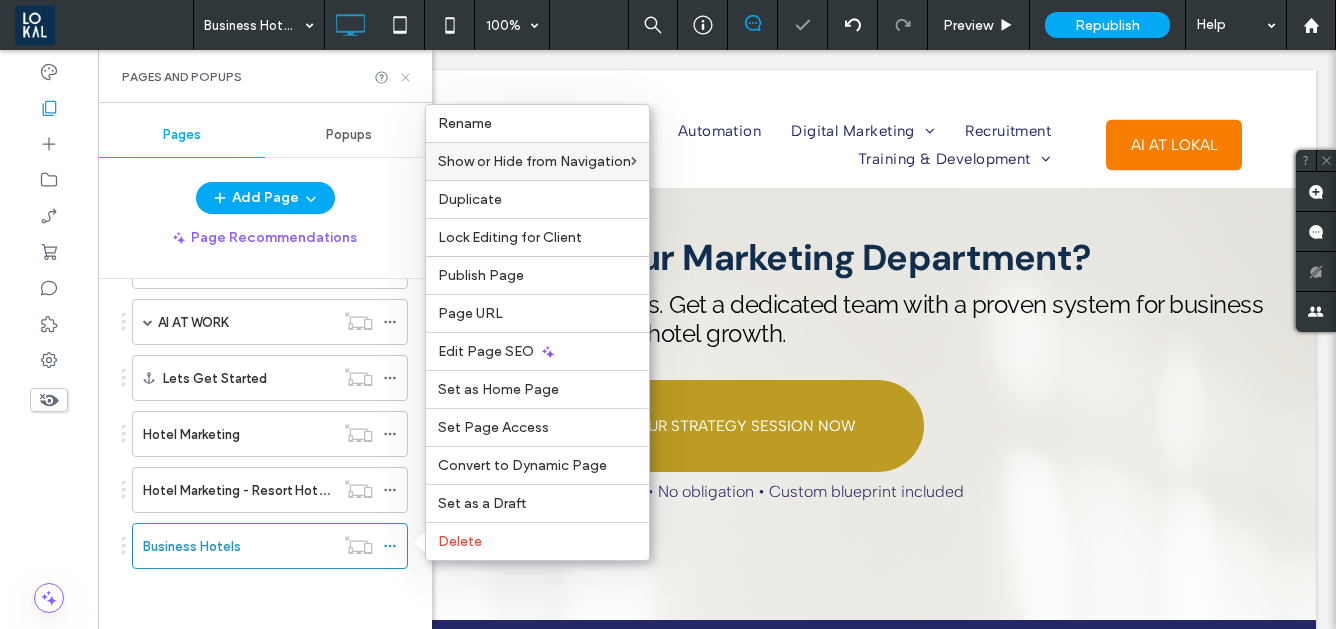 click 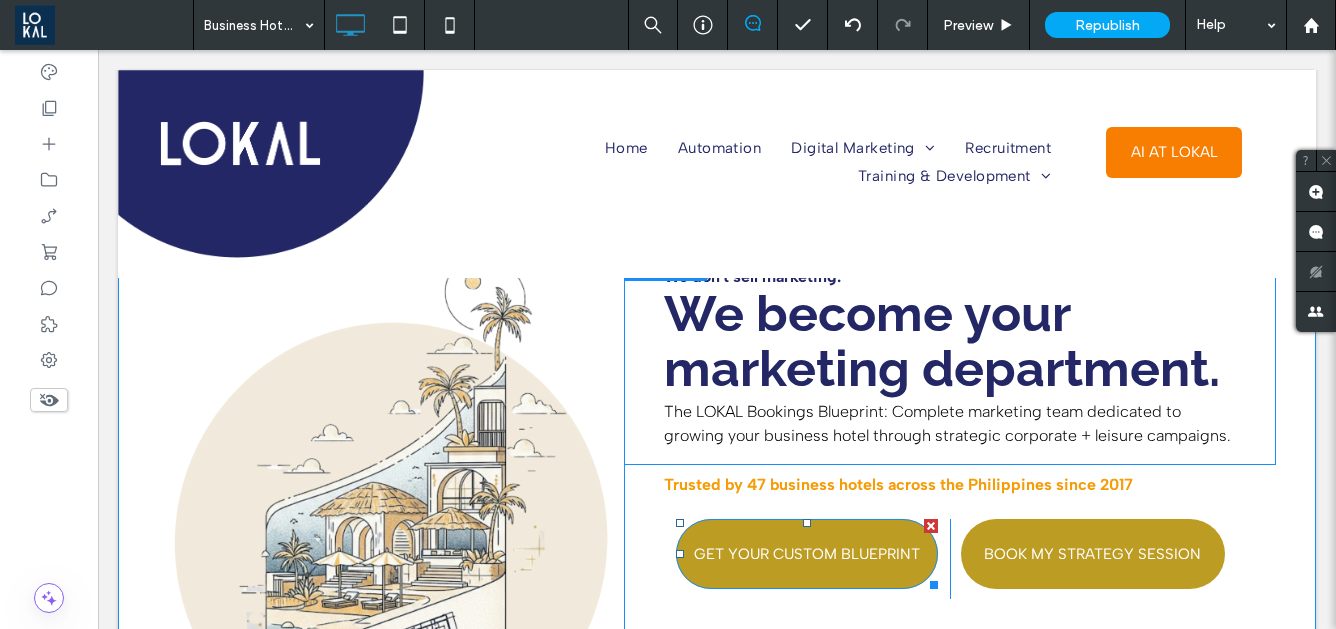 scroll, scrollTop: 0, scrollLeft: 0, axis: both 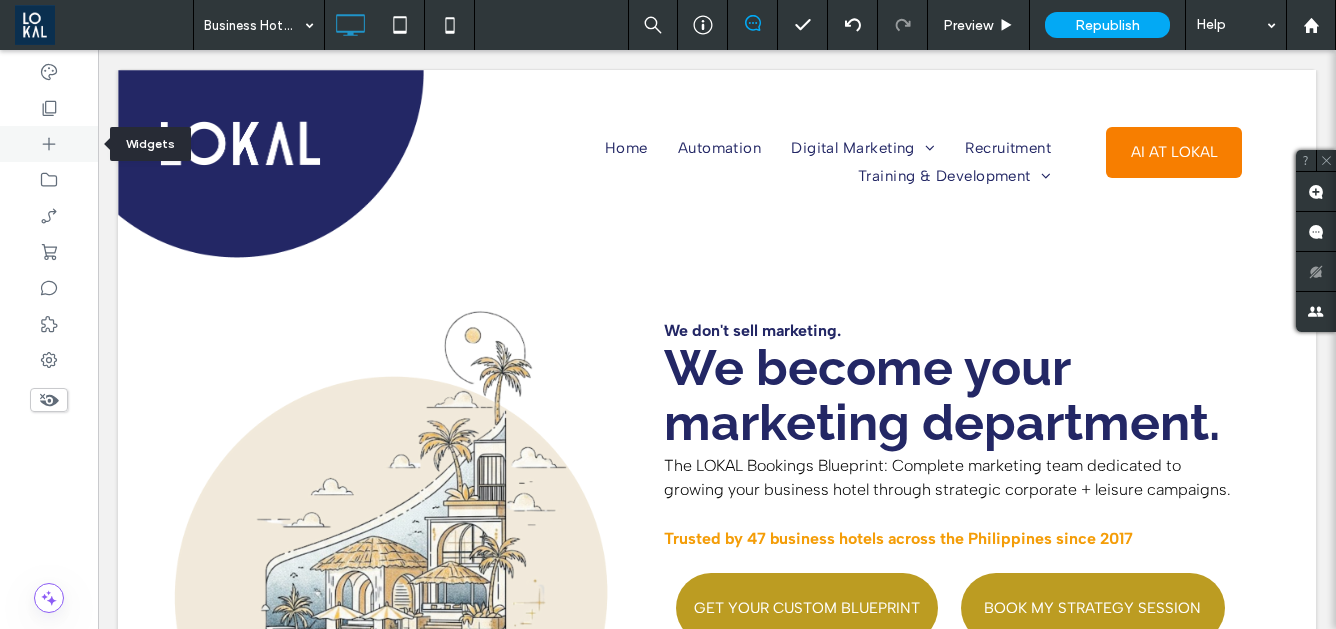 click 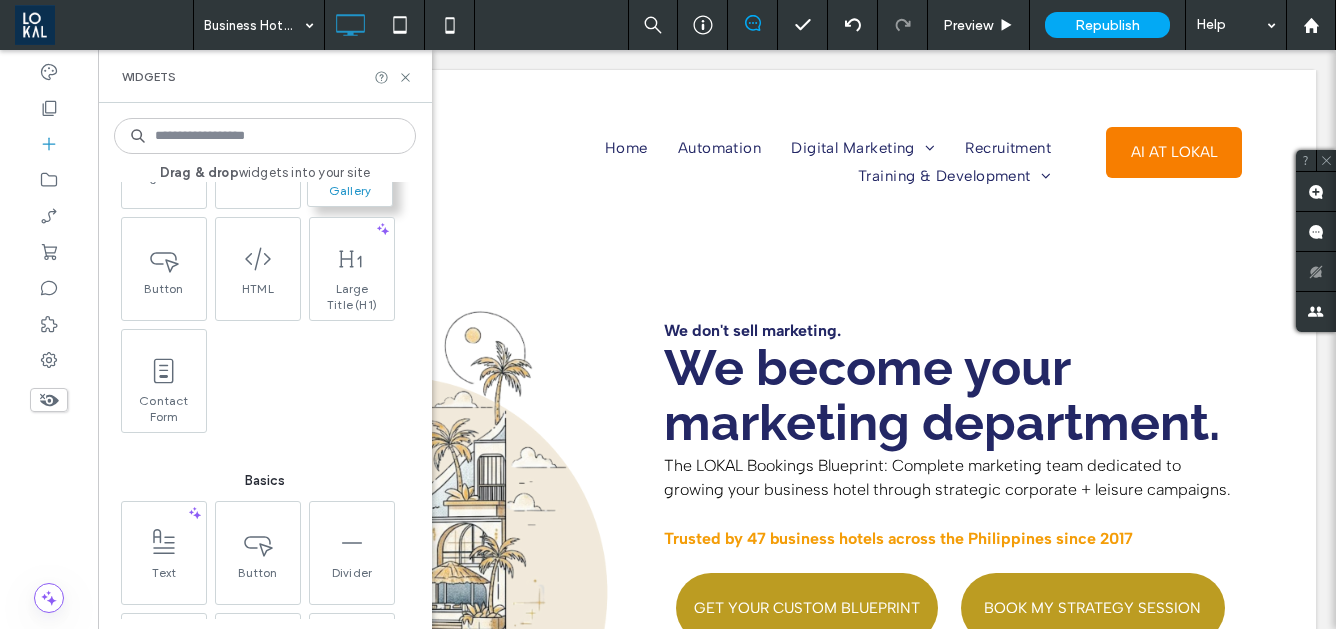 scroll, scrollTop: 357, scrollLeft: 0, axis: vertical 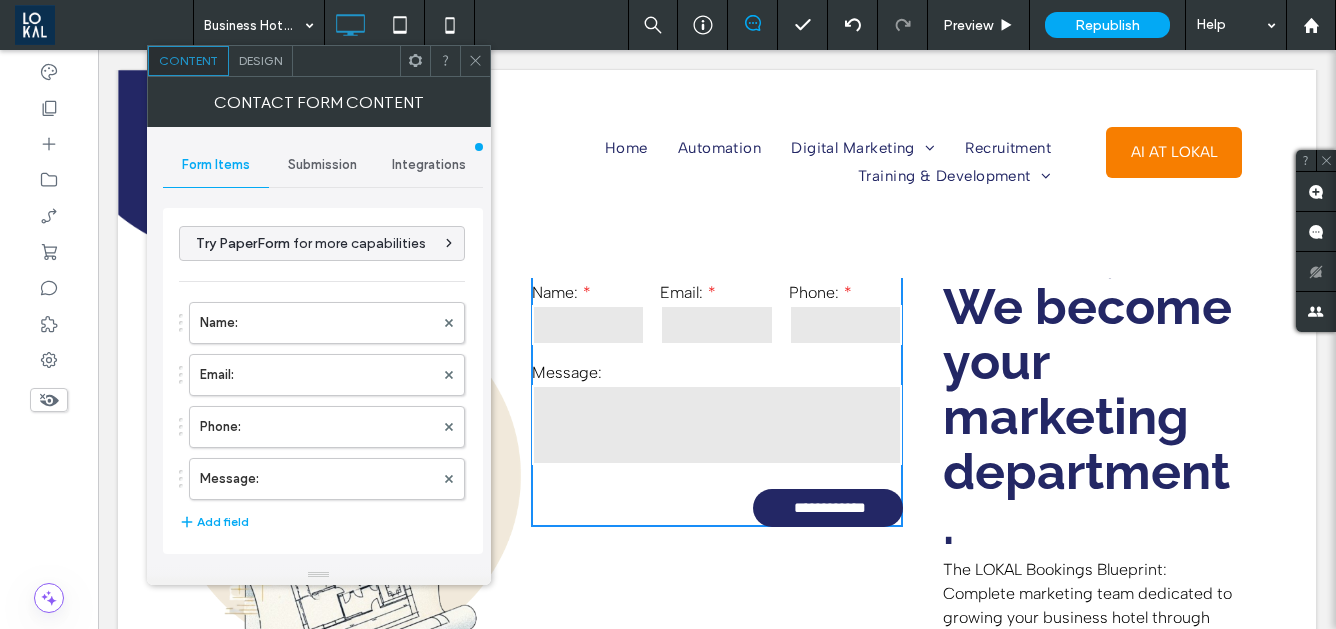 click 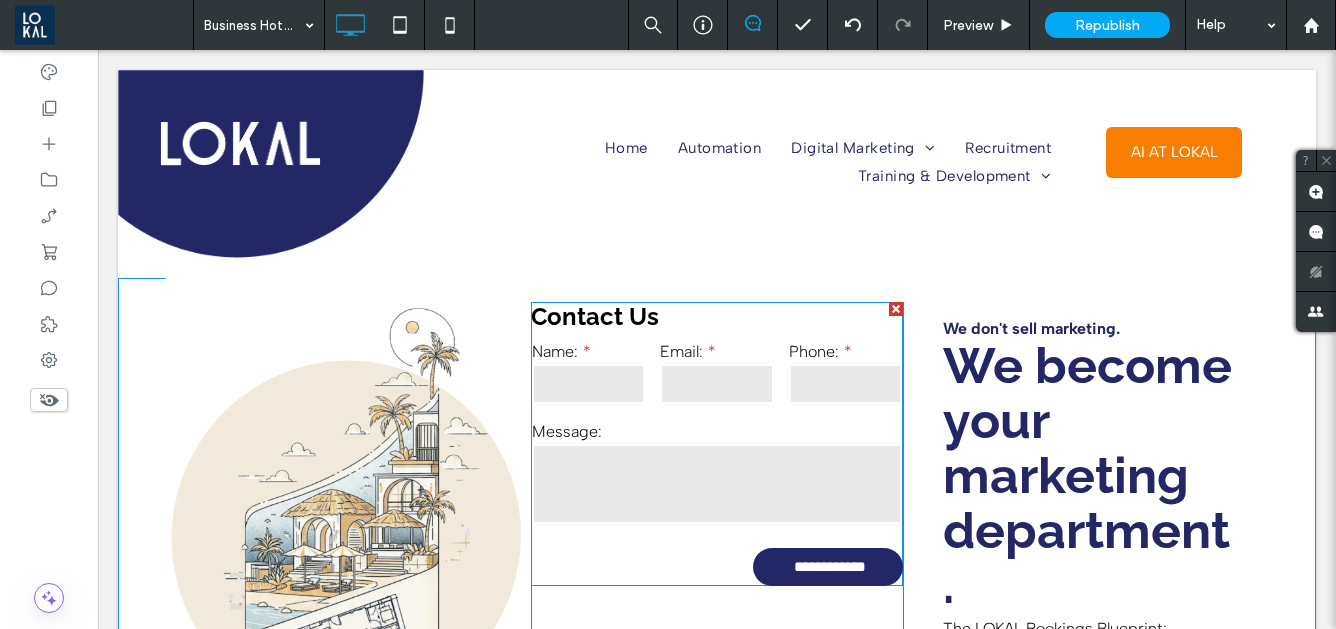 scroll, scrollTop: 0, scrollLeft: 0, axis: both 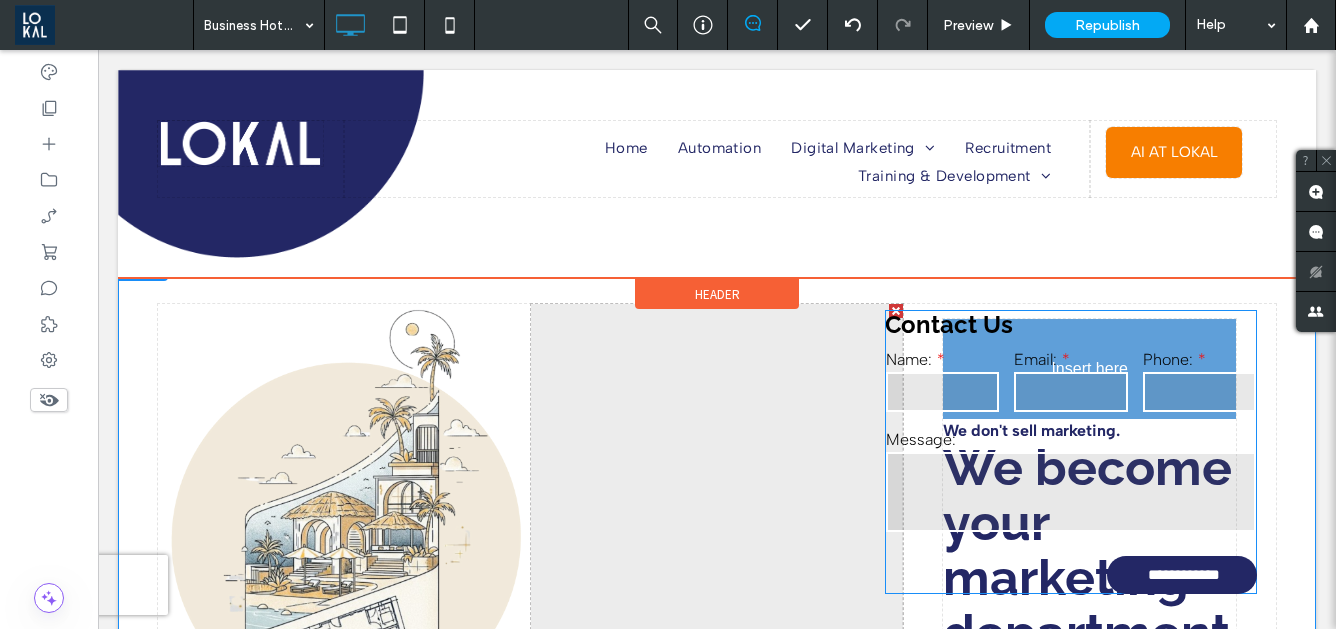 drag, startPoint x: 804, startPoint y: 320, endPoint x: 1158, endPoint y: 324, distance: 354.02258 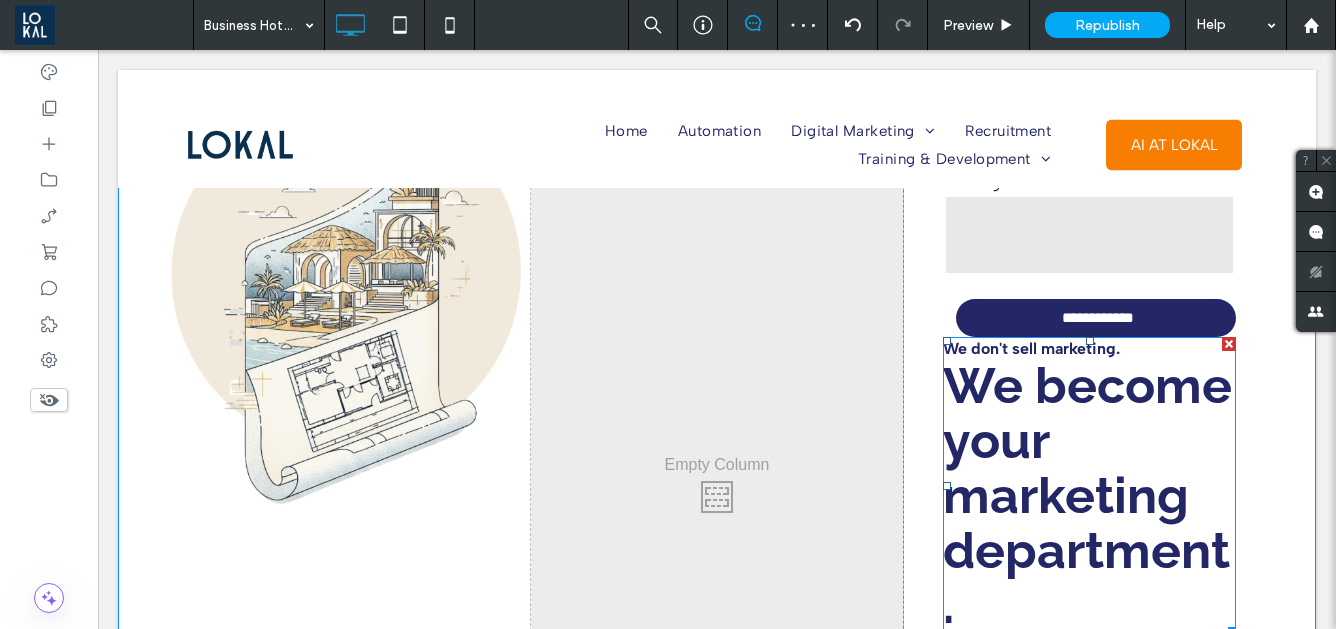scroll, scrollTop: 259, scrollLeft: 0, axis: vertical 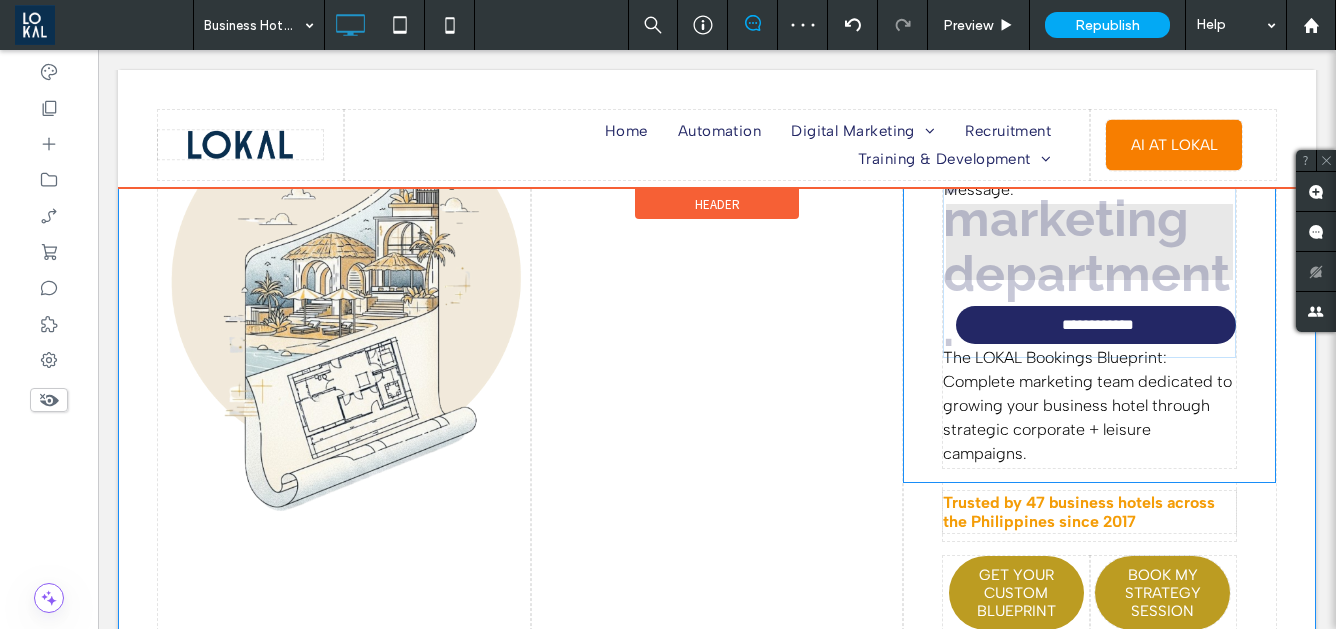 drag, startPoint x: 1071, startPoint y: 446, endPoint x: 830, endPoint y: 333, distance: 266.17664 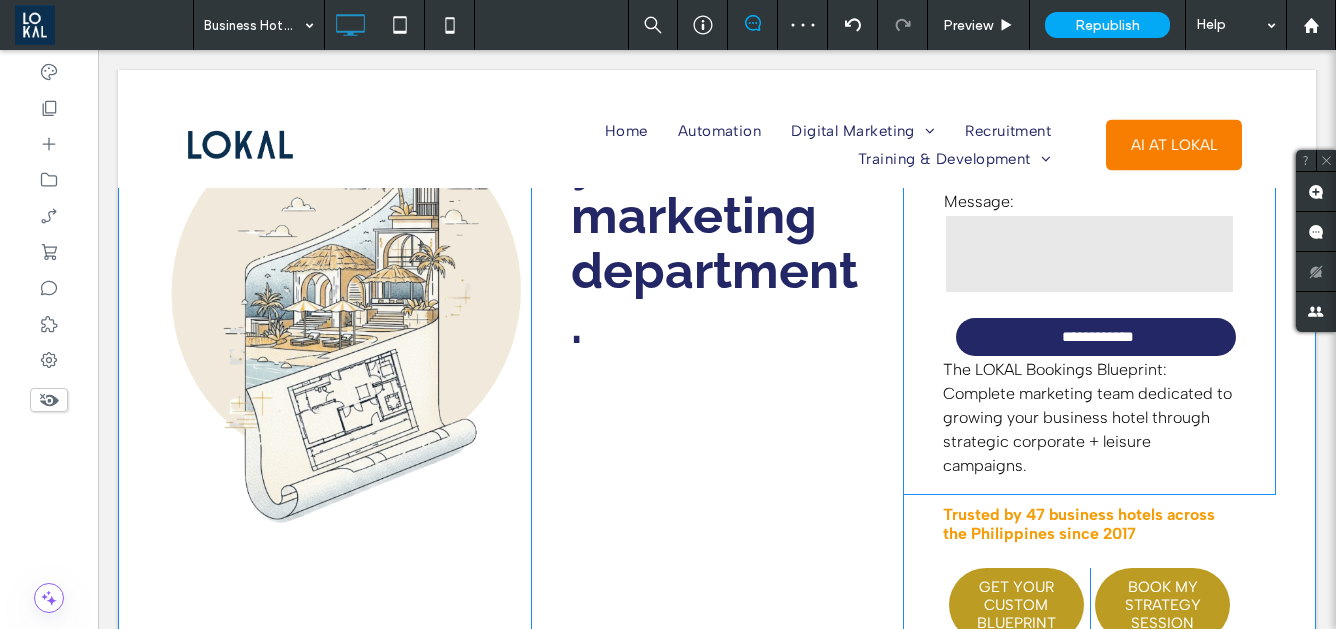 scroll, scrollTop: 249, scrollLeft: 0, axis: vertical 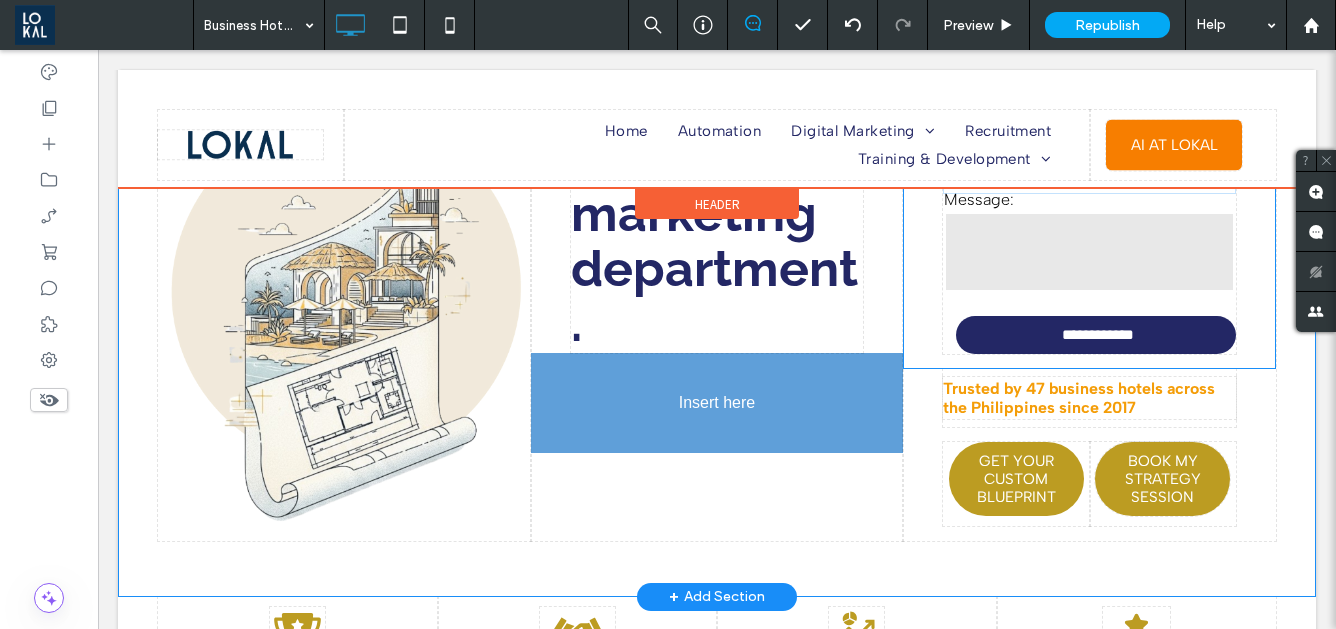 drag, startPoint x: 1032, startPoint y: 438, endPoint x: 653, endPoint y: 447, distance: 379.10684 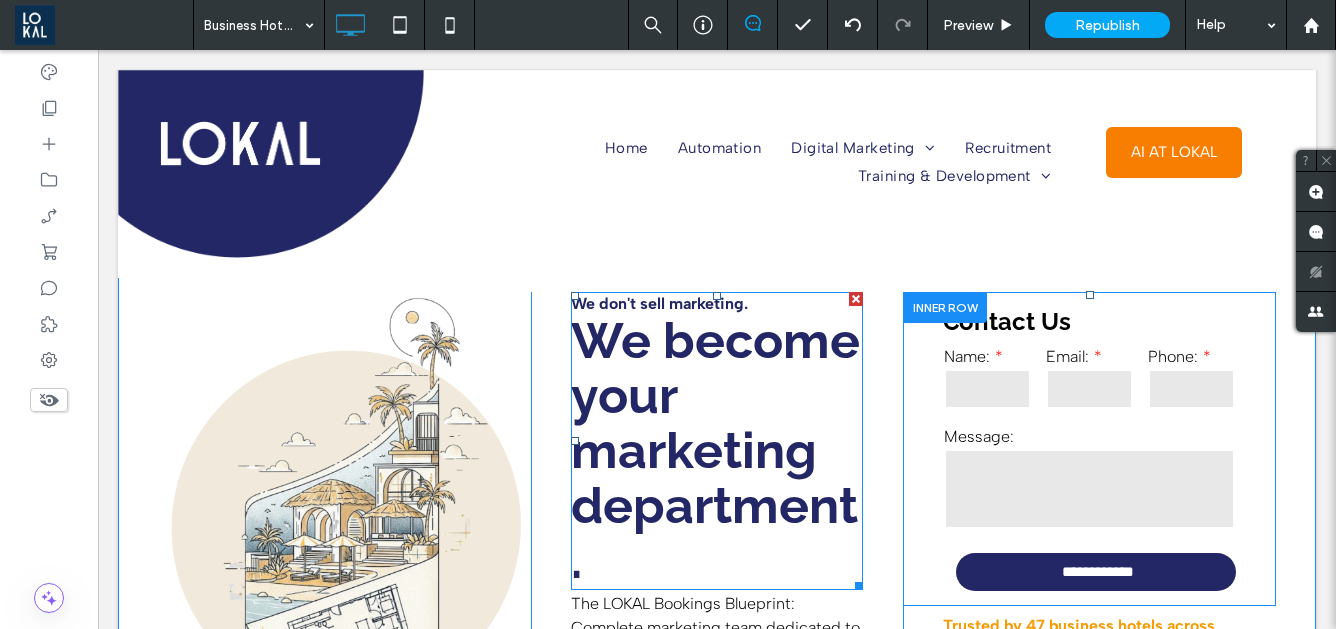 scroll, scrollTop: 39, scrollLeft: 0, axis: vertical 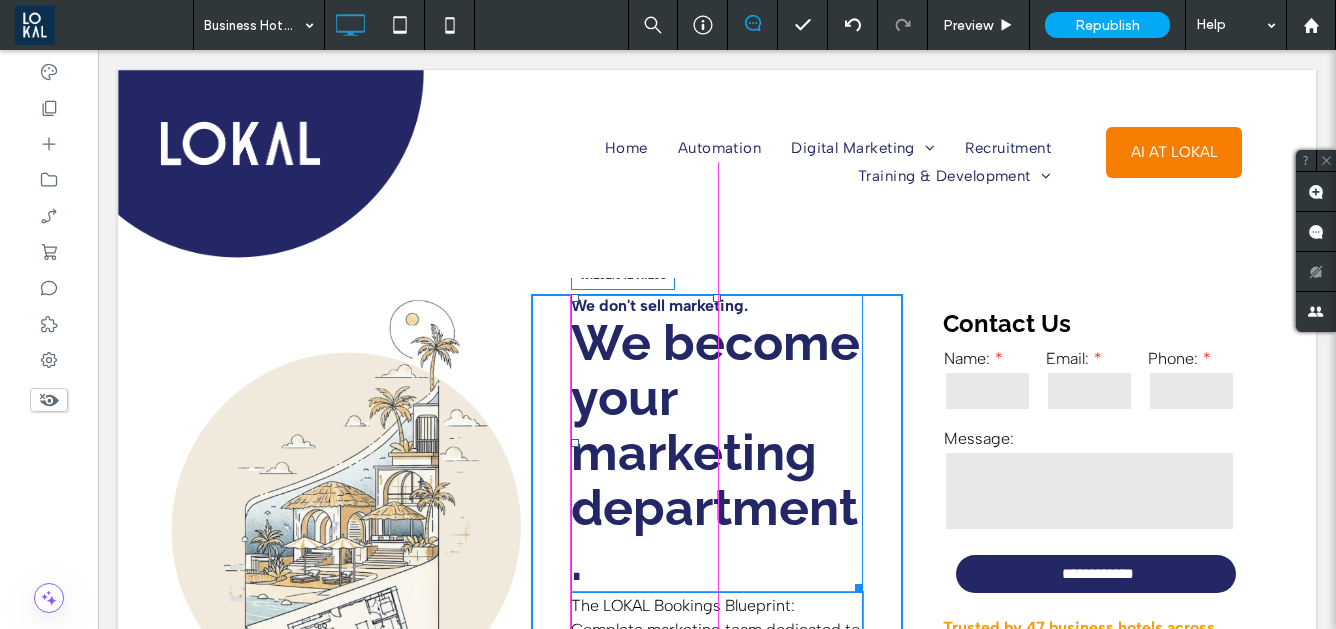 click on "Click To Paste     Click To Paste     We don't sell marketing.   We become your marketing department.
W:292.641 H:298 The LOKAL Bookings Blueprint: Complete marketing team dedicated to growing your business hotel through strategic corporate + leisure campaigns." at bounding box center (717, 537) 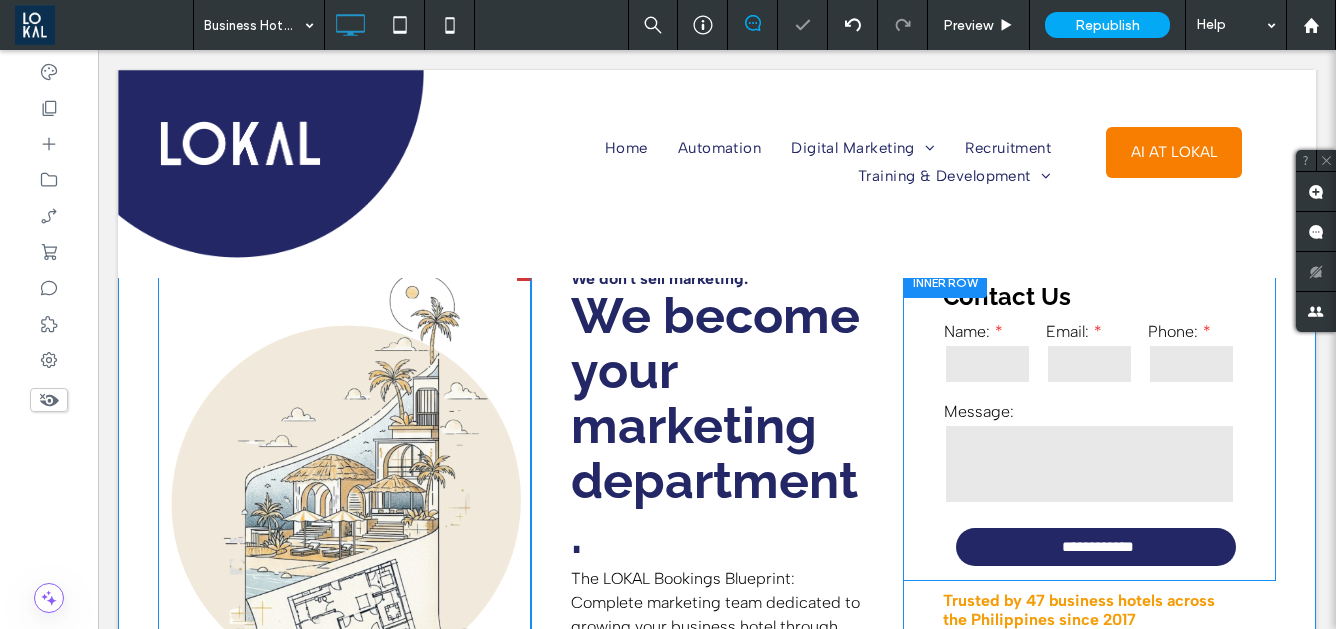 scroll, scrollTop: 18, scrollLeft: 0, axis: vertical 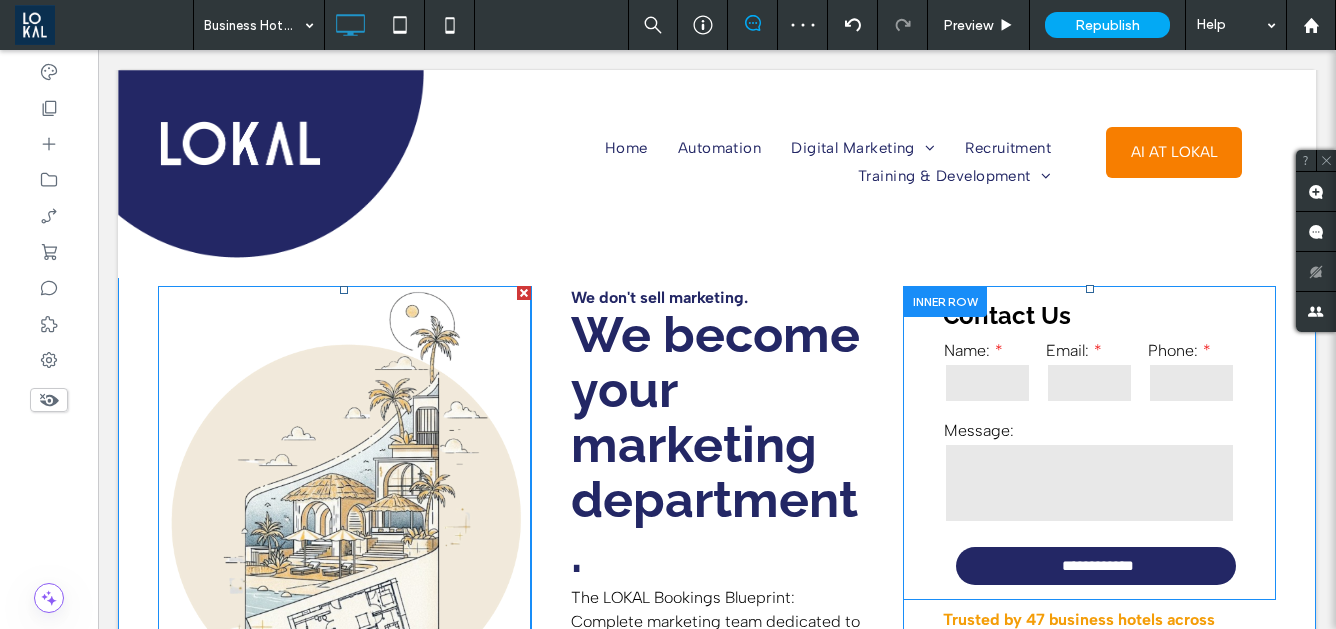 click at bounding box center [524, 293] 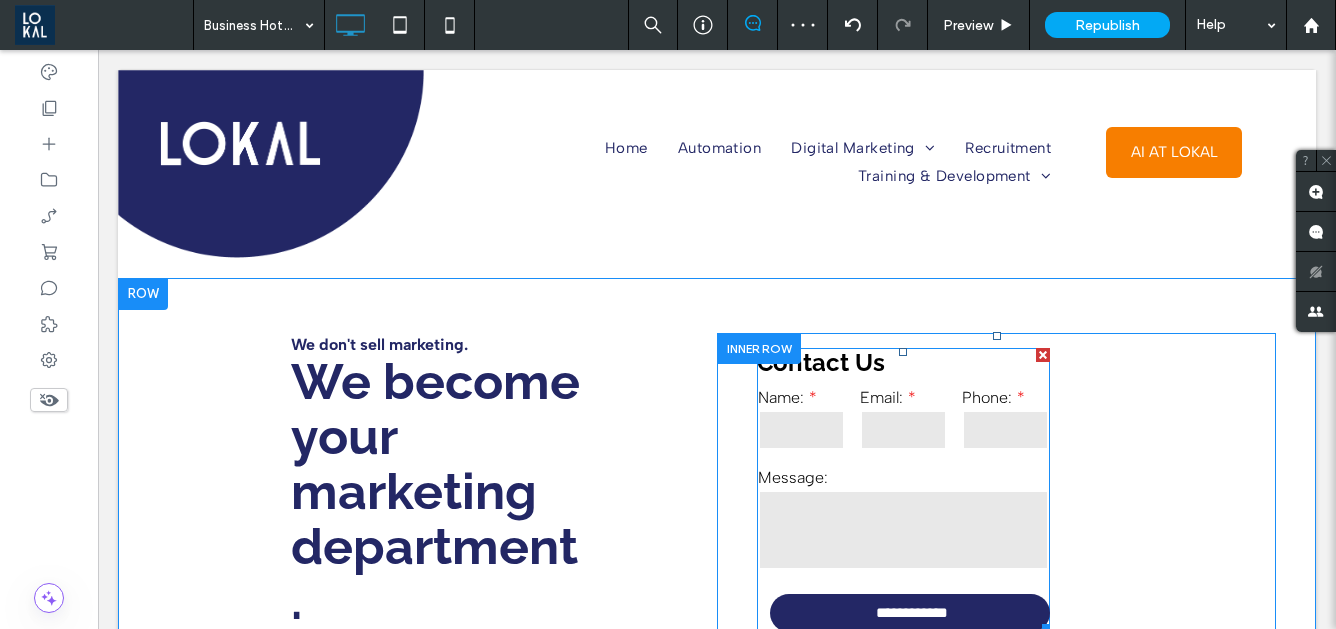 scroll, scrollTop: 18, scrollLeft: 0, axis: vertical 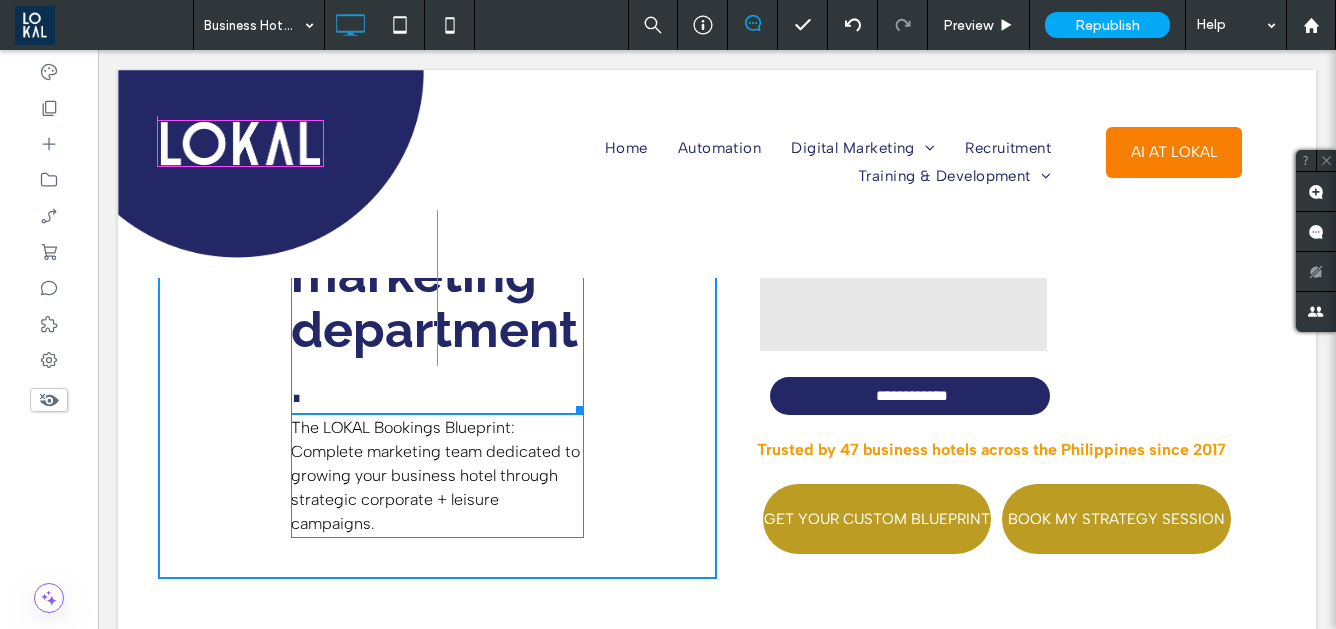 drag, startPoint x: 580, startPoint y: 408, endPoint x: 718, endPoint y: 393, distance: 138.81282 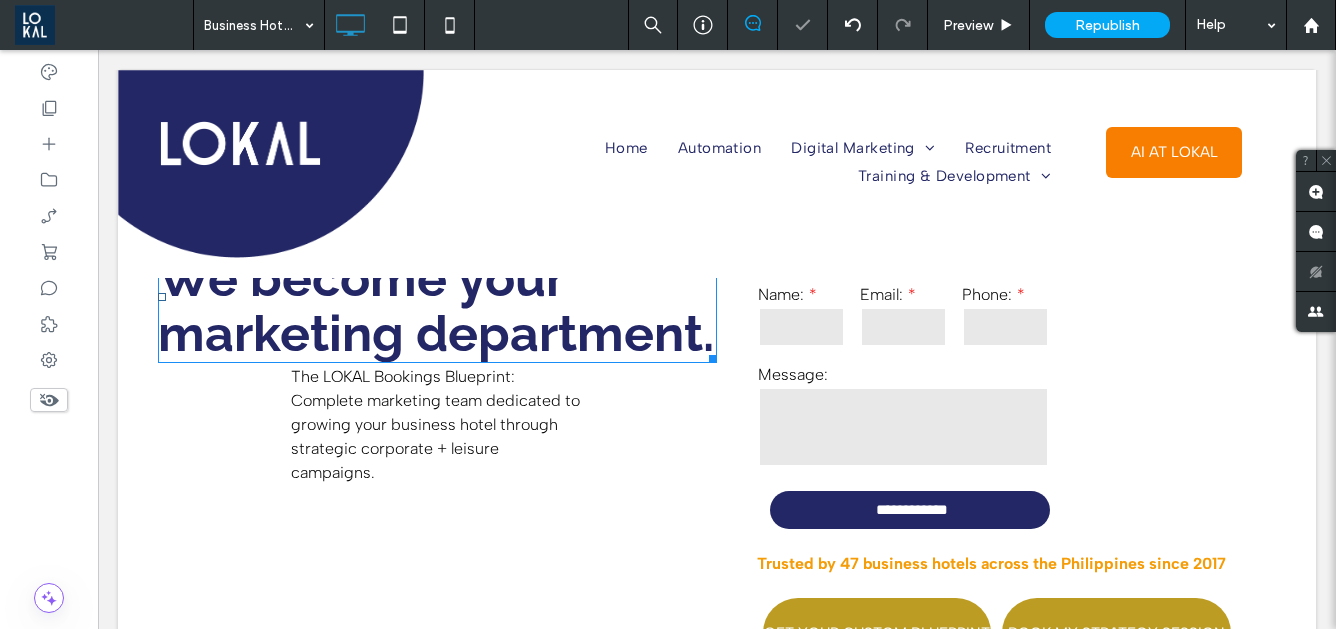 scroll, scrollTop: 54, scrollLeft: 0, axis: vertical 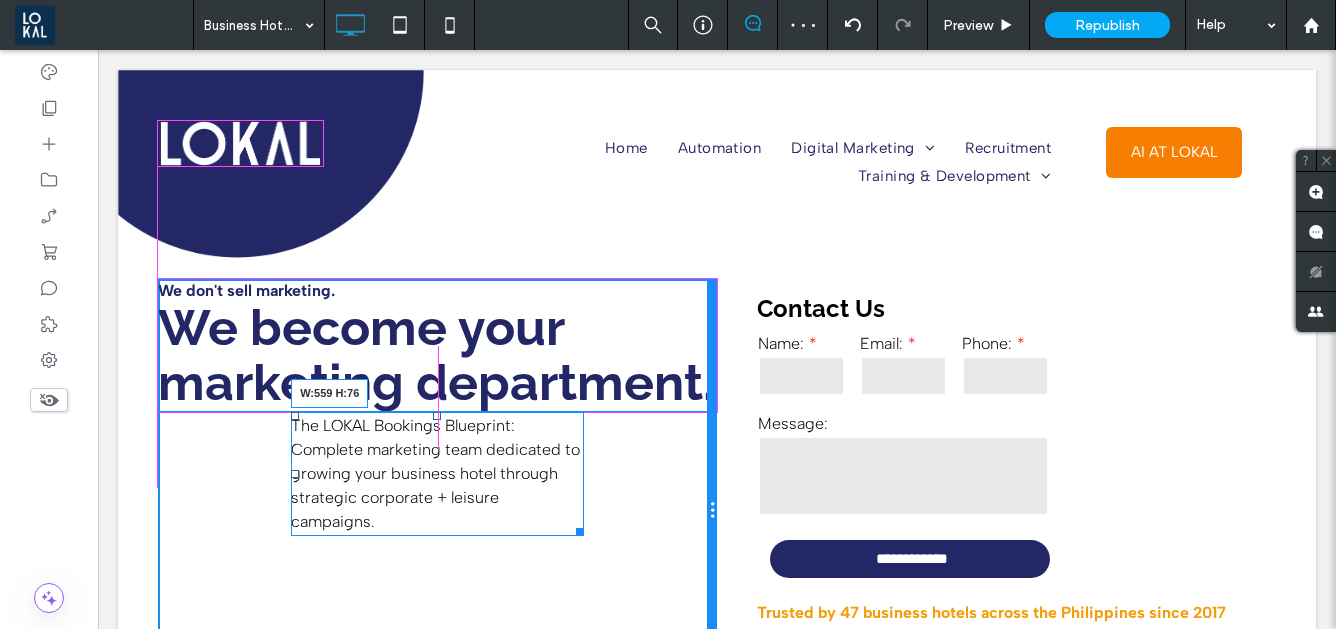 drag, startPoint x: 578, startPoint y: 533, endPoint x: 711, endPoint y: 505, distance: 135.91542 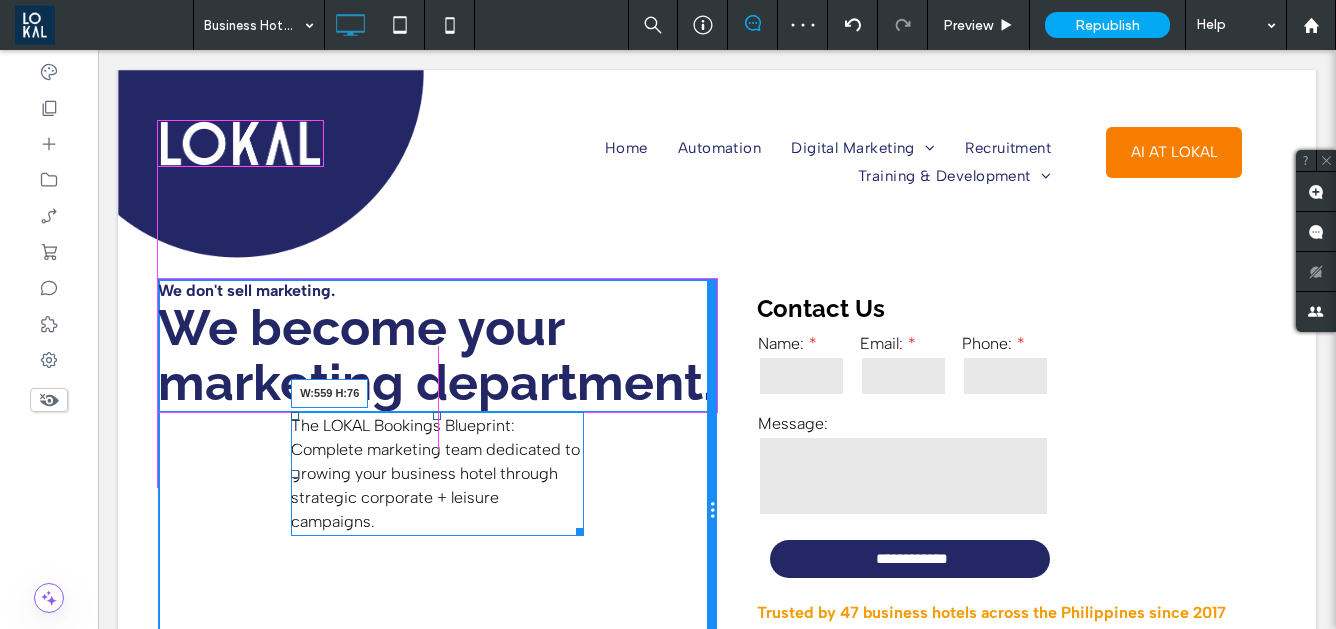 click on "Click To Paste     Click To Paste     We don't sell marketing.   We become your marketing department.
The LOKAL Bookings Blueprint: Complete marketing team dedicated to growing your business hotel through strategic corporate + leisure campaigns. W:559 H:76" at bounding box center (437, 510) 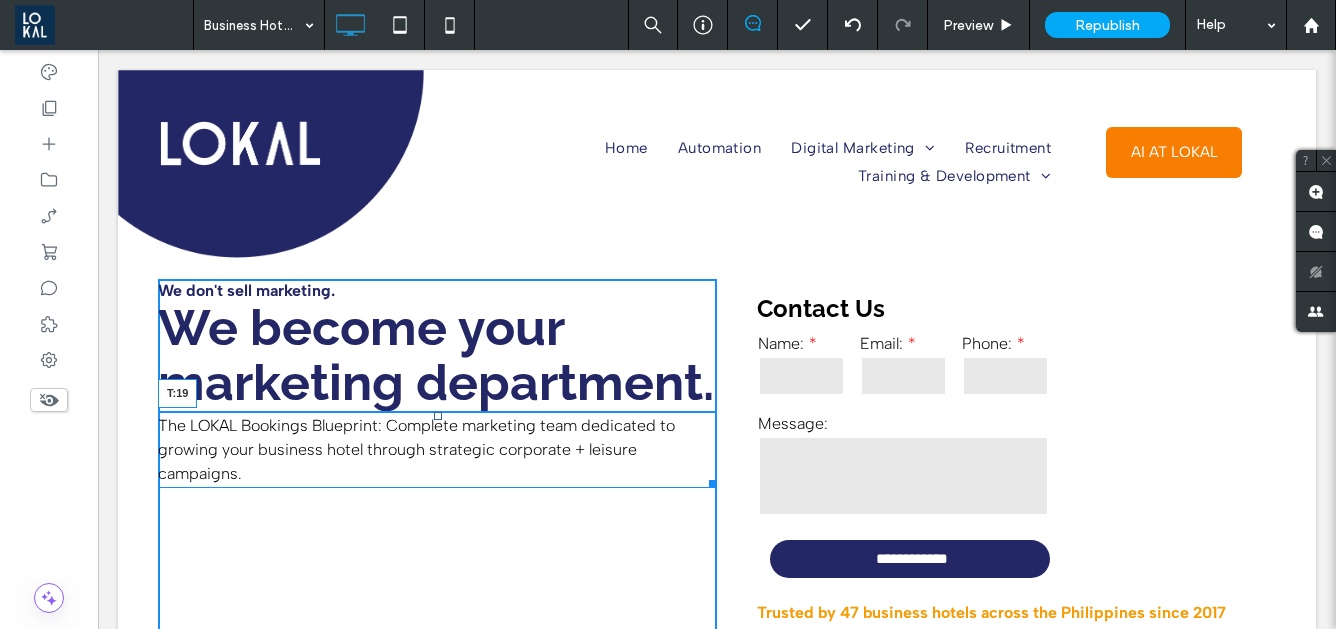 drag, startPoint x: 436, startPoint y: 417, endPoint x: 438, endPoint y: 436, distance: 19.104973 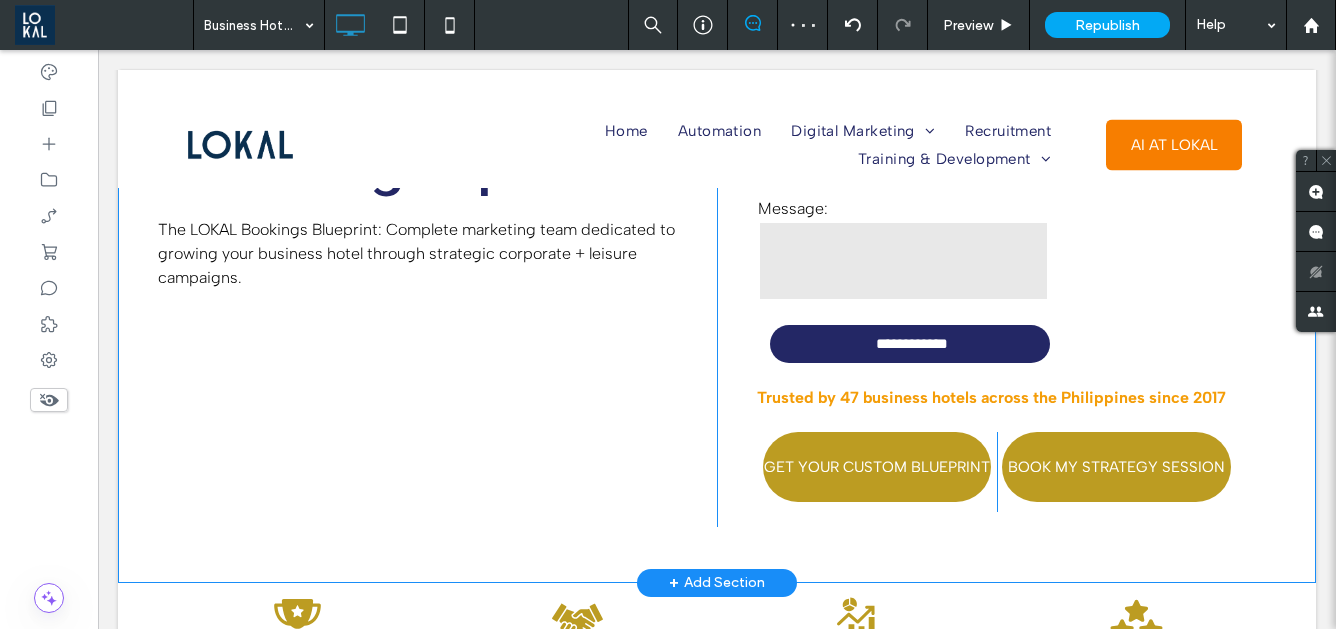 scroll, scrollTop: 241, scrollLeft: 0, axis: vertical 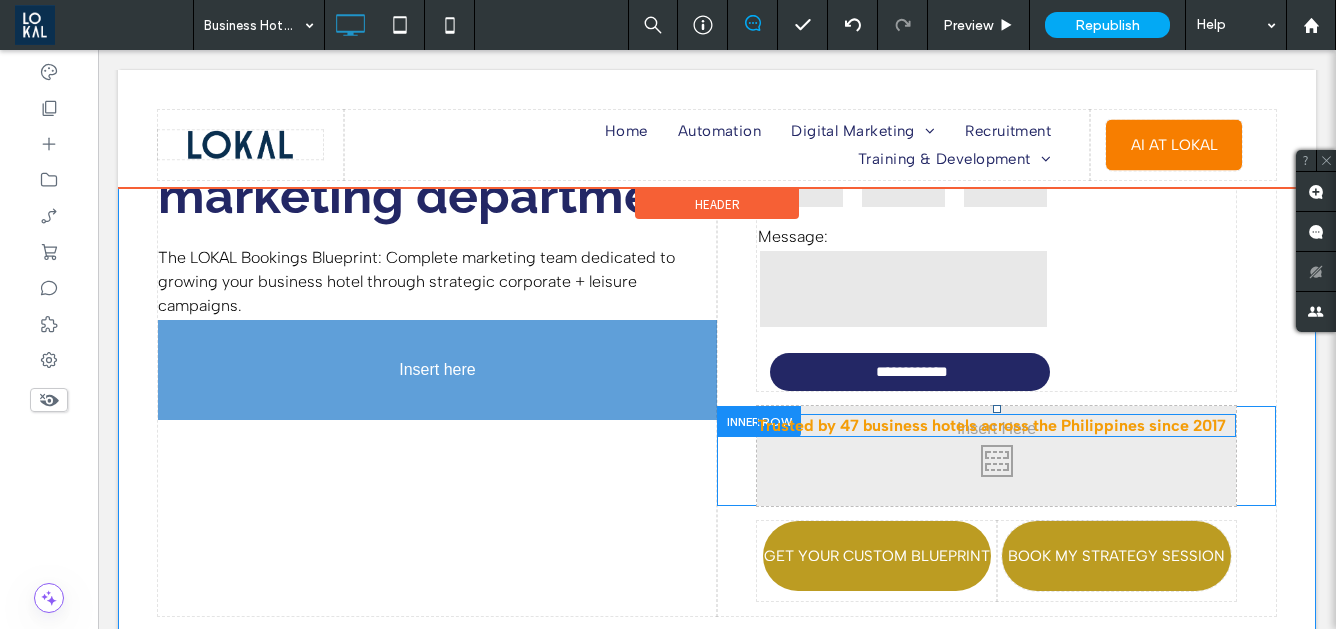 drag, startPoint x: 939, startPoint y: 421, endPoint x: 336, endPoint y: 474, distance: 605.3247 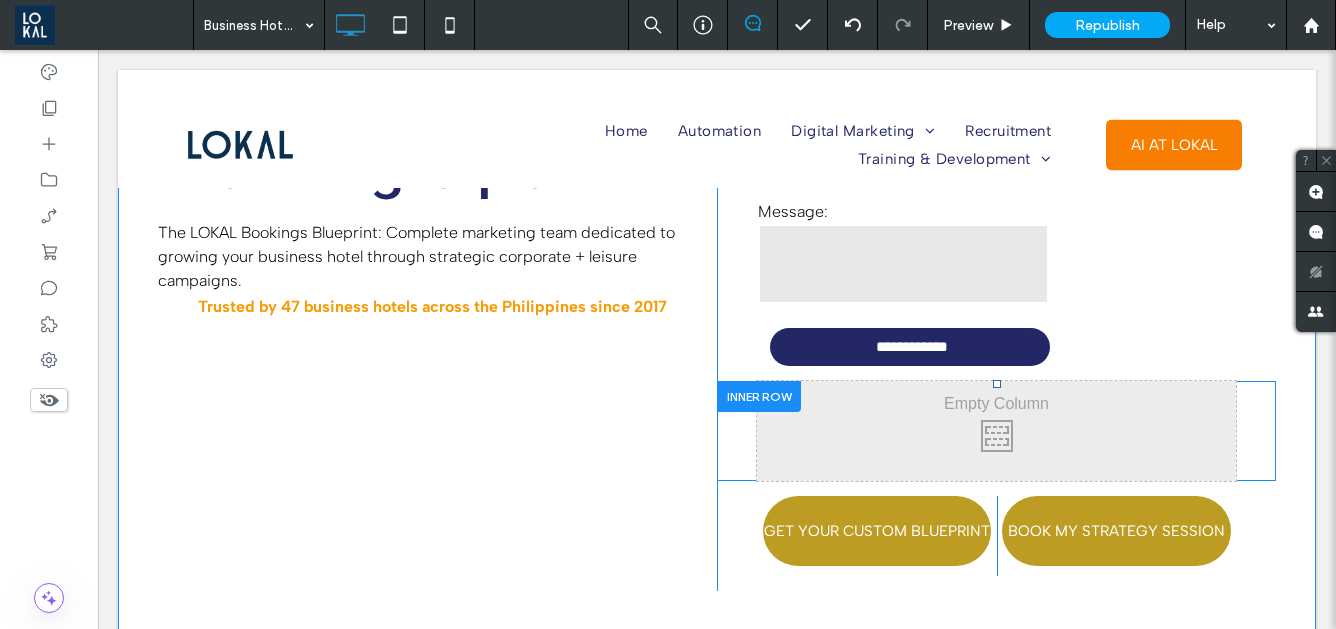 scroll, scrollTop: 267, scrollLeft: 0, axis: vertical 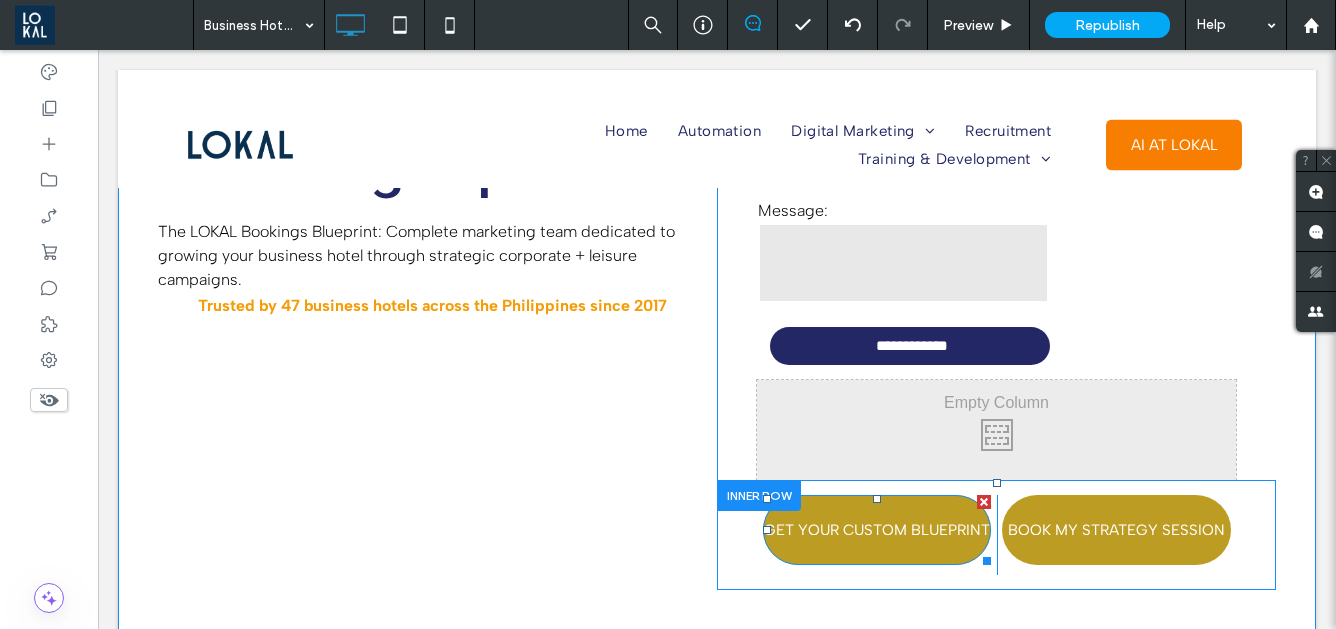 click at bounding box center (984, 502) 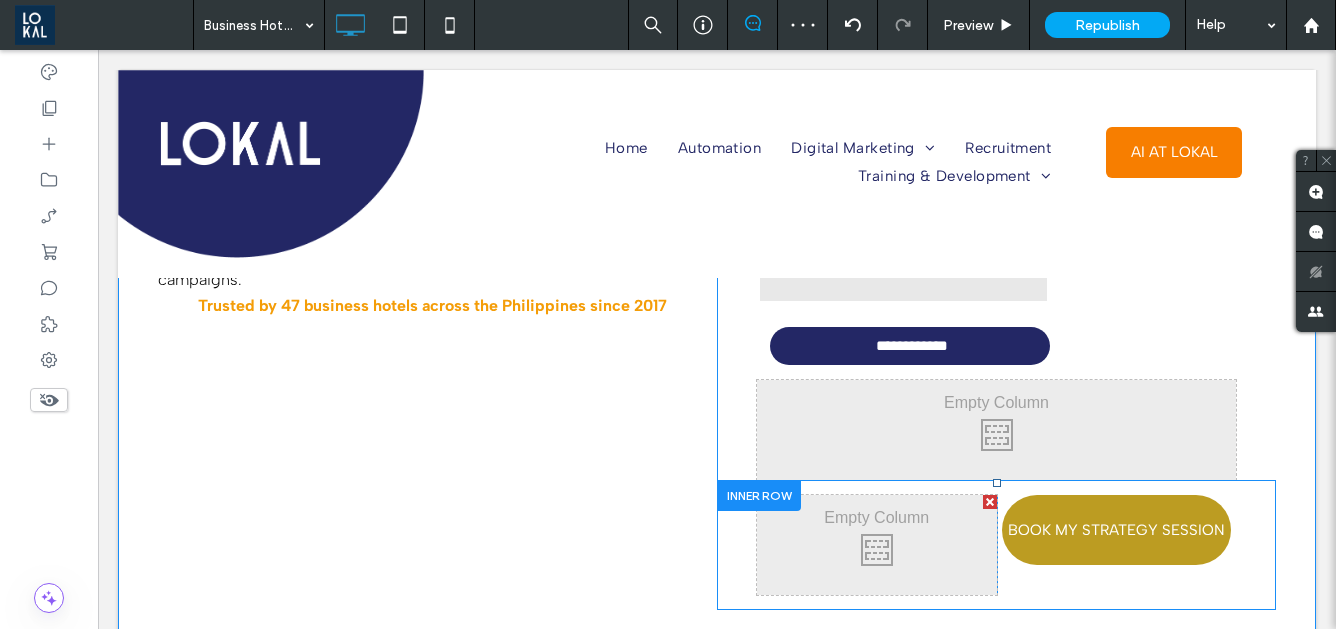 click at bounding box center [759, 495] 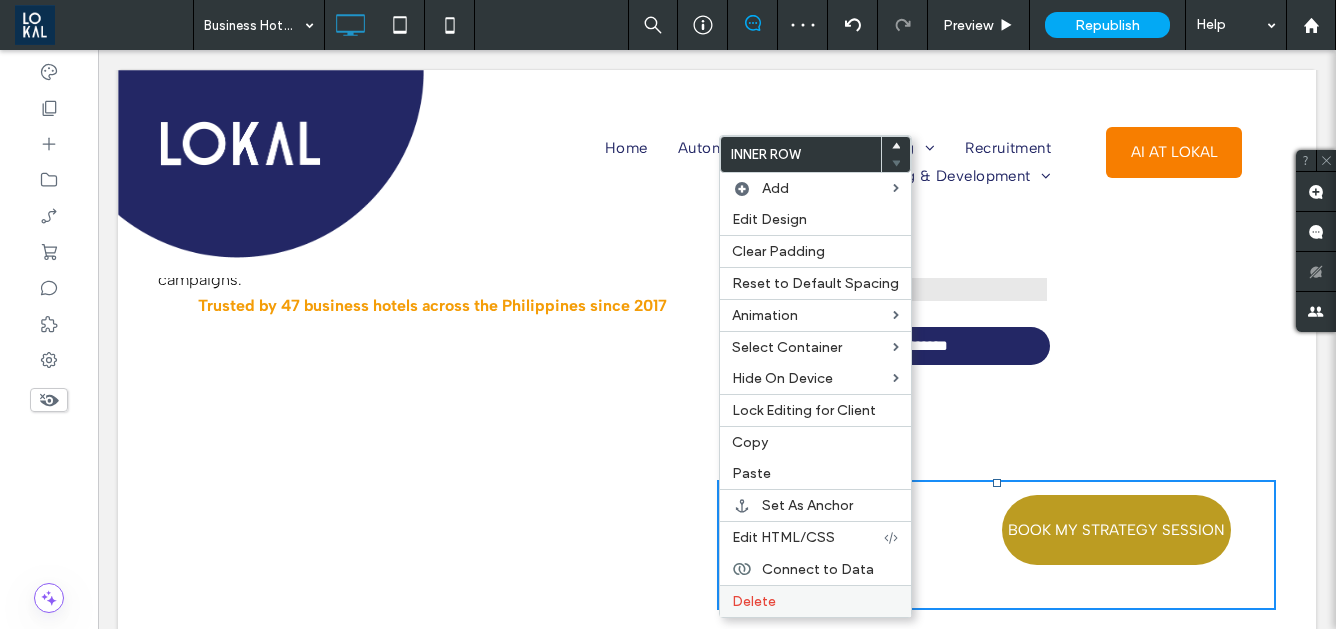 click on "Delete" at bounding box center [815, 601] 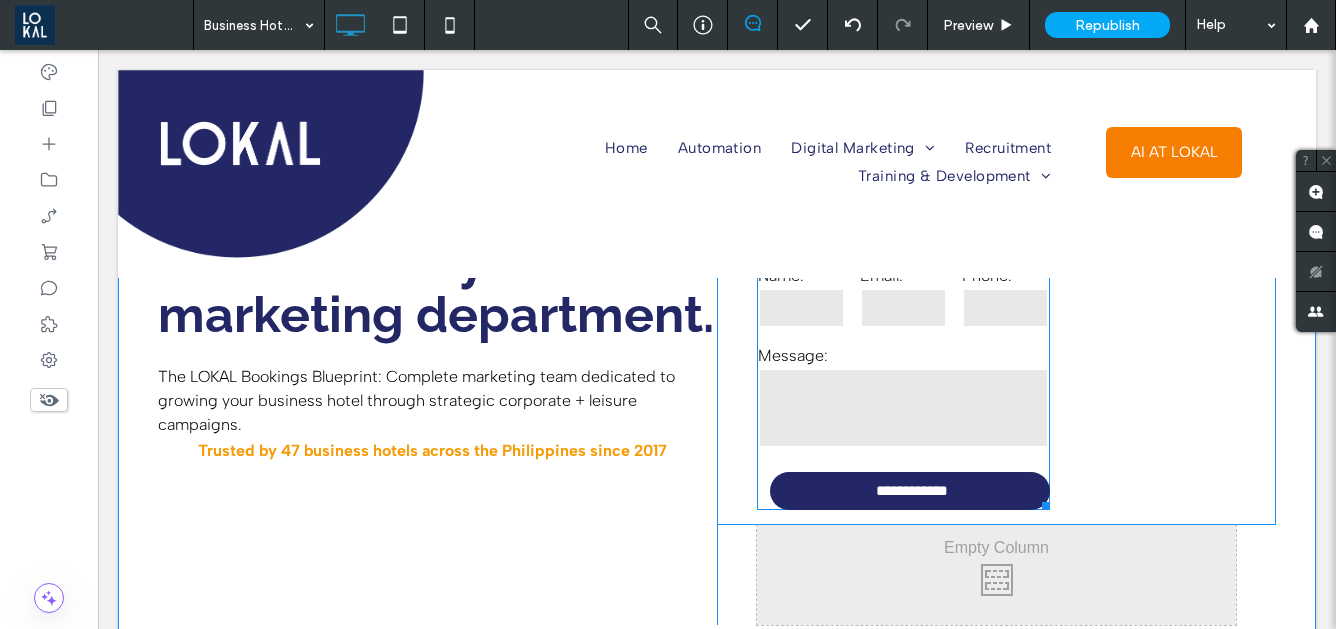 scroll, scrollTop: 125, scrollLeft: 0, axis: vertical 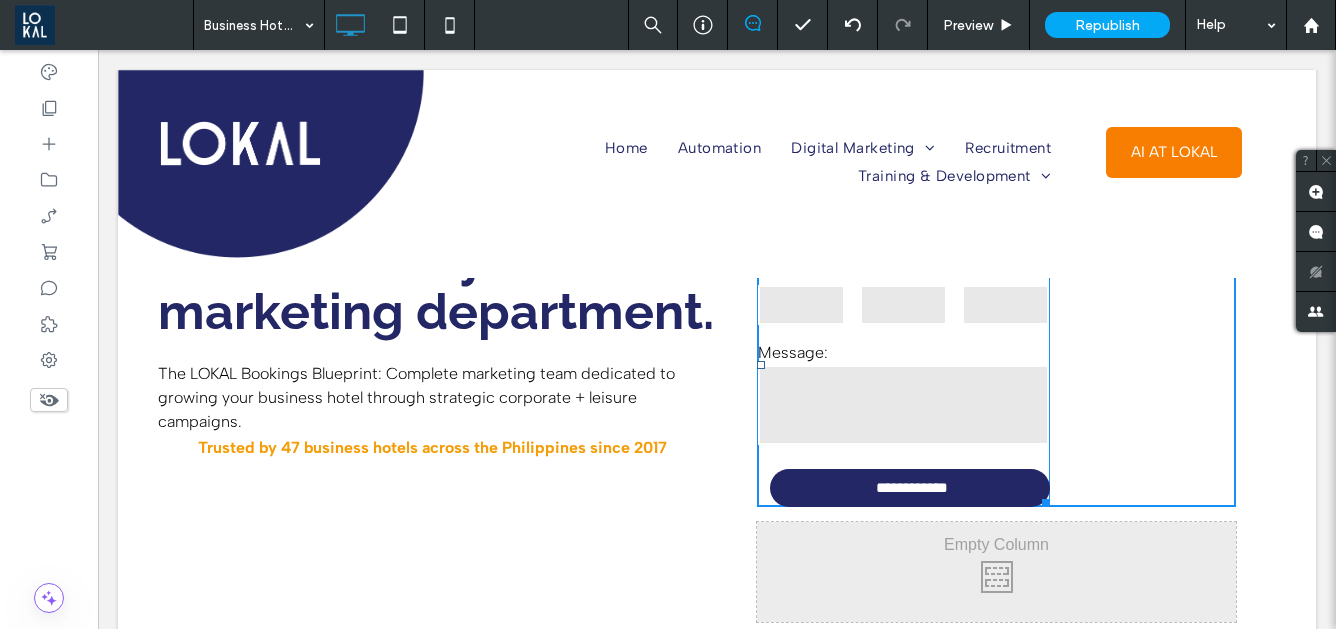 drag, startPoint x: 1045, startPoint y: 506, endPoint x: 1245, endPoint y: 504, distance: 200.01 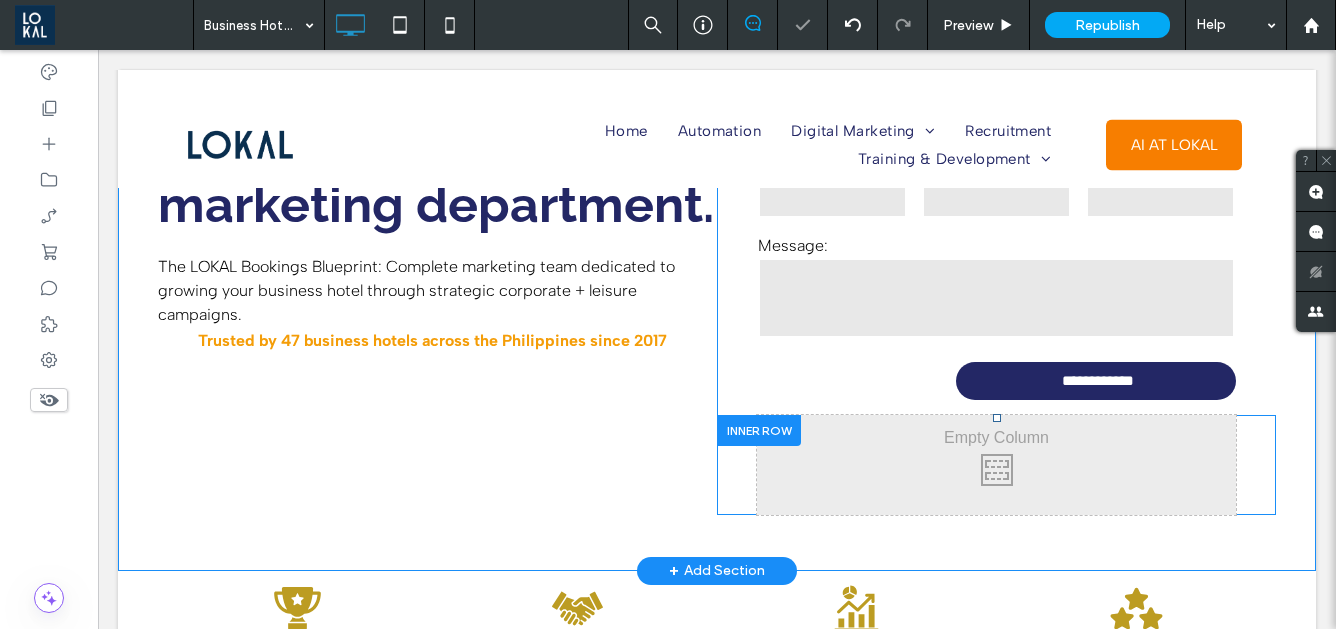 click at bounding box center (759, 430) 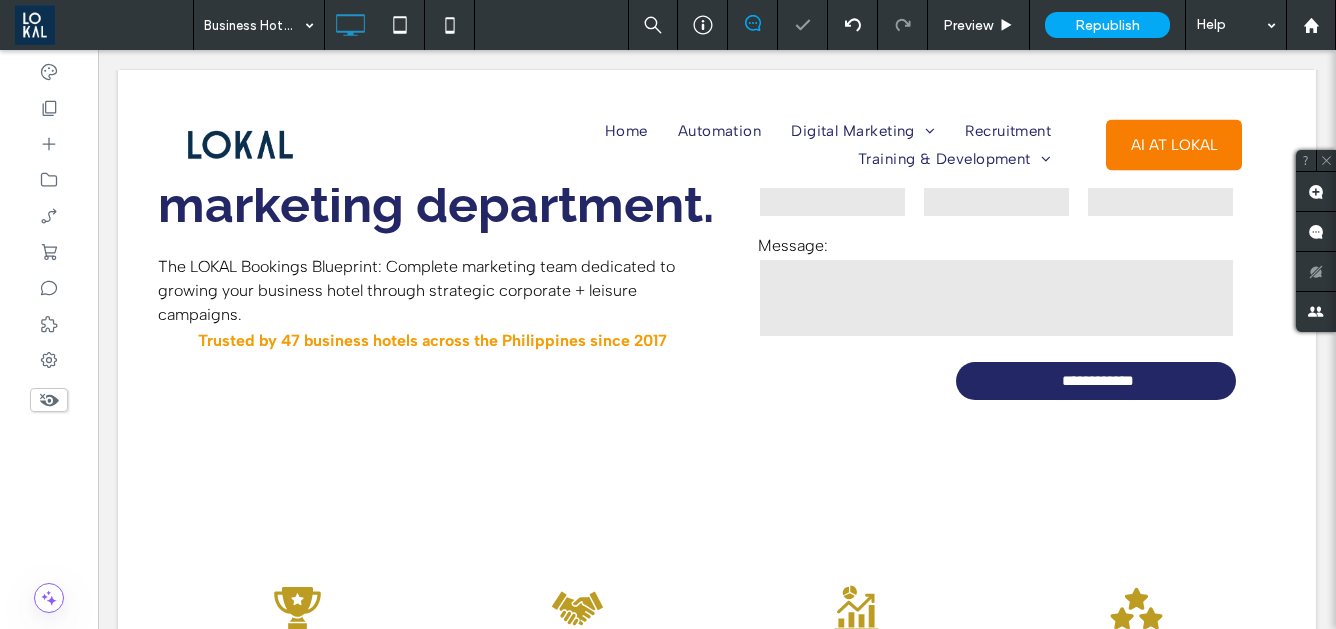 scroll, scrollTop: 203, scrollLeft: 0, axis: vertical 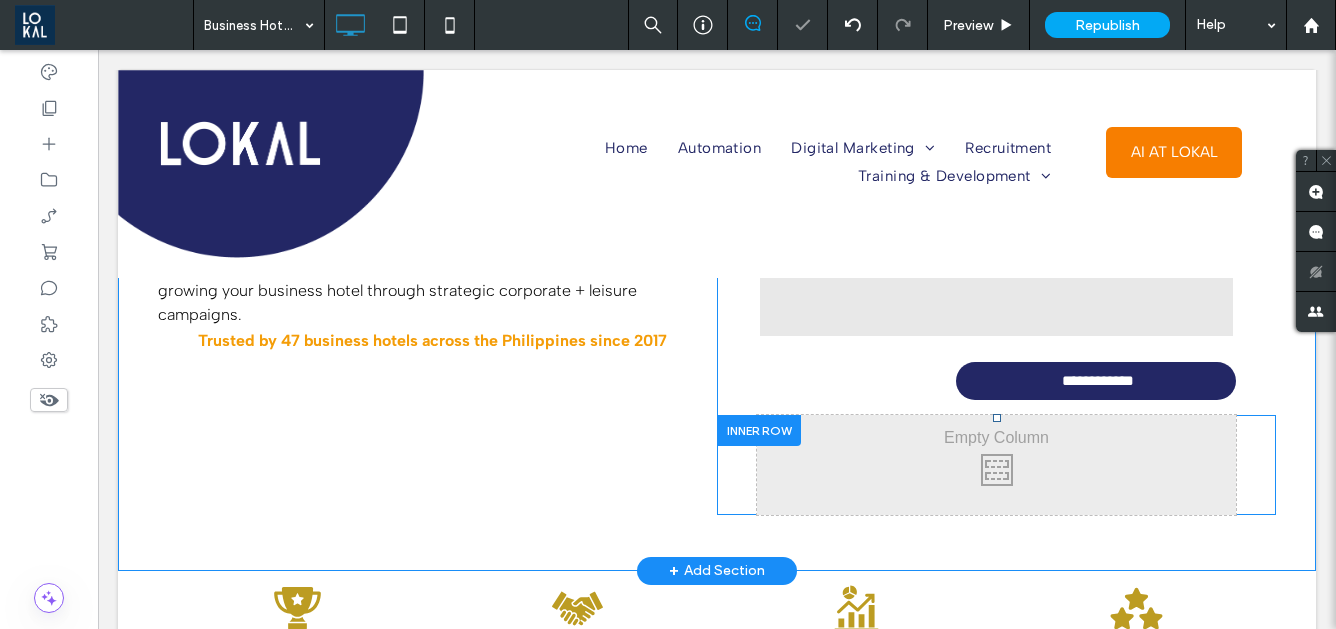 click at bounding box center (759, 430) 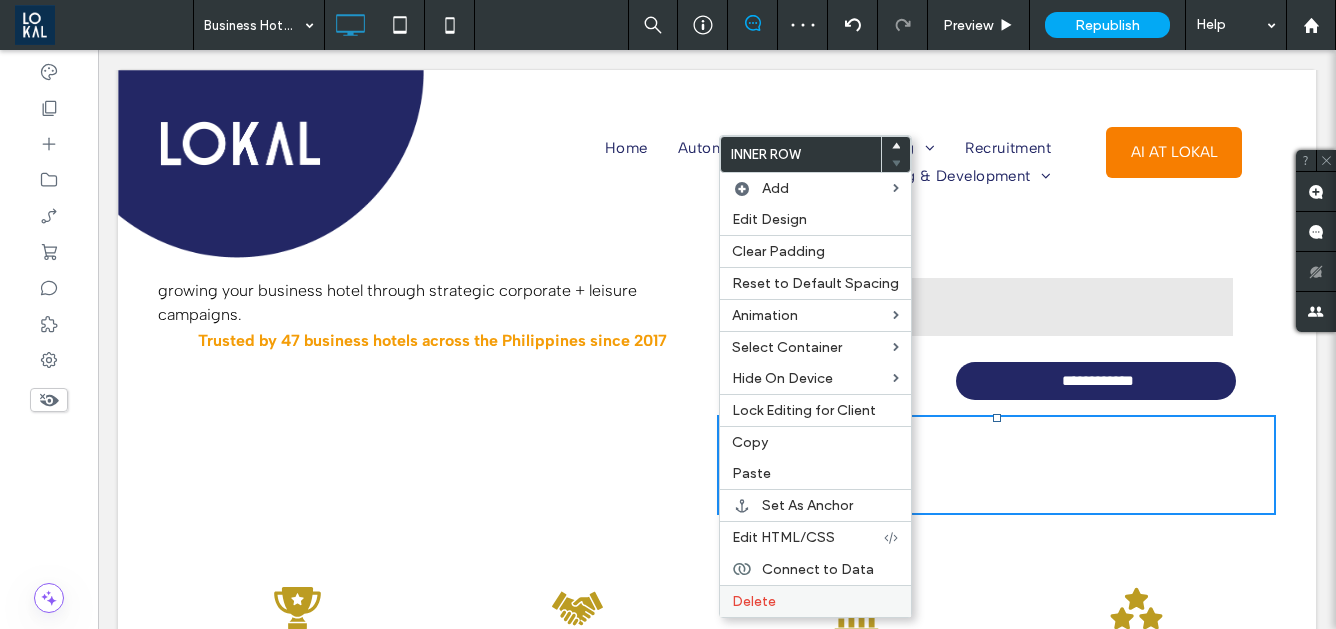 click on "Delete" at bounding box center [754, 601] 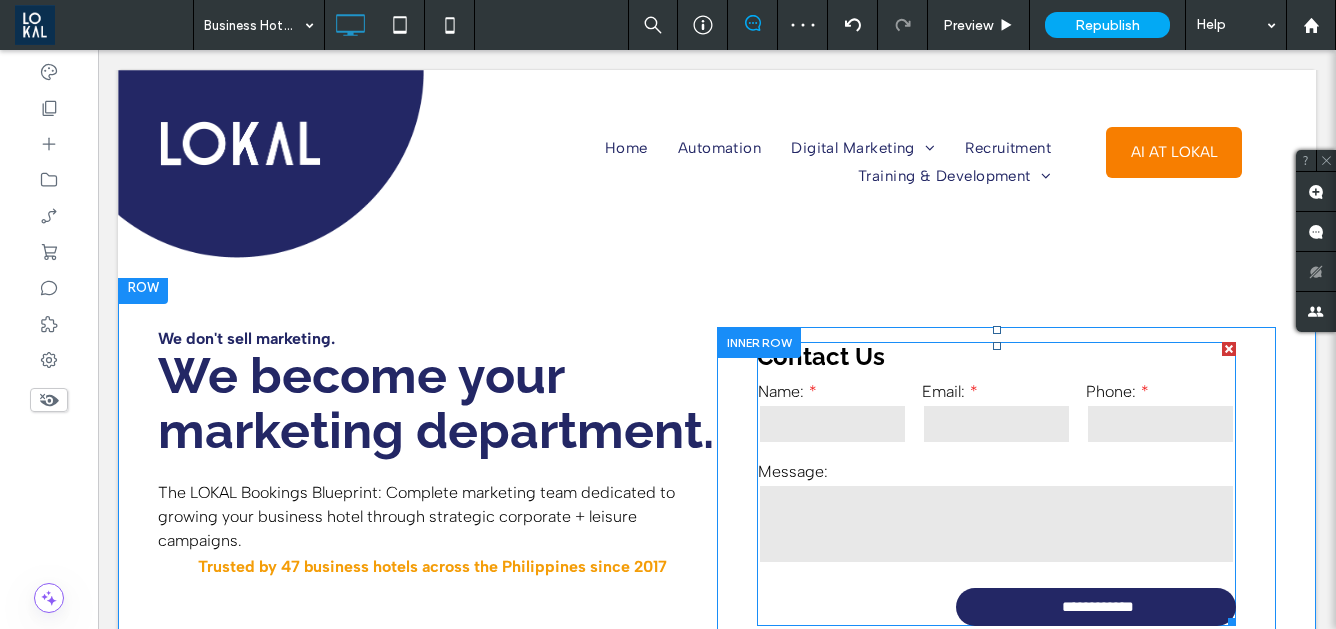 scroll, scrollTop: 0, scrollLeft: 0, axis: both 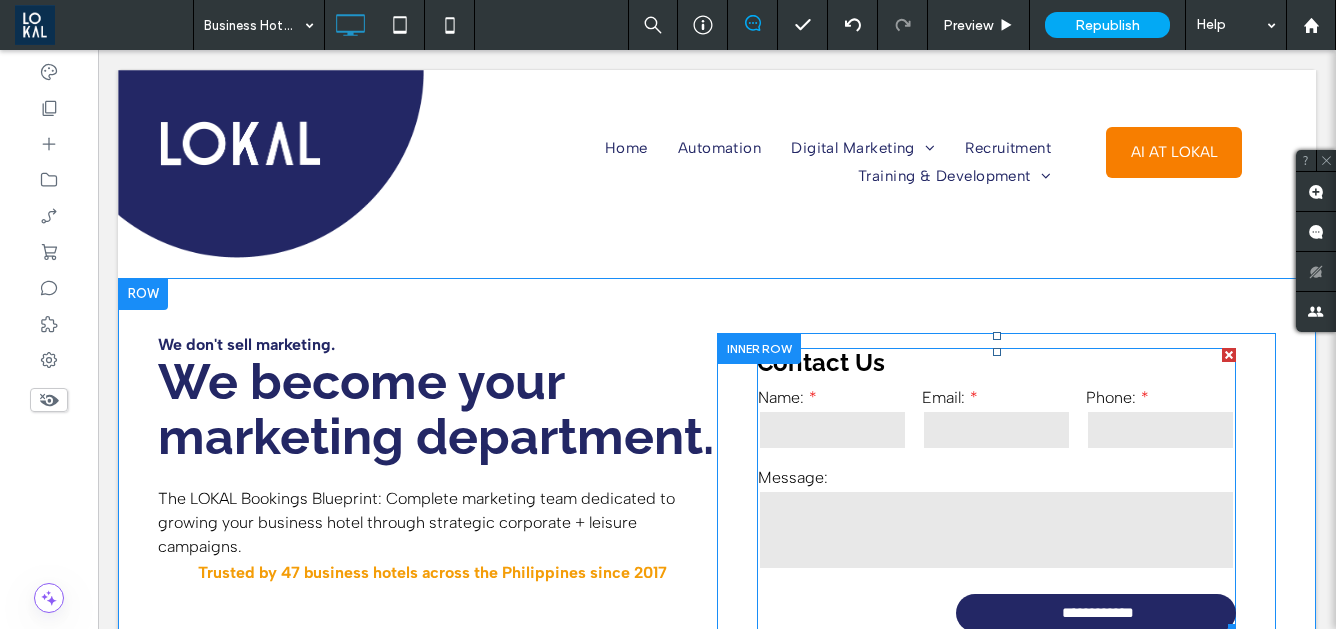 click on "Contact Us" at bounding box center [996, 362] 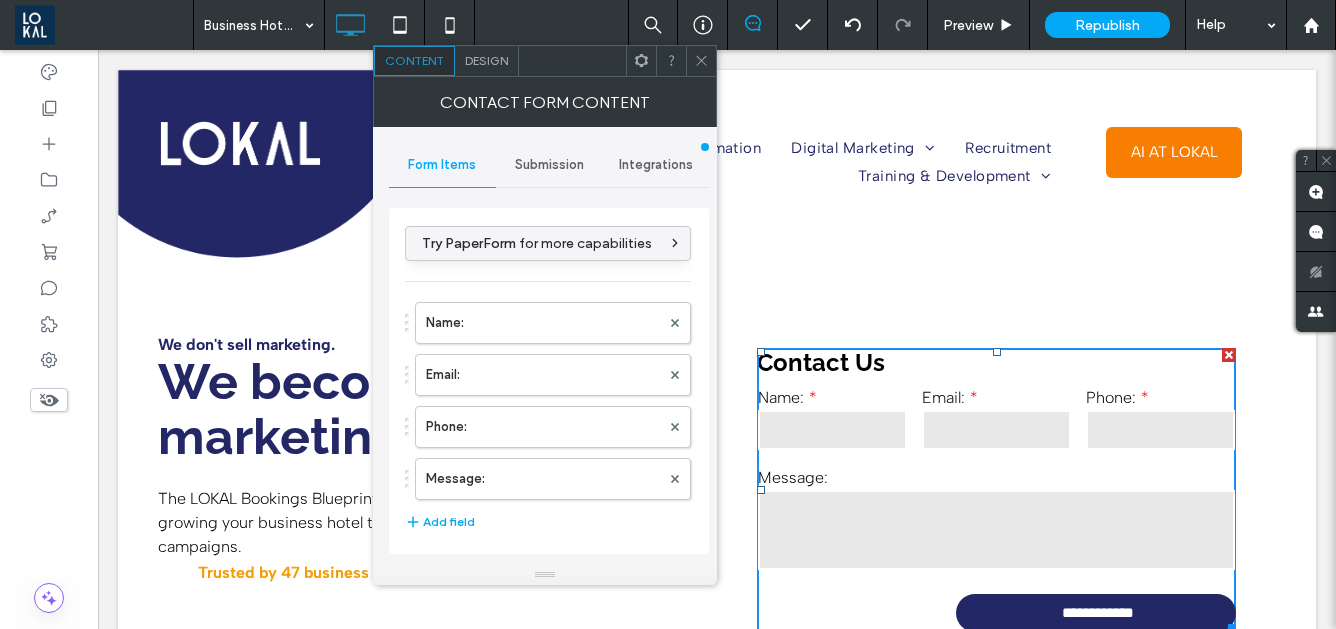 click on "Try PaperForm   for more capabilities" at bounding box center (537, 243) 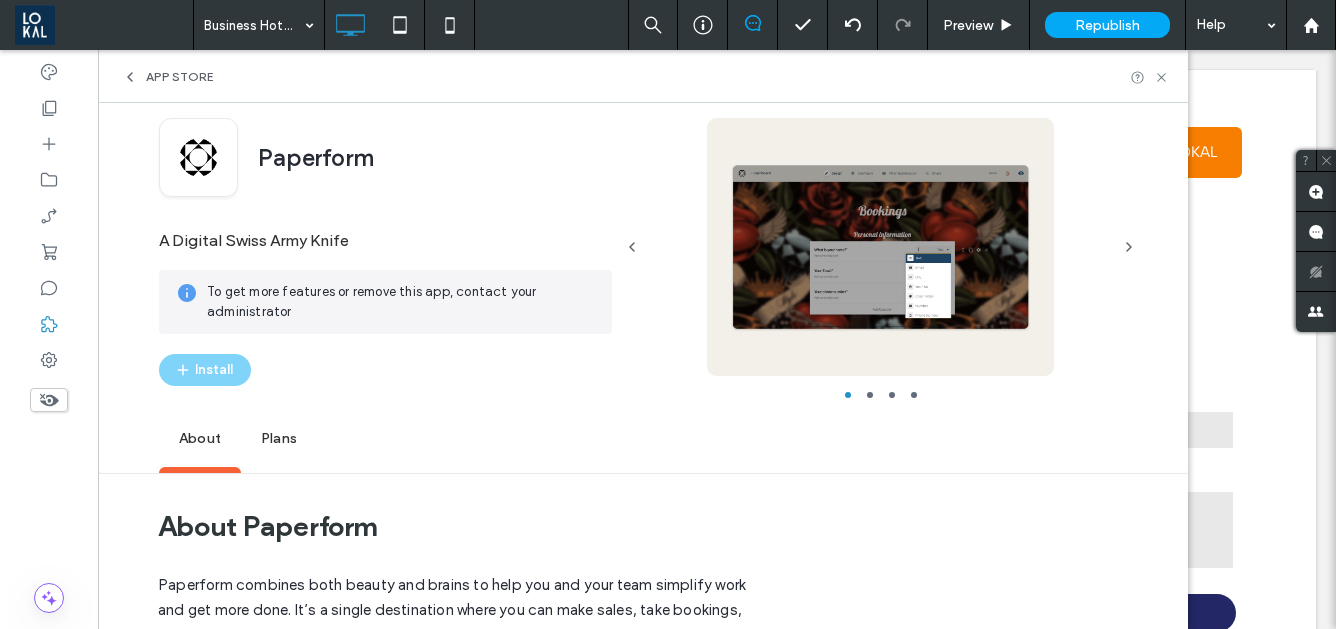 scroll, scrollTop: 0, scrollLeft: 0, axis: both 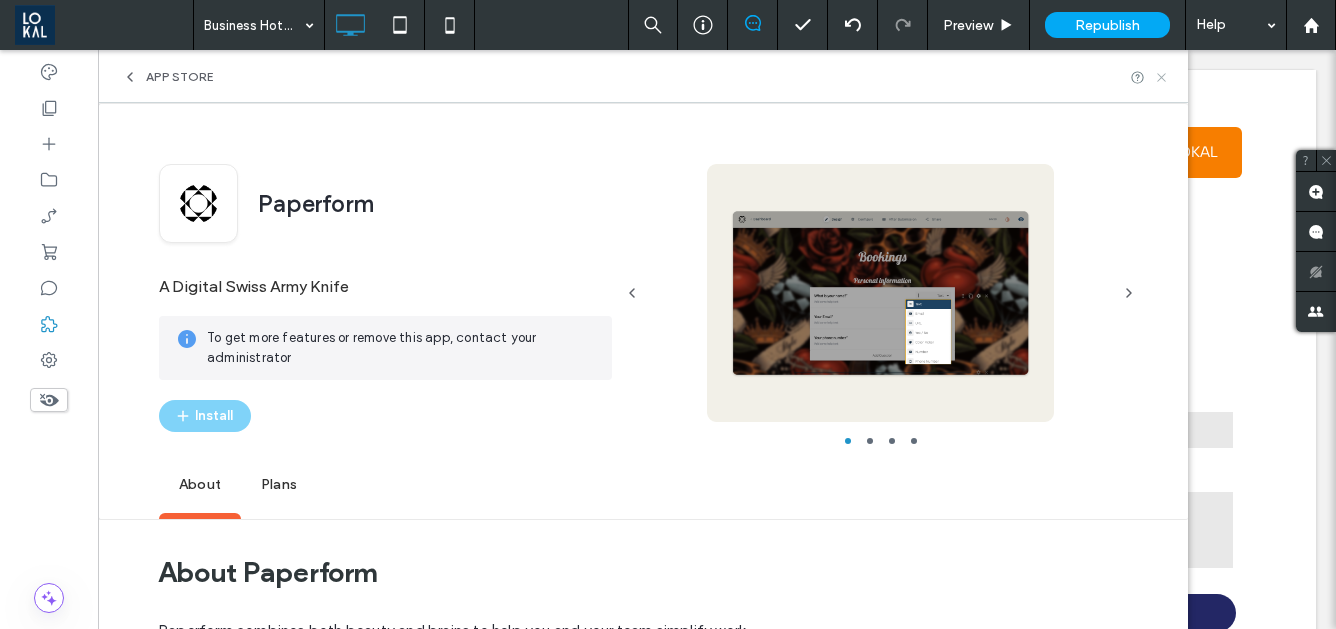 click 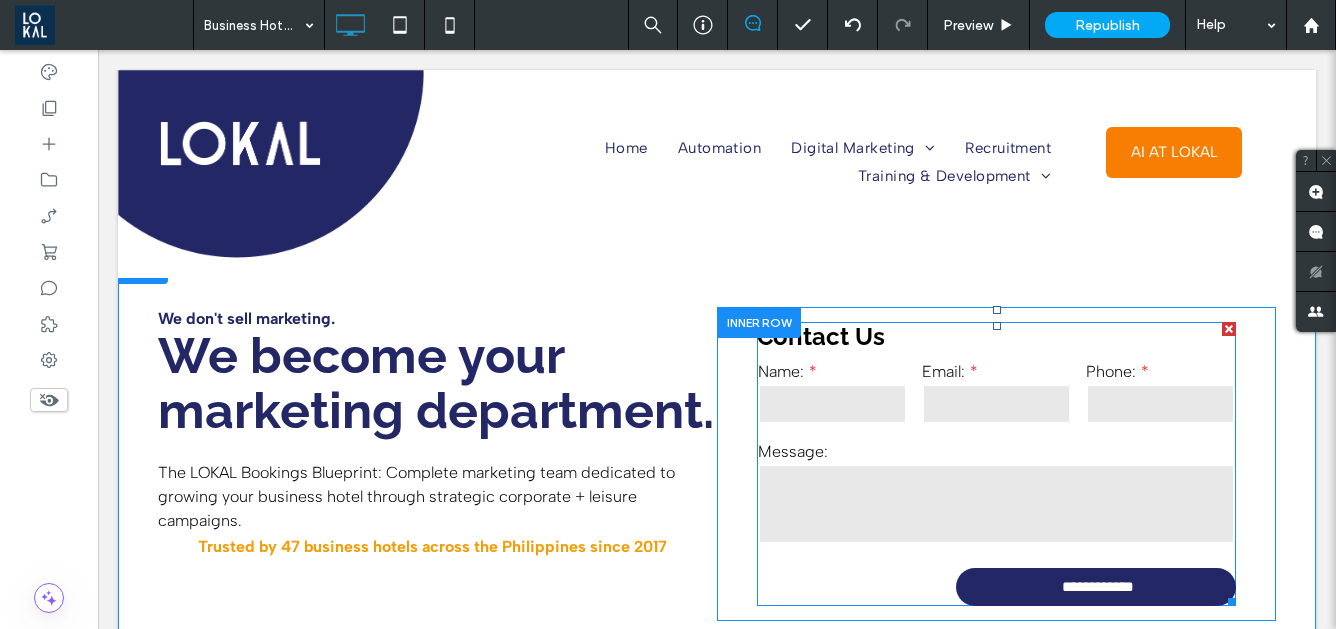 scroll, scrollTop: 13, scrollLeft: 0, axis: vertical 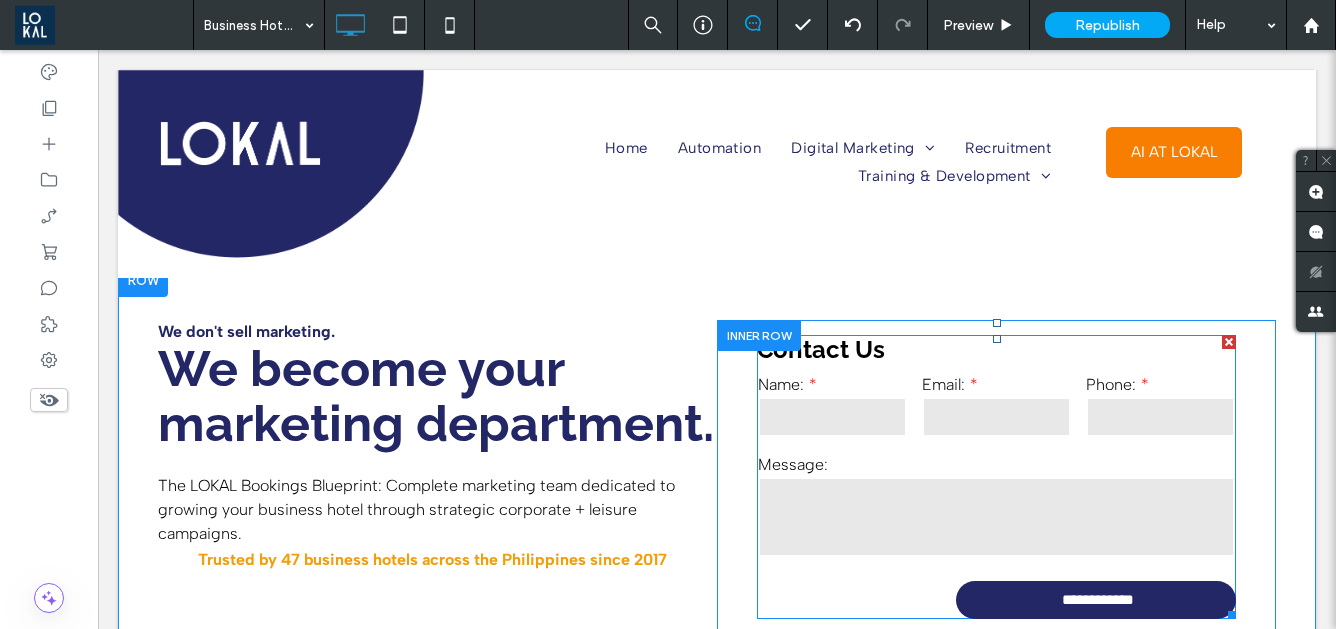 click on "Contact Us" at bounding box center (996, 349) 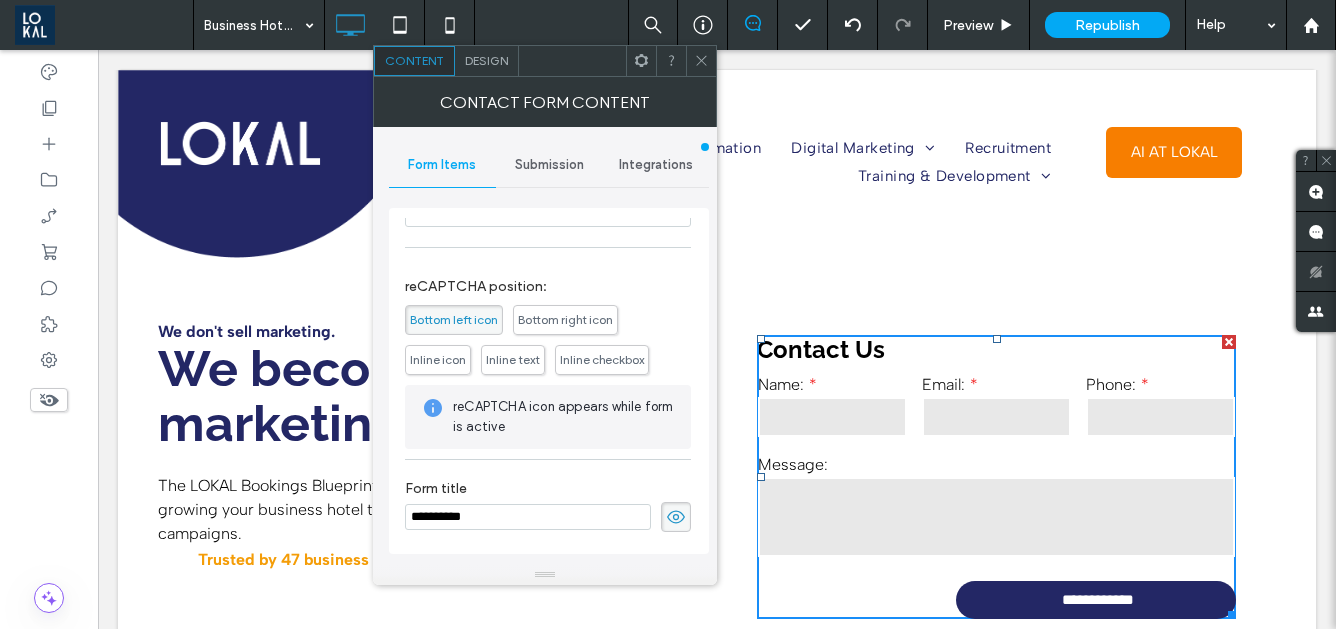 scroll, scrollTop: 406, scrollLeft: 0, axis: vertical 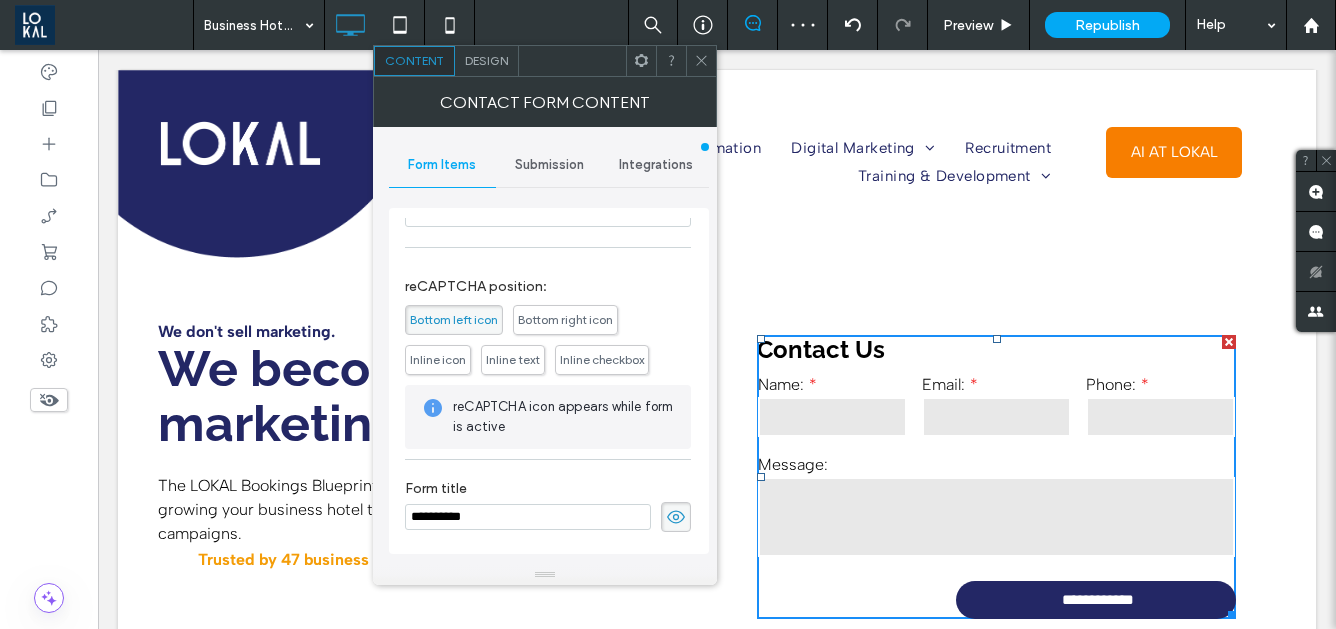 paste on "**********" 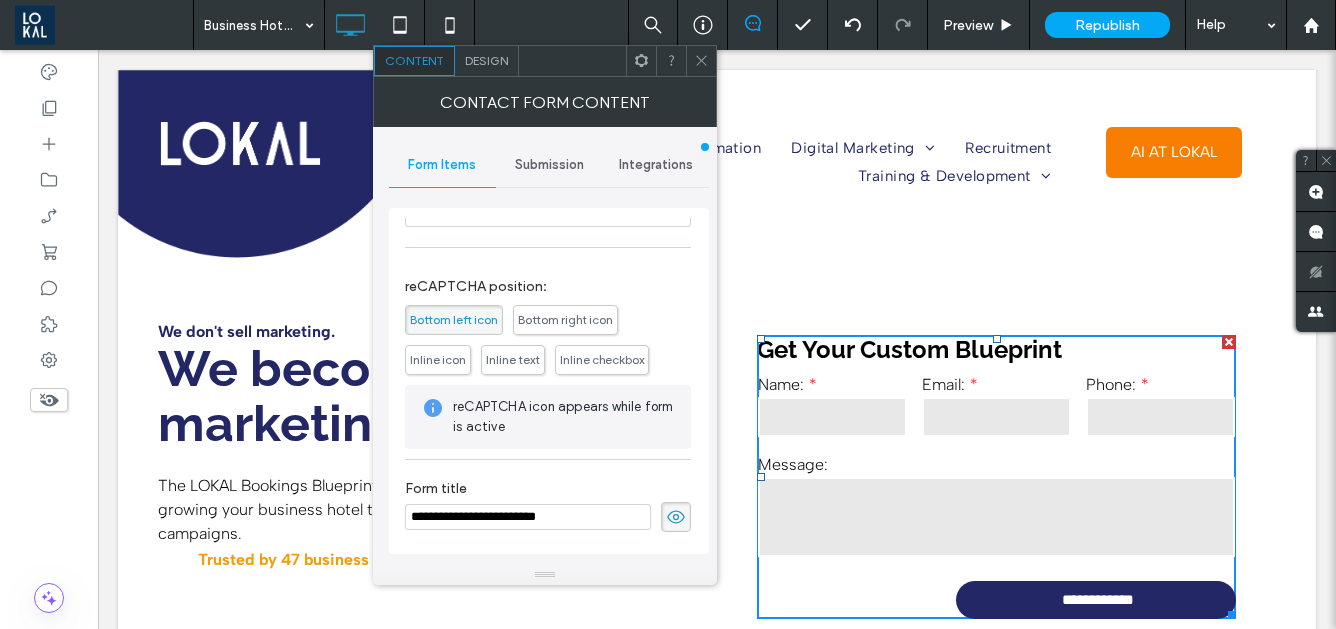 scroll, scrollTop: 0, scrollLeft: 0, axis: both 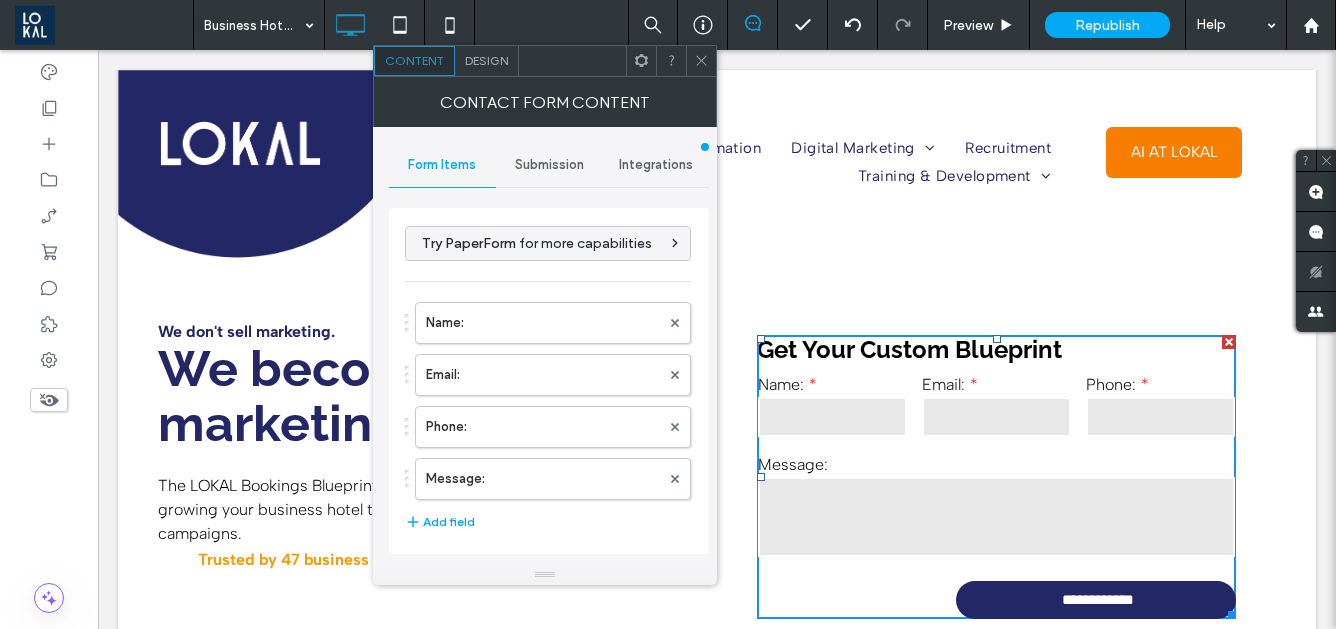 type on "**********" 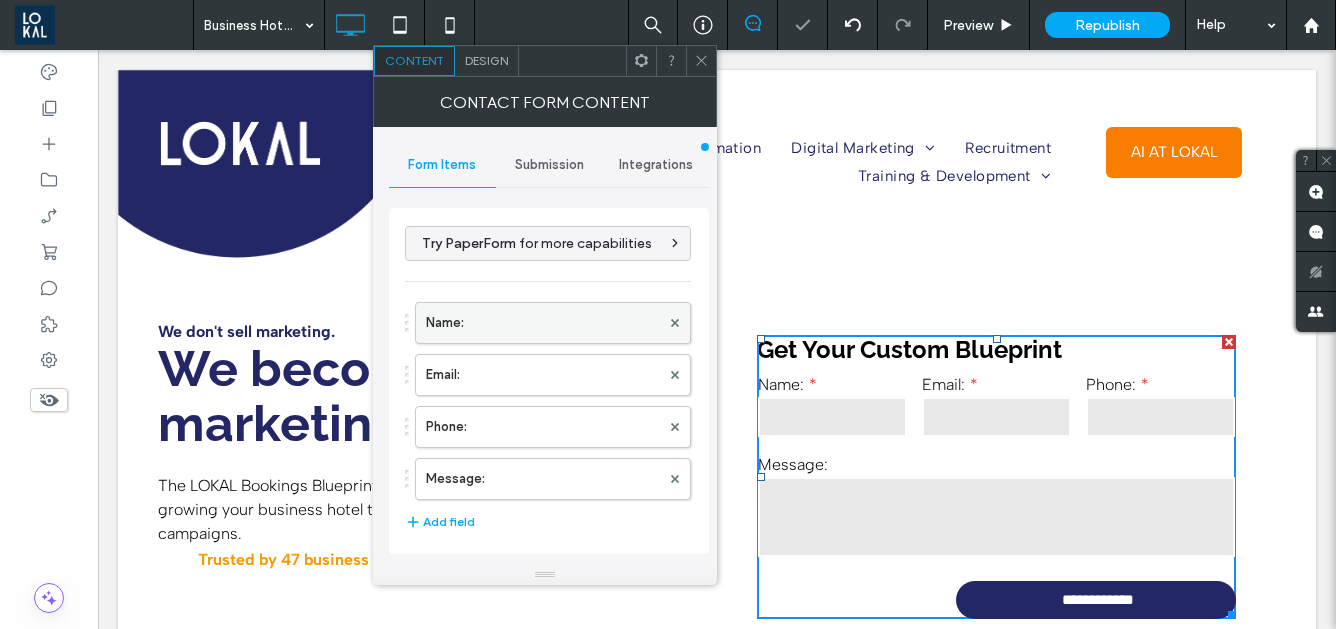 click on "Name:" at bounding box center [543, 323] 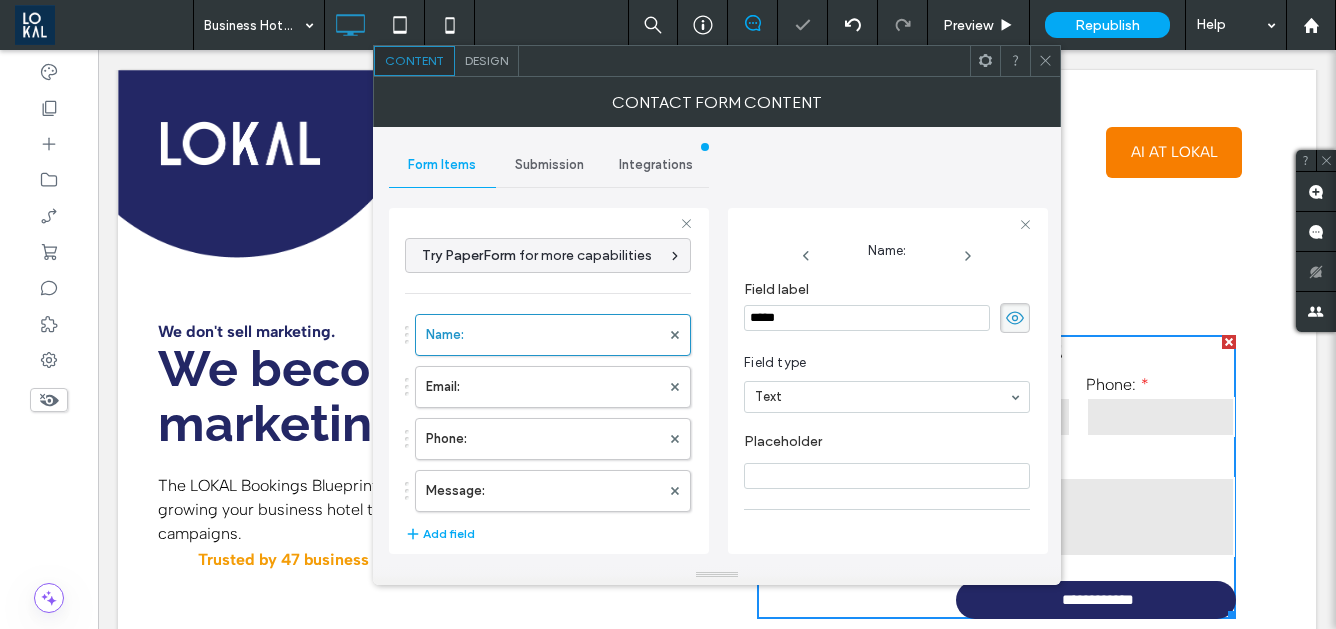 click on "*****" at bounding box center (867, 318) 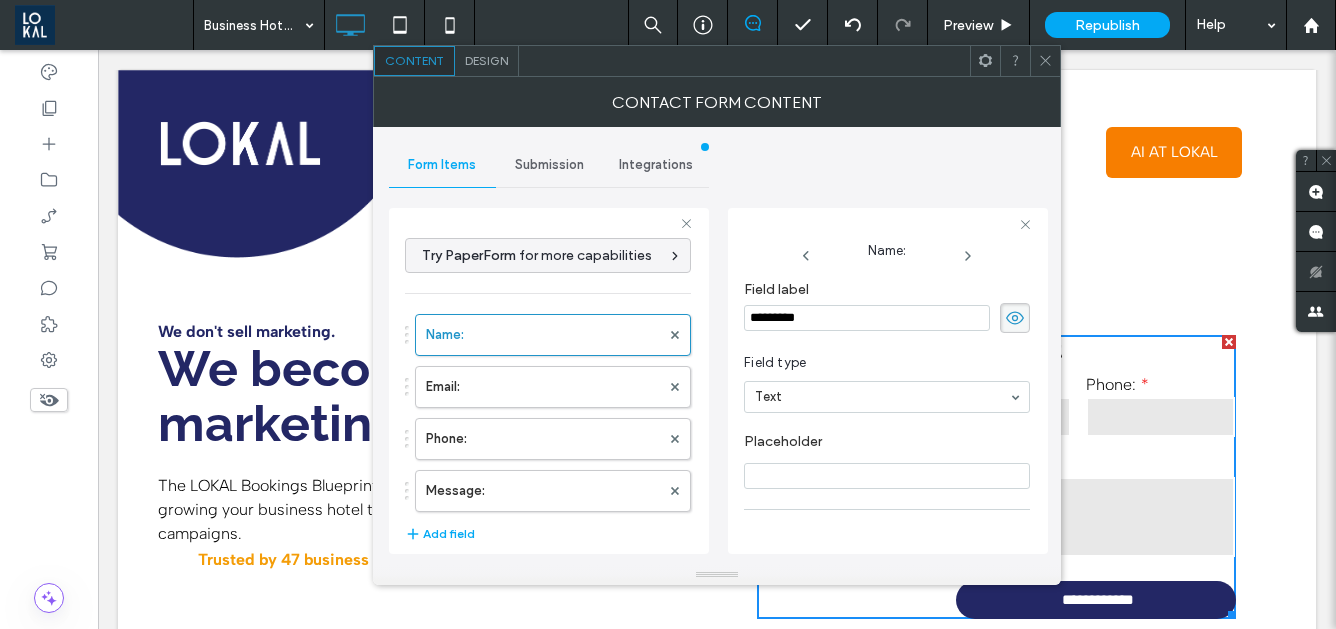 type on "**********" 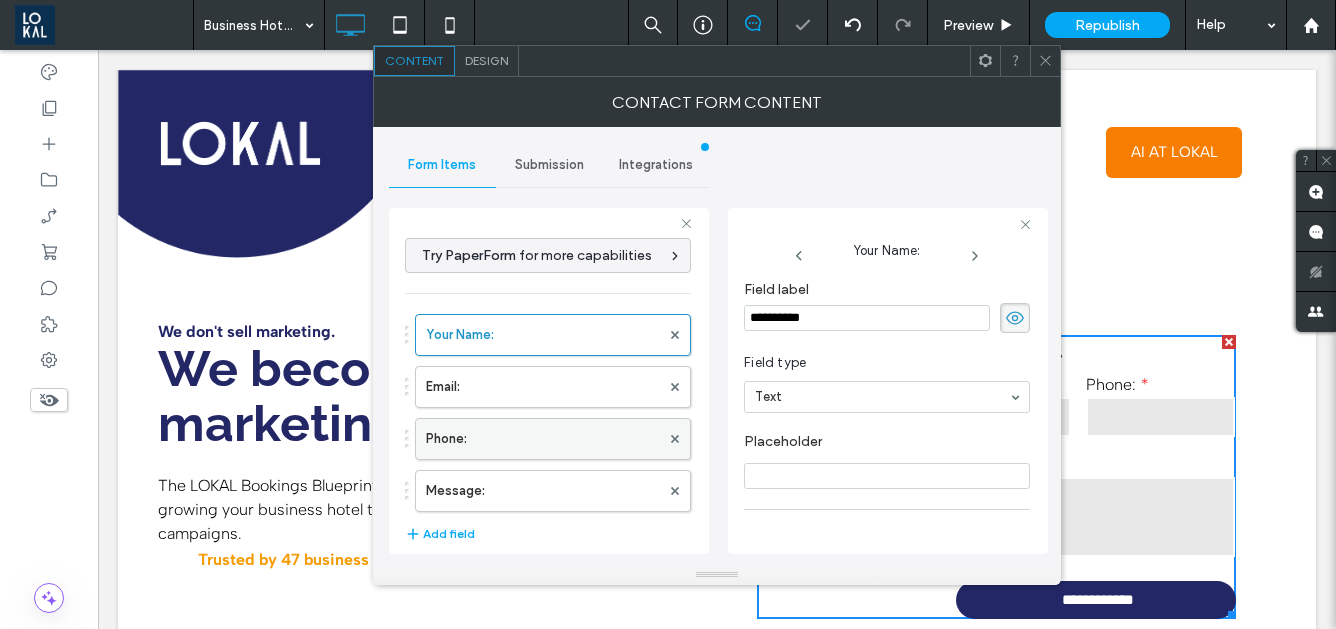 click on "Phone:" at bounding box center (543, 439) 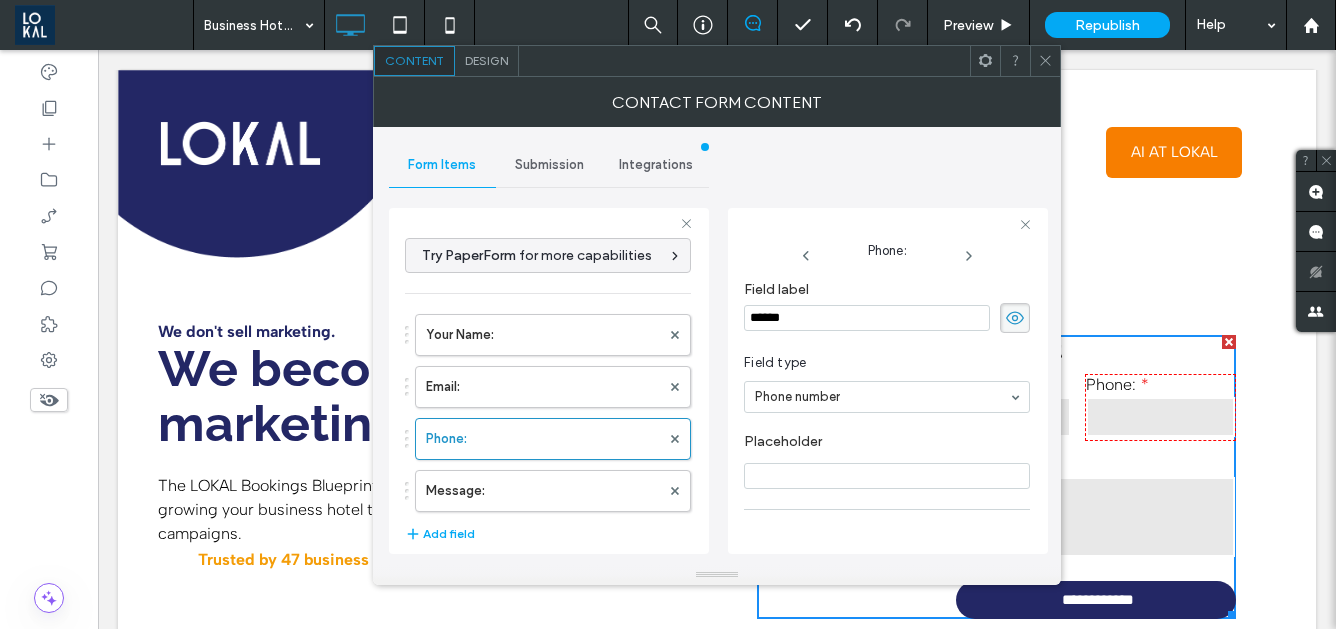 click on "******" at bounding box center [867, 318] 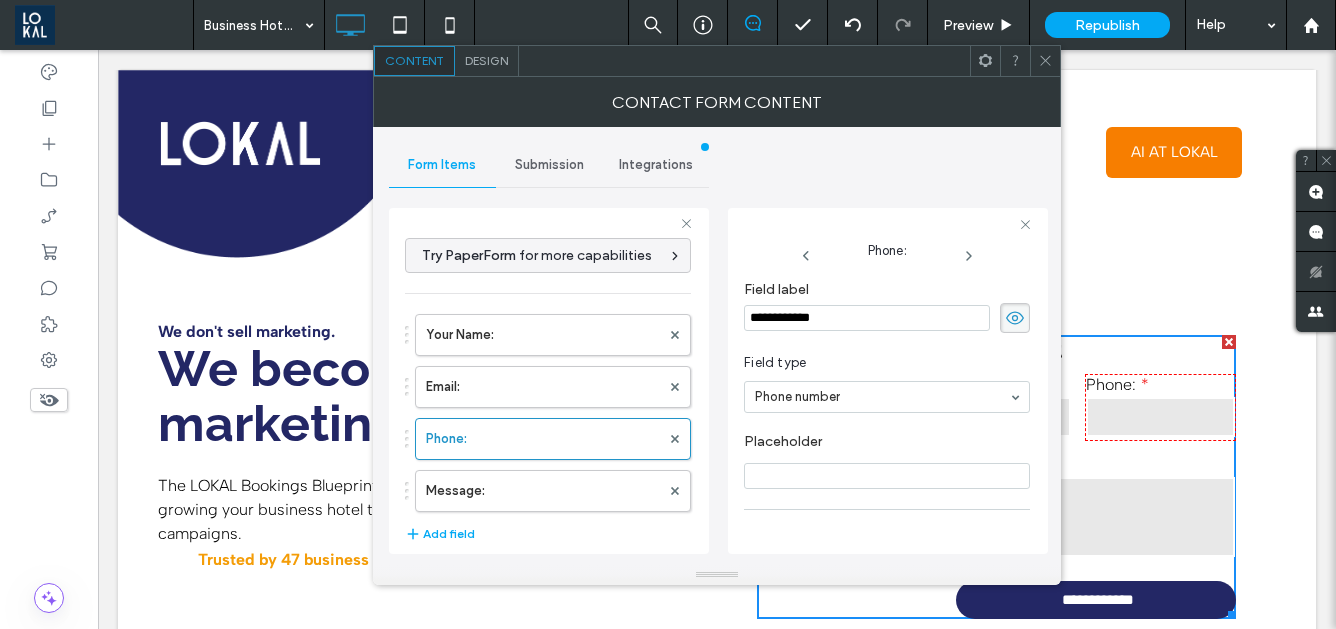 type on "**********" 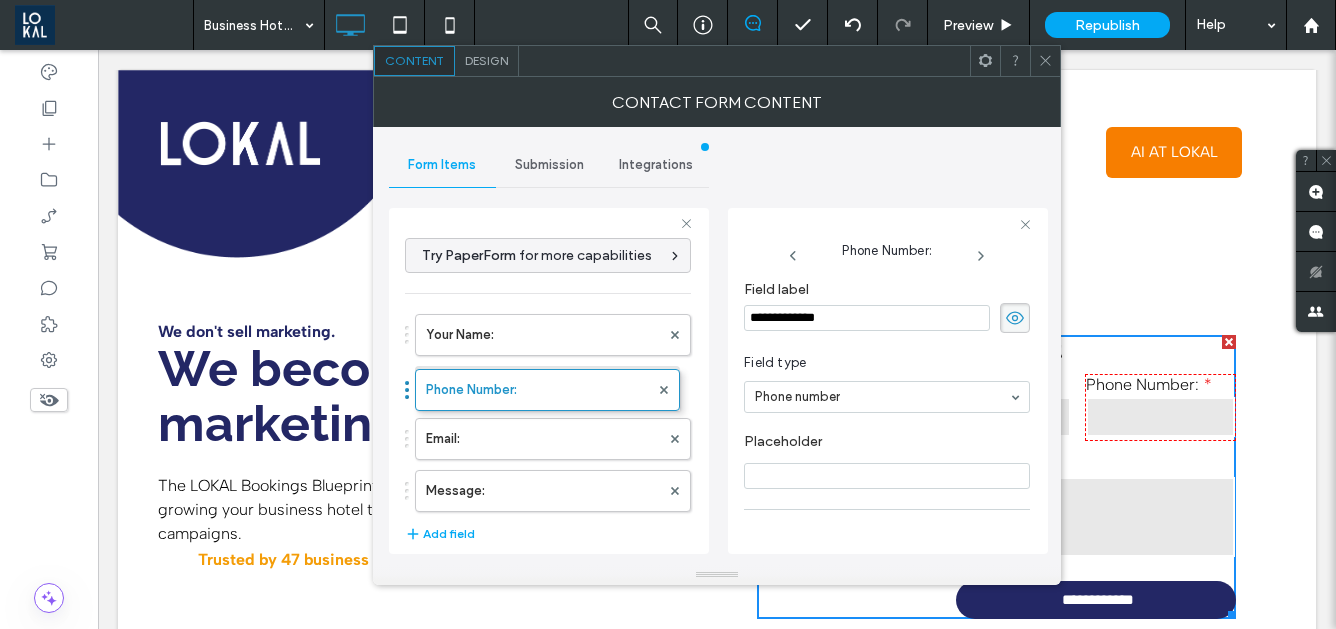 drag, startPoint x: 406, startPoint y: 436, endPoint x: 406, endPoint y: 377, distance: 59 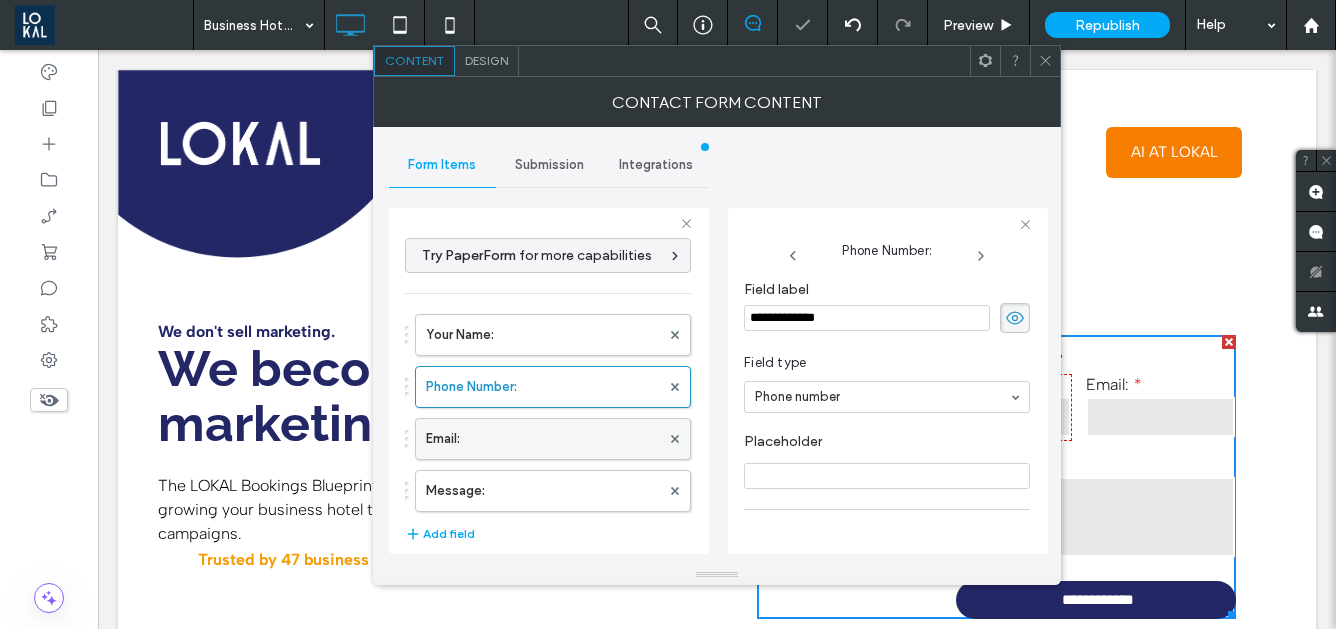 click on "Email:" at bounding box center (543, 439) 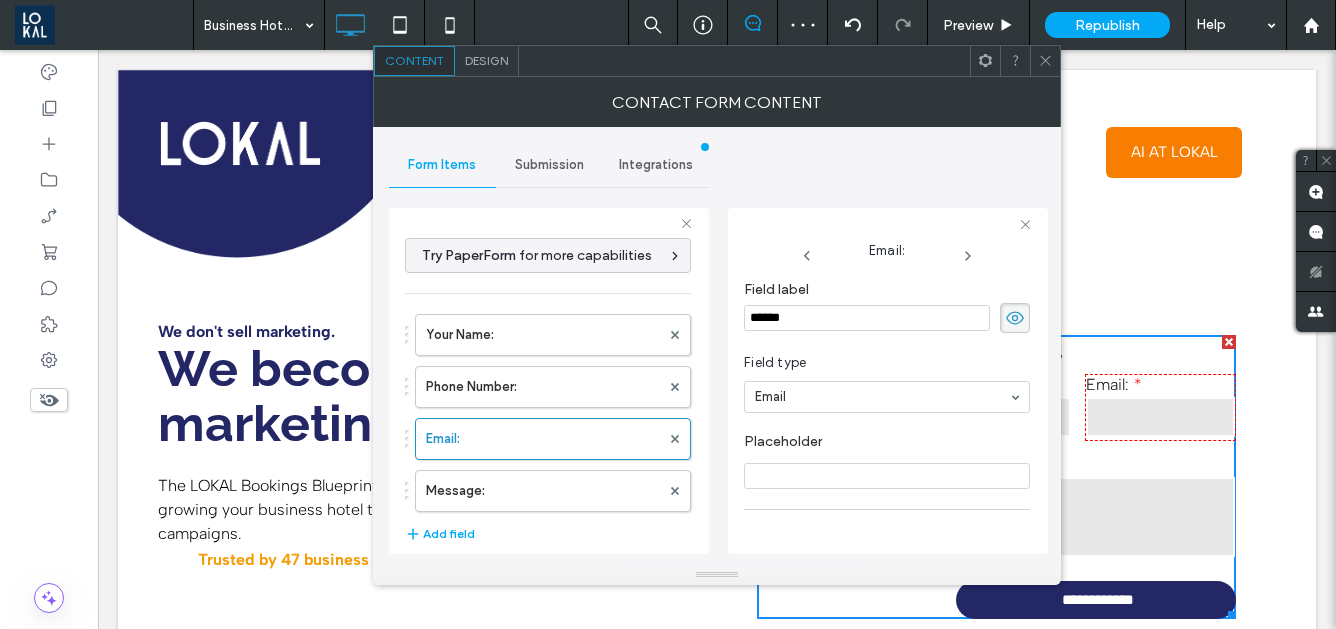 click on "******" at bounding box center [867, 318] 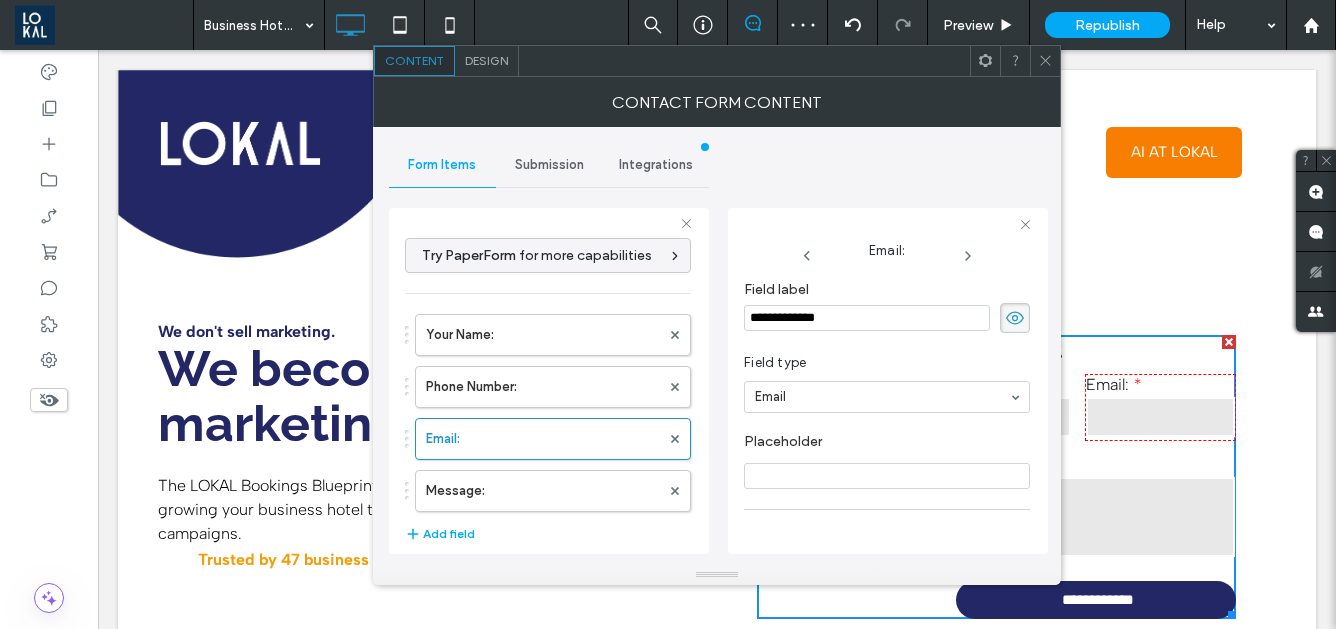type on "**********" 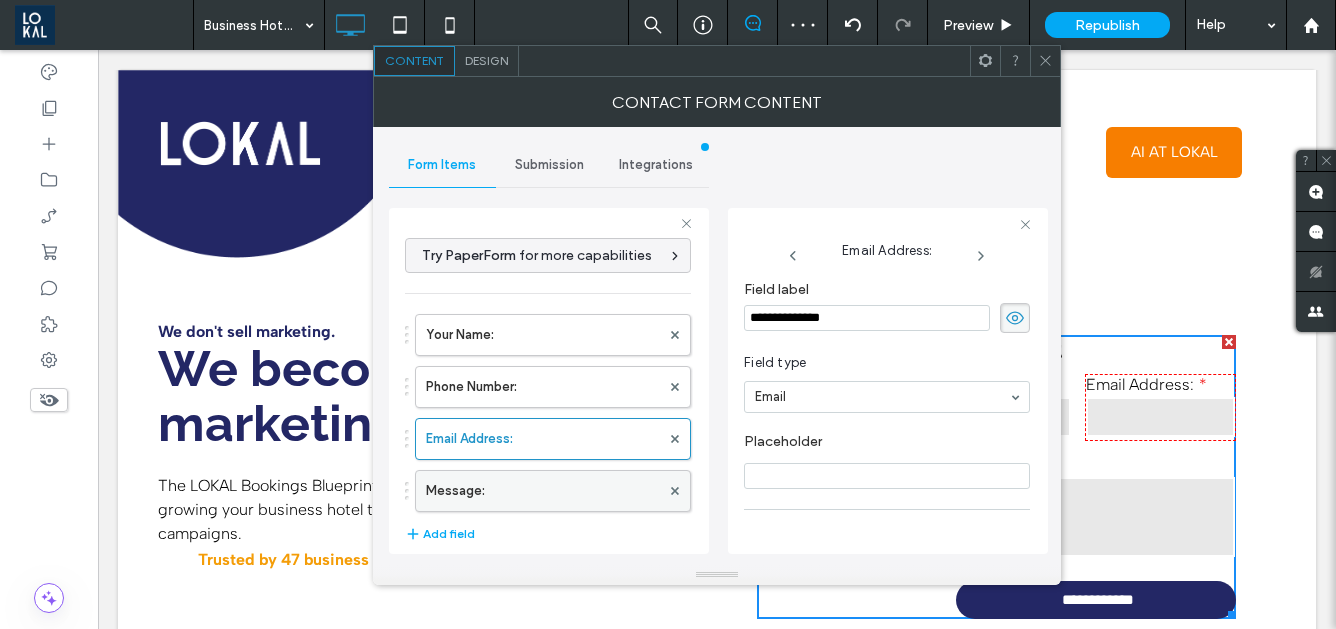click on "Message:" at bounding box center [543, 491] 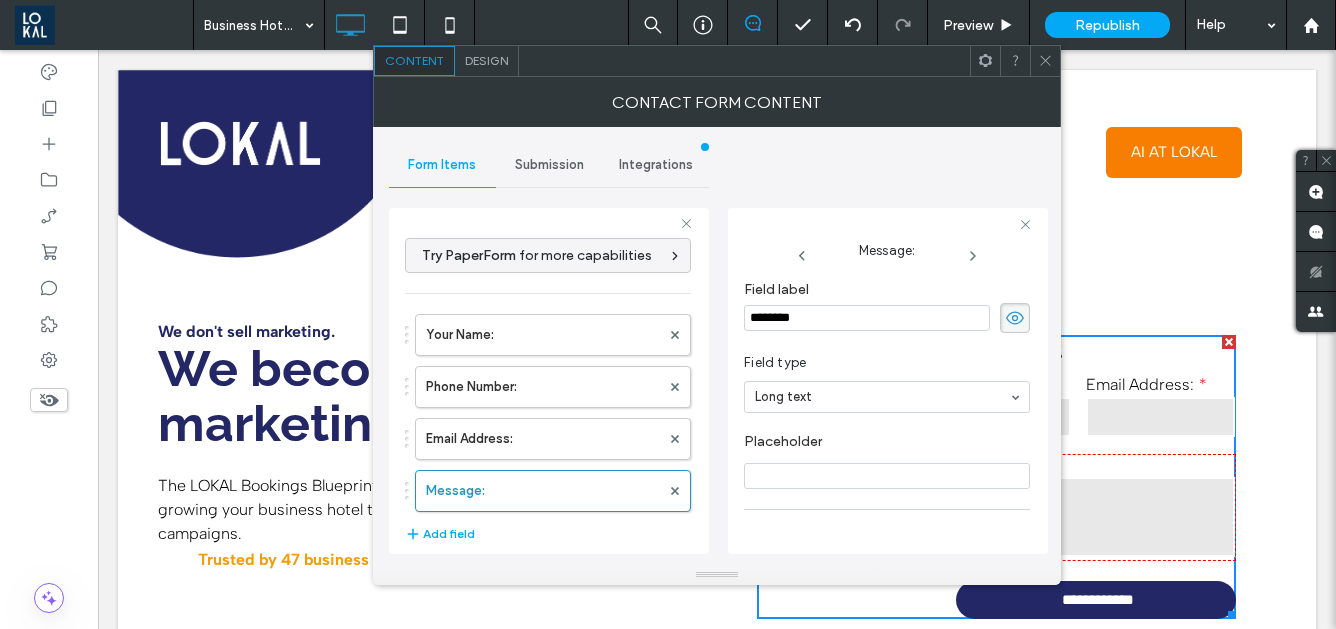 drag, startPoint x: 805, startPoint y: 319, endPoint x: 698, endPoint y: 319, distance: 107 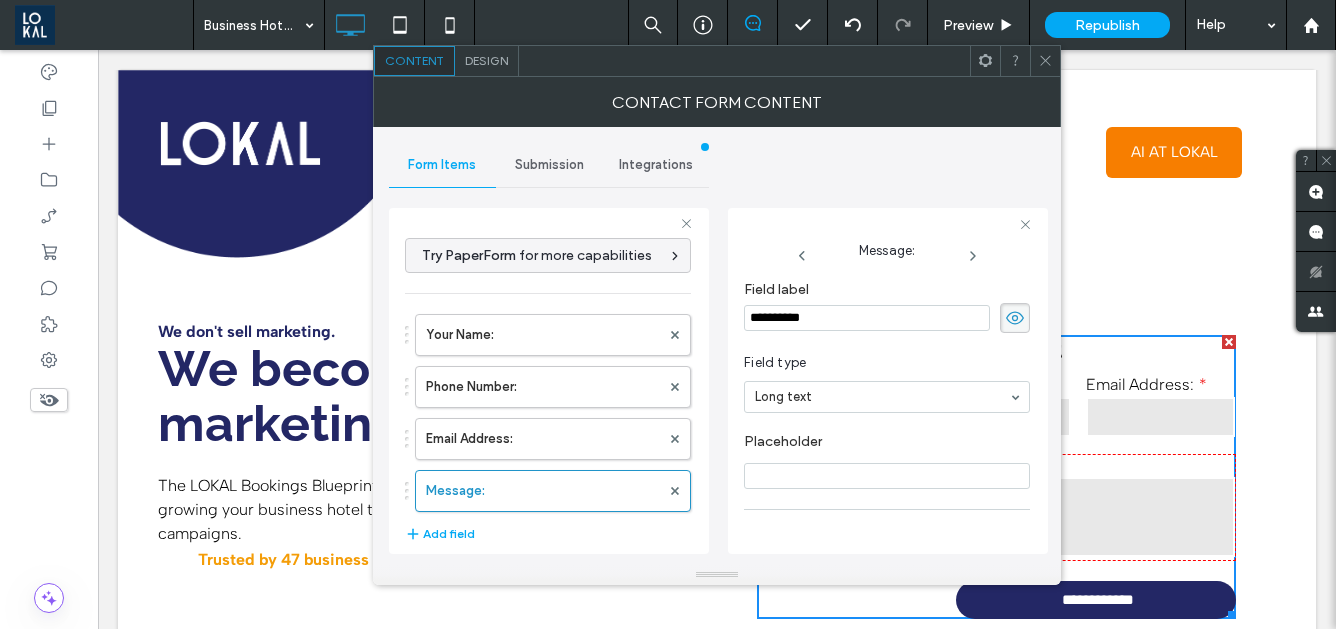 type on "**********" 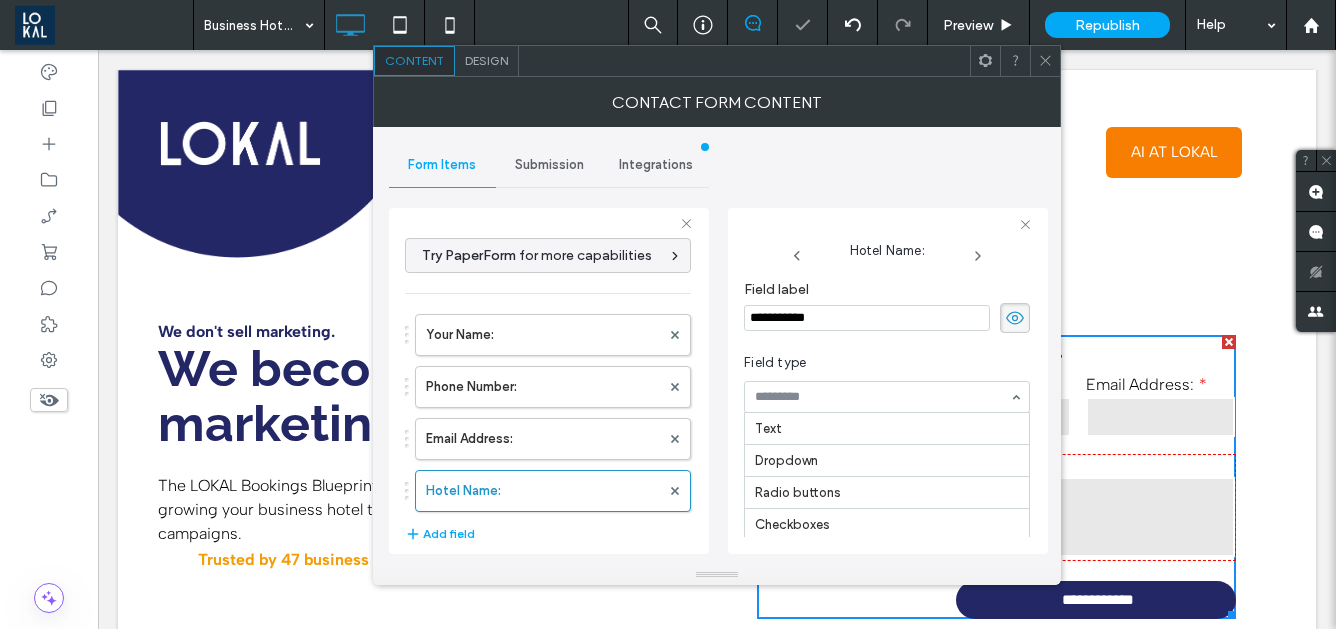 scroll, scrollTop: 230, scrollLeft: 0, axis: vertical 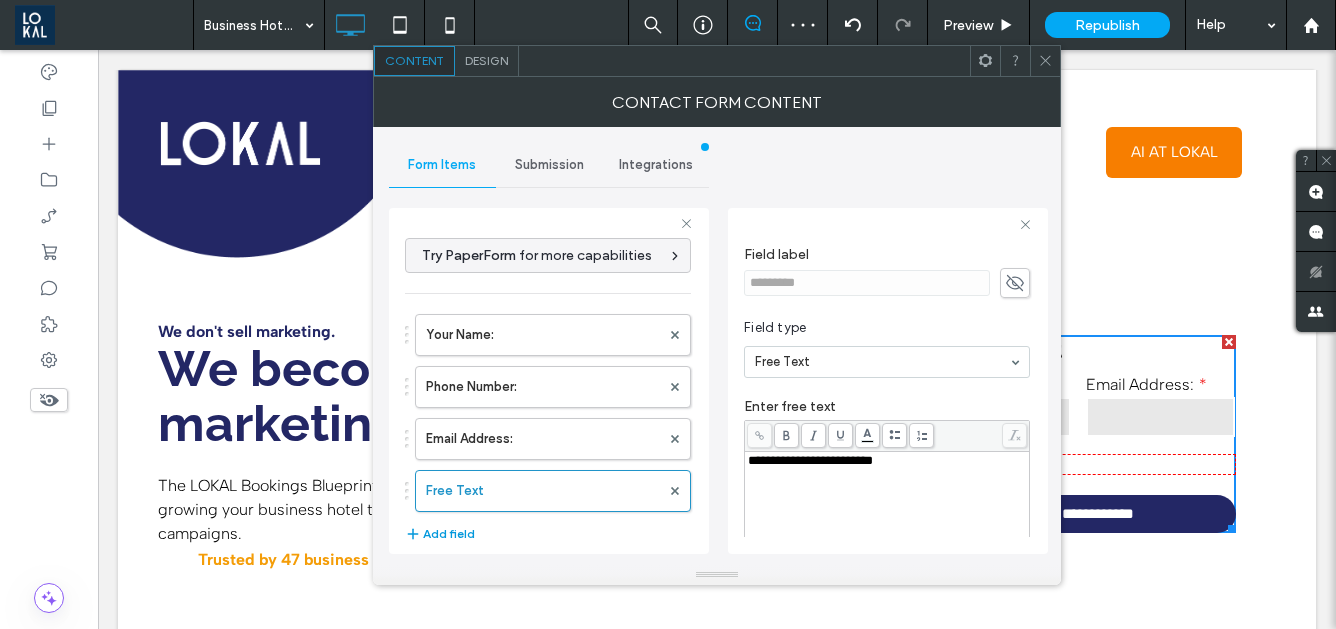 click on "Add field" at bounding box center [440, 534] 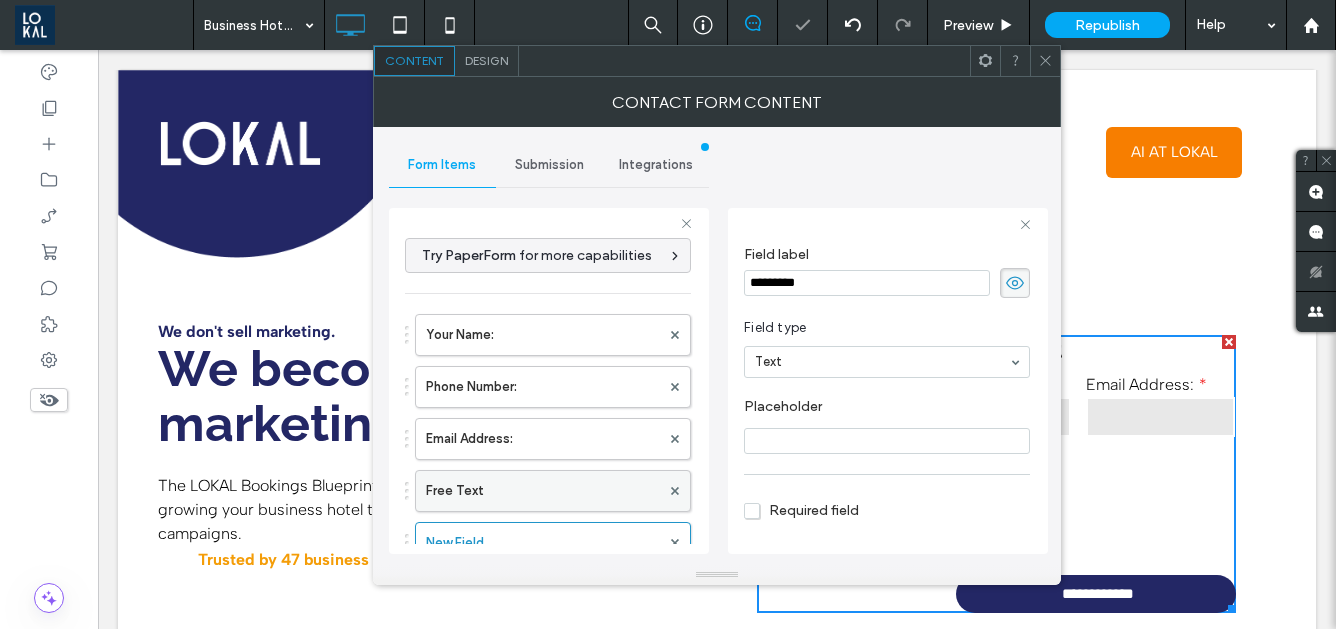 click on "Free Text" at bounding box center (543, 491) 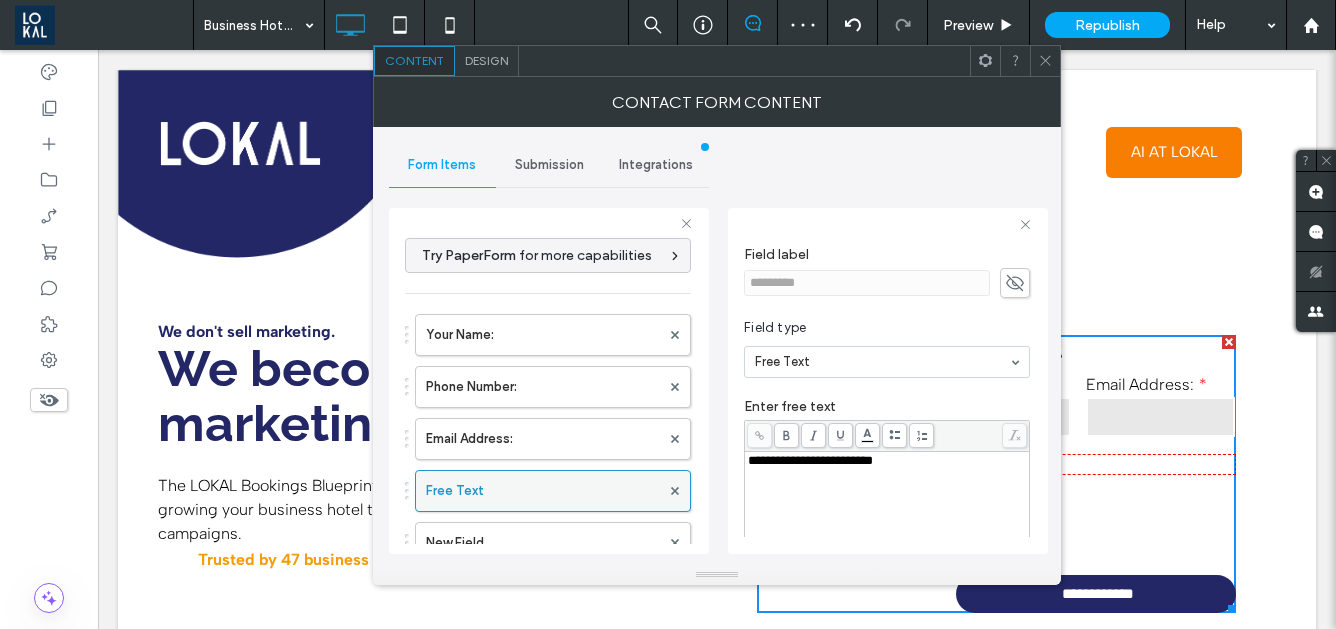 click on "Free Text" at bounding box center [543, 491] 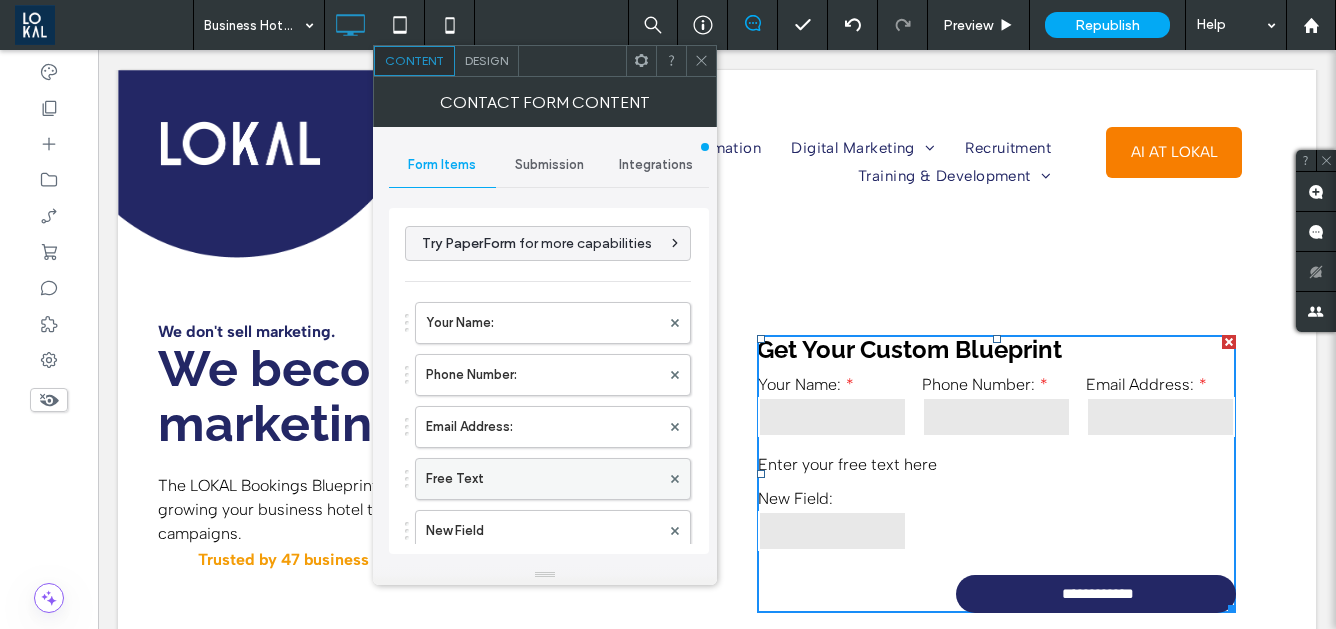 click on "Free Text" at bounding box center (543, 479) 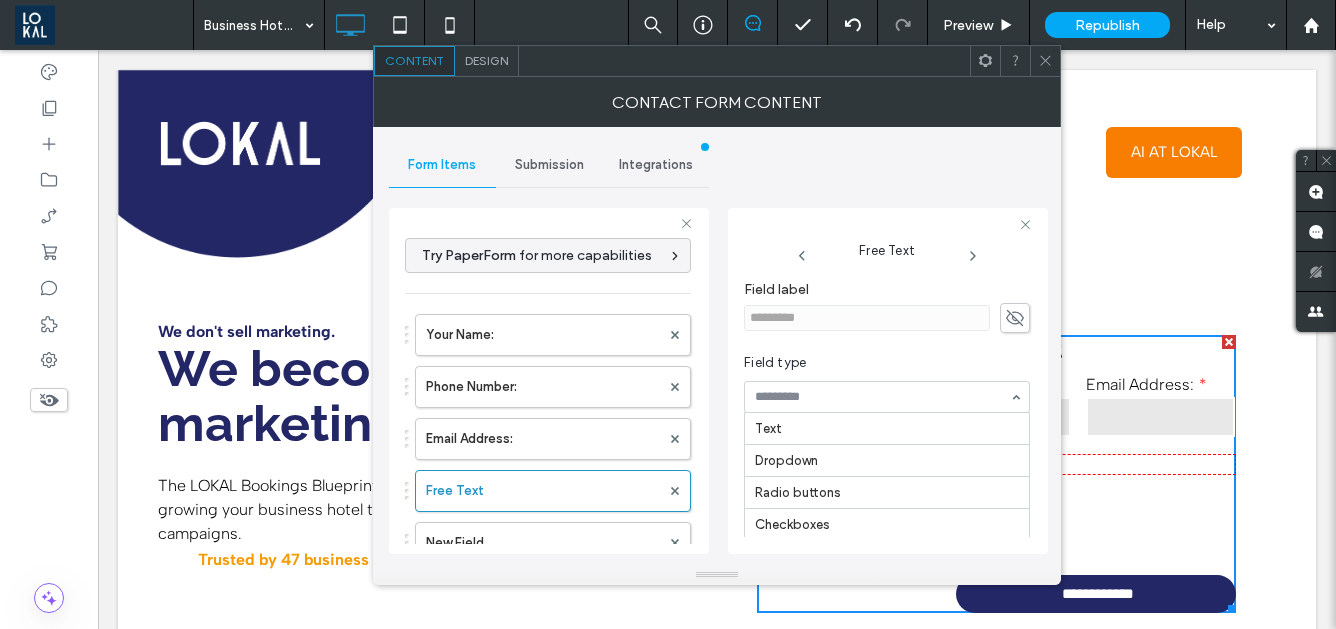 scroll, scrollTop: 230, scrollLeft: 0, axis: vertical 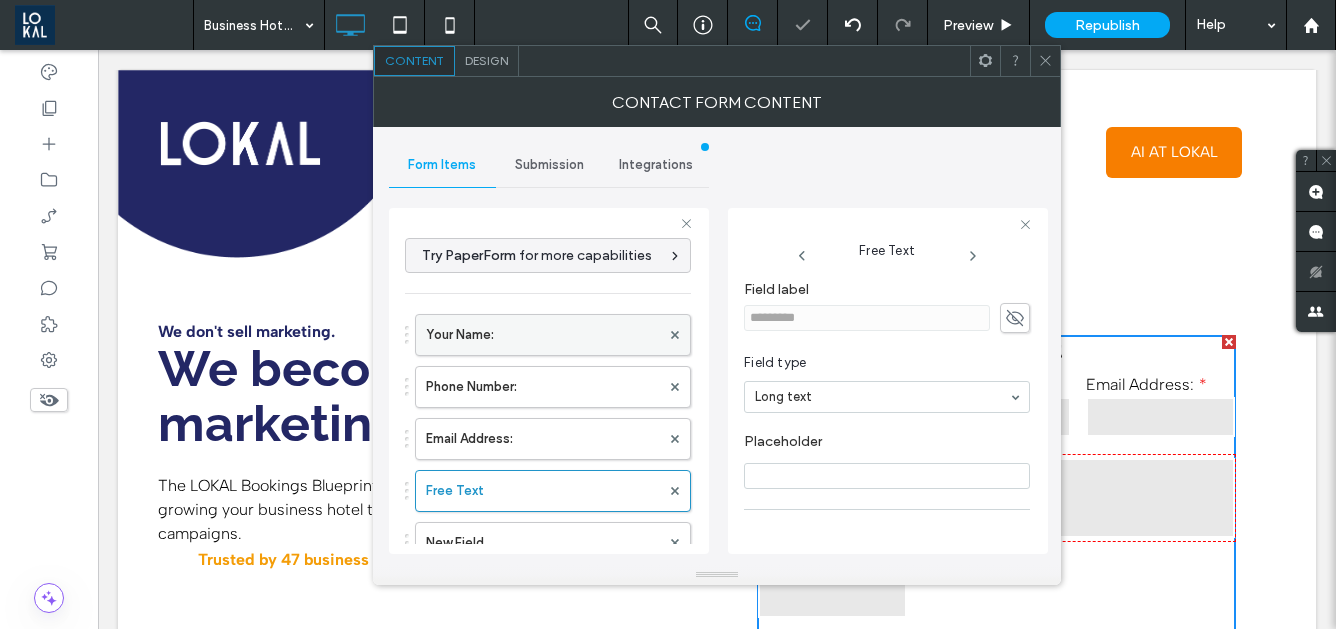 click on "Your Name:" at bounding box center (543, 335) 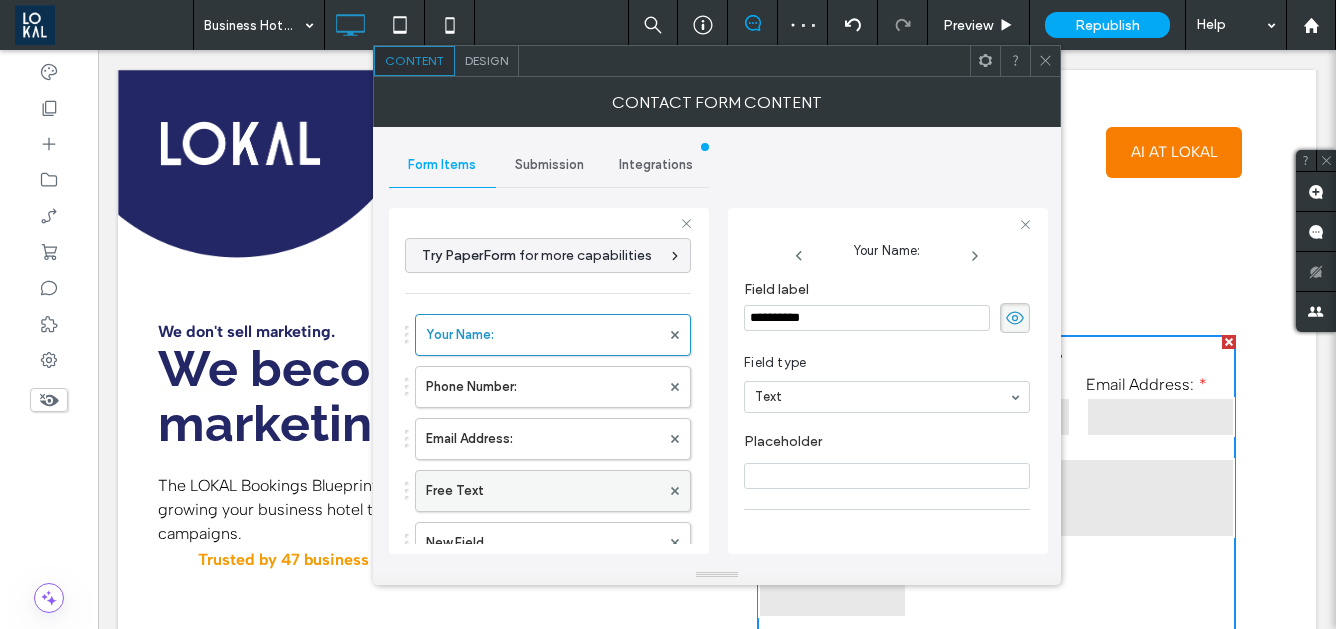 click on "Free Text" at bounding box center (543, 491) 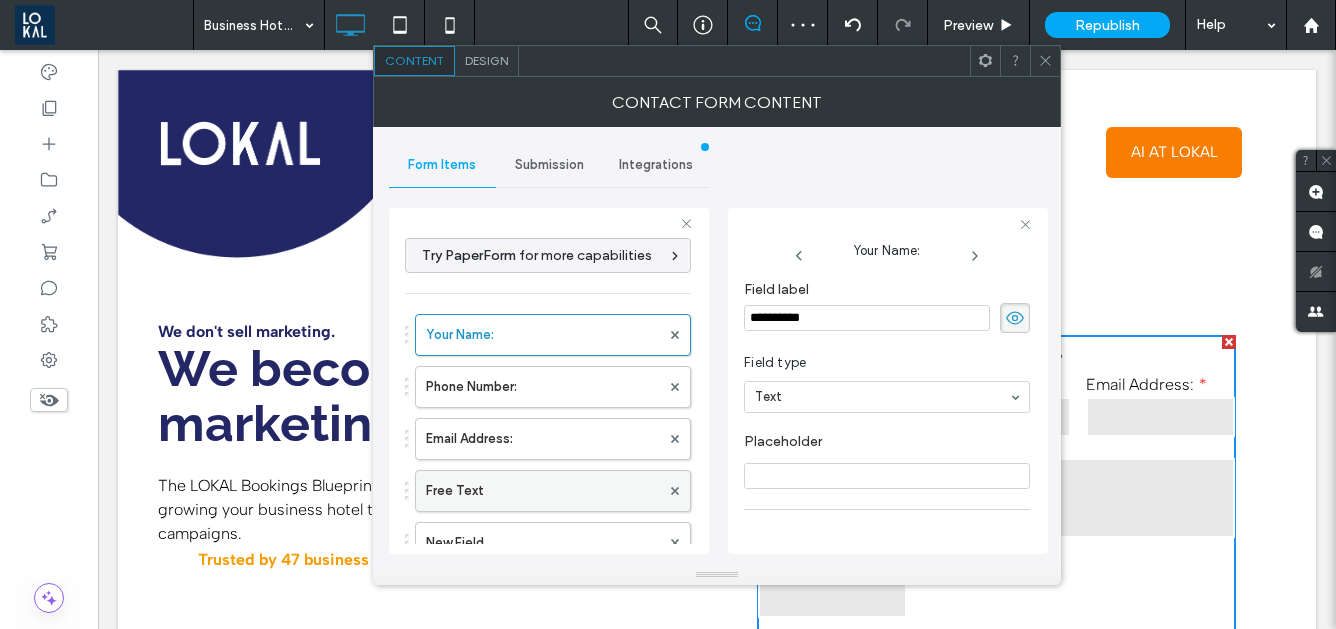 type on "**" 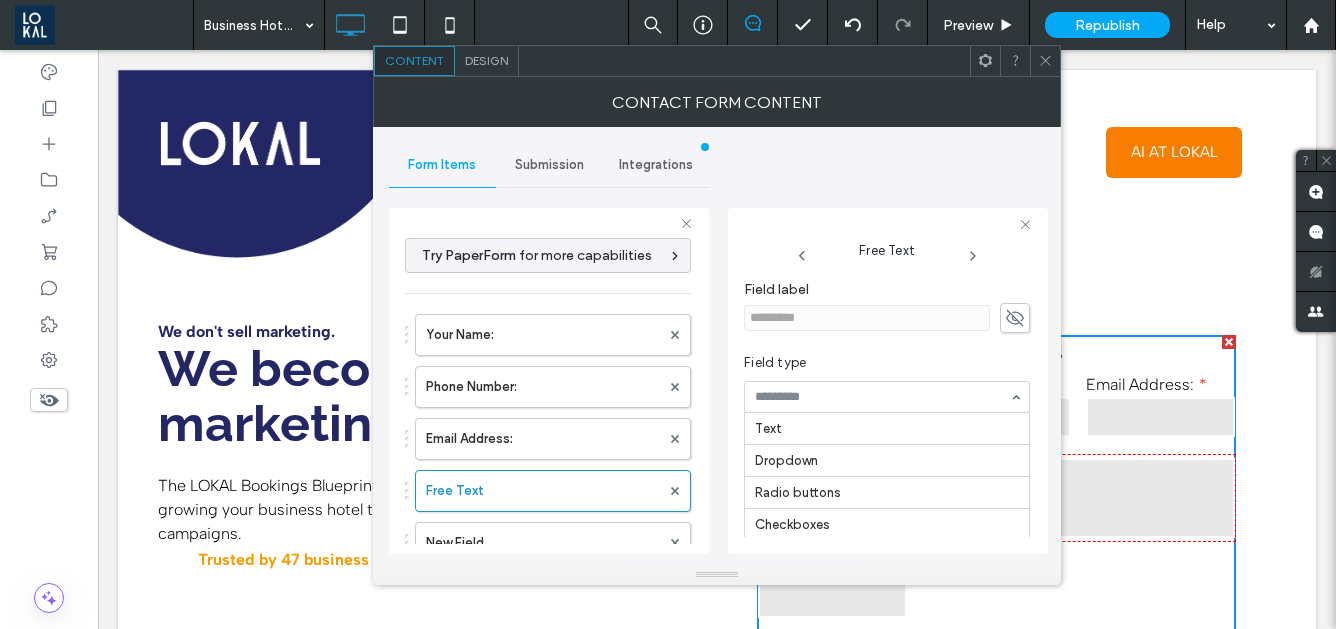 scroll, scrollTop: 230, scrollLeft: 0, axis: vertical 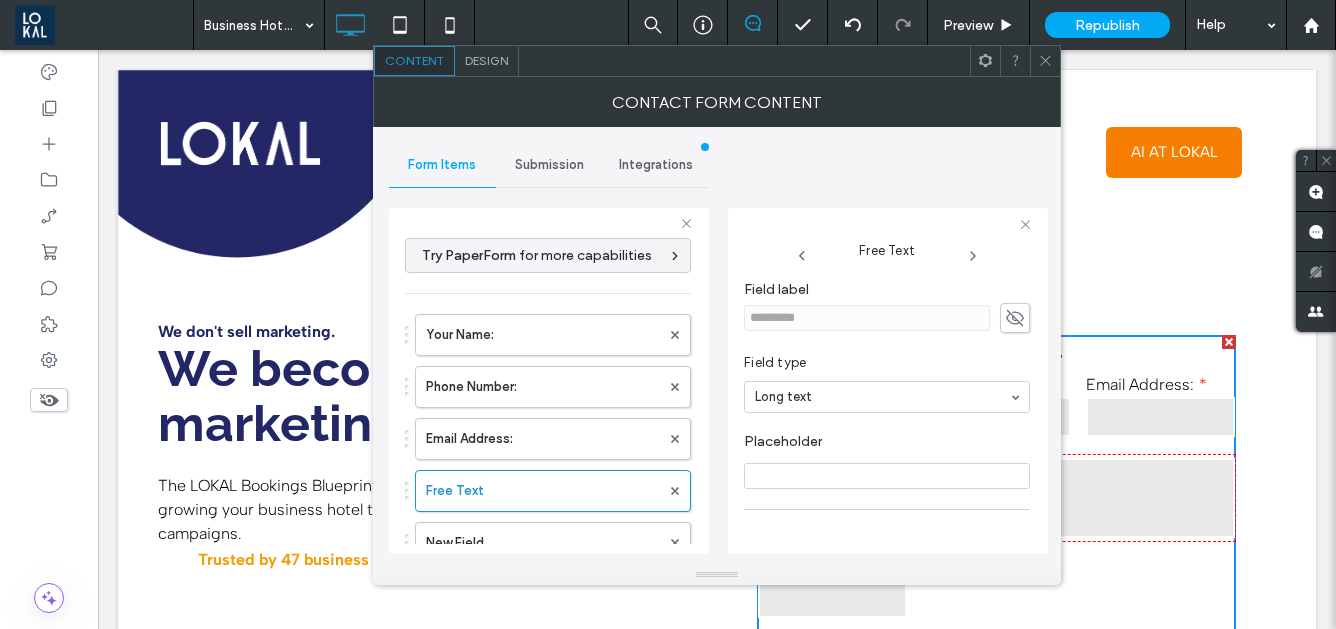 click 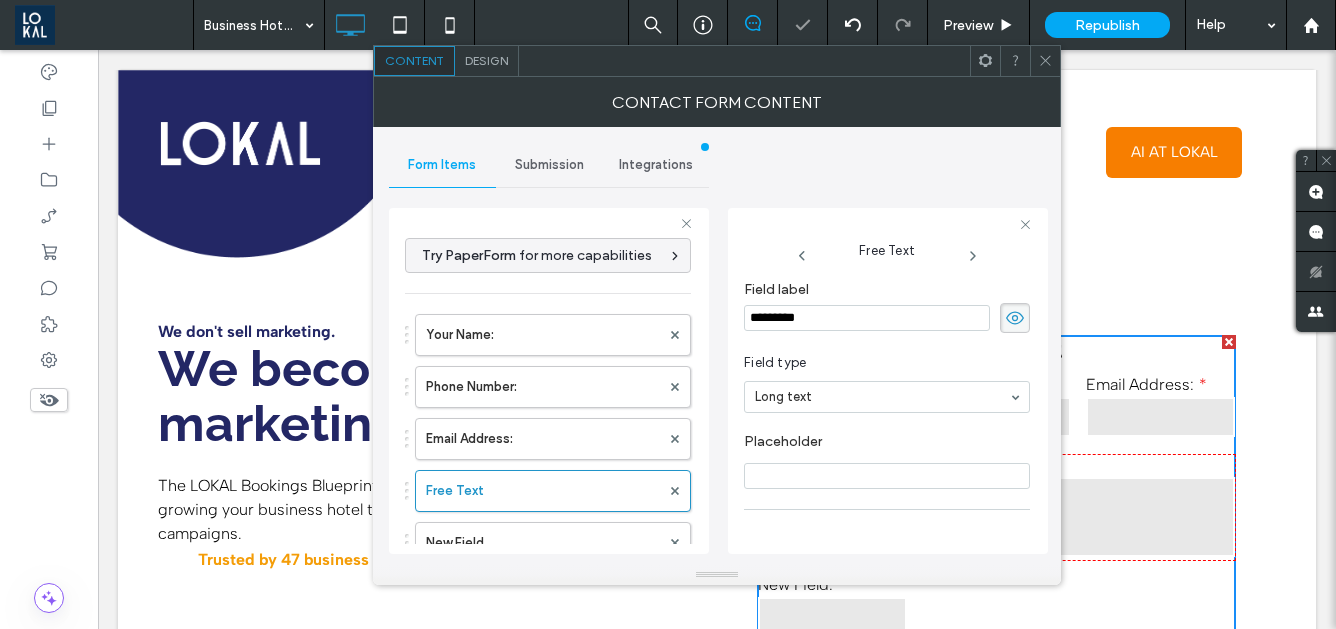 click on "*********" at bounding box center [867, 318] 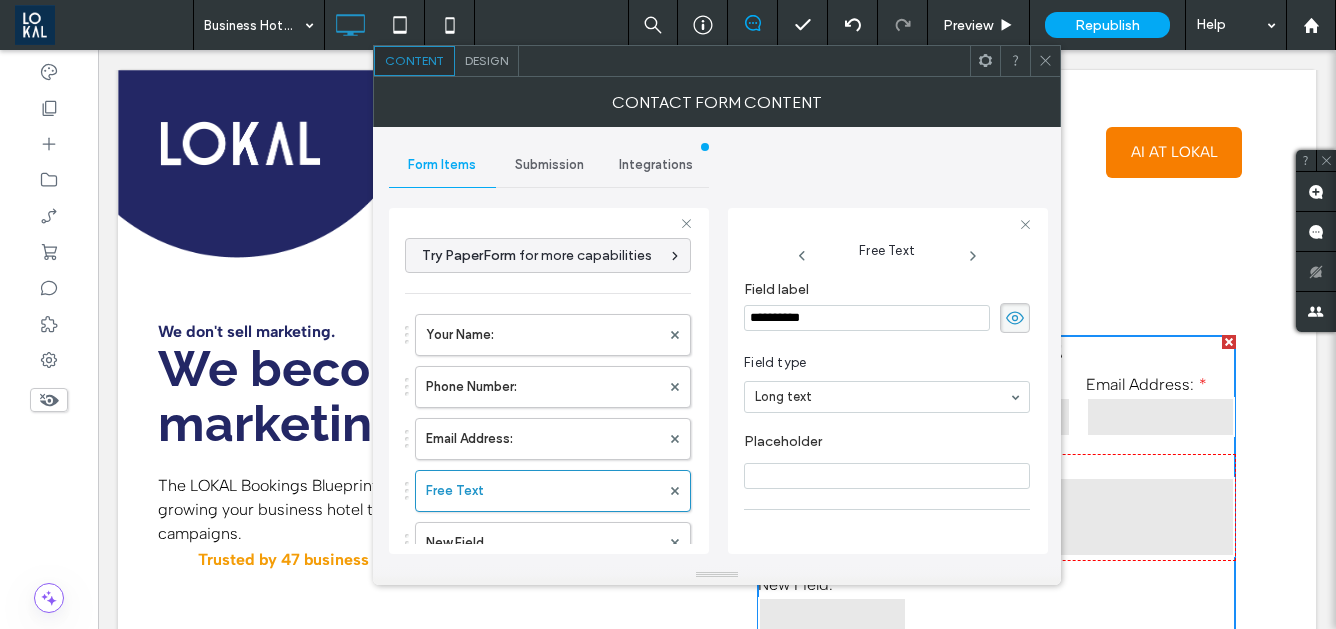 type on "**********" 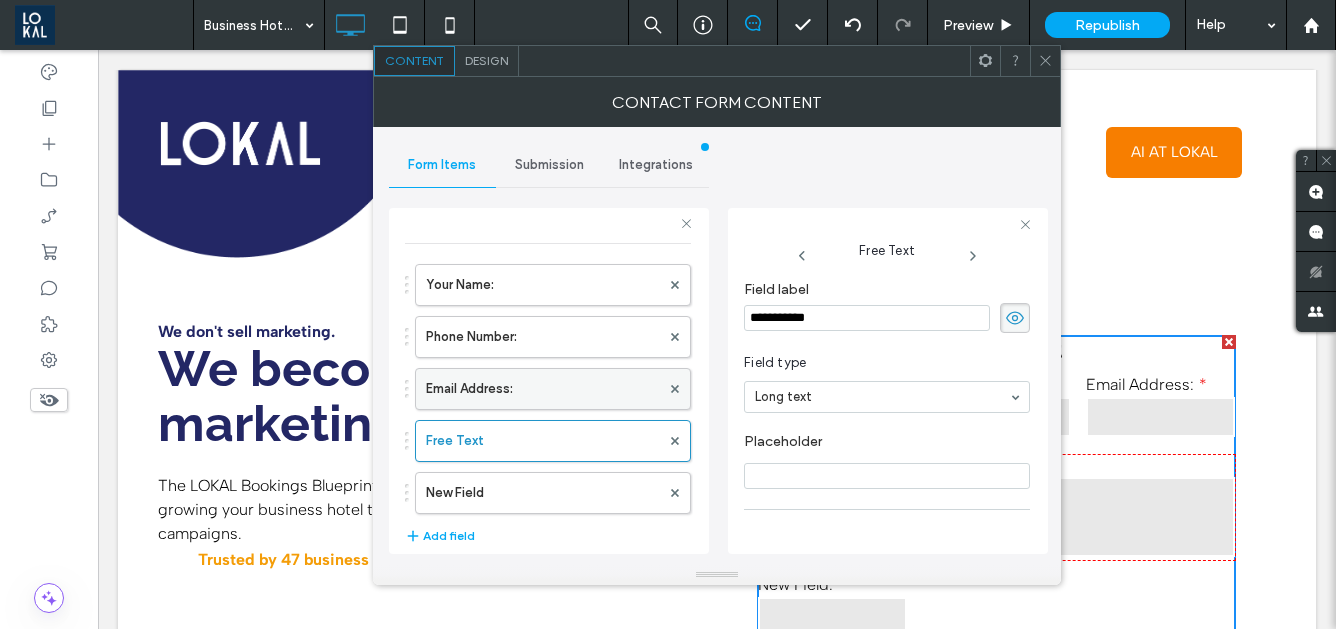 scroll, scrollTop: 55, scrollLeft: 0, axis: vertical 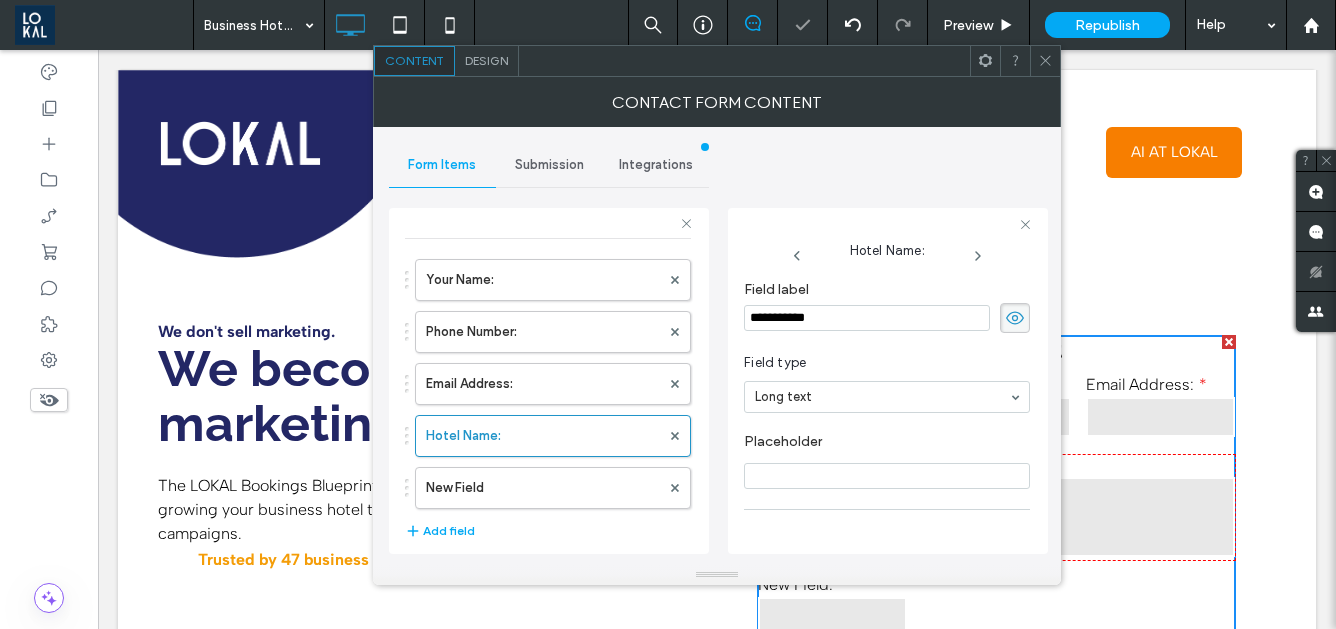 click on "**********" at bounding box center [549, 381] 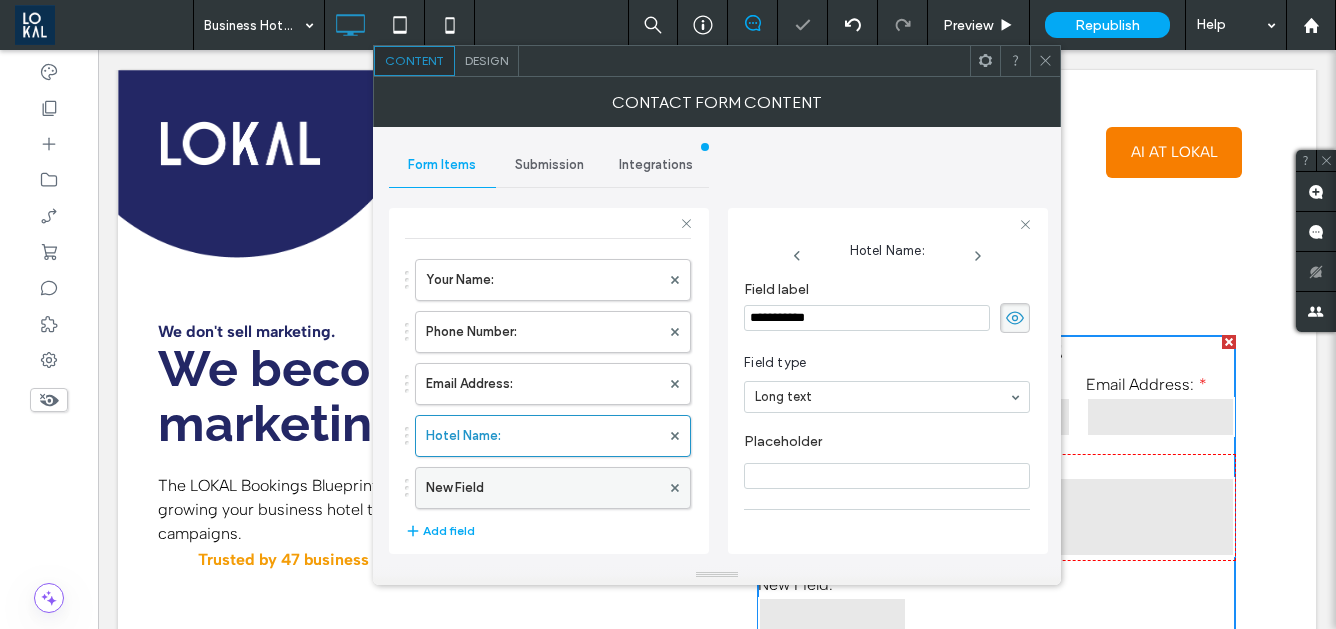 click on "New Field" at bounding box center [543, 488] 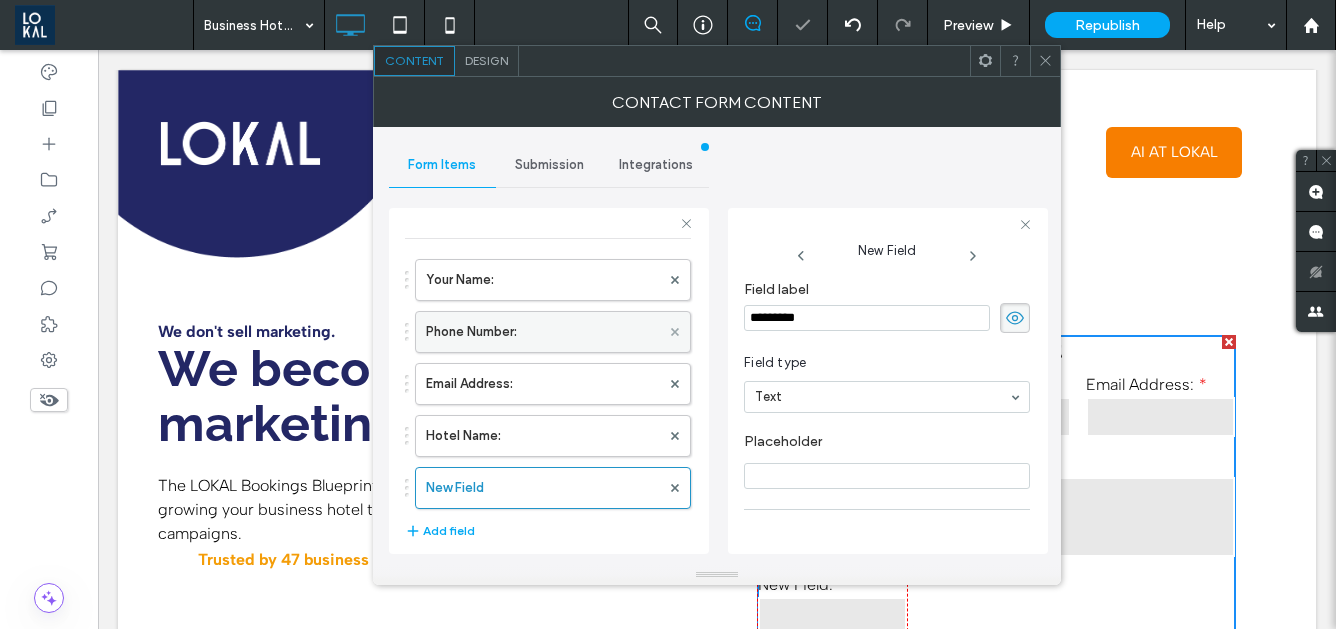 drag, startPoint x: 821, startPoint y: 317, endPoint x: 659, endPoint y: 317, distance: 162 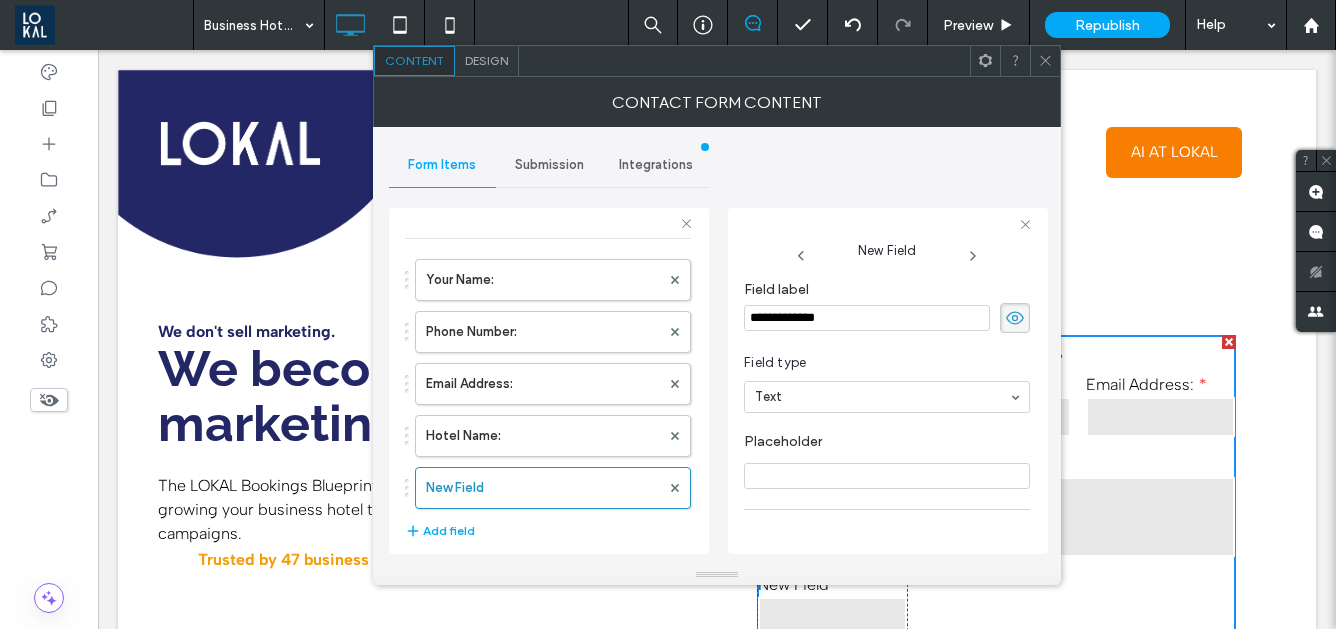 type on "**********" 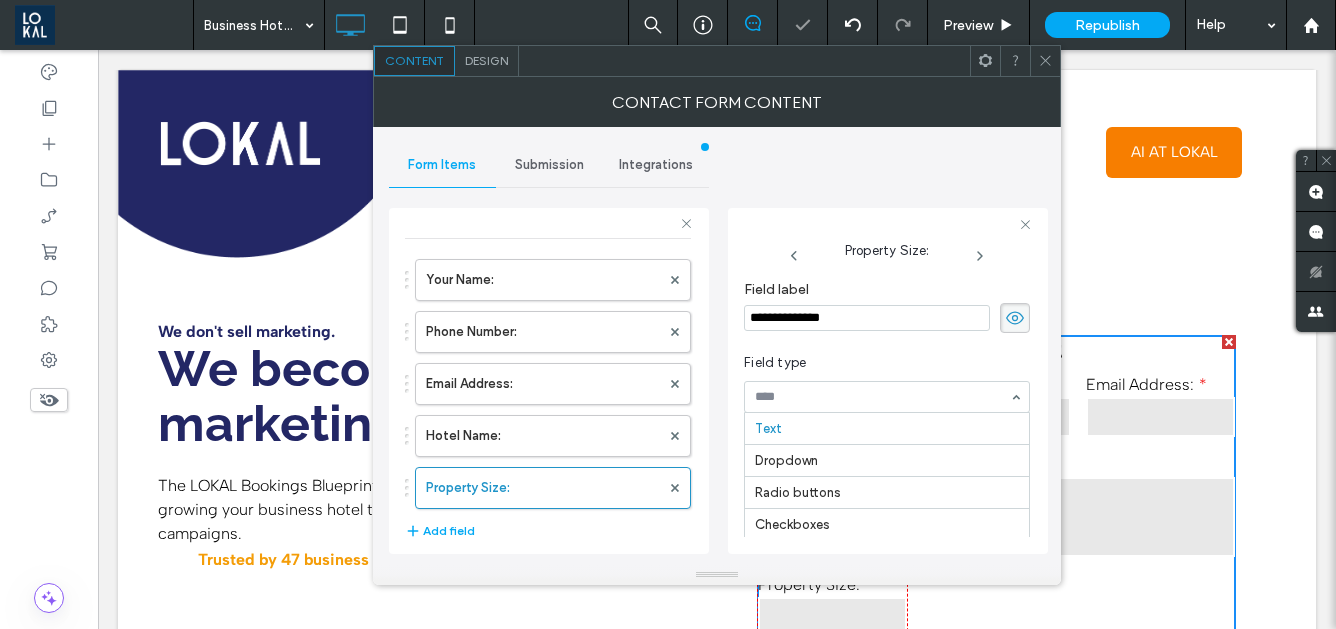 scroll, scrollTop: 230, scrollLeft: 0, axis: vertical 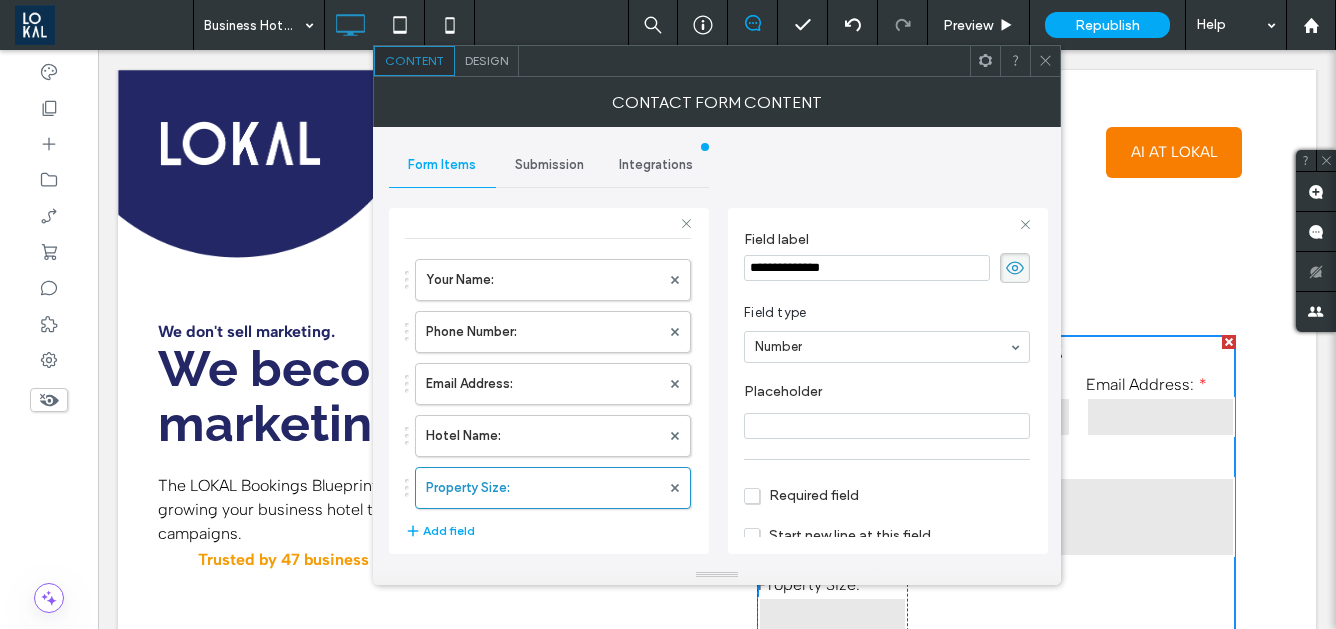 click on "Placeholder" at bounding box center (887, 411) 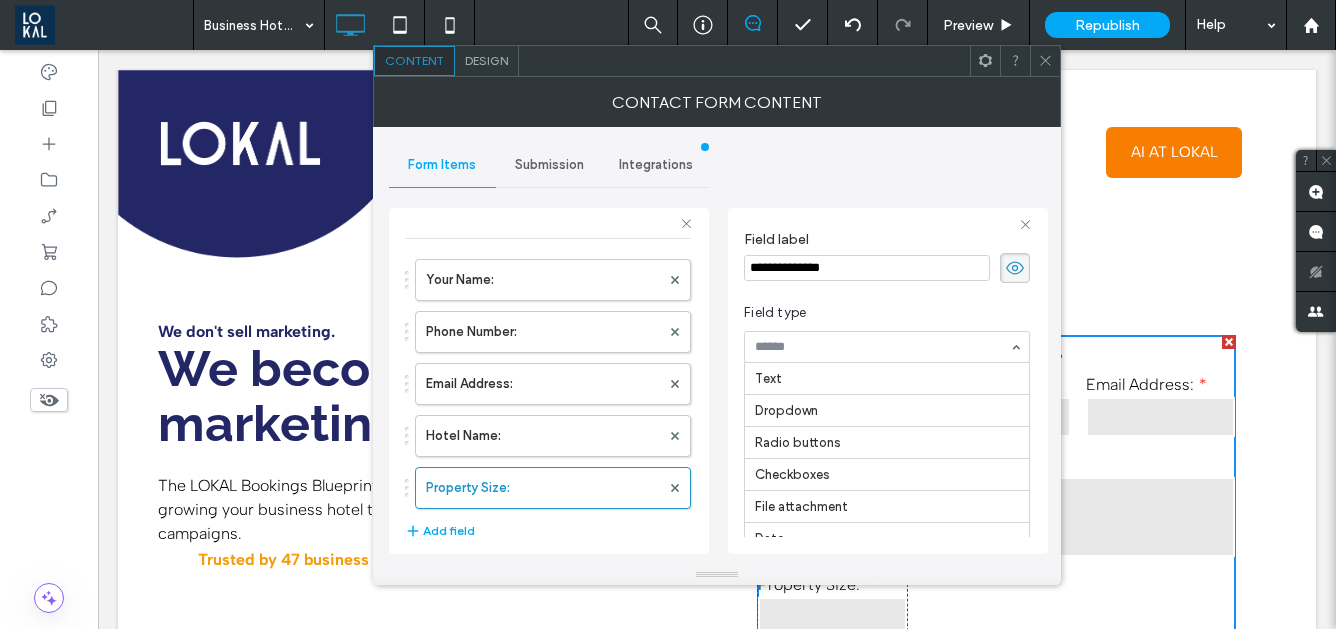 scroll, scrollTop: 230, scrollLeft: 0, axis: vertical 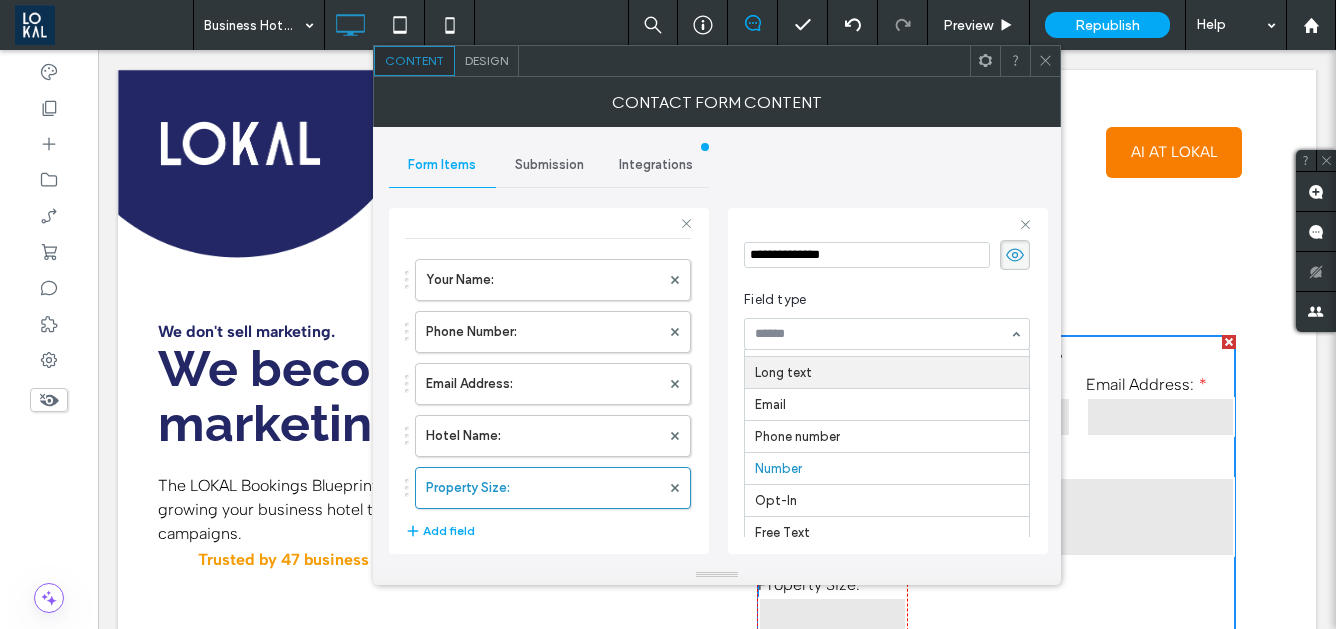 click at bounding box center [887, 334] 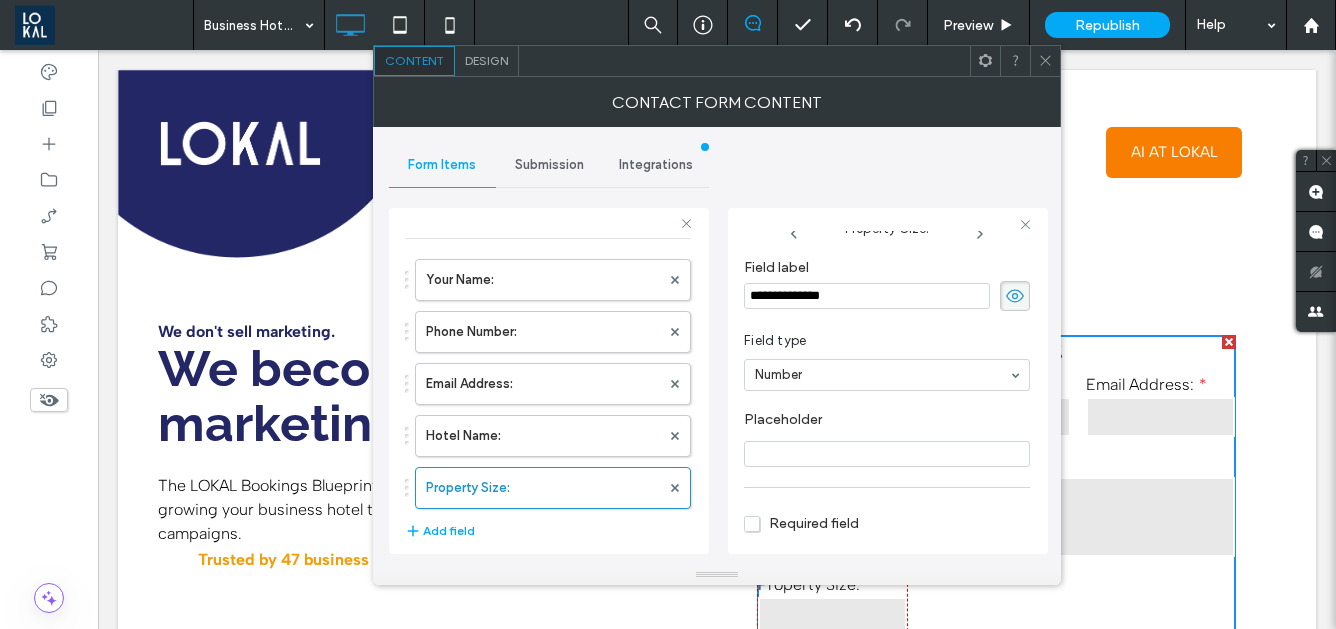 scroll, scrollTop: 0, scrollLeft: 0, axis: both 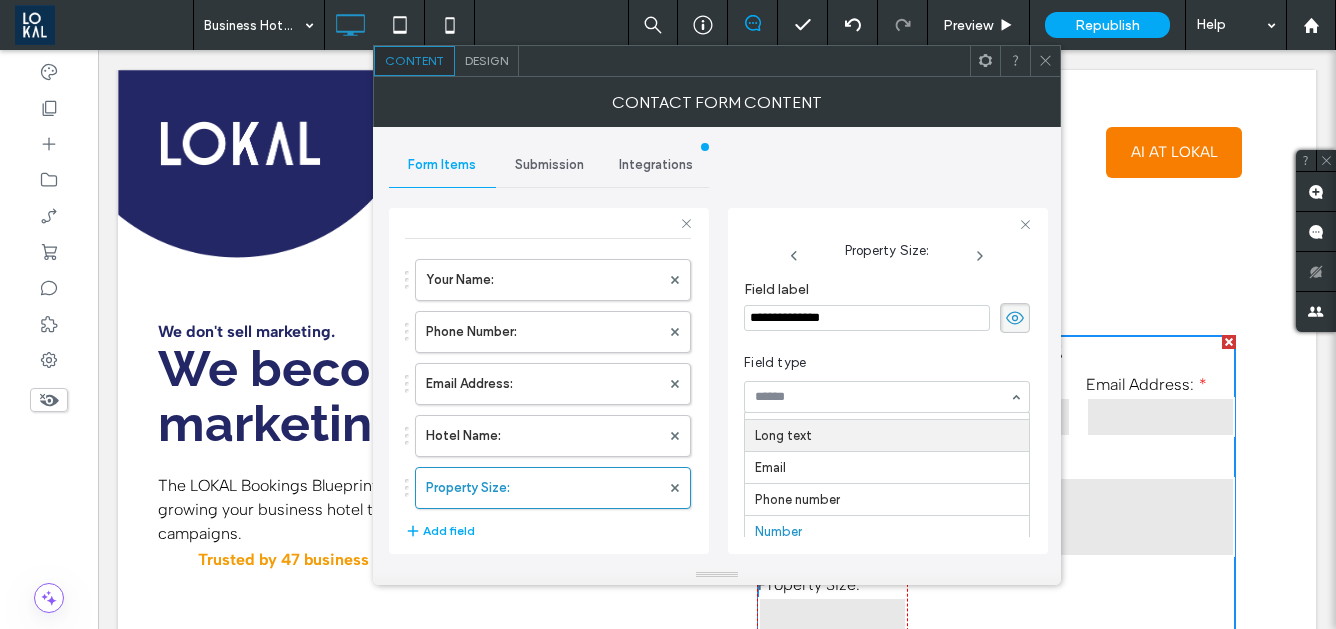 click at bounding box center (882, 397) 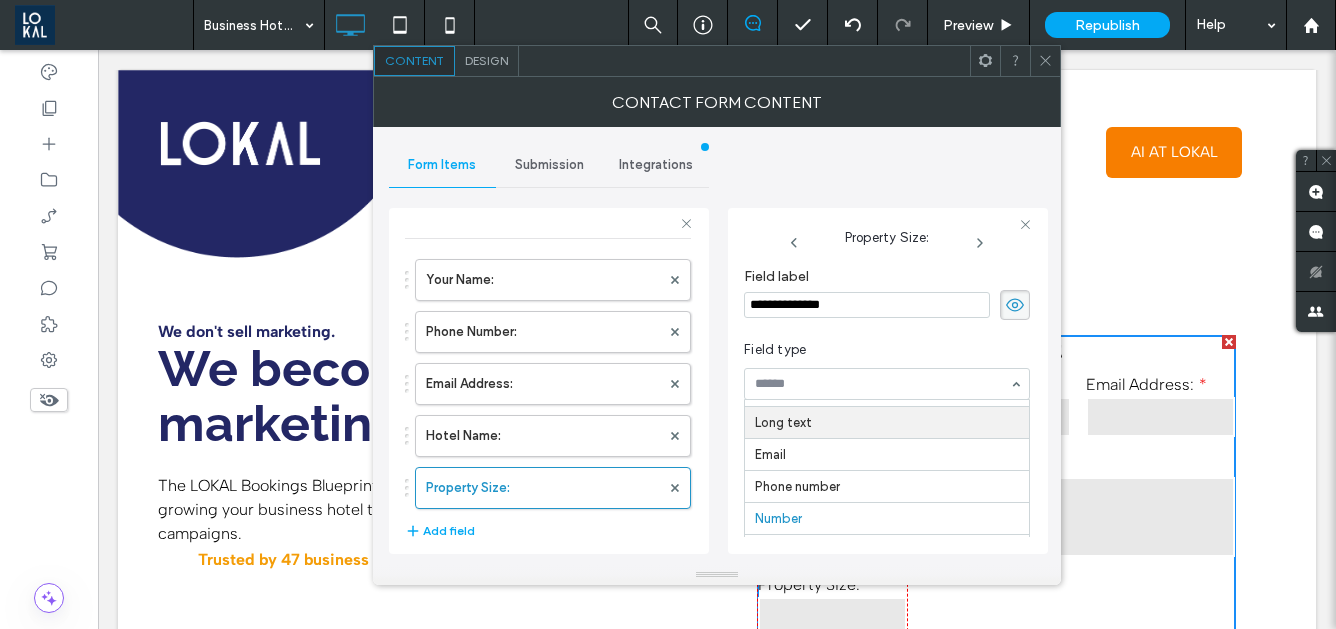 scroll, scrollTop: 26, scrollLeft: 0, axis: vertical 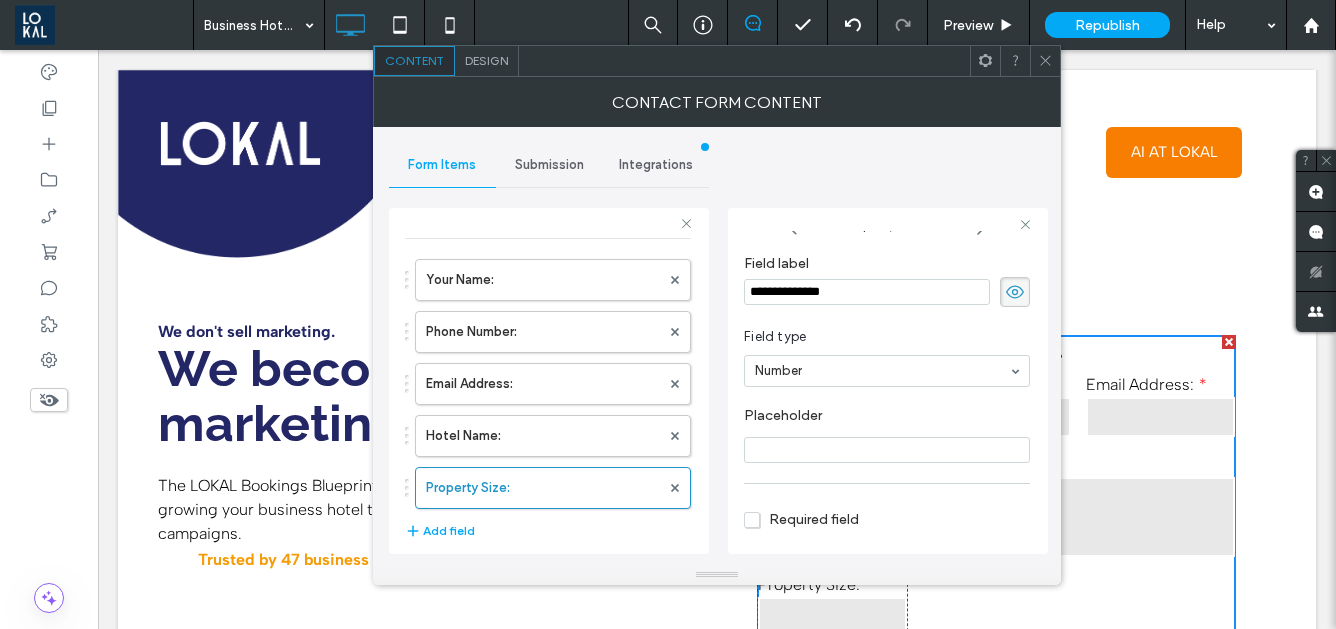 click on "Property Size:" at bounding box center (548, 488) 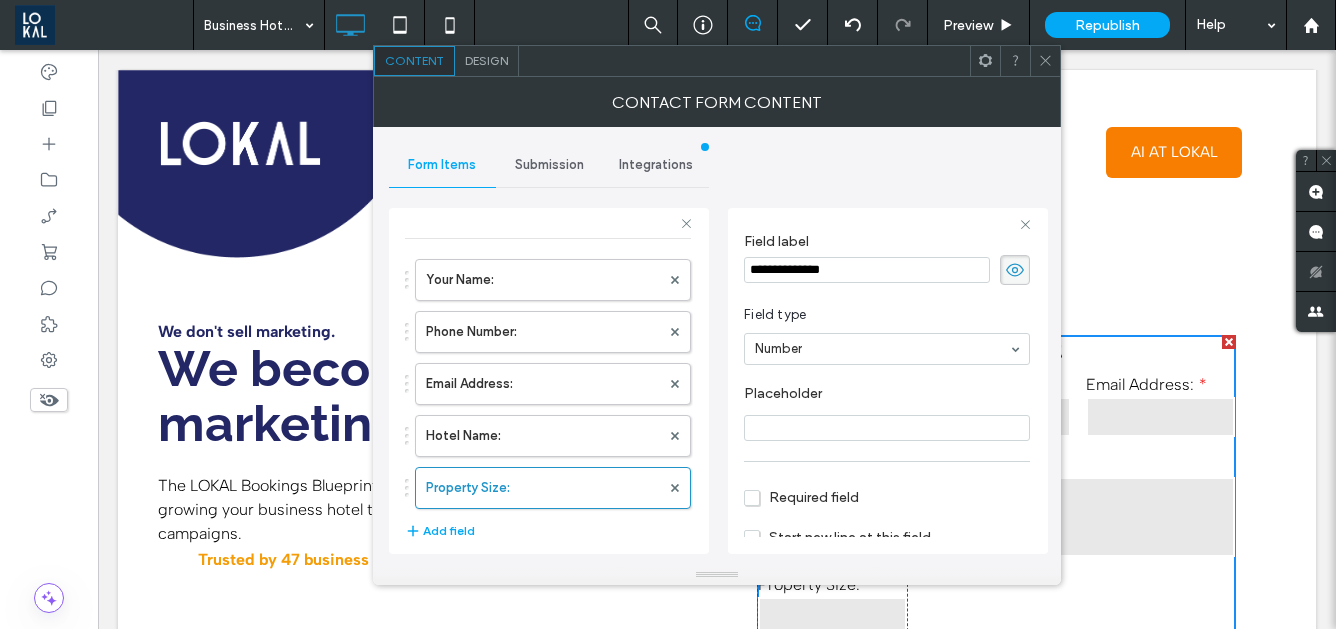 scroll, scrollTop: 46, scrollLeft: 0, axis: vertical 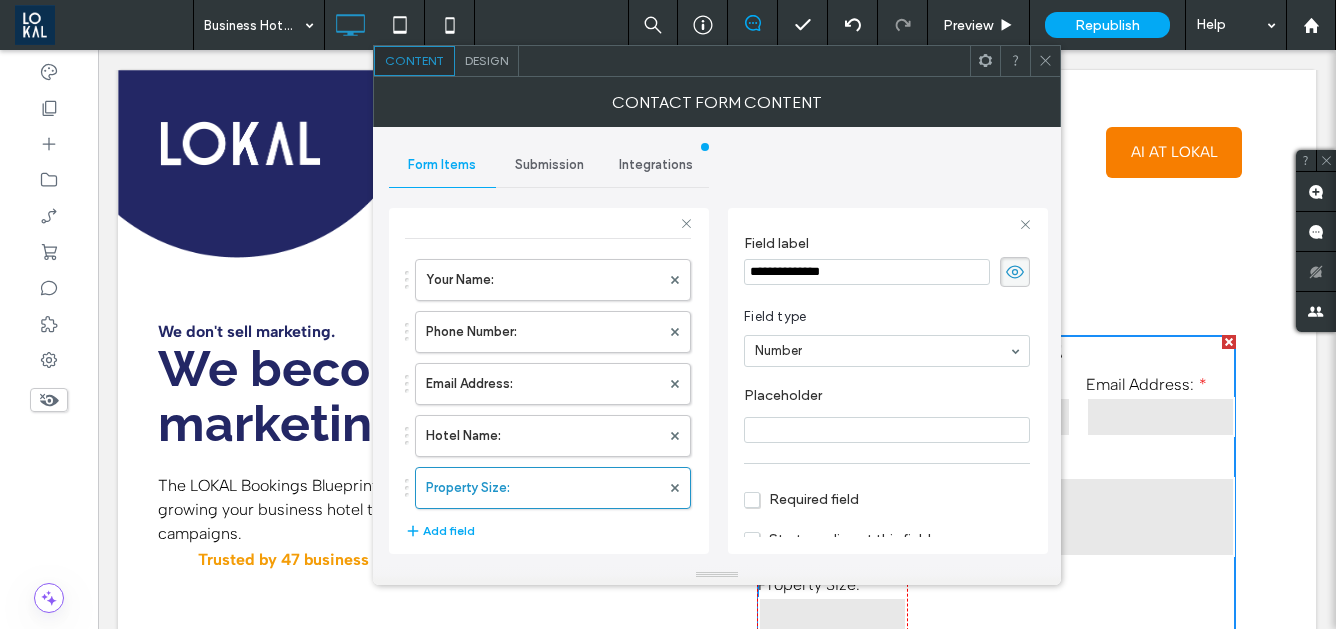 click at bounding box center [887, 430] 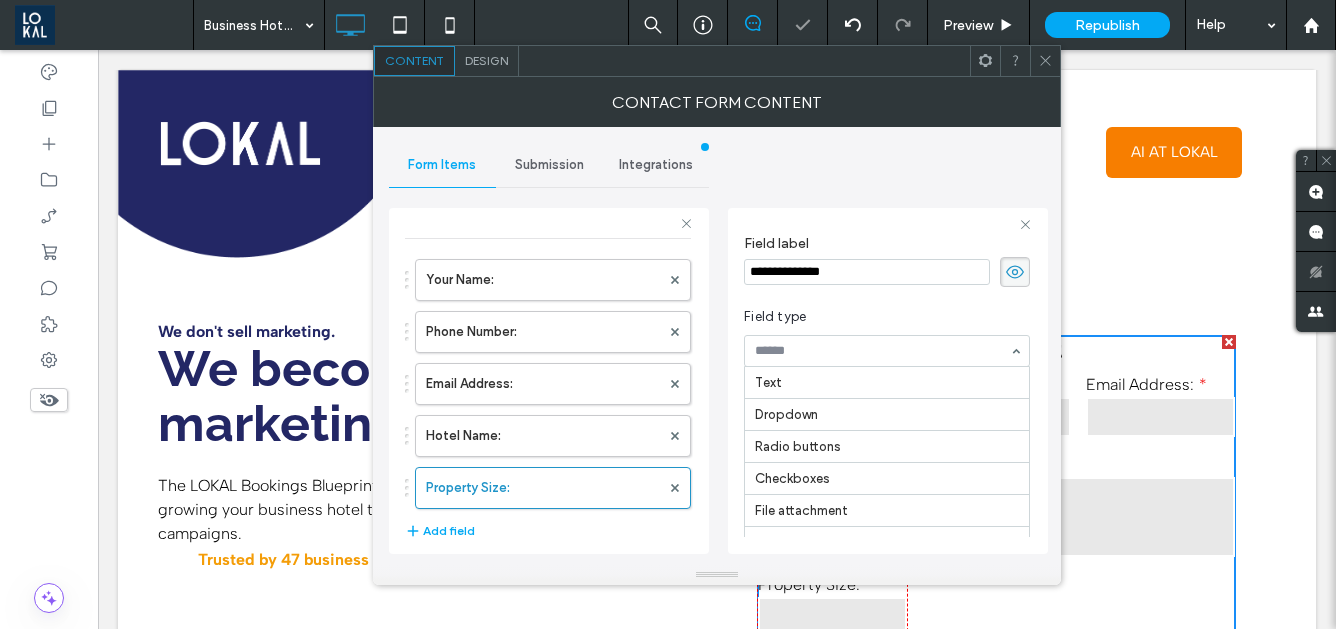 scroll, scrollTop: 230, scrollLeft: 0, axis: vertical 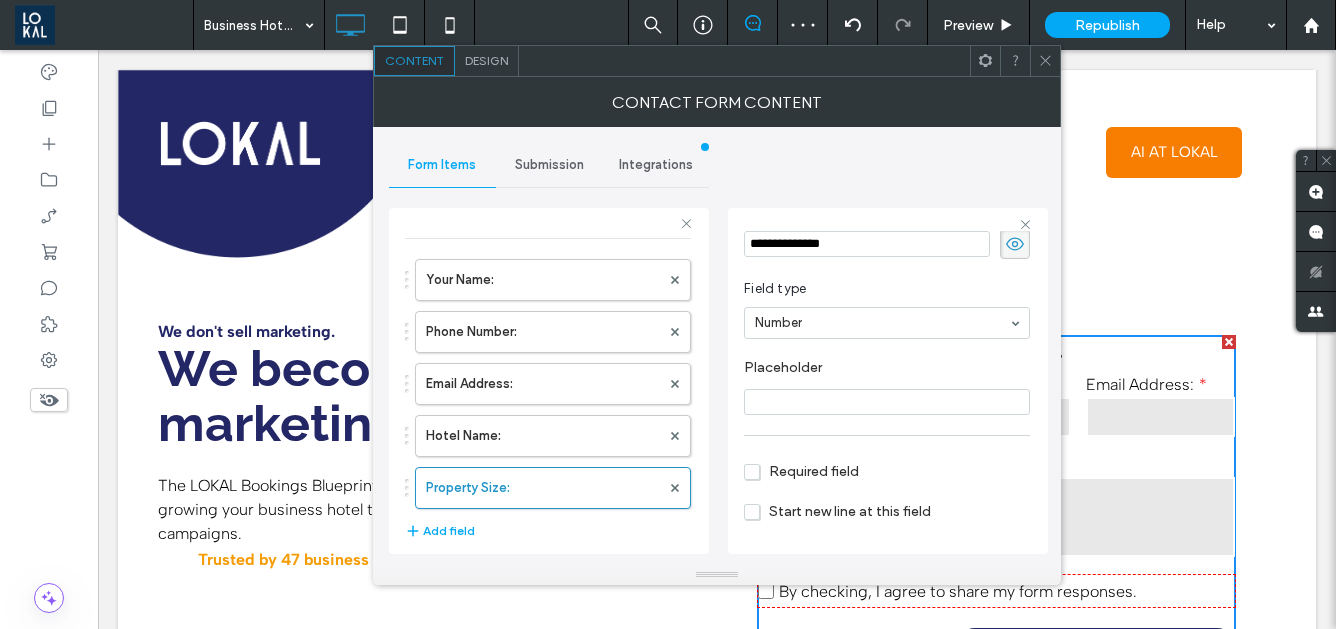 type on "**" 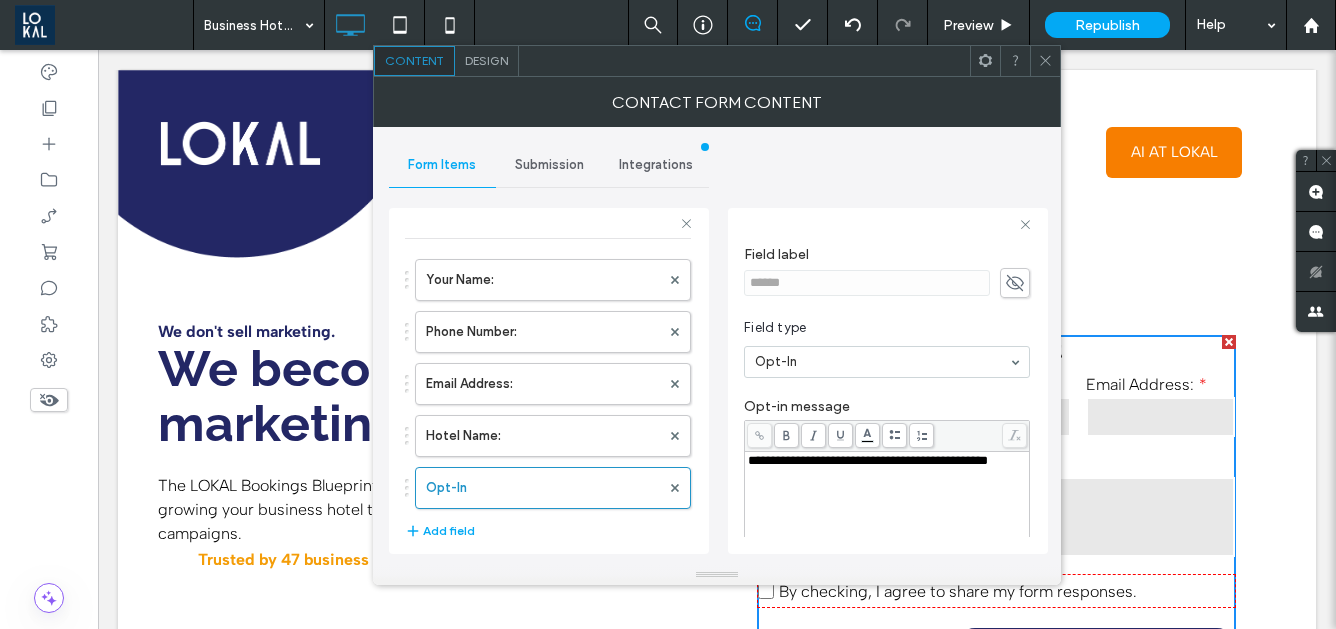 scroll, scrollTop: 24, scrollLeft: 0, axis: vertical 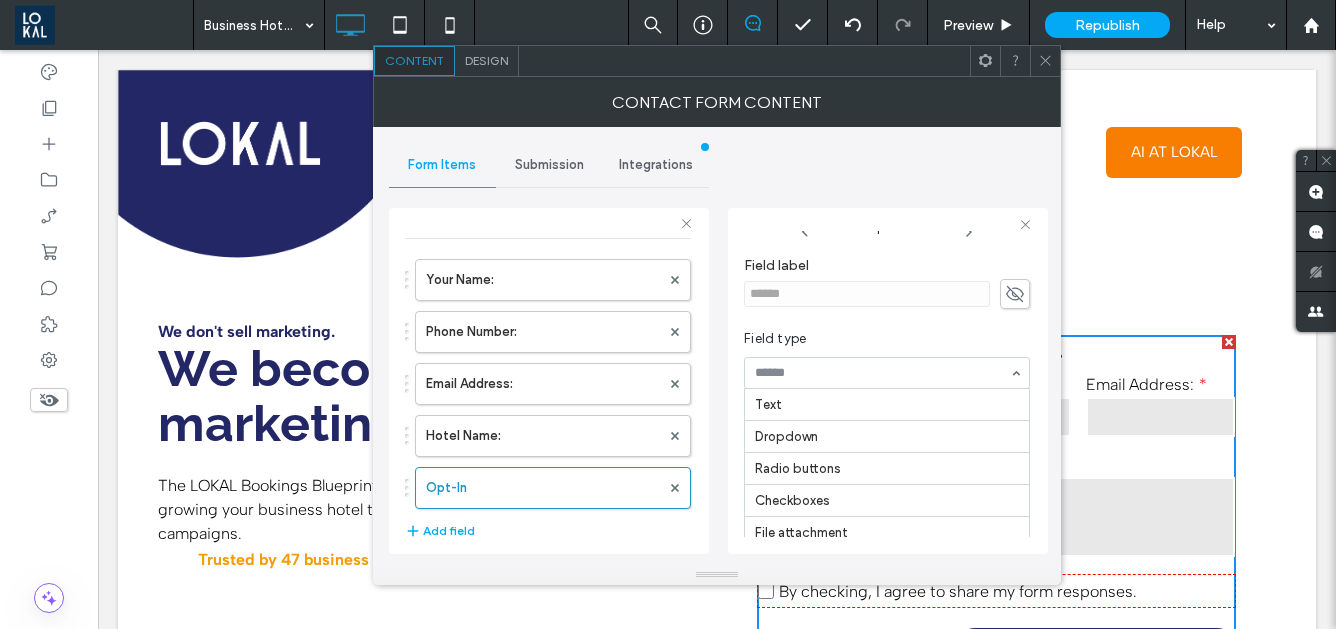 click at bounding box center (882, 373) 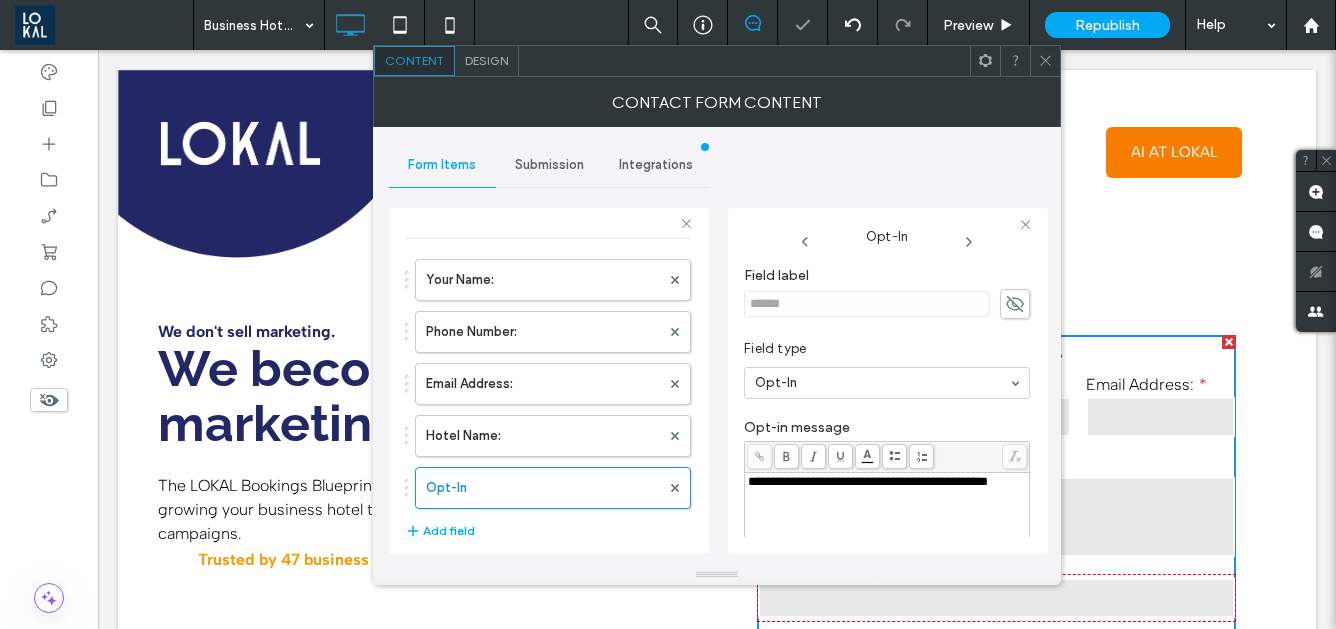 scroll, scrollTop: 0, scrollLeft: 0, axis: both 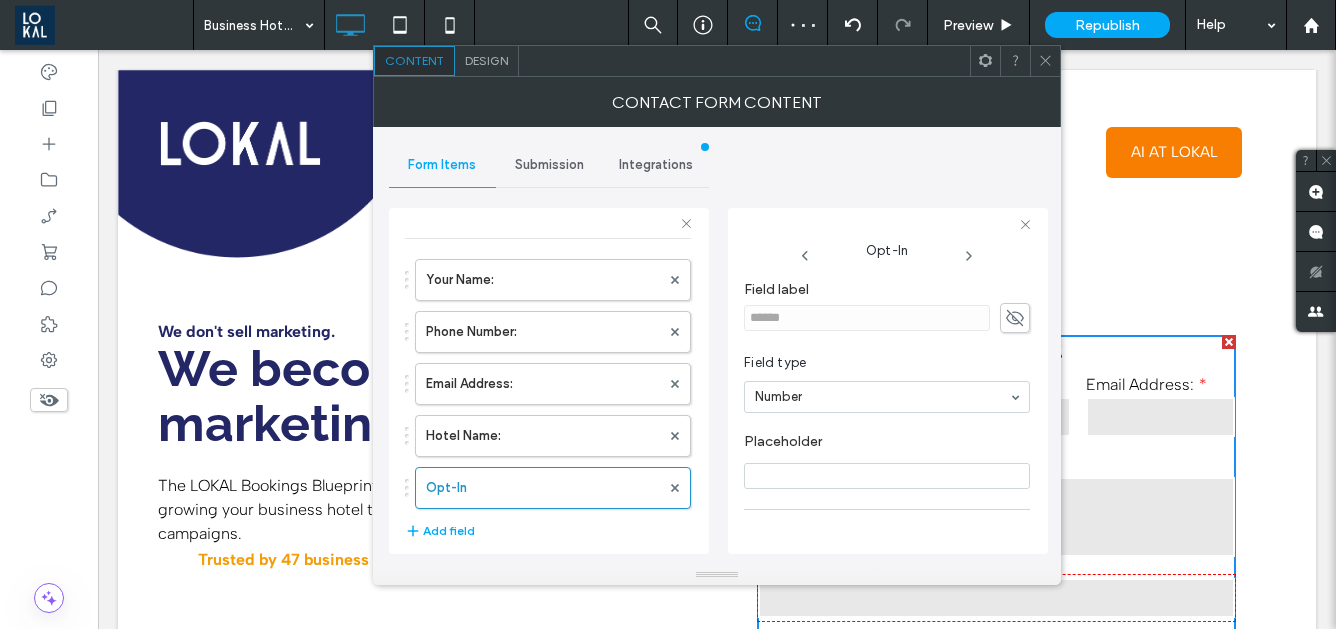click 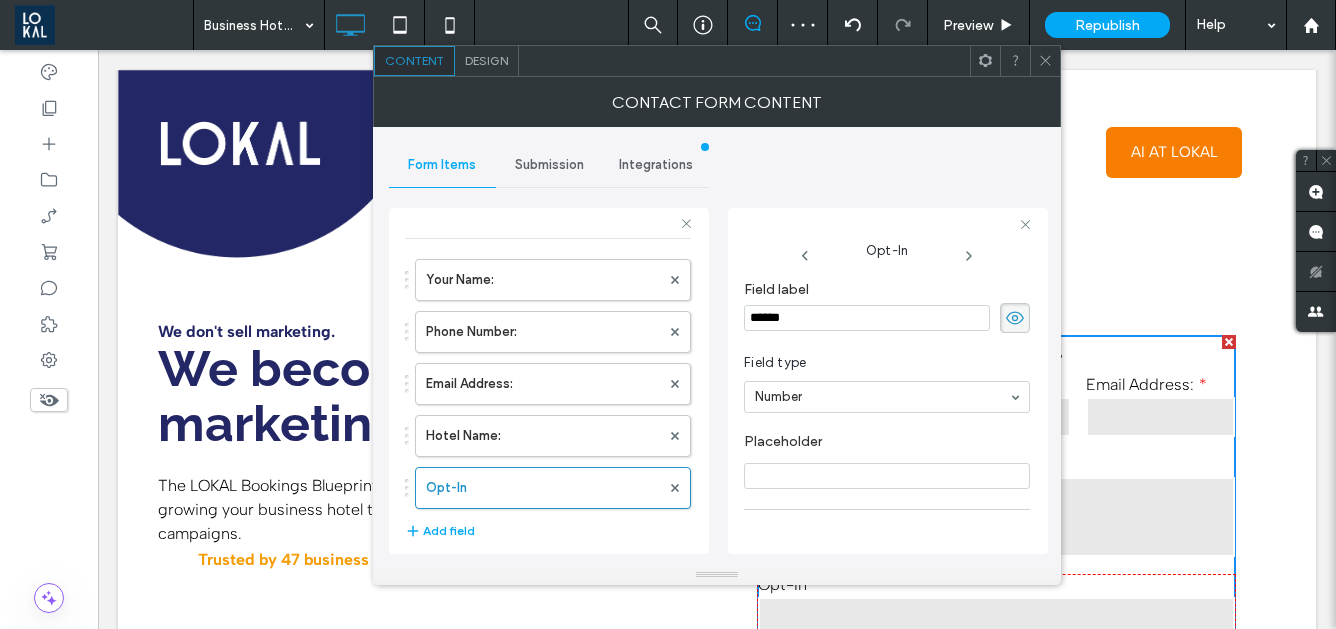 drag, startPoint x: 909, startPoint y: 314, endPoint x: 704, endPoint y: 323, distance: 205.19746 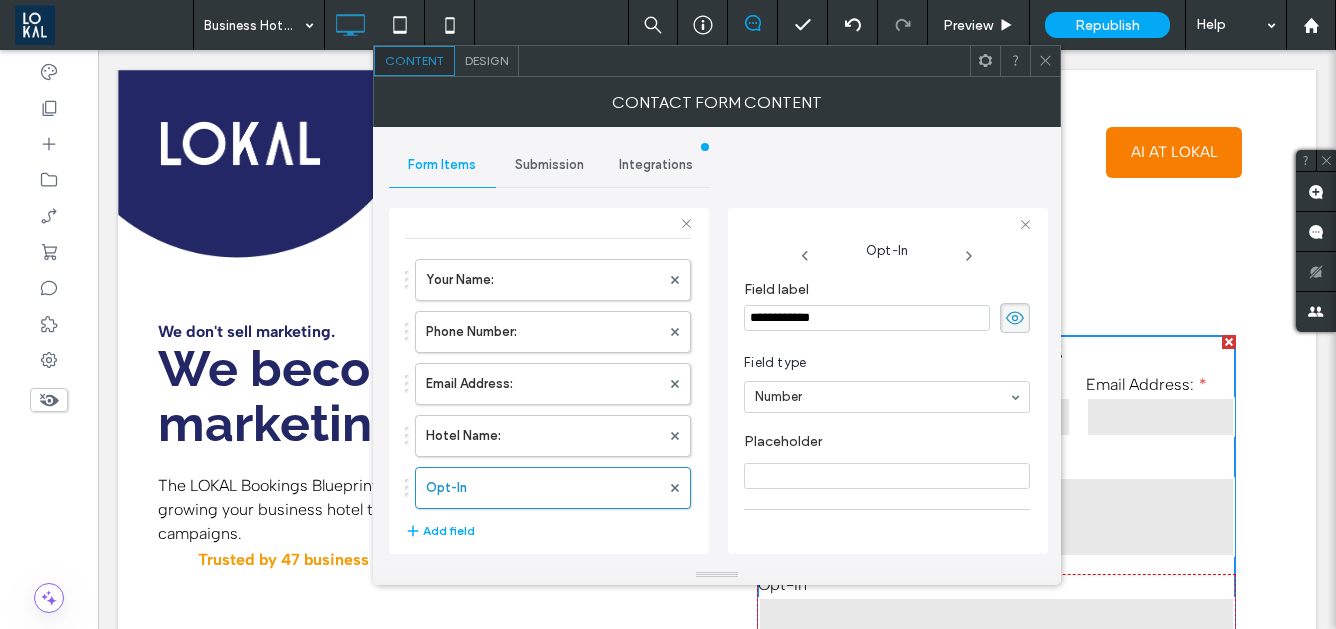 type on "**********" 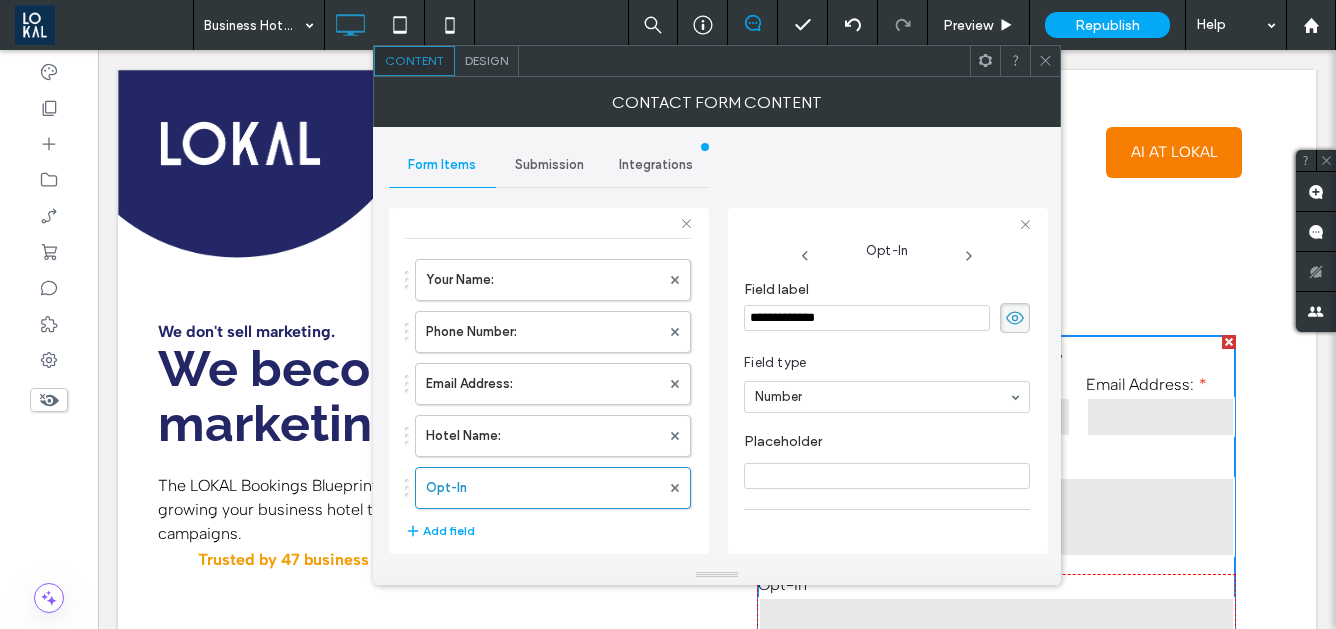 scroll, scrollTop: 1, scrollLeft: 0, axis: vertical 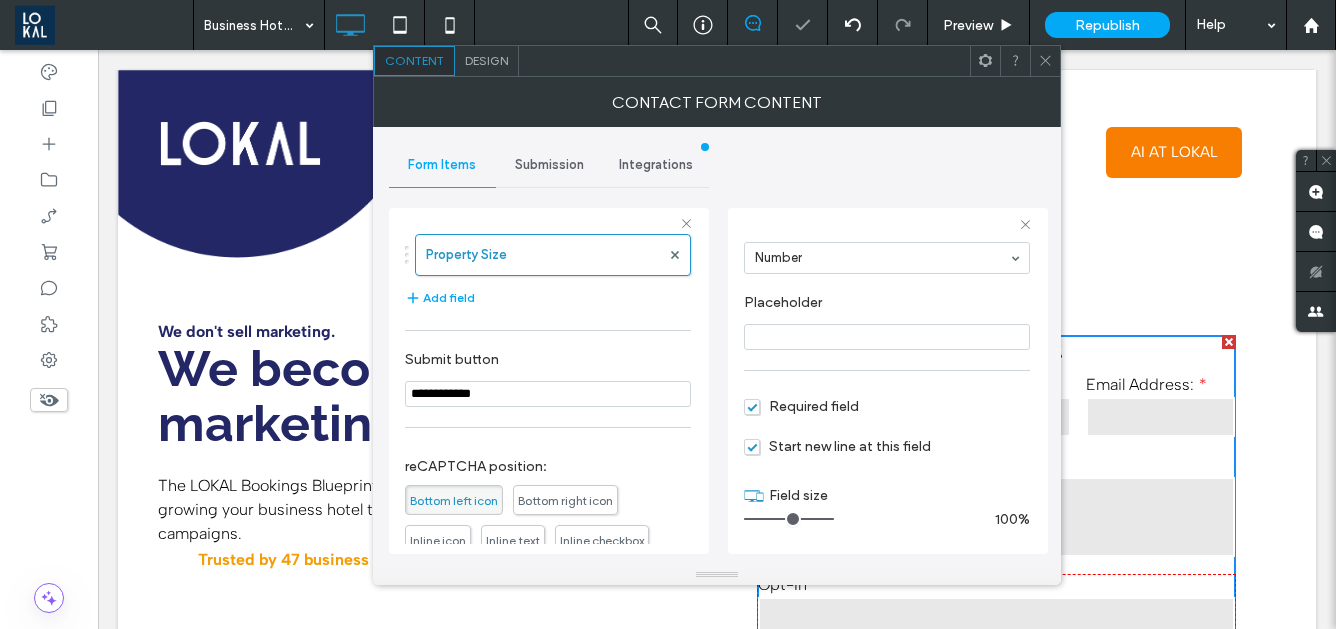 click at bounding box center [1045, 61] 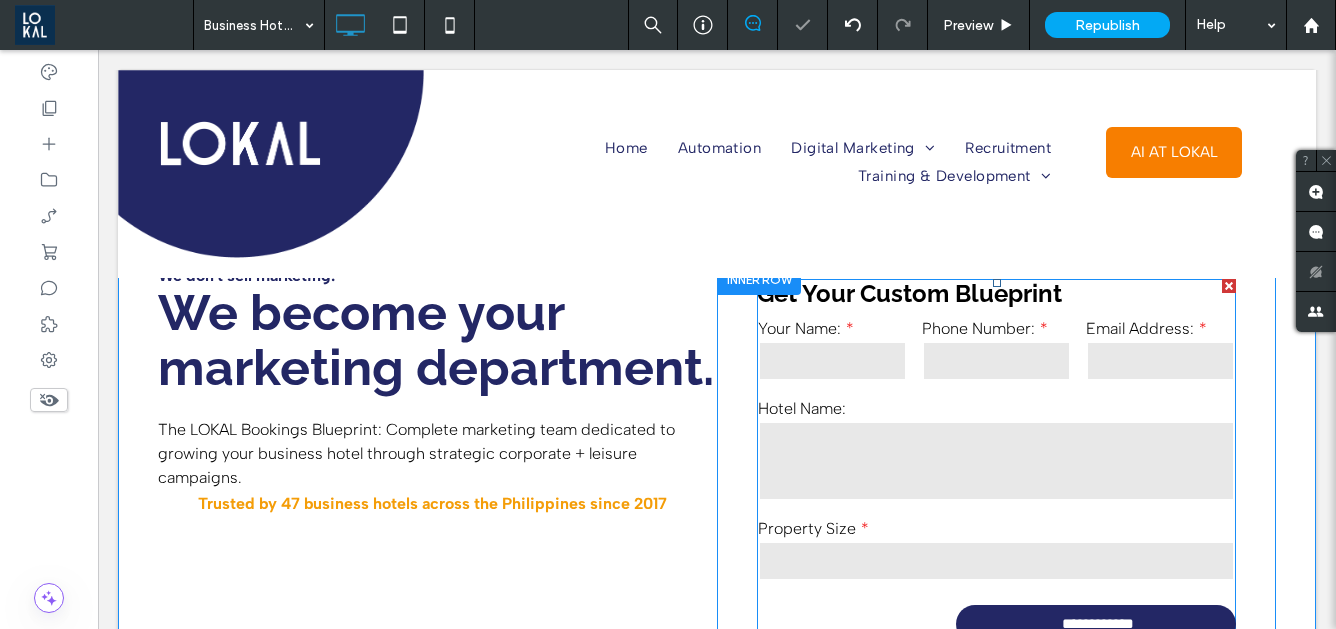 scroll, scrollTop: 54, scrollLeft: 0, axis: vertical 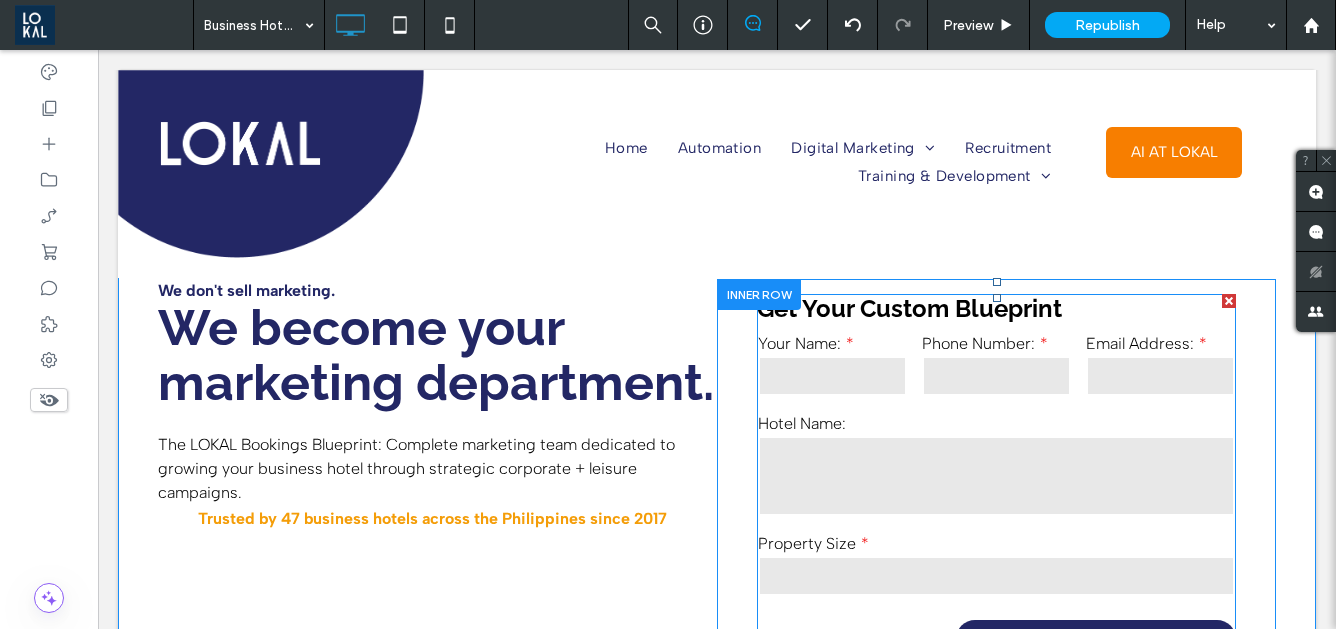 click at bounding box center (832, 376) 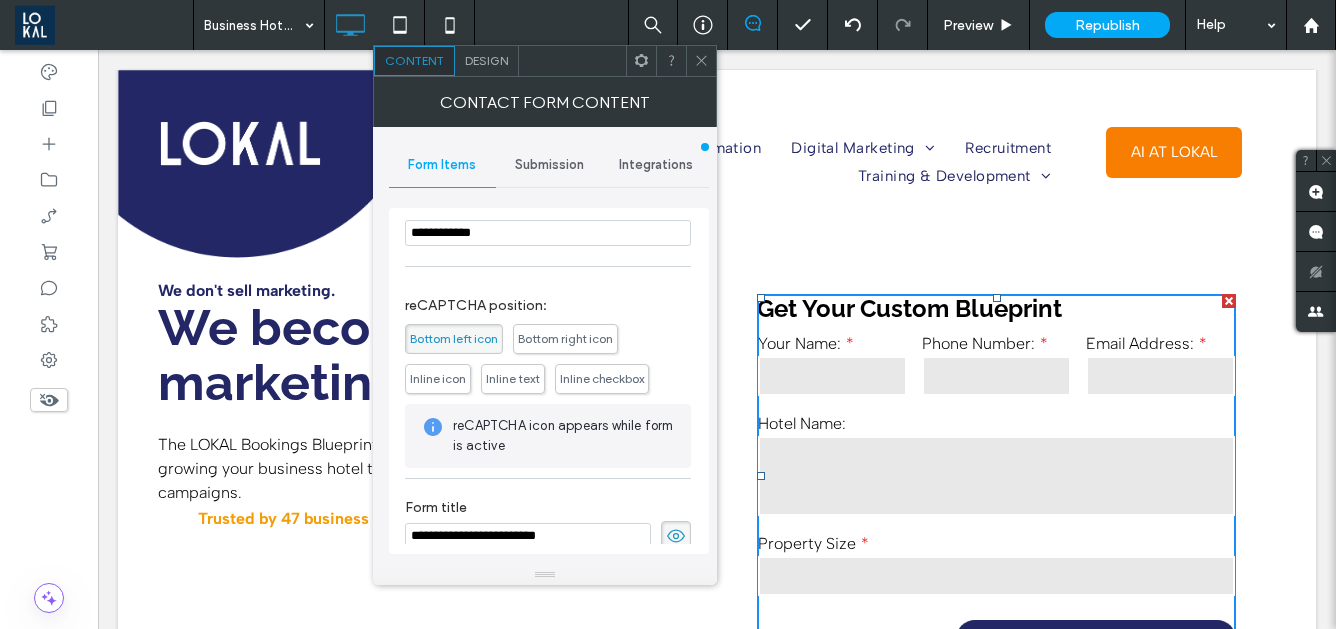scroll, scrollTop: 458, scrollLeft: 0, axis: vertical 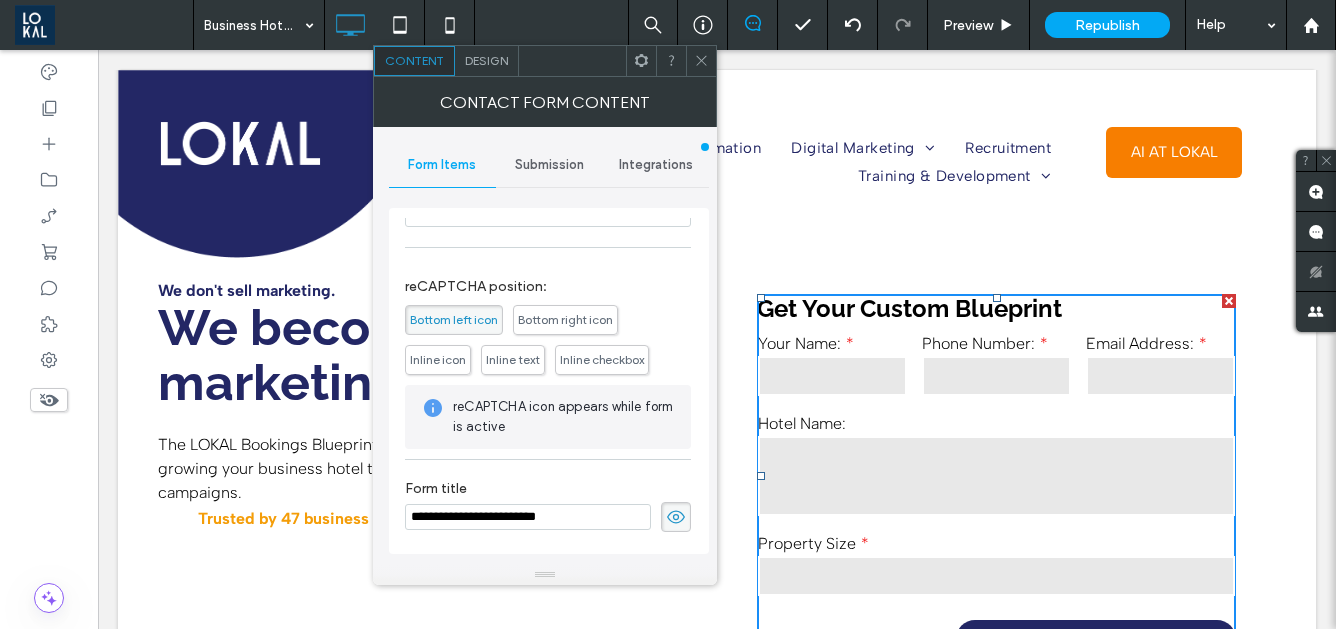 click on "Design" at bounding box center (486, 60) 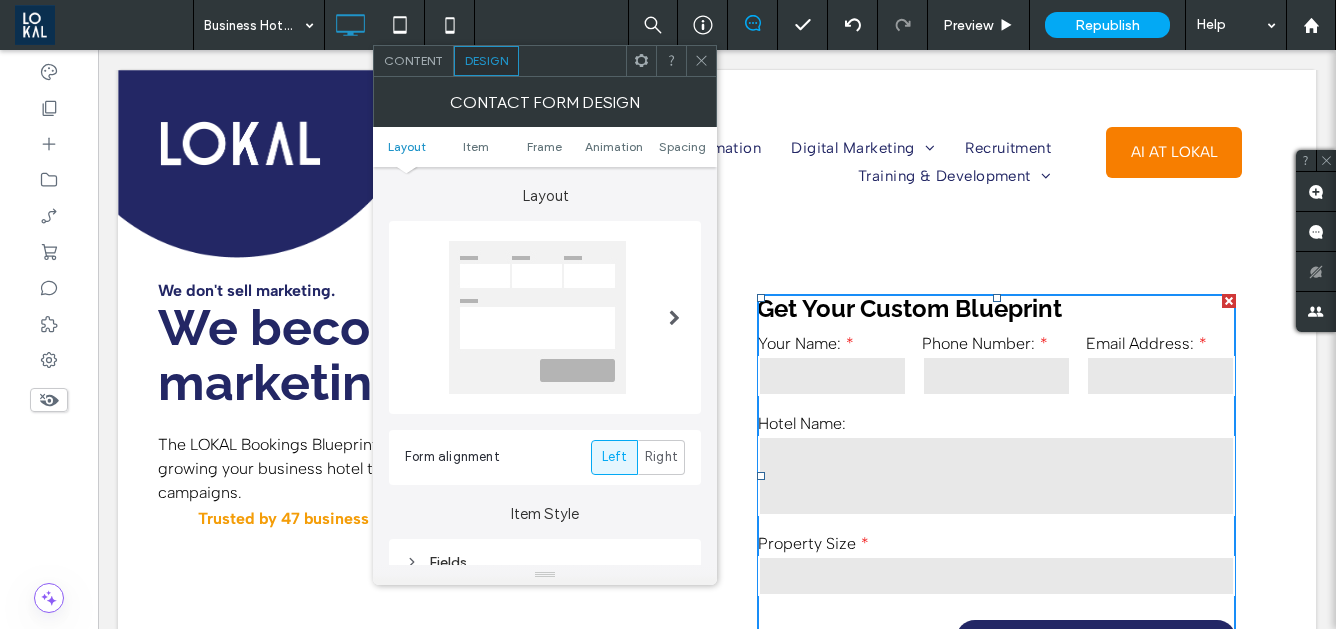 click at bounding box center [674, 317] 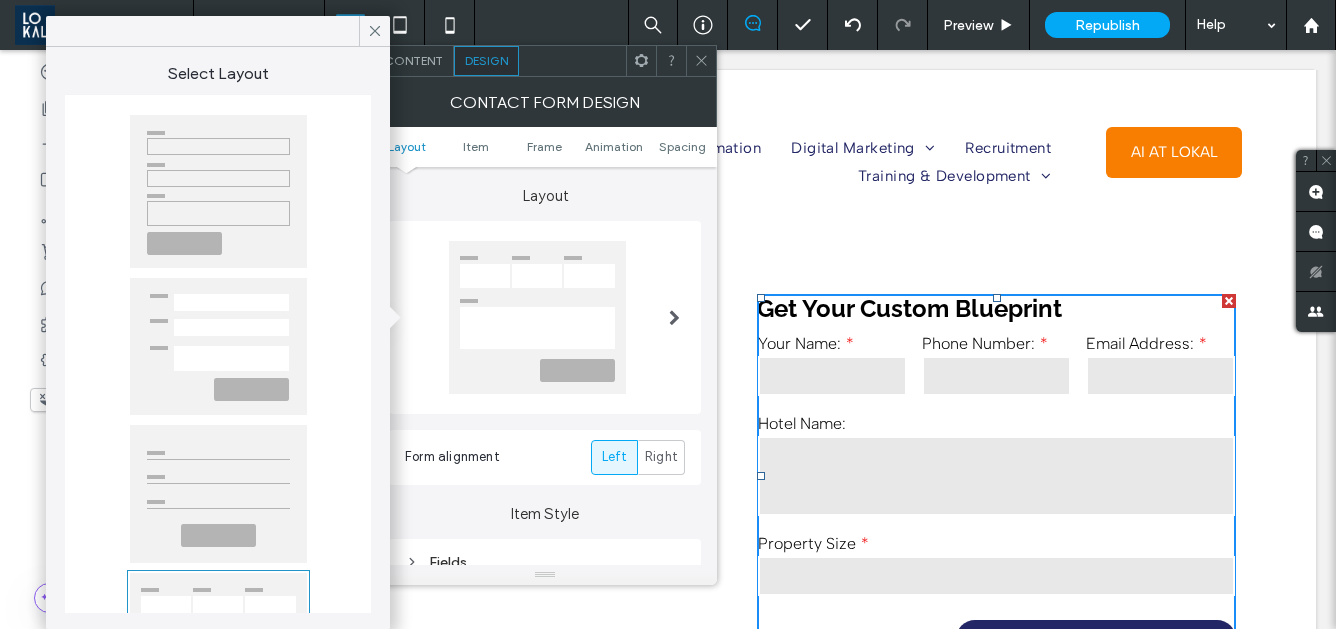 click at bounding box center (218, 191) 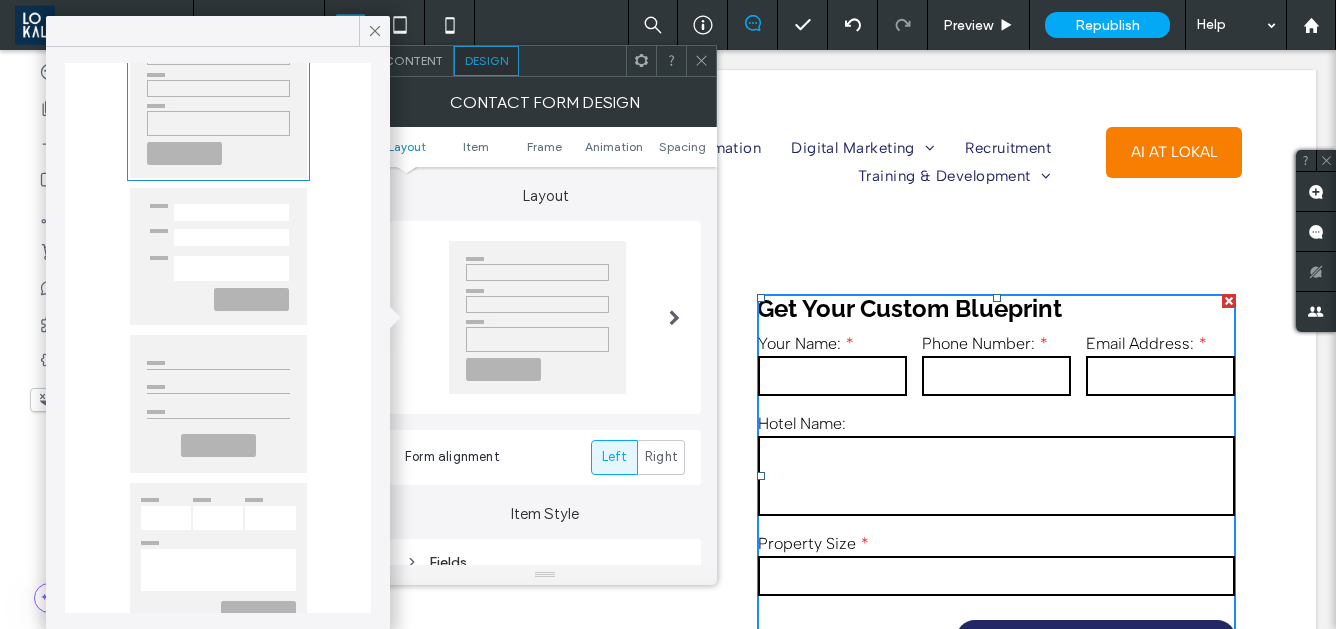 scroll, scrollTop: 133, scrollLeft: 0, axis: vertical 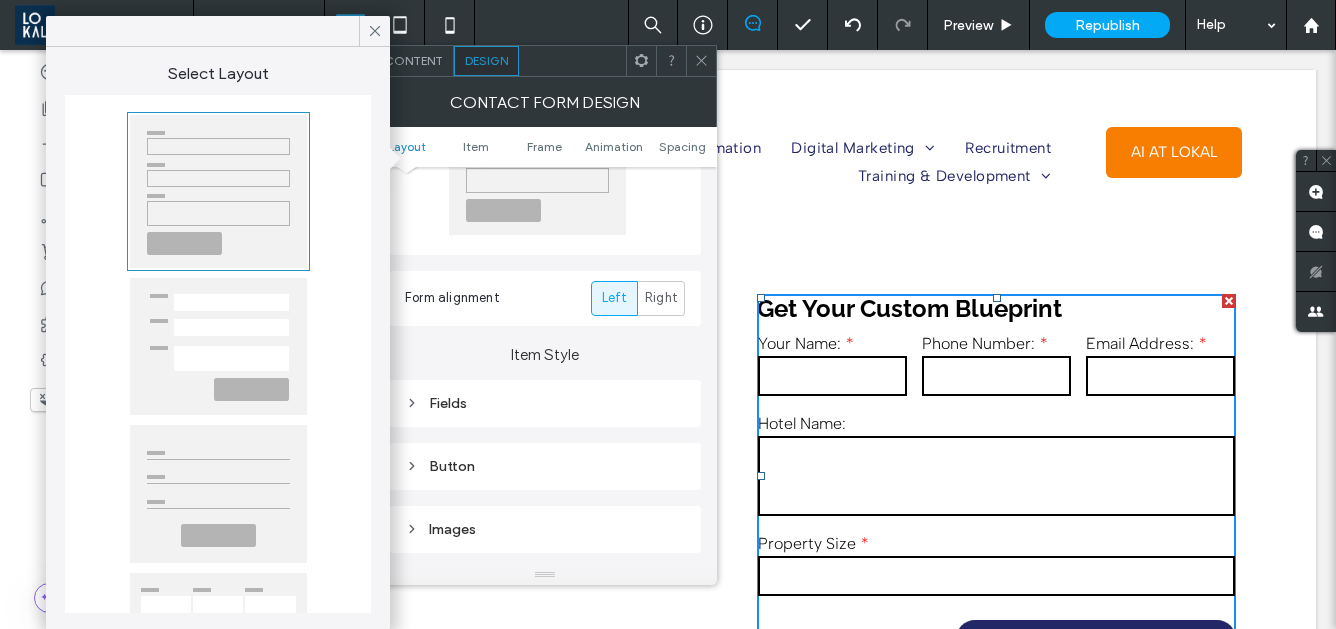 click at bounding box center [218, 191] 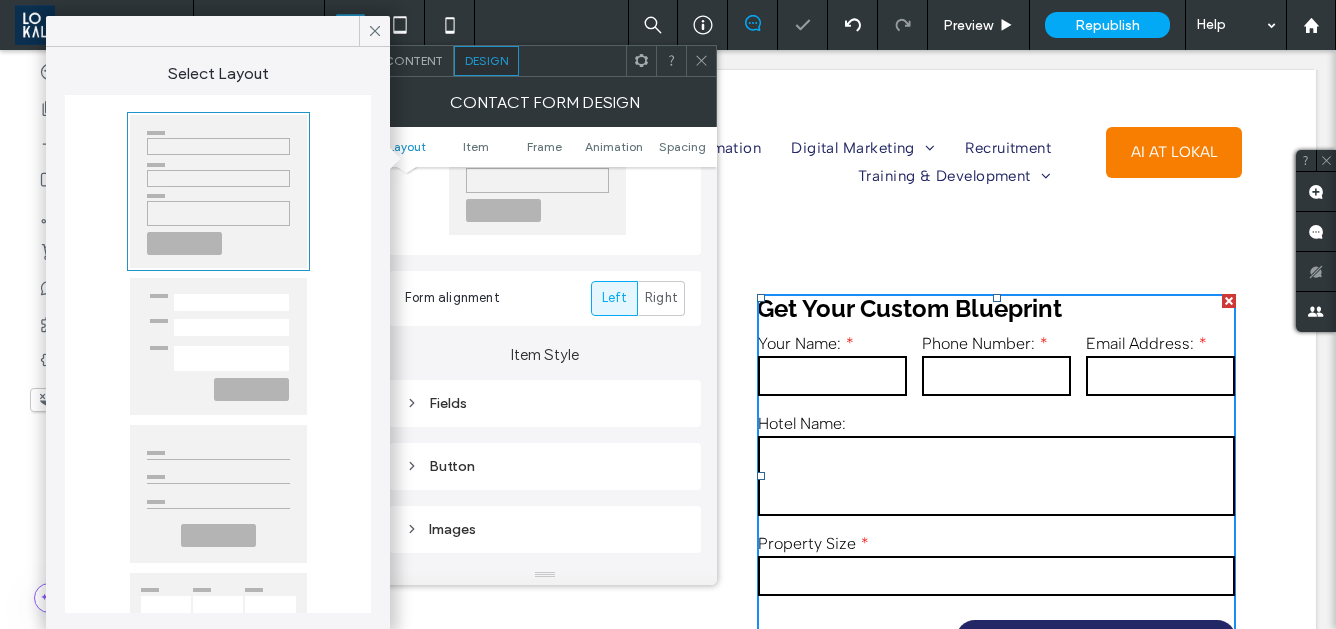 click at bounding box center (218, 346) 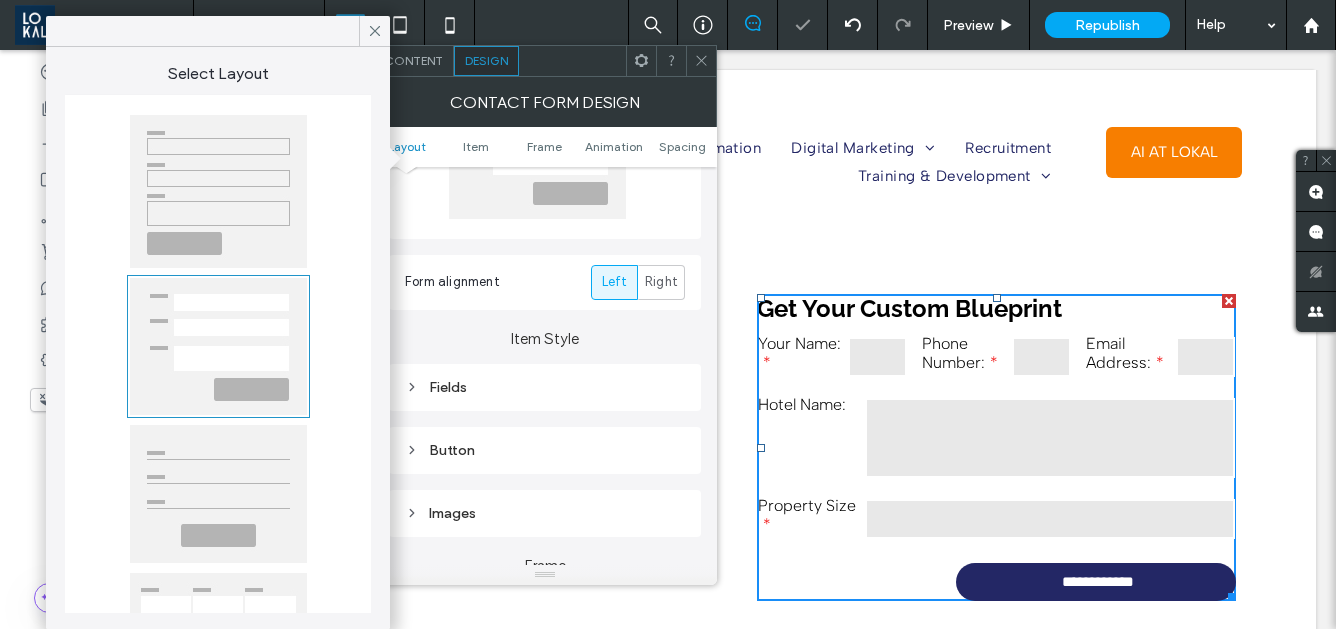click at bounding box center [218, 346] 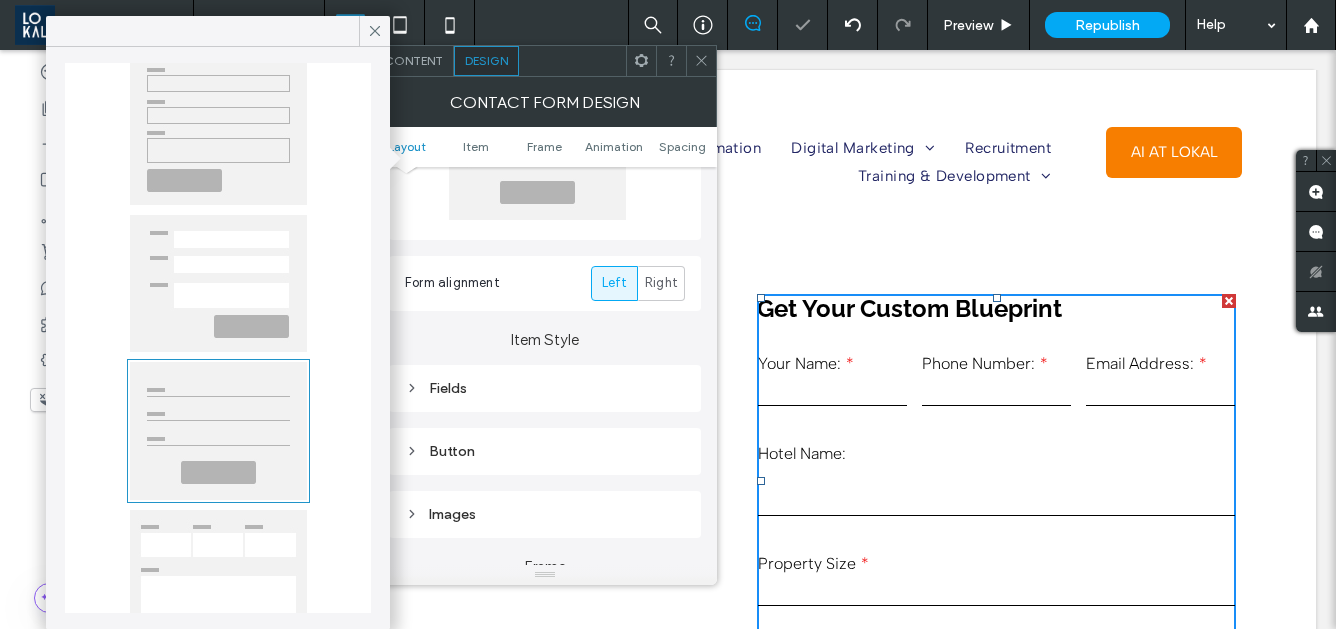 scroll, scrollTop: 64, scrollLeft: 0, axis: vertical 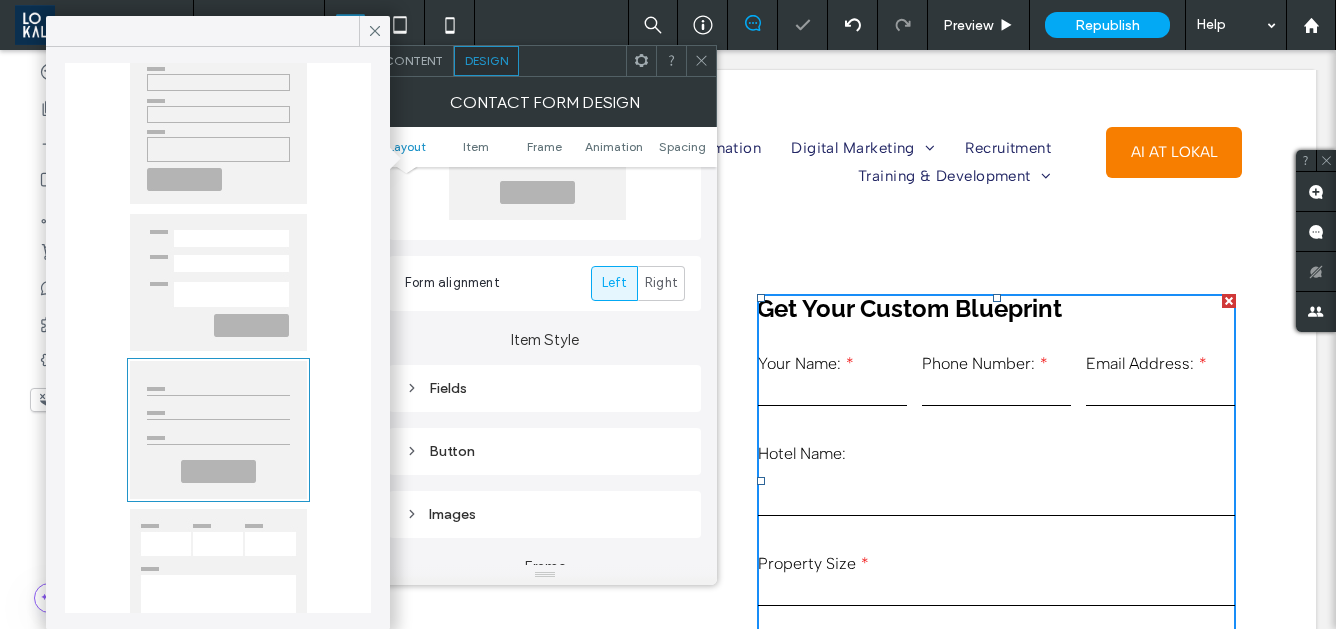 click at bounding box center [218, 585] 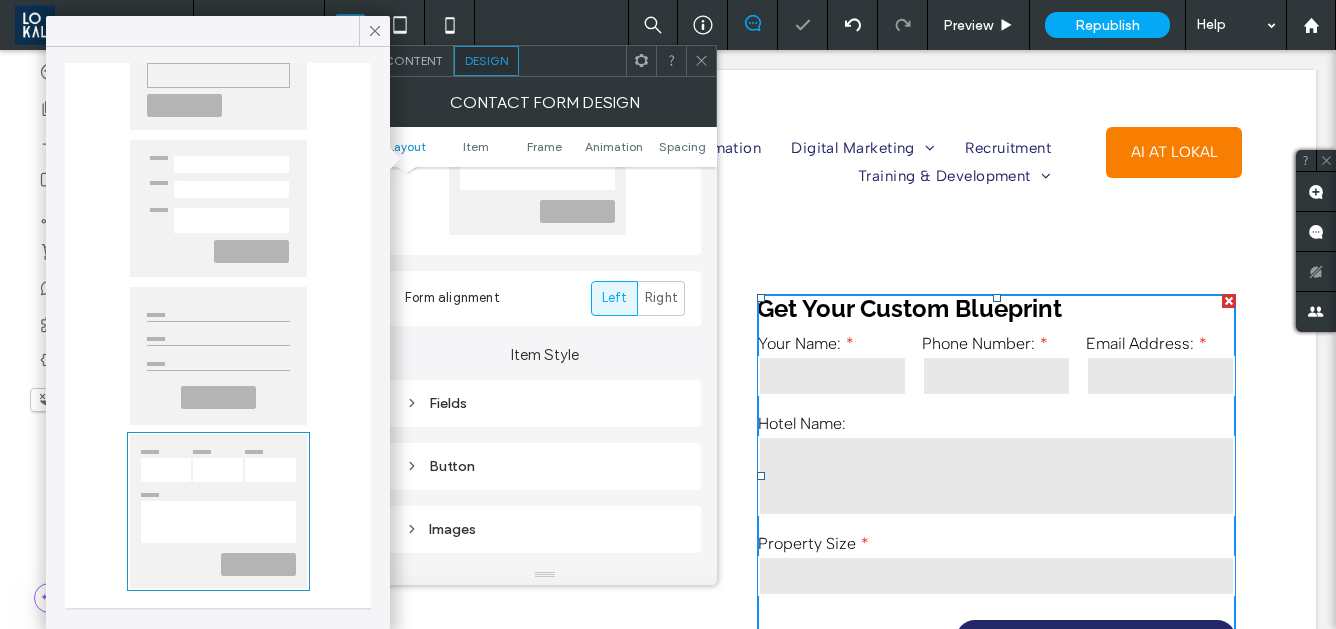 scroll, scrollTop: 0, scrollLeft: 0, axis: both 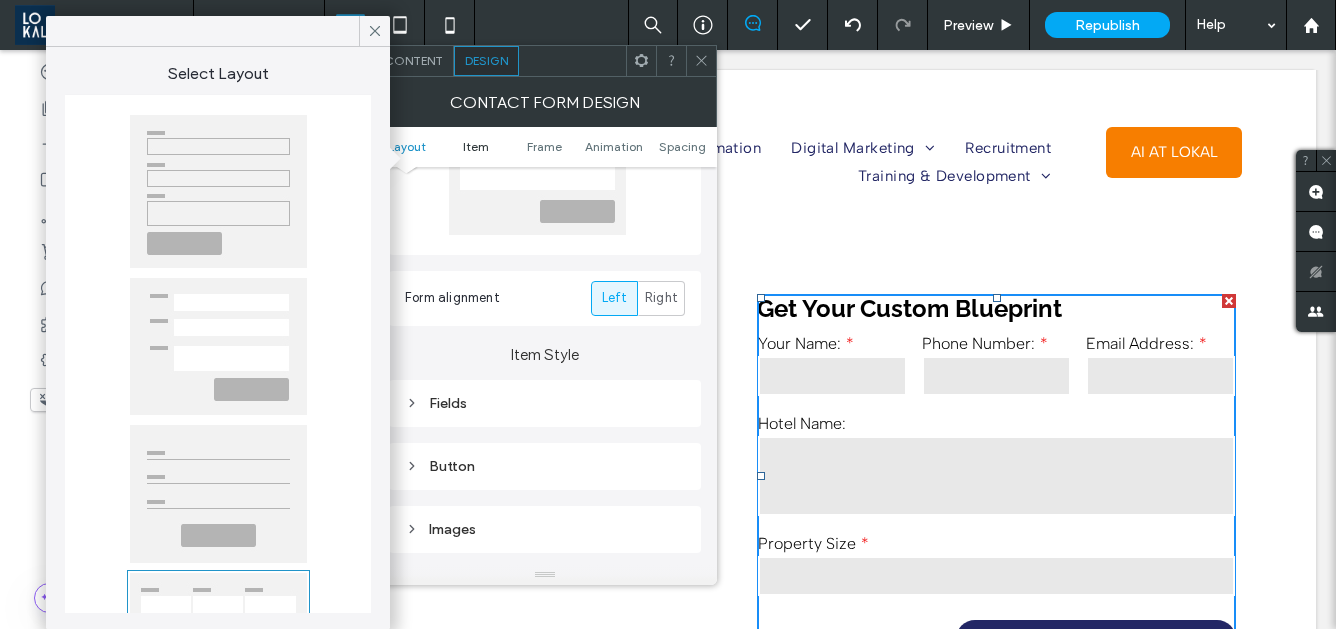 click on "Item" at bounding box center [476, 146] 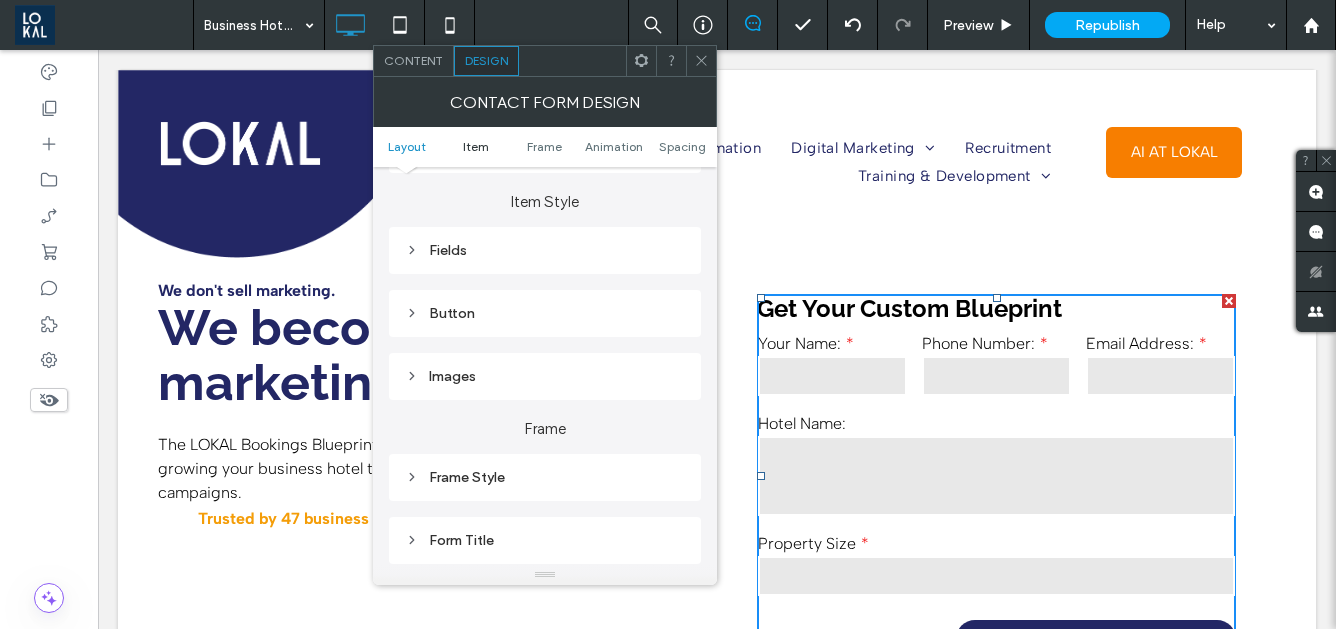 scroll, scrollTop: 319, scrollLeft: 0, axis: vertical 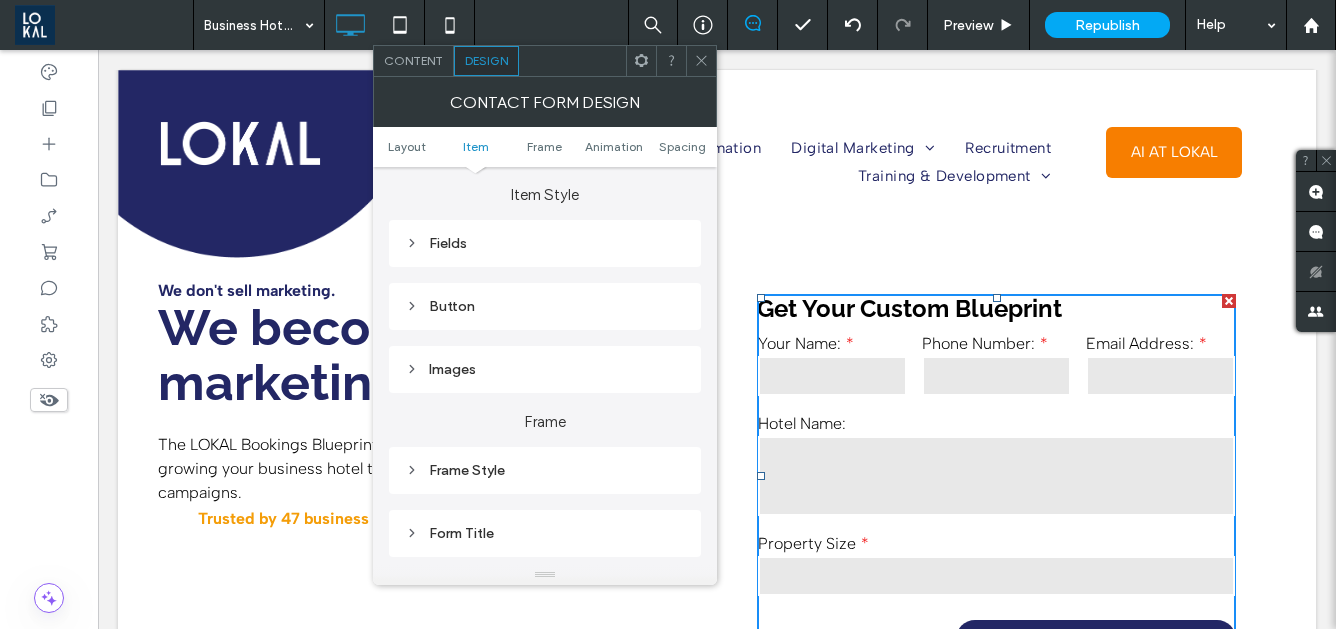 click on "Fields" at bounding box center [545, 243] 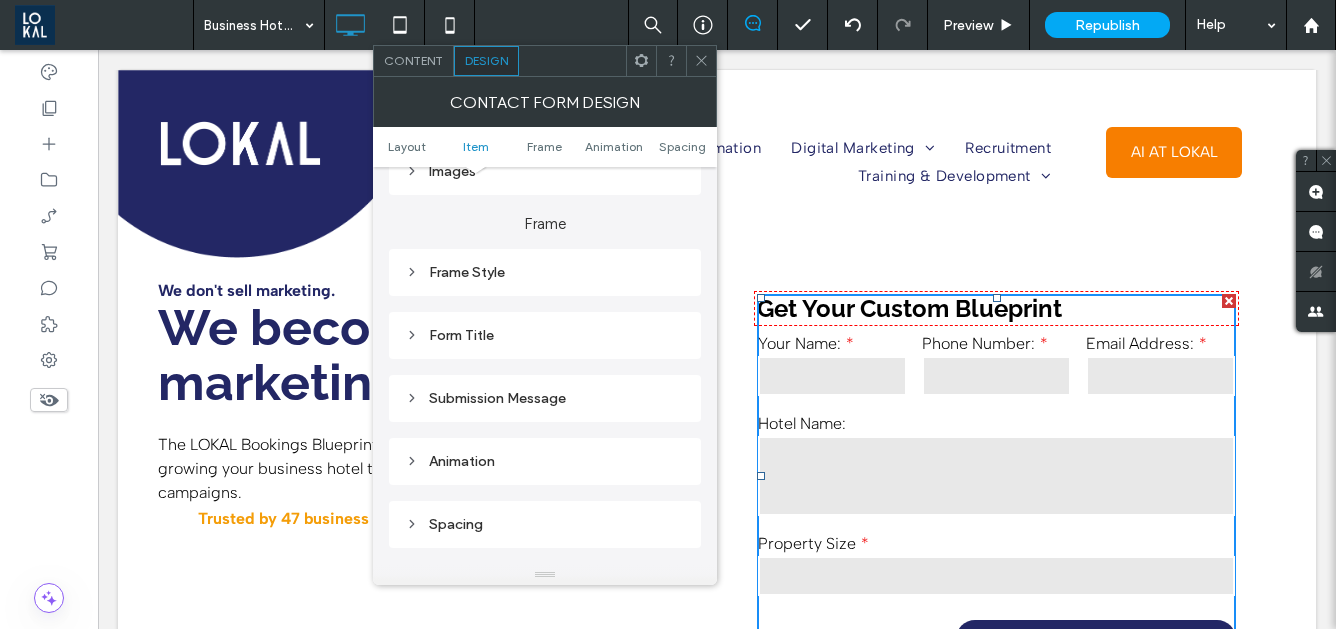 scroll, scrollTop: 772, scrollLeft: 0, axis: vertical 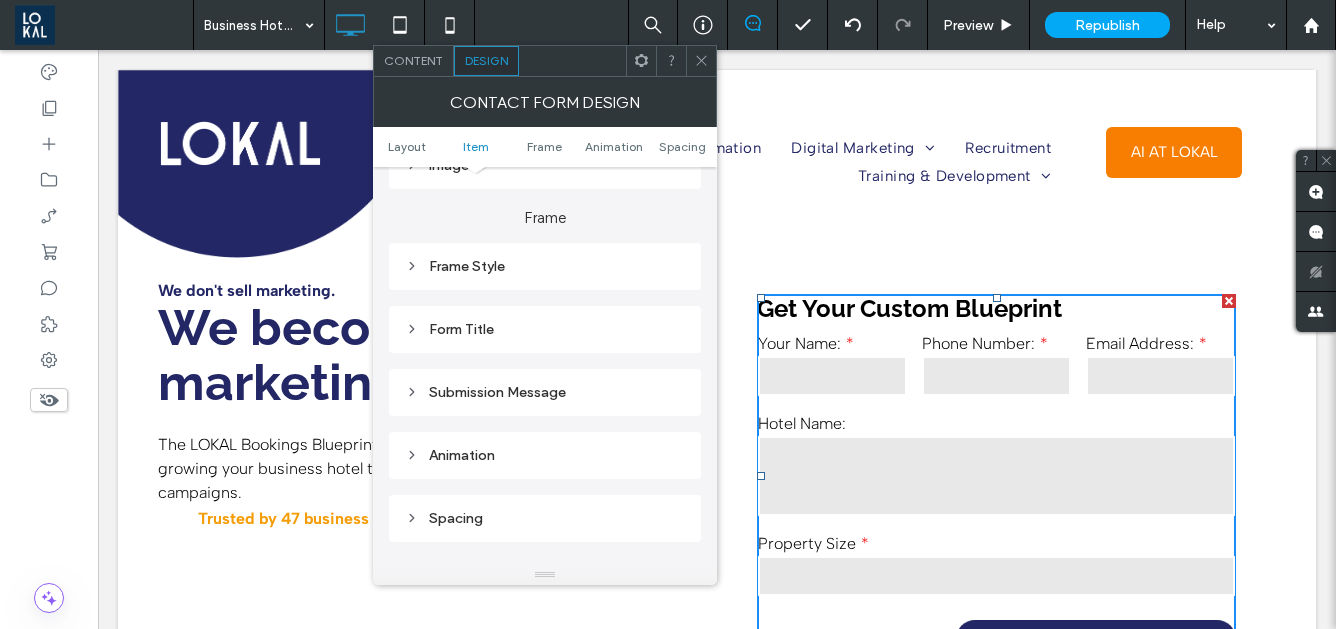 click on "Frame Style" at bounding box center (545, 266) 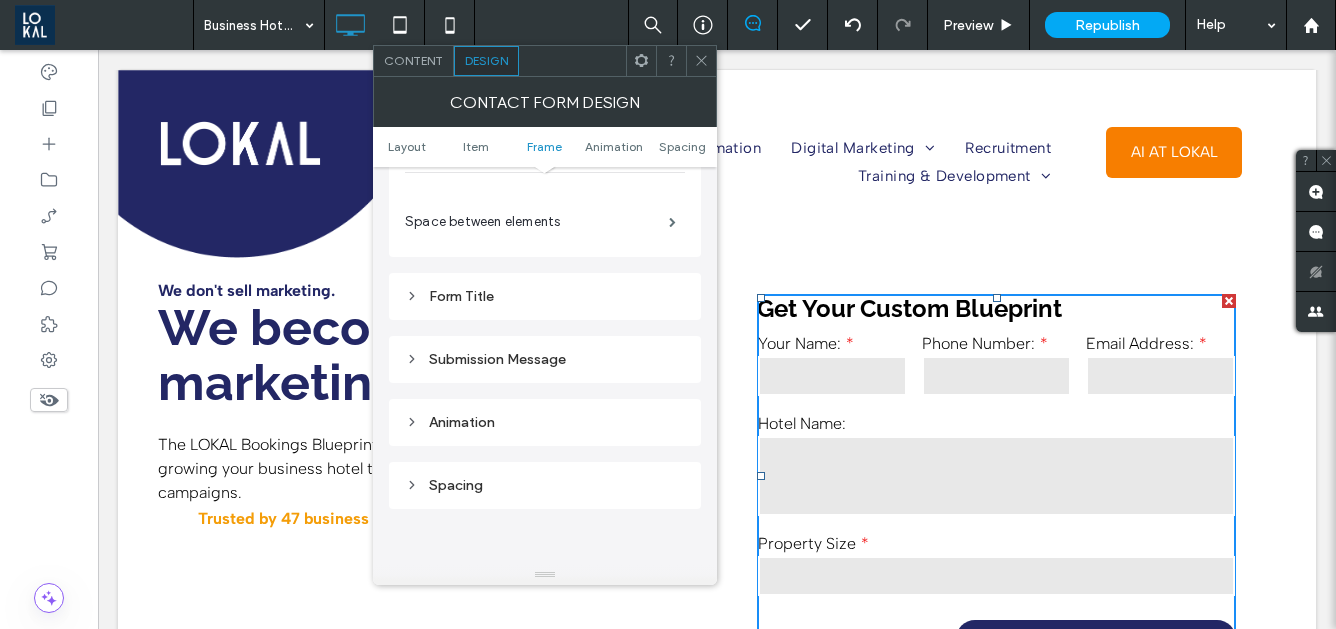 scroll, scrollTop: 1117, scrollLeft: 0, axis: vertical 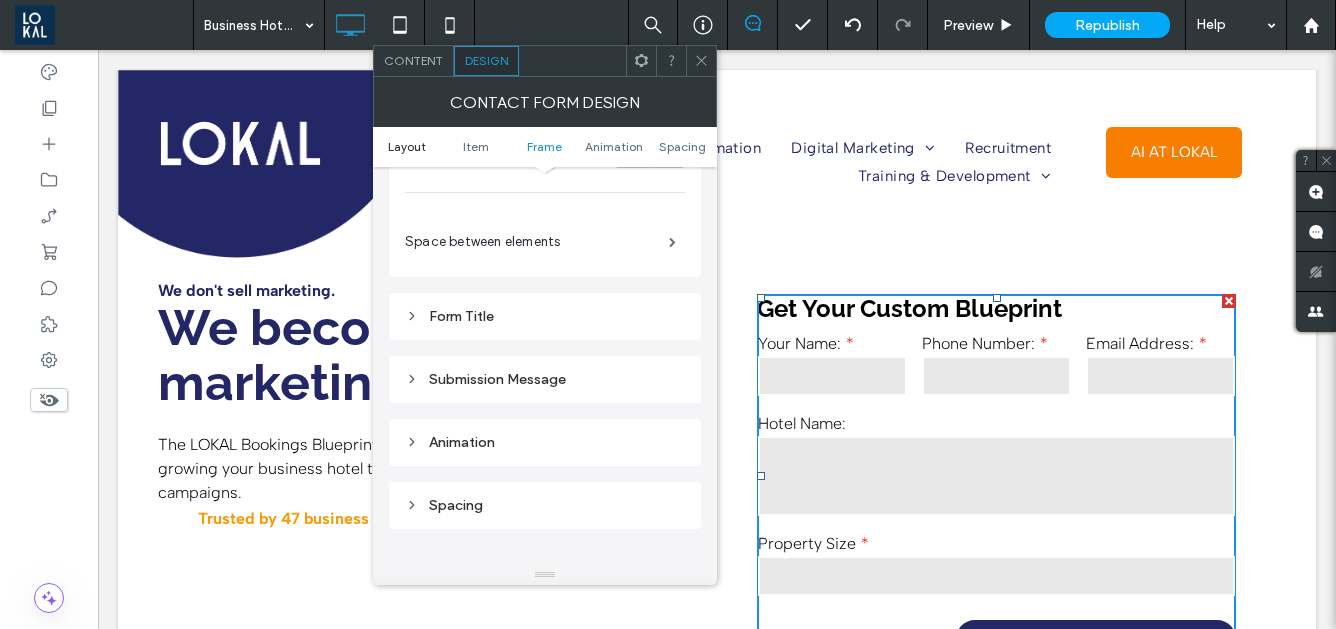 click on "Layout" at bounding box center (407, 146) 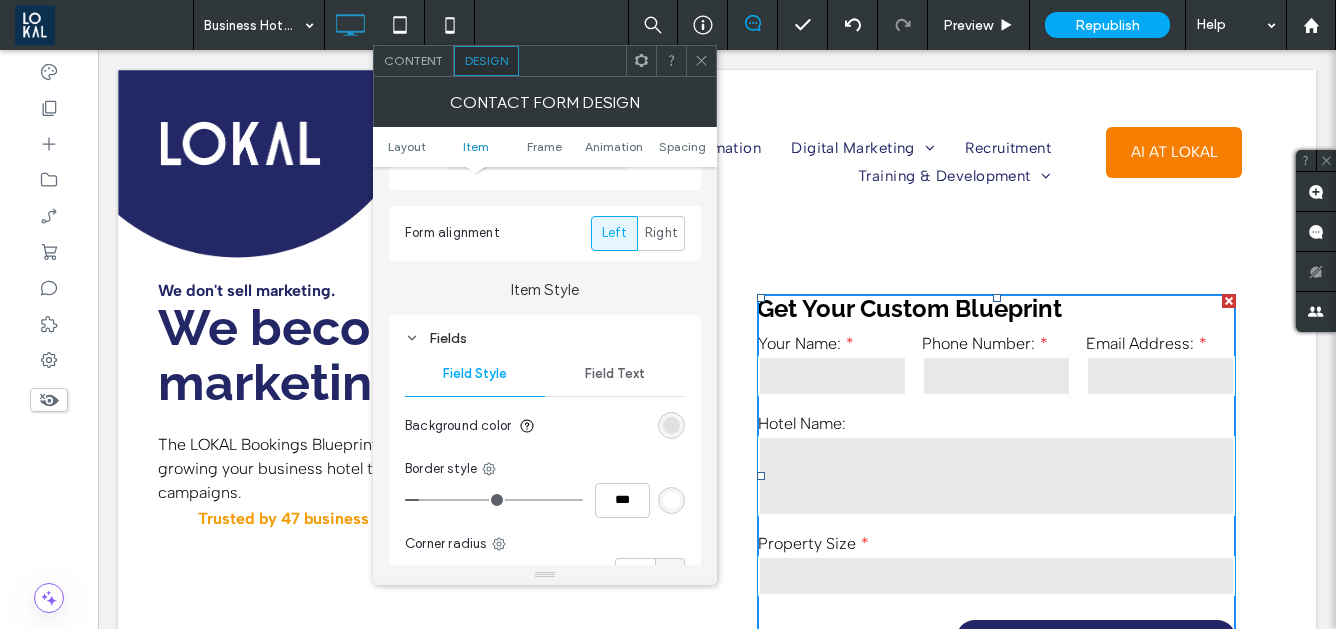 scroll, scrollTop: 0, scrollLeft: 0, axis: both 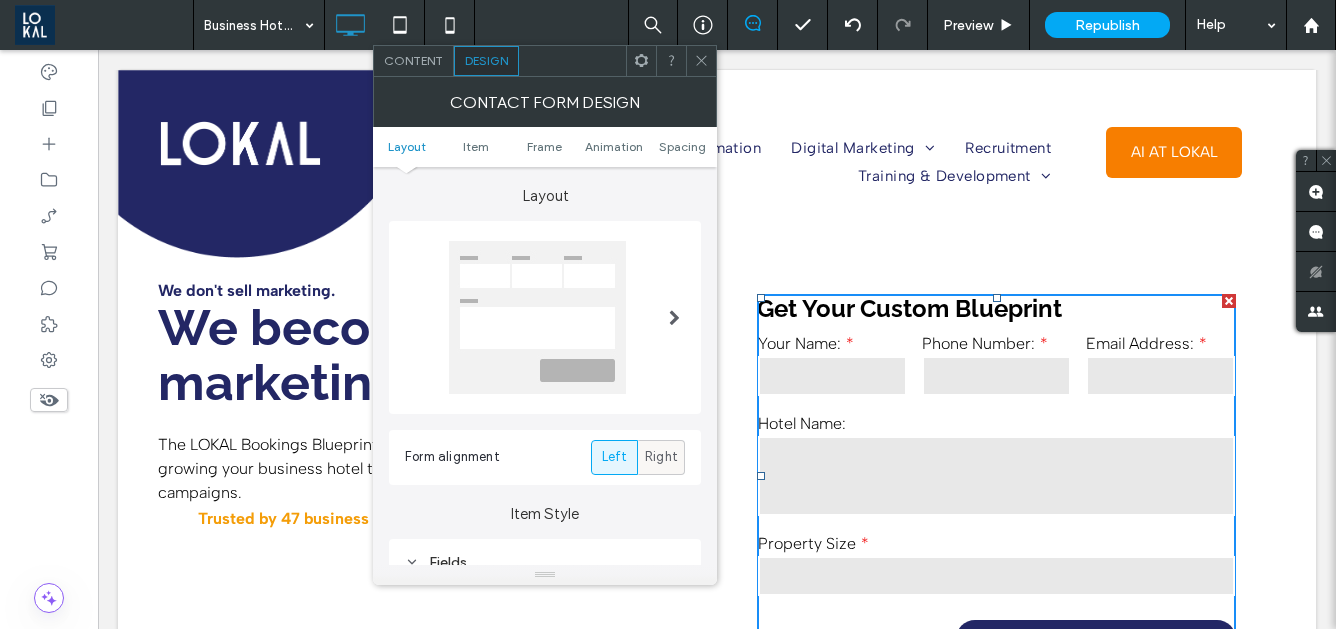 click on "Right" at bounding box center [661, 457] 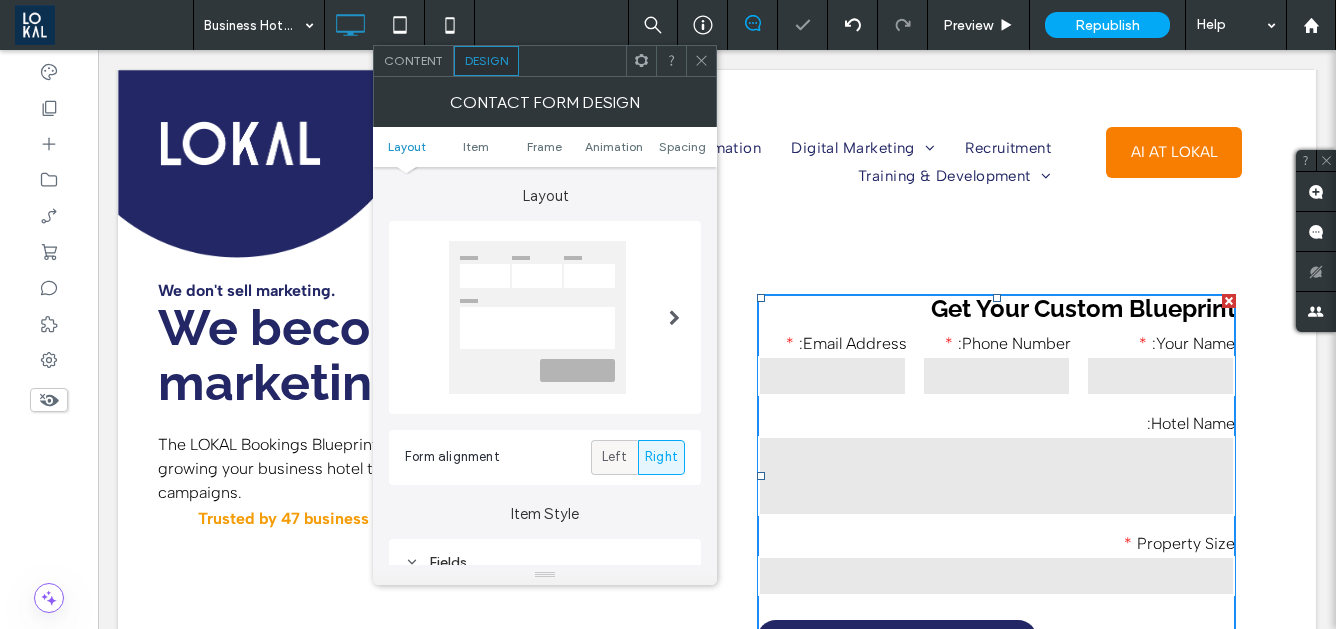 click on "Left" at bounding box center (615, 457) 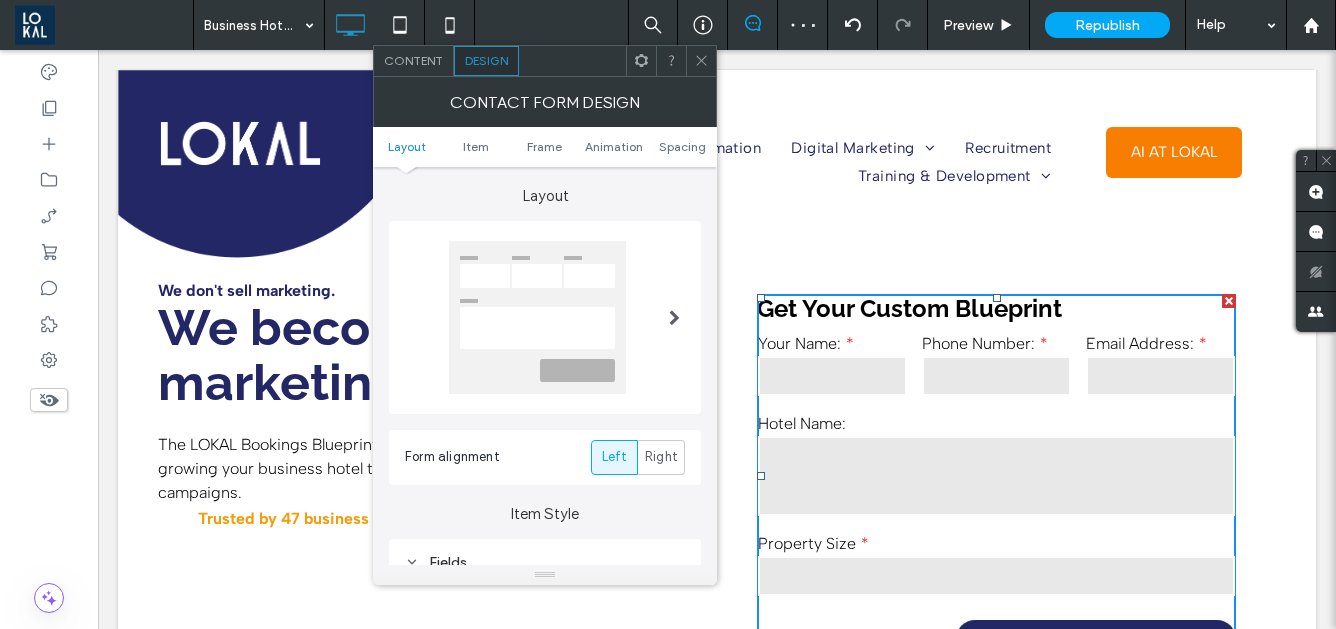 click at bounding box center [674, 317] 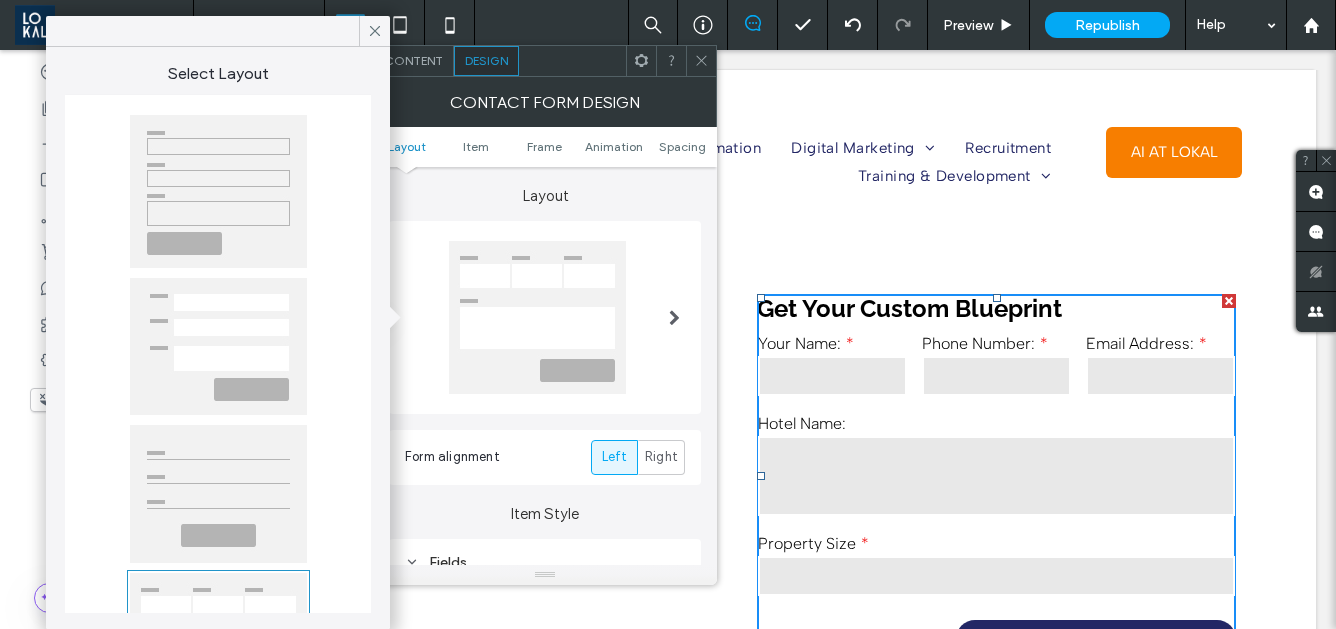 click at bounding box center [218, 346] 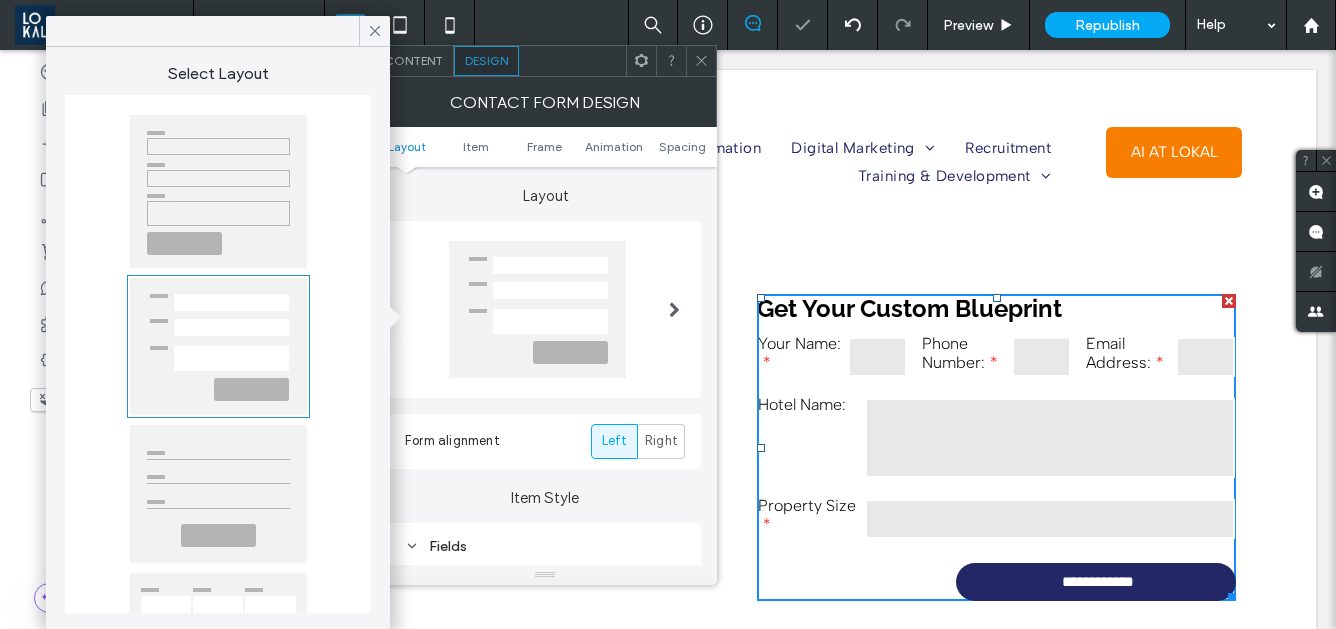 click at bounding box center [218, 191] 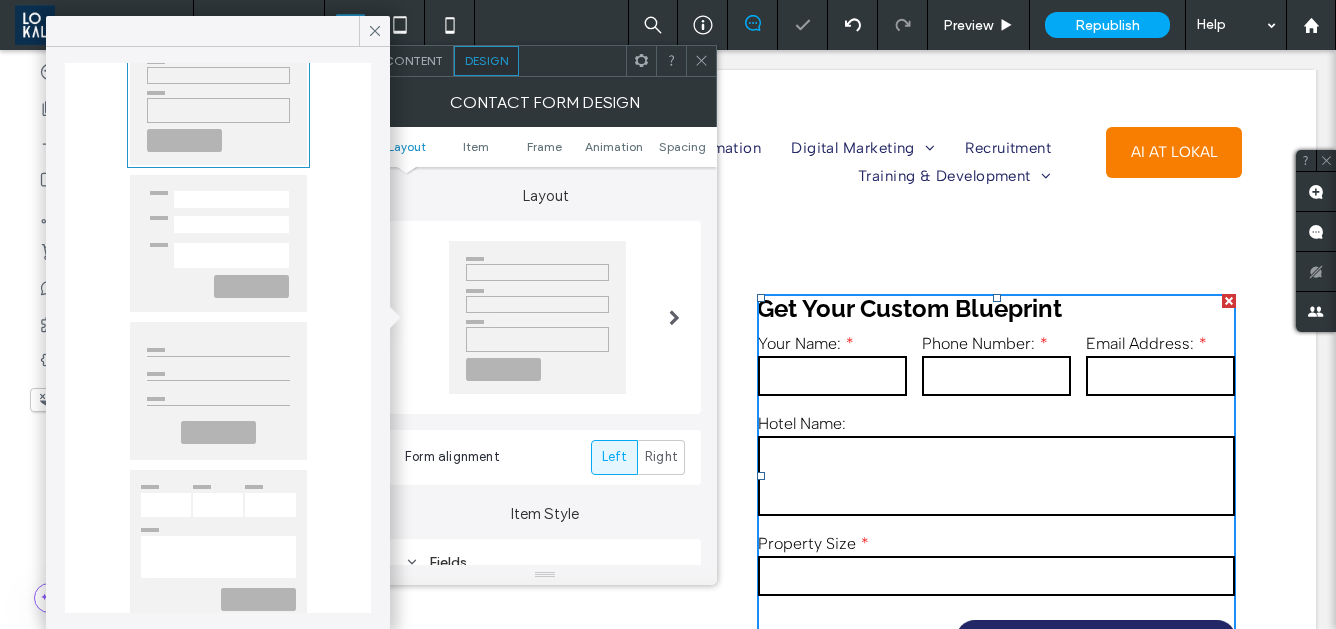 scroll, scrollTop: 138, scrollLeft: 0, axis: vertical 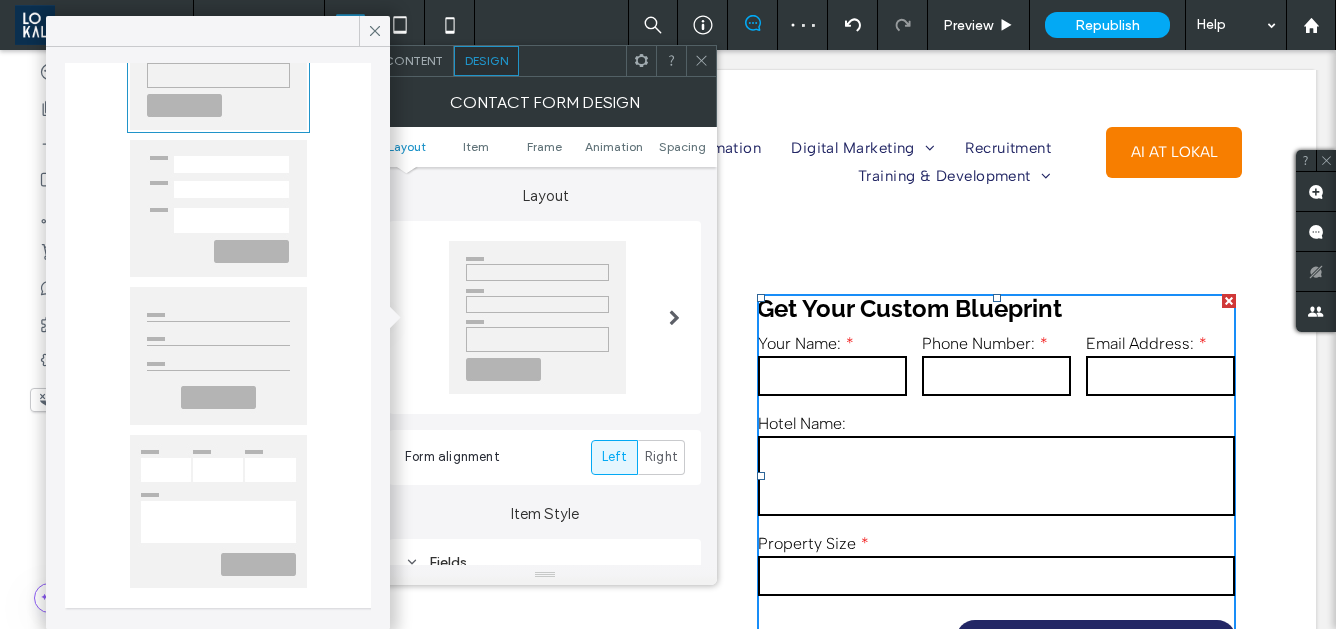click at bounding box center [218, 511] 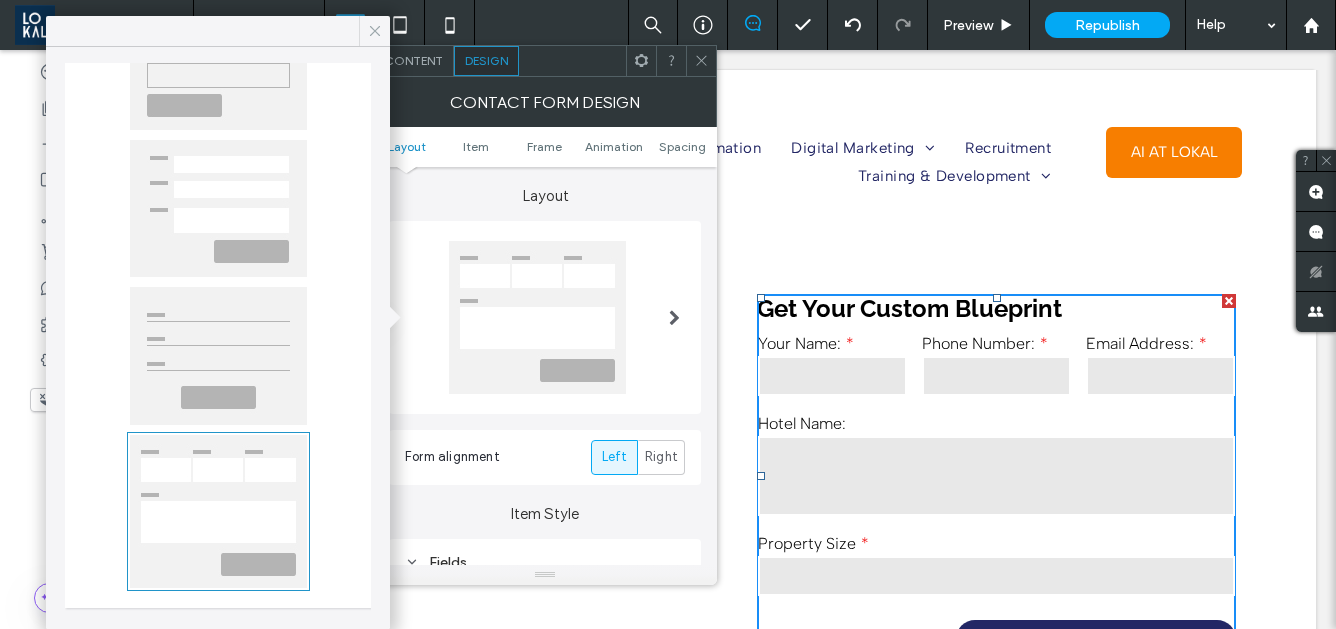 click 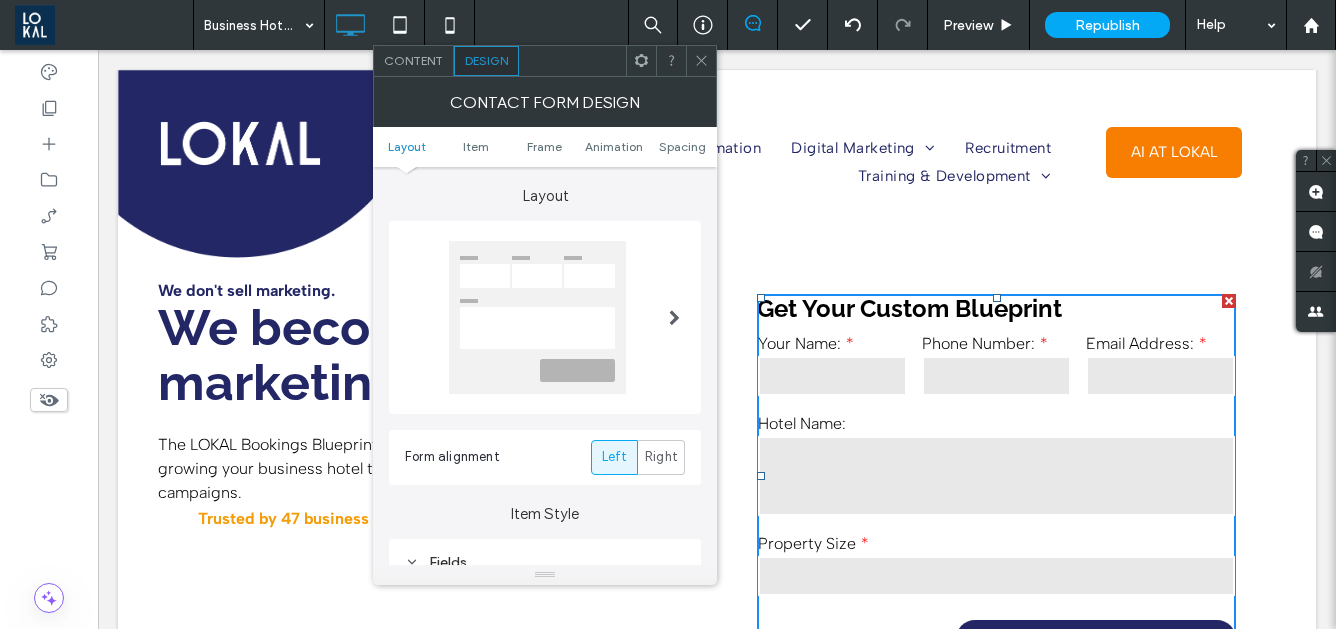 click at bounding box center (701, 61) 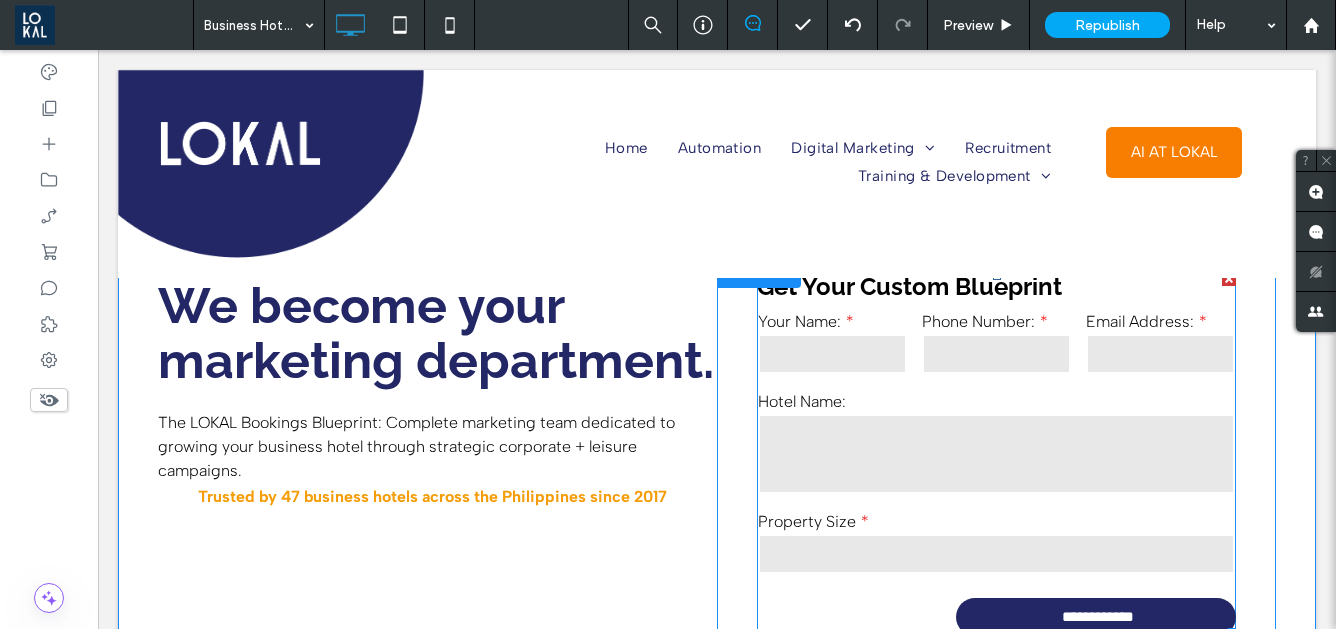 scroll, scrollTop: 88, scrollLeft: 0, axis: vertical 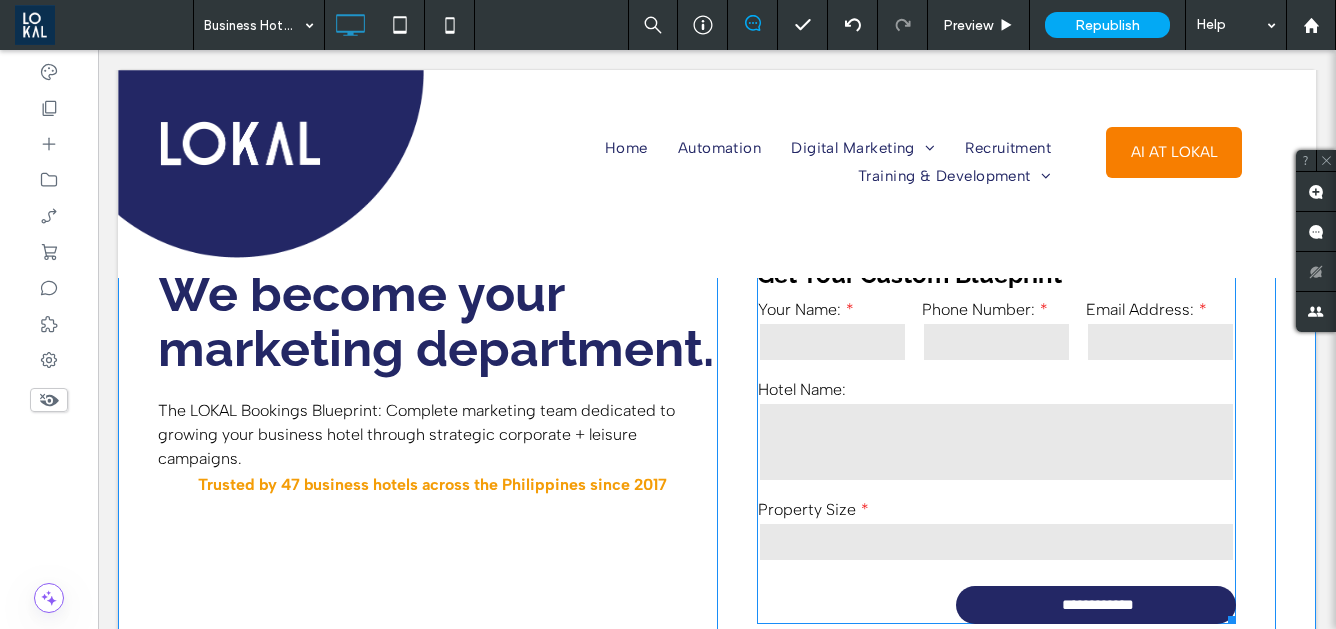 click at bounding box center (996, 542) 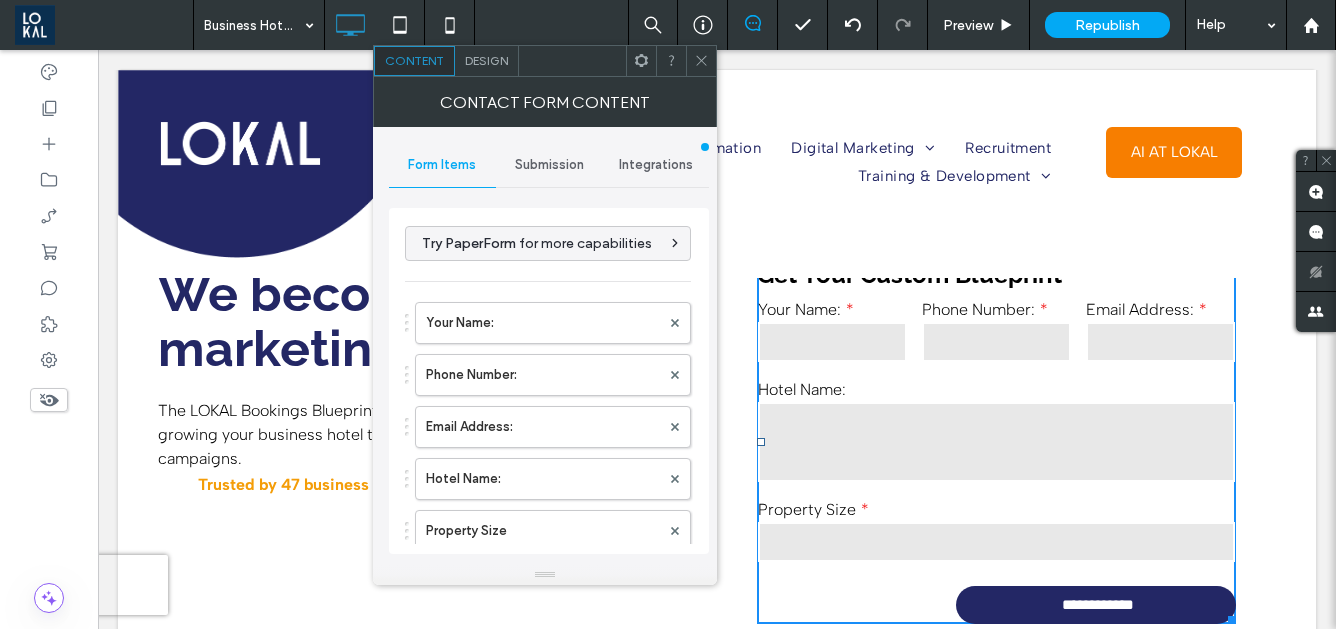 click on "*" at bounding box center [996, 542] 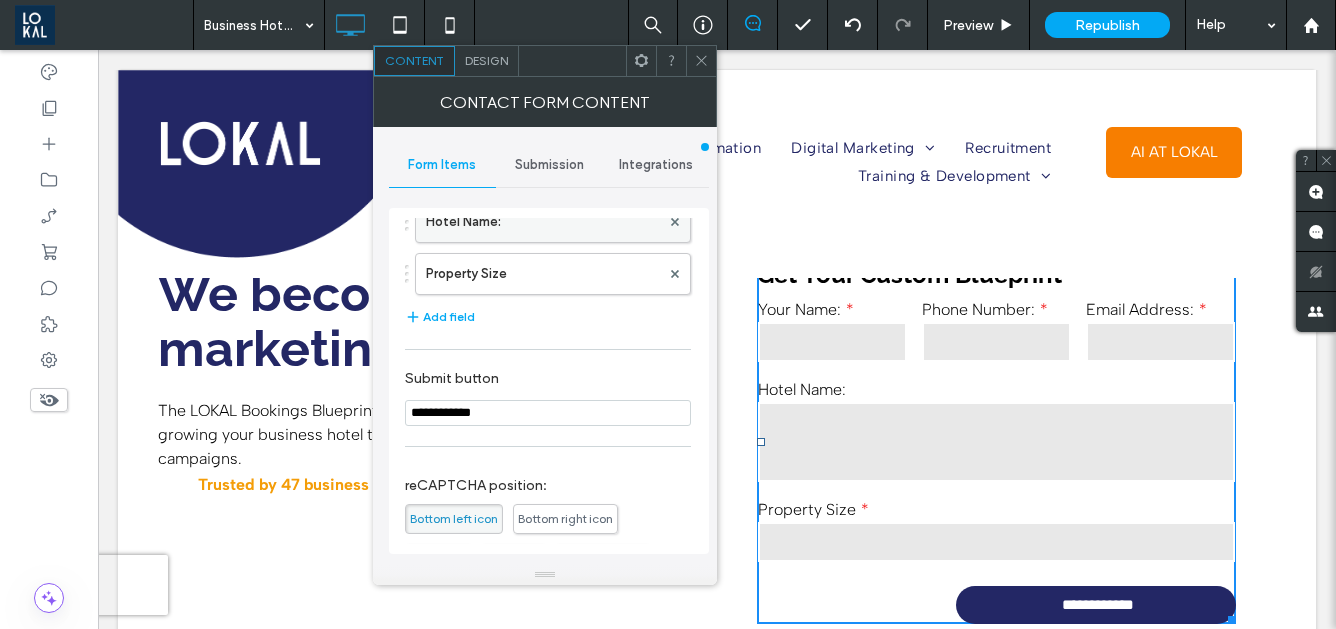 scroll, scrollTop: 259, scrollLeft: 0, axis: vertical 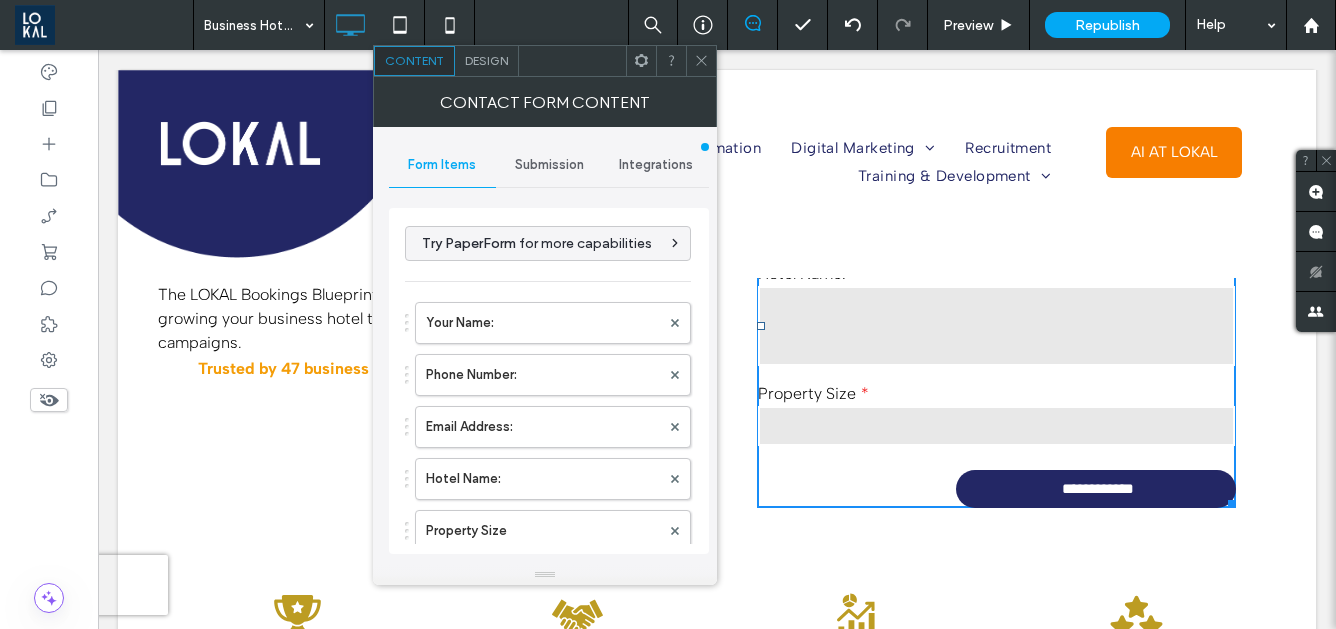 type 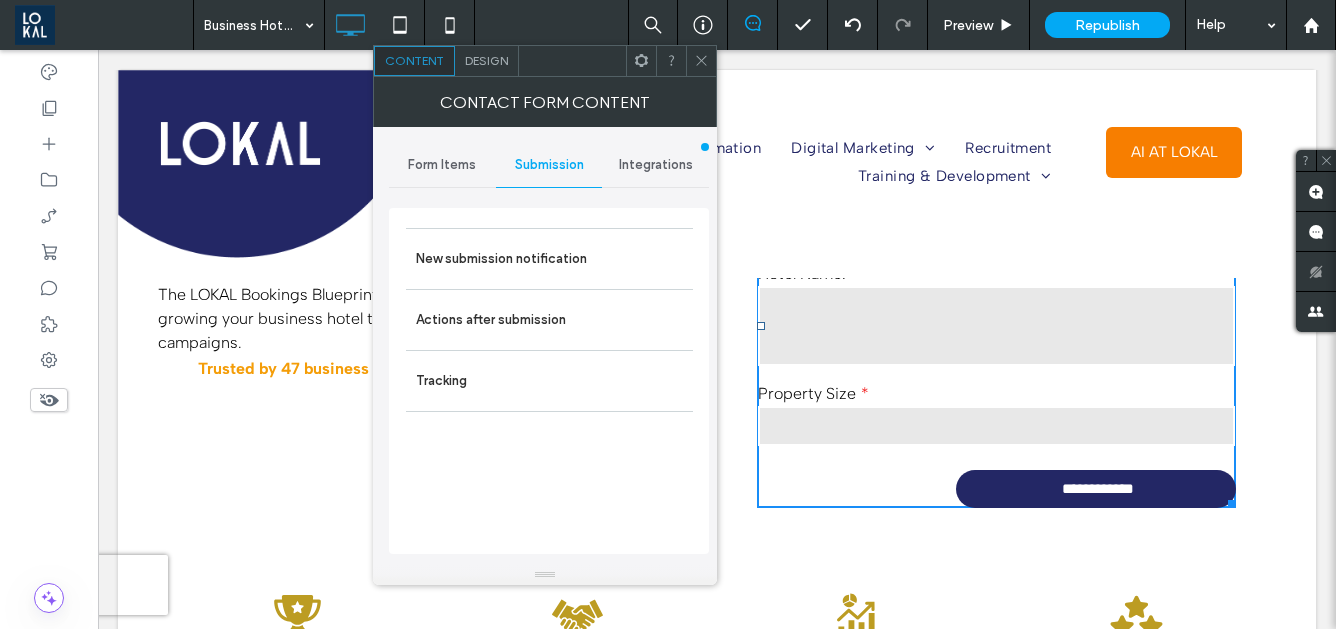 click on "Integrations" at bounding box center (656, 165) 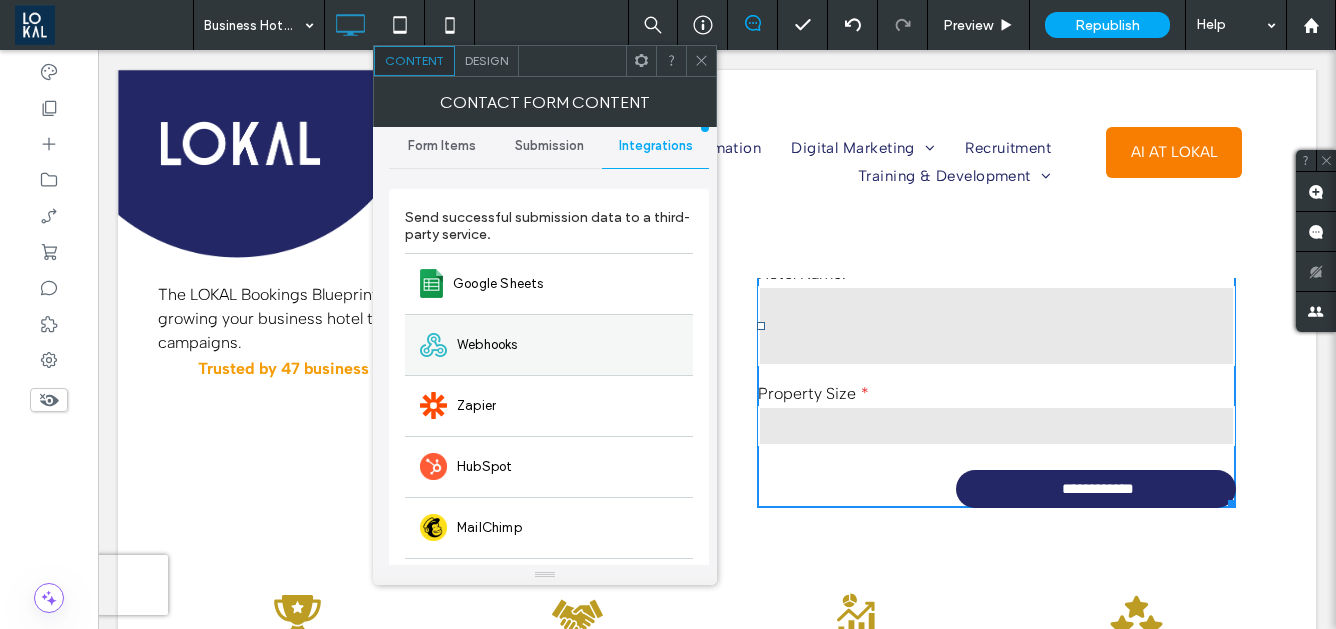 scroll, scrollTop: 0, scrollLeft: 0, axis: both 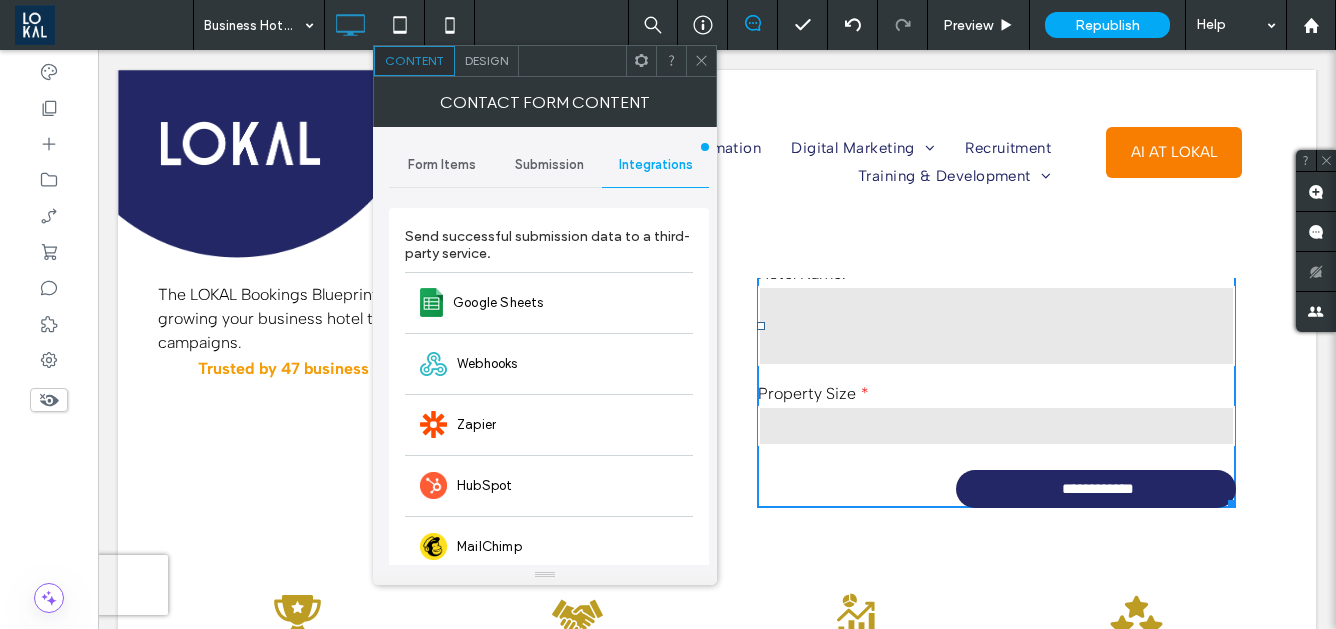 click on "Submission" at bounding box center [549, 165] 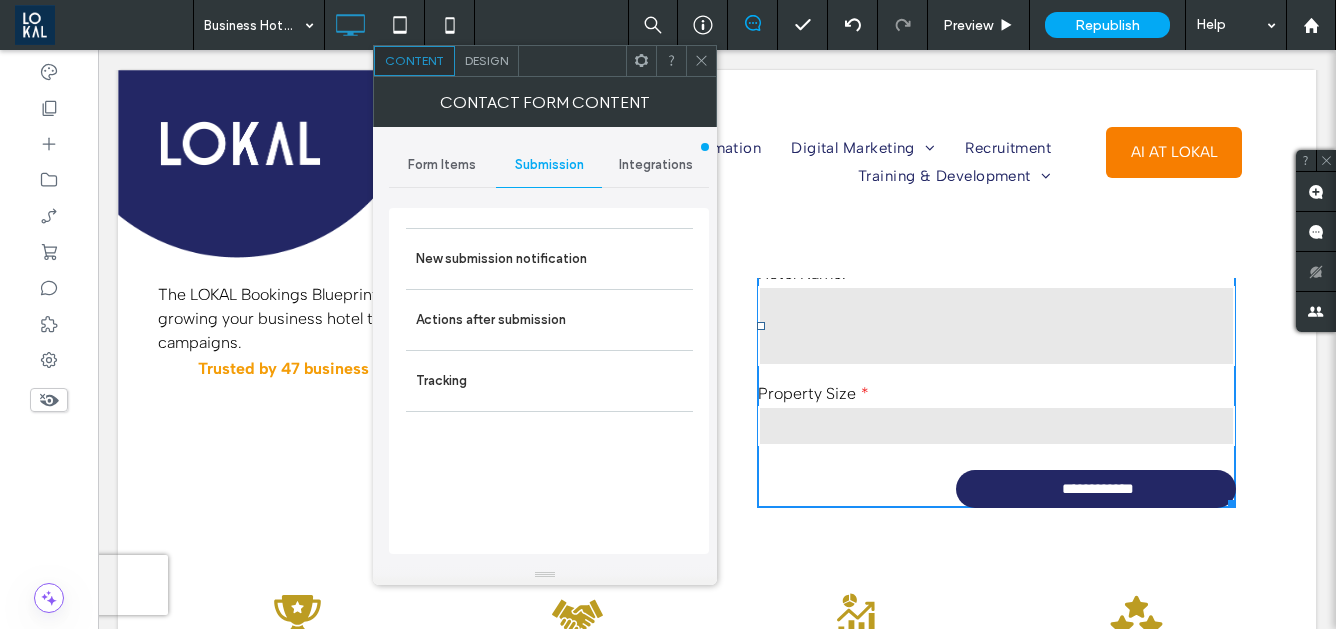 click on "Form Items" at bounding box center [442, 165] 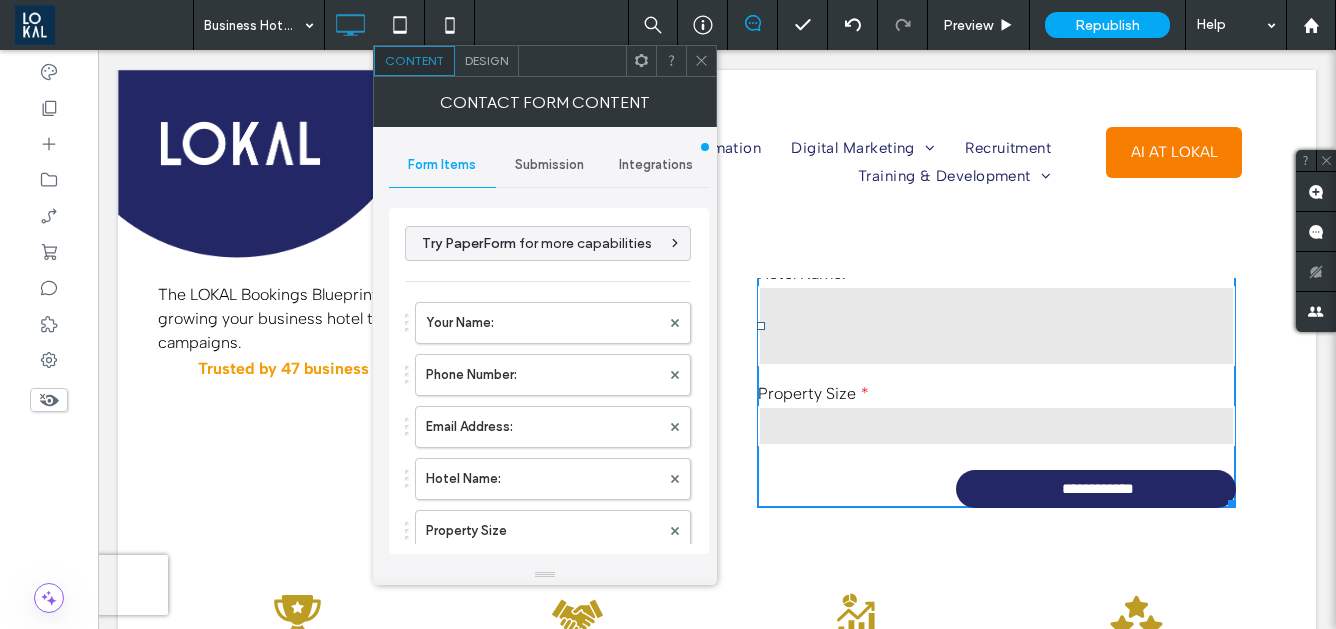 click at bounding box center [701, 61] 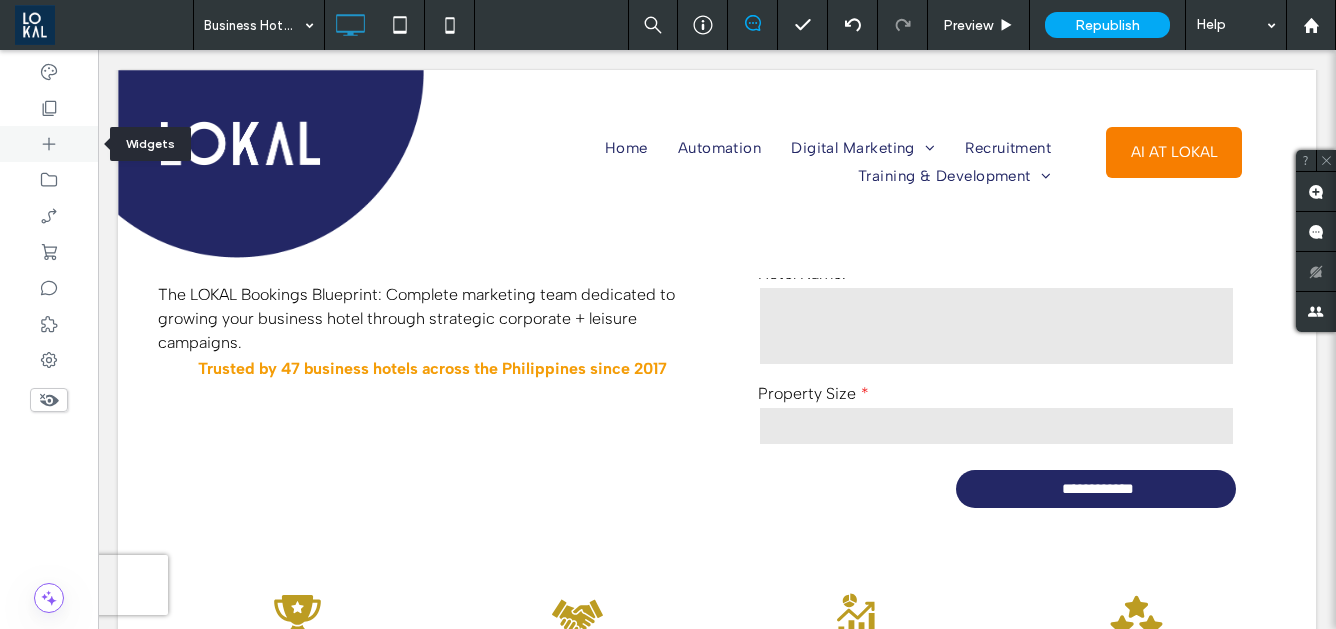 click 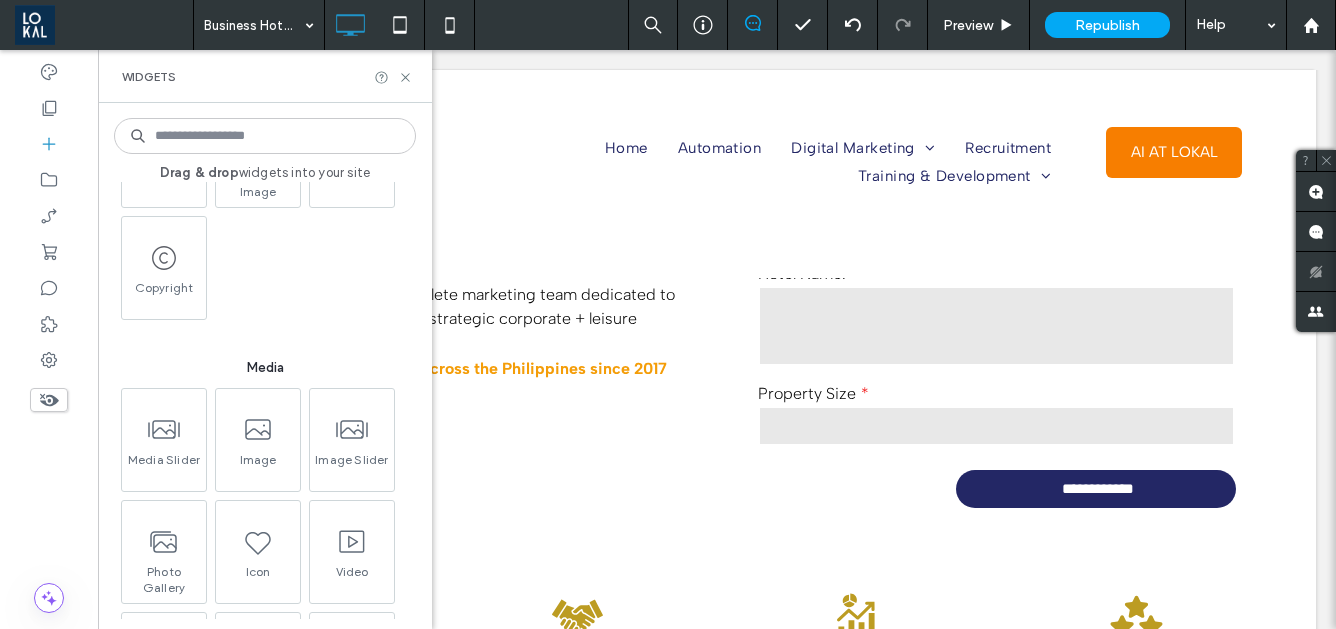 scroll, scrollTop: 1318, scrollLeft: 0, axis: vertical 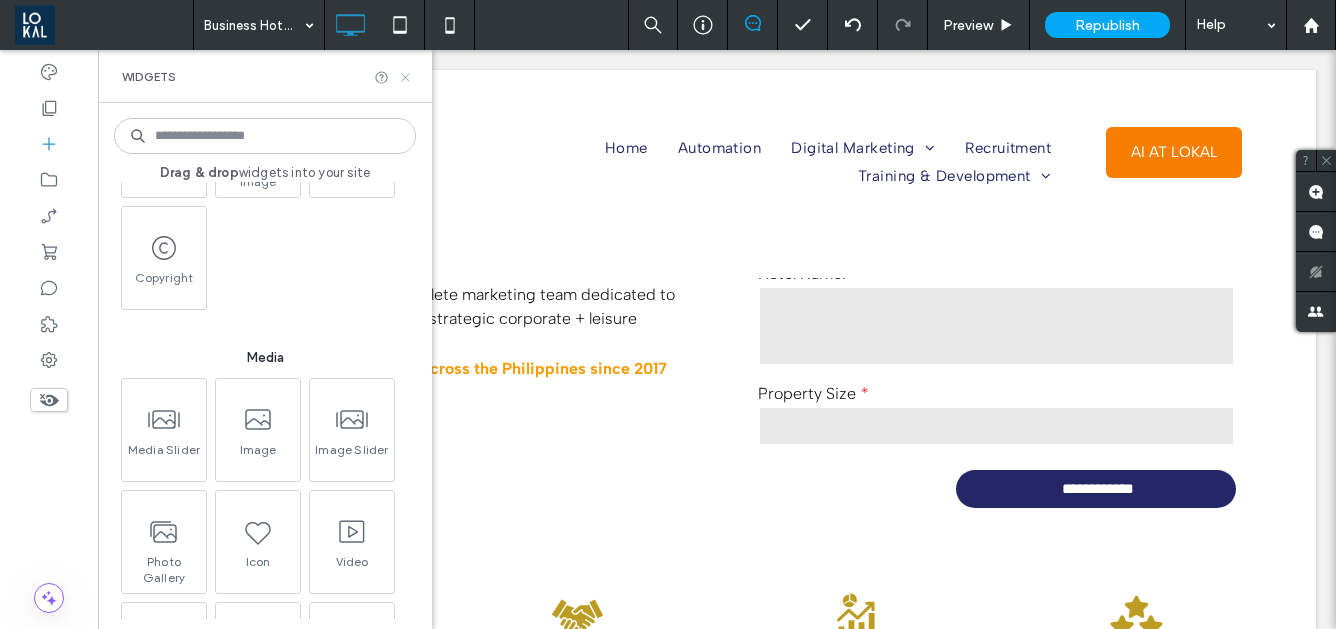 click 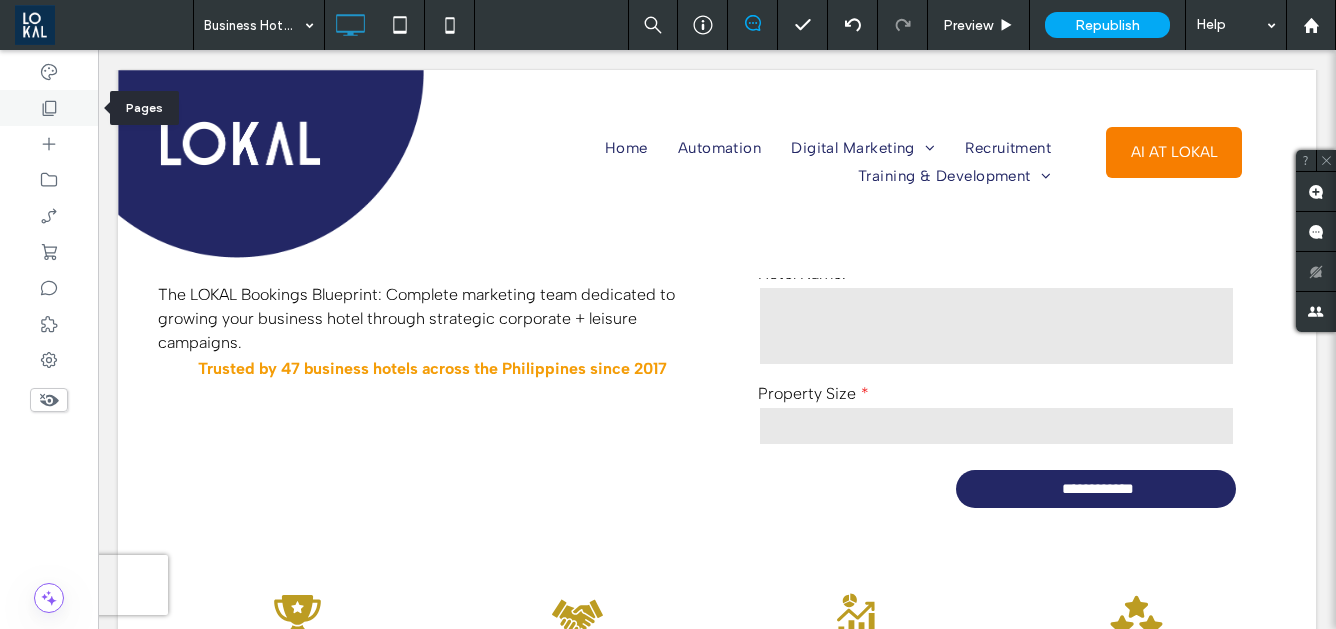 click 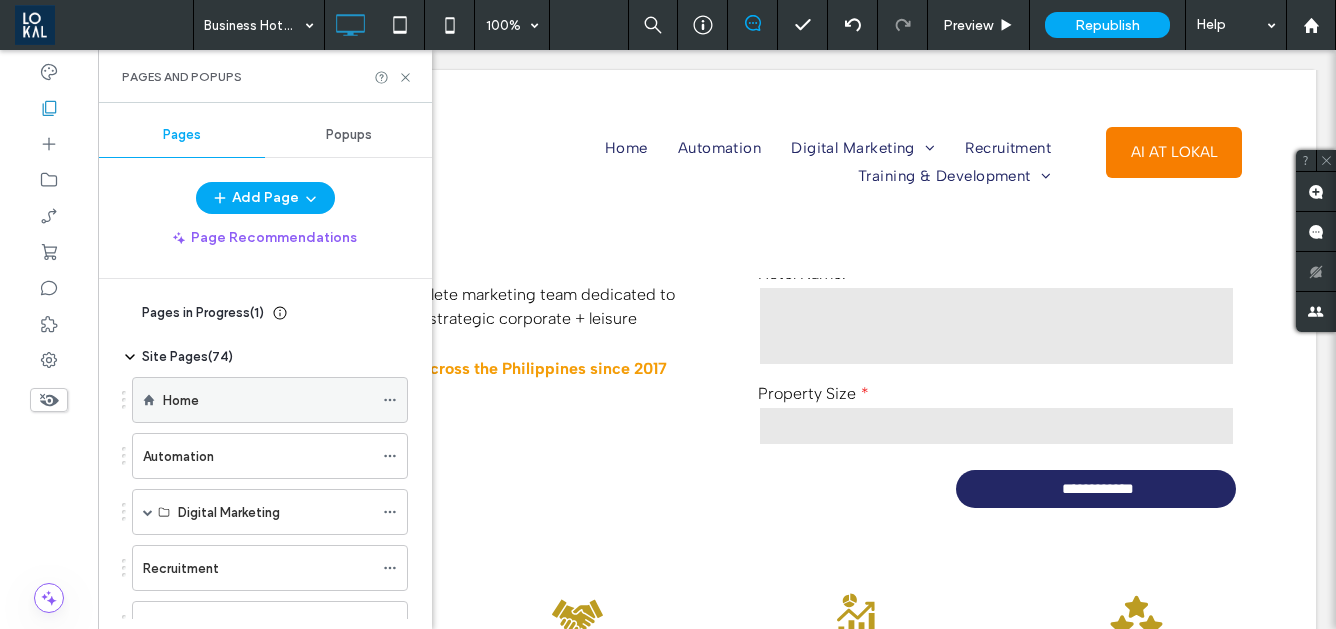 click on "Home" at bounding box center (268, 400) 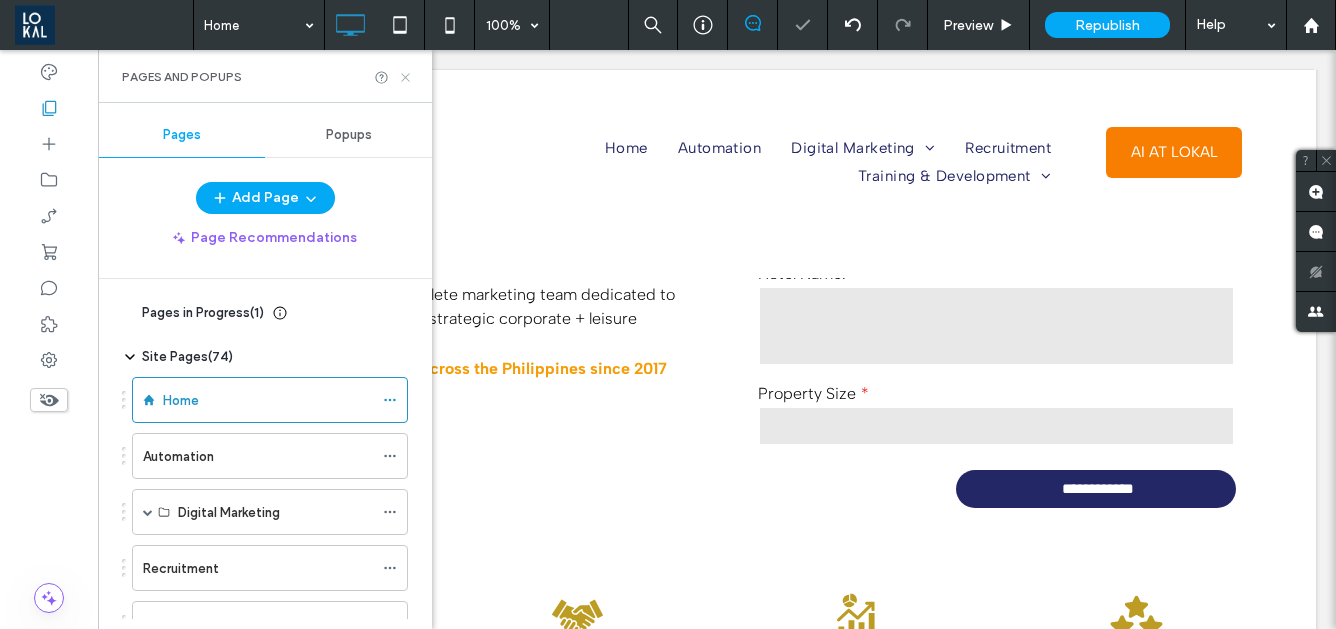 click 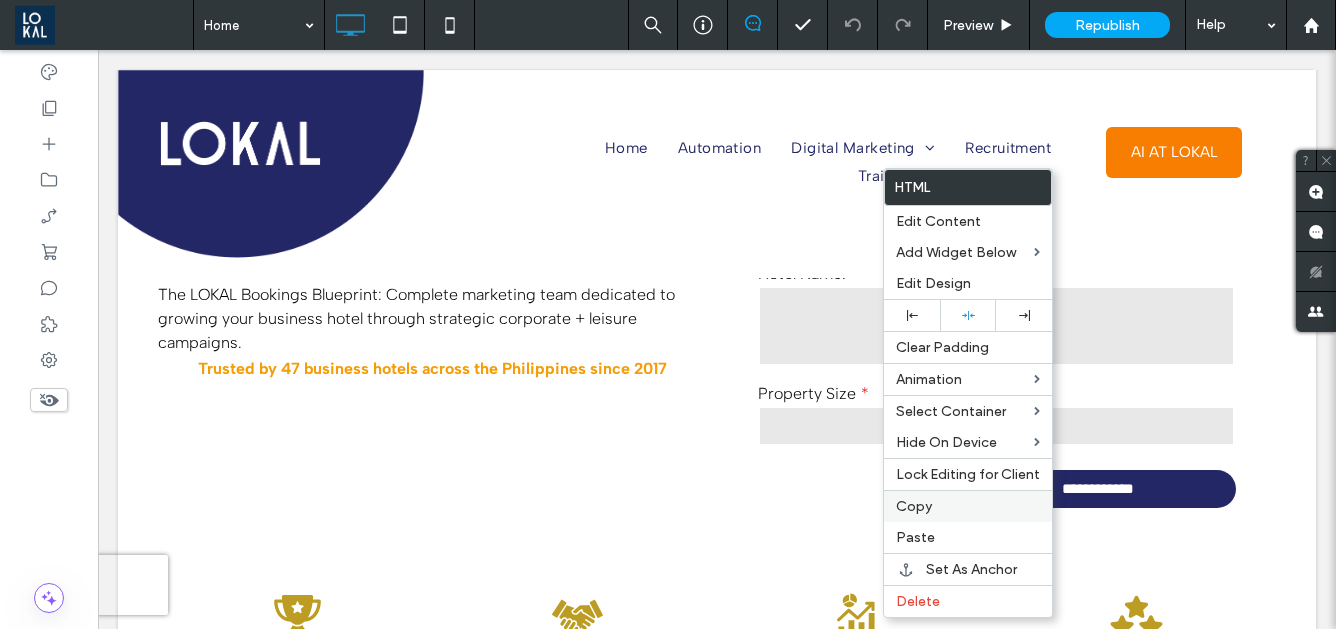 click on "Copy" at bounding box center [914, 506] 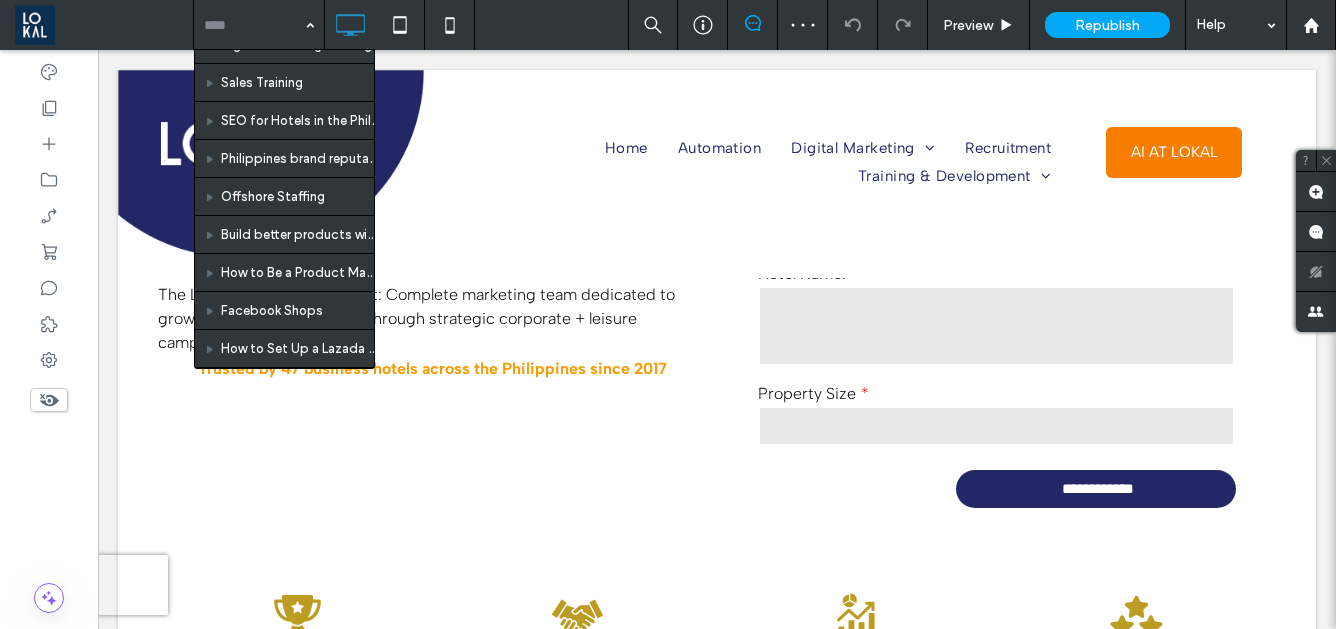 scroll, scrollTop: 2253, scrollLeft: 0, axis: vertical 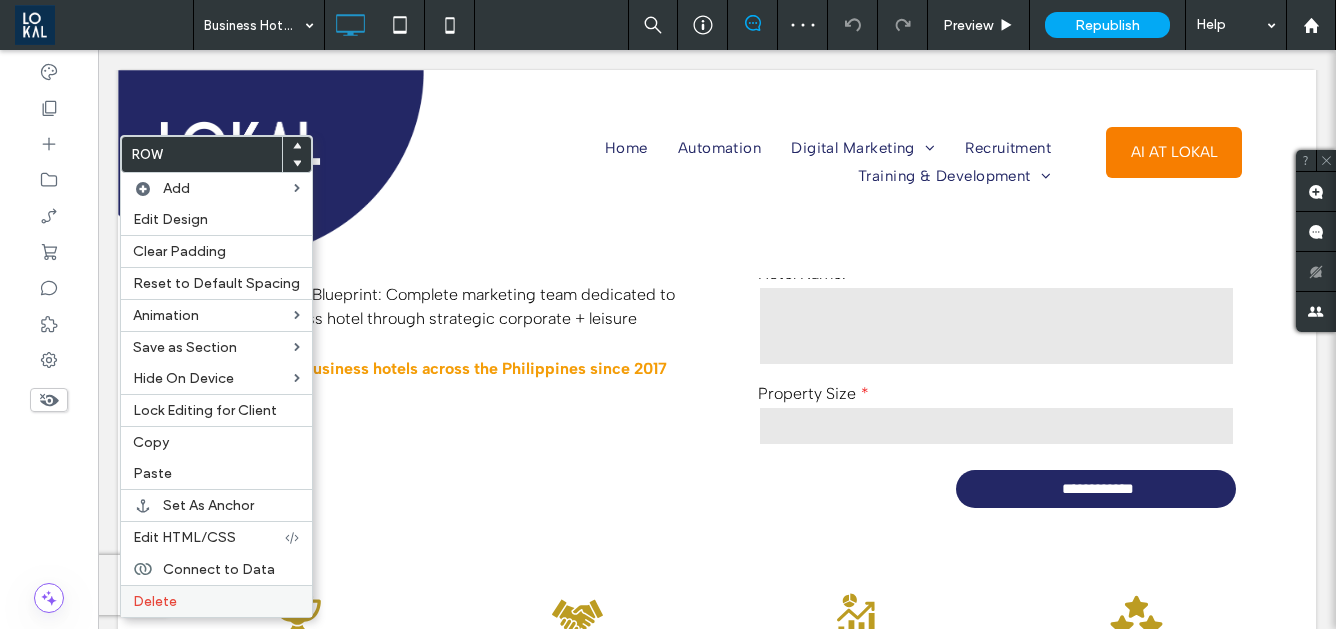 click on "Delete" at bounding box center (216, 601) 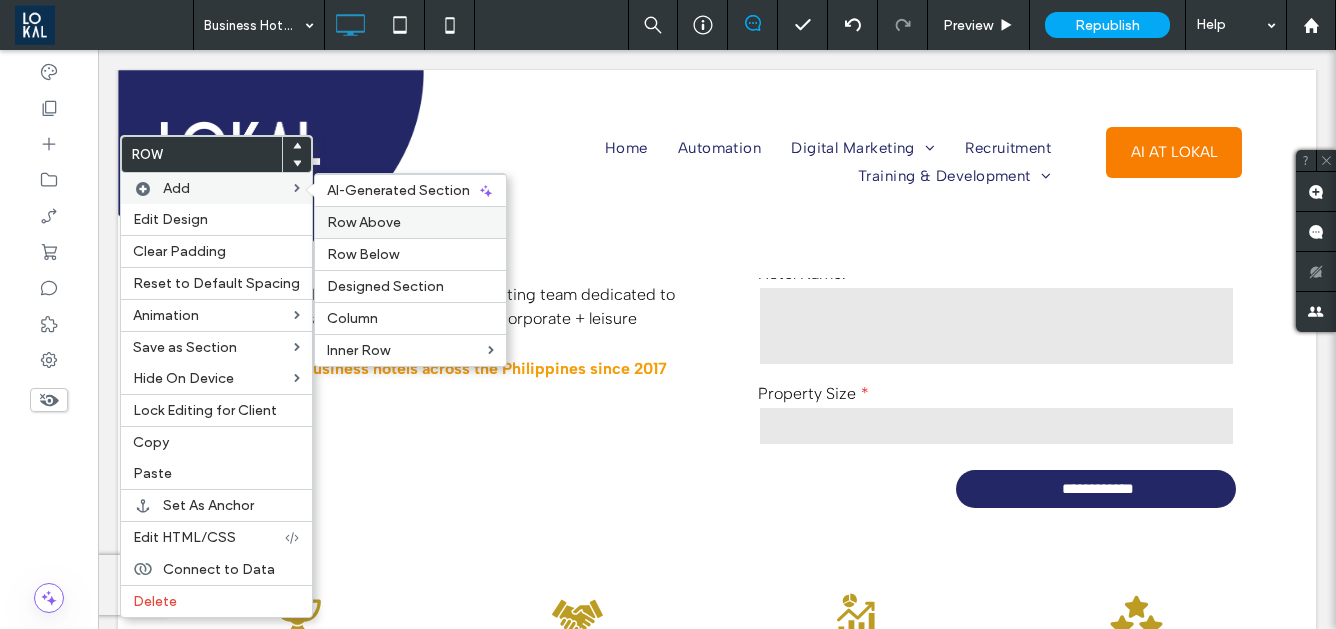click on "Row Above" at bounding box center (364, 222) 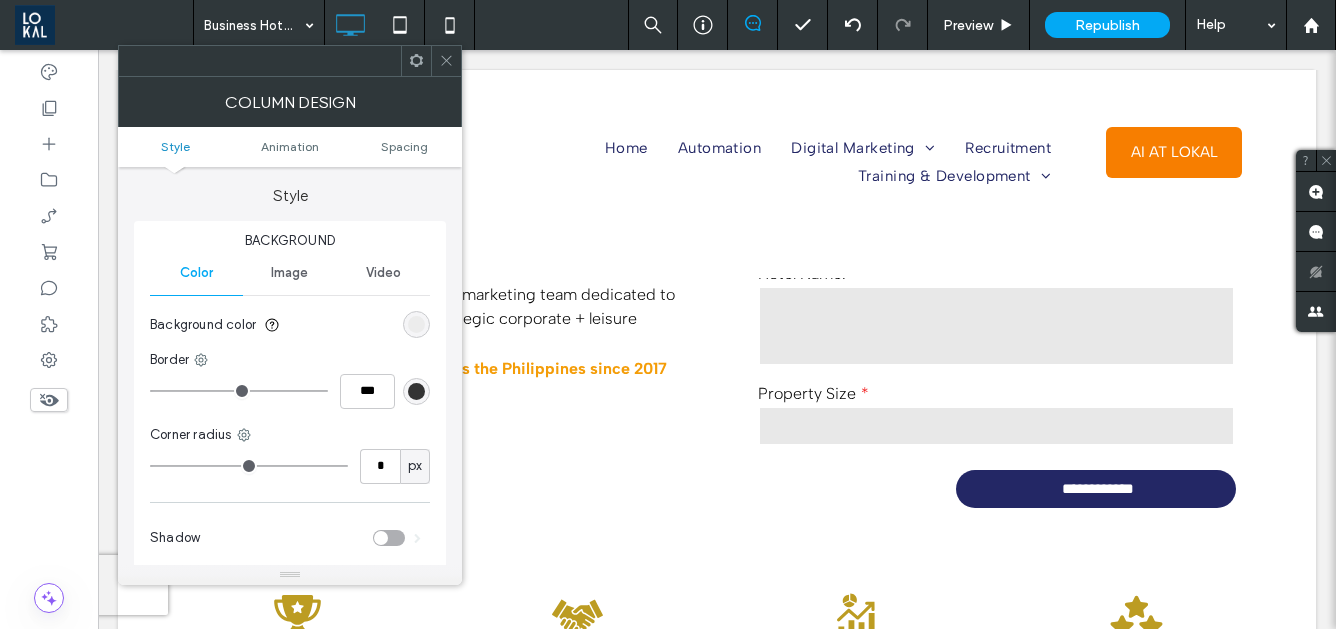 click 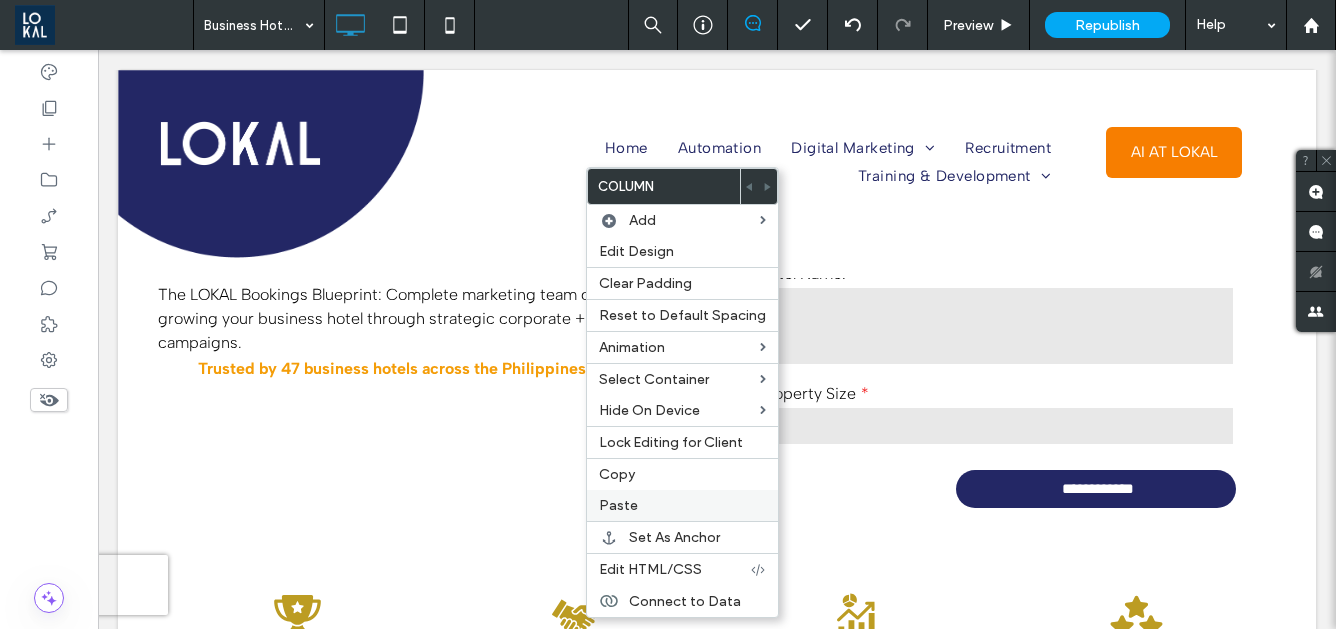 click on "Paste" at bounding box center (682, 505) 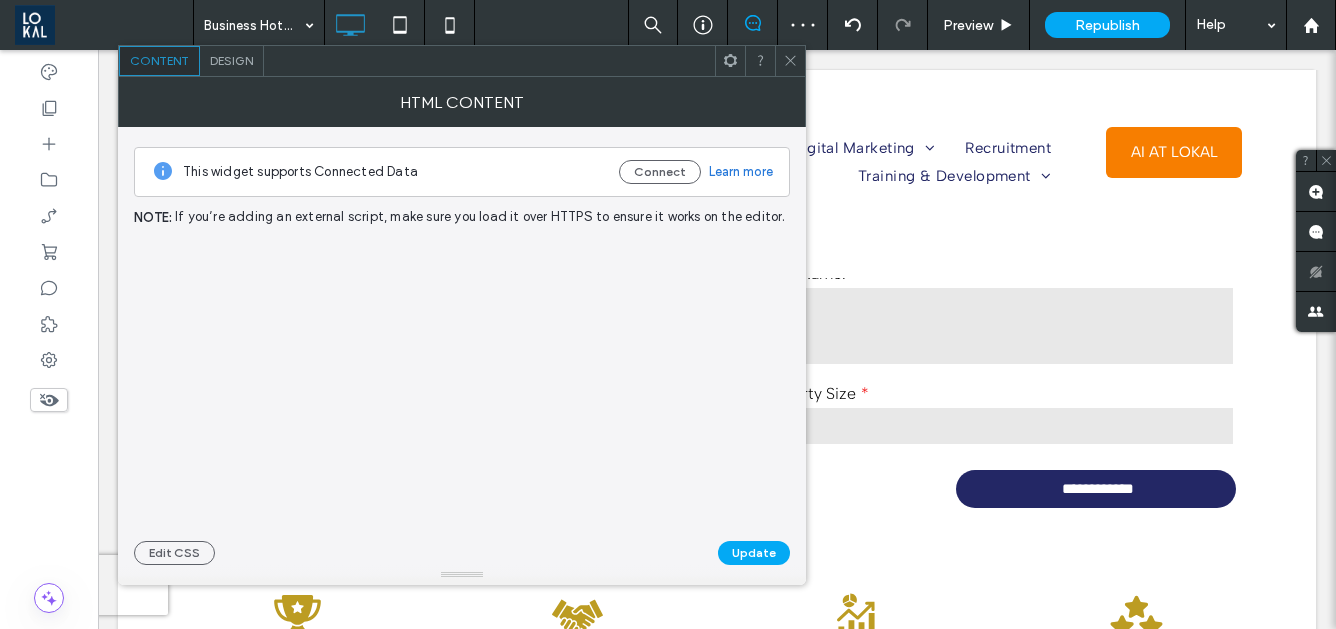 click at bounding box center (462, 380) 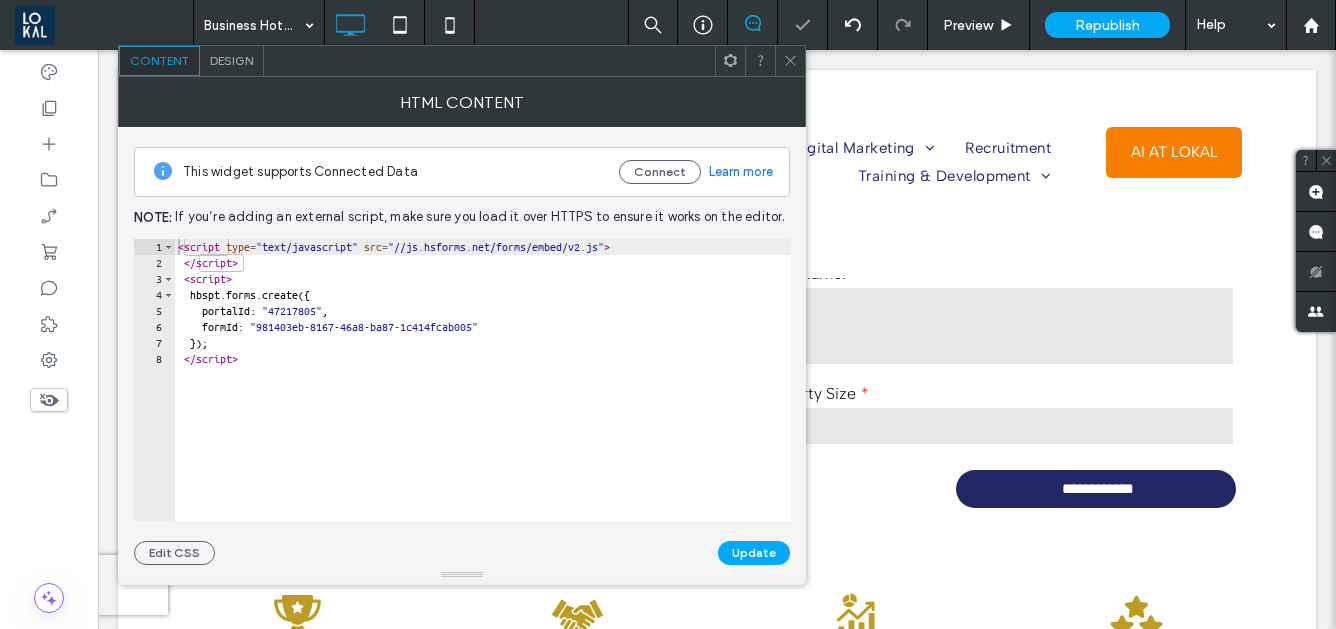 click 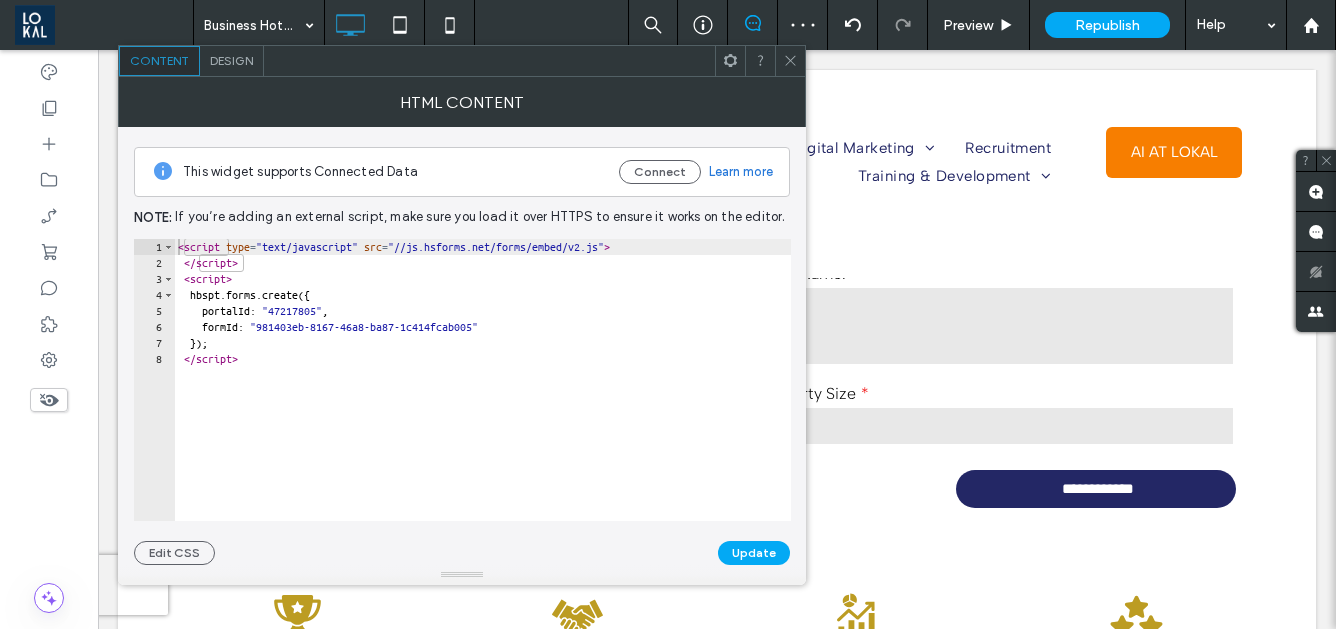 click 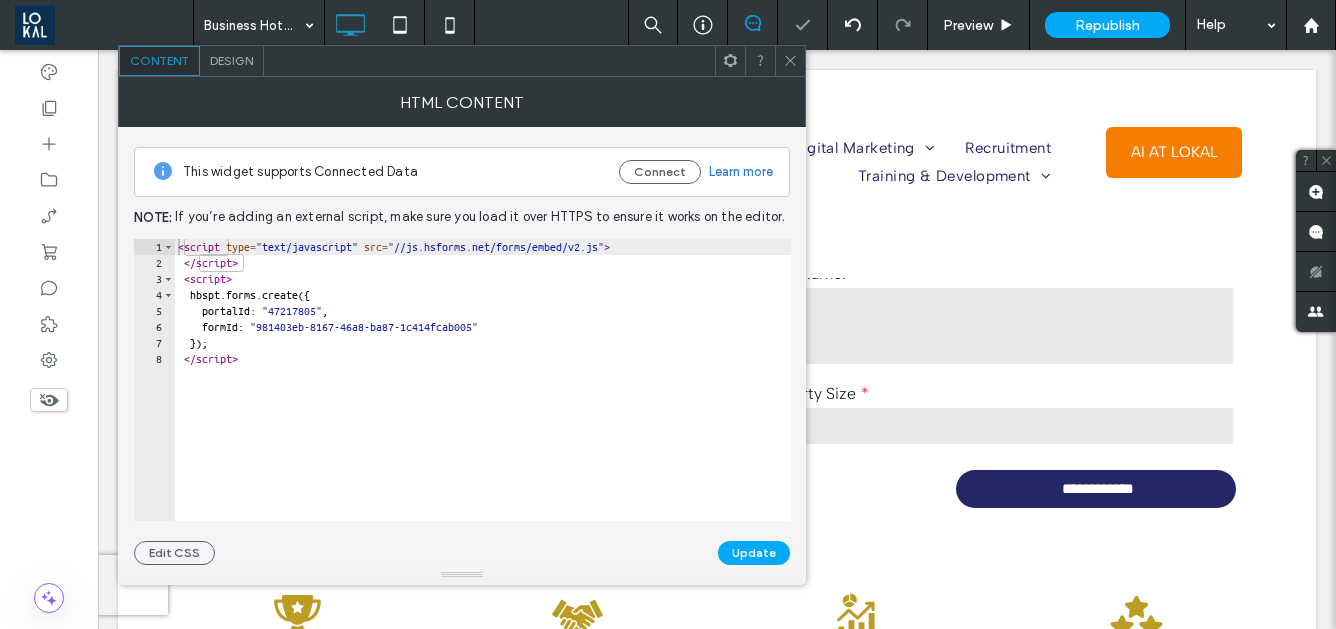 click at bounding box center [790, 61] 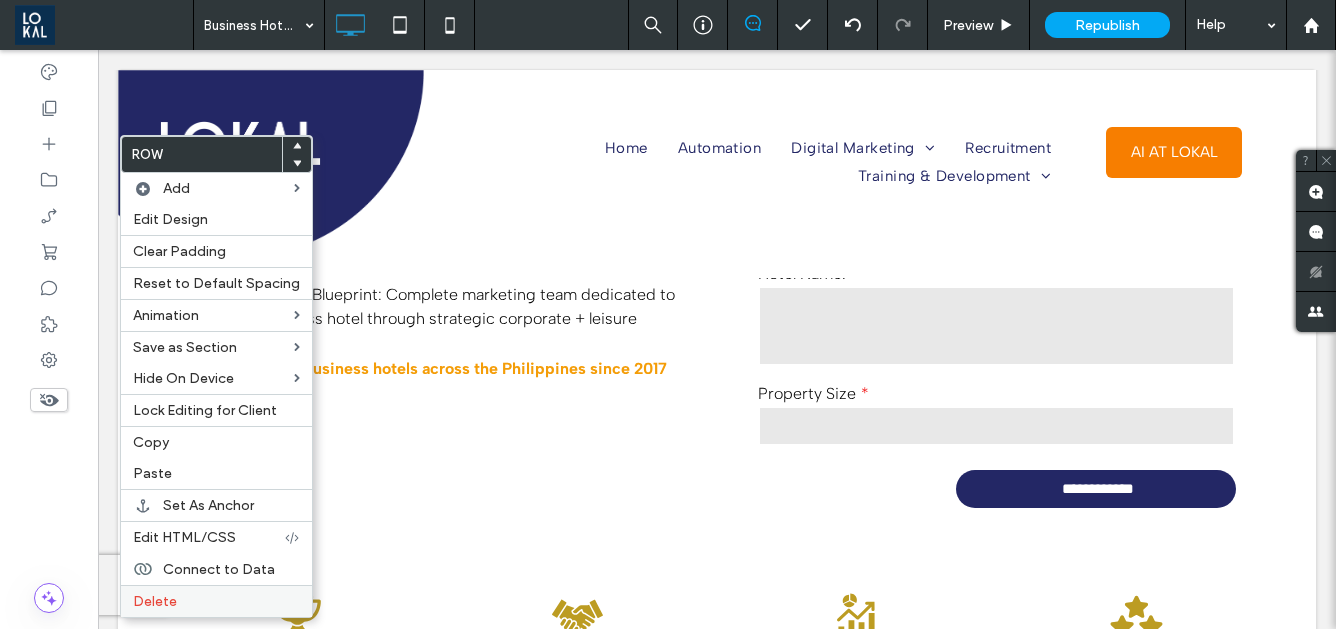 click on "Delete" at bounding box center [216, 601] 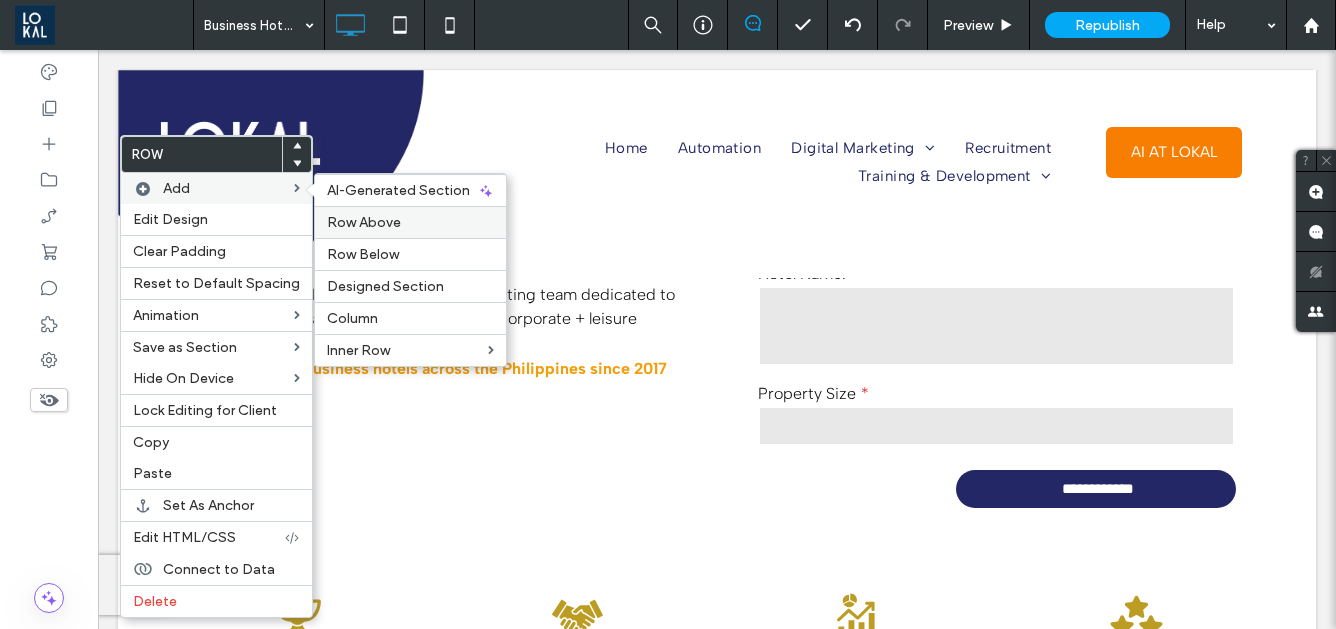 click on "Row Above" at bounding box center [410, 222] 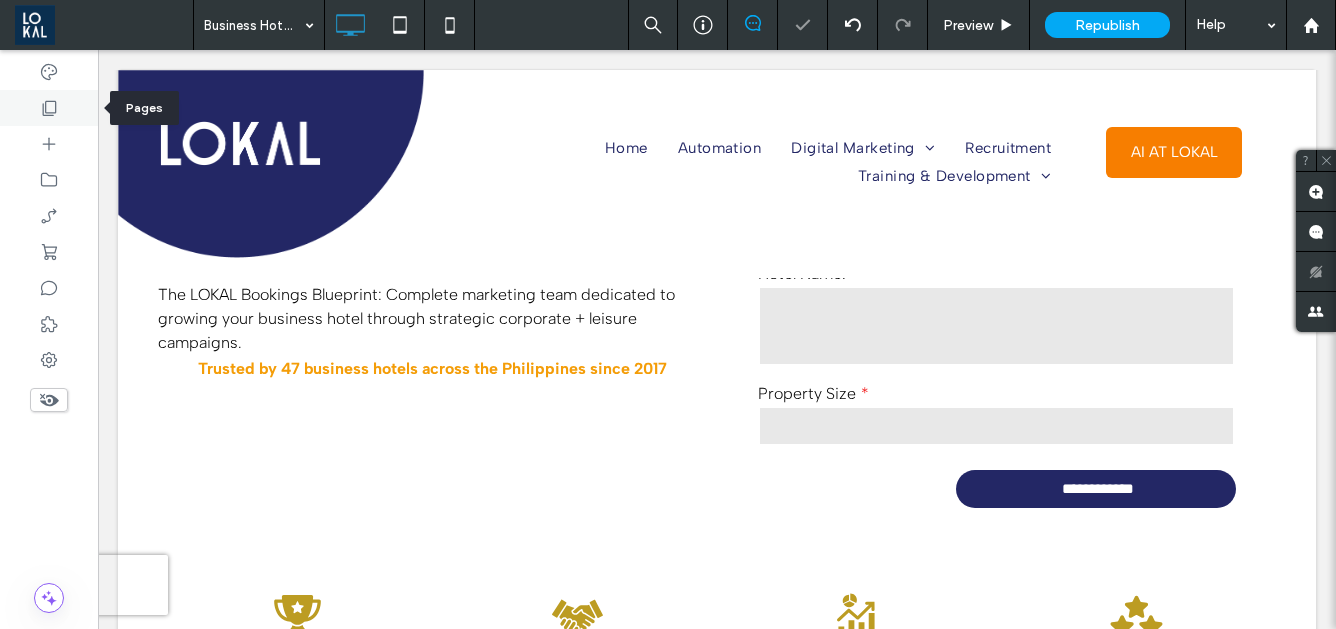 click 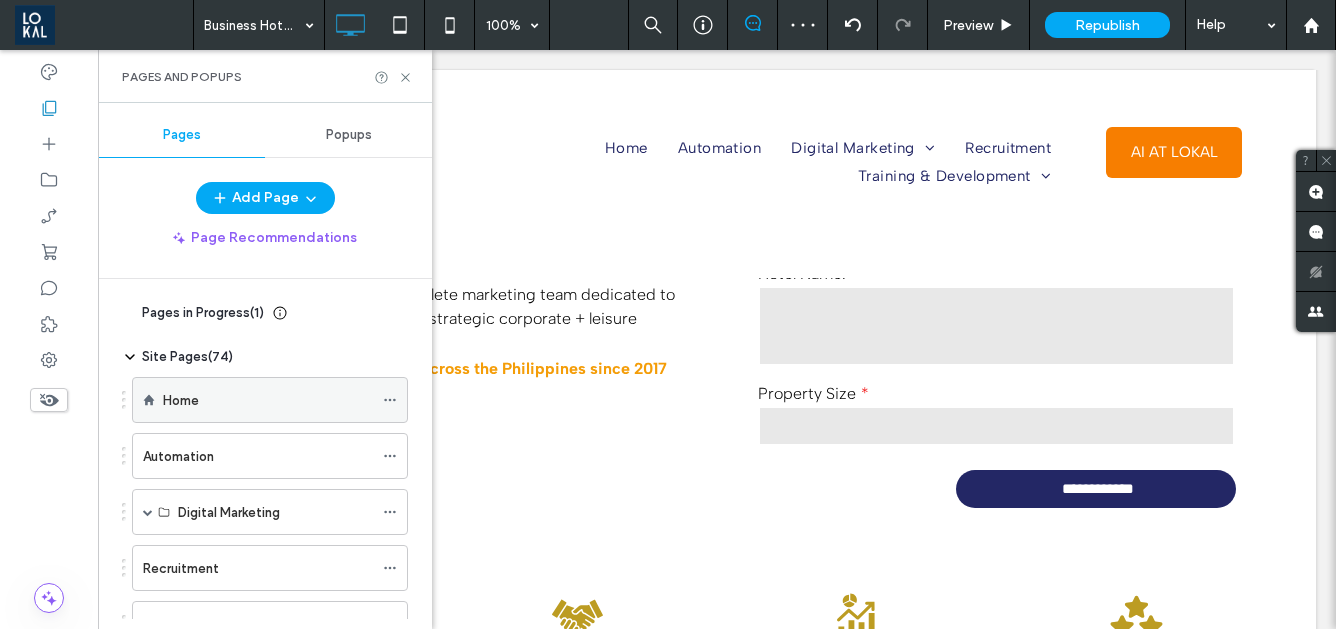 click on "Home" at bounding box center [268, 400] 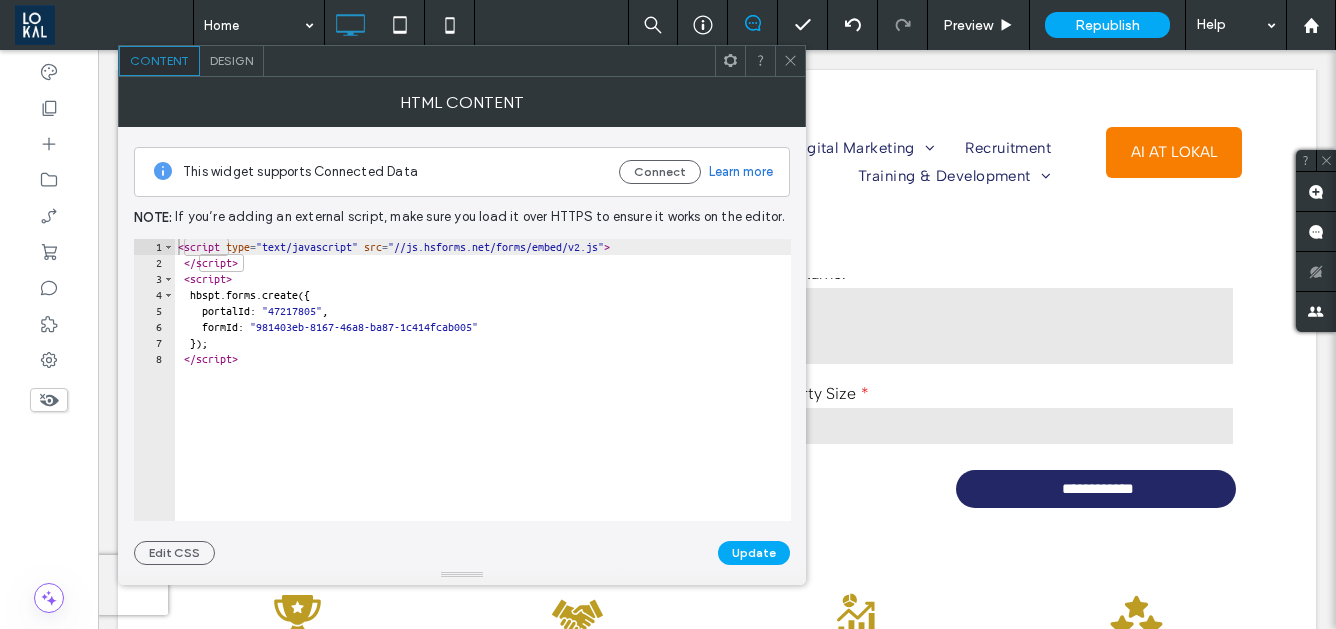click at bounding box center (790, 61) 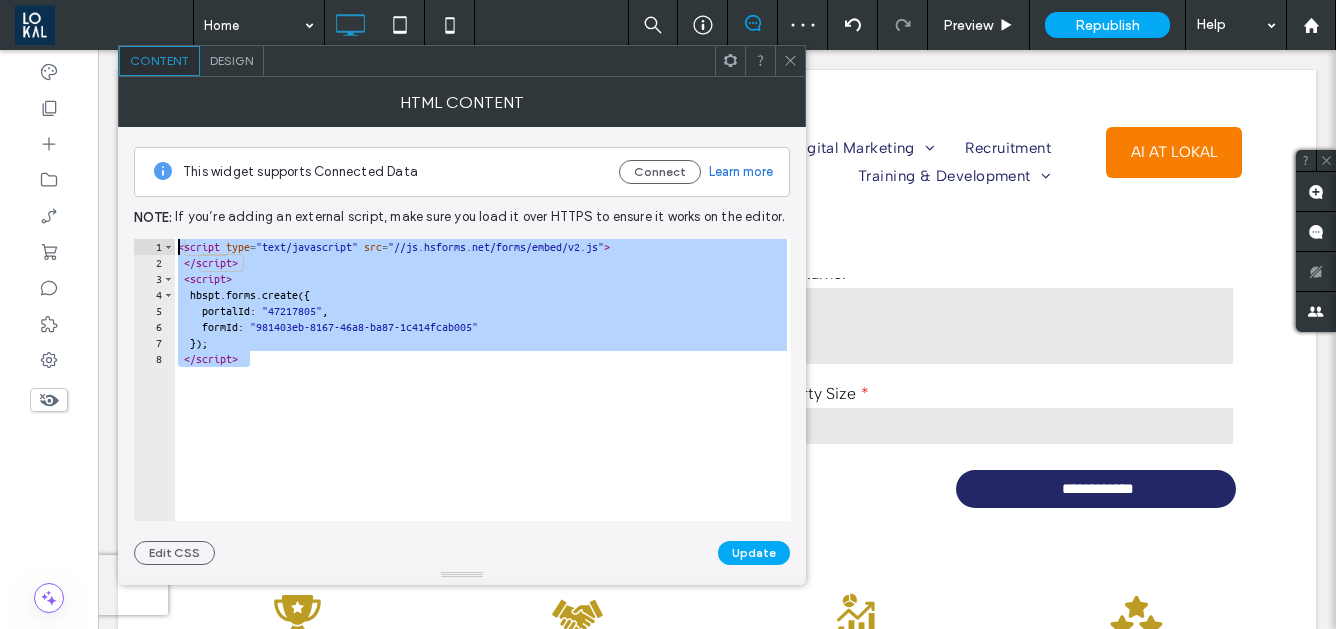 drag, startPoint x: 364, startPoint y: 369, endPoint x: 151, endPoint y: 236, distance: 251.11353 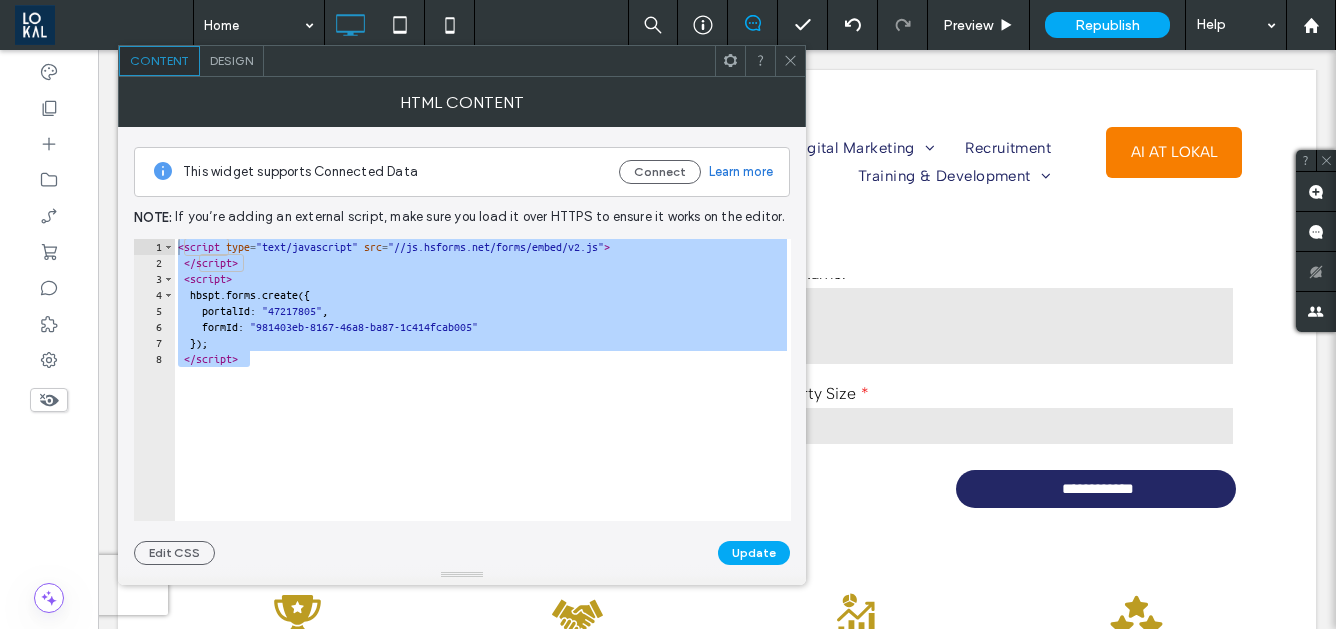 click on "Design" at bounding box center [231, 60] 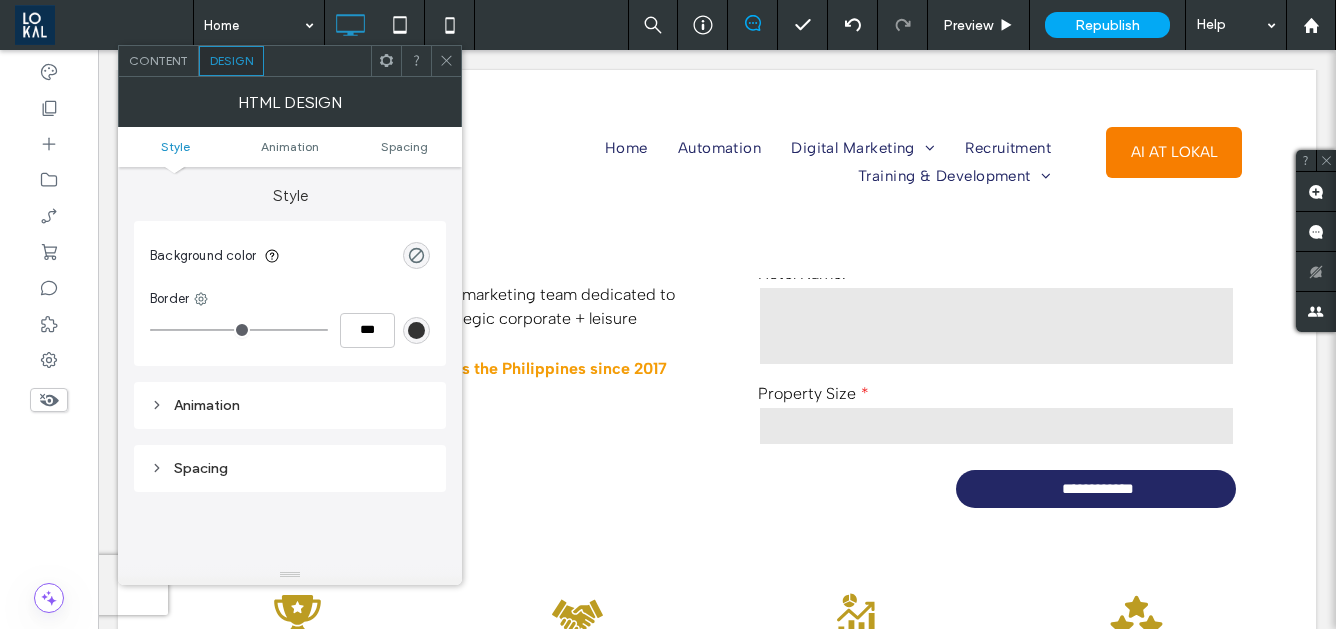 click on "Content" at bounding box center [158, 60] 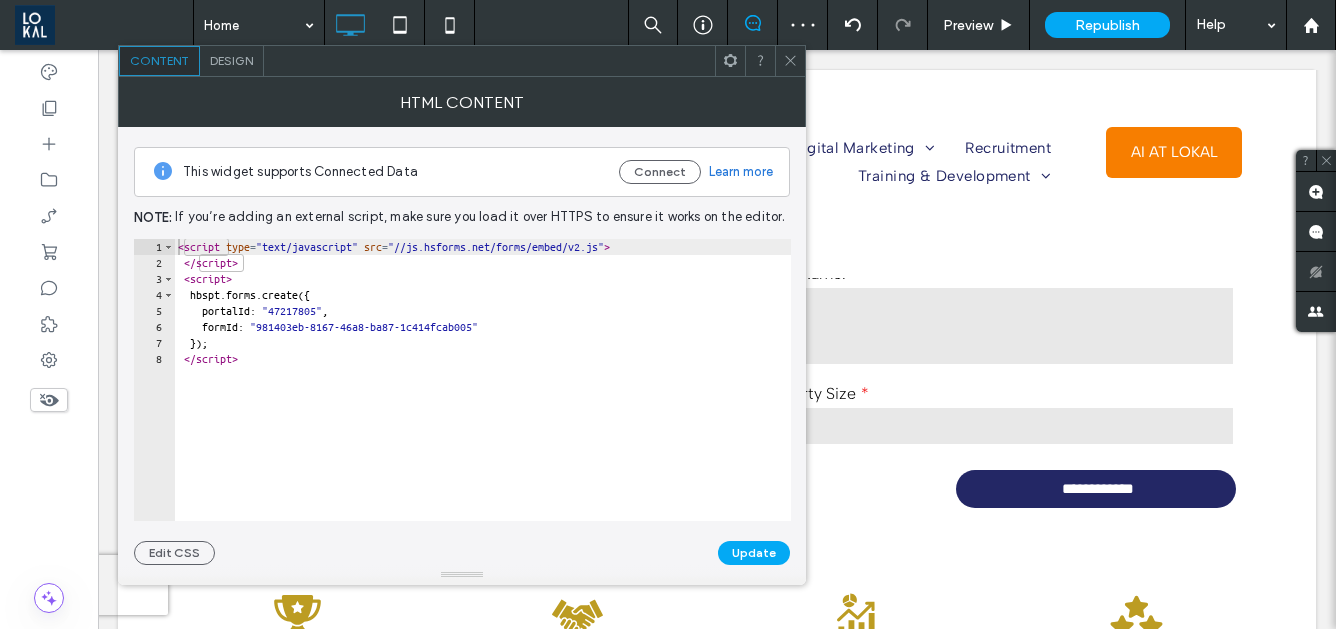 click at bounding box center (790, 61) 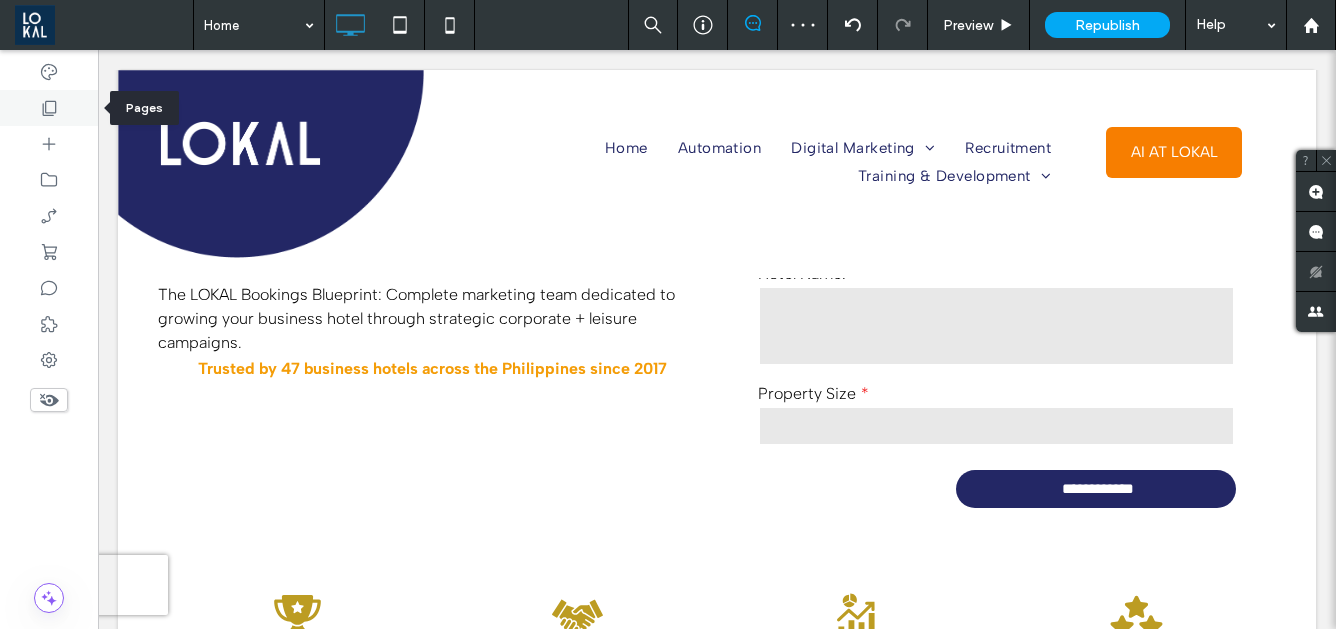 click at bounding box center (49, 108) 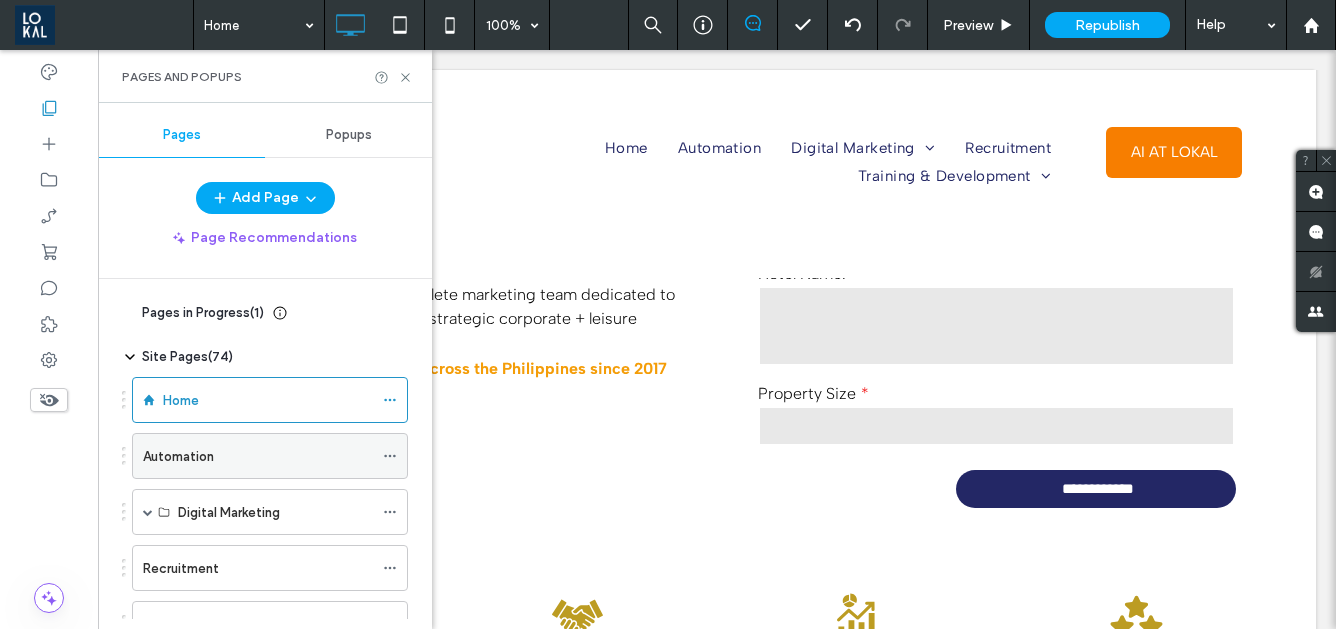 click on "Automation" at bounding box center (258, 456) 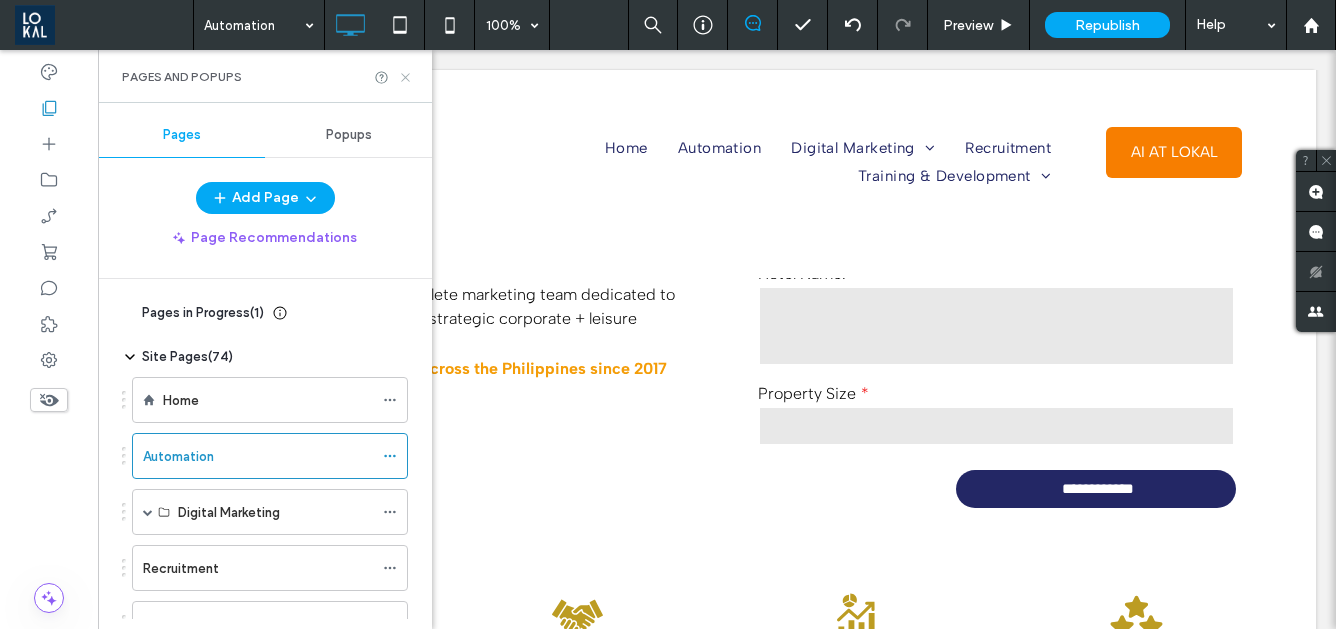 click 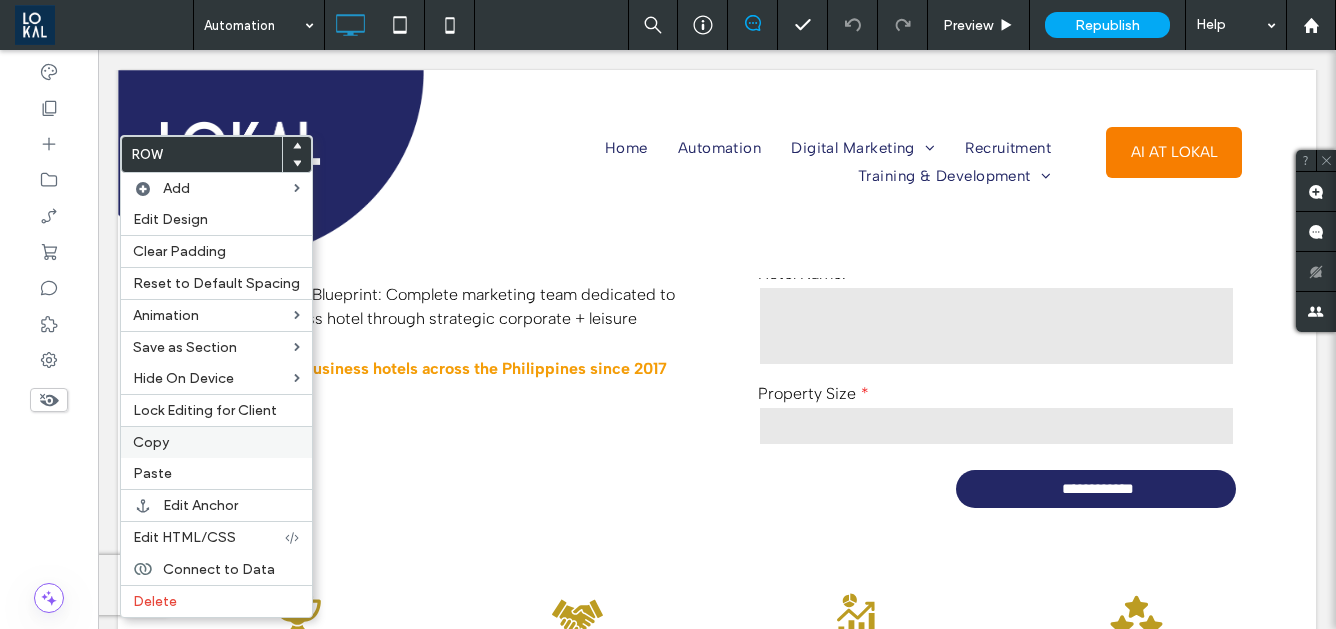 click on "Copy" at bounding box center [216, 442] 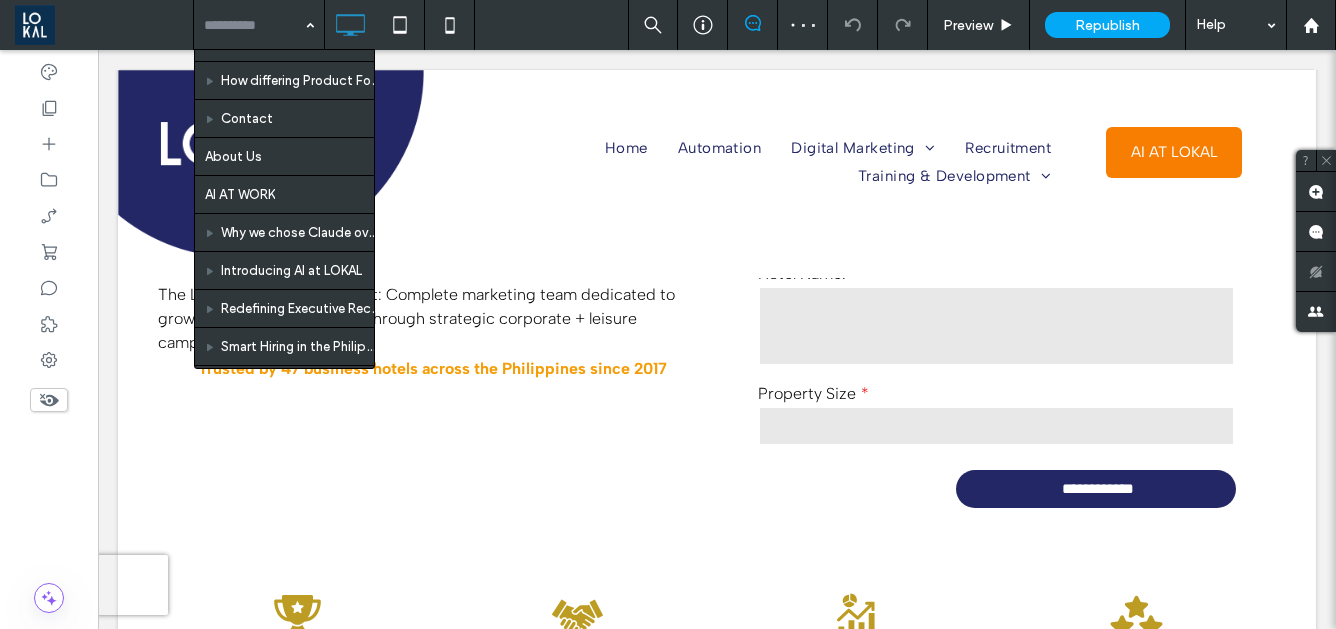 scroll, scrollTop: 2253, scrollLeft: 0, axis: vertical 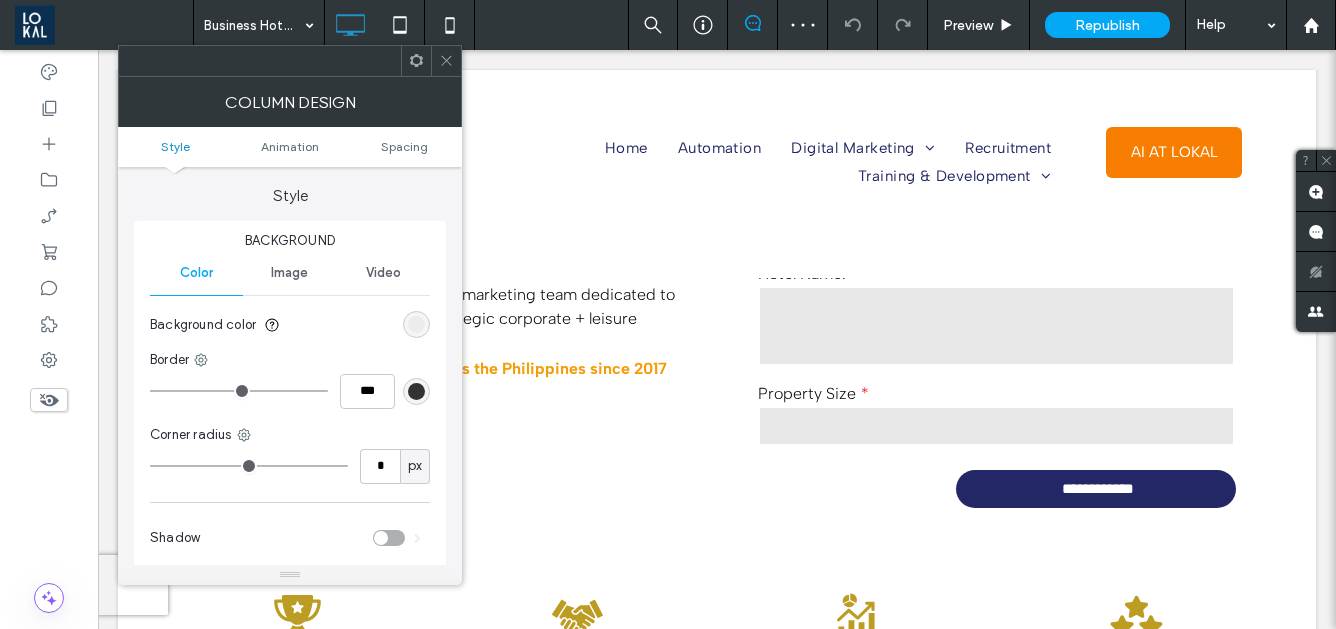 click 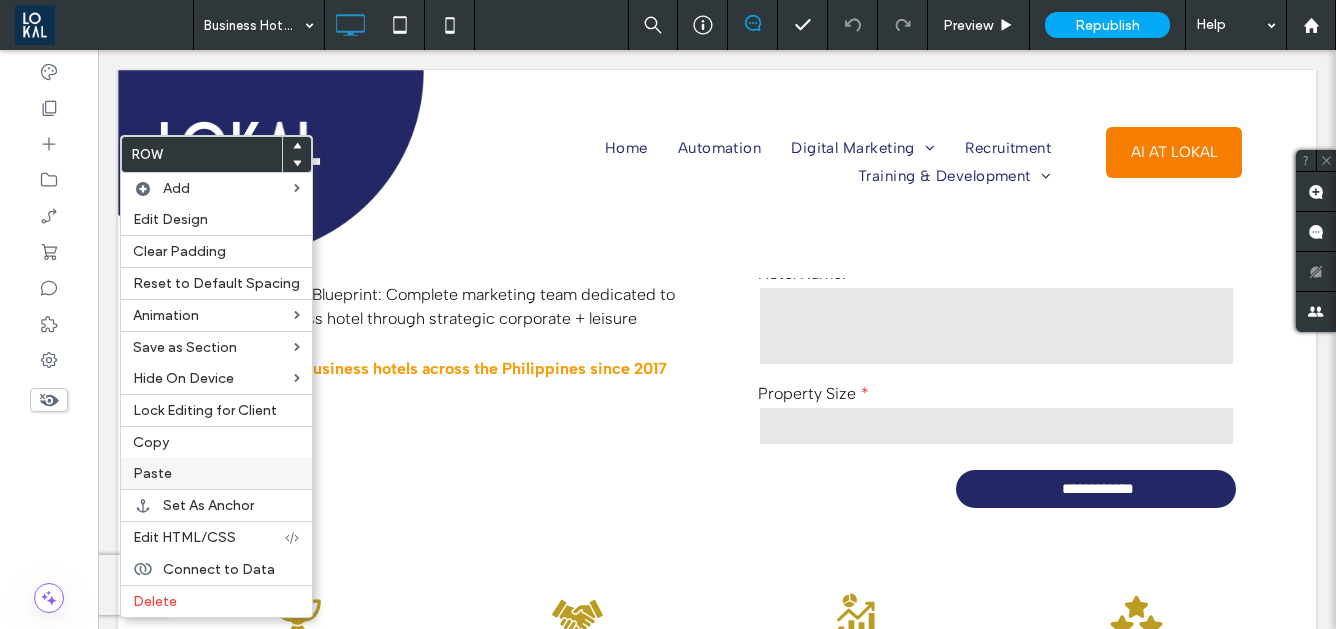 click on "Paste" at bounding box center [216, 473] 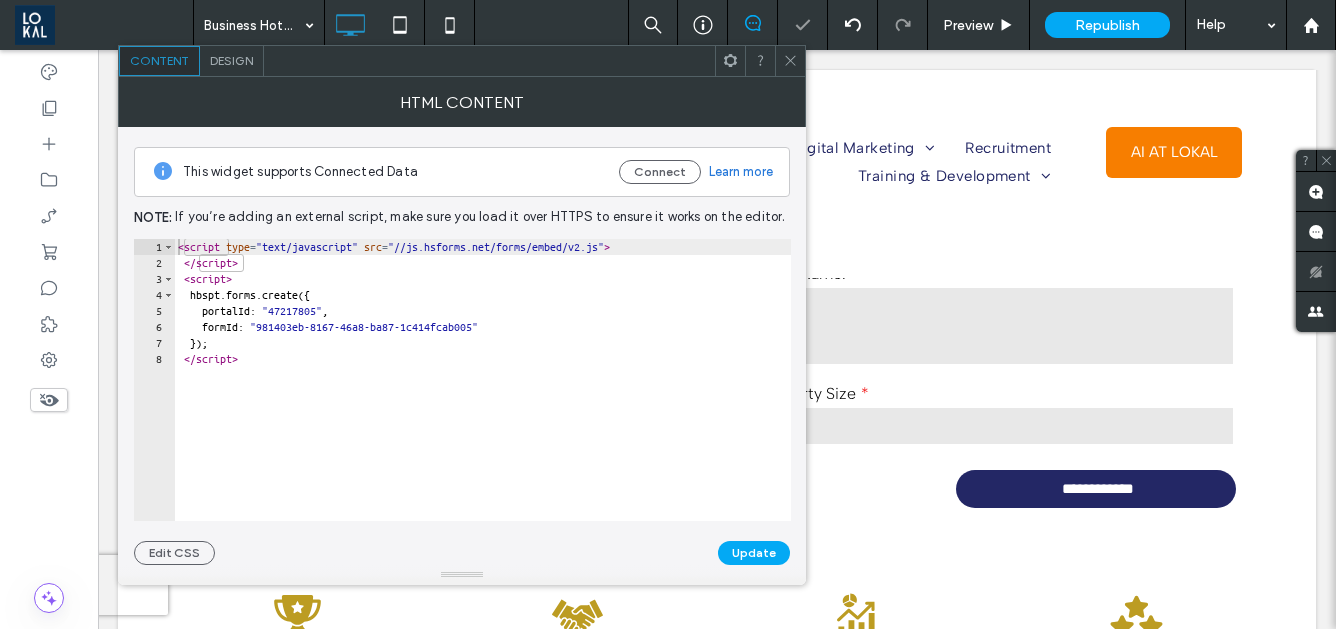 type on "***" 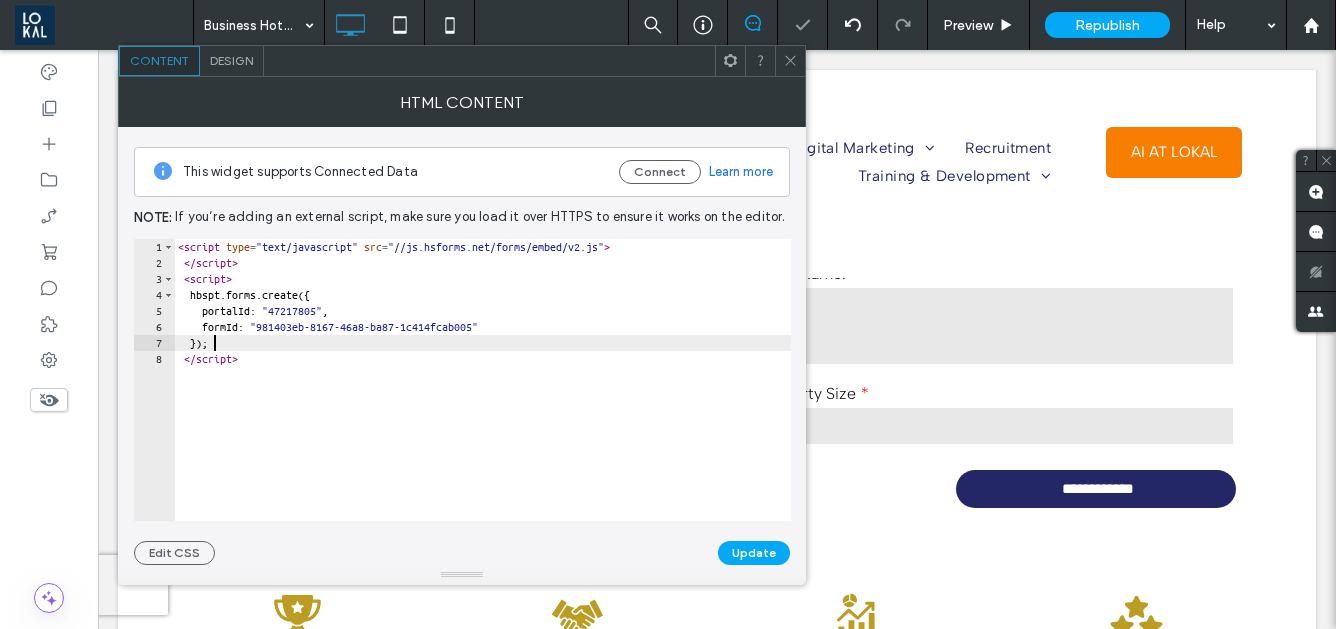 click 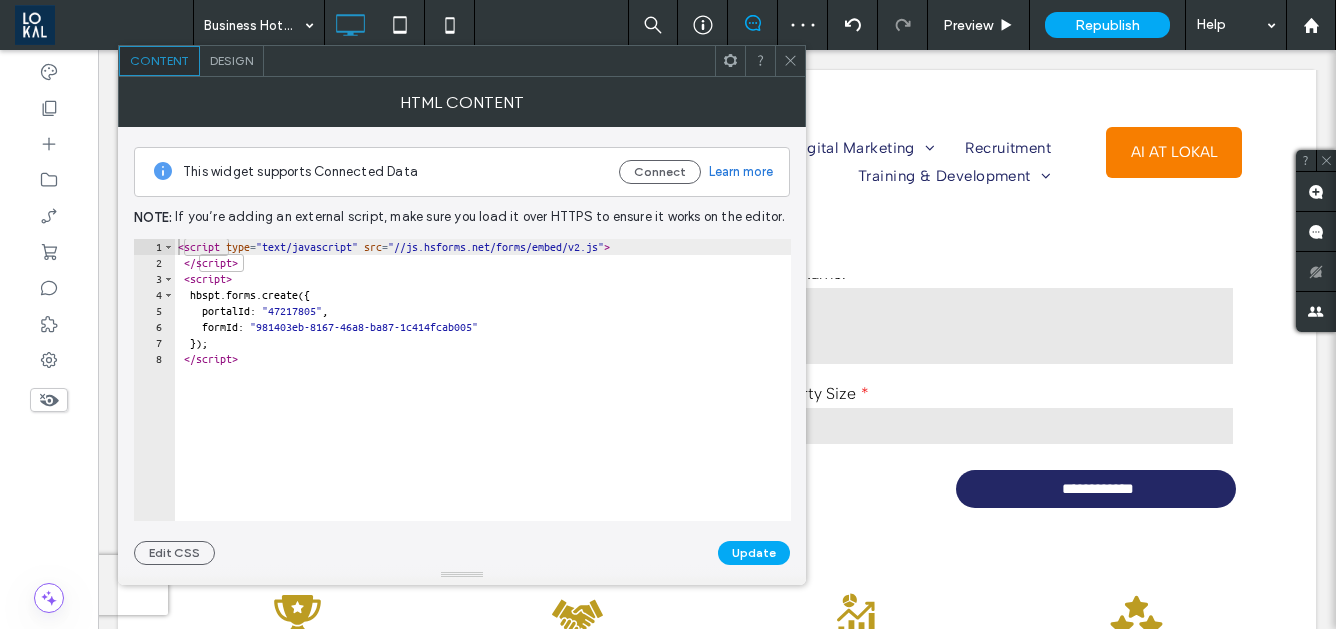 click at bounding box center [790, 61] 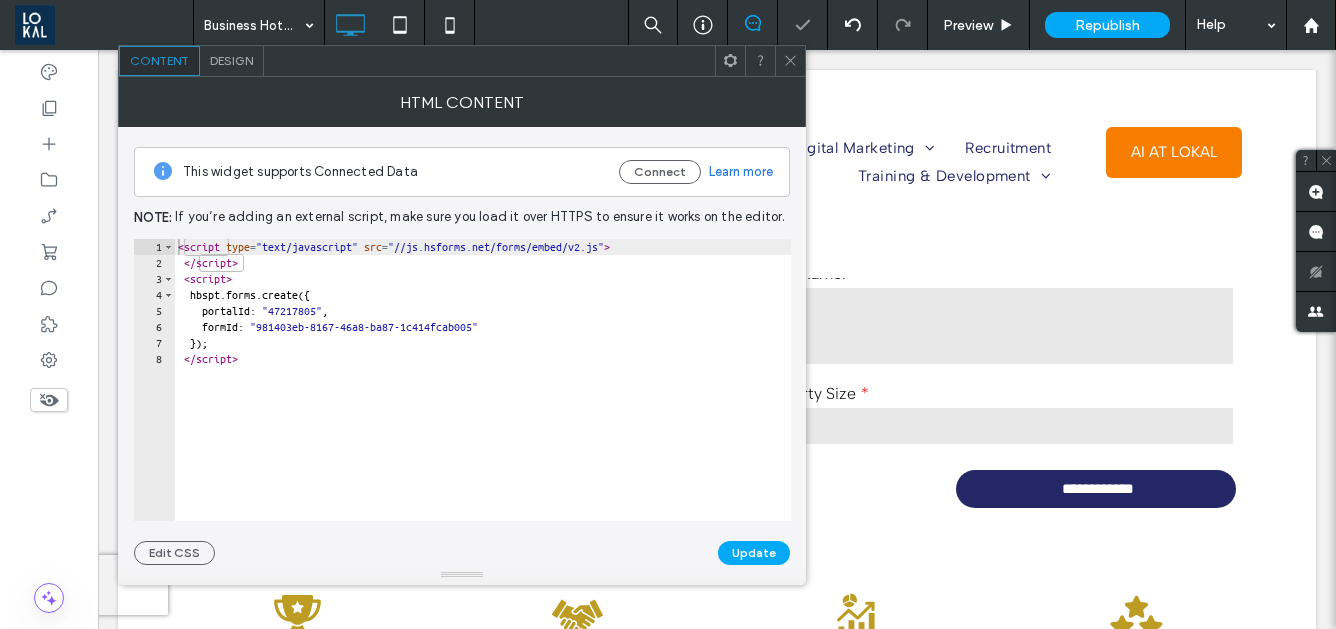click 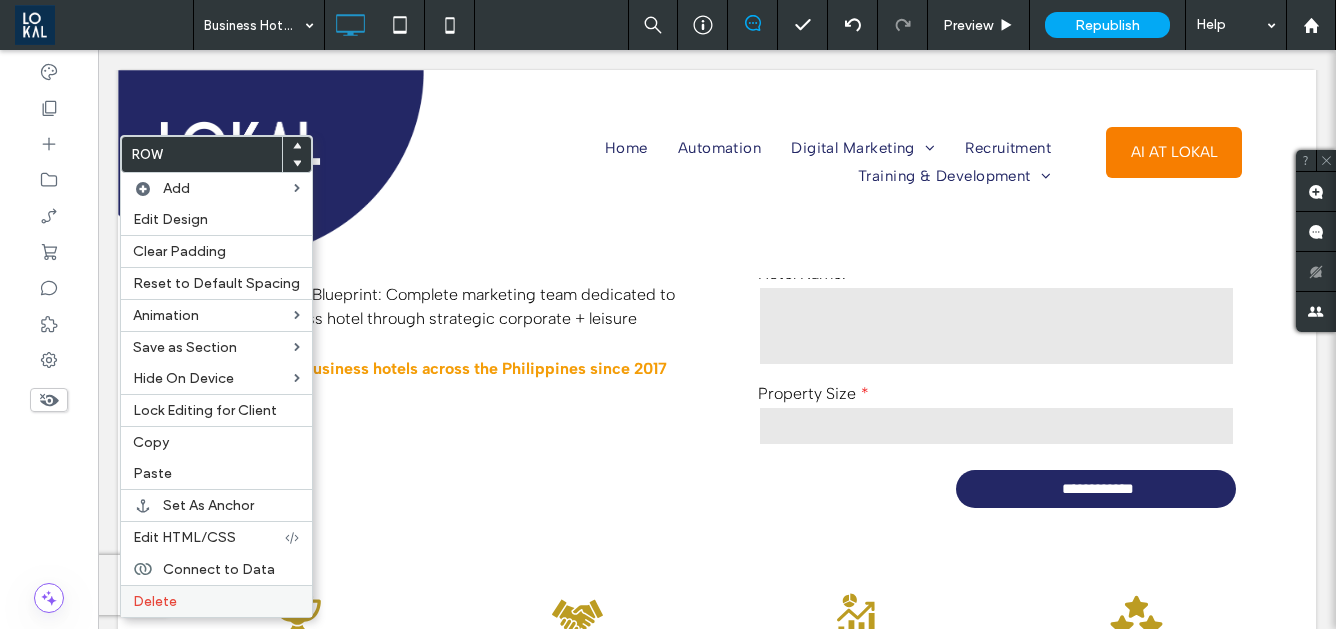 click on "Delete" at bounding box center [216, 601] 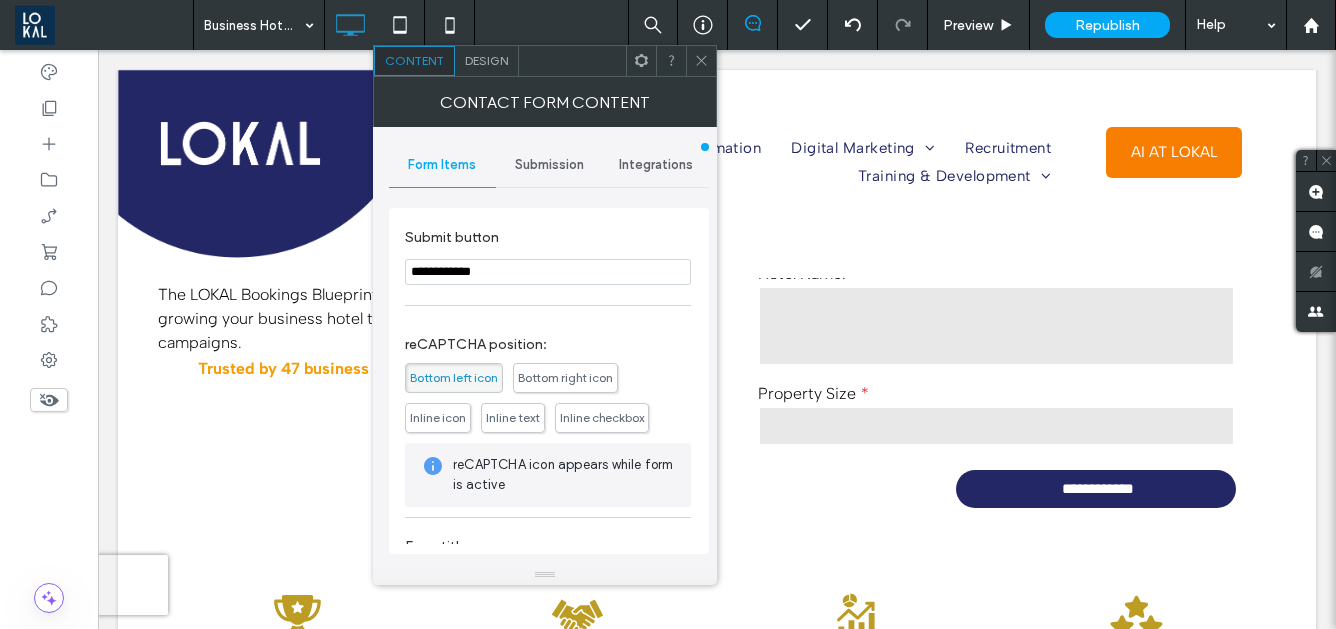 scroll, scrollTop: 374, scrollLeft: 0, axis: vertical 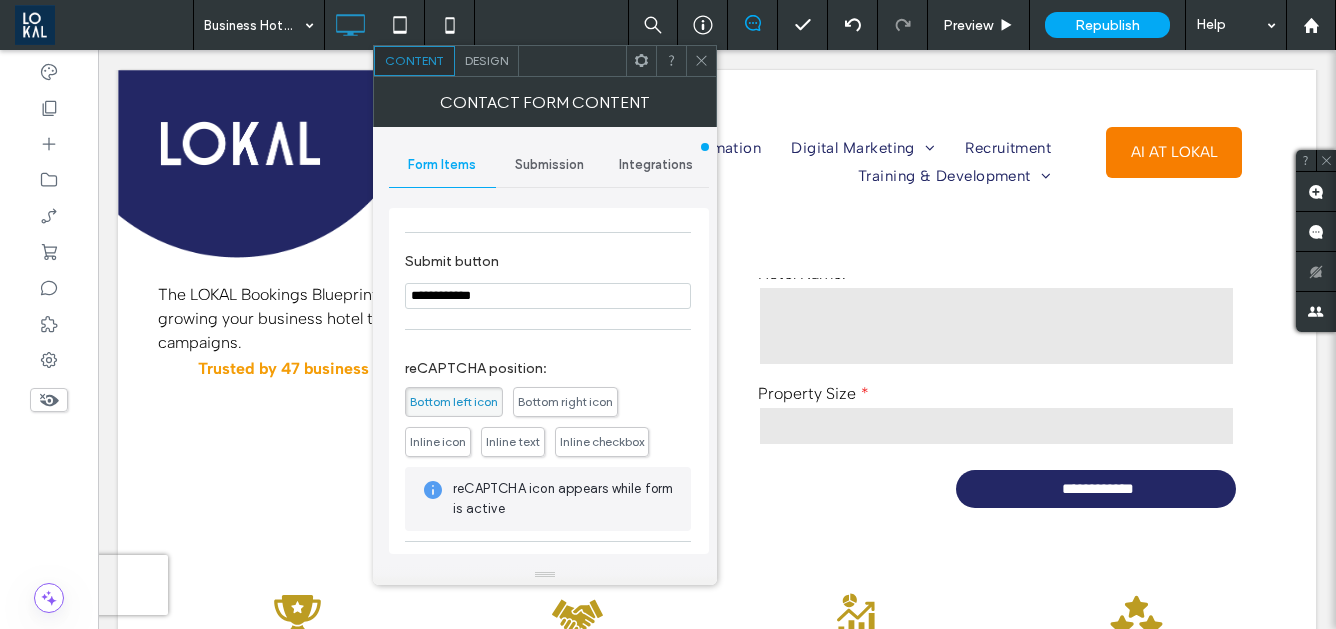 drag, startPoint x: 566, startPoint y: 296, endPoint x: 398, endPoint y: 294, distance: 168.0119 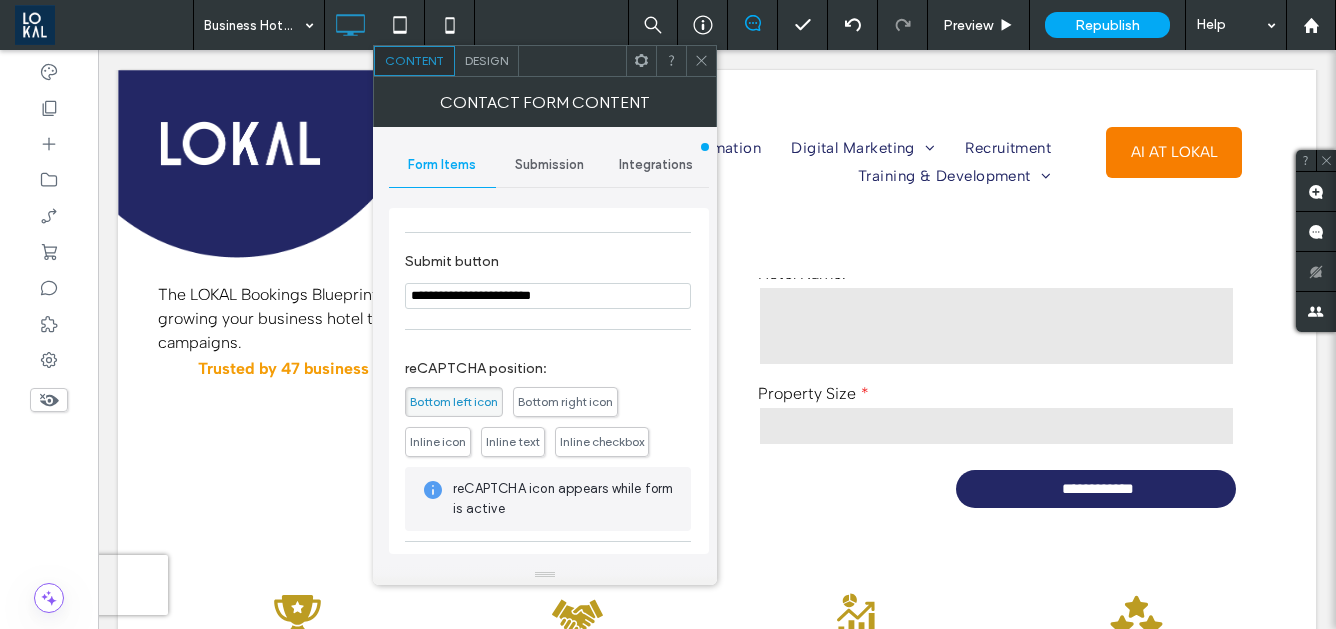 type on "**********" 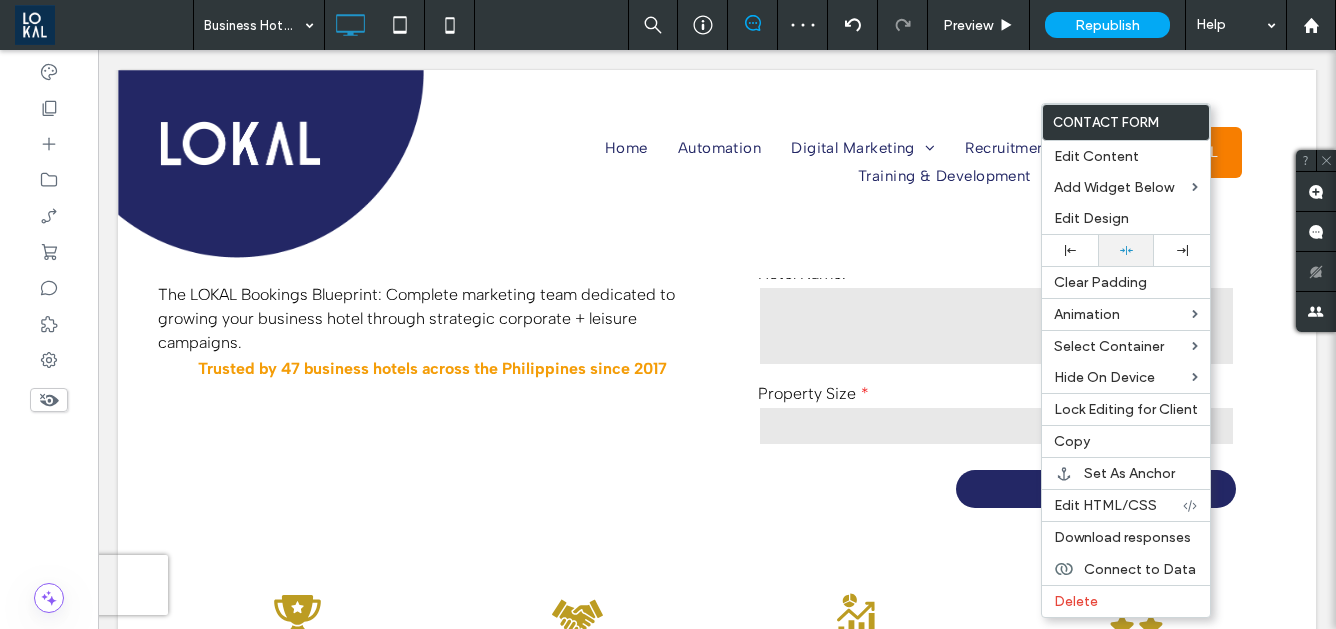 click 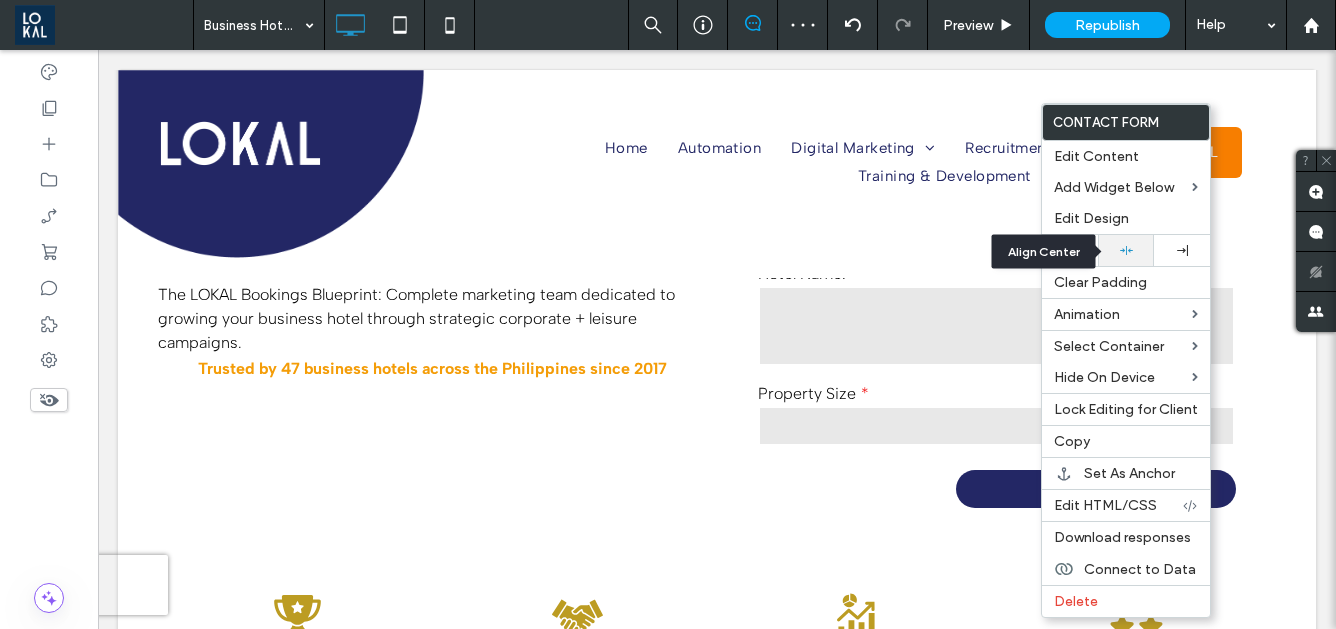 click at bounding box center [1126, 250] 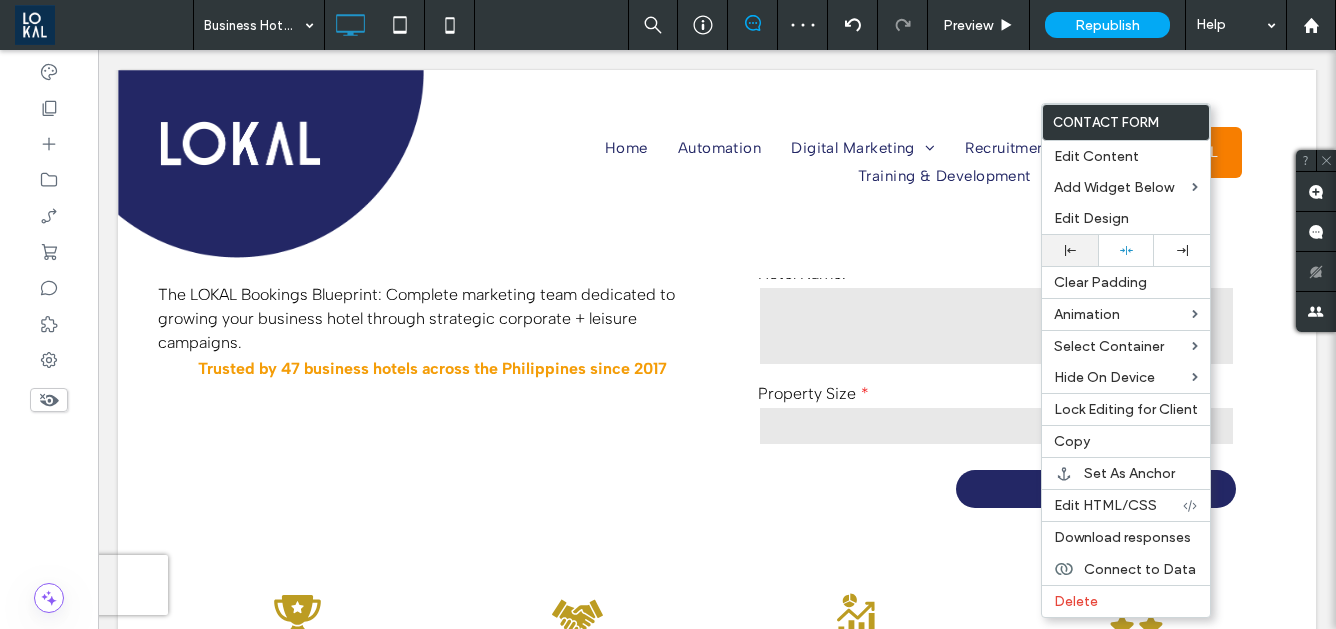 click 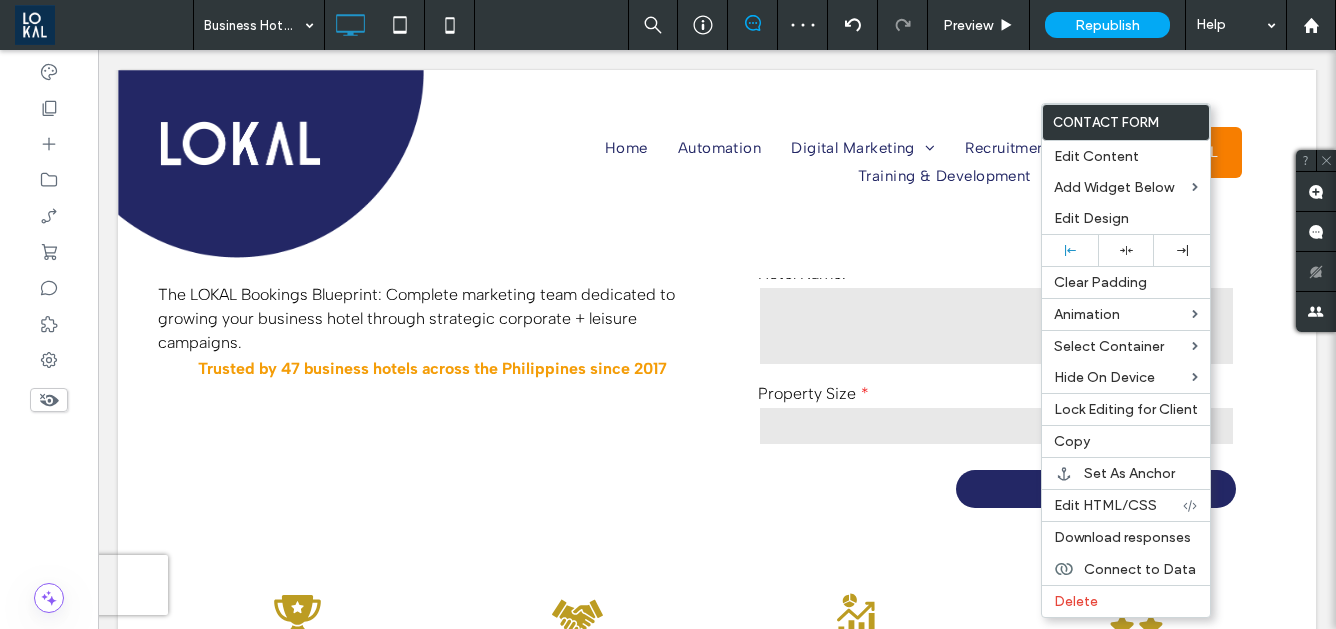 click at bounding box center (668, 314) 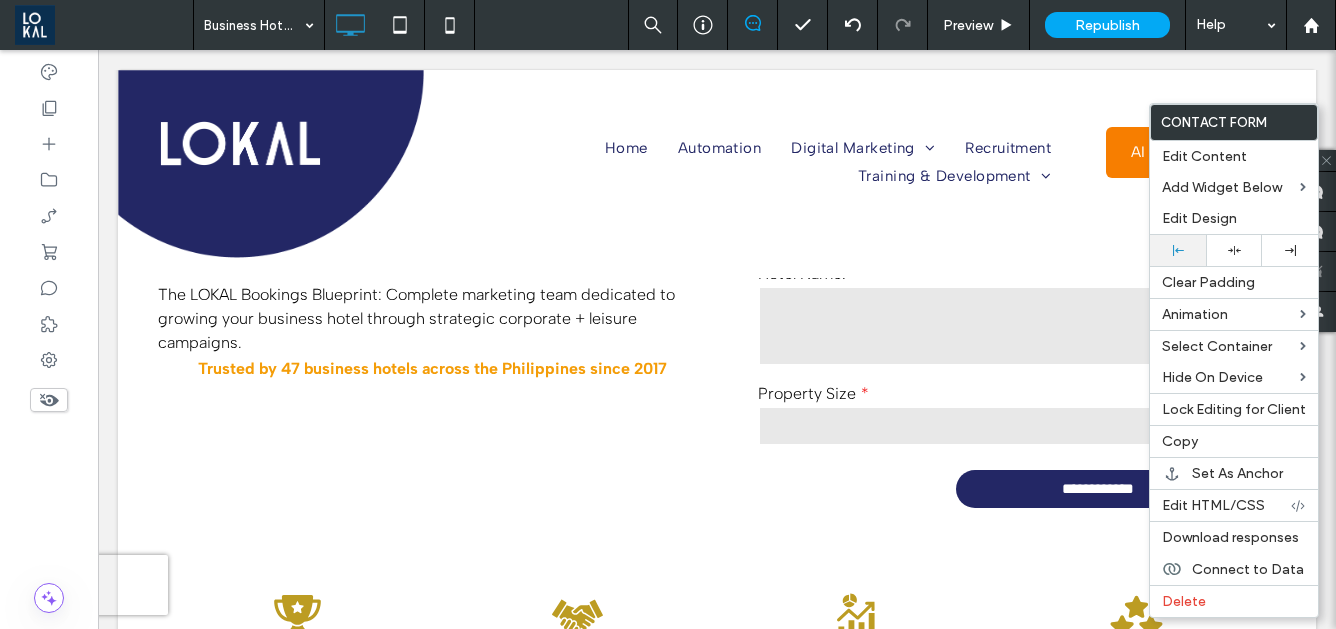 click 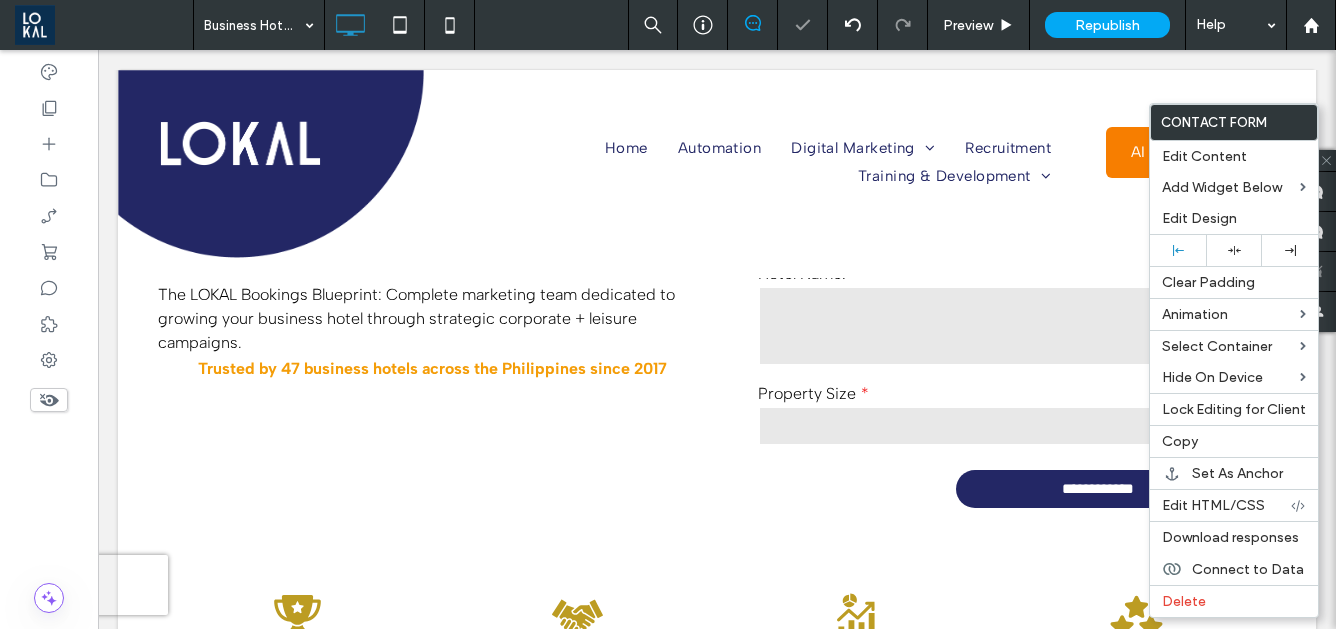 click at bounding box center [668, 314] 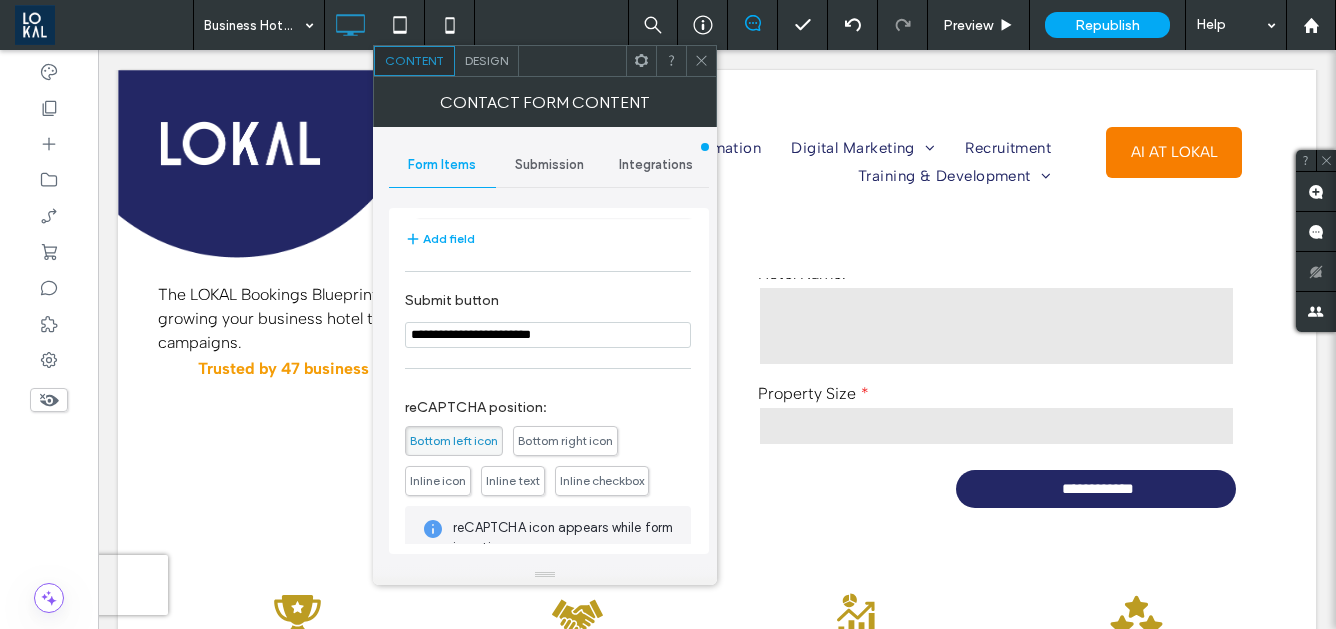 scroll, scrollTop: 333, scrollLeft: 0, axis: vertical 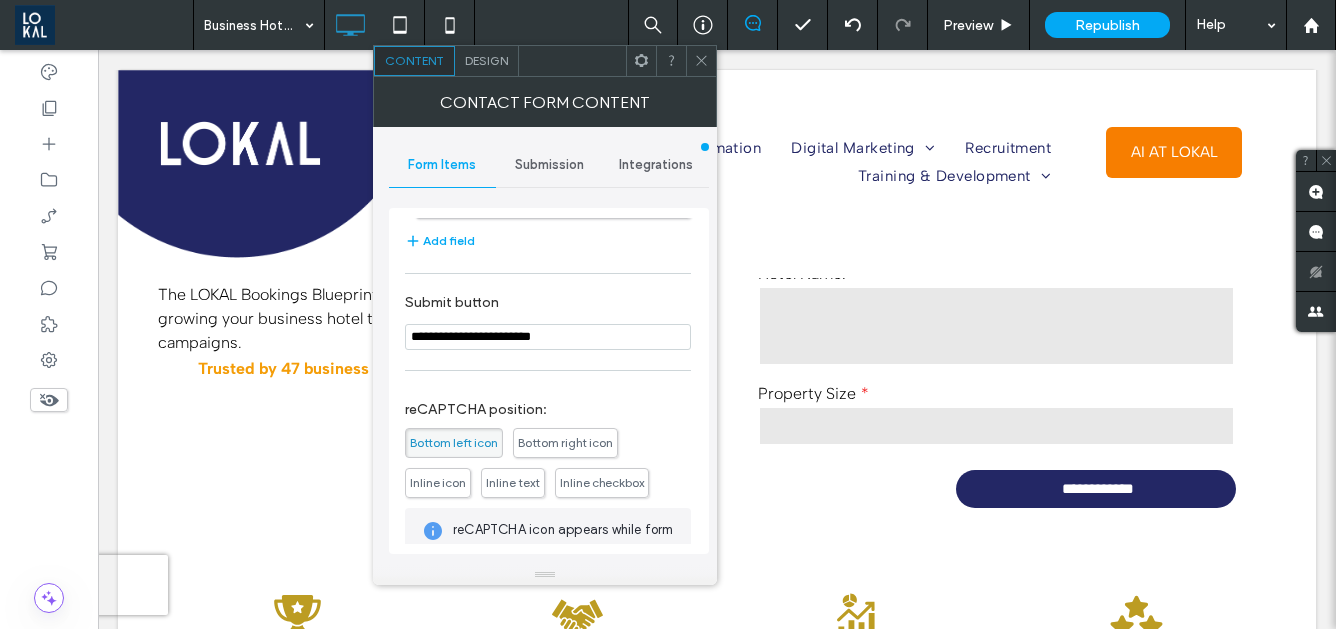 click on "**********" at bounding box center [548, 337] 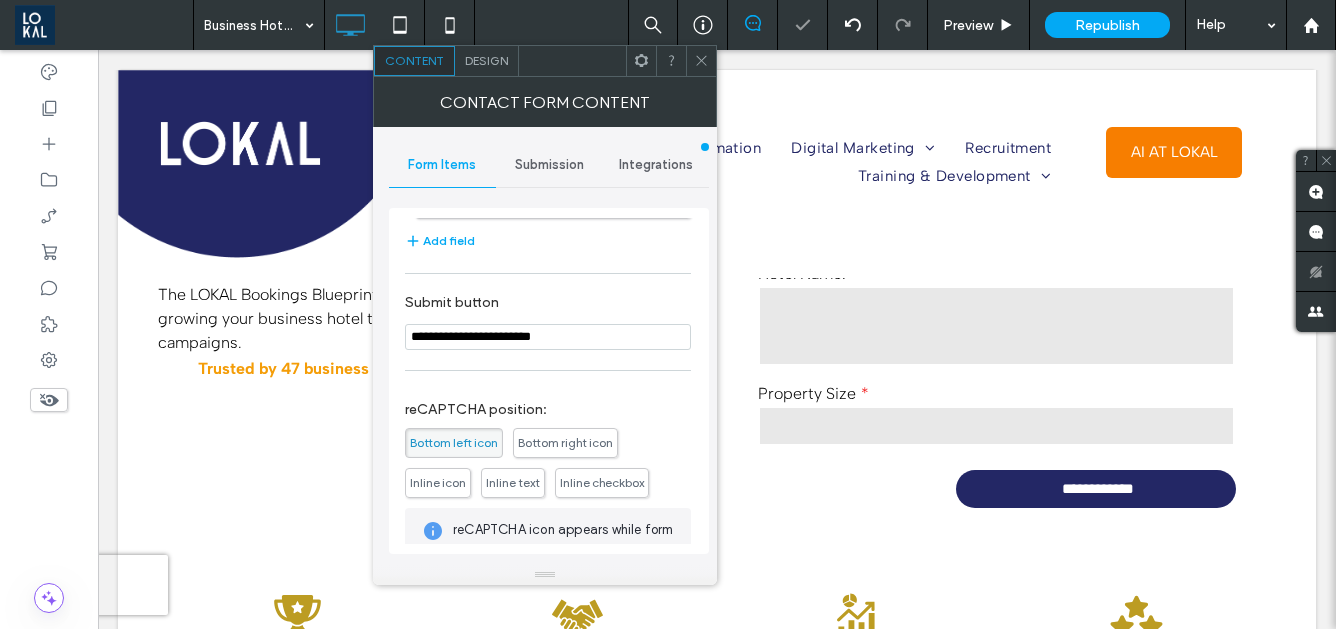 click 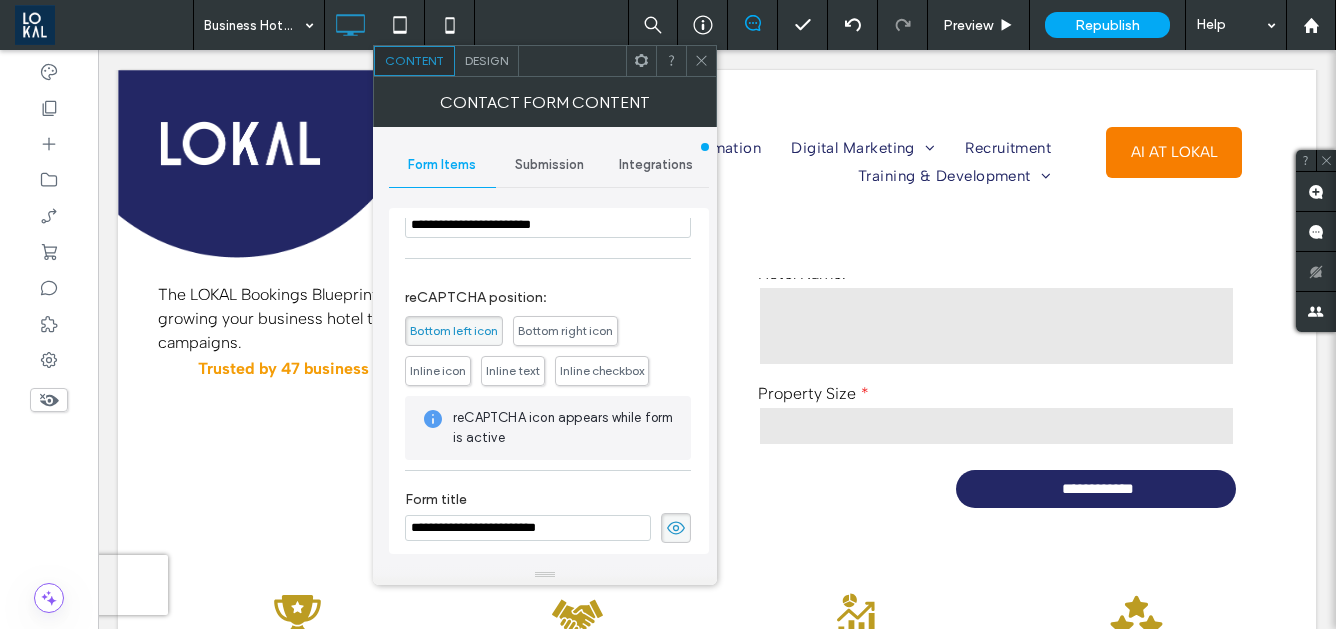 scroll, scrollTop: 454, scrollLeft: 0, axis: vertical 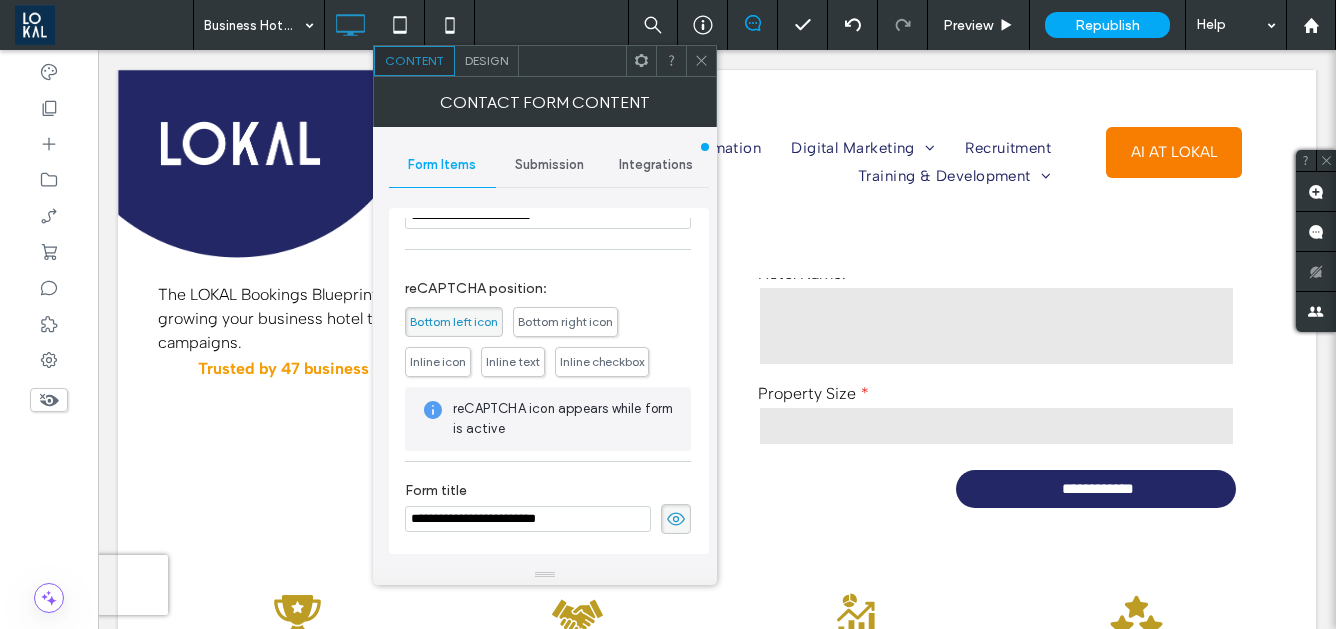click on "Bottom right icon" at bounding box center (565, 321) 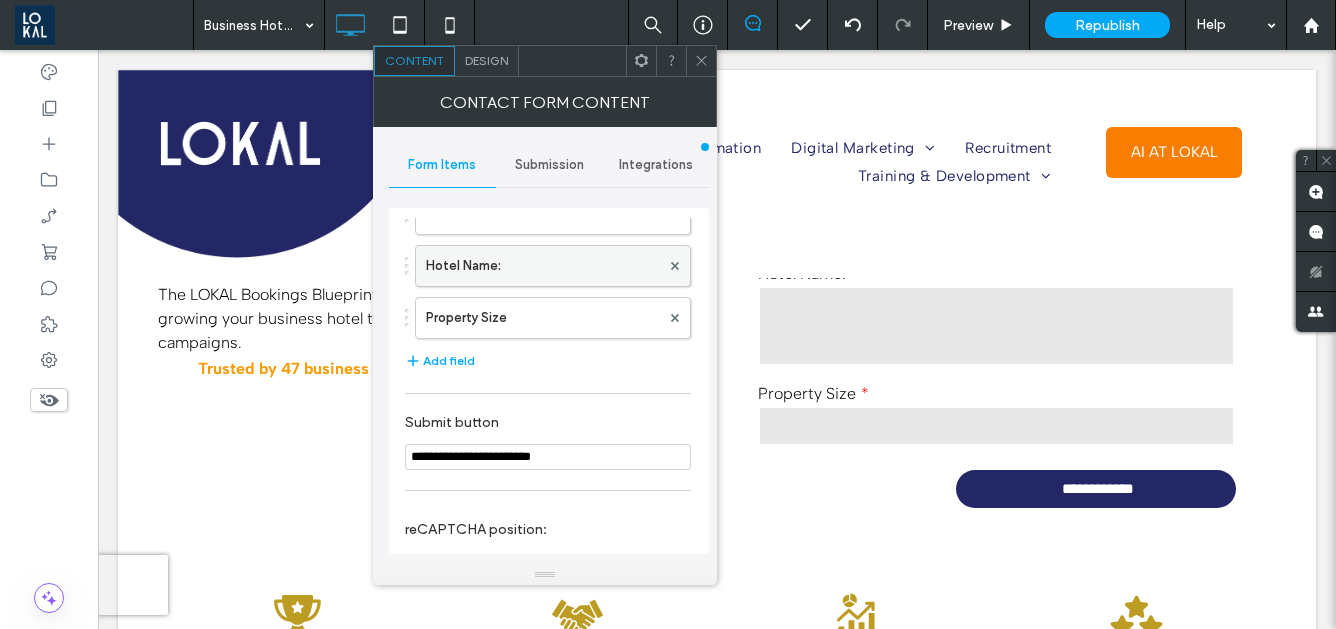 scroll, scrollTop: 218, scrollLeft: 0, axis: vertical 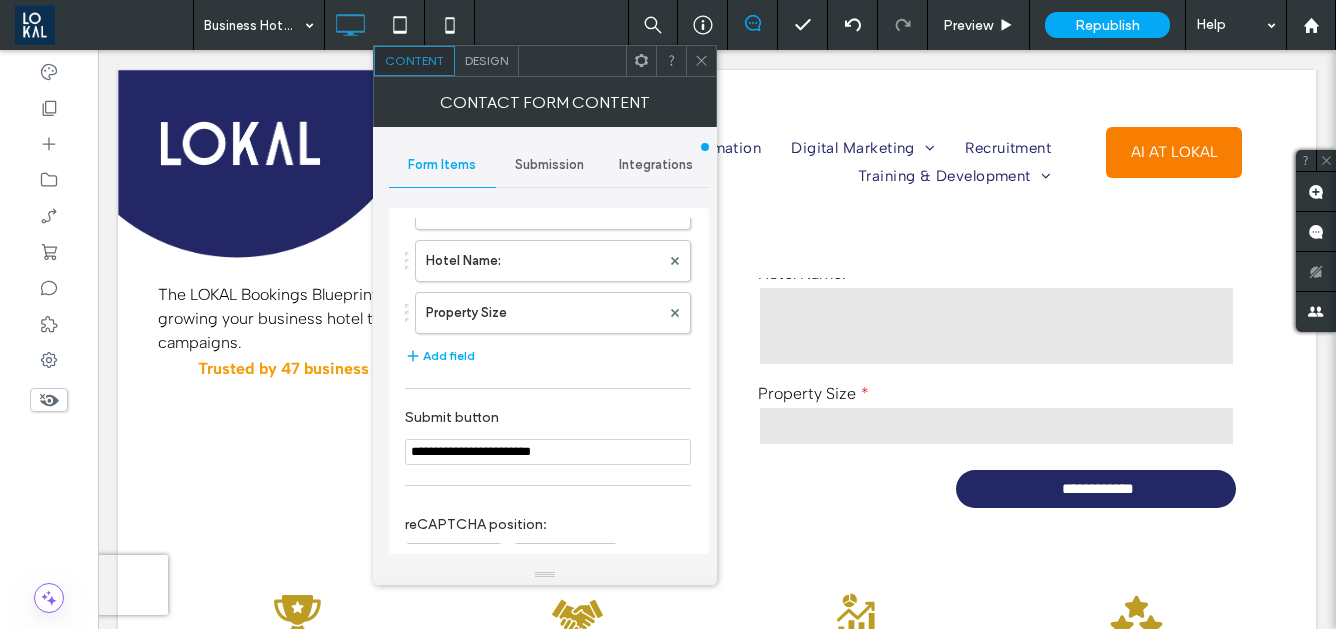 click 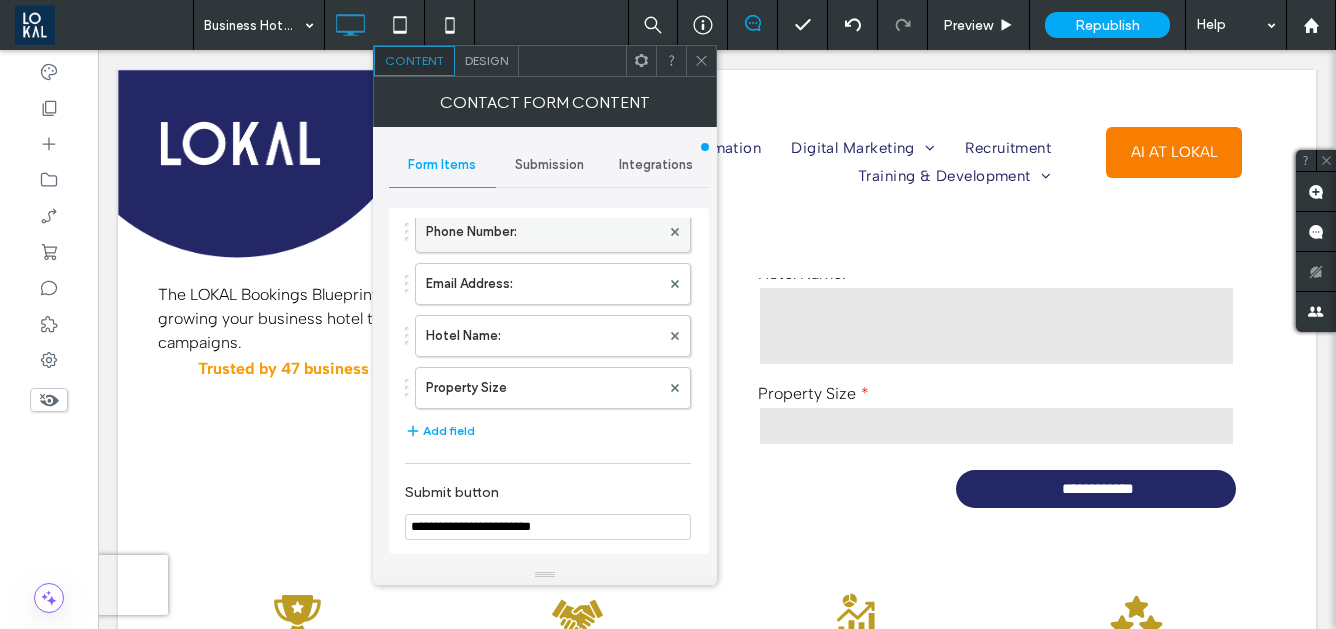 scroll, scrollTop: 155, scrollLeft: 0, axis: vertical 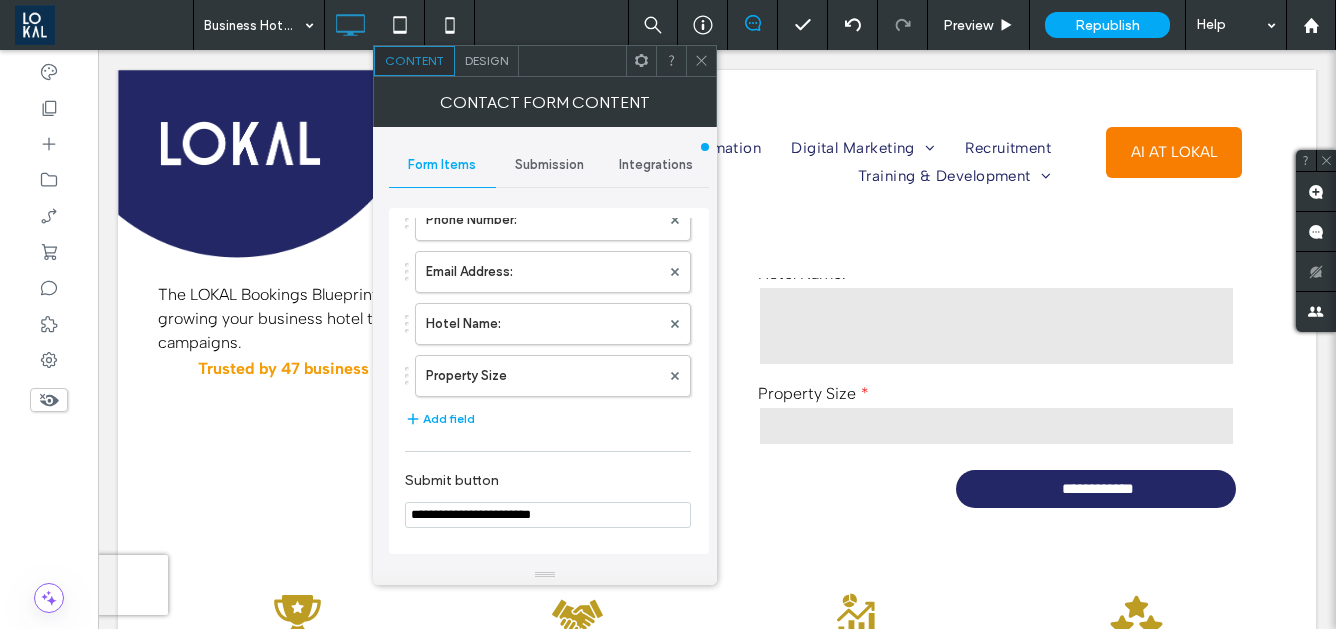 click 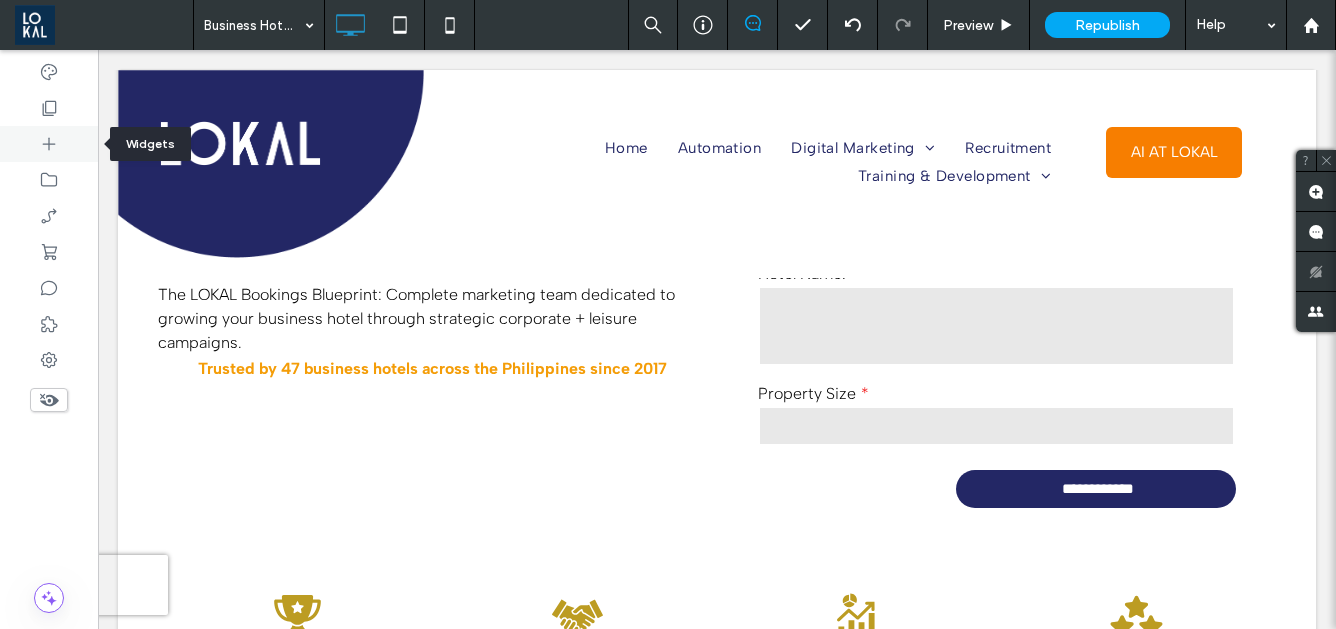 click 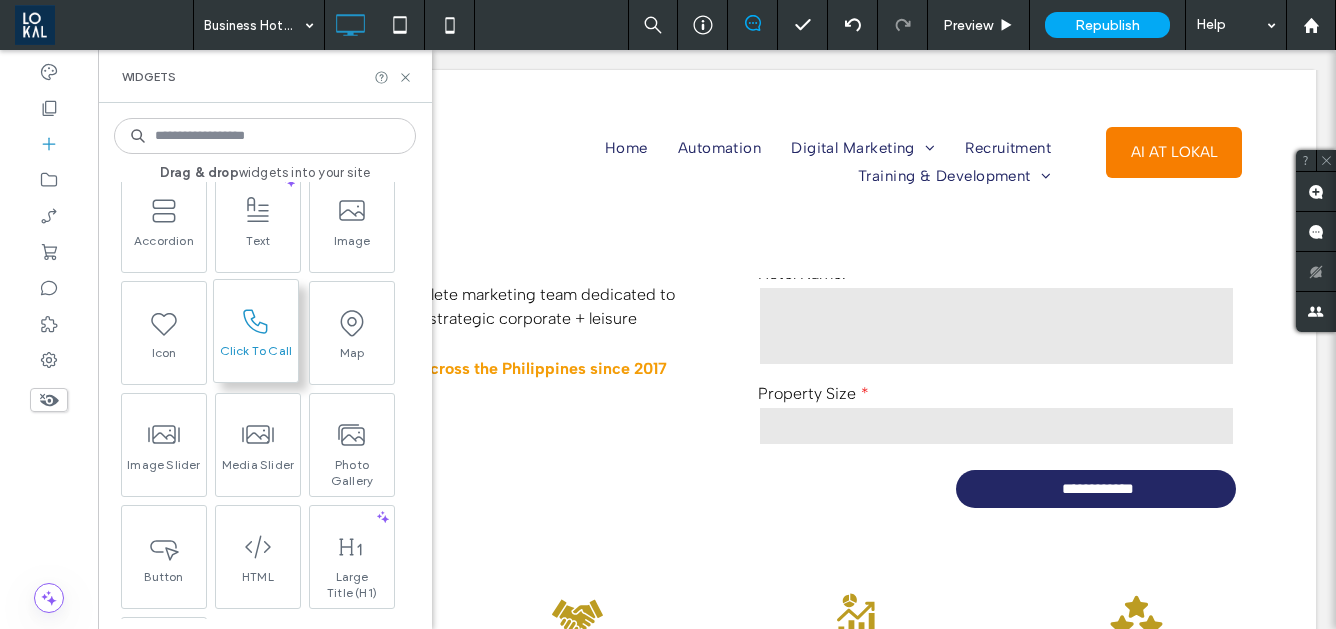 scroll, scrollTop: 73, scrollLeft: 0, axis: vertical 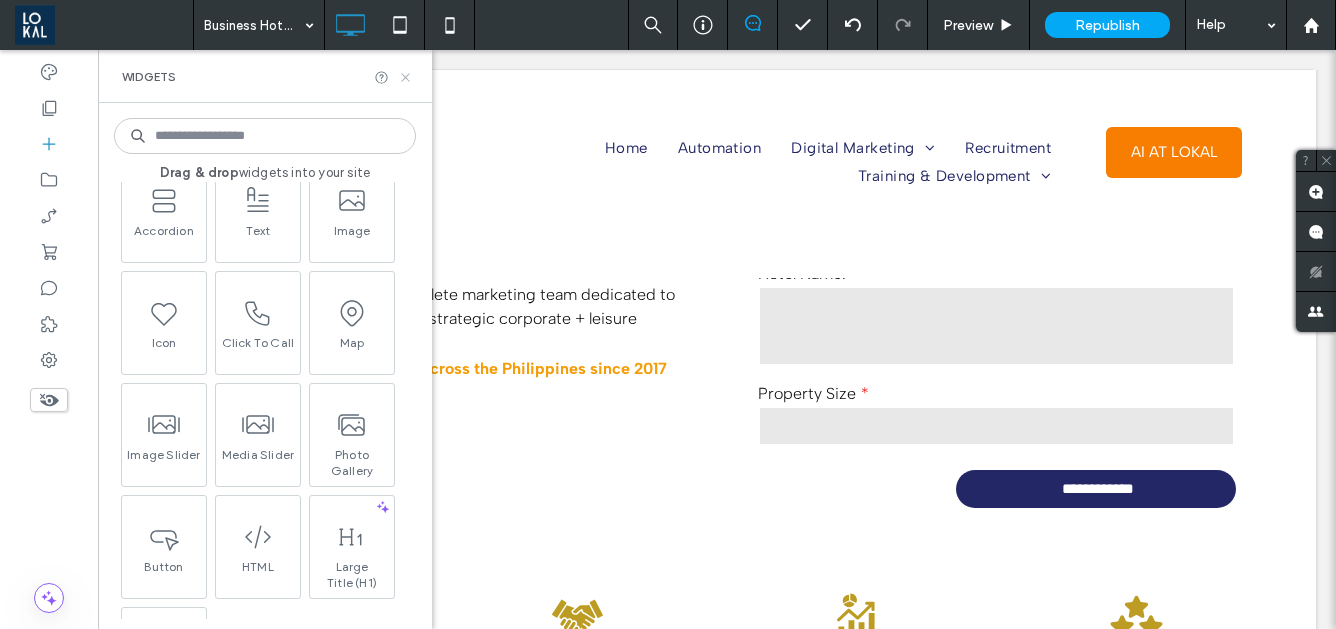 click 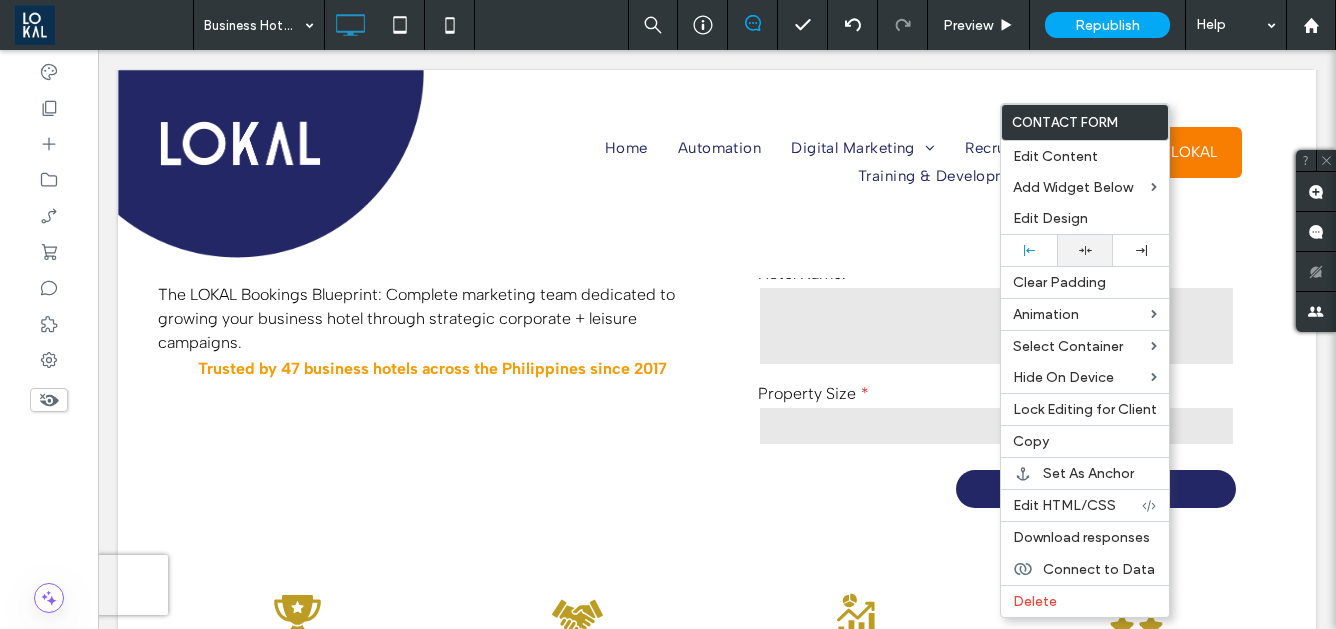 click 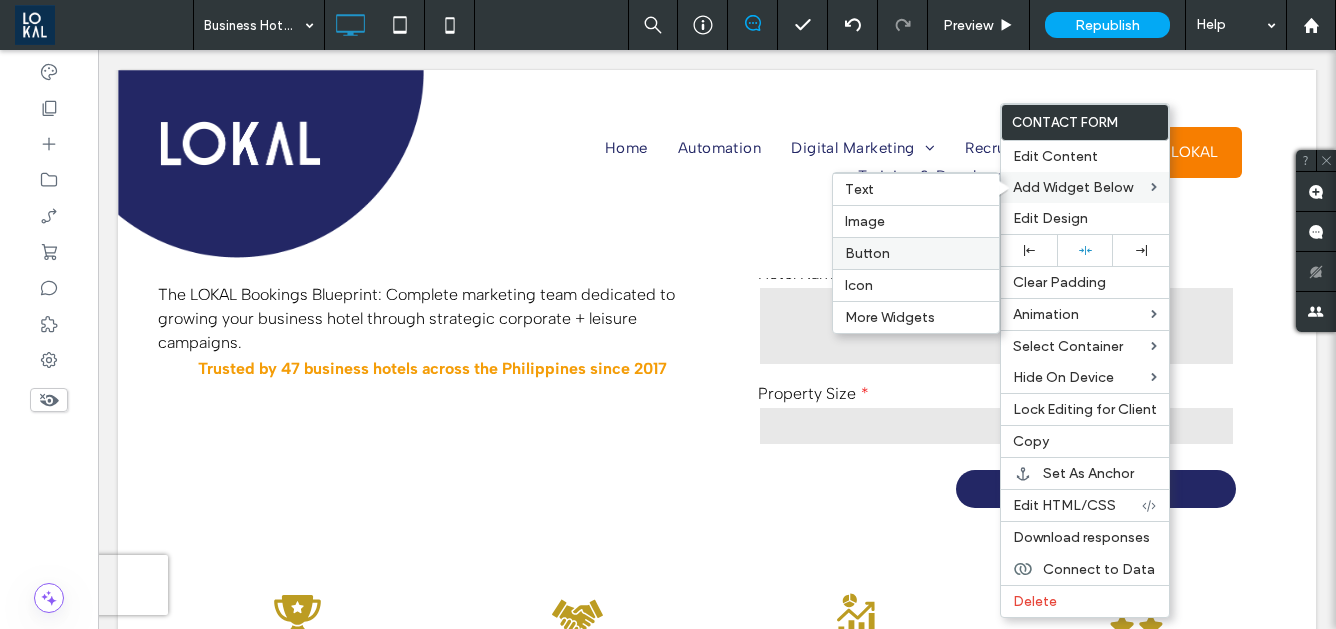click on "Button" at bounding box center (916, 253) 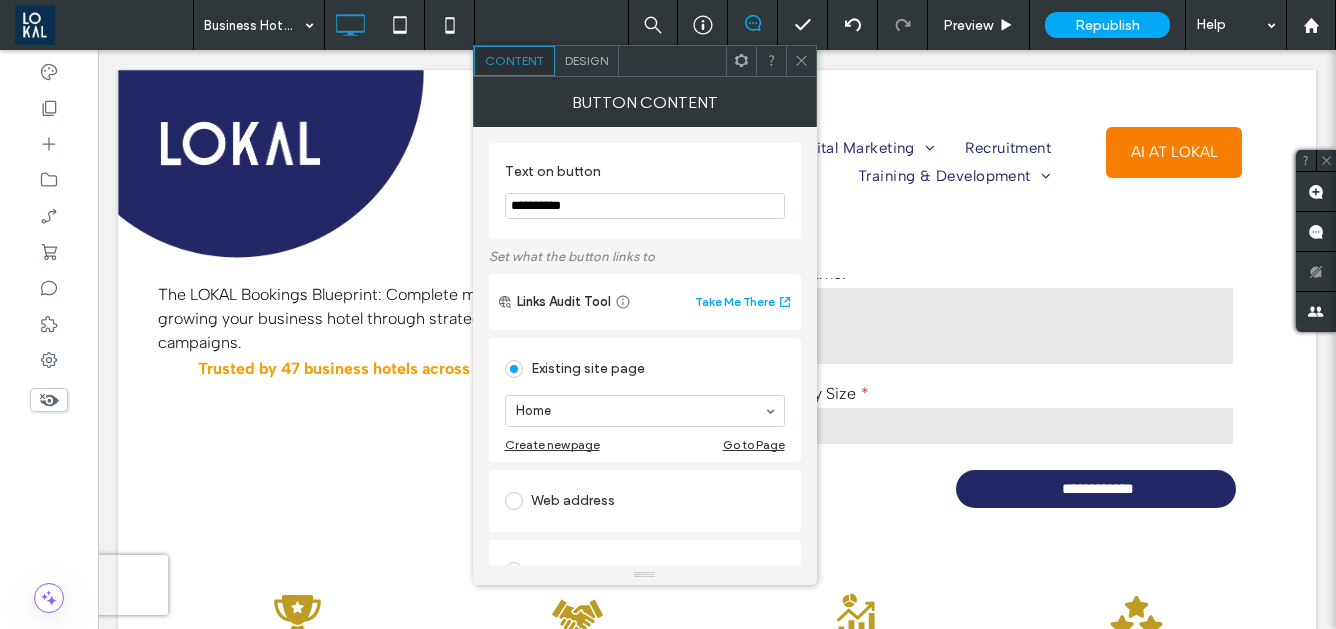 drag, startPoint x: 649, startPoint y: 202, endPoint x: 494, endPoint y: 201, distance: 155.00322 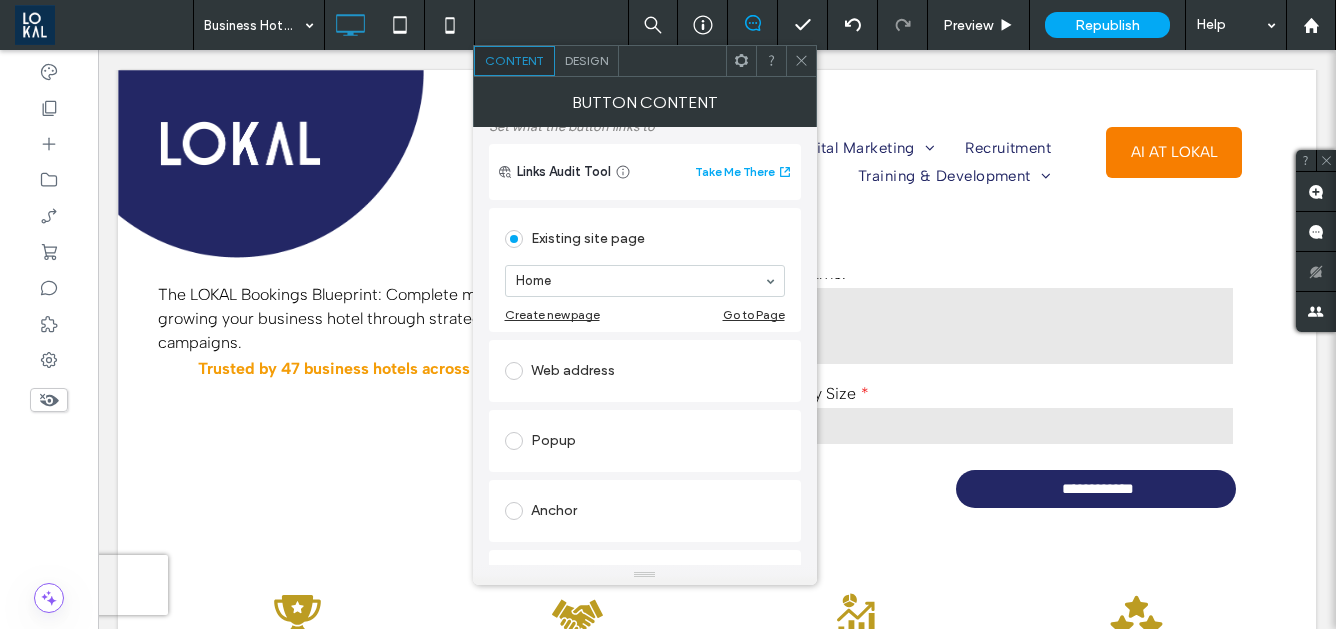 scroll, scrollTop: 132, scrollLeft: 0, axis: vertical 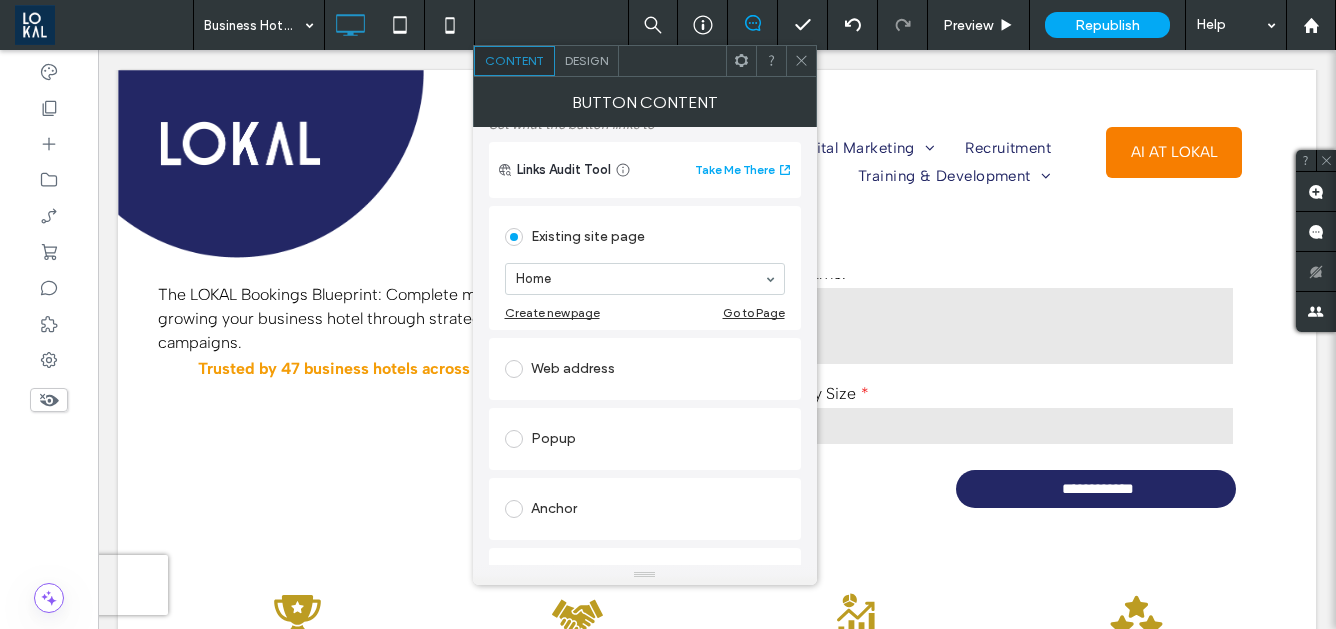 type on "**********" 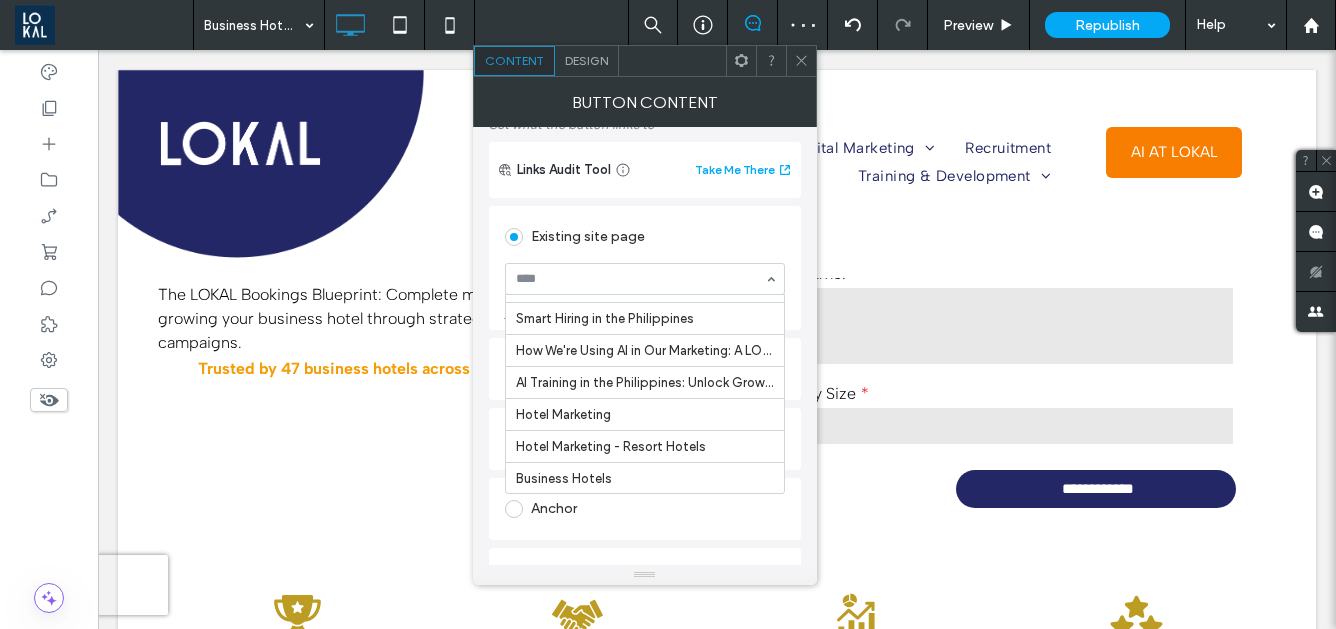 scroll, scrollTop: 2012, scrollLeft: 0, axis: vertical 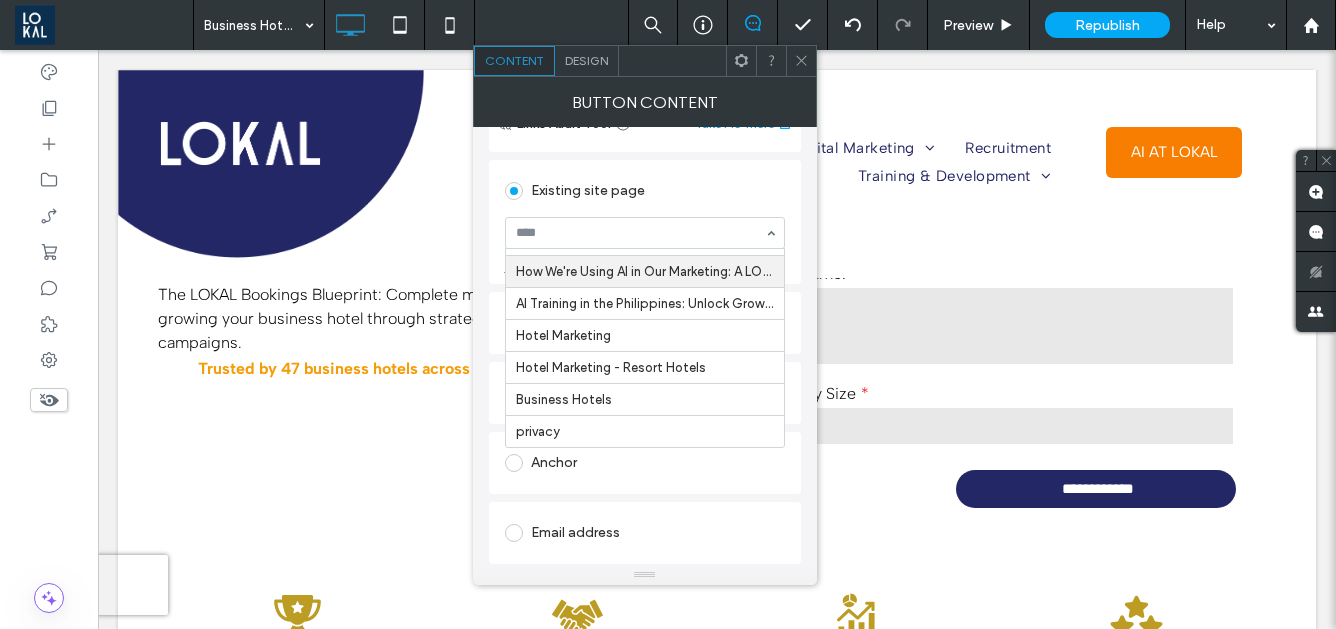 click on "Home Automation Ecommerce Marketing Shopify Partner Philippines Shopify Website Design Why is E-commerce Booming in the Philippines? A Guide on How to Build A Successful Online Store Here's Why You Need to Start Selling in Lazada and Shopee Full Service Digital Marketing Web Design Services Search Marketing Email Marketing Hotel Marketing Philippines Hotel SEO Philippines Hotel Web Design Services Real Estate Marketing Philippines Real Estate SEO Philippines Real Estate Web Design Services Law Firm Marketing Philippines Law Firm SEO Philippines Law Firm Web Design Services Travel Marketing Philippines Travel SEO Philippines Travel  Web Design Services Healthcare Firm Marketing Philippines Healthcare Firm SEO Philippines Healthcare Firm  Web Design Services Influencer Marketing Hubspot Partner Philippines Digital Public Relation Reputation Management Recruitment Training & Development LOKAL AI Training AI Training Digital Marketing Training Sales Training SEO for Hotels in the Philippines Offshore Staffing" at bounding box center [645, 233] 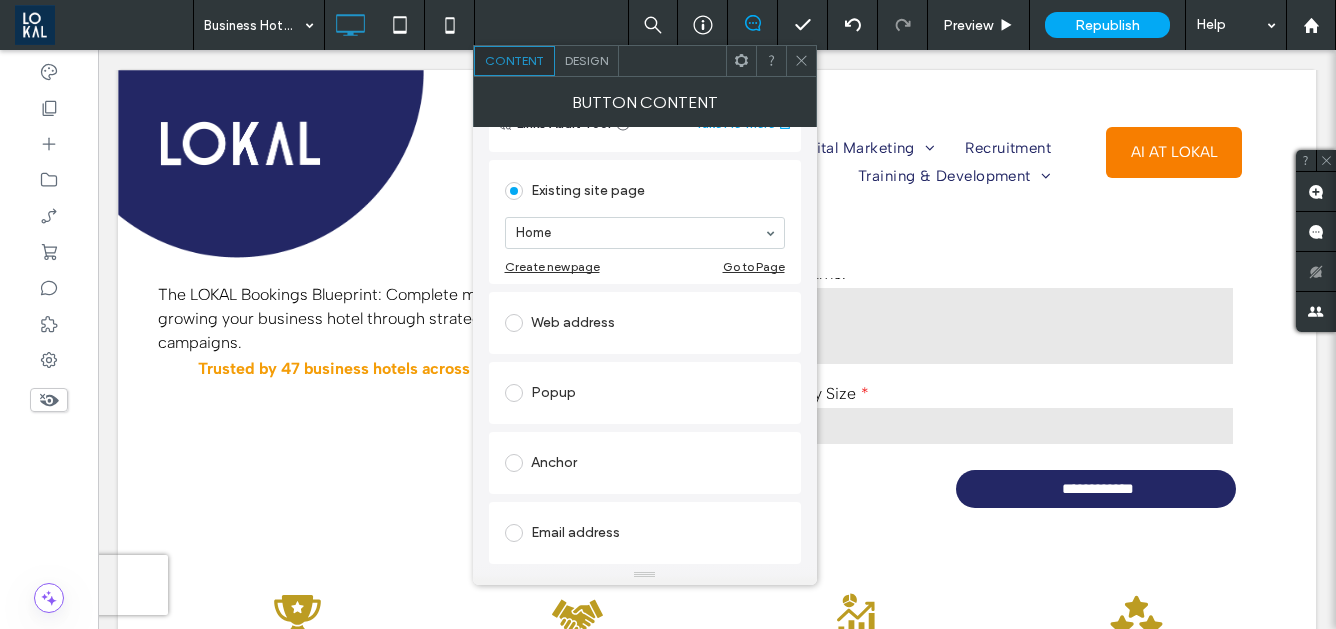 click 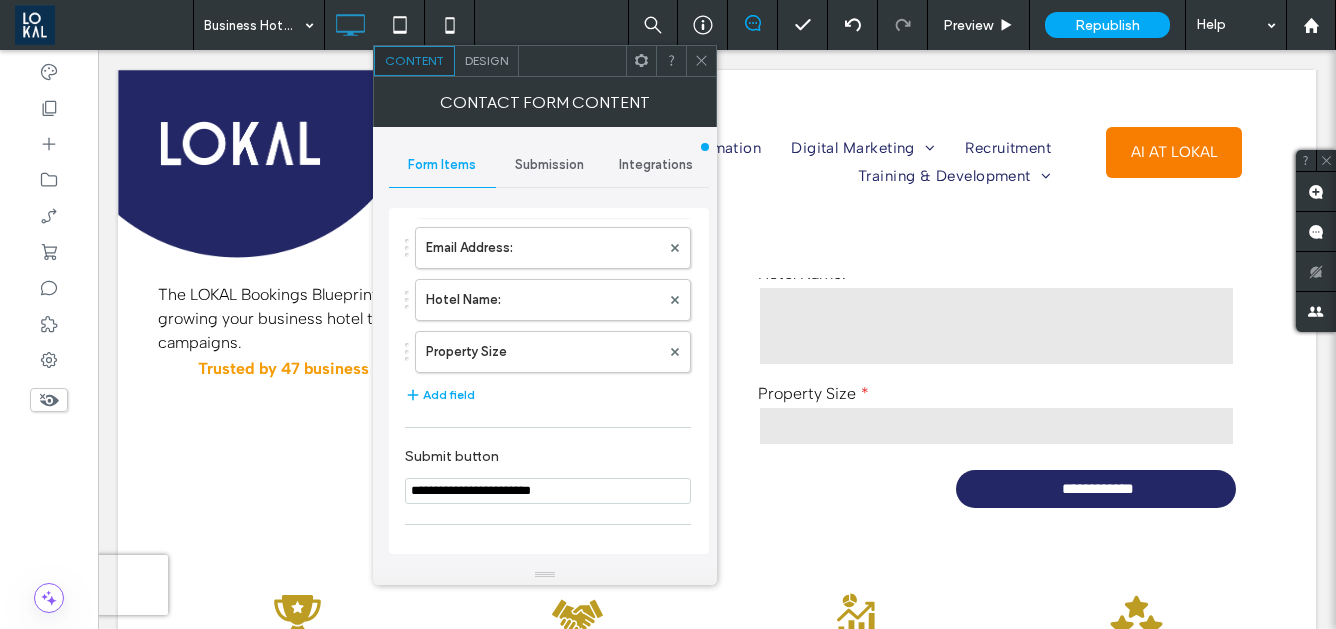 scroll, scrollTop: 241, scrollLeft: 0, axis: vertical 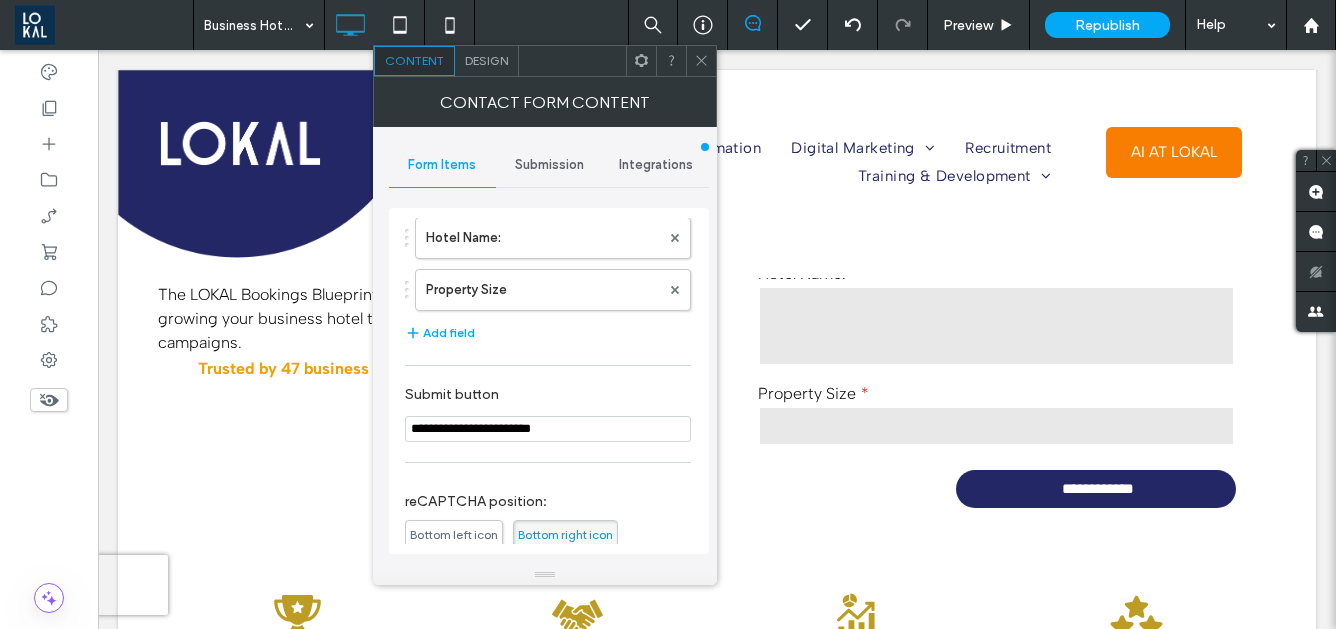 click on "**********" at bounding box center (548, 429) 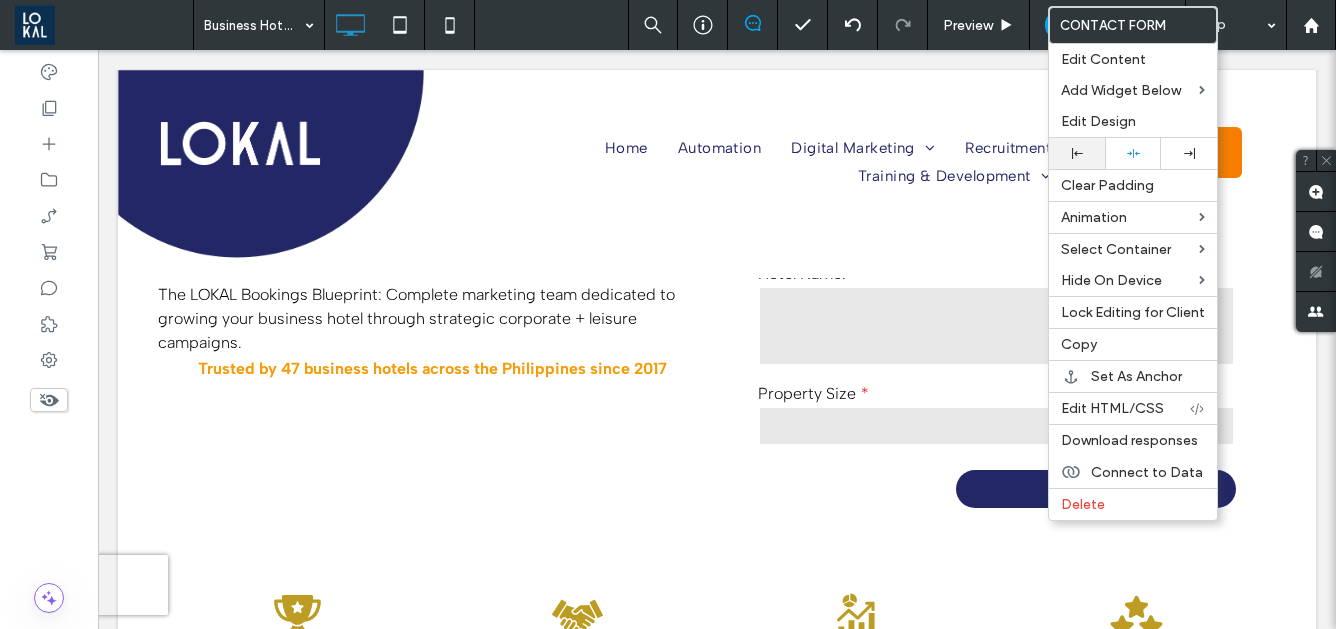 click 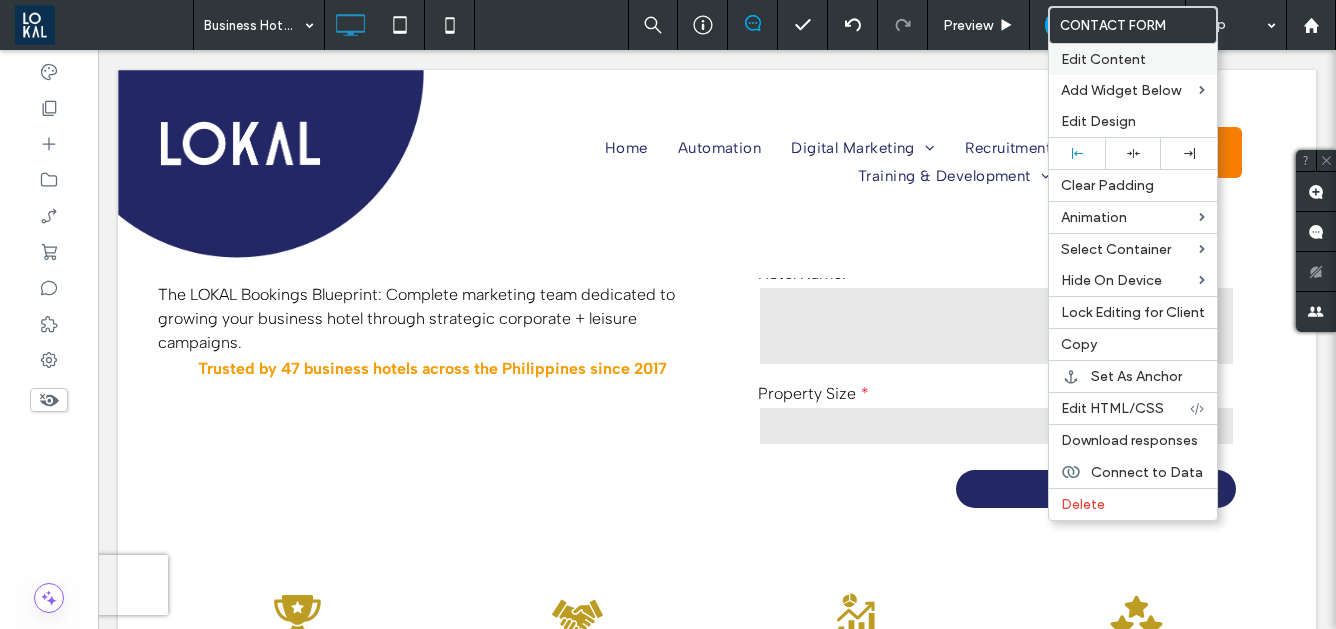 click on "Edit Content" at bounding box center [1103, 59] 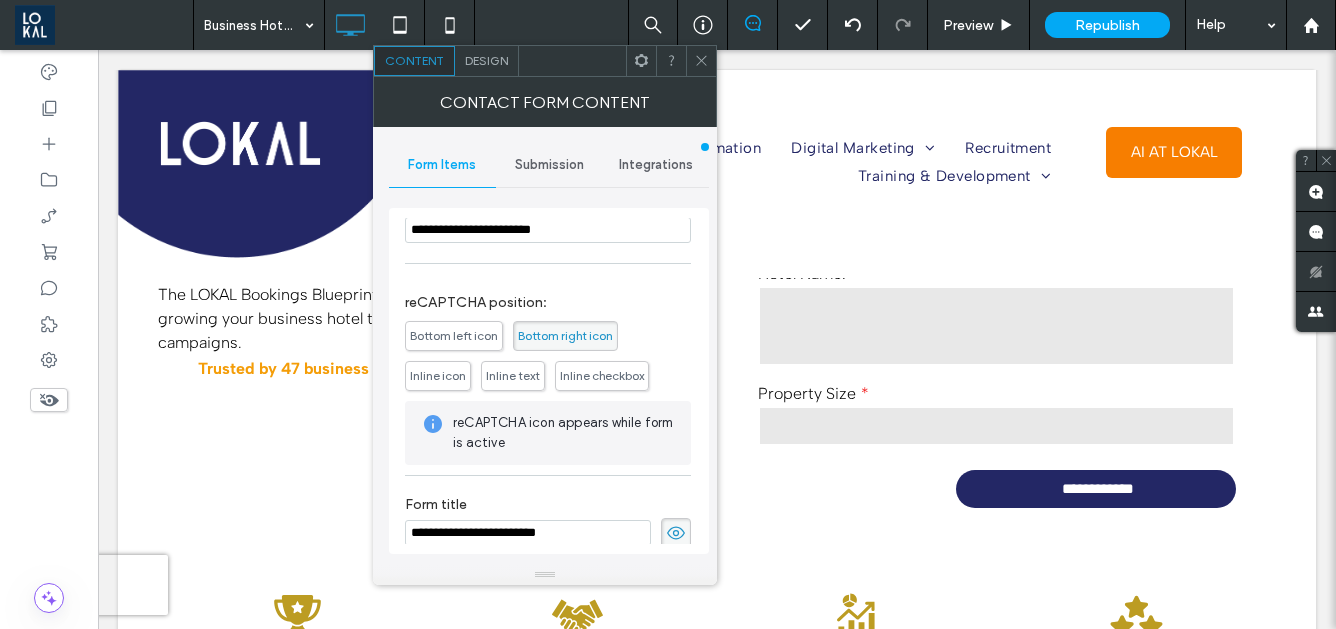 scroll, scrollTop: 458, scrollLeft: 0, axis: vertical 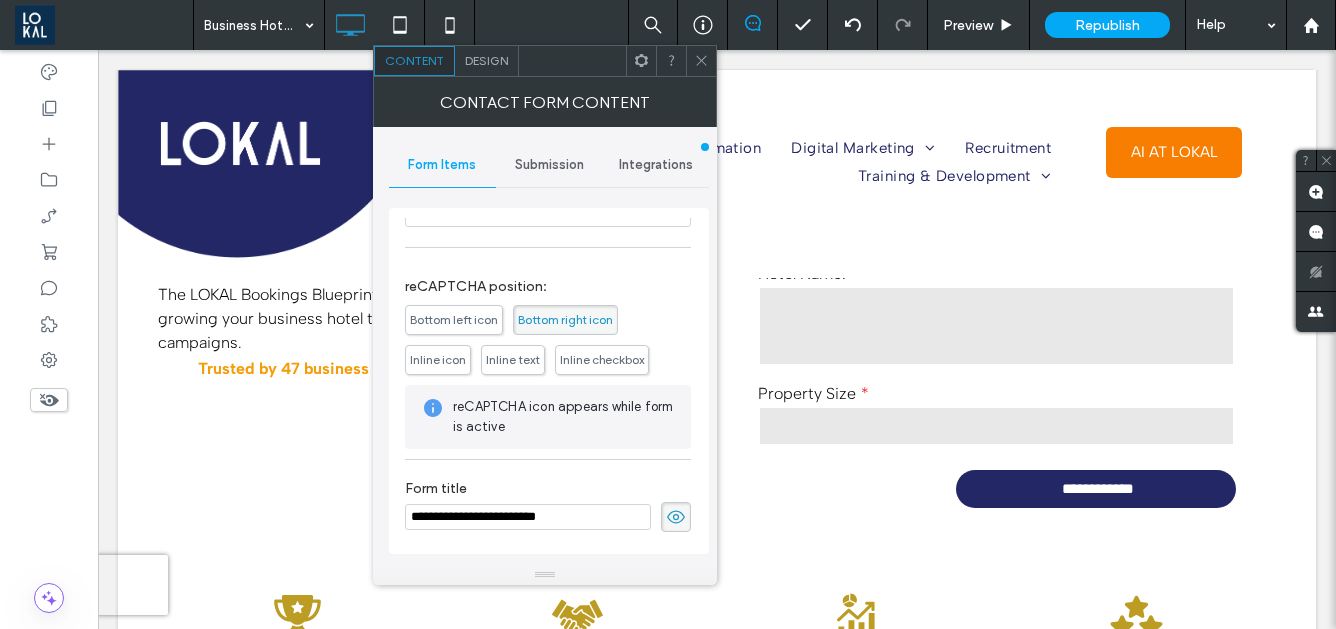click on "Design" at bounding box center (487, 61) 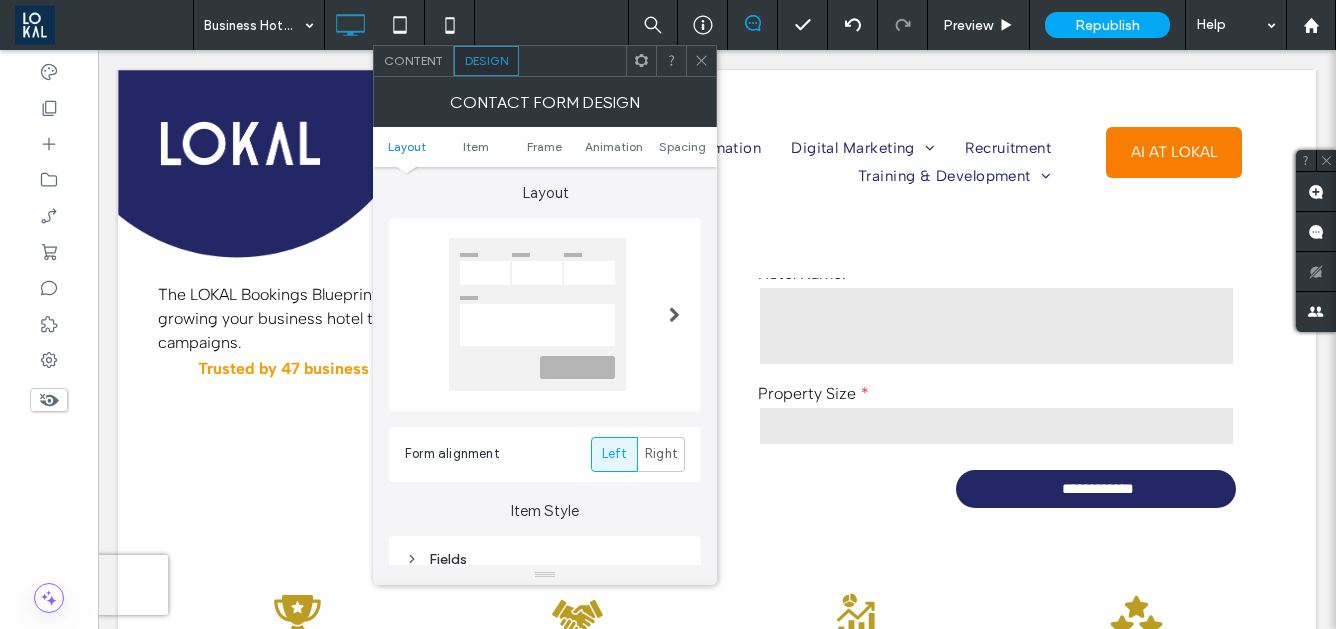 scroll, scrollTop: 0, scrollLeft: 0, axis: both 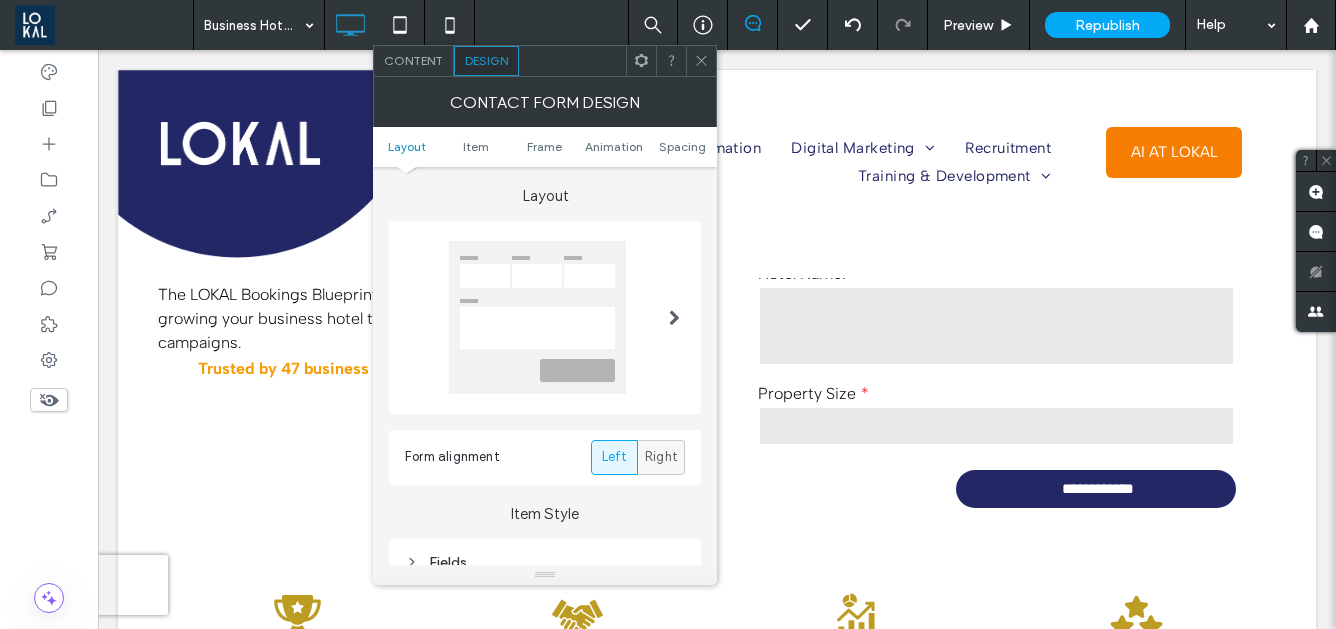 click on "Right" at bounding box center (661, 457) 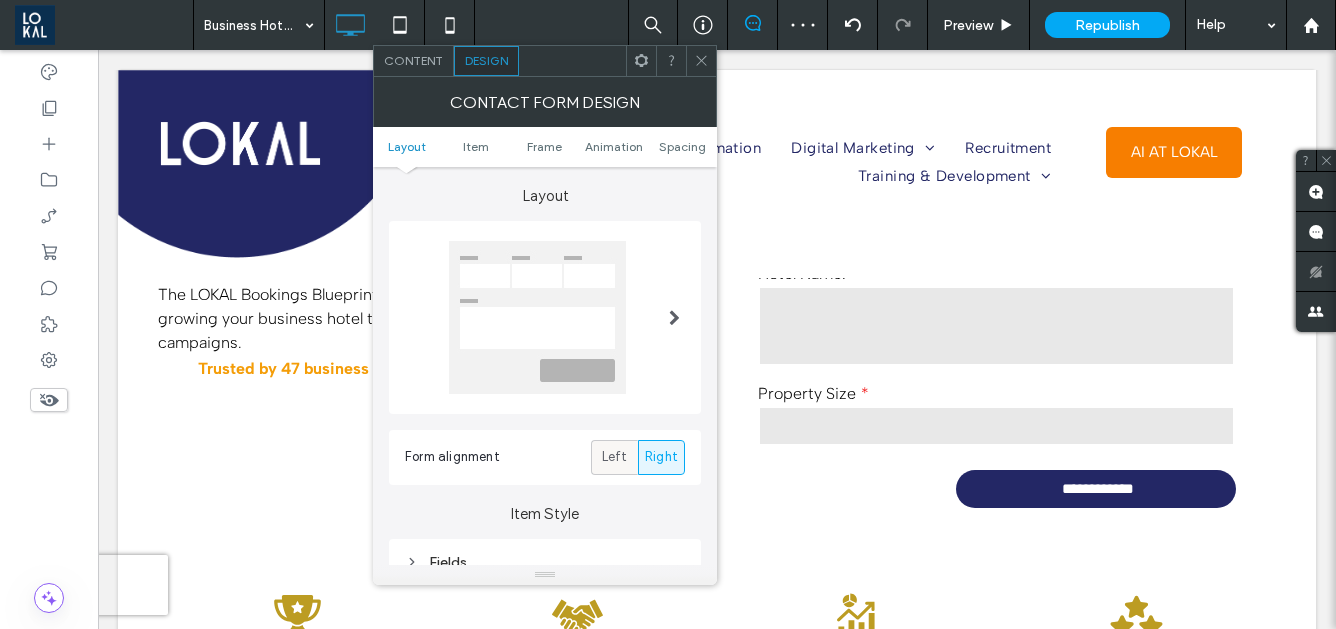 click on "Left" at bounding box center [615, 457] 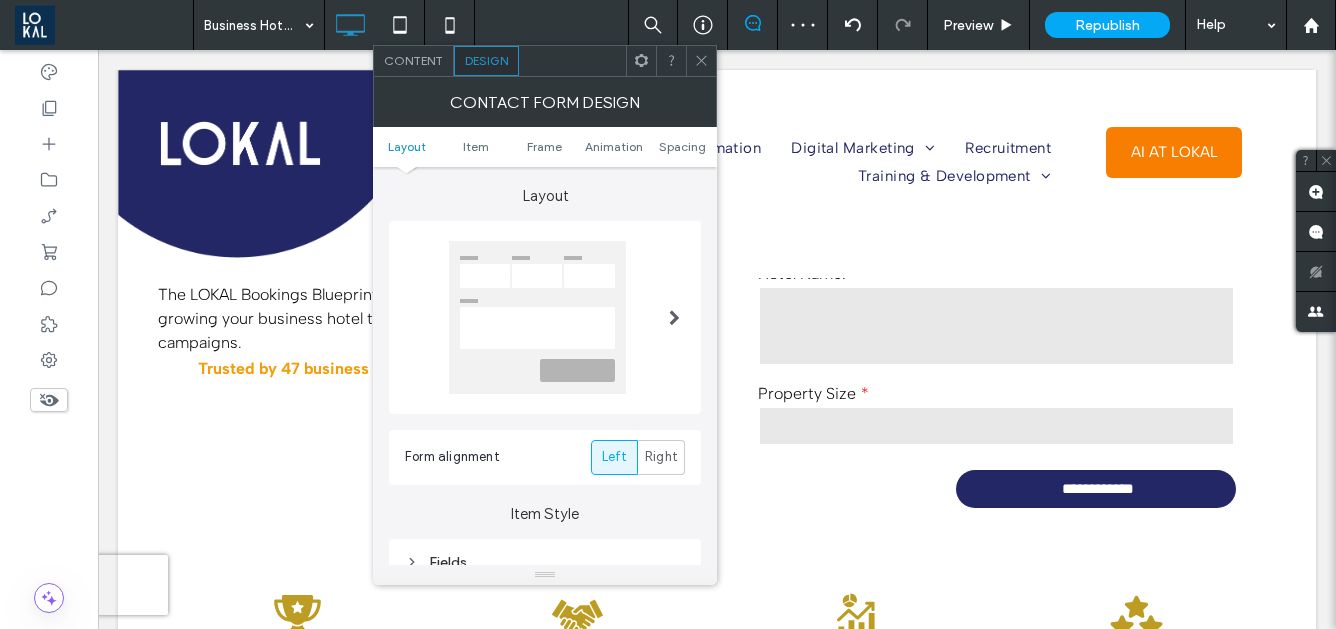click at bounding box center (674, 317) 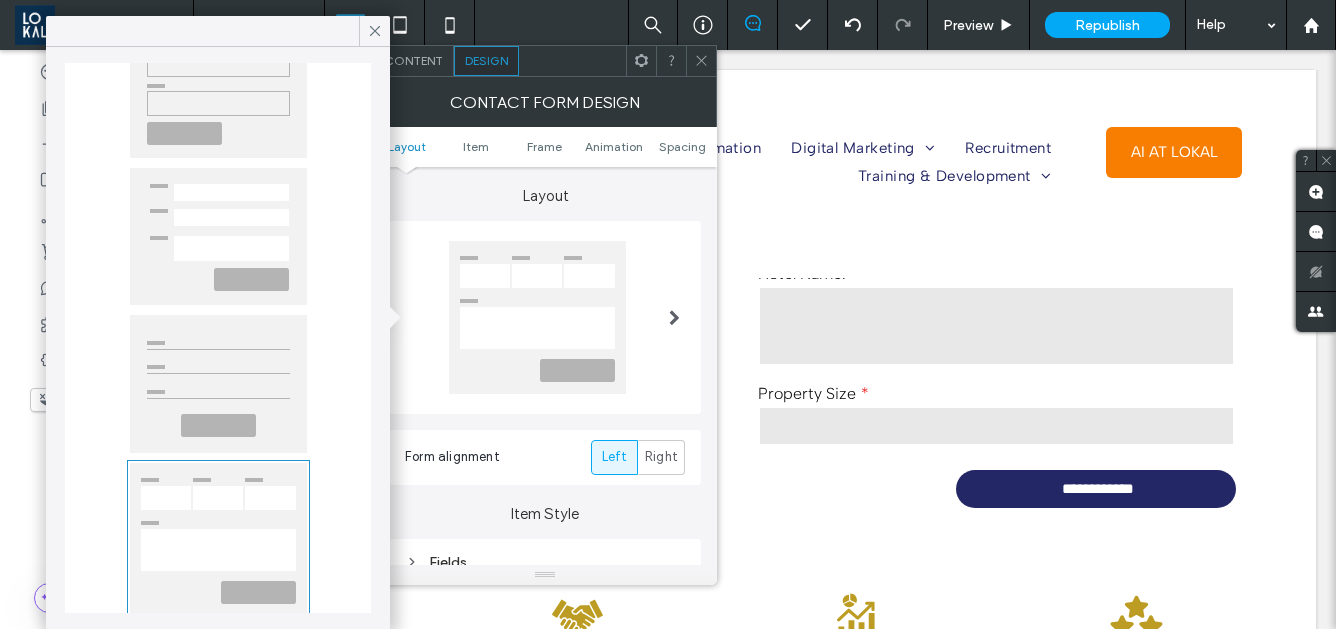 scroll, scrollTop: 138, scrollLeft: 0, axis: vertical 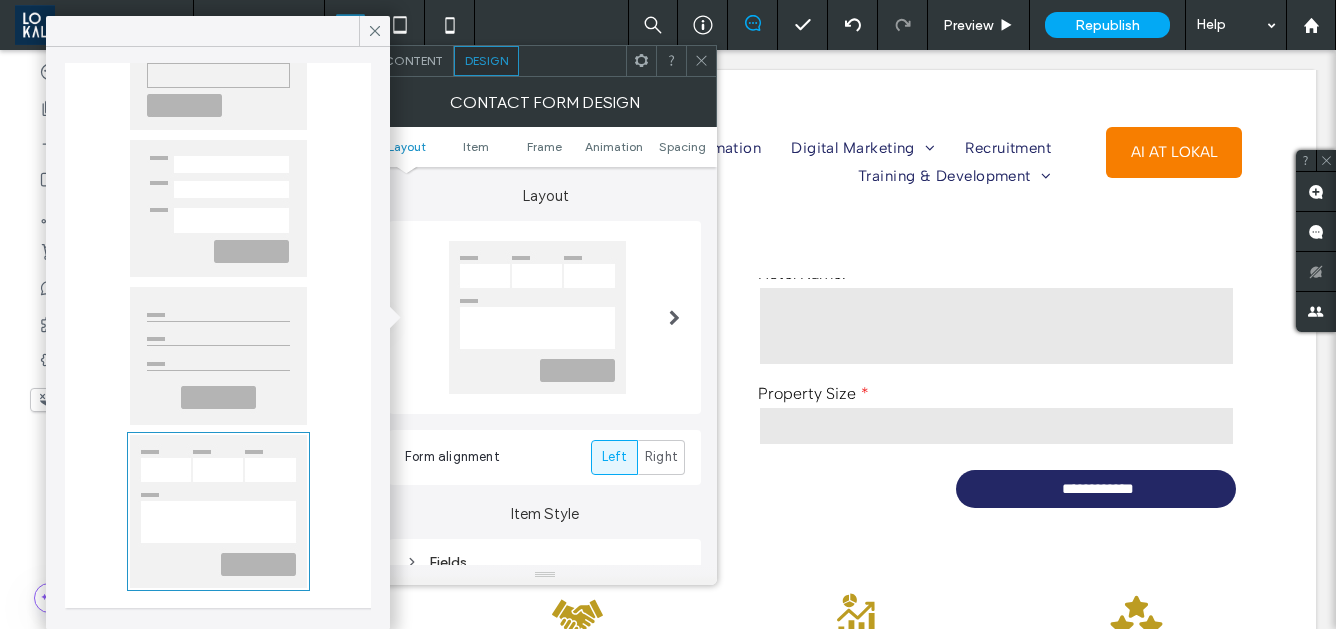 click at bounding box center [218, 356] 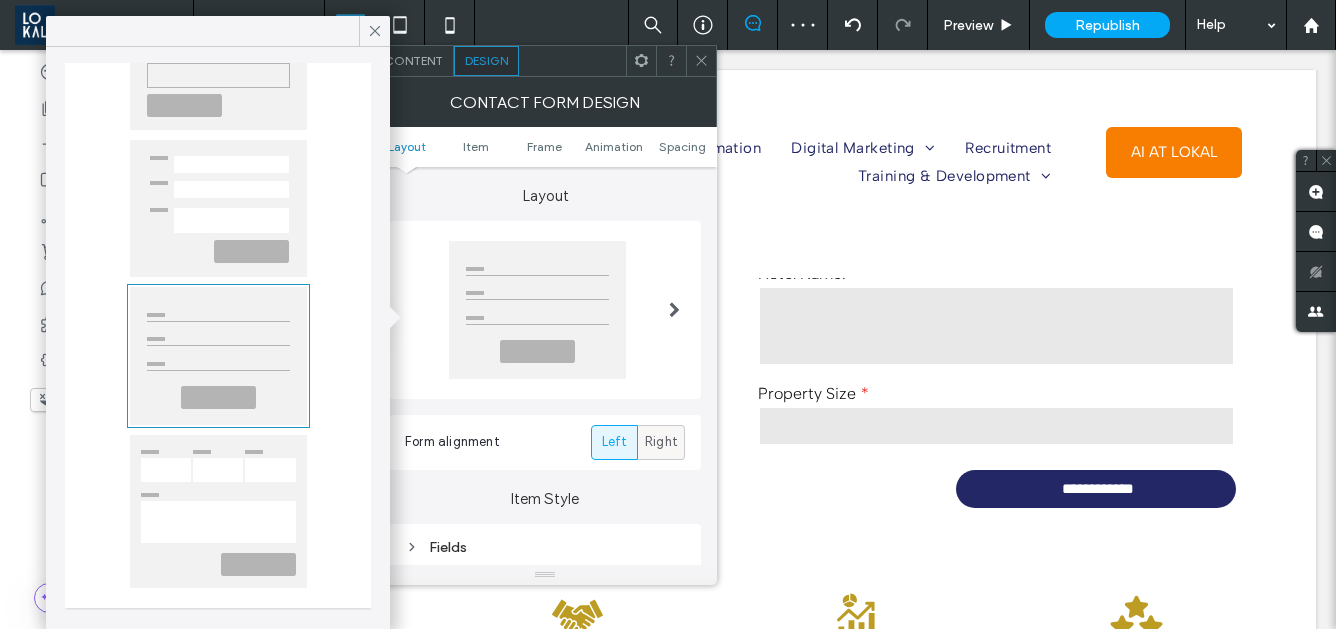 click on "Right" at bounding box center [661, 442] 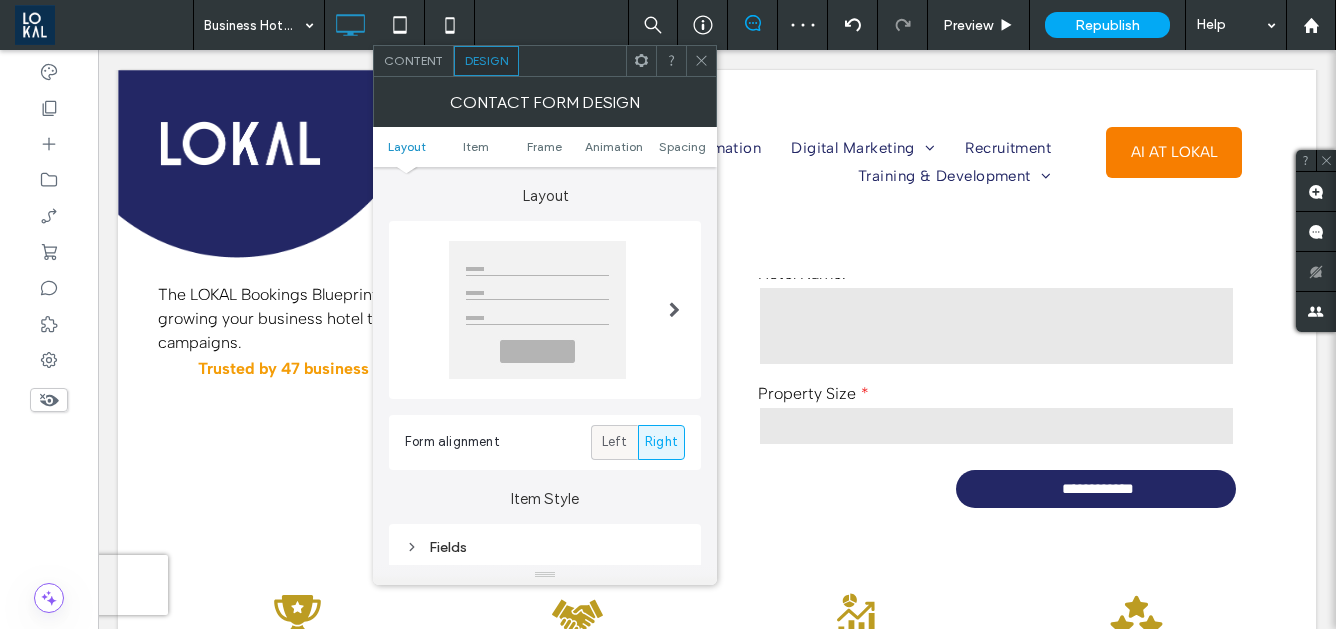 click on "Left" at bounding box center (615, 442) 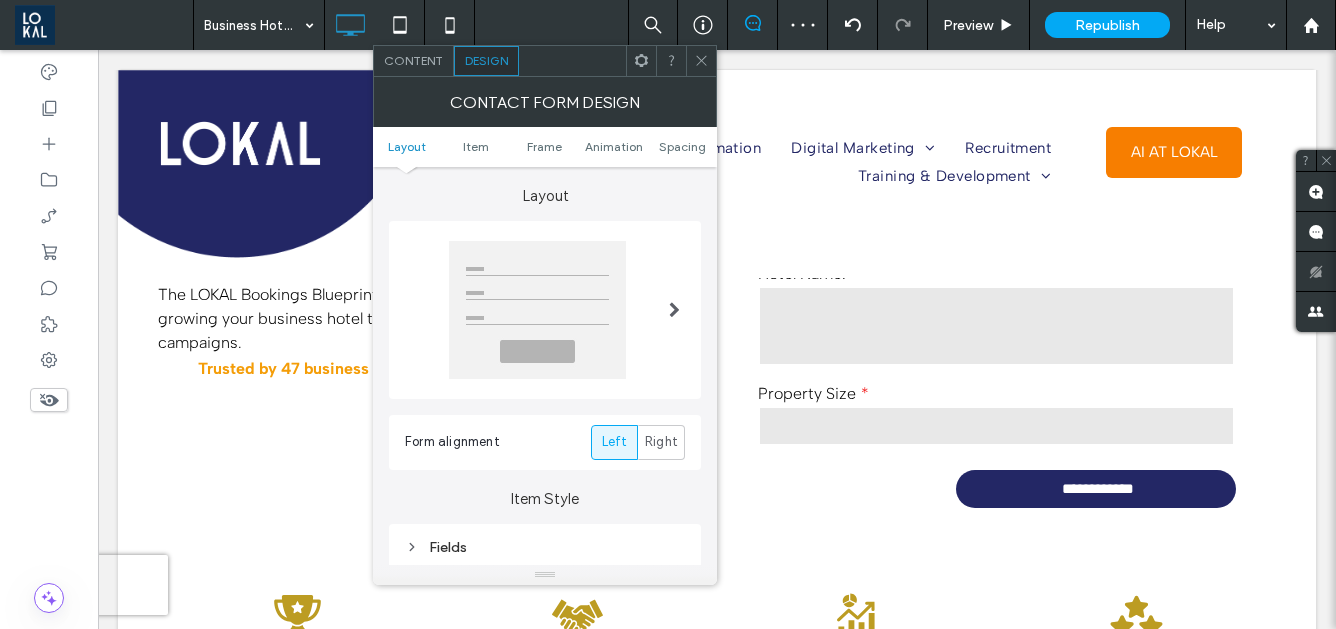 click at bounding box center [674, 310] 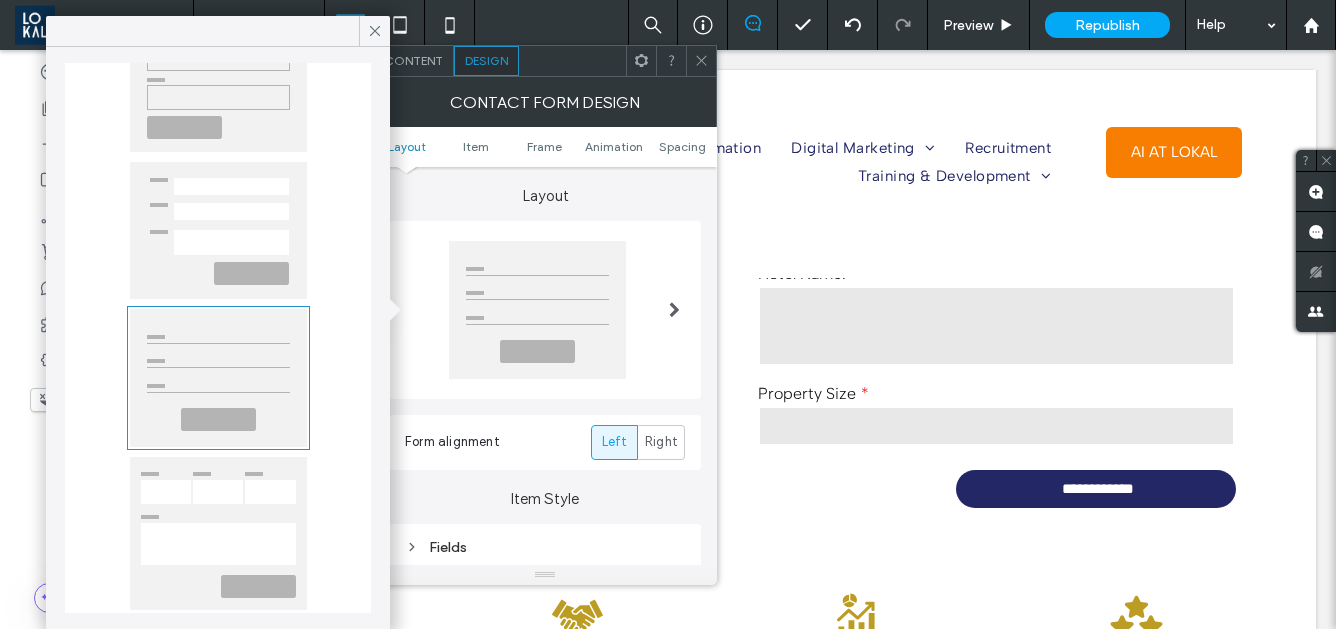 scroll, scrollTop: 138, scrollLeft: 0, axis: vertical 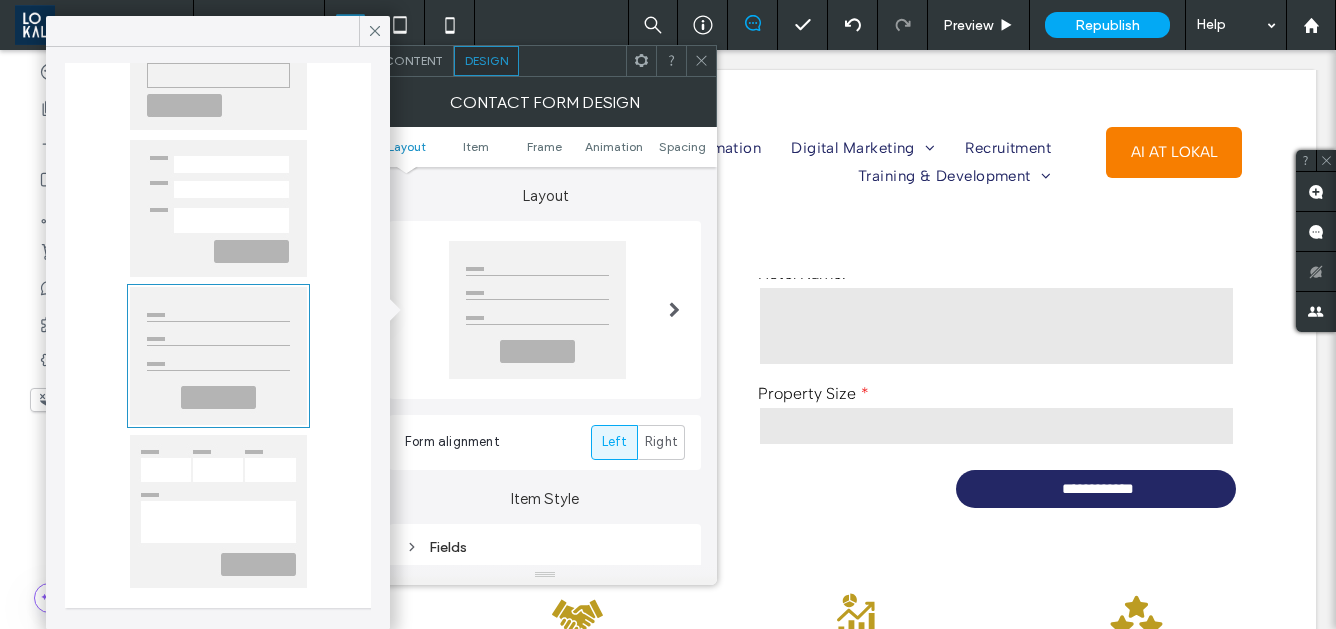 click at bounding box center (218, 511) 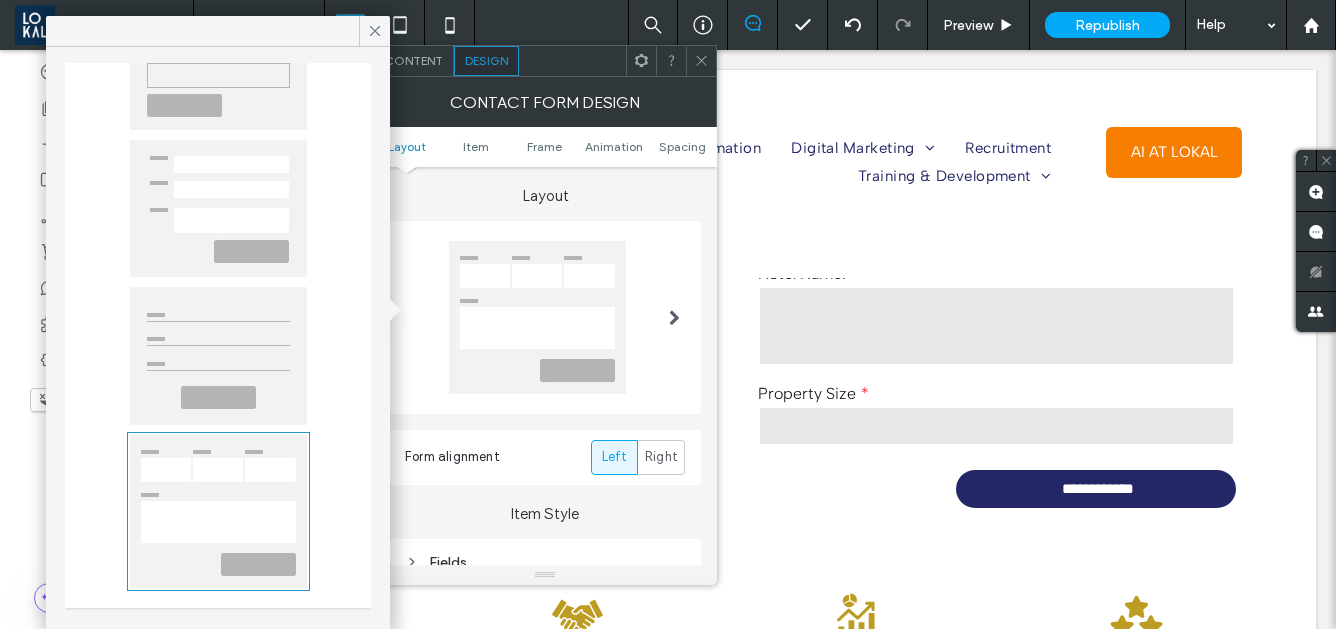 scroll, scrollTop: 0, scrollLeft: 0, axis: both 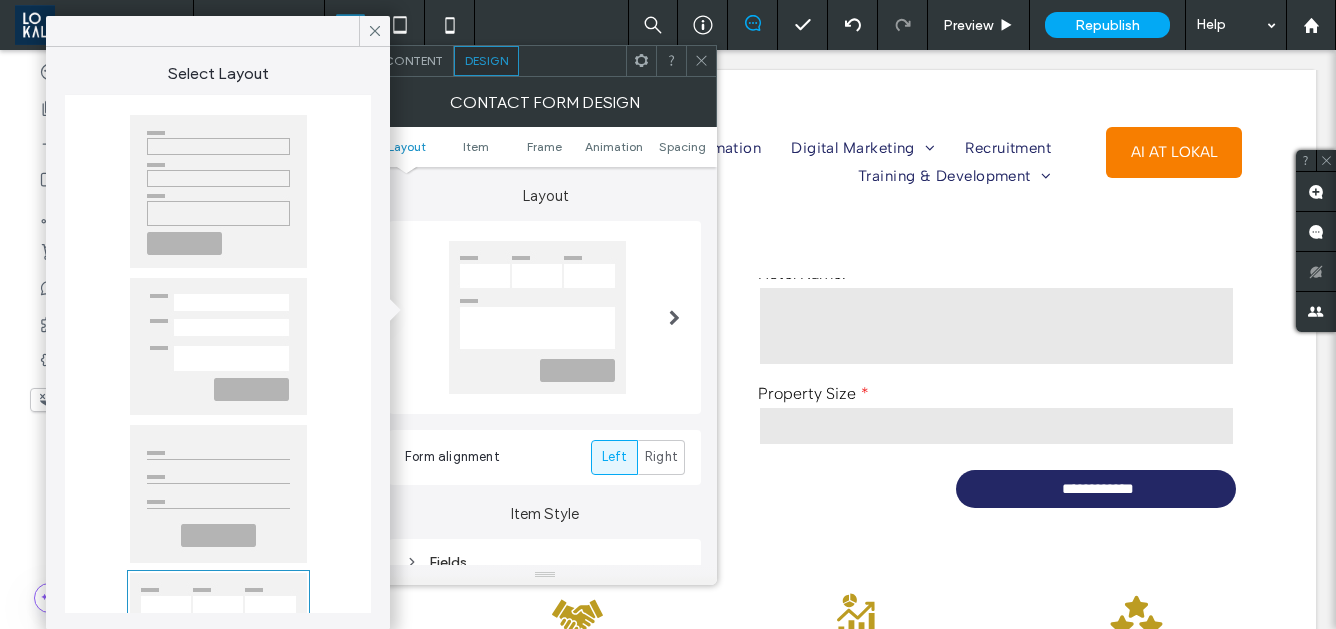 click at bounding box center [218, 191] 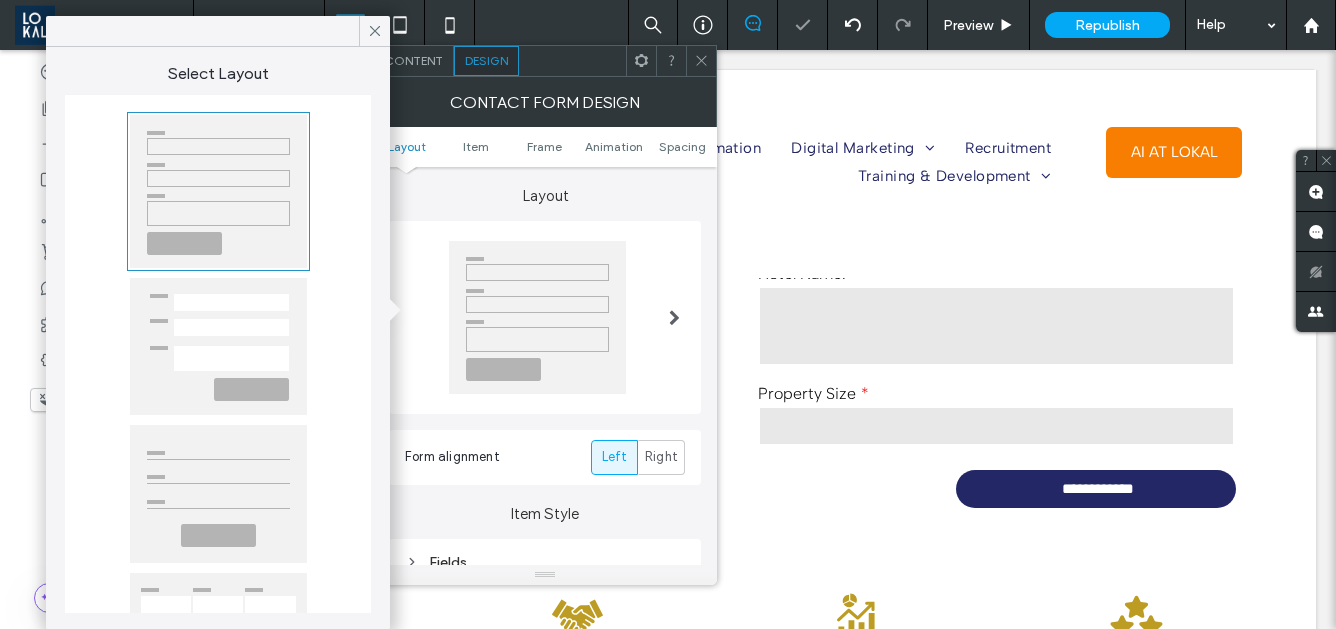 scroll, scrollTop: 138, scrollLeft: 0, axis: vertical 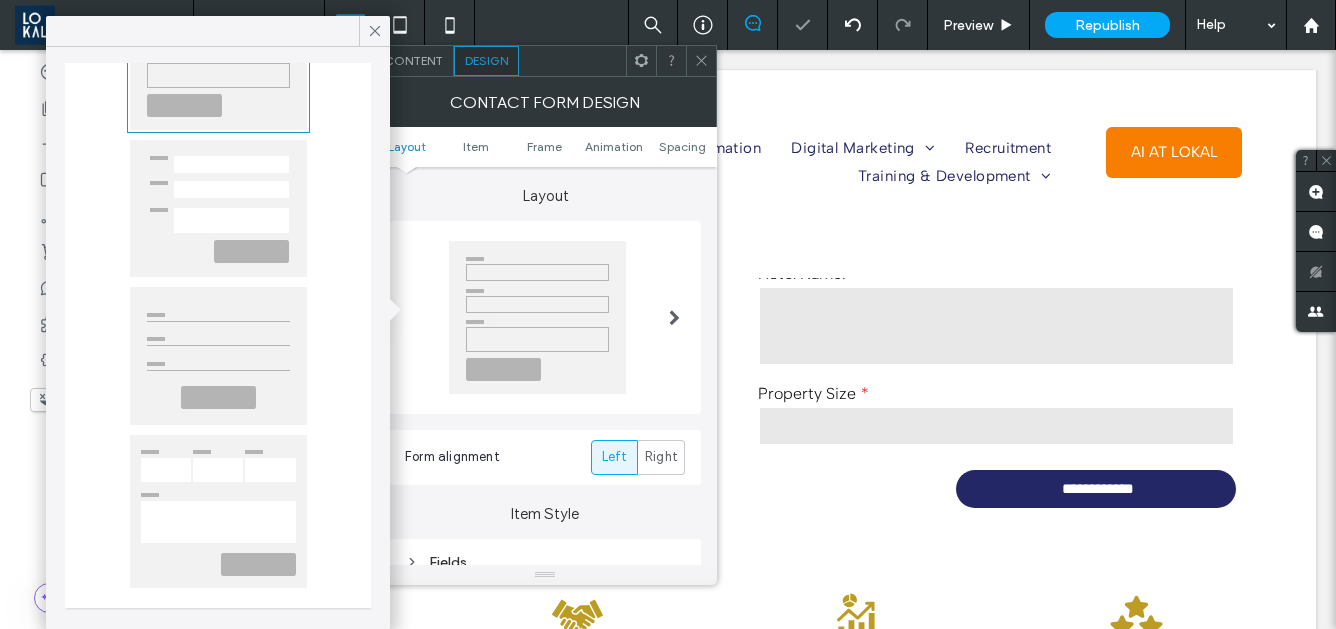 click at bounding box center (218, 511) 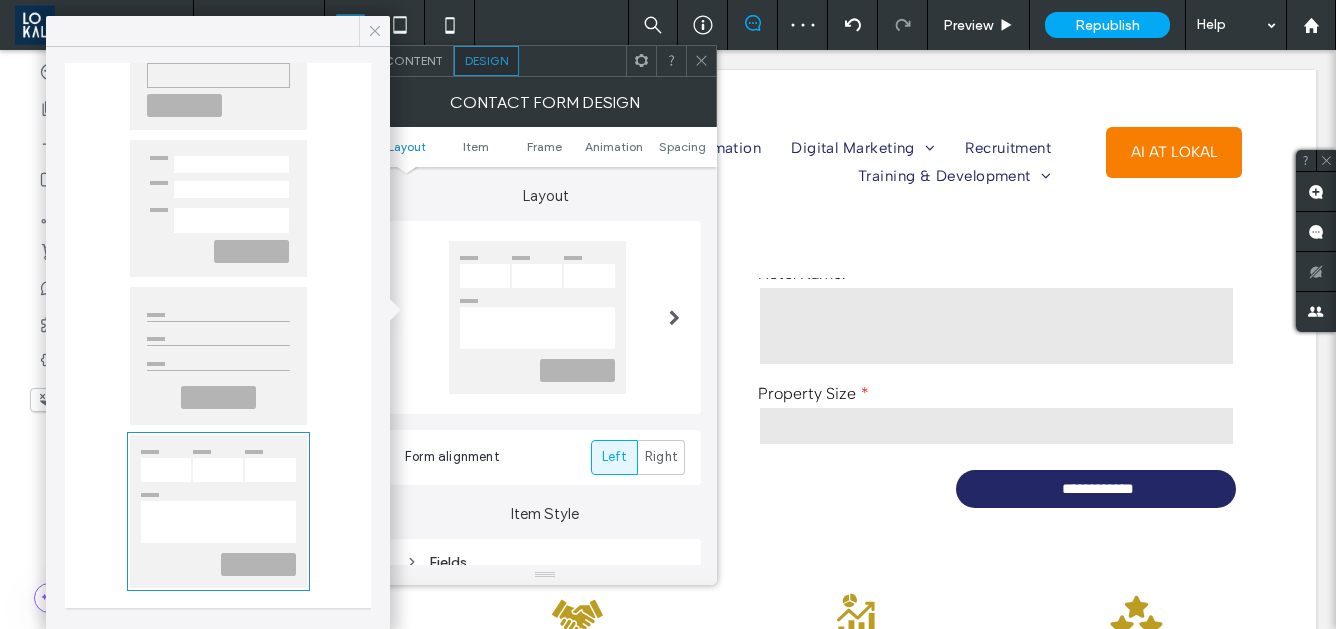 click 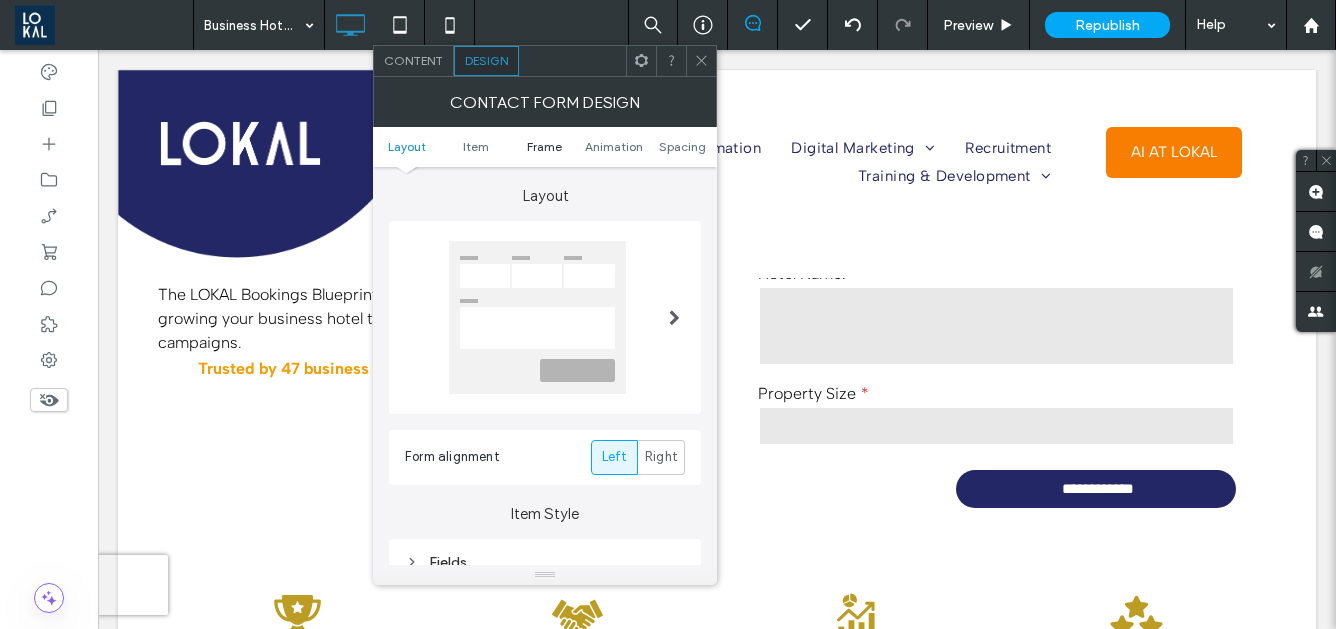 click on "Frame" at bounding box center (544, 146) 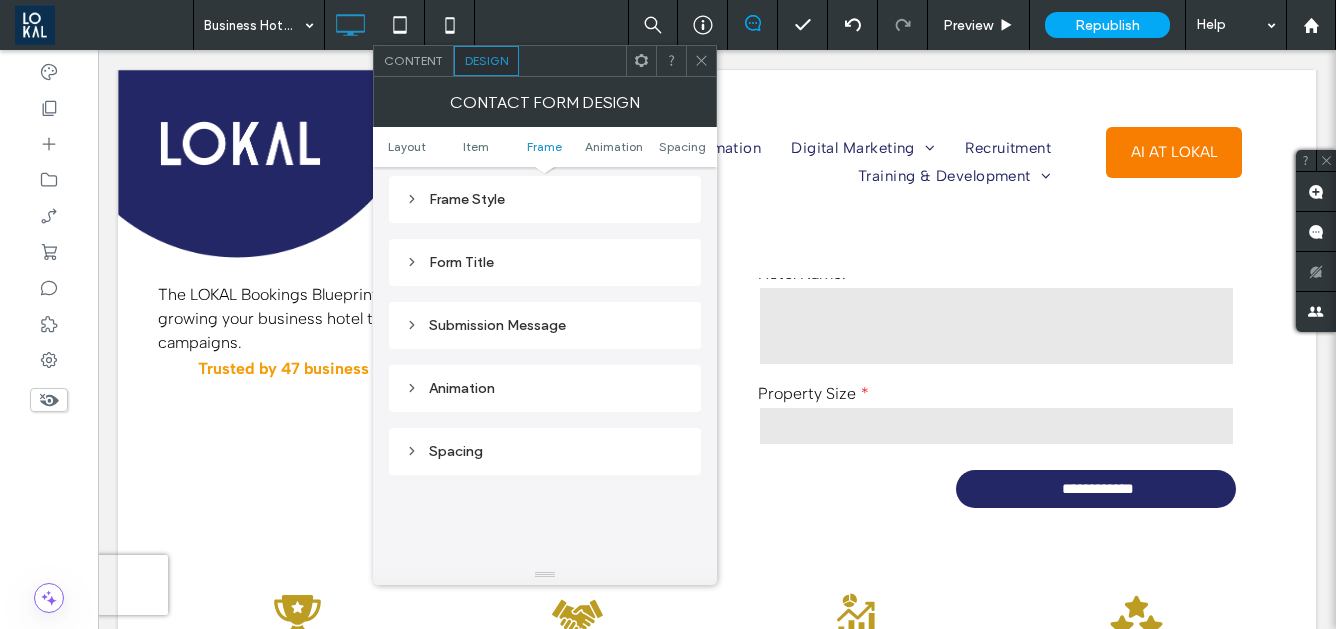 scroll, scrollTop: 602, scrollLeft: 0, axis: vertical 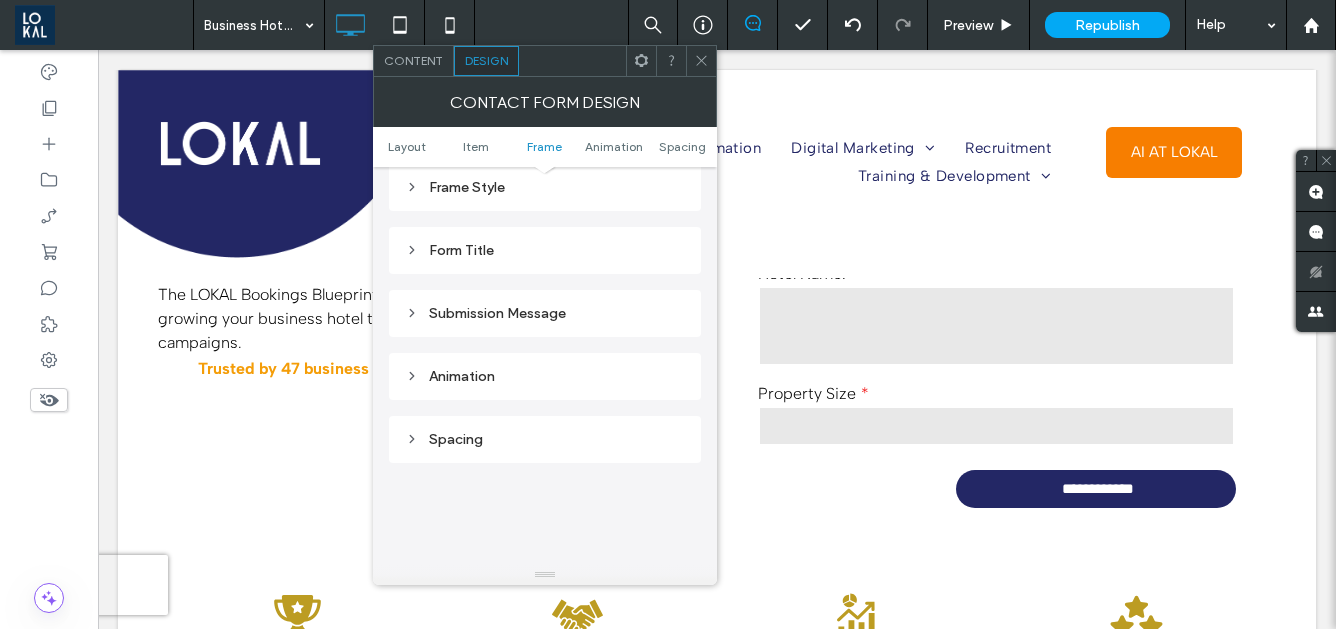 click 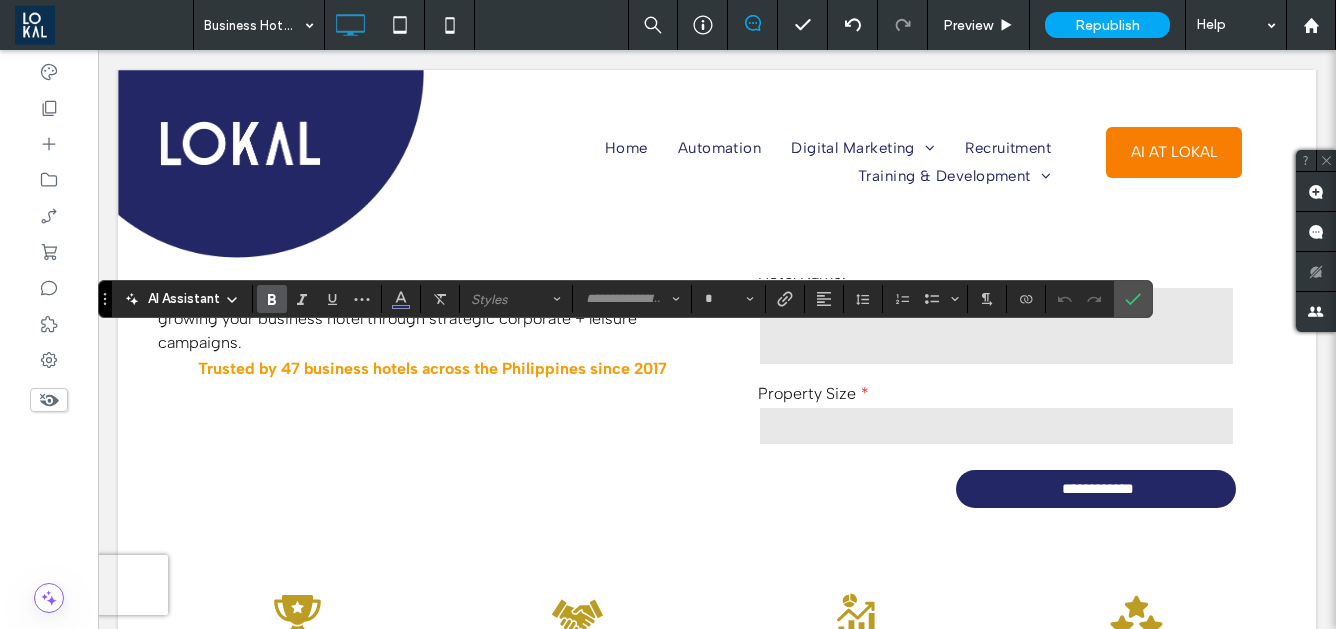 type on "**********" 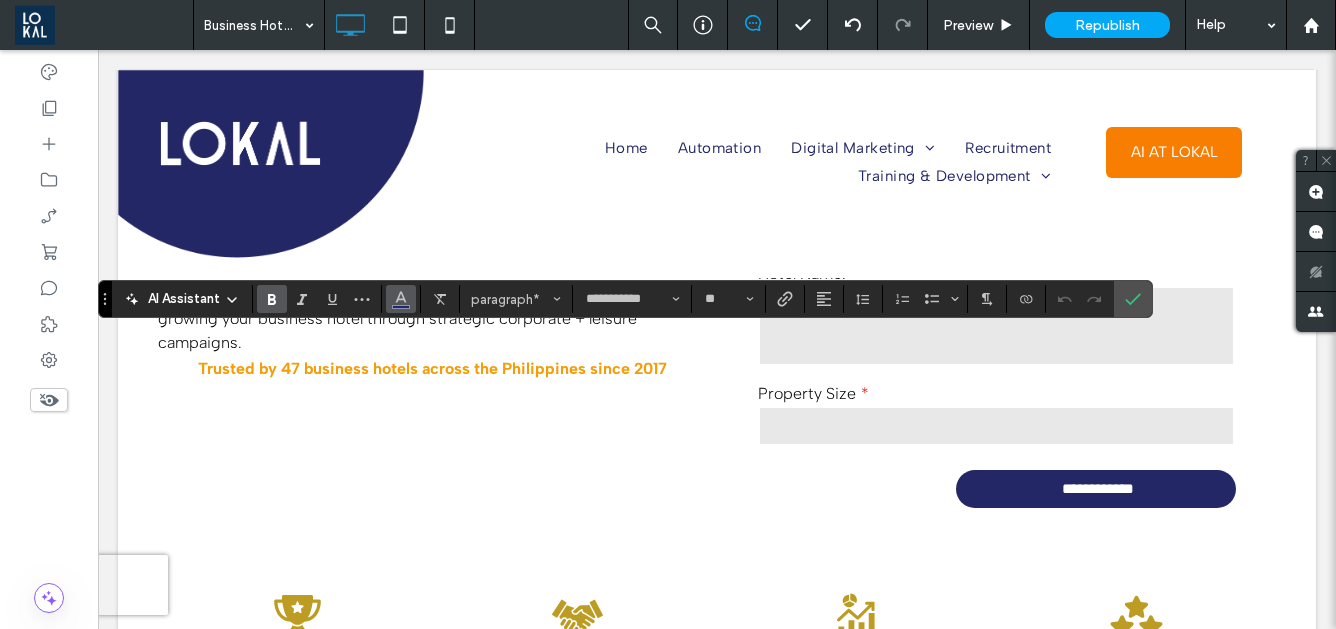 click at bounding box center (401, 299) 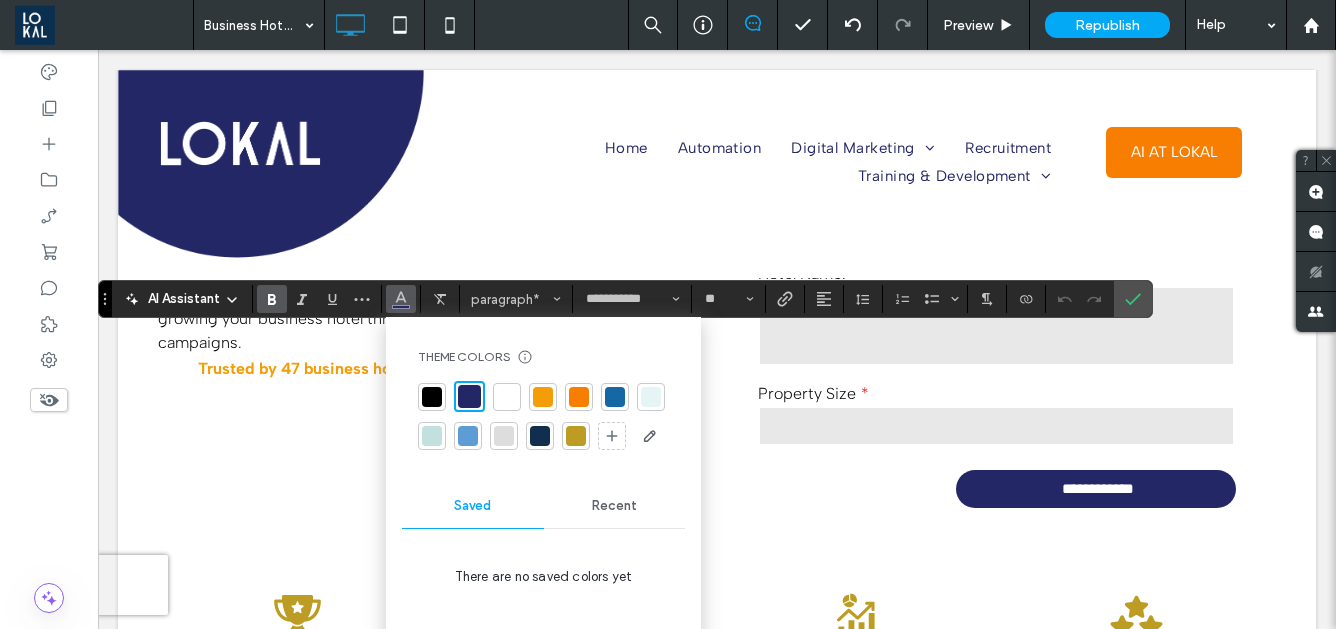 click at bounding box center (543, 397) 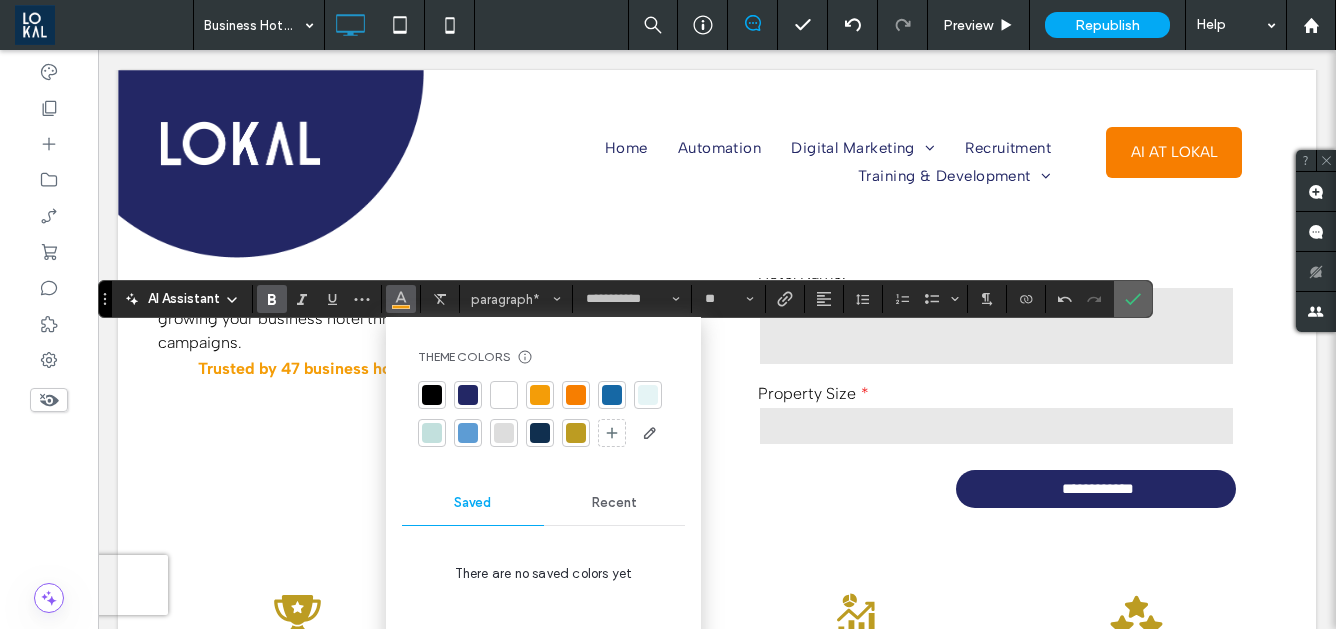 click 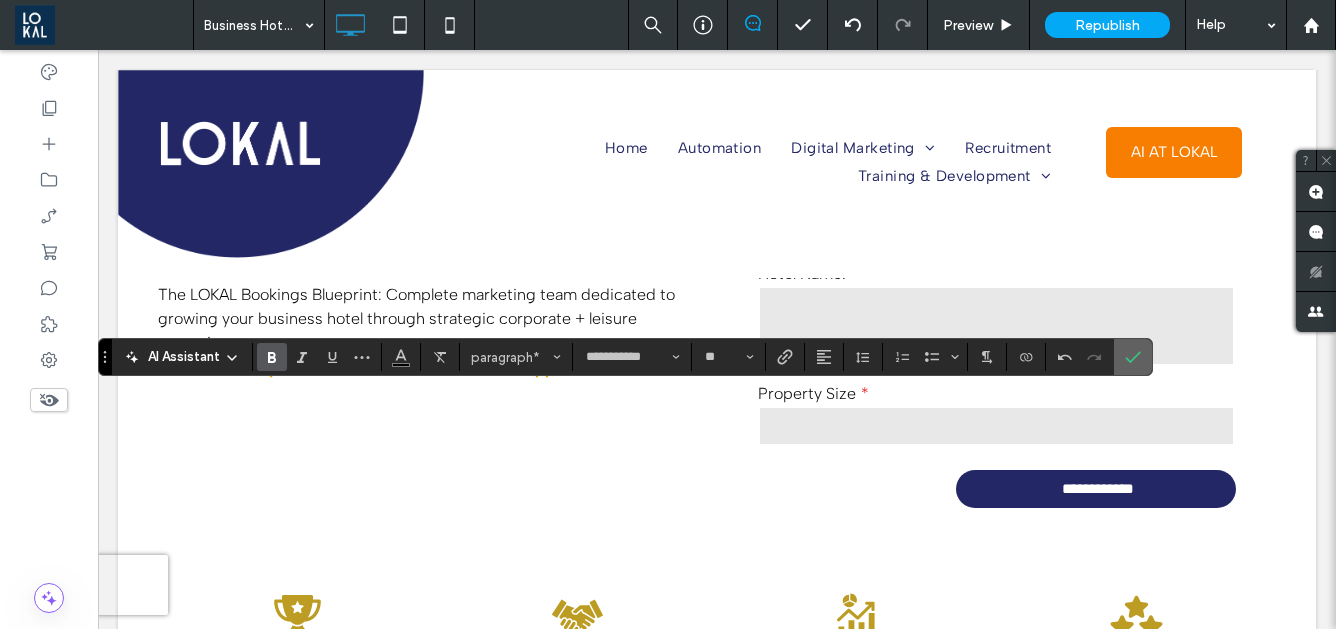 click at bounding box center [1129, 357] 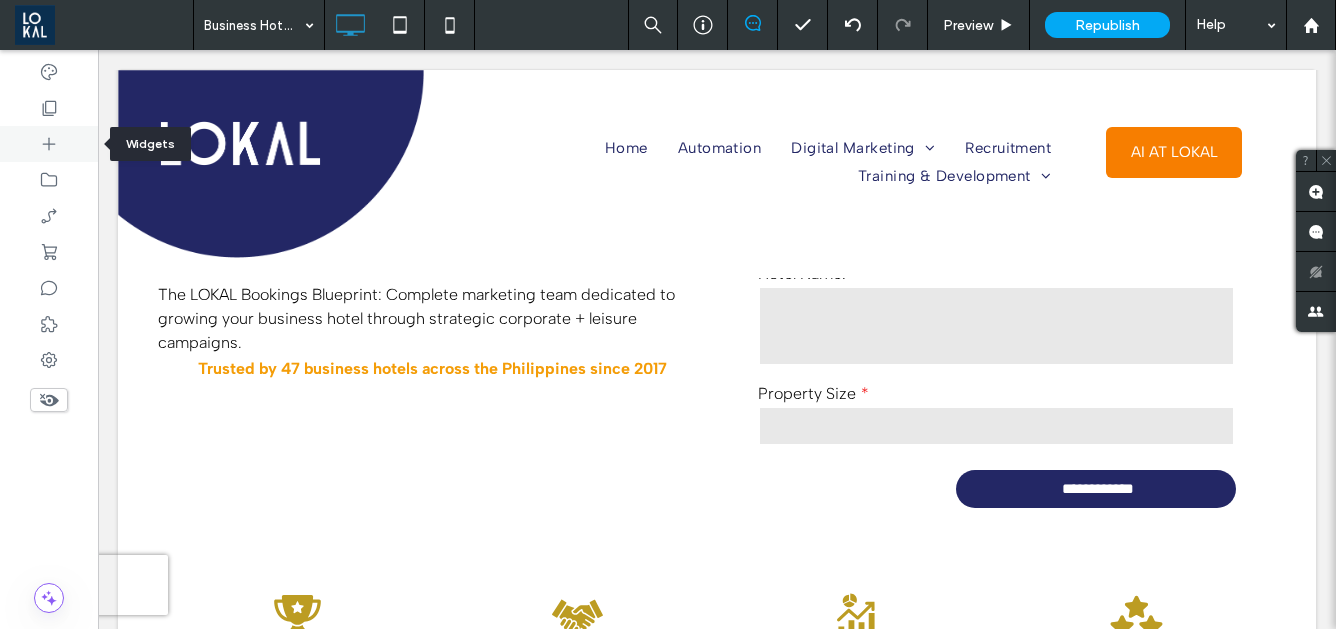 click at bounding box center [49, 144] 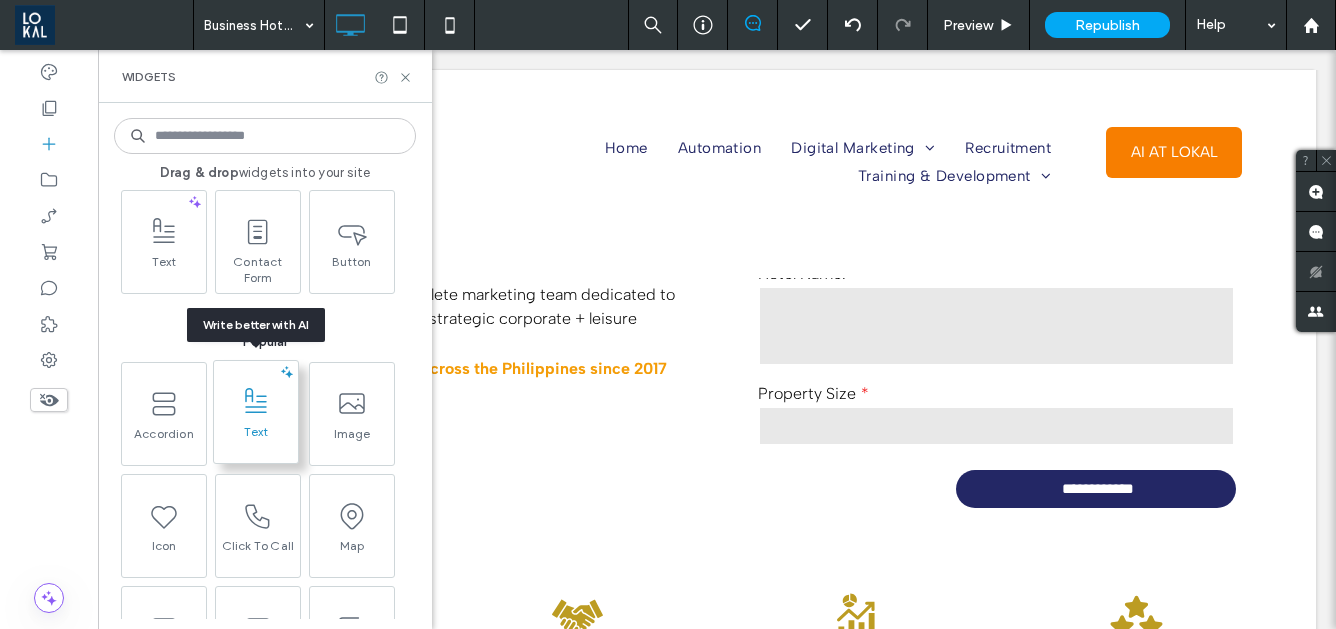 scroll, scrollTop: 41, scrollLeft: 0, axis: vertical 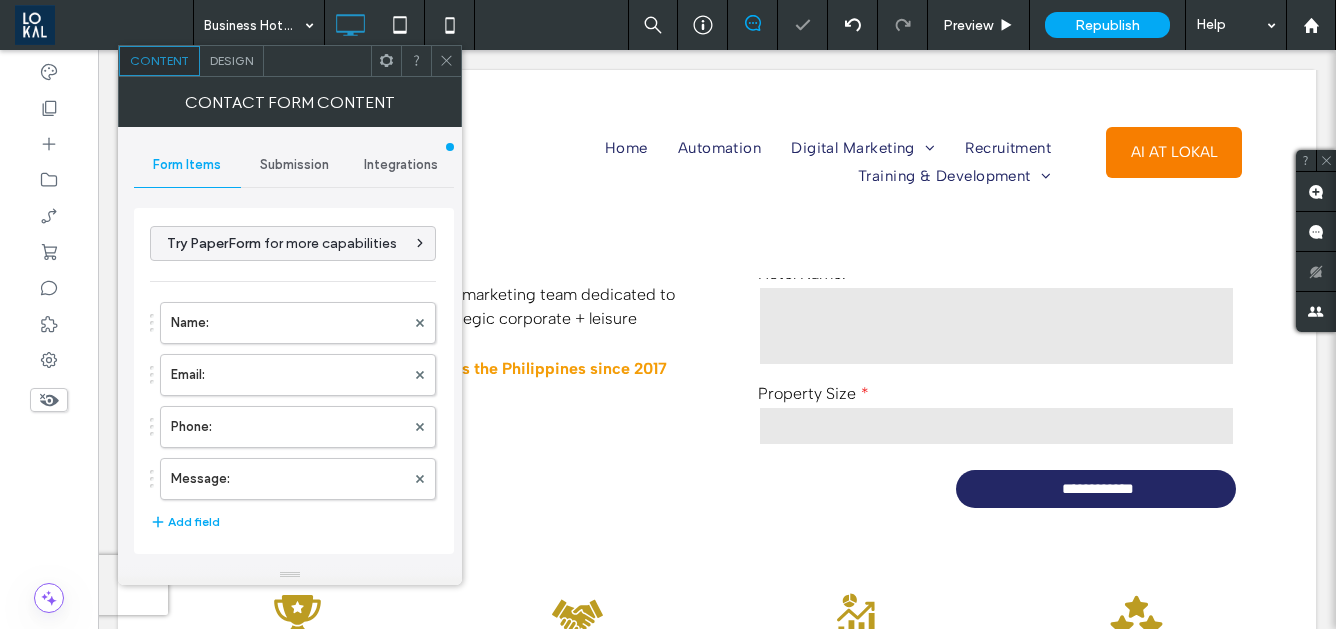 type on "**********" 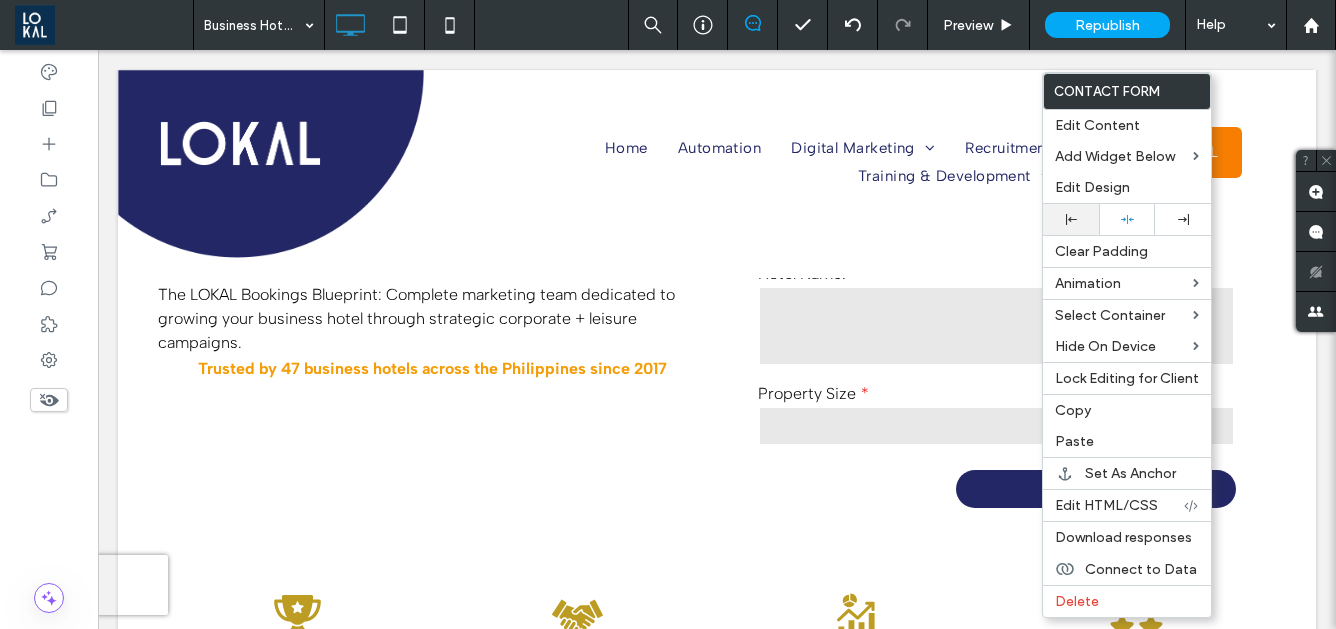 click at bounding box center (1071, 219) 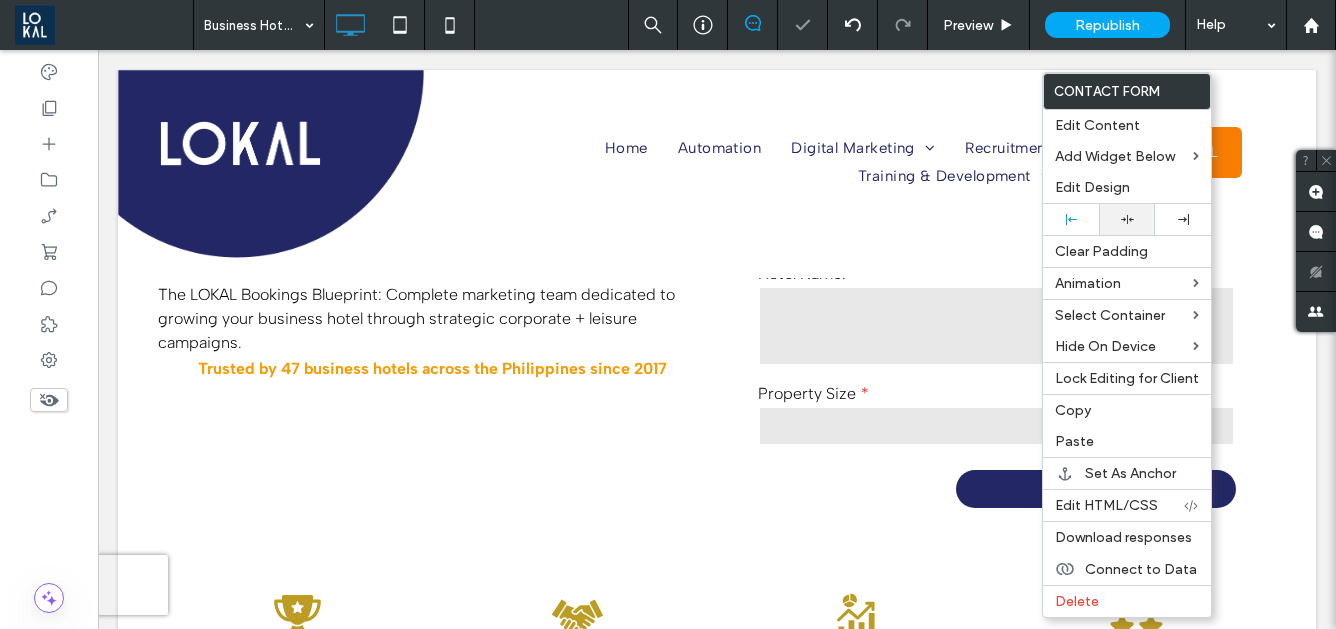 click at bounding box center (1127, 219) 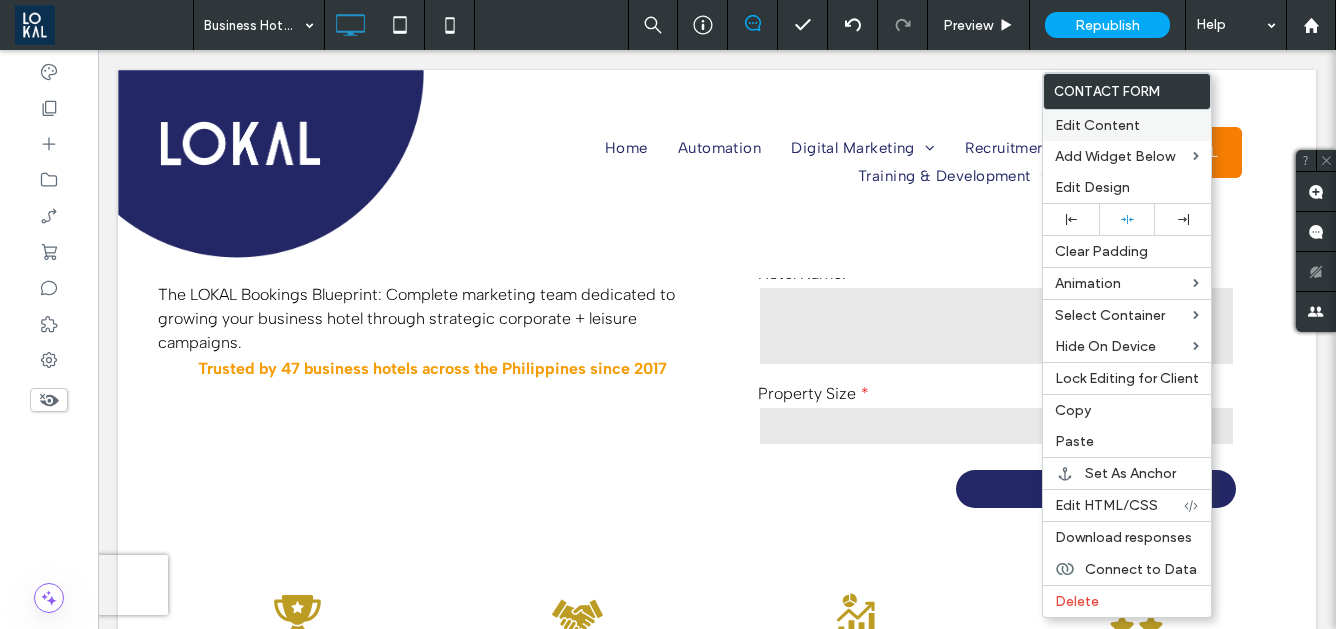 click on "Edit Content" at bounding box center [1097, 125] 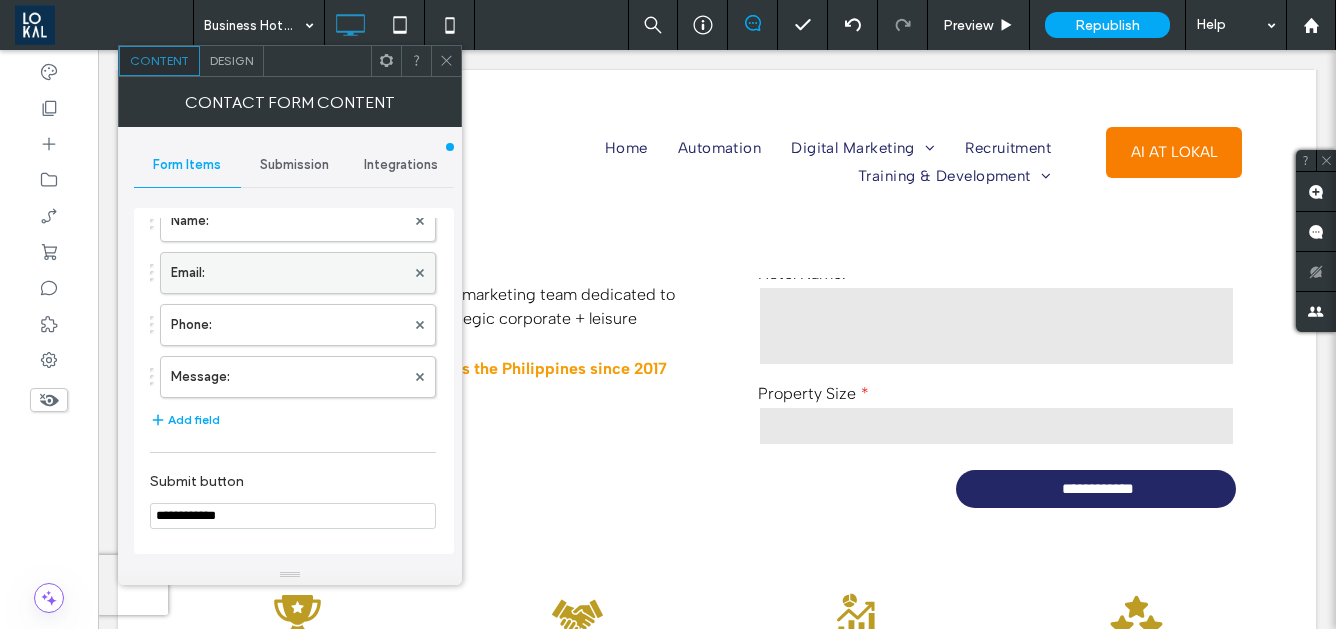 scroll, scrollTop: 0, scrollLeft: 0, axis: both 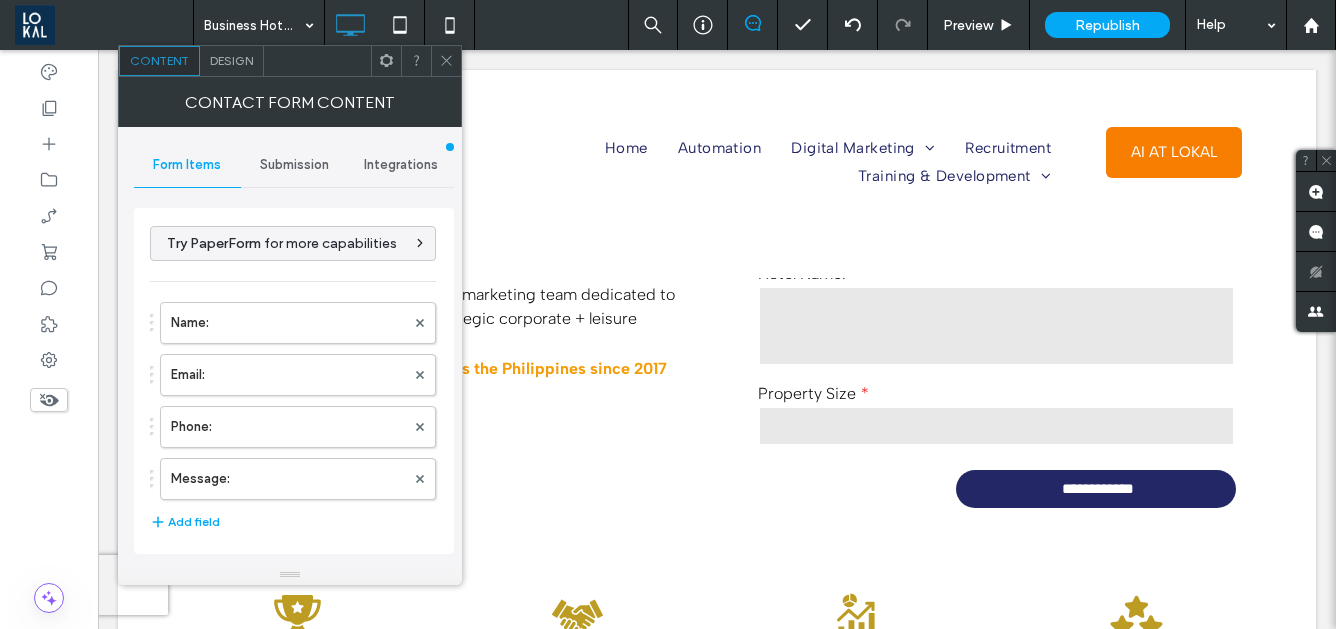 click at bounding box center [446, 61] 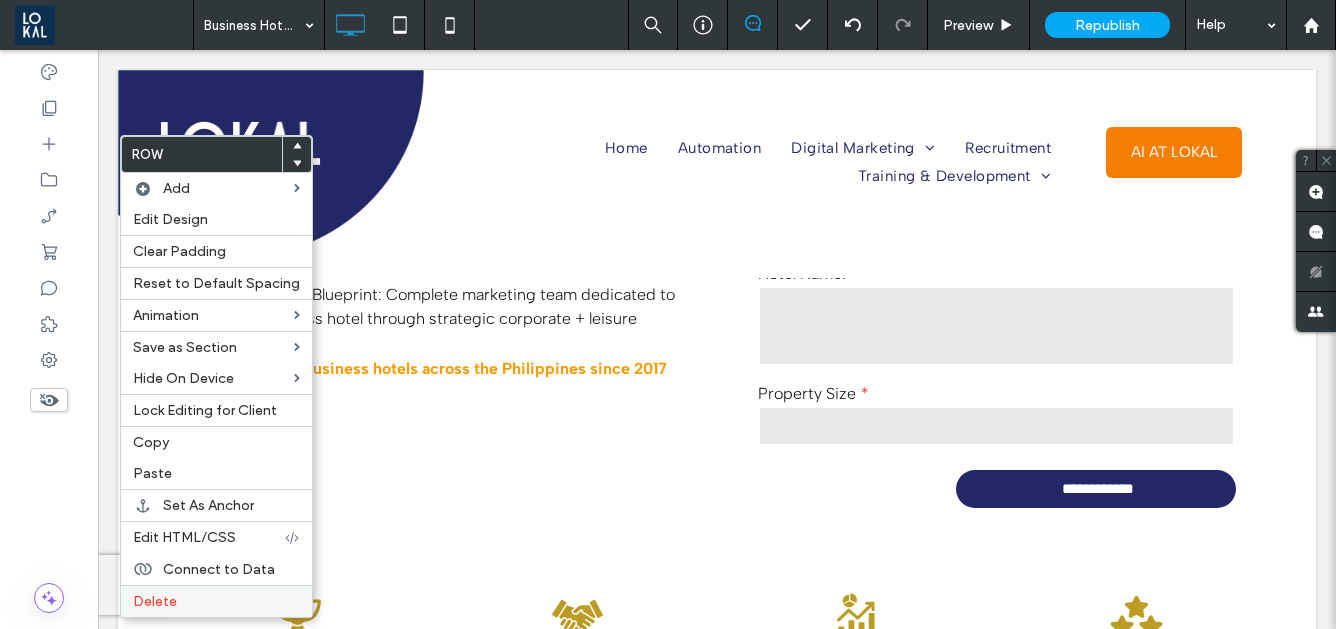 click on "Delete" at bounding box center [216, 601] 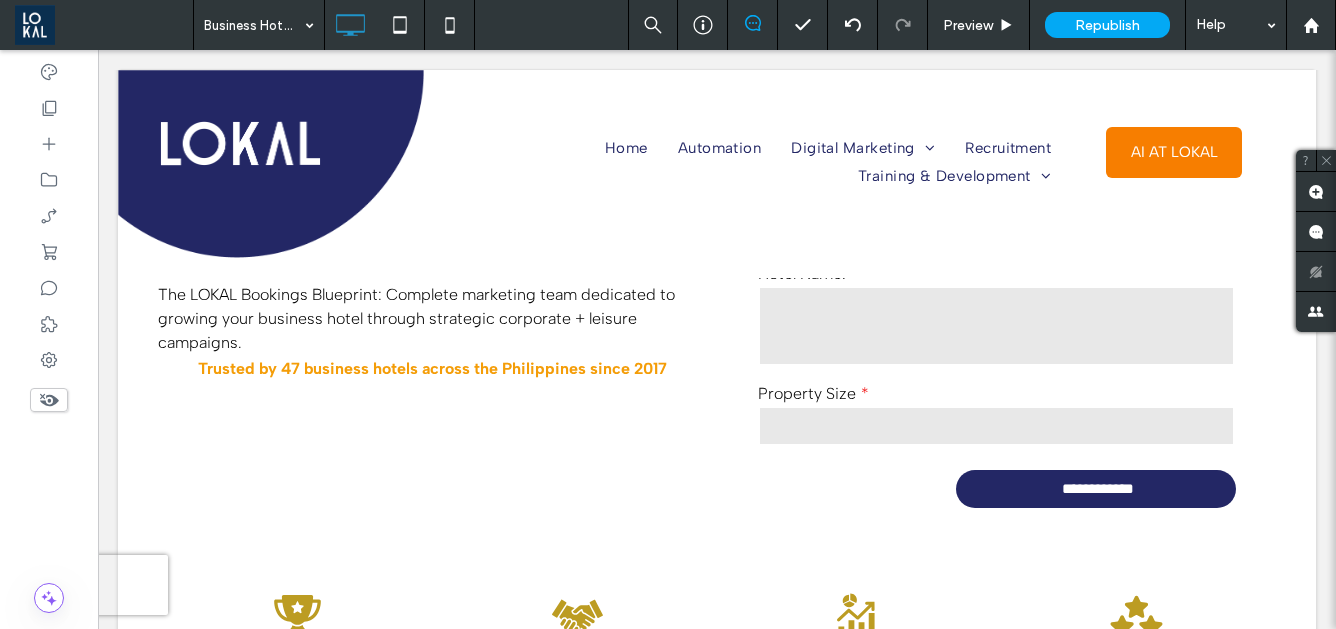 type on "**********" 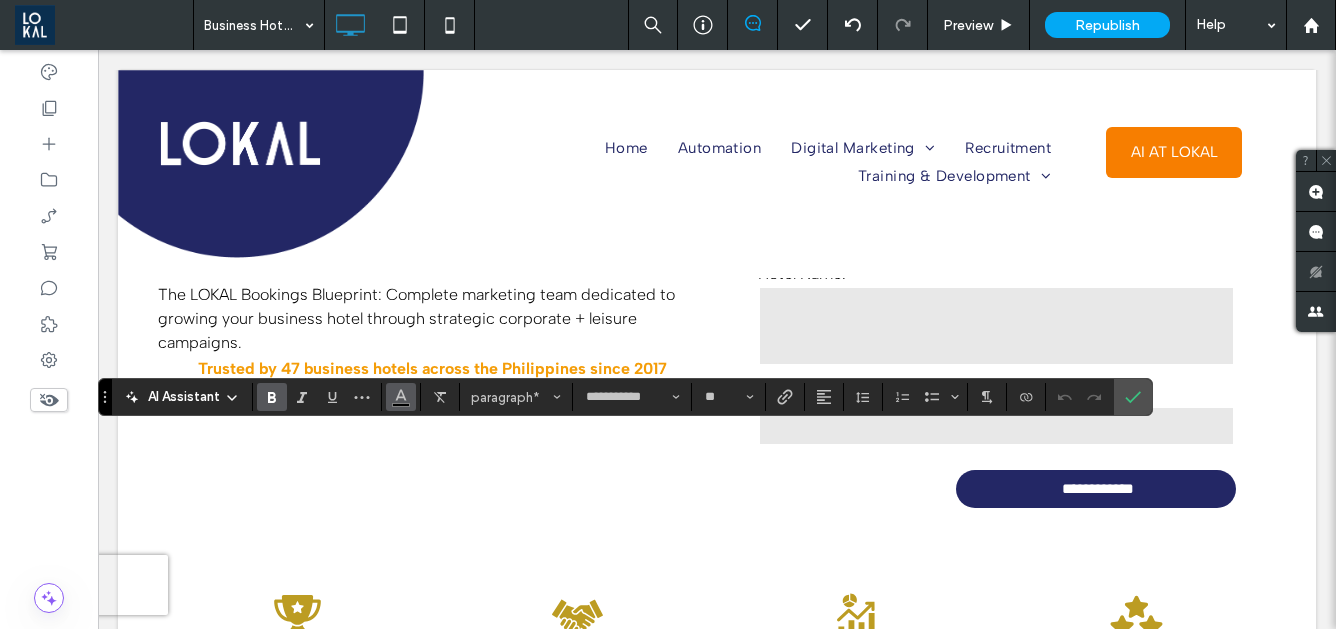 click 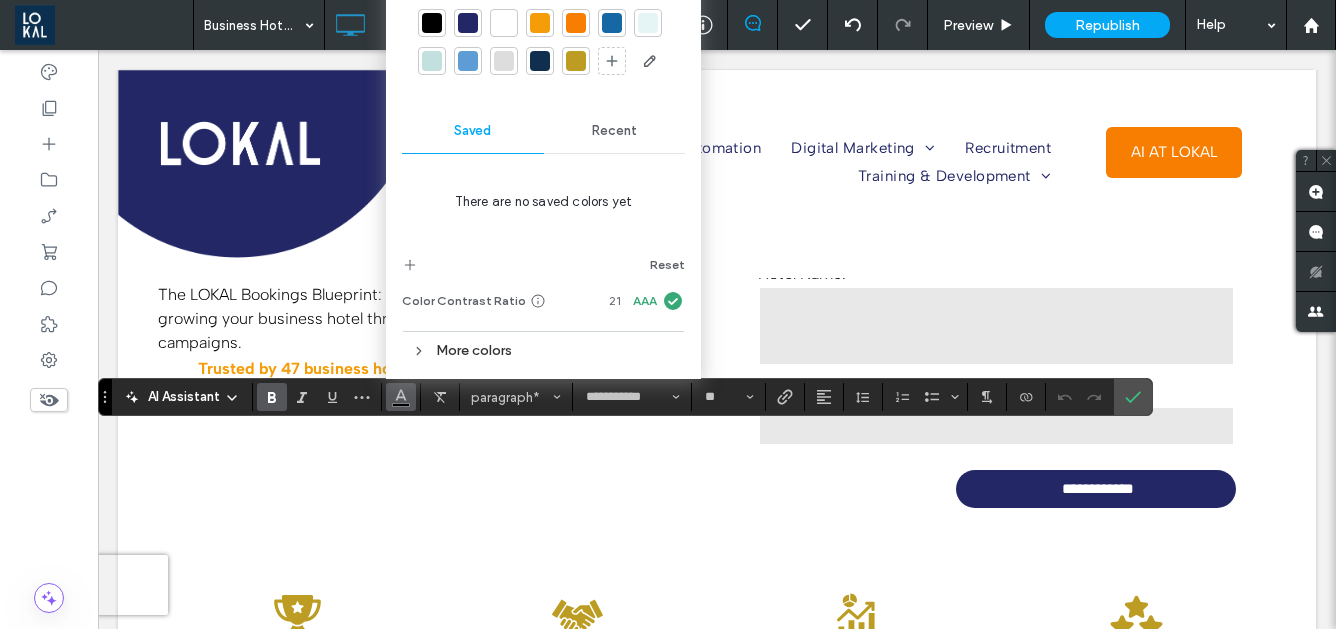 click at bounding box center (468, 23) 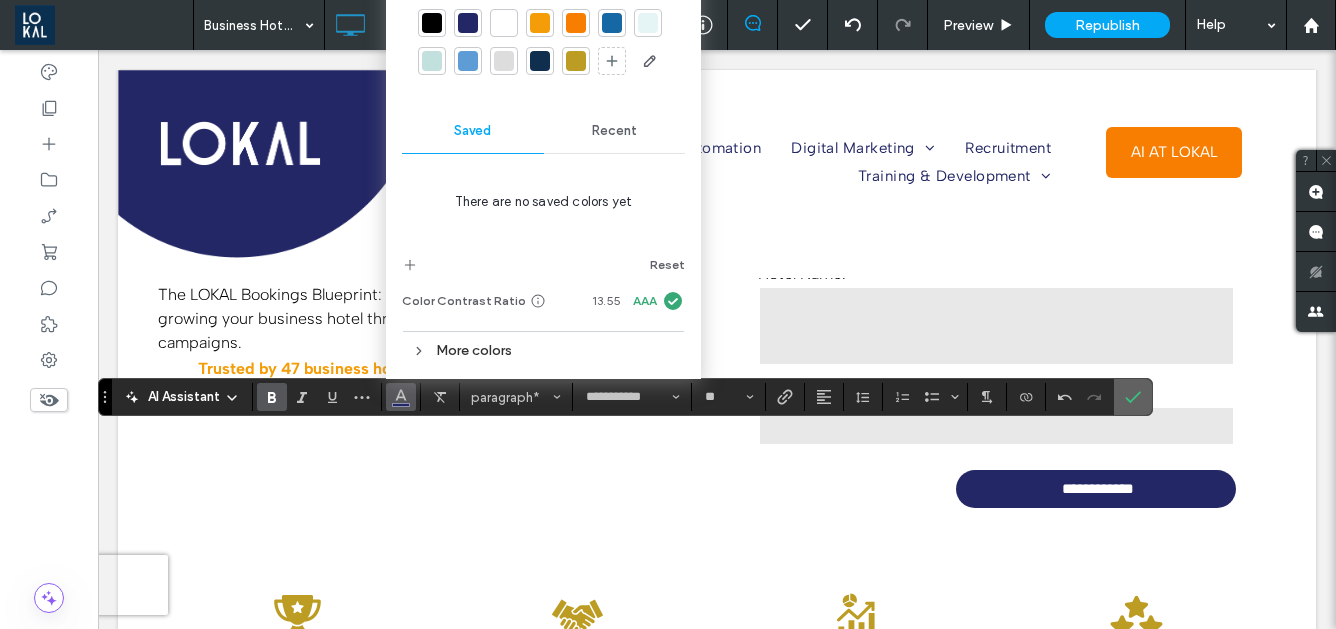 click 